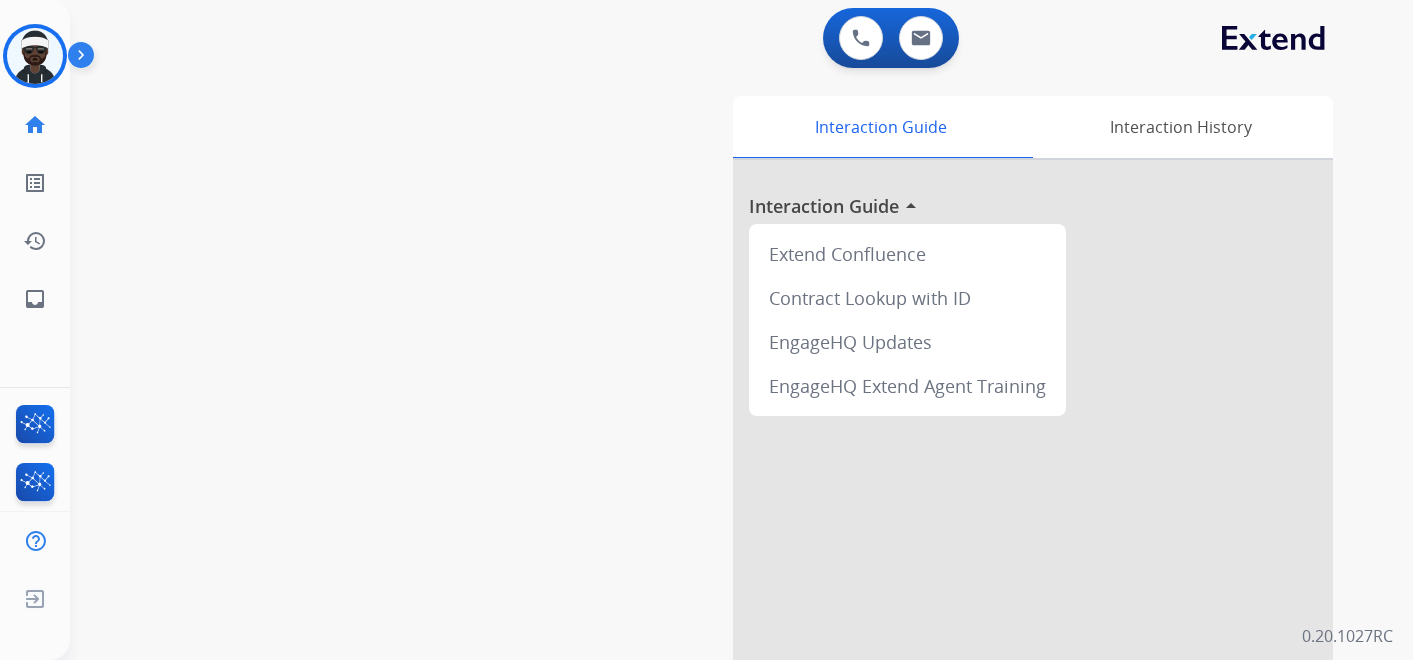 scroll, scrollTop: 0, scrollLeft: 0, axis: both 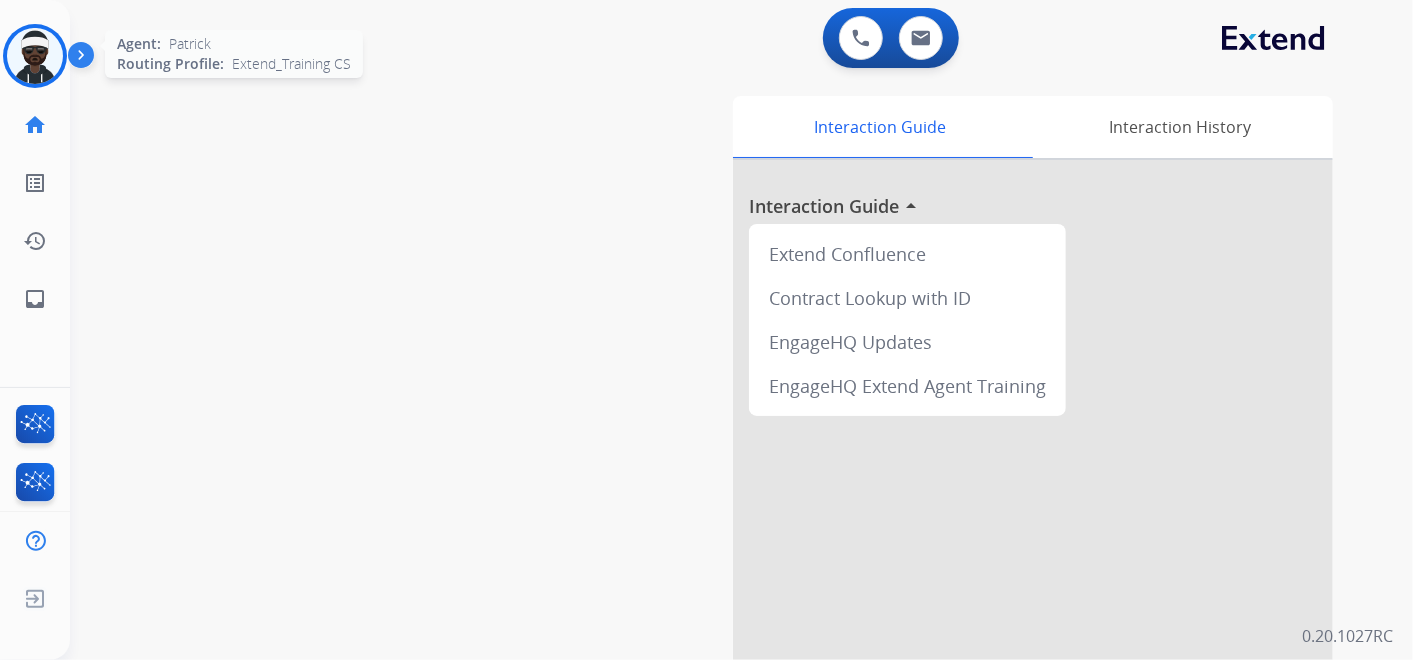 drag, startPoint x: 45, startPoint y: 61, endPoint x: 60, endPoint y: 74, distance: 19.849434 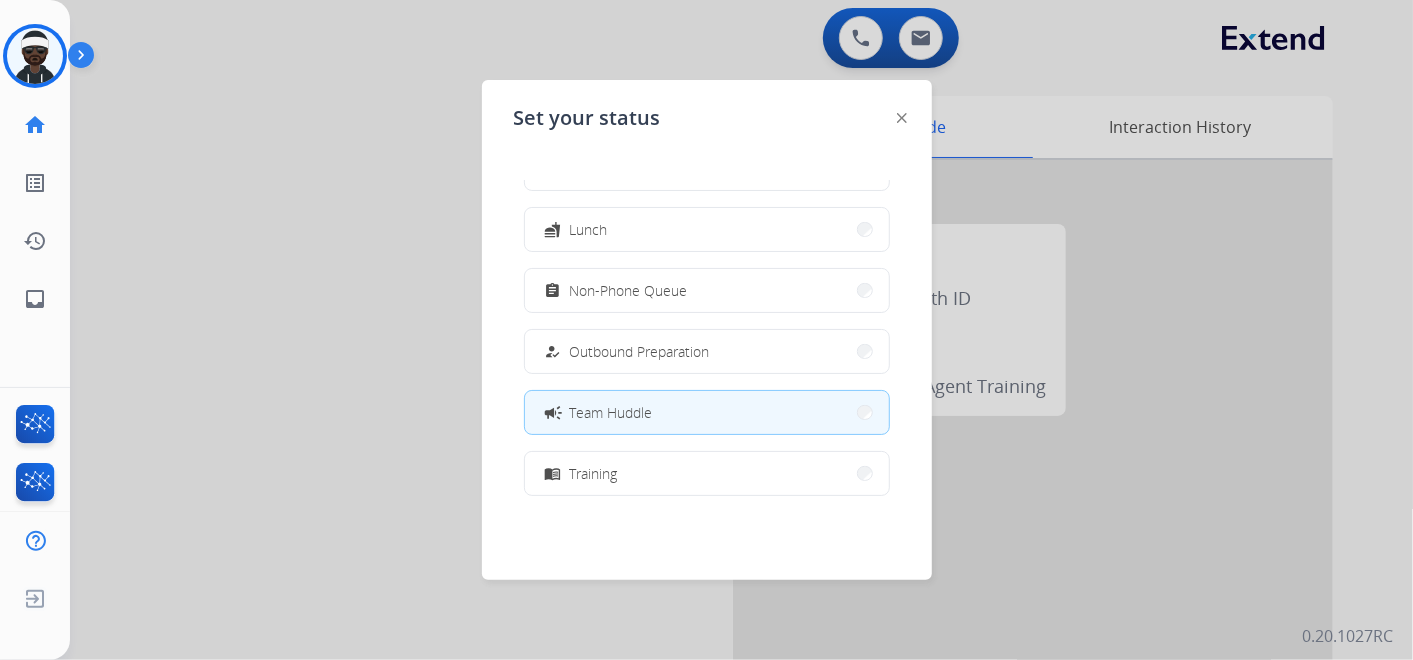 scroll, scrollTop: 0, scrollLeft: 0, axis: both 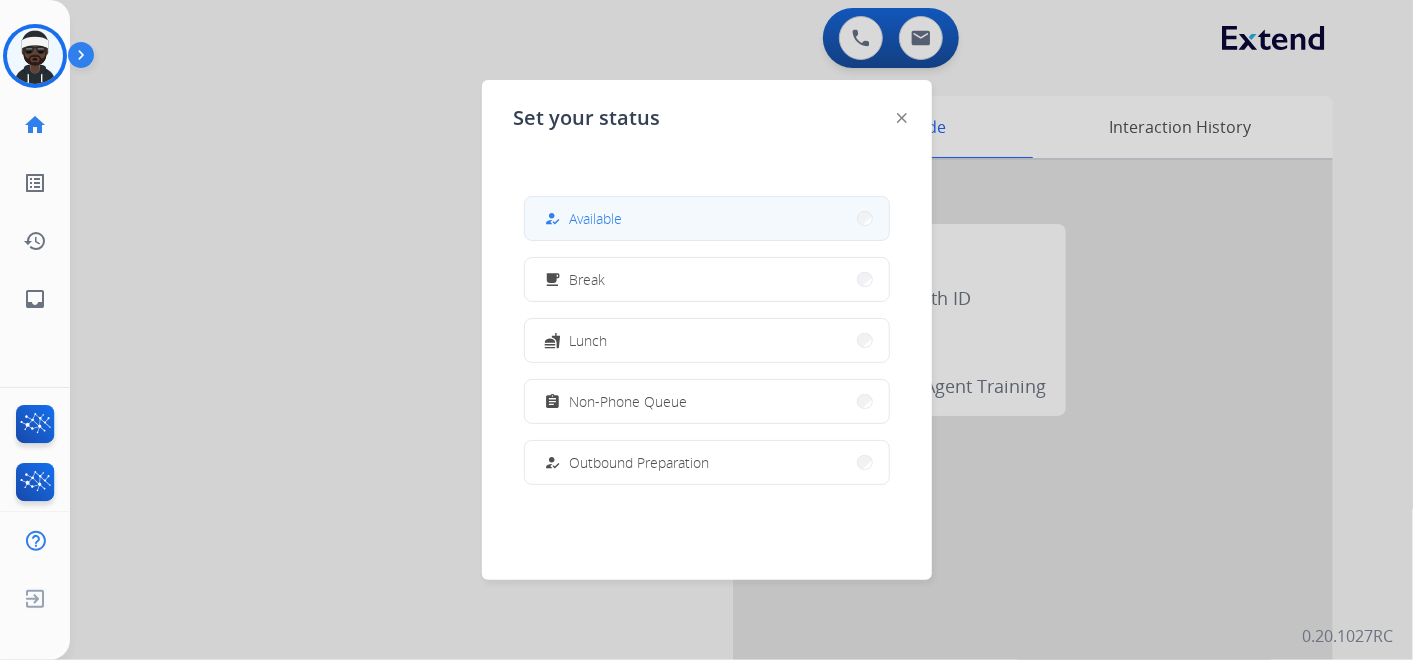 click on "how_to_reg Available" at bounding box center (707, 218) 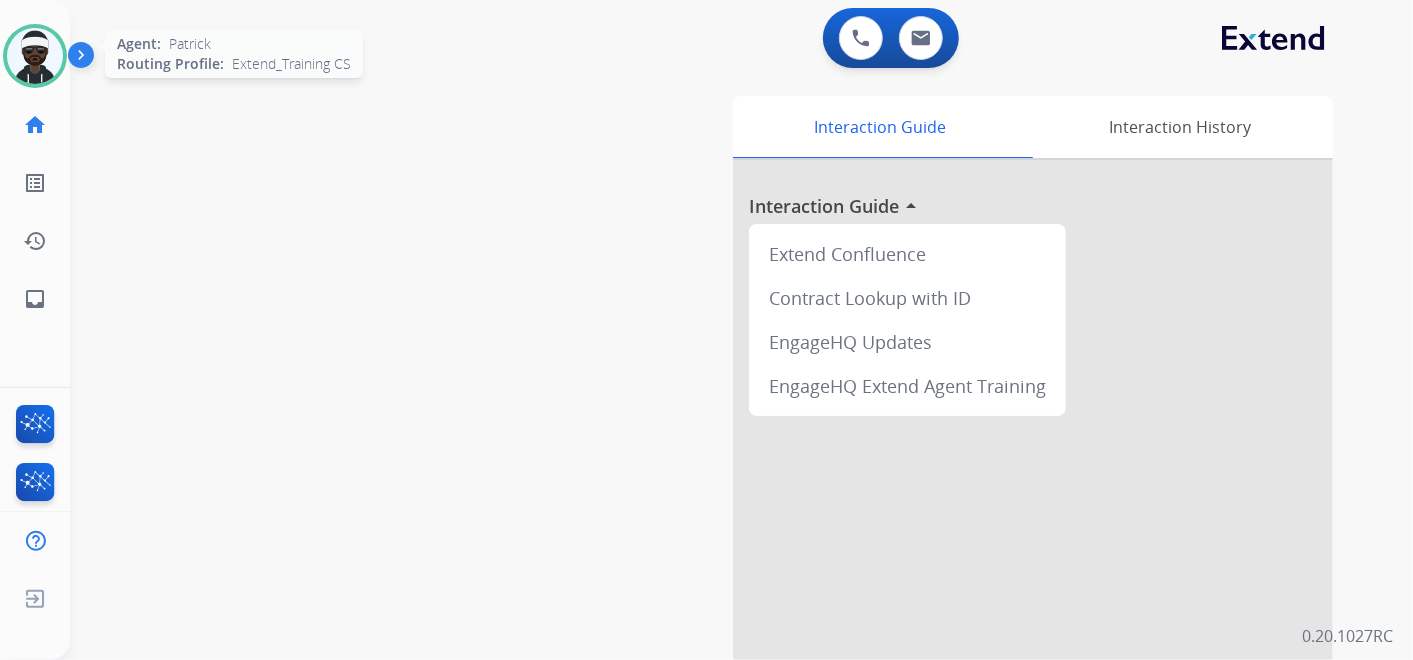 click at bounding box center [35, 56] 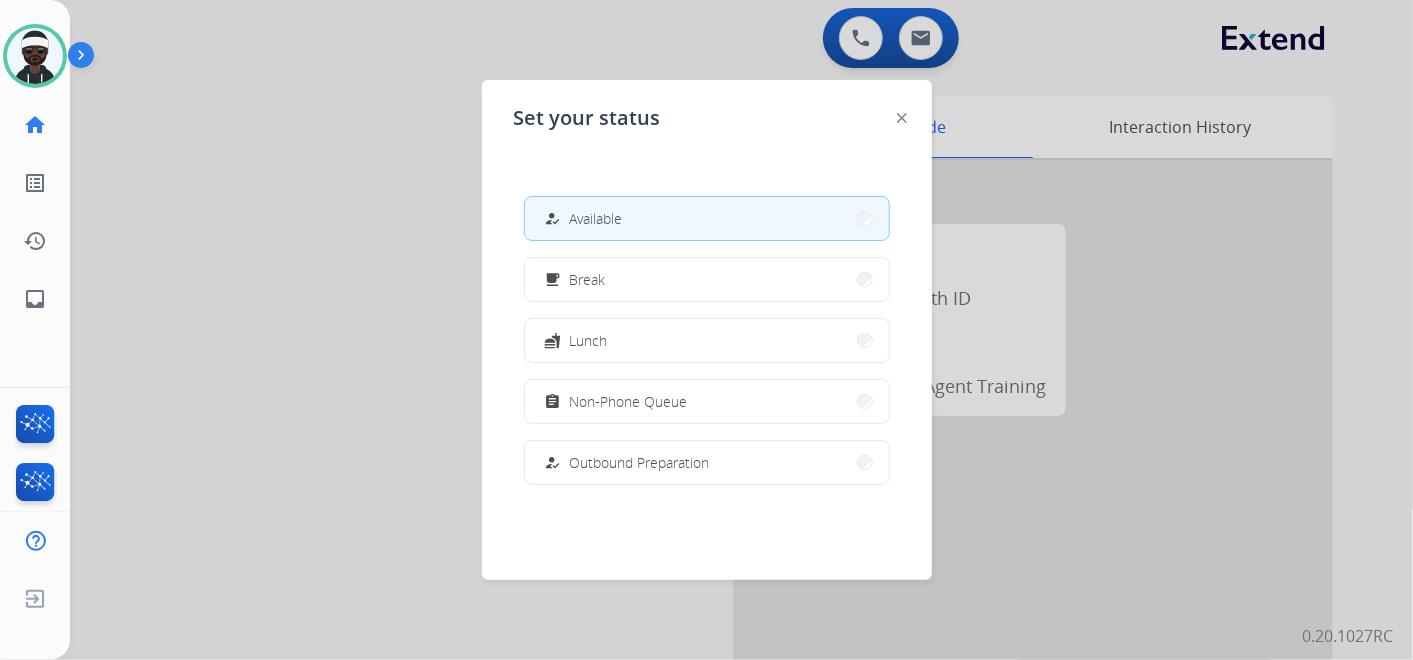 scroll, scrollTop: 222, scrollLeft: 0, axis: vertical 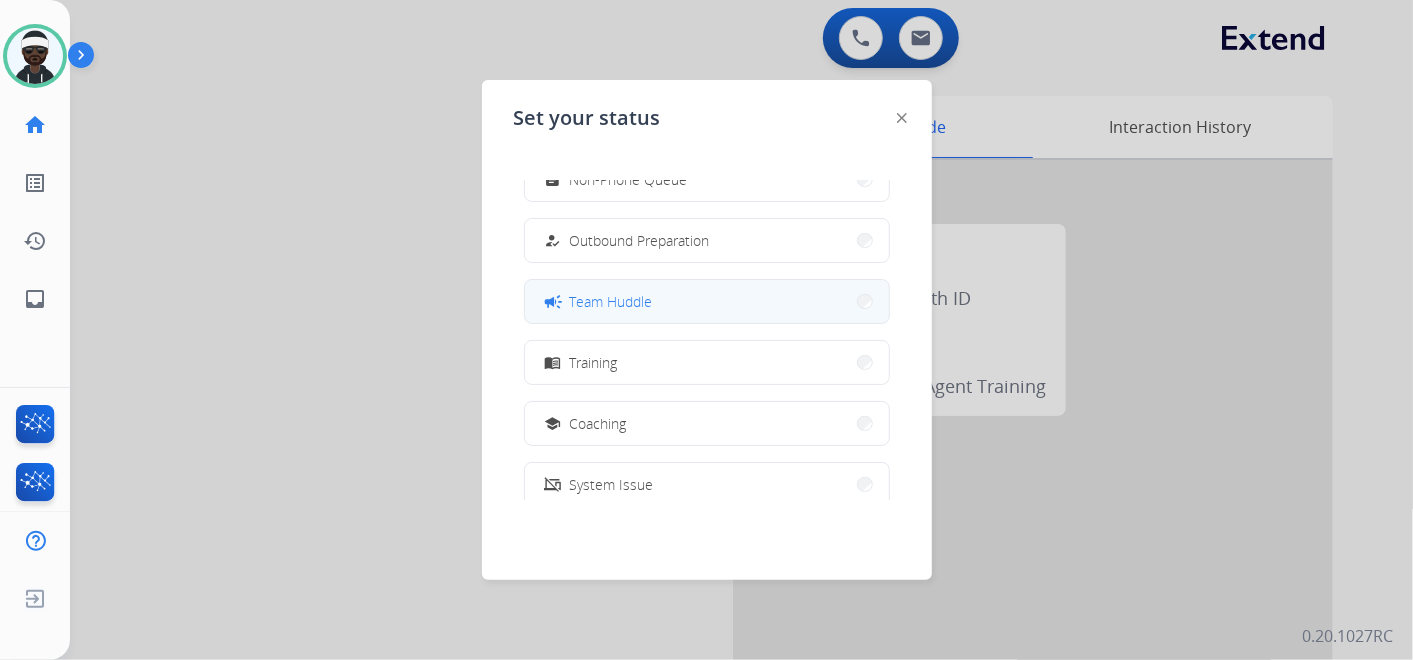 click on "Team Huddle" at bounding box center [611, 301] 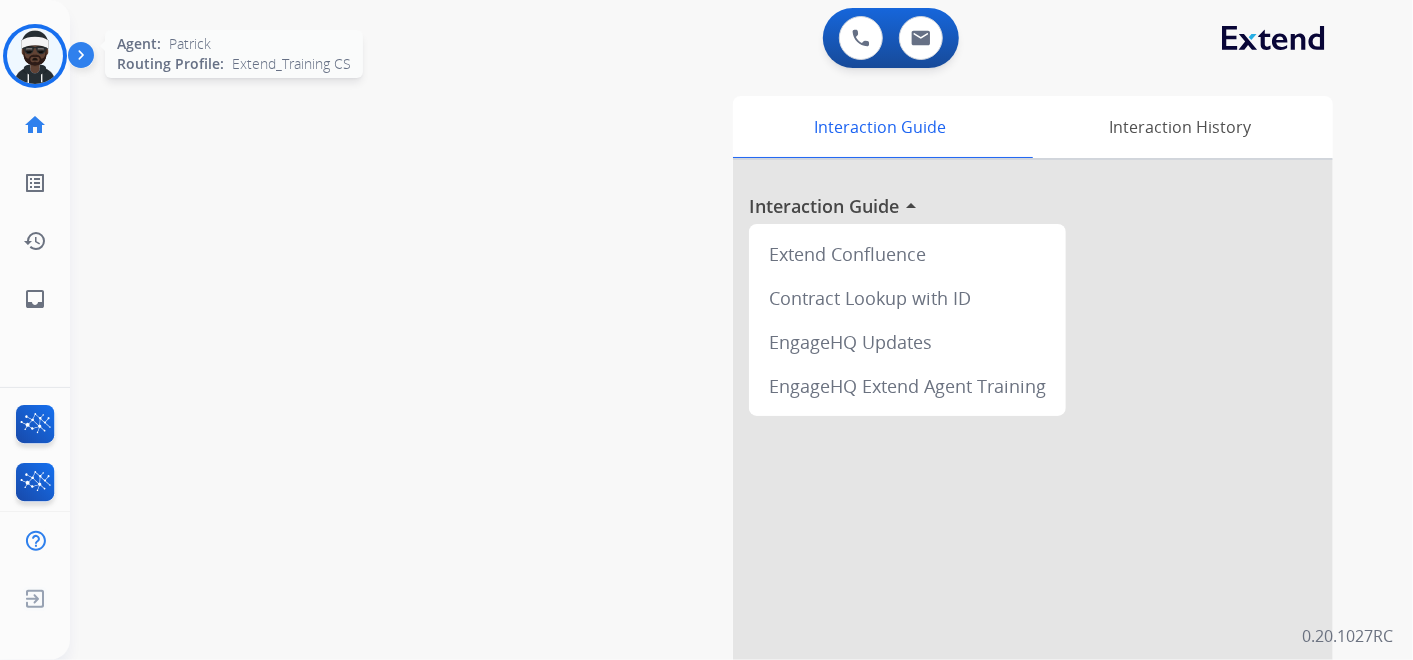 click at bounding box center (35, 56) 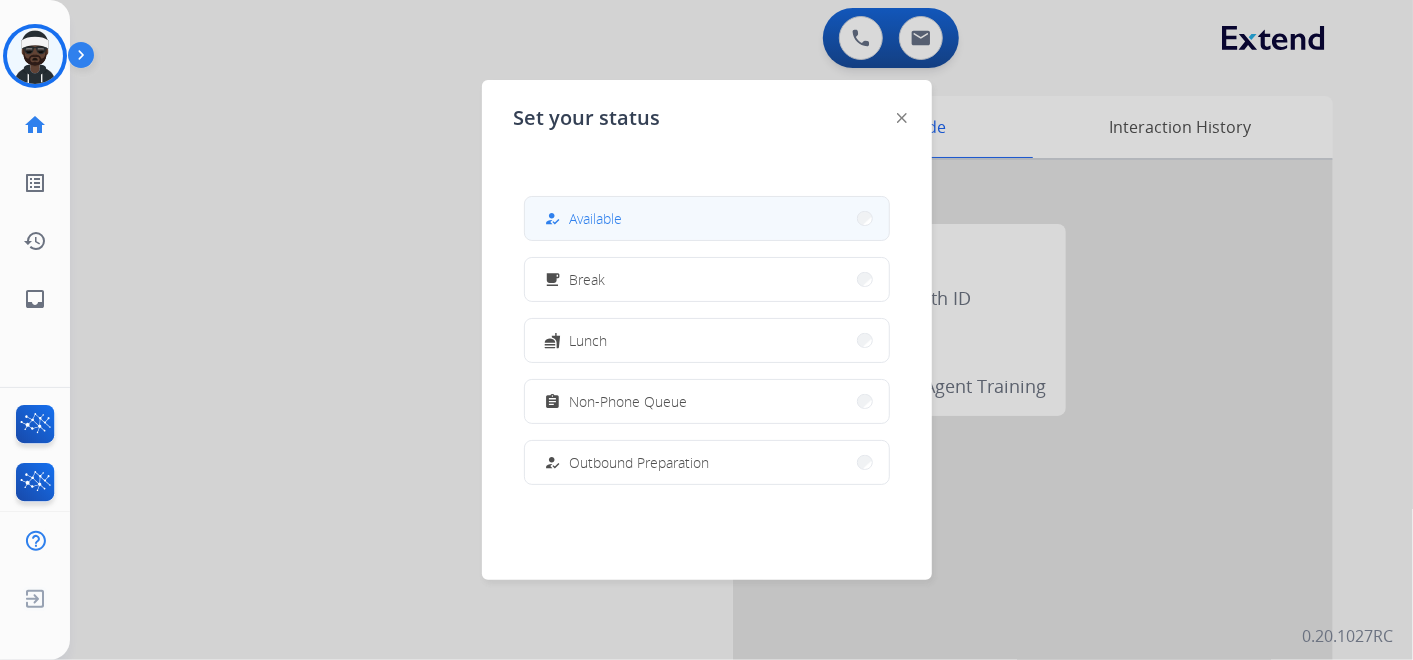 click on "how_to_reg Available" at bounding box center [707, 218] 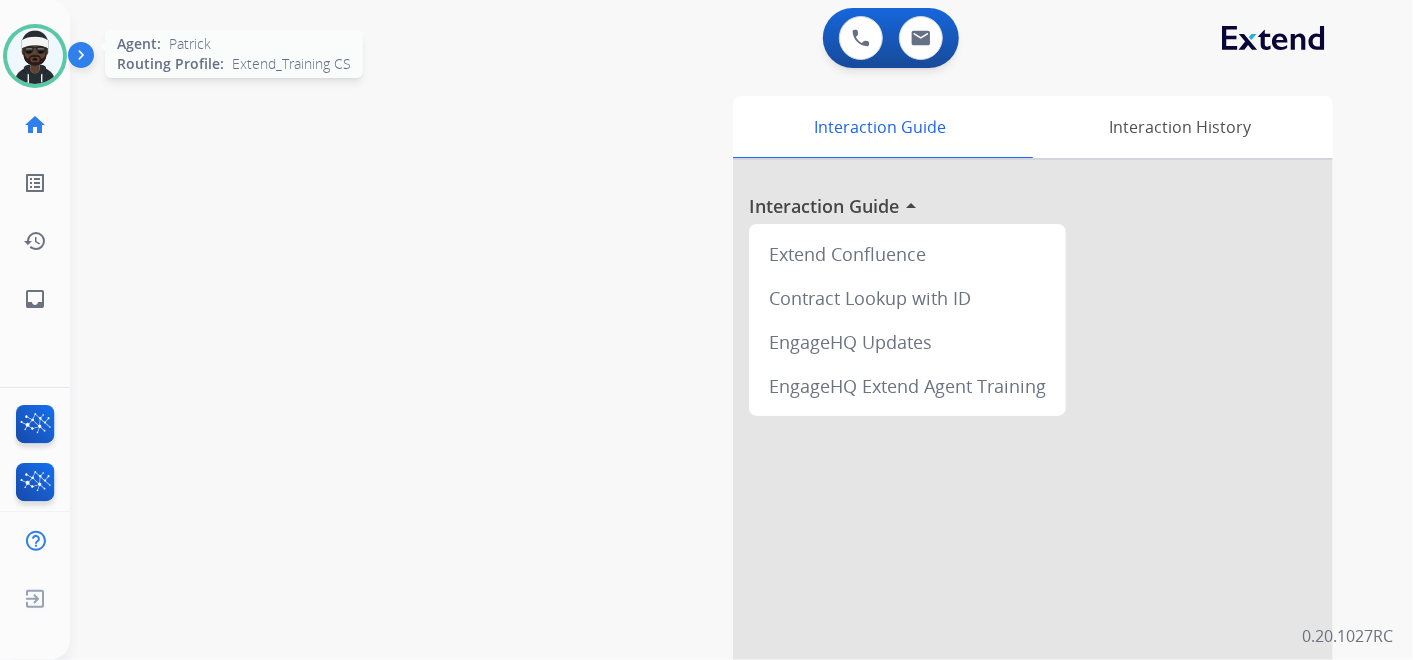 click at bounding box center [35, 56] 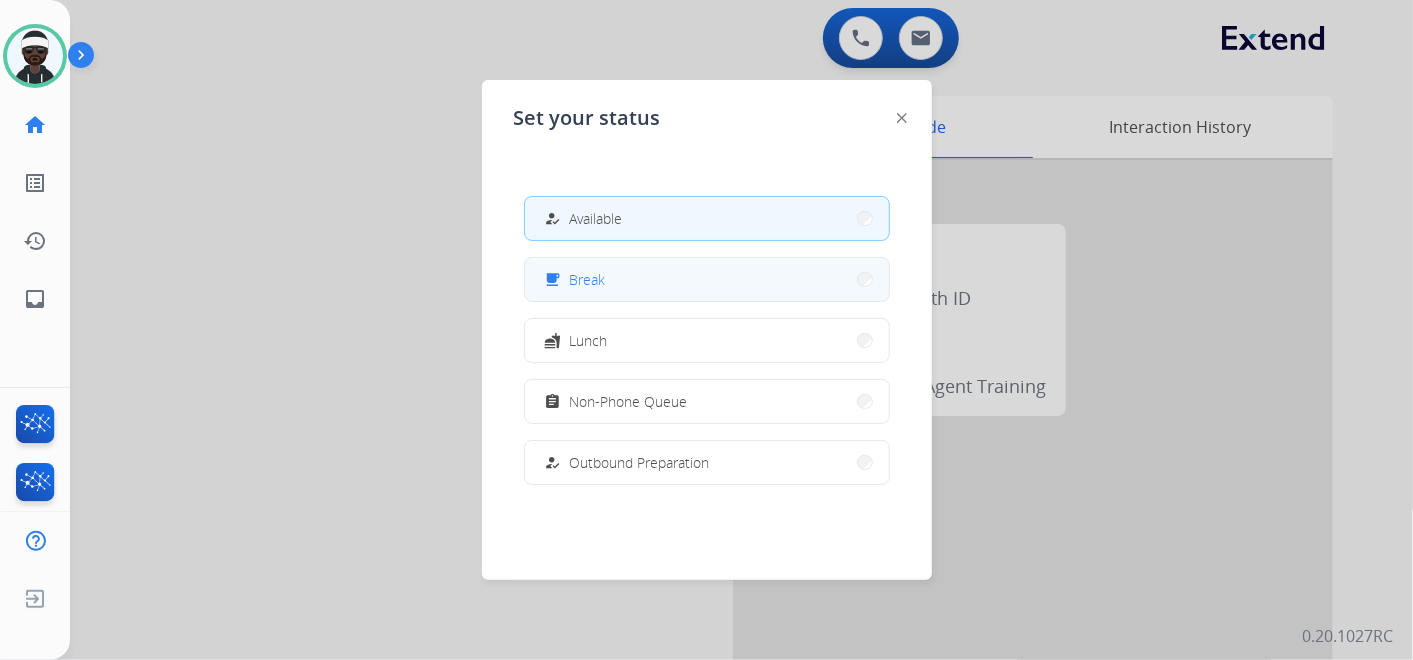 click on "free_breakfast Break" at bounding box center [707, 279] 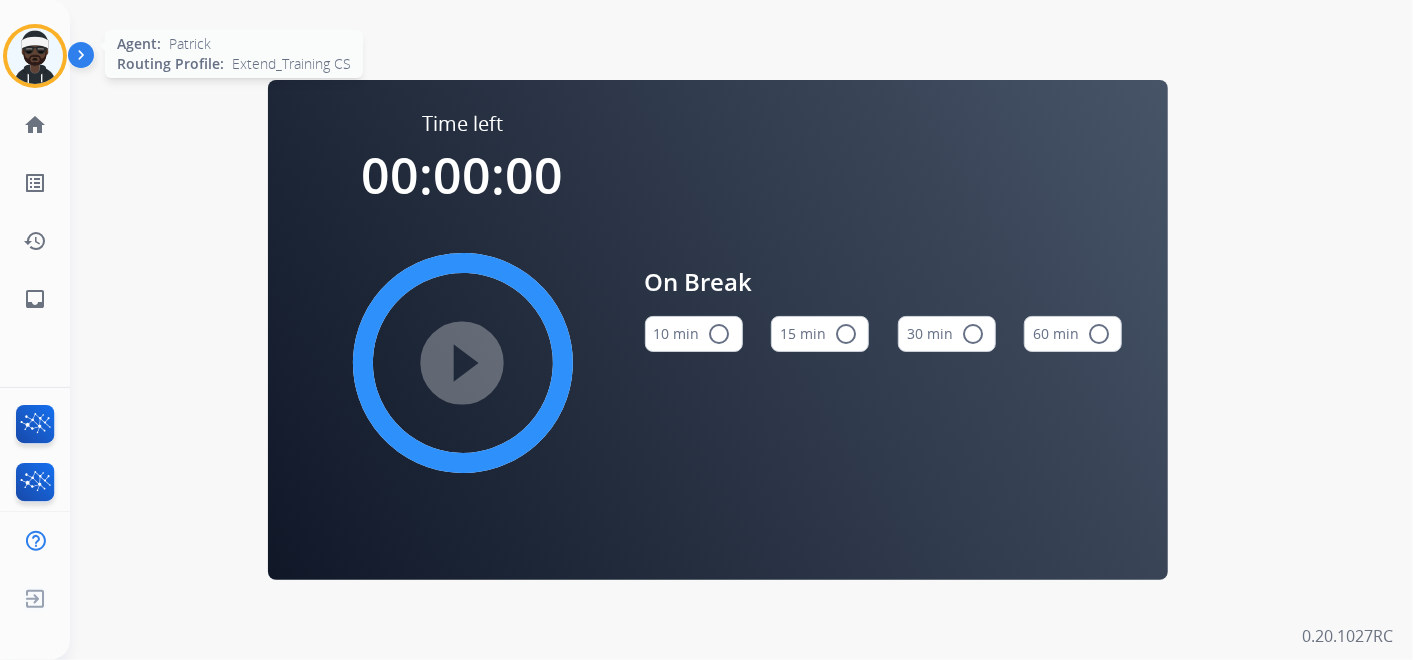 click at bounding box center (35, 56) 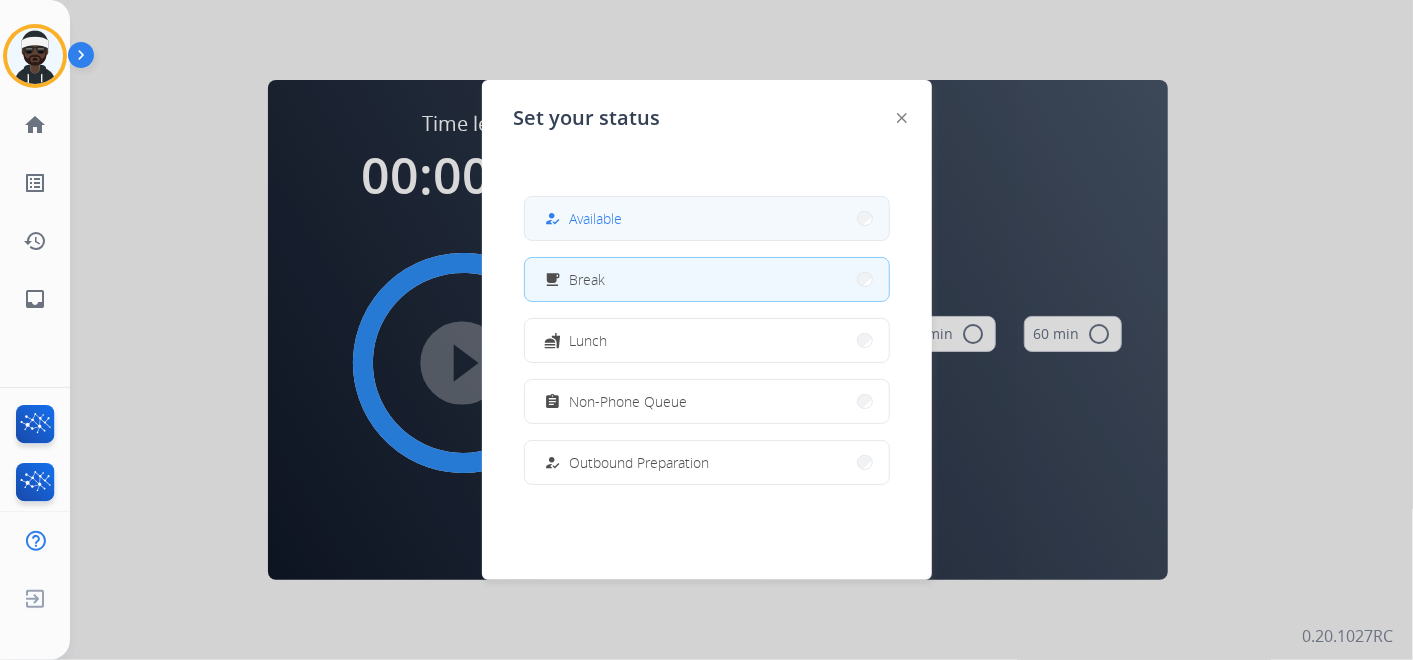click on "Available" at bounding box center [596, 218] 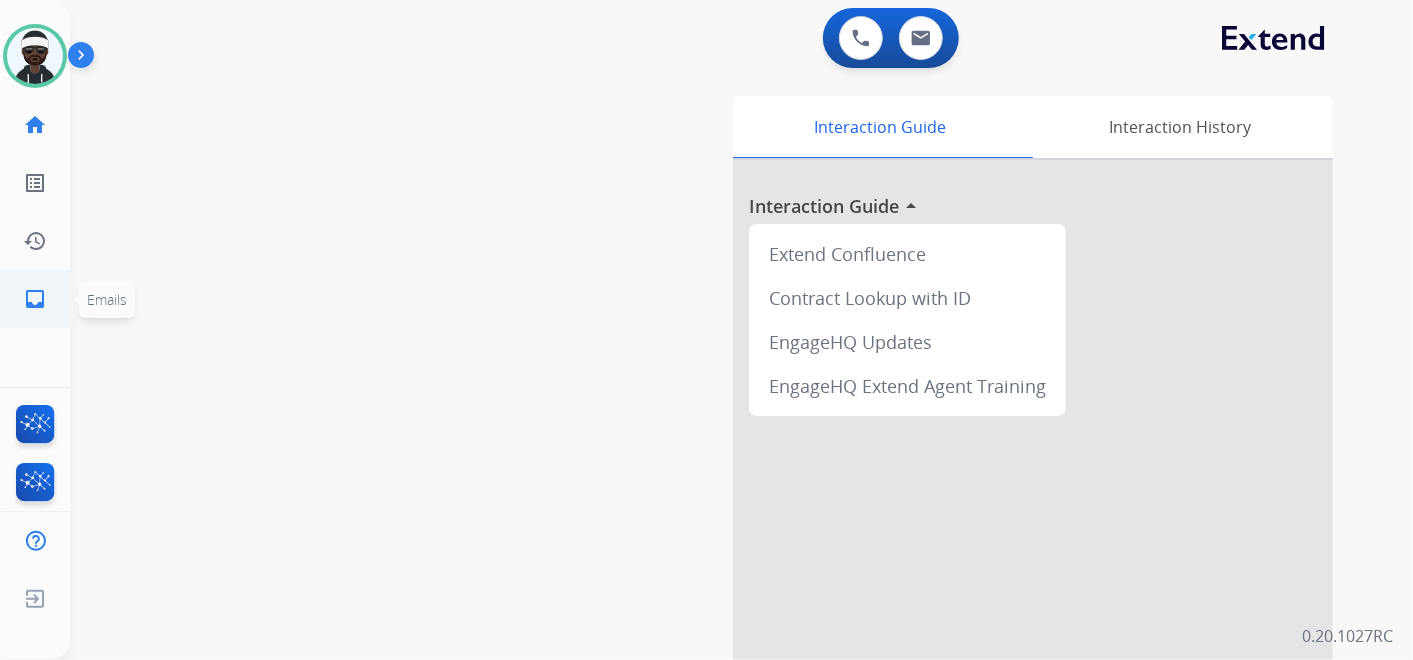 click on "inbox  Emails" 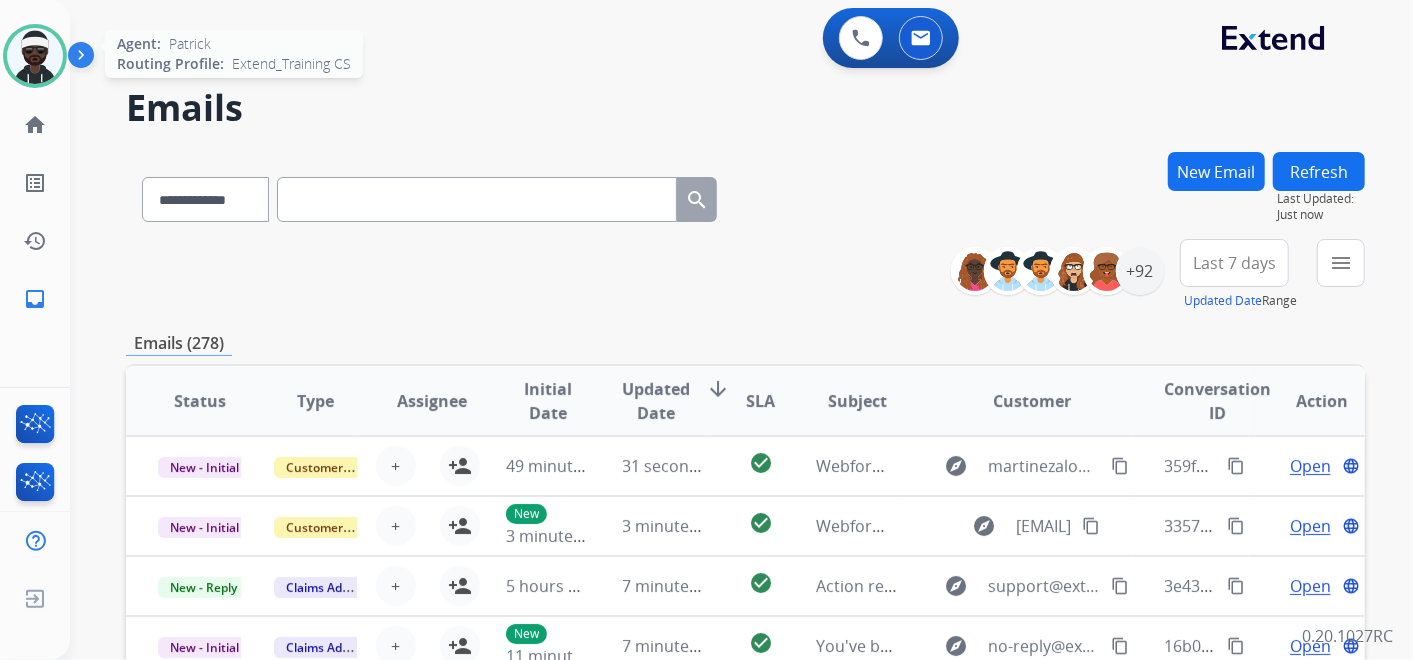 click at bounding box center (35, 56) 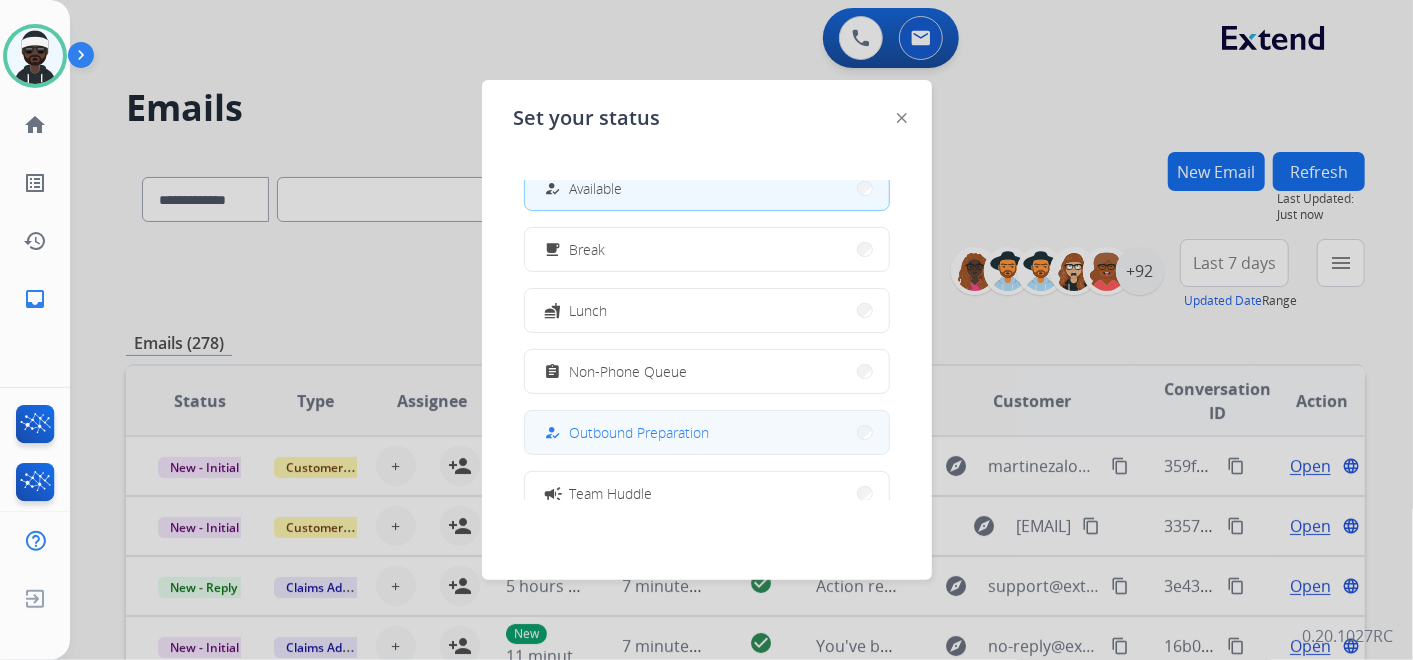 scroll, scrollTop: 111, scrollLeft: 0, axis: vertical 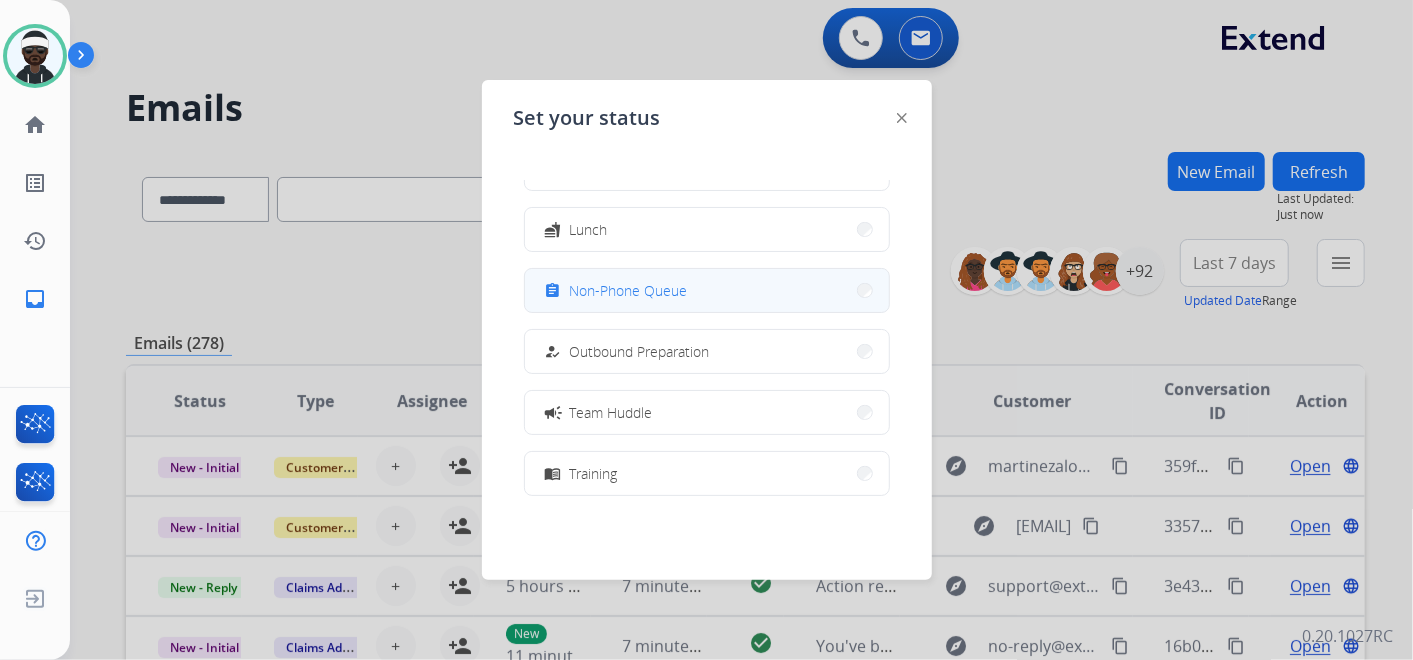 click on "assignment Non-Phone Queue" at bounding box center (707, 290) 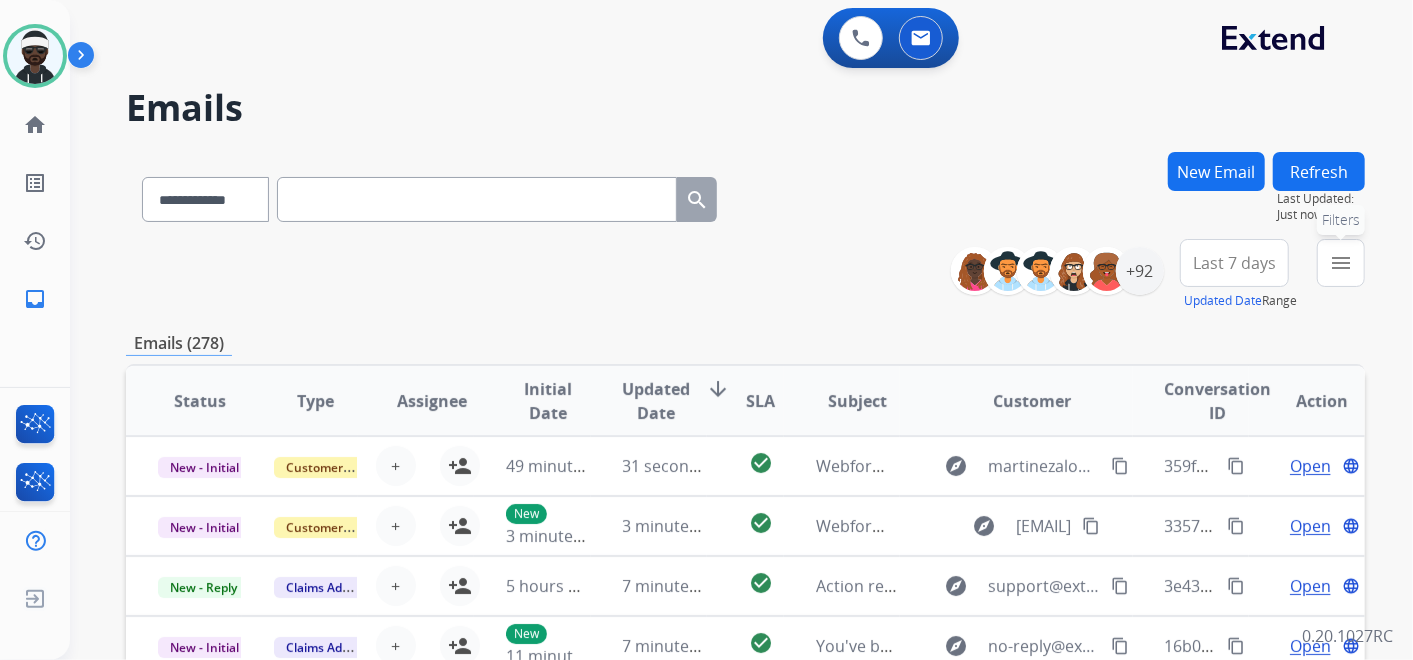 click on "menu" at bounding box center [1341, 263] 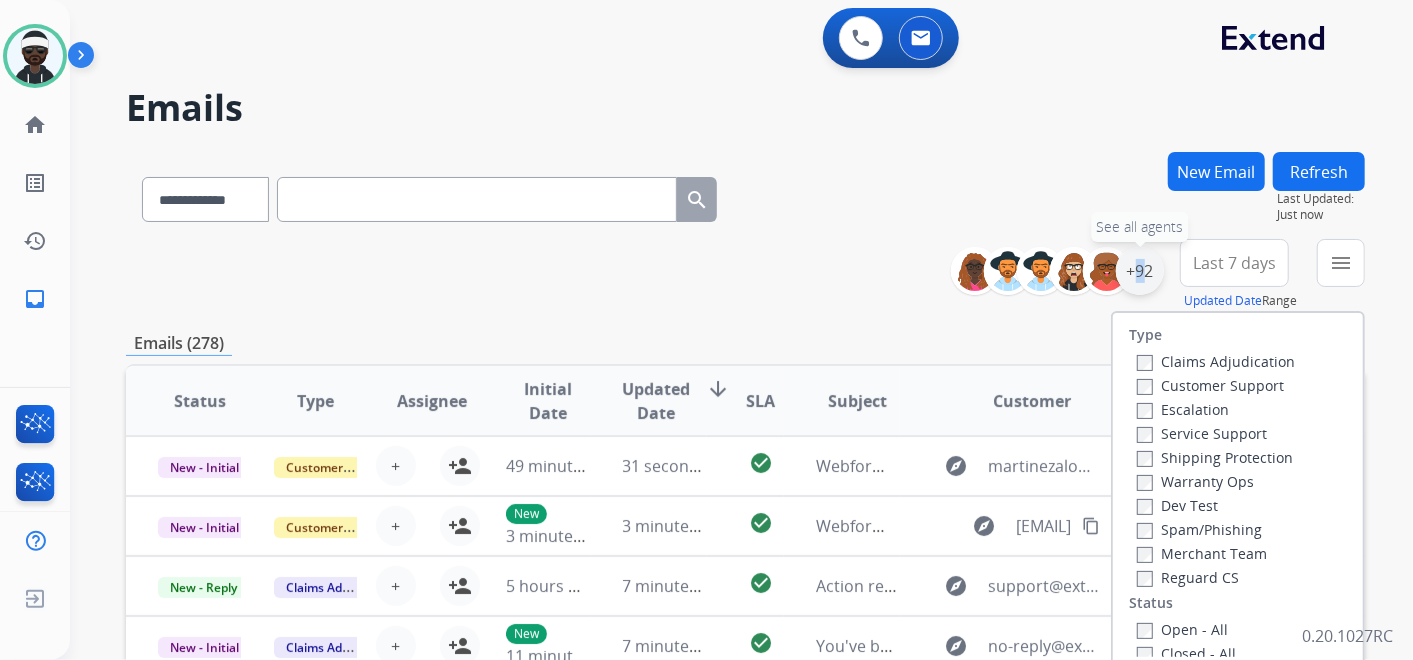 click on "+92" at bounding box center [1140, 271] 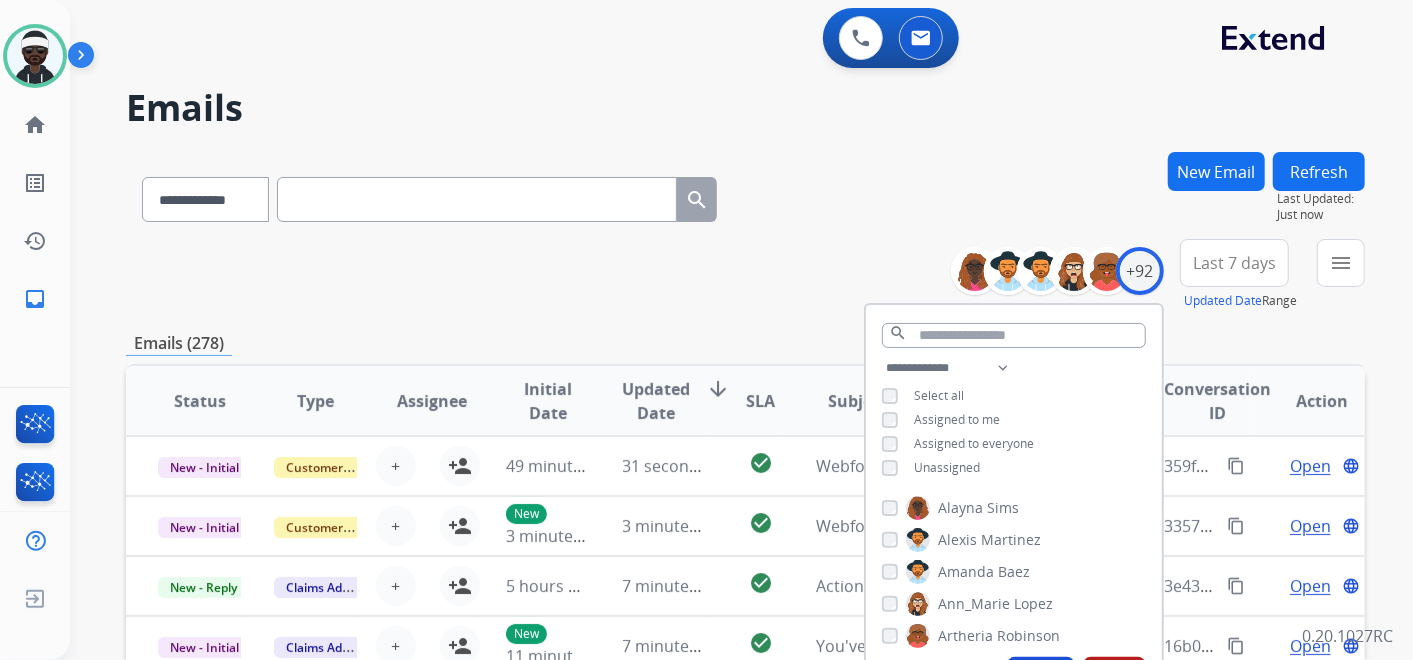click on "**********" at bounding box center (1014, 420) 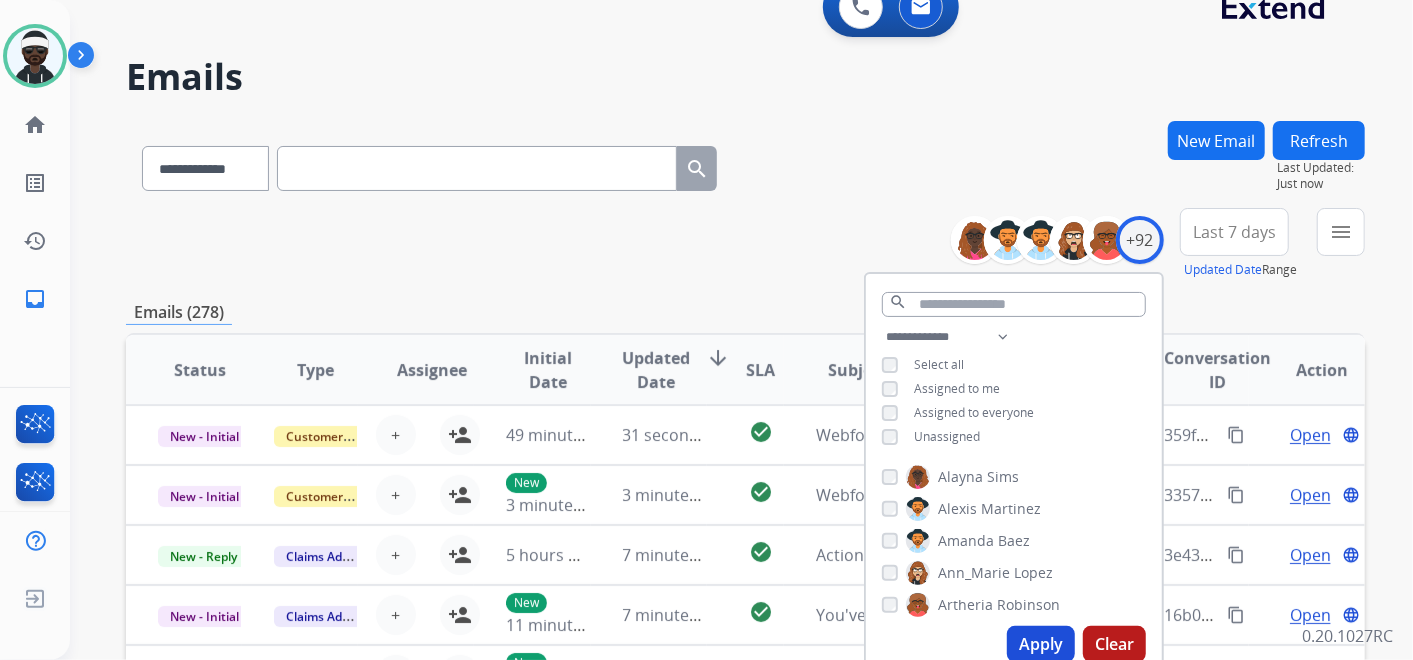 scroll, scrollTop: 111, scrollLeft: 0, axis: vertical 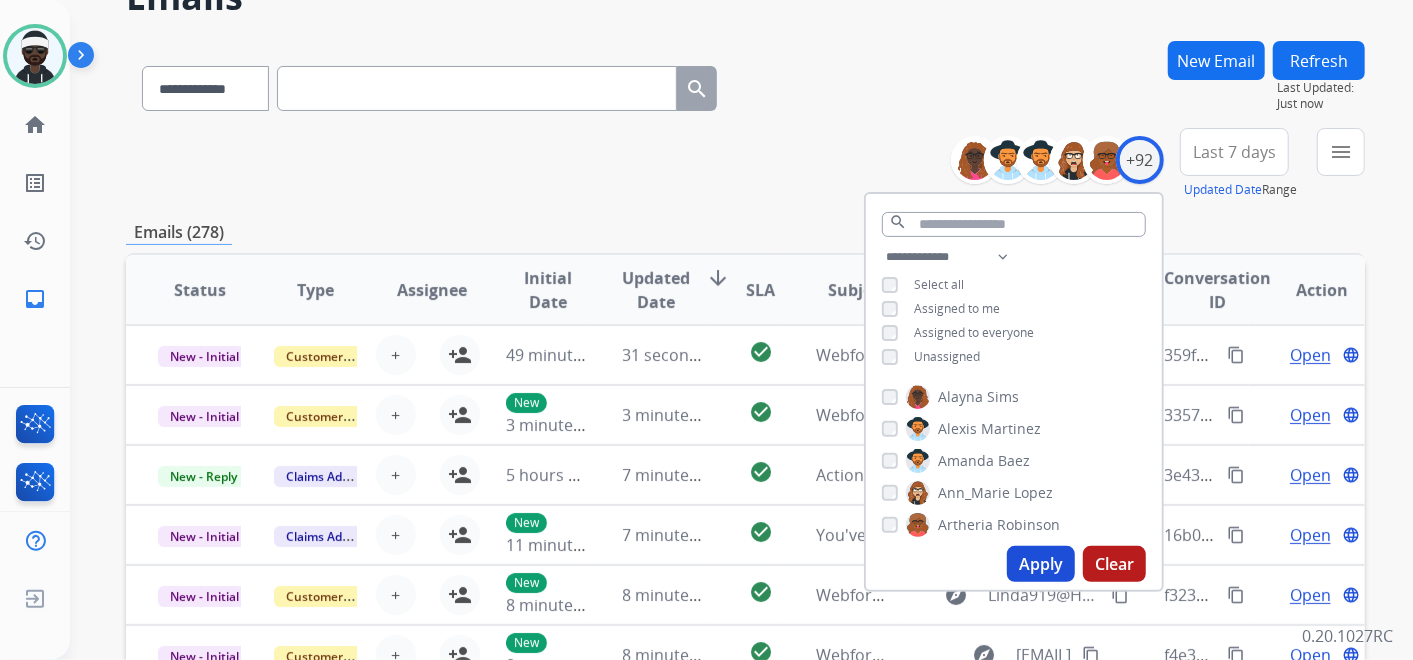 click on "Apply" at bounding box center [1041, 564] 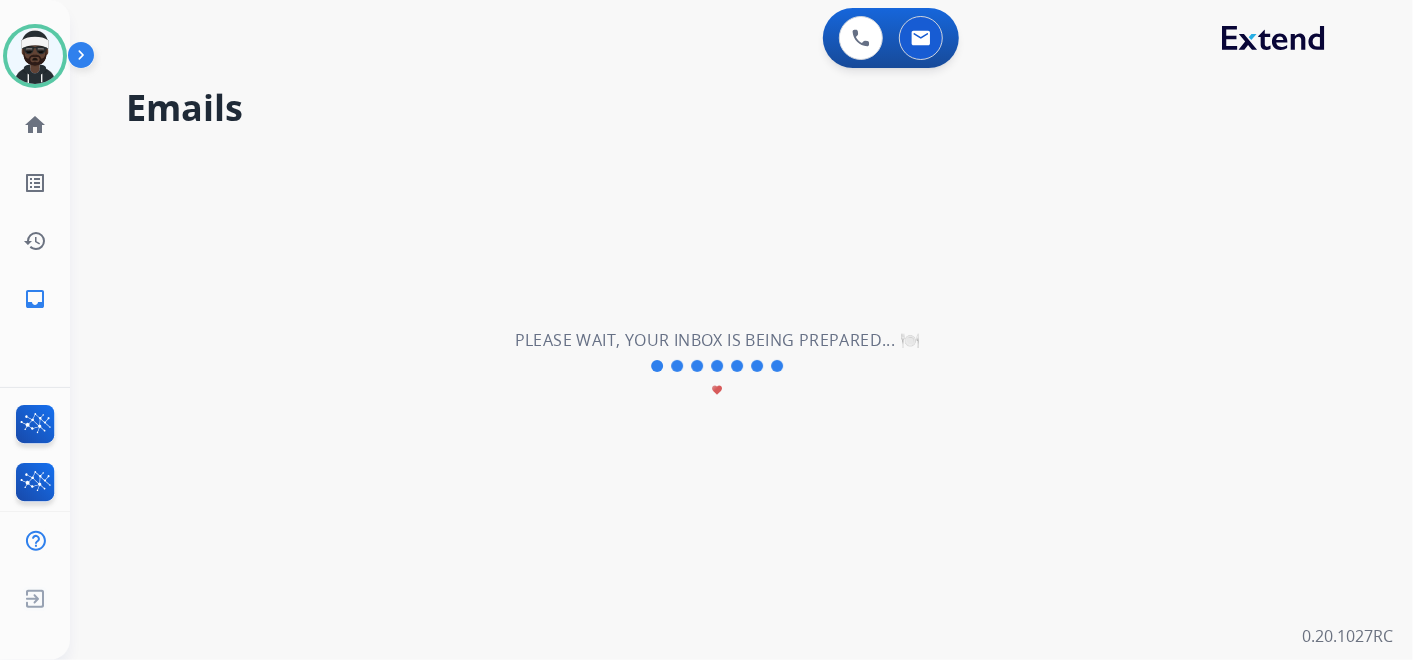 scroll, scrollTop: 0, scrollLeft: 0, axis: both 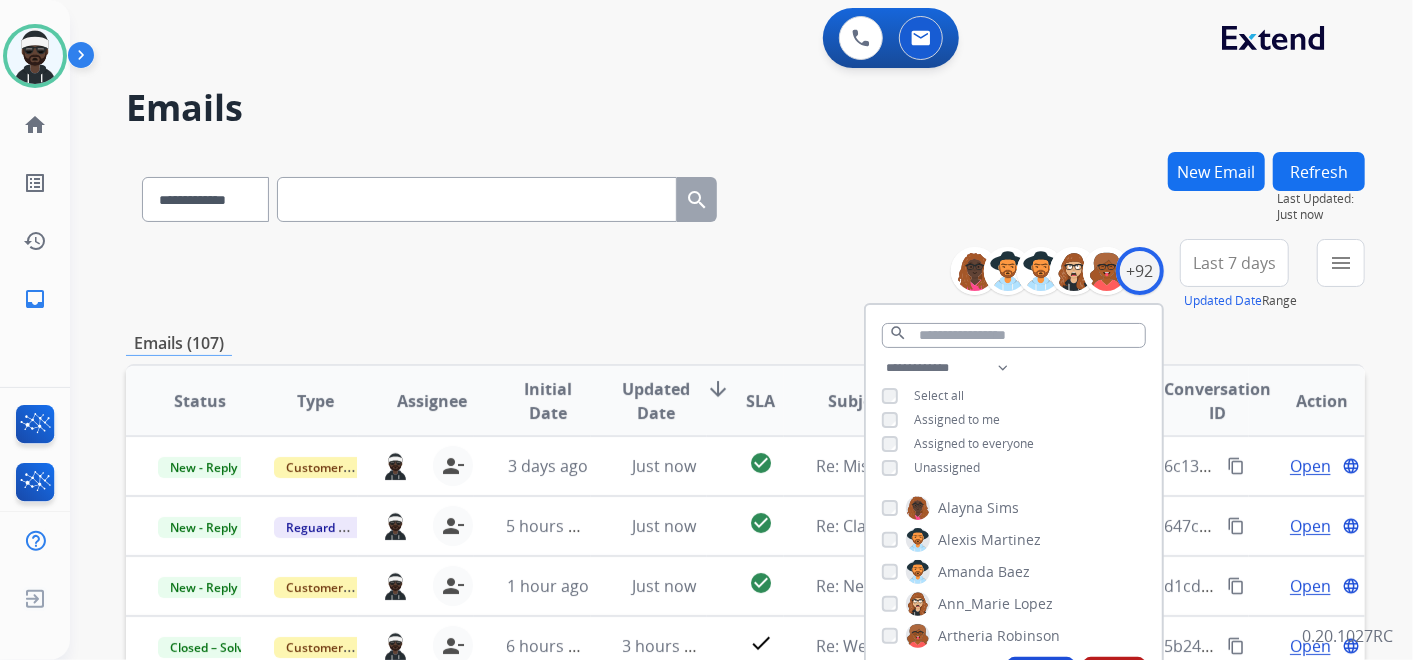 click on "**********" at bounding box center (745, 275) 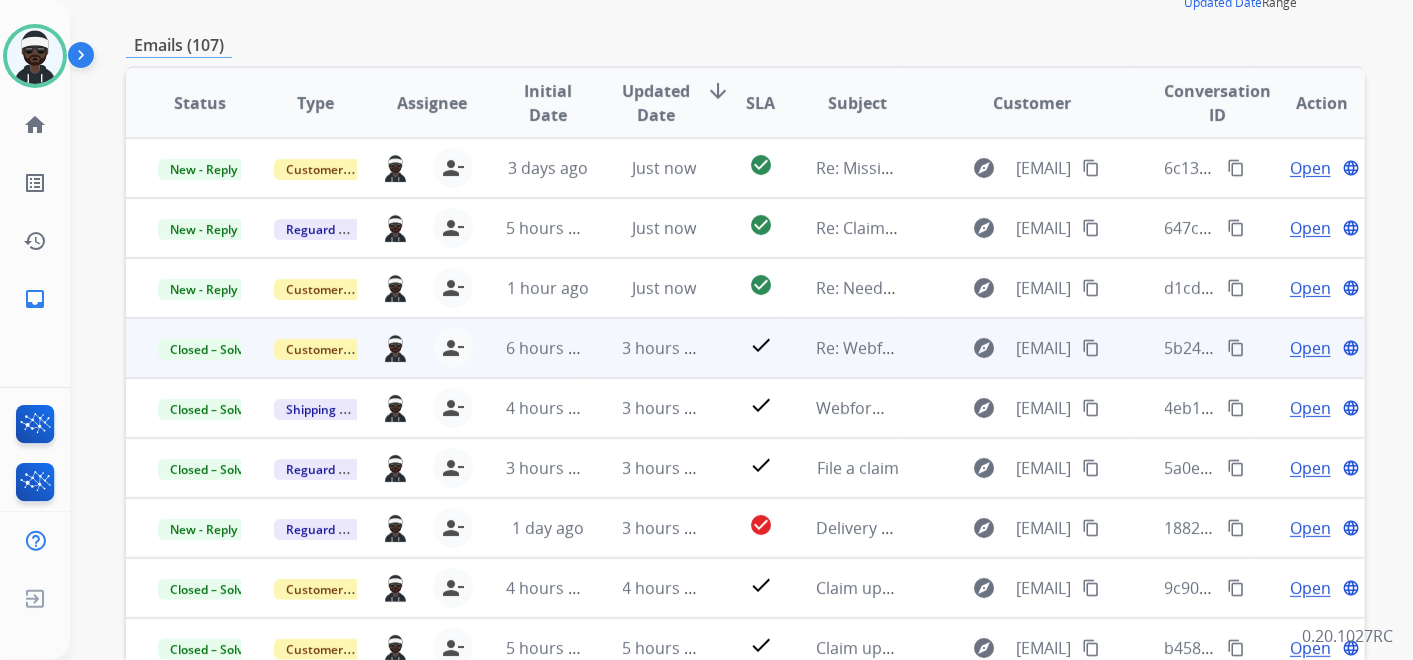 scroll, scrollTop: 333, scrollLeft: 0, axis: vertical 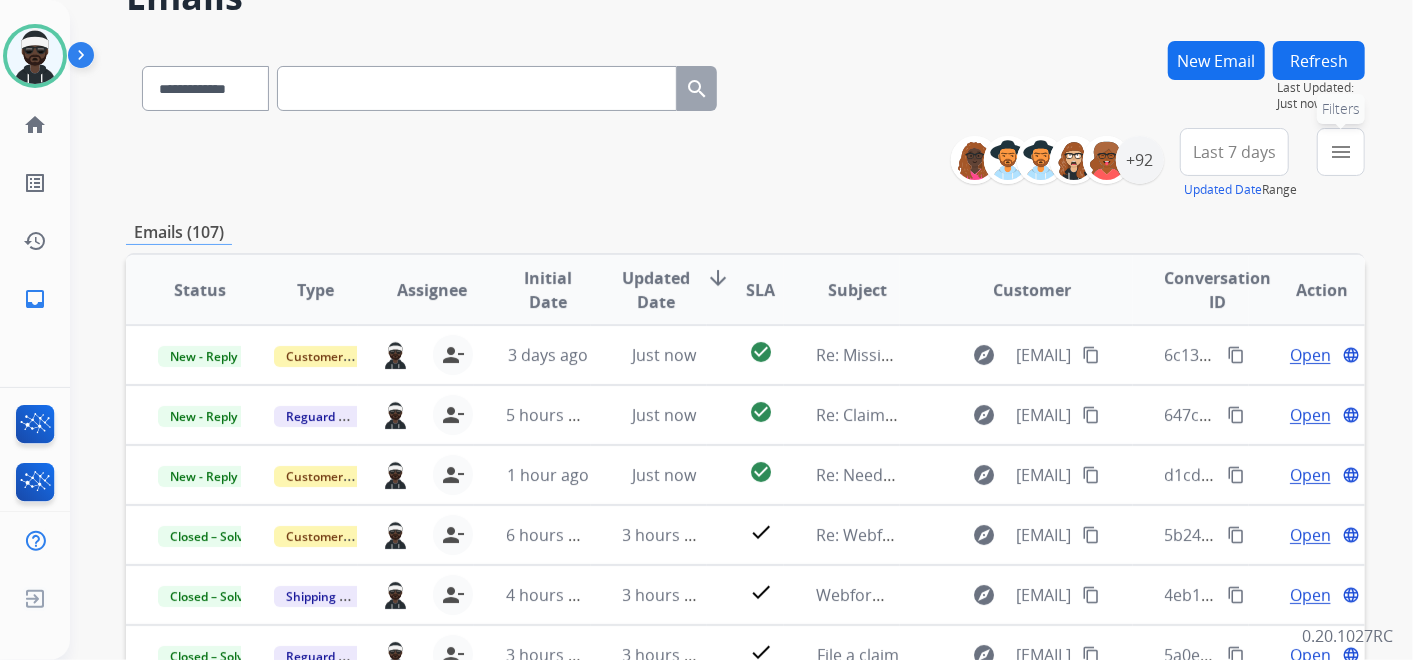 click on "menu" at bounding box center (1341, 152) 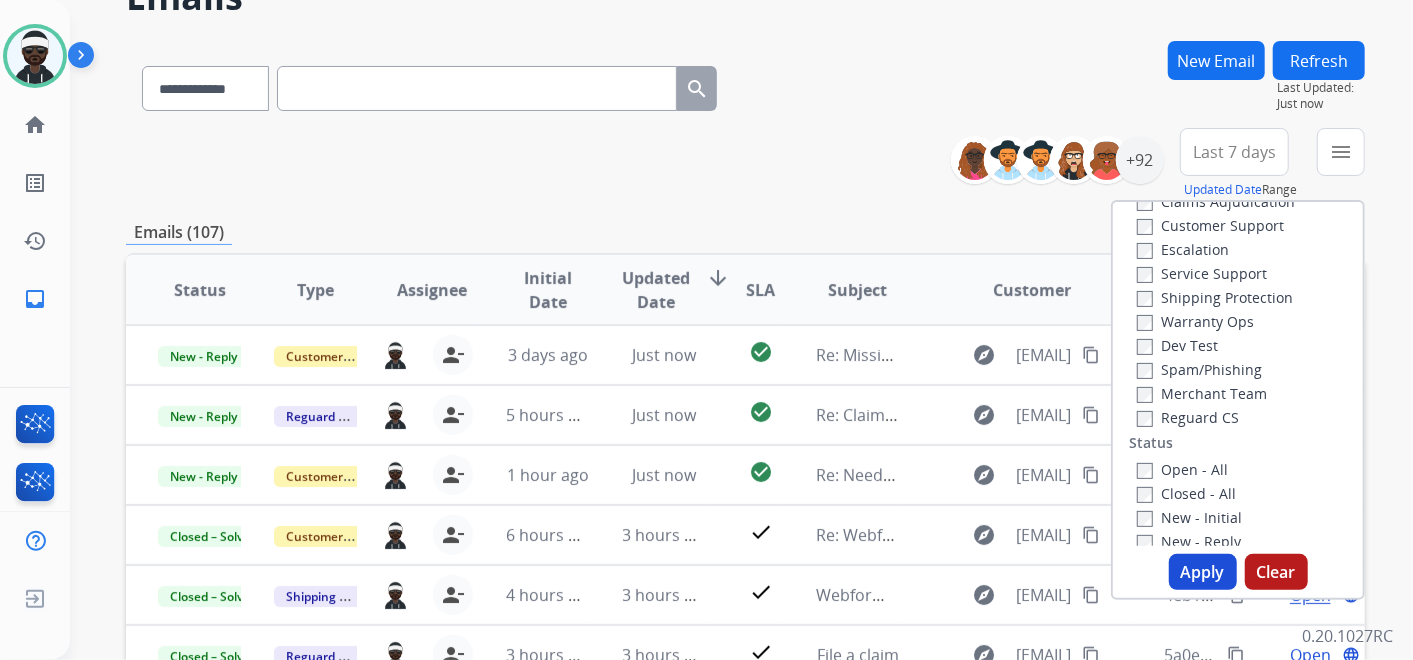 scroll, scrollTop: 0, scrollLeft: 0, axis: both 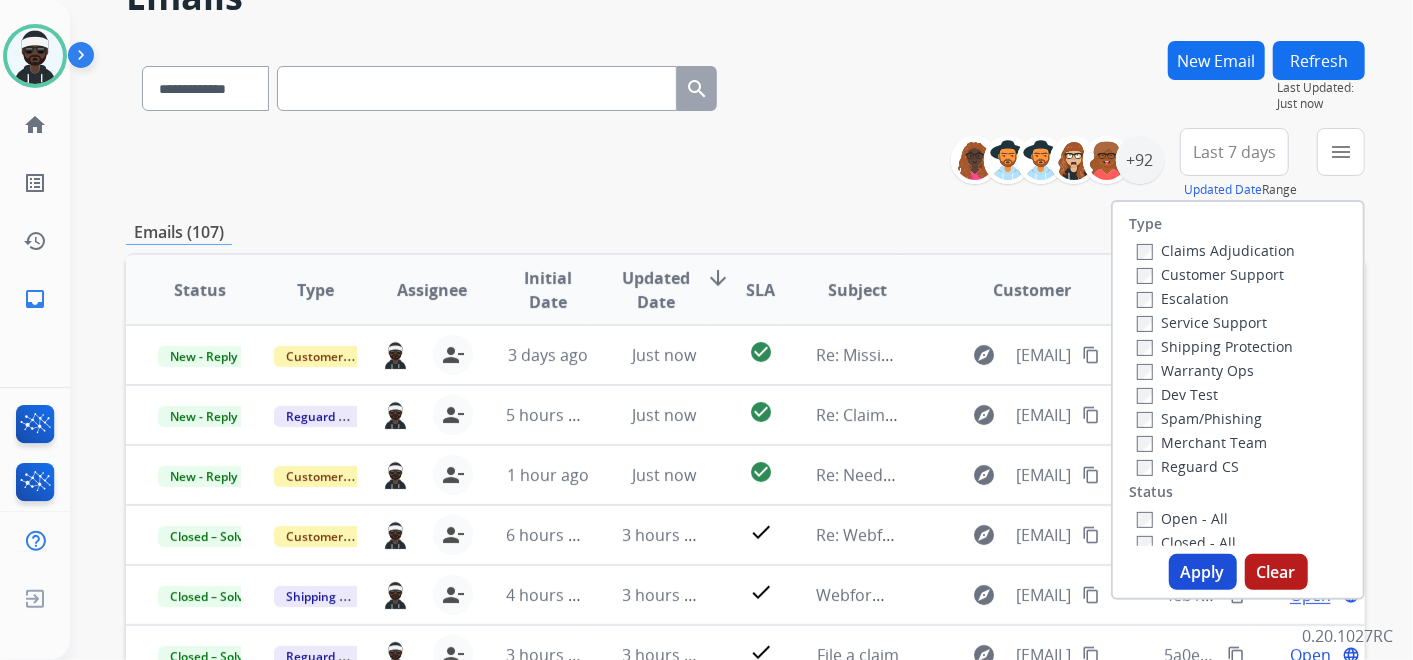 click on "Customer Support" at bounding box center (1210, 274) 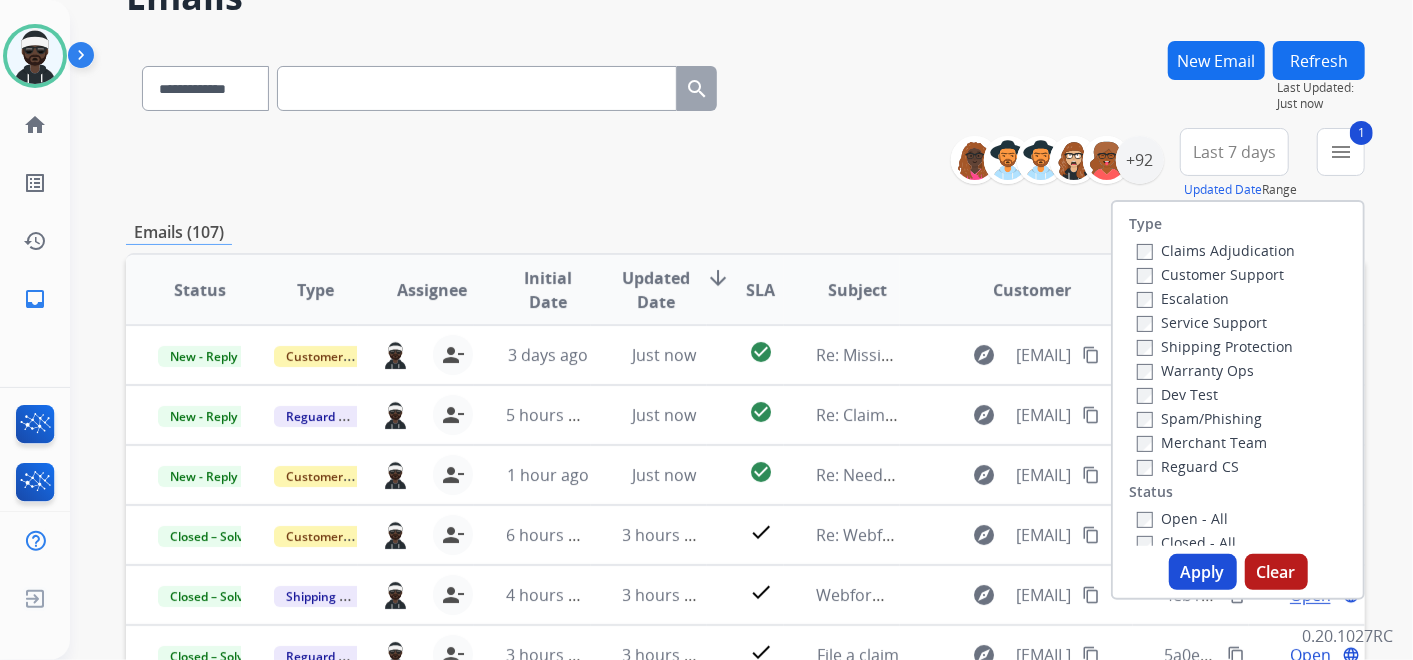 click on "Shipping Protection" at bounding box center [1215, 346] 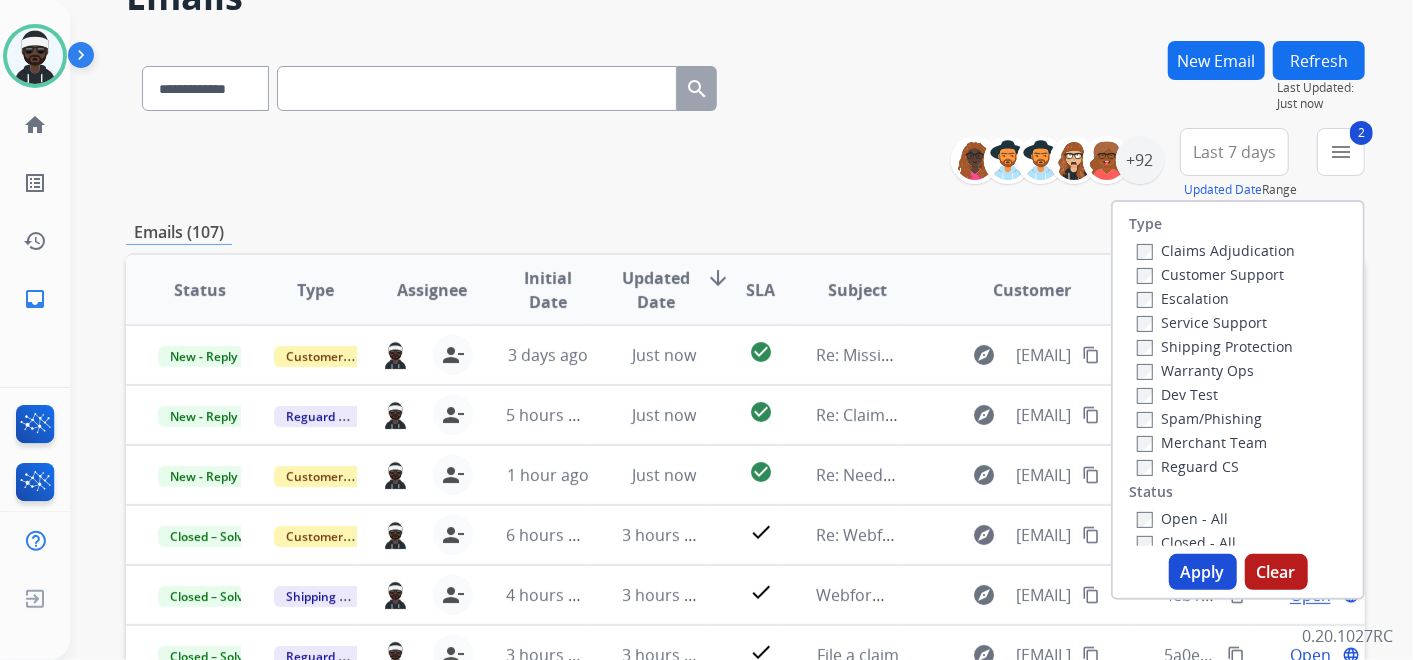 click on "Shipping Protection" at bounding box center [1215, 346] 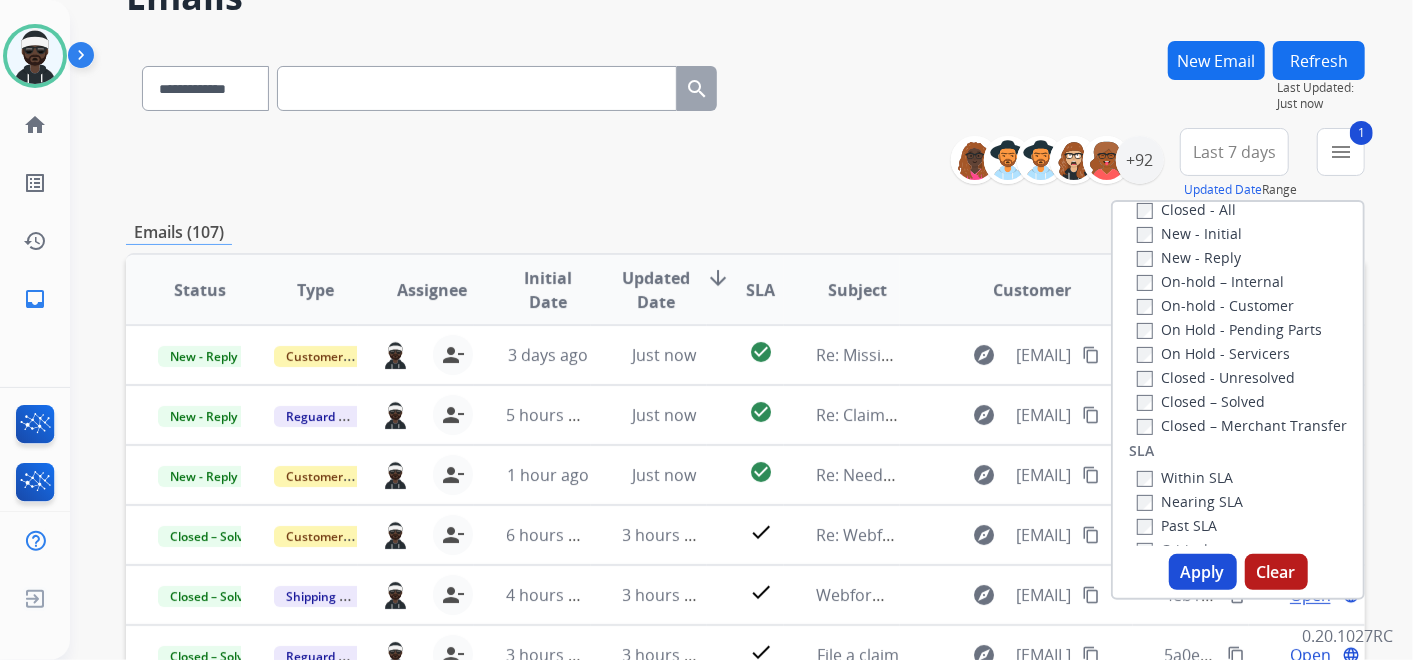 scroll, scrollTop: 0, scrollLeft: 0, axis: both 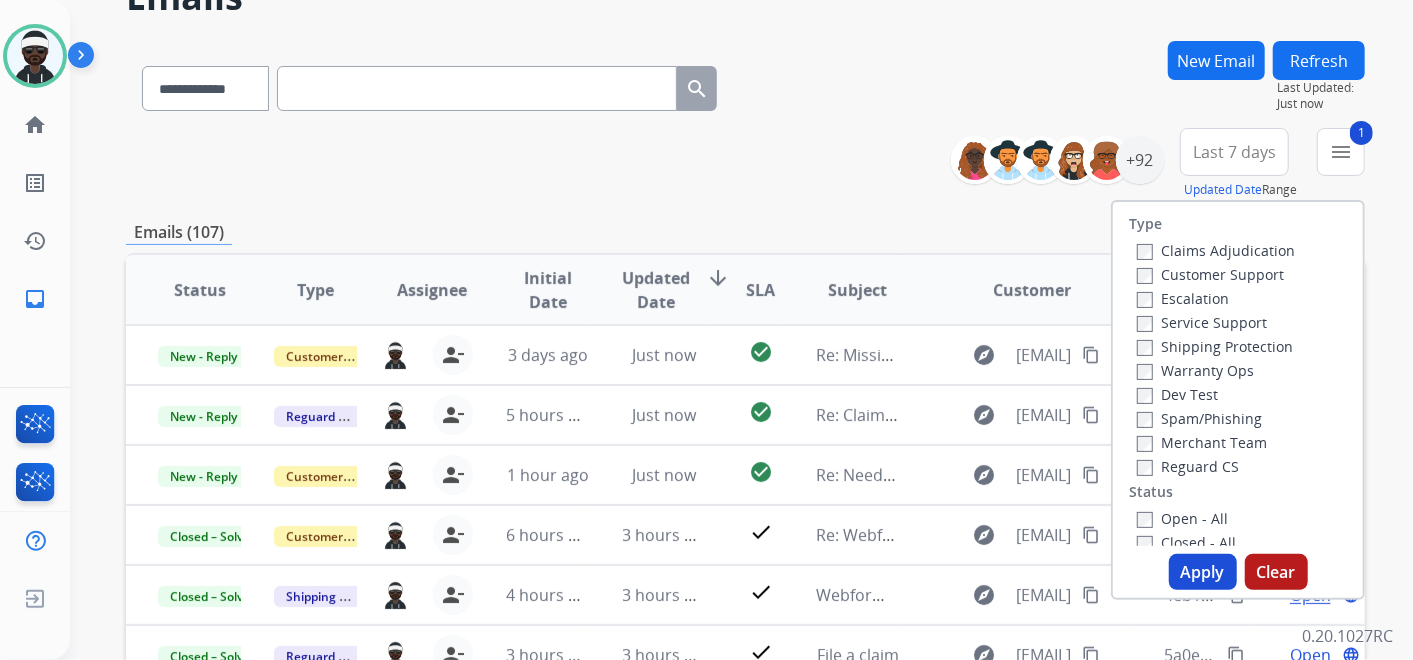 click on "Customer Support" at bounding box center (1210, 274) 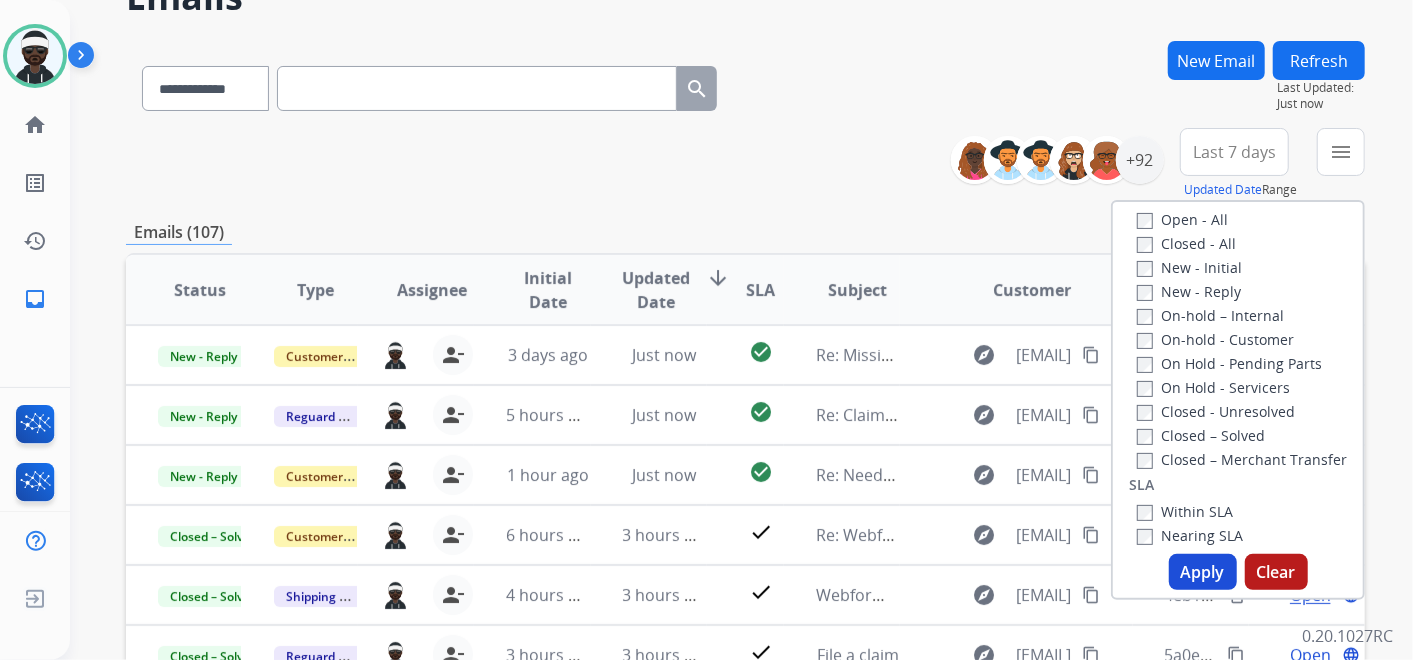 scroll, scrollTop: 333, scrollLeft: 0, axis: vertical 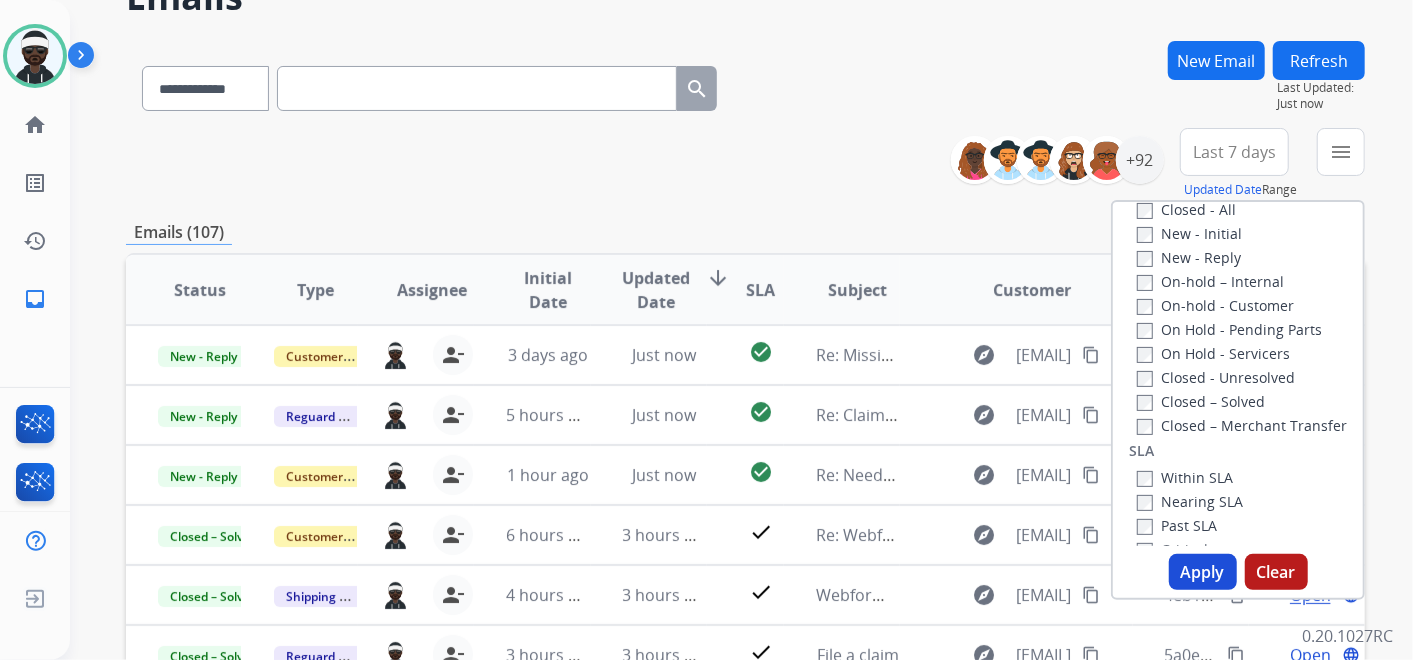 click on "New - Reply" at bounding box center (1189, 257) 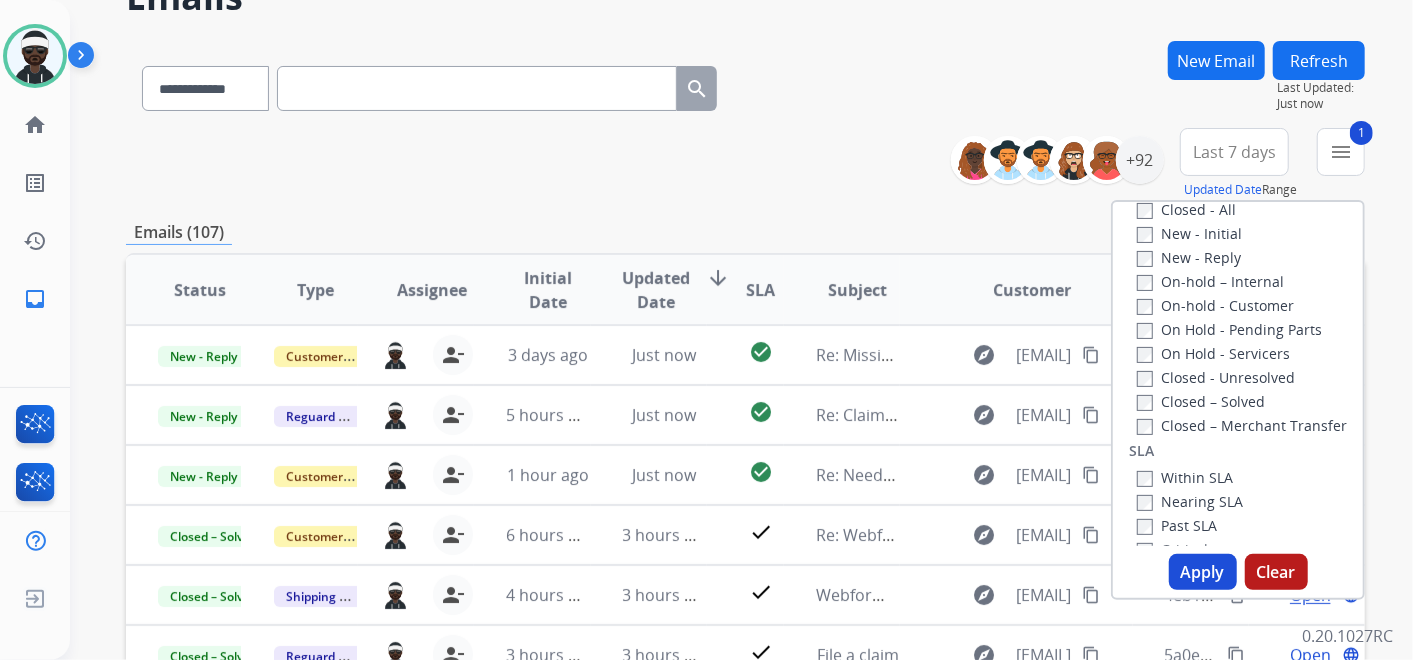 click on "New - Initial" at bounding box center (1189, 233) 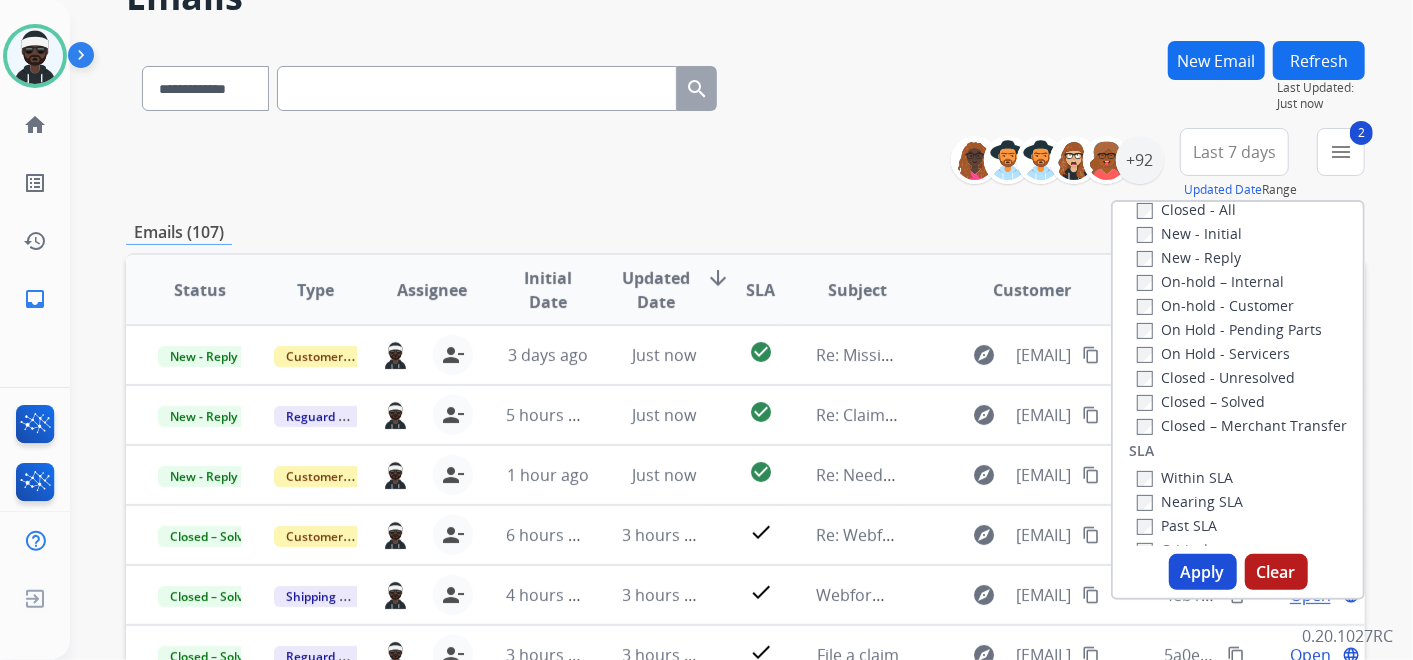 click on "Apply" at bounding box center (1203, 572) 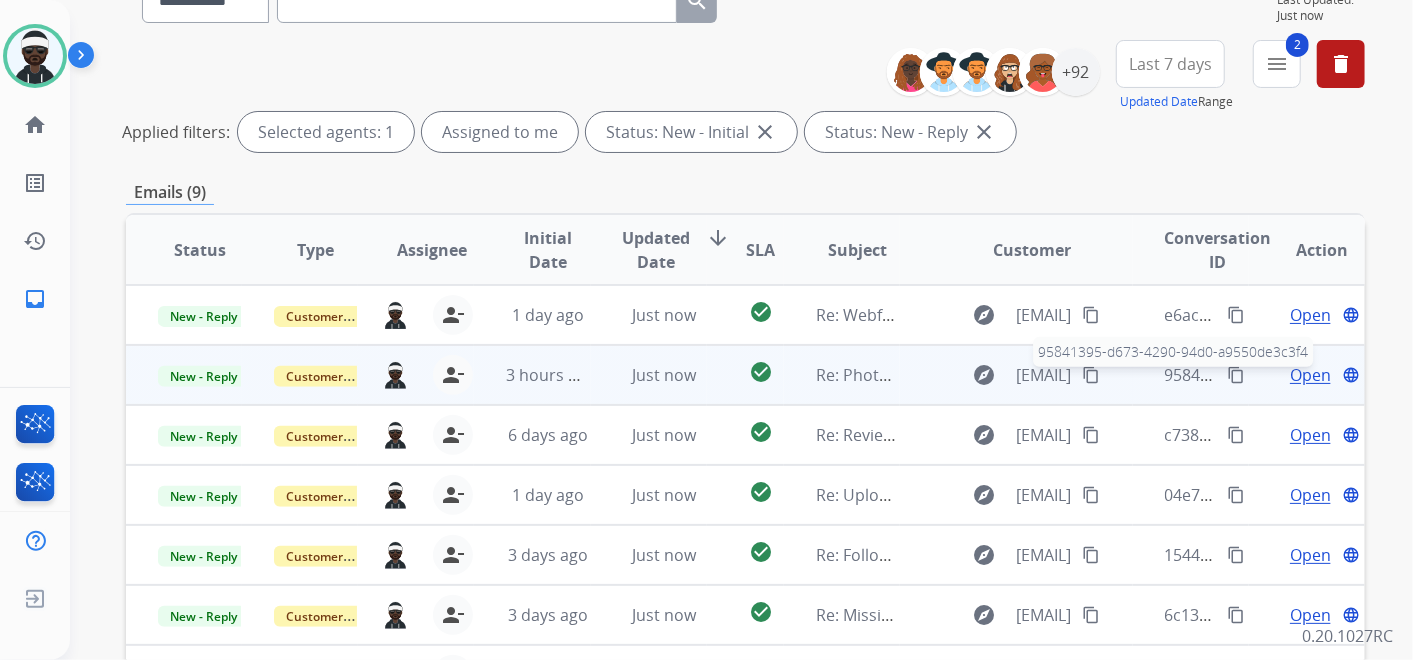 scroll, scrollTop: 303, scrollLeft: 0, axis: vertical 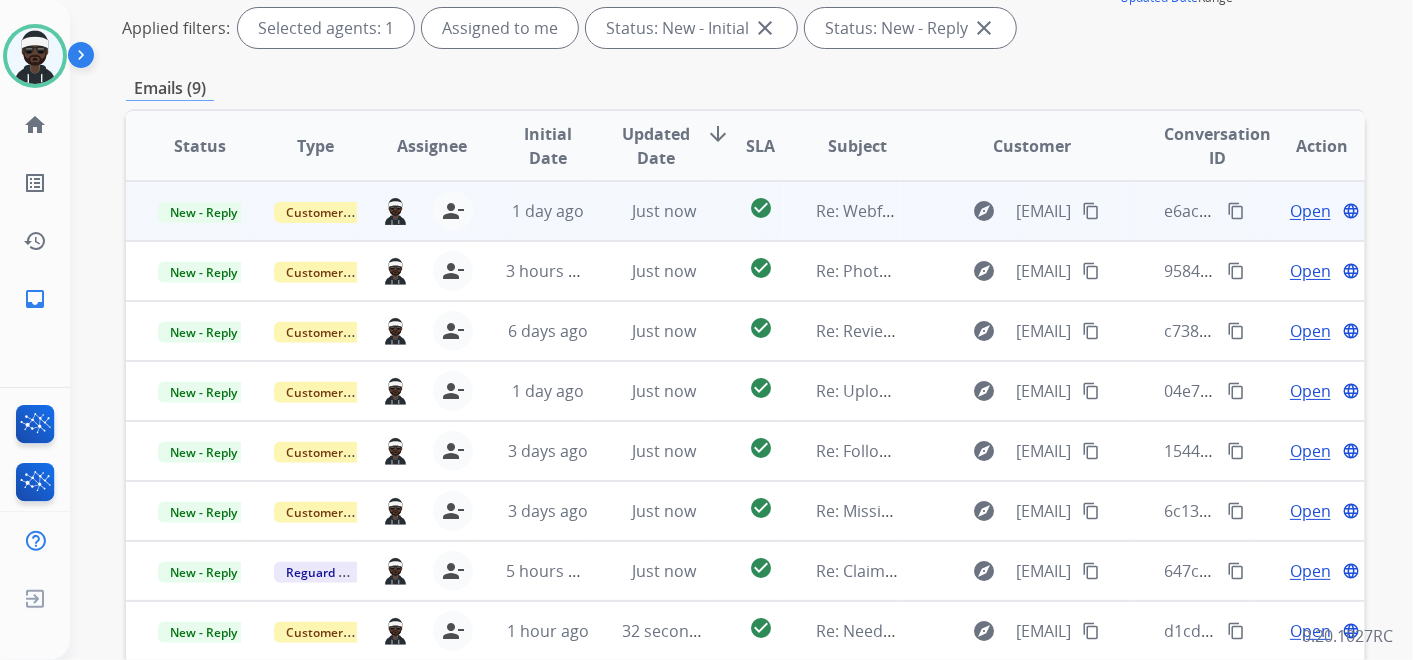click on "Open" at bounding box center [1310, 211] 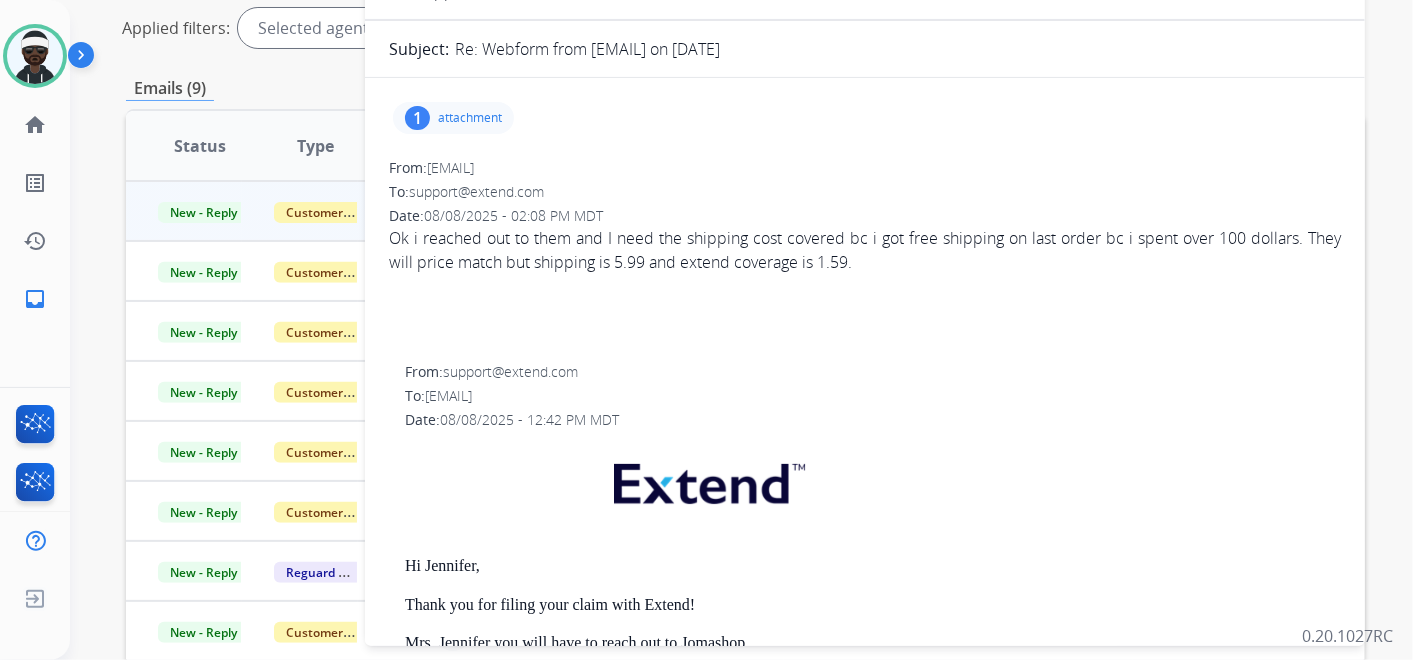 click on "1 attachment" at bounding box center [453, 118] 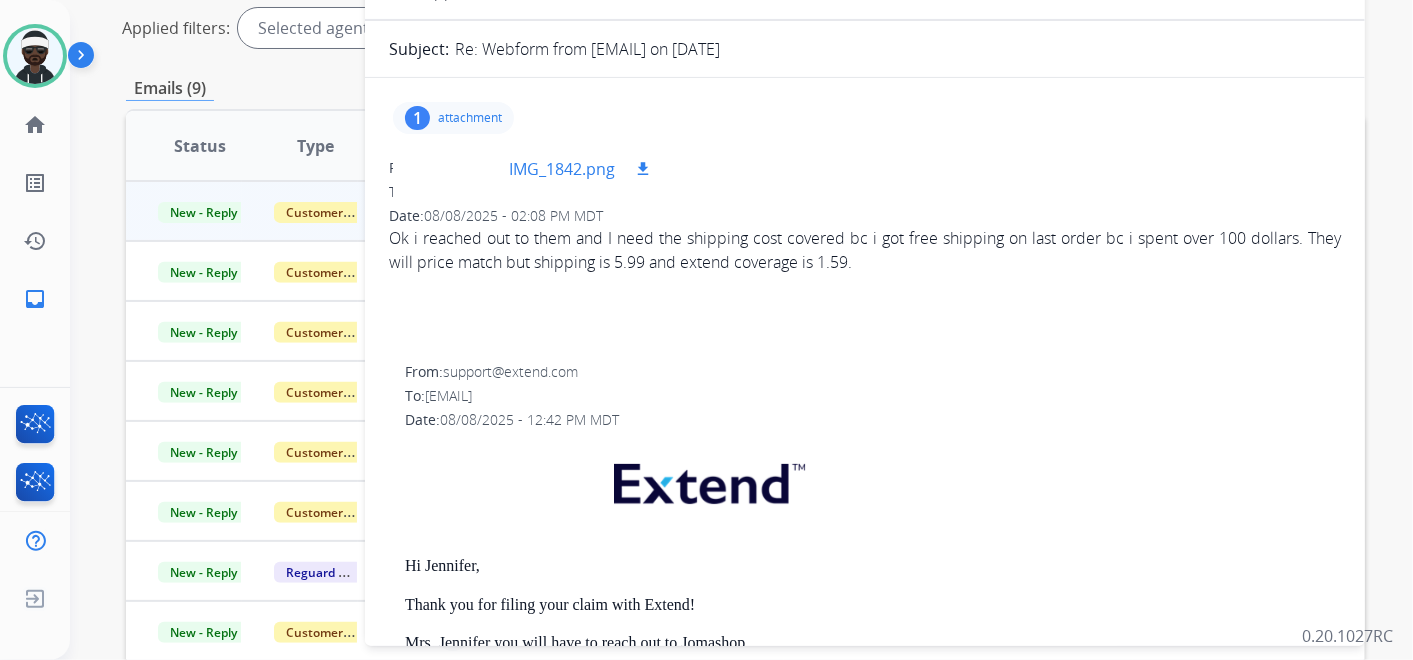 click at bounding box center [459, 169] 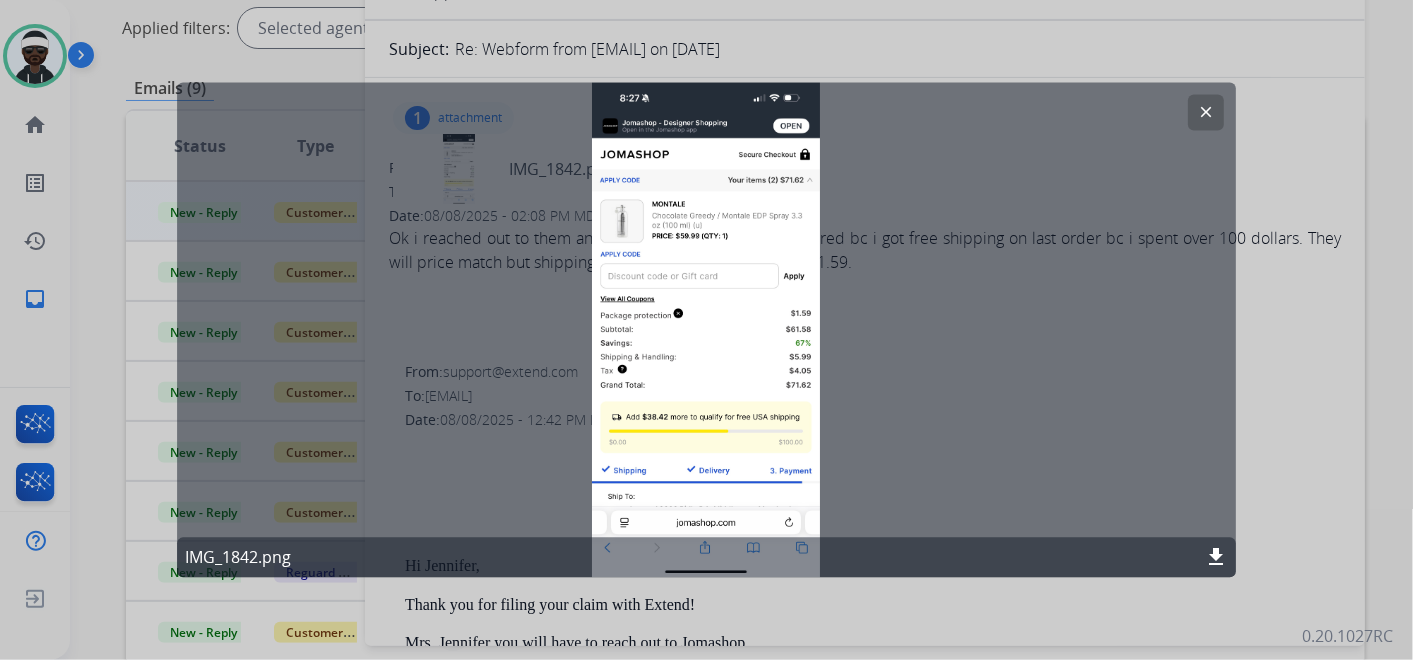 click on "clear IMG_1842.png download" 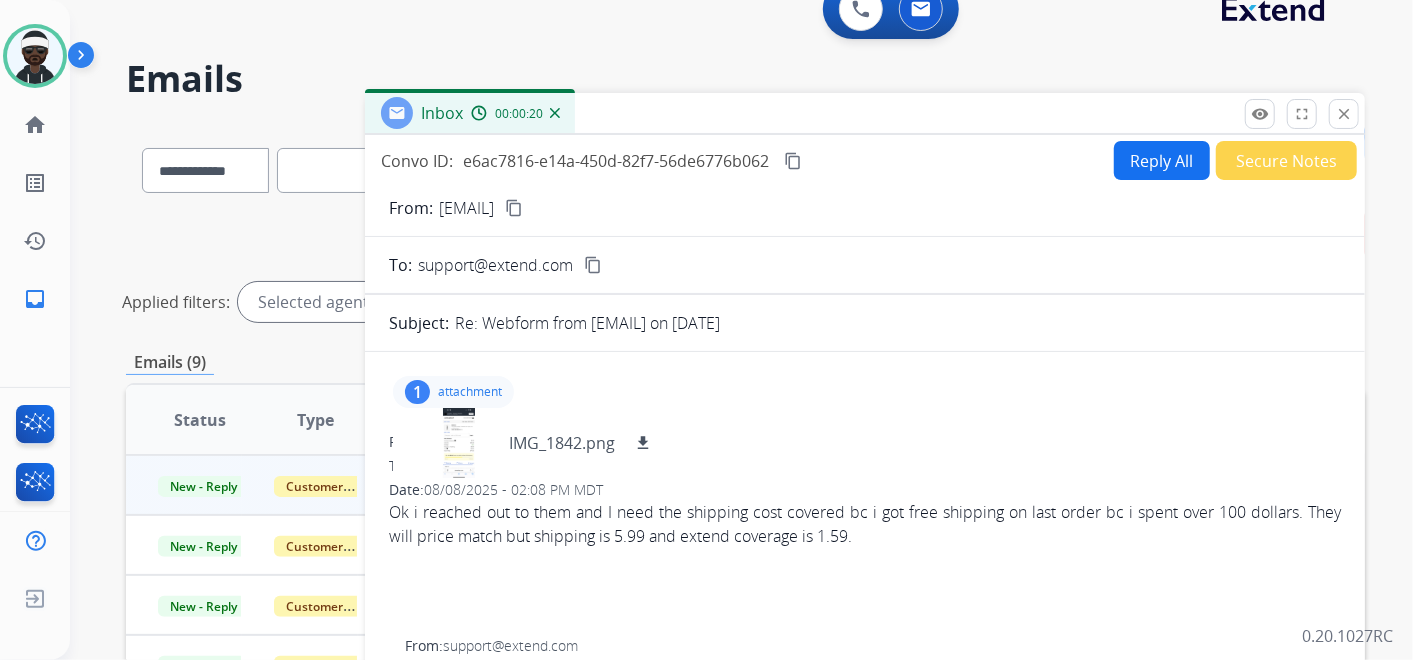 scroll, scrollTop: 0, scrollLeft: 0, axis: both 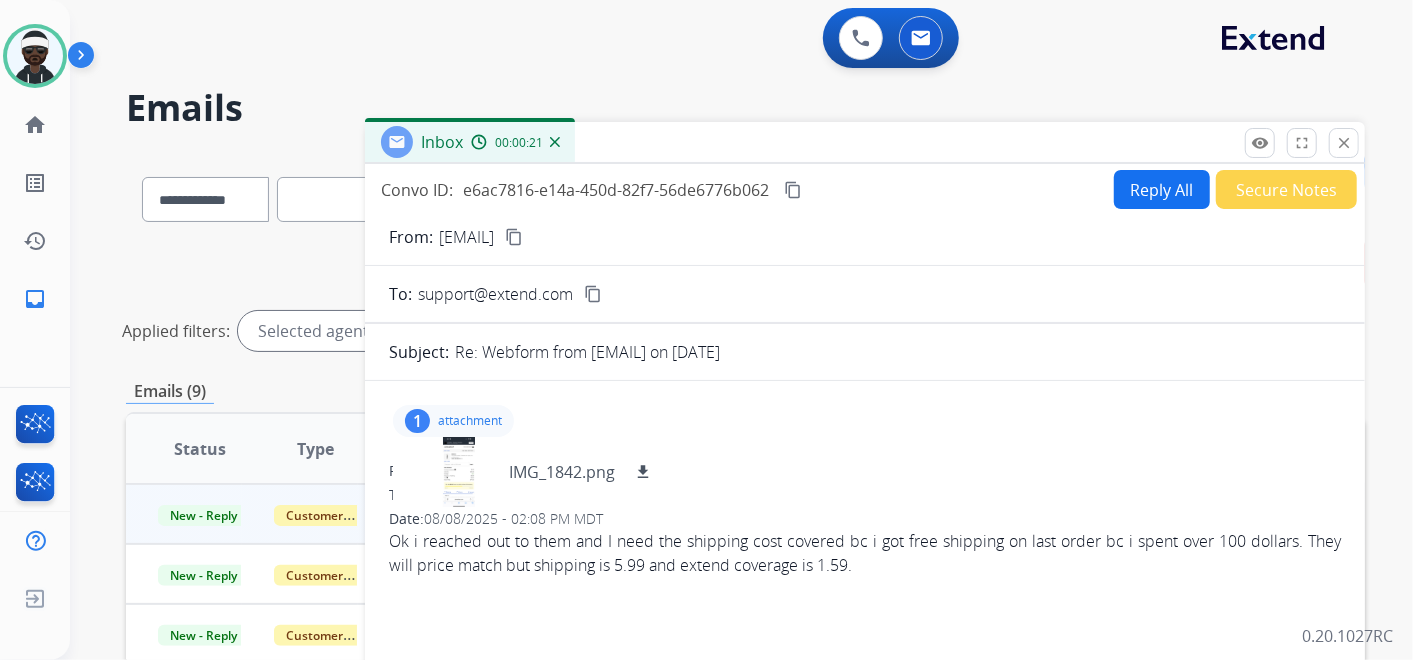 click on "content_copy" at bounding box center (514, 237) 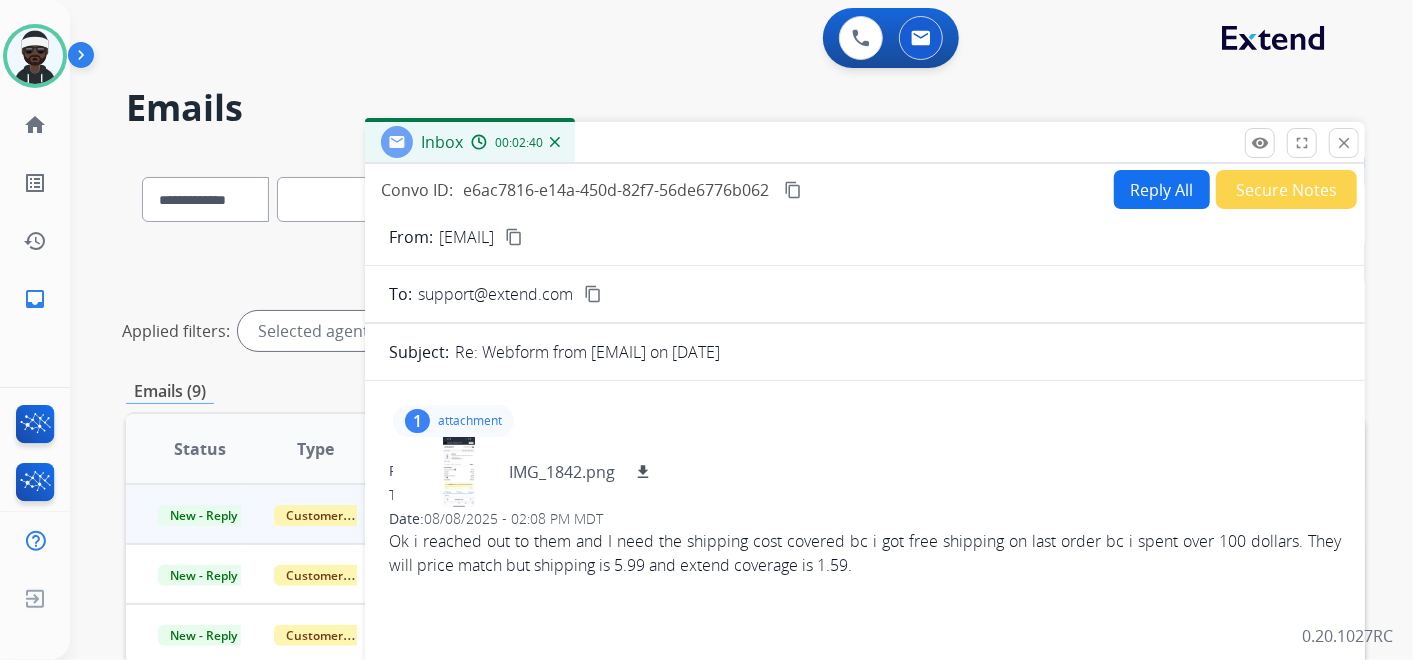 drag, startPoint x: 888, startPoint y: 564, endPoint x: 389, endPoint y: 540, distance: 499.5768 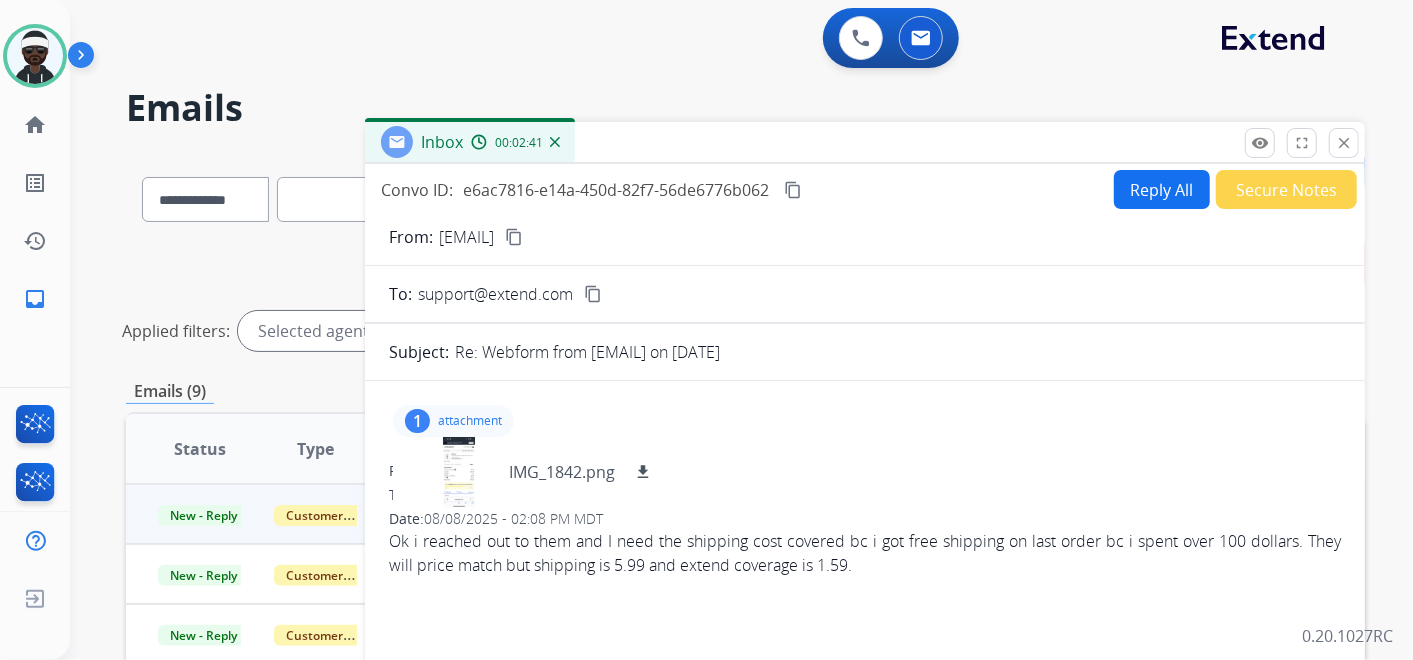 copy on "Ok i reached out to them and I need the shipping cost covered bc i got free shipping on last order bc i spent over 100 dollars. They will price match but shipping is 5.99 and extend coverage is 1.59." 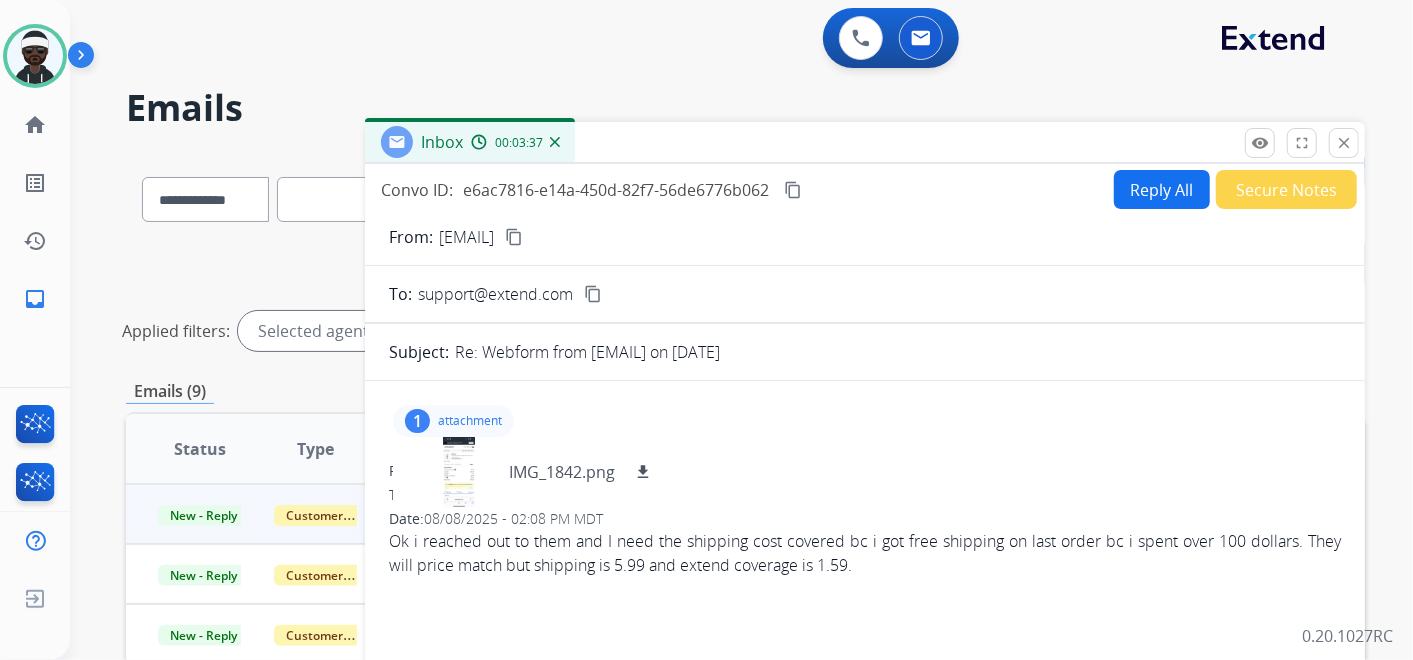 click on "Reply All" at bounding box center [1162, 189] 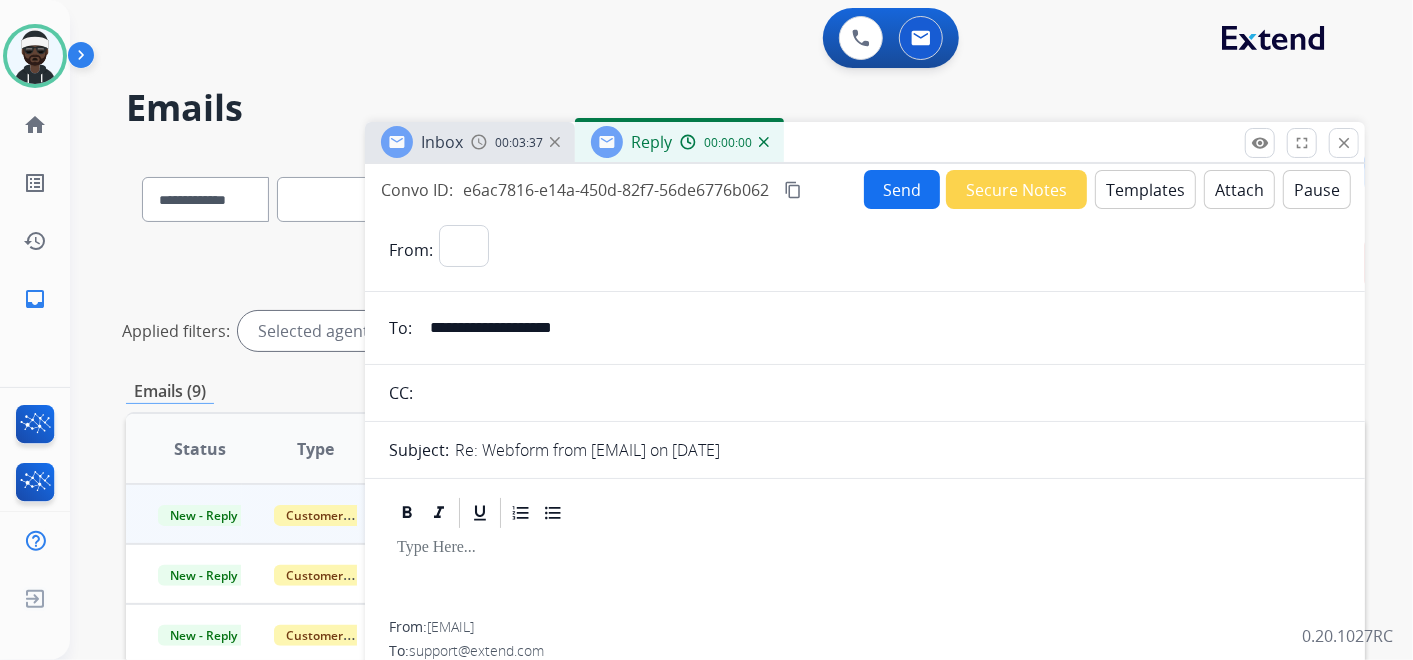 select on "**********" 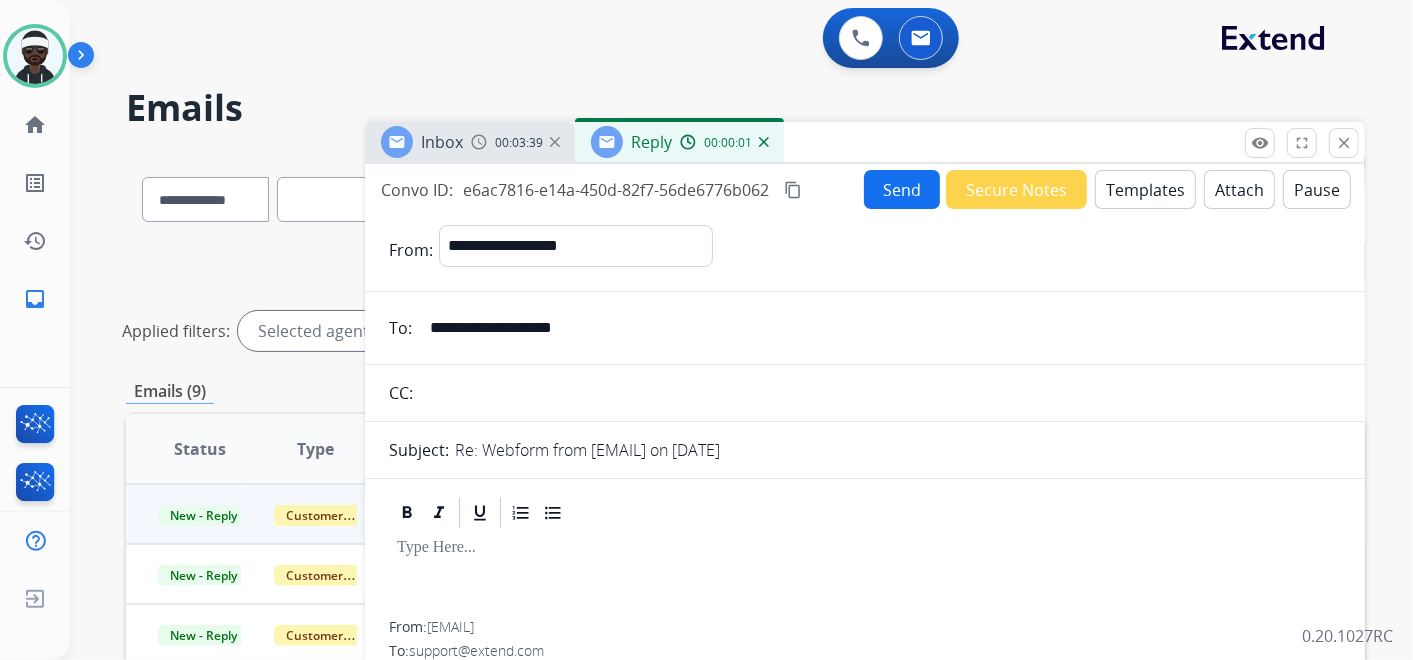 drag, startPoint x: 480, startPoint y: 552, endPoint x: 437, endPoint y: 528, distance: 49.24429 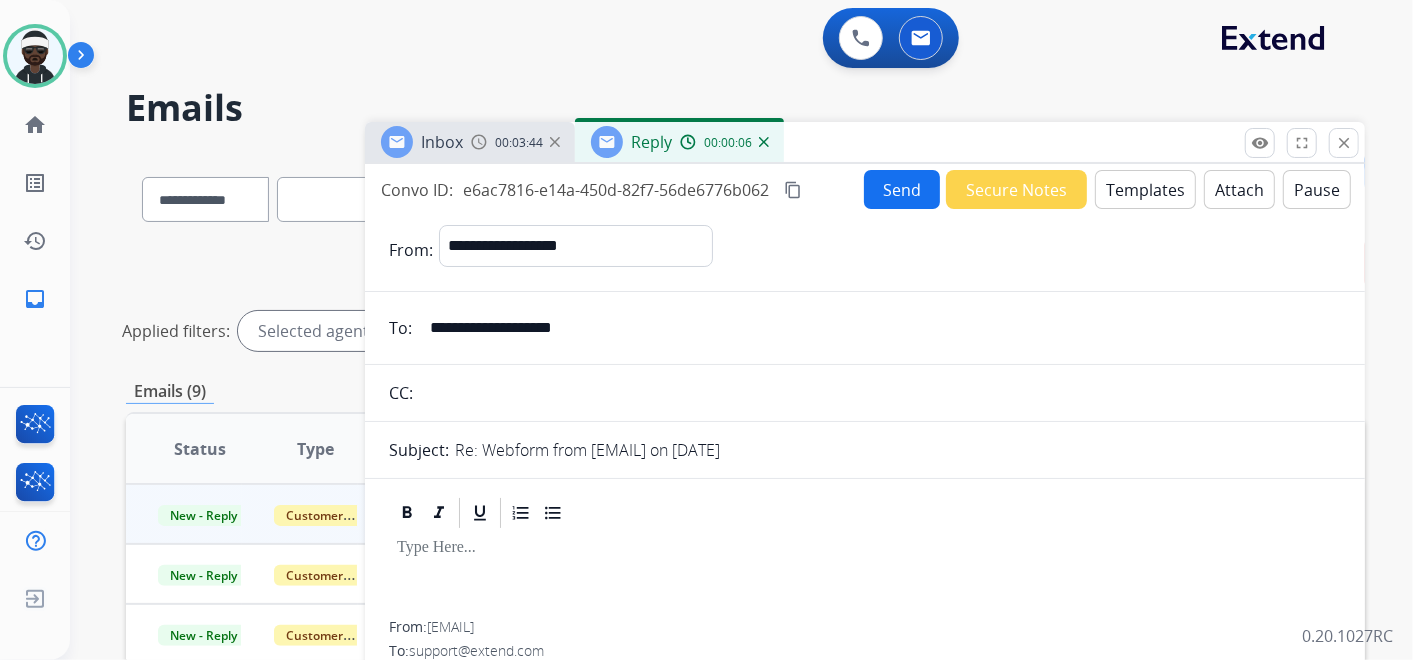 click on "Templates" at bounding box center (1145, 189) 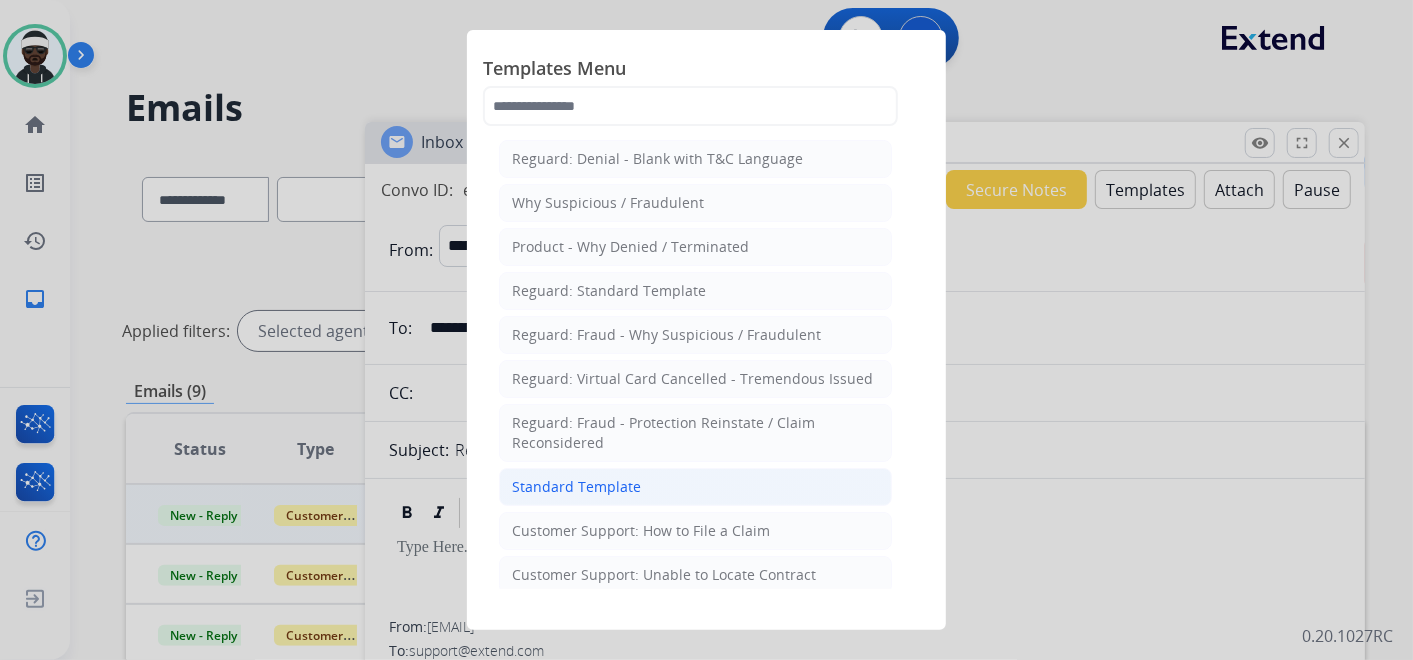 click on "Standard Template" 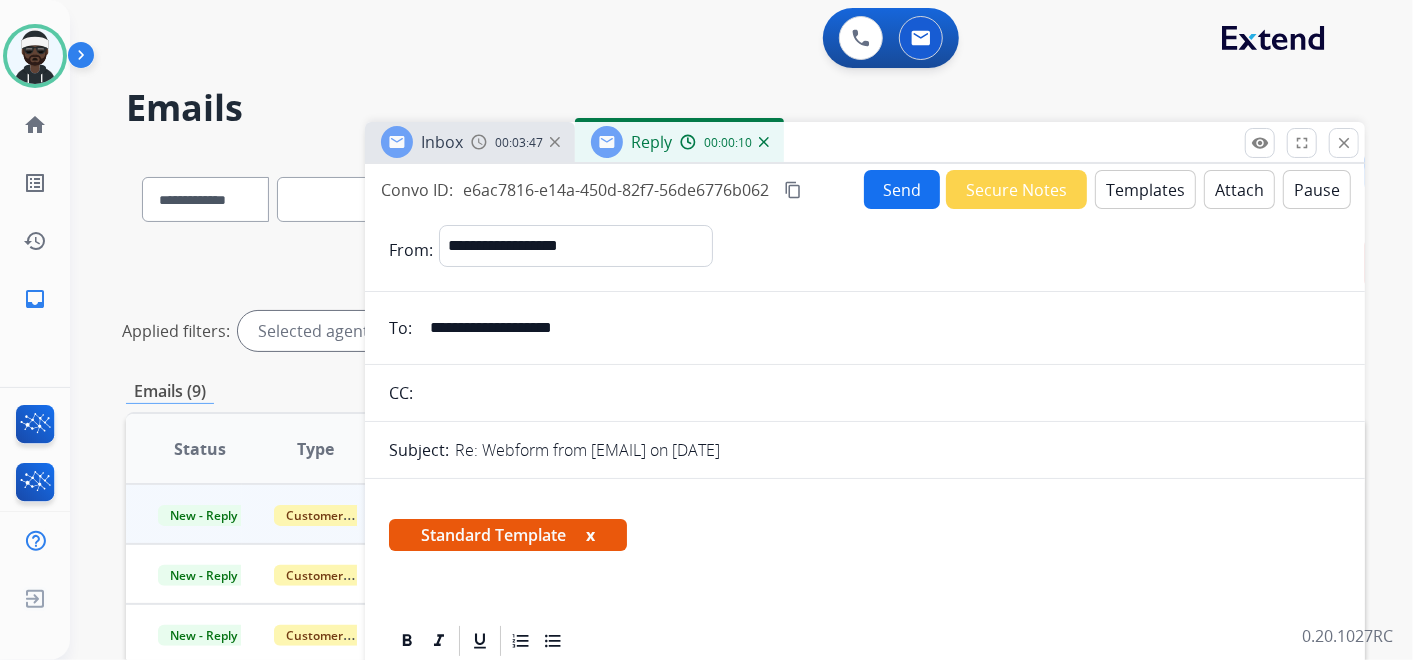 drag, startPoint x: 591, startPoint y: 534, endPoint x: 640, endPoint y: 532, distance: 49.0408 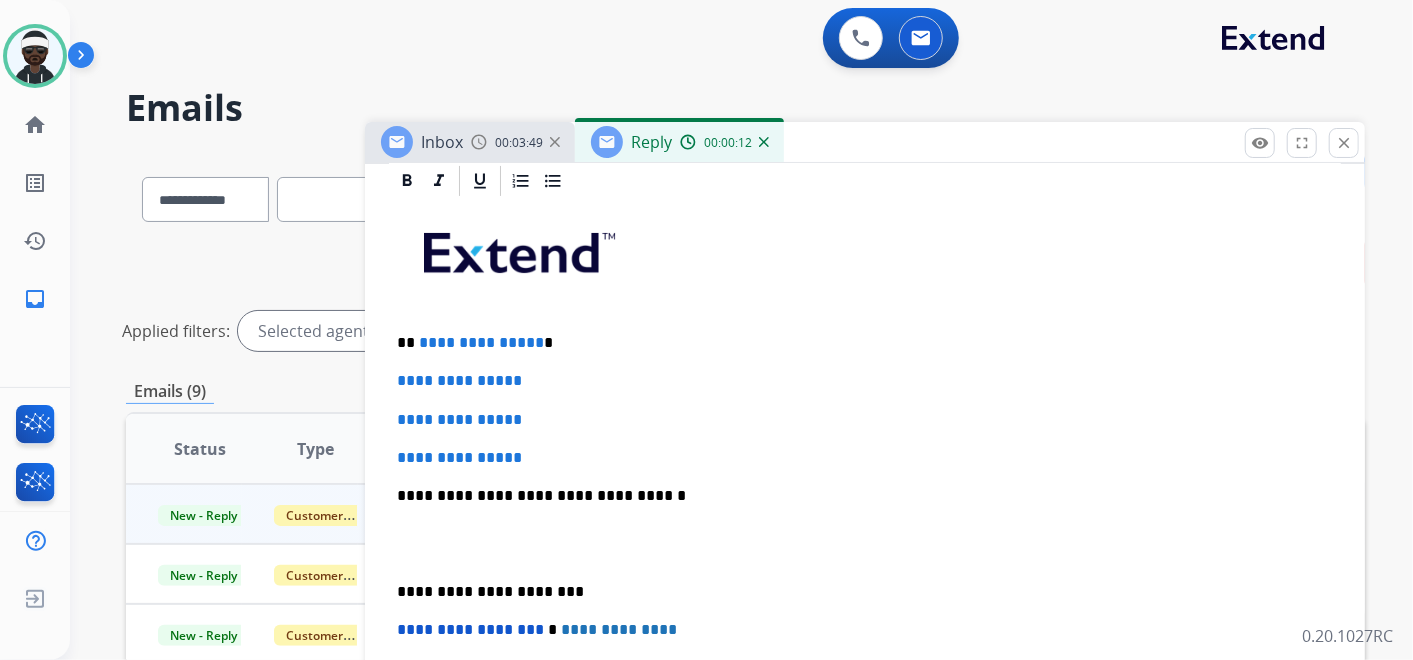 scroll, scrollTop: 333, scrollLeft: 0, axis: vertical 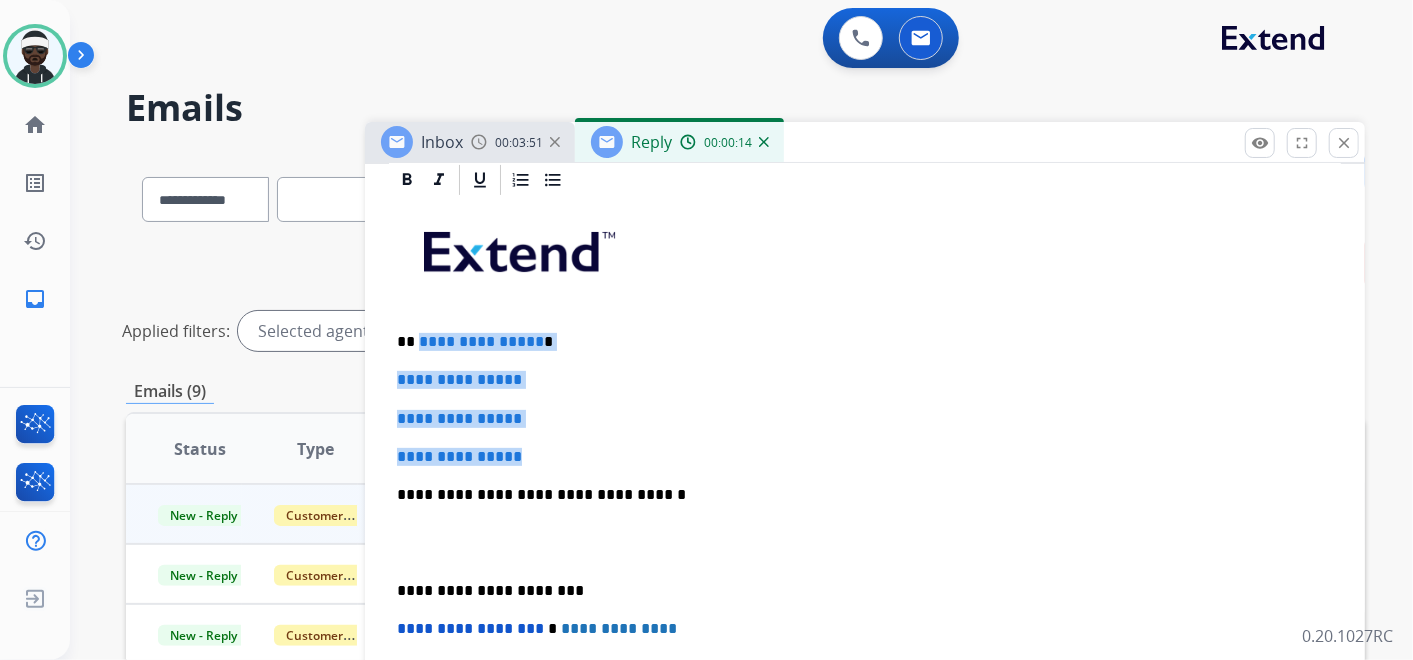 drag, startPoint x: 546, startPoint y: 452, endPoint x: 420, endPoint y: 324, distance: 179.61069 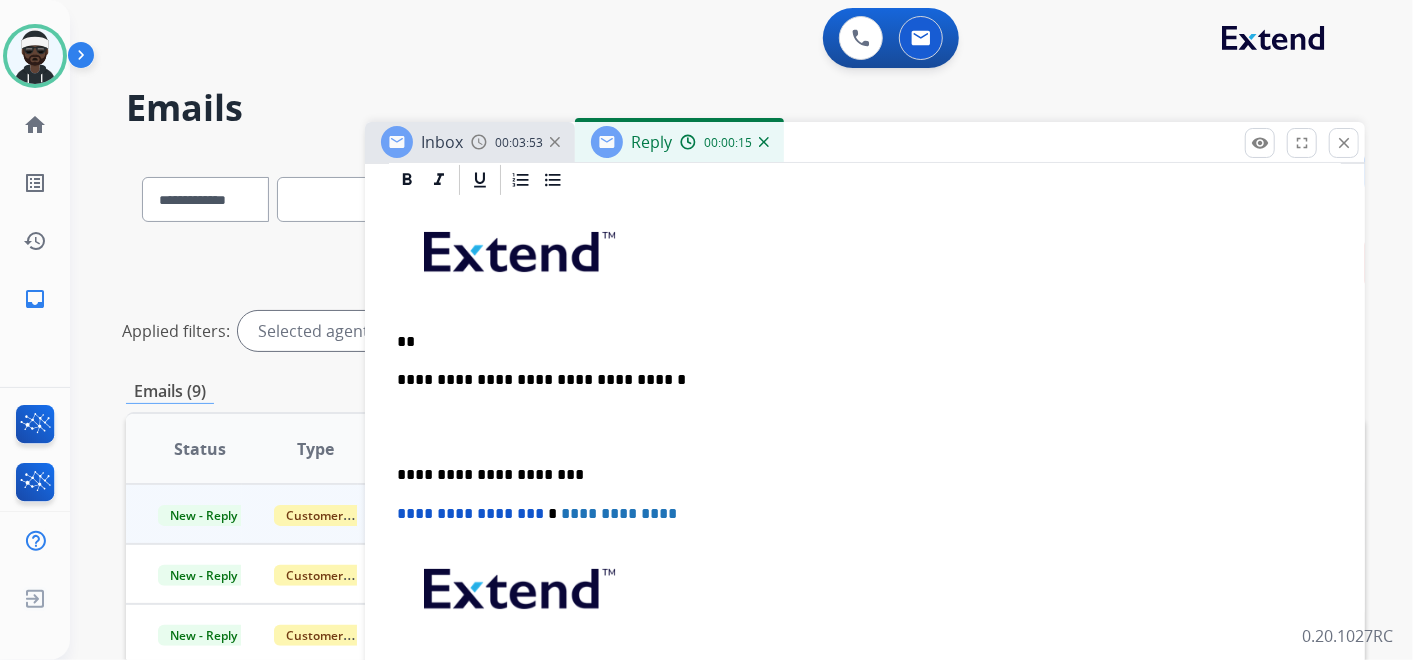 type 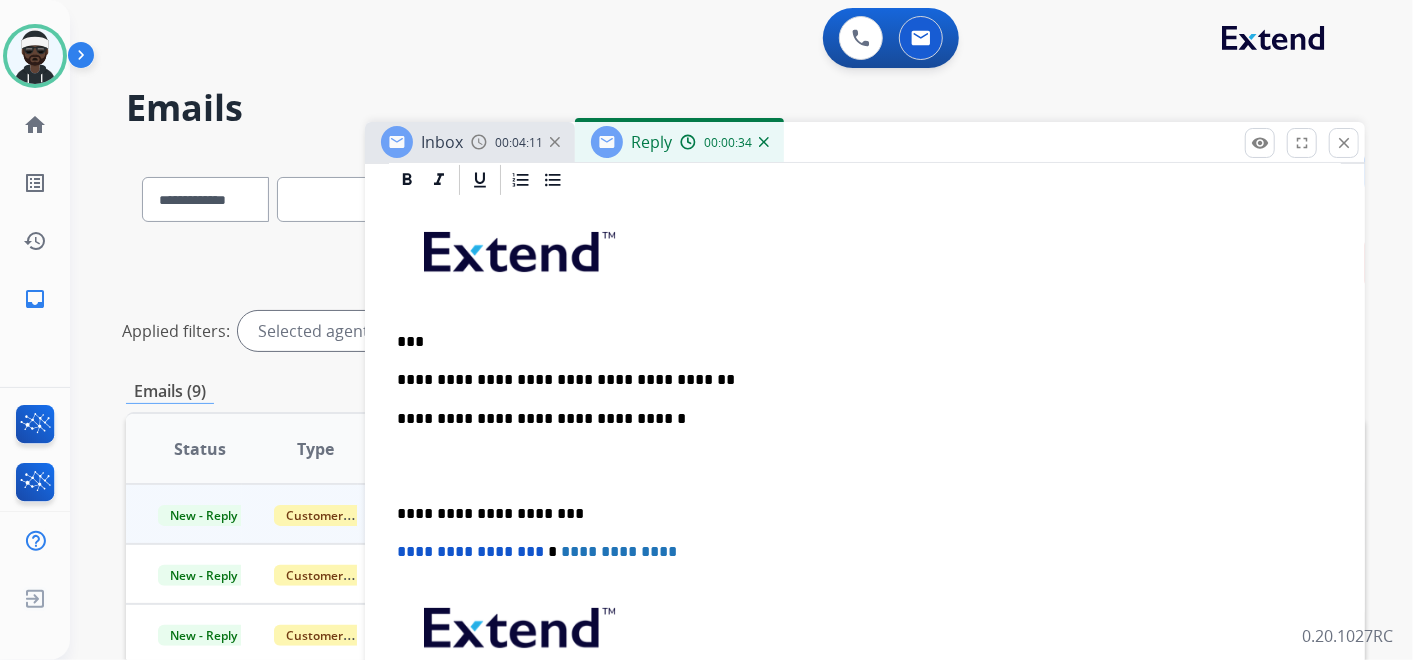 click on "**********" at bounding box center (857, 380) 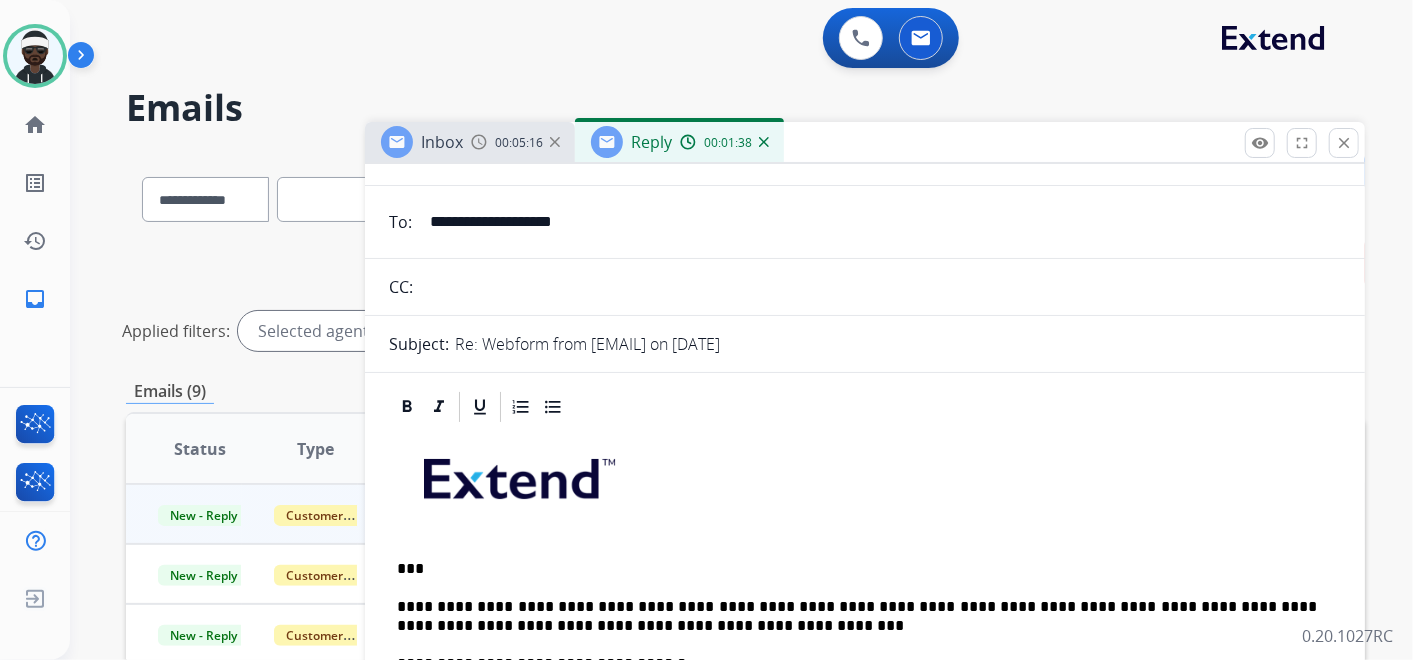 scroll, scrollTop: 0, scrollLeft: 0, axis: both 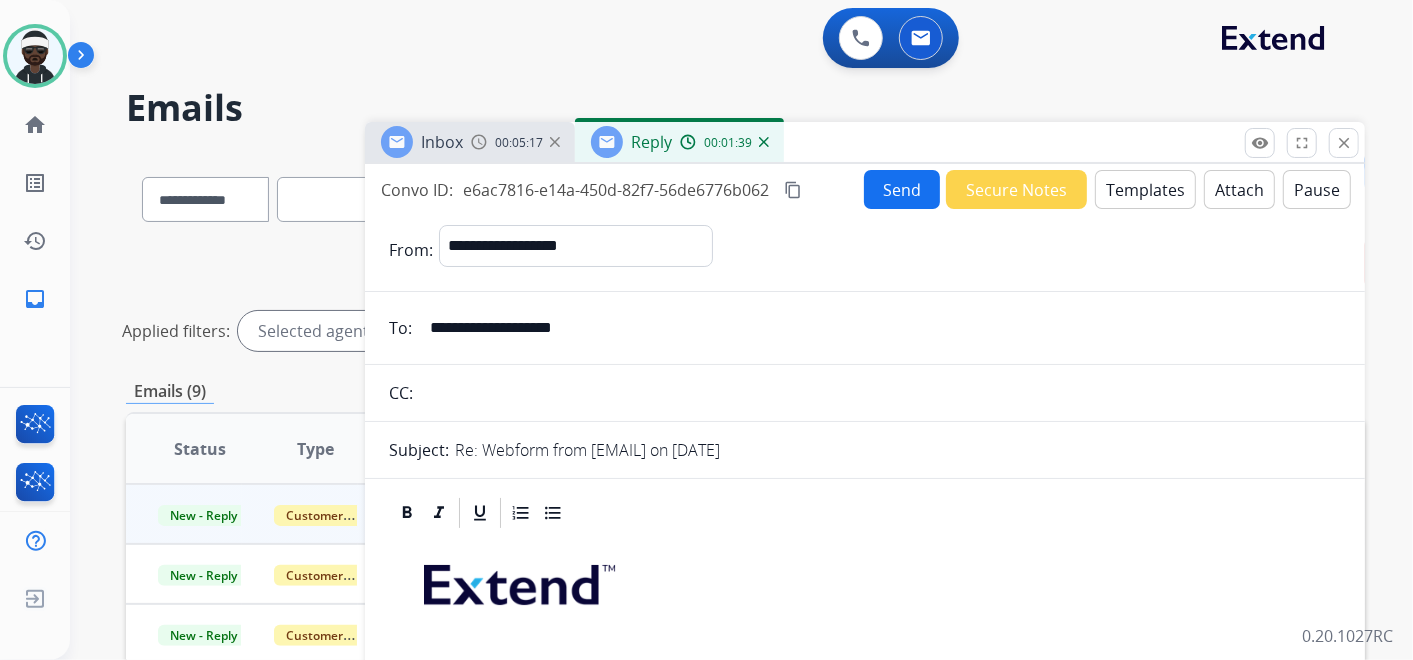 click on "Send" at bounding box center (902, 189) 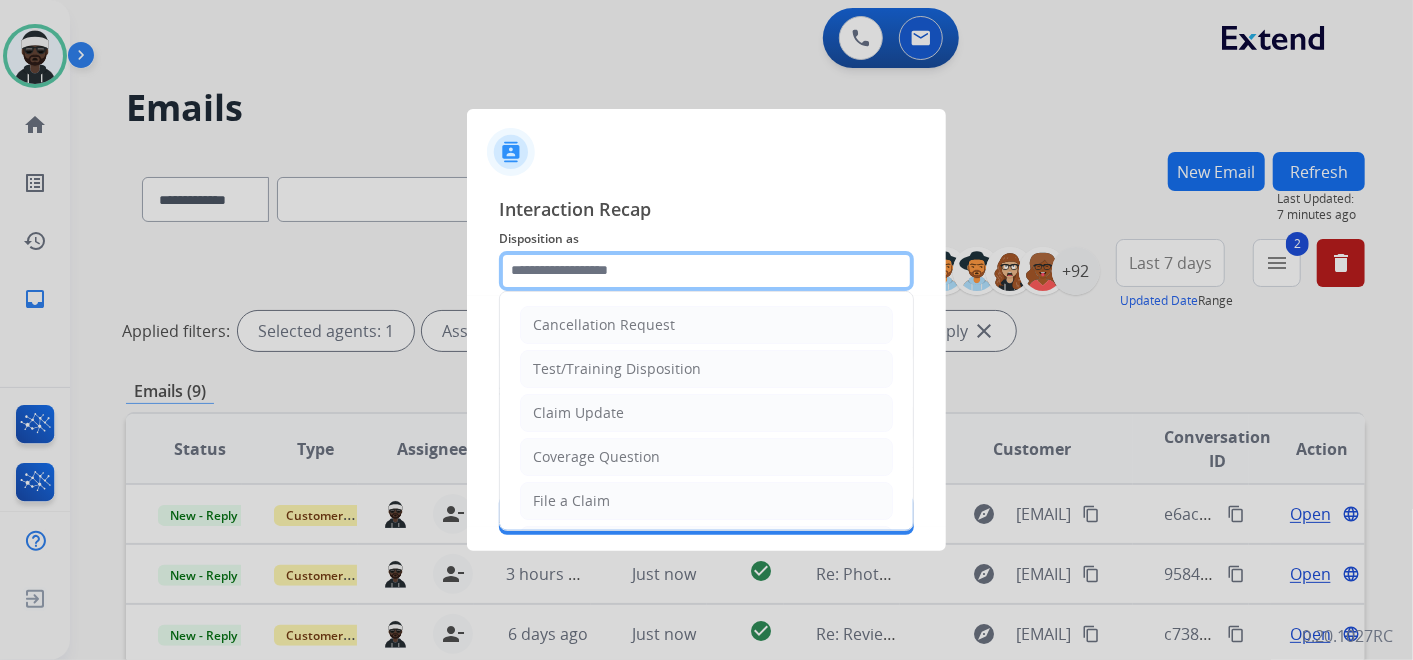 click 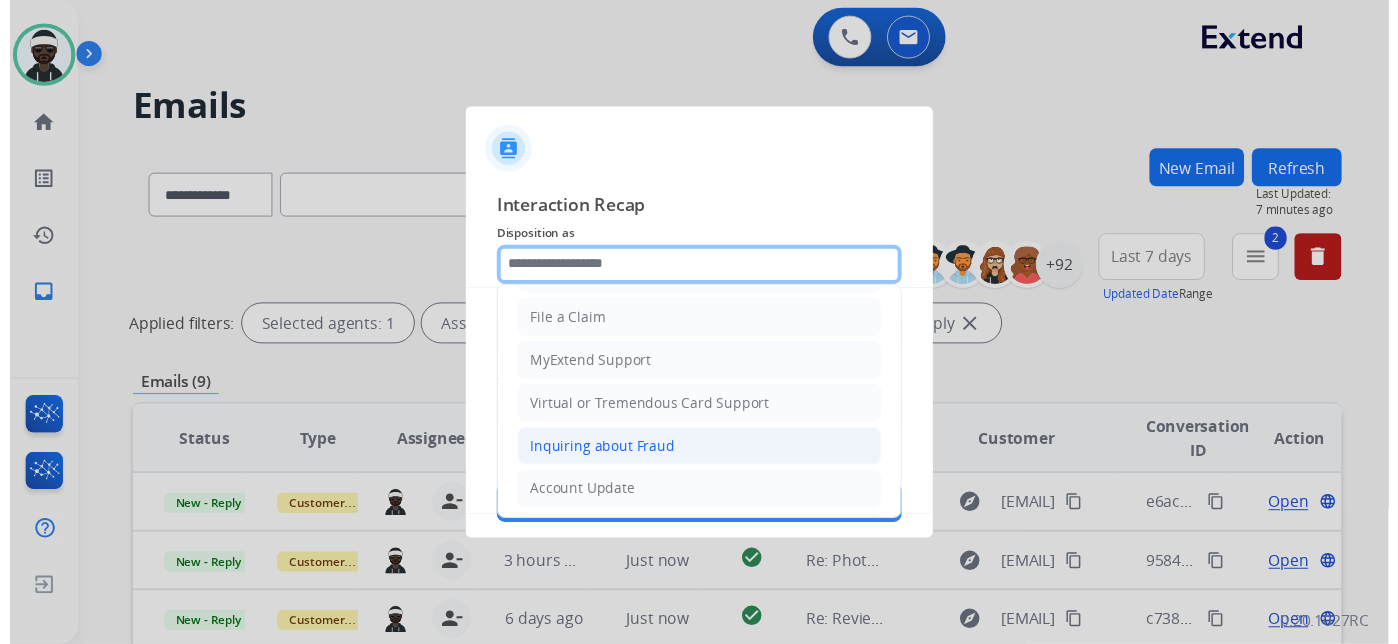 scroll, scrollTop: 222, scrollLeft: 0, axis: vertical 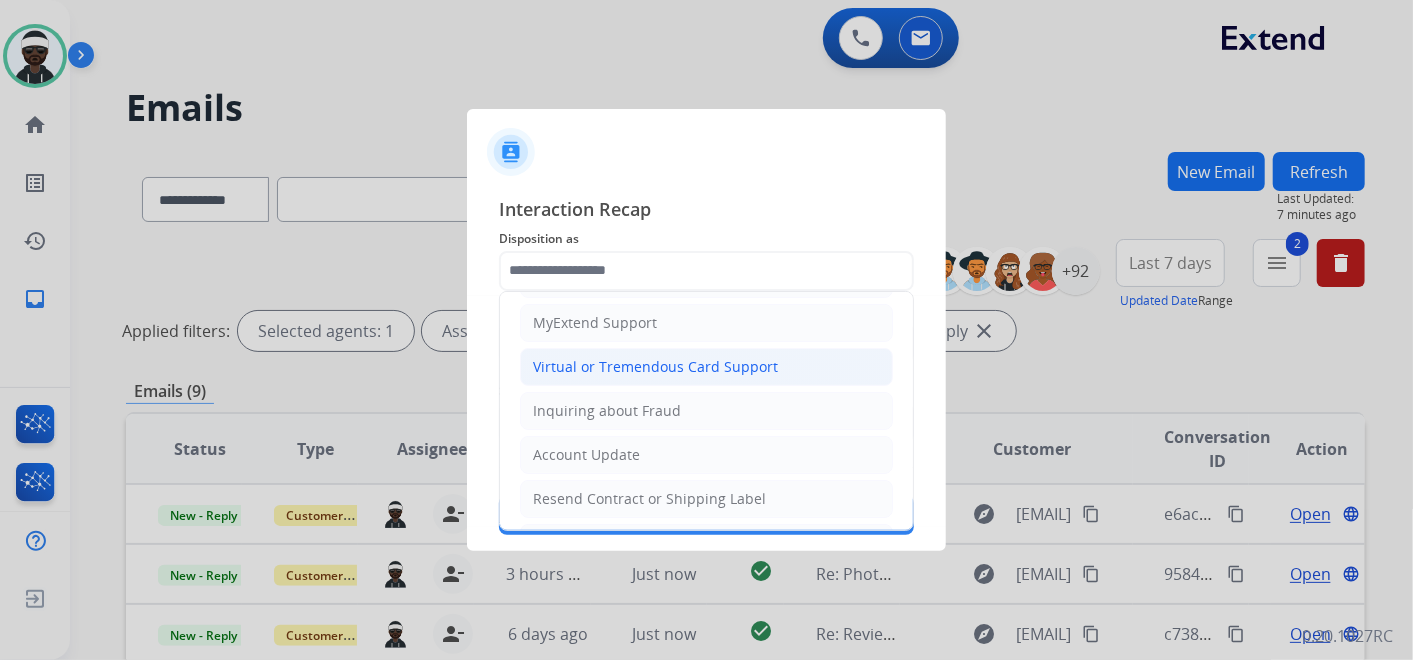 click on "Virtual or Tremendous Card Support" 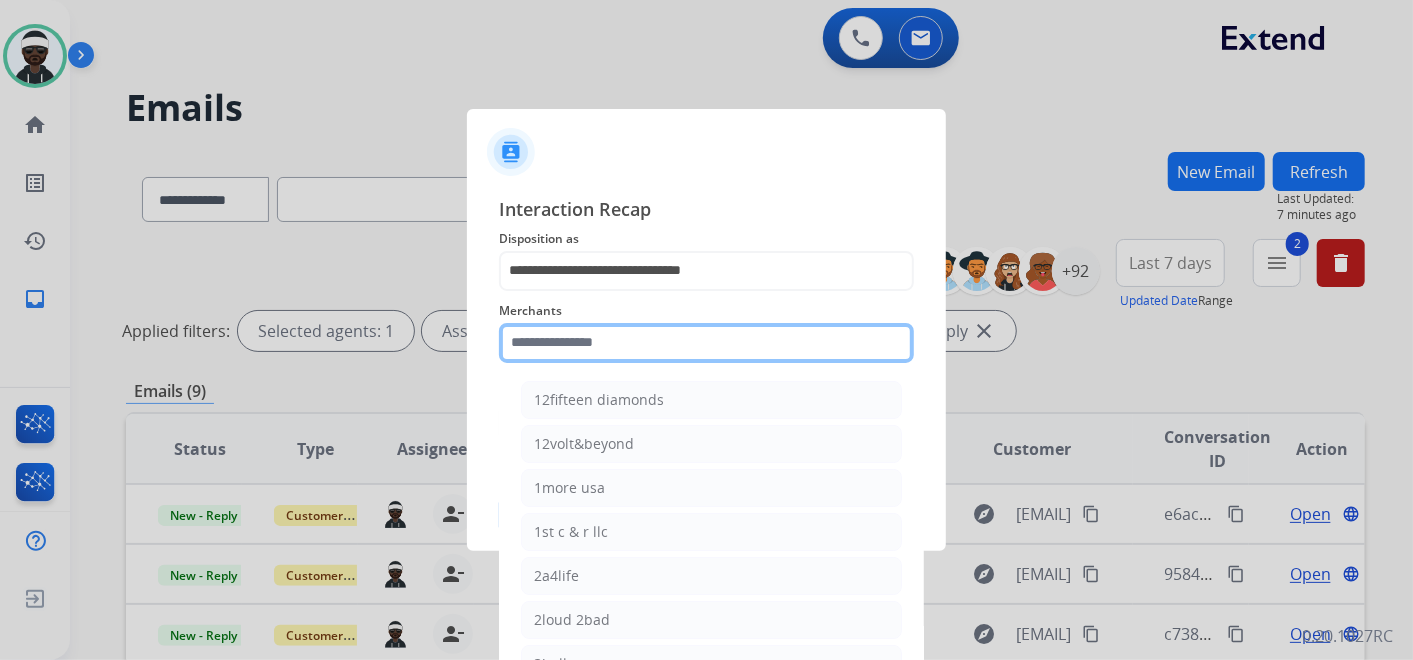 click 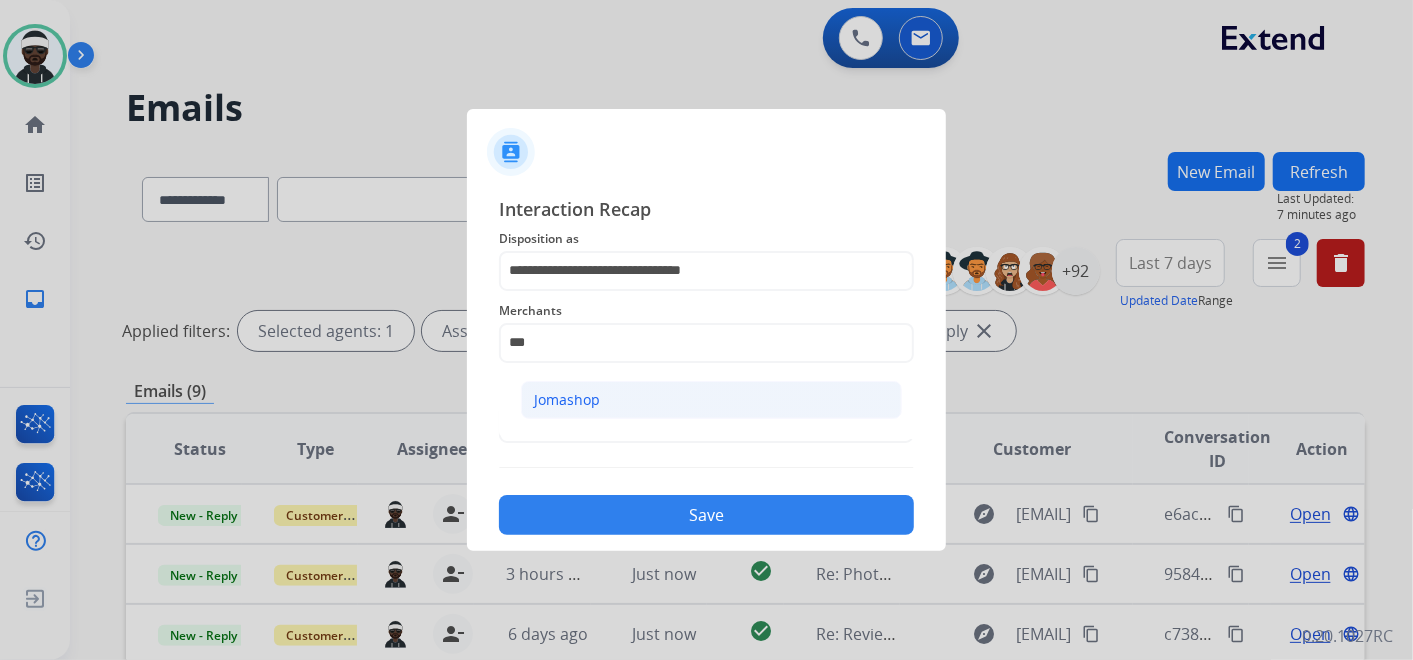 click on "Jomashop" 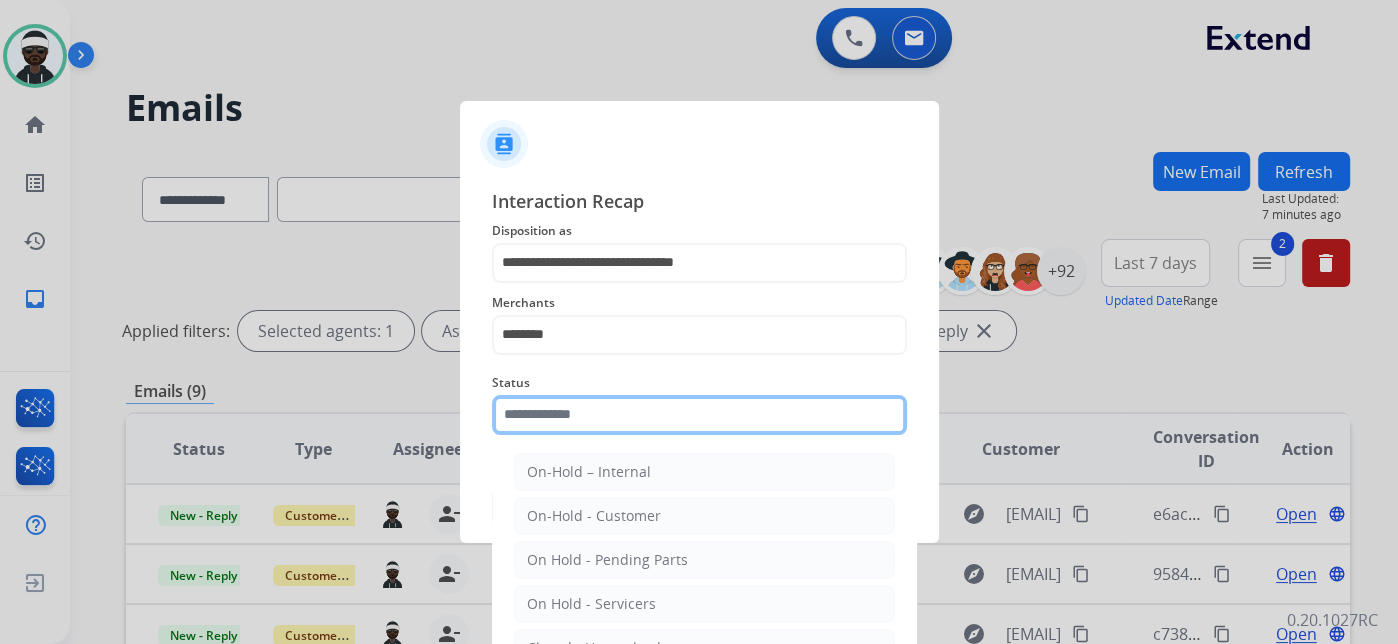 click 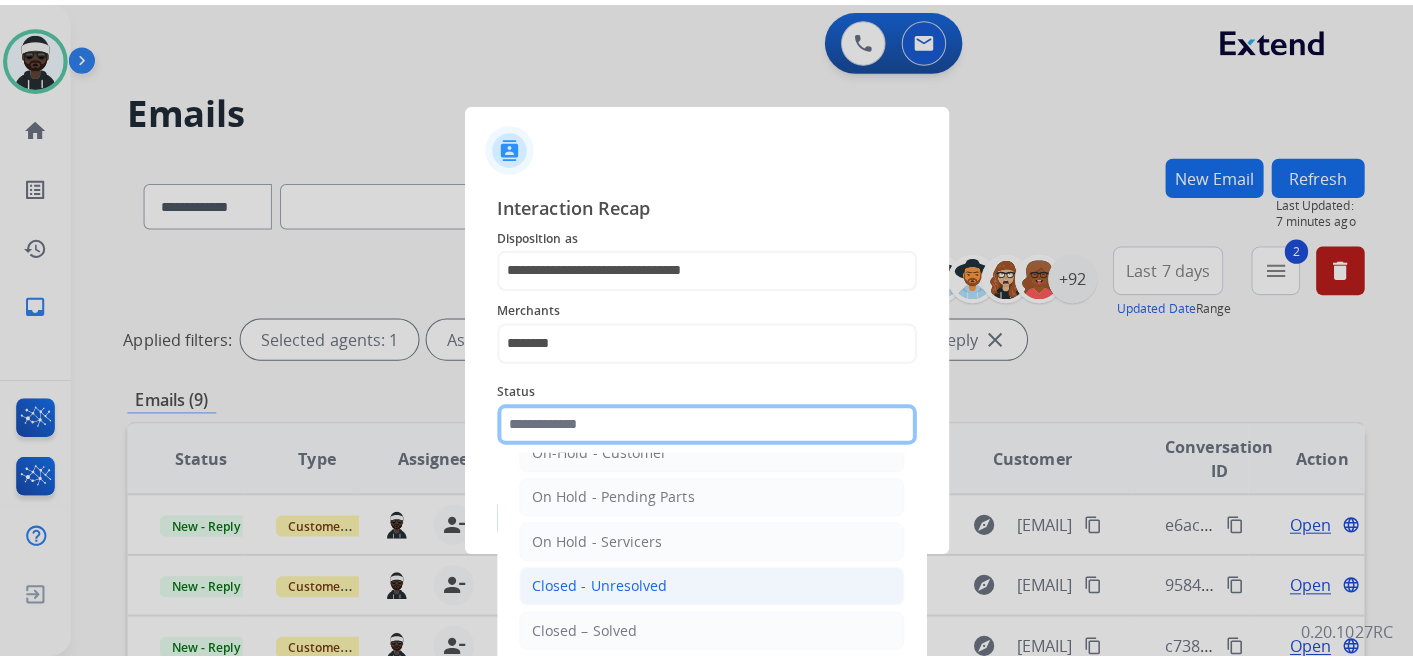 scroll, scrollTop: 114, scrollLeft: 0, axis: vertical 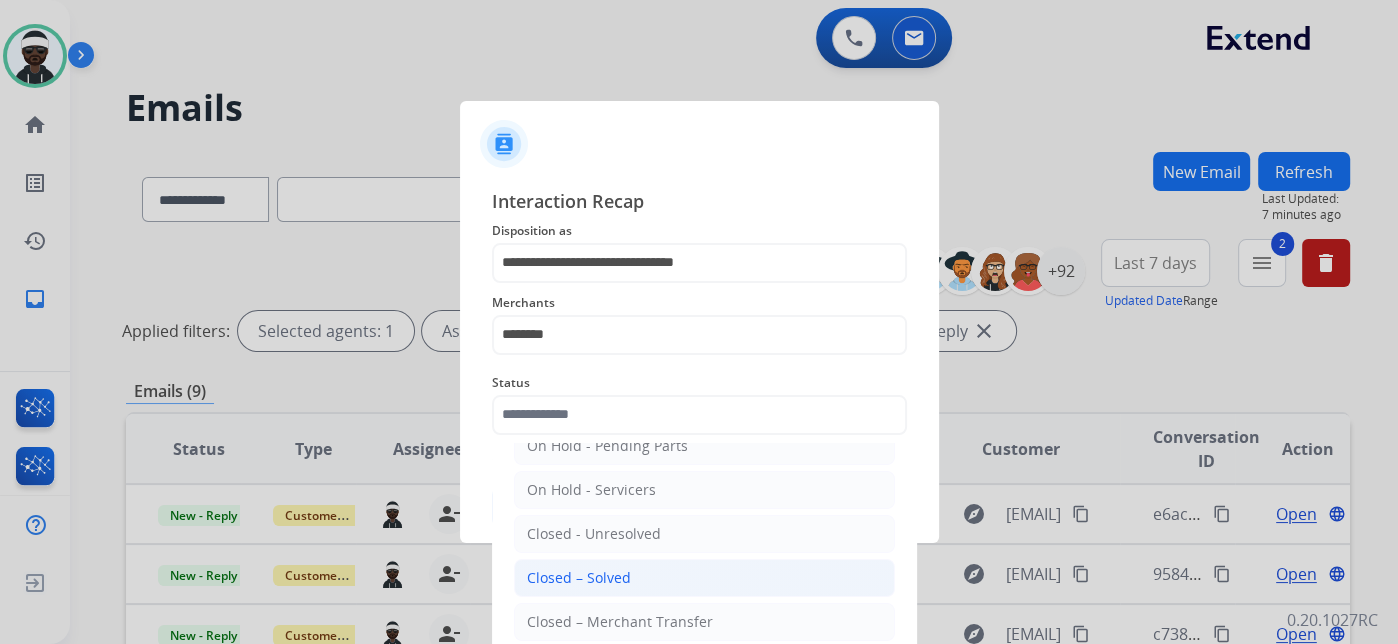 click on "Closed – Solved" 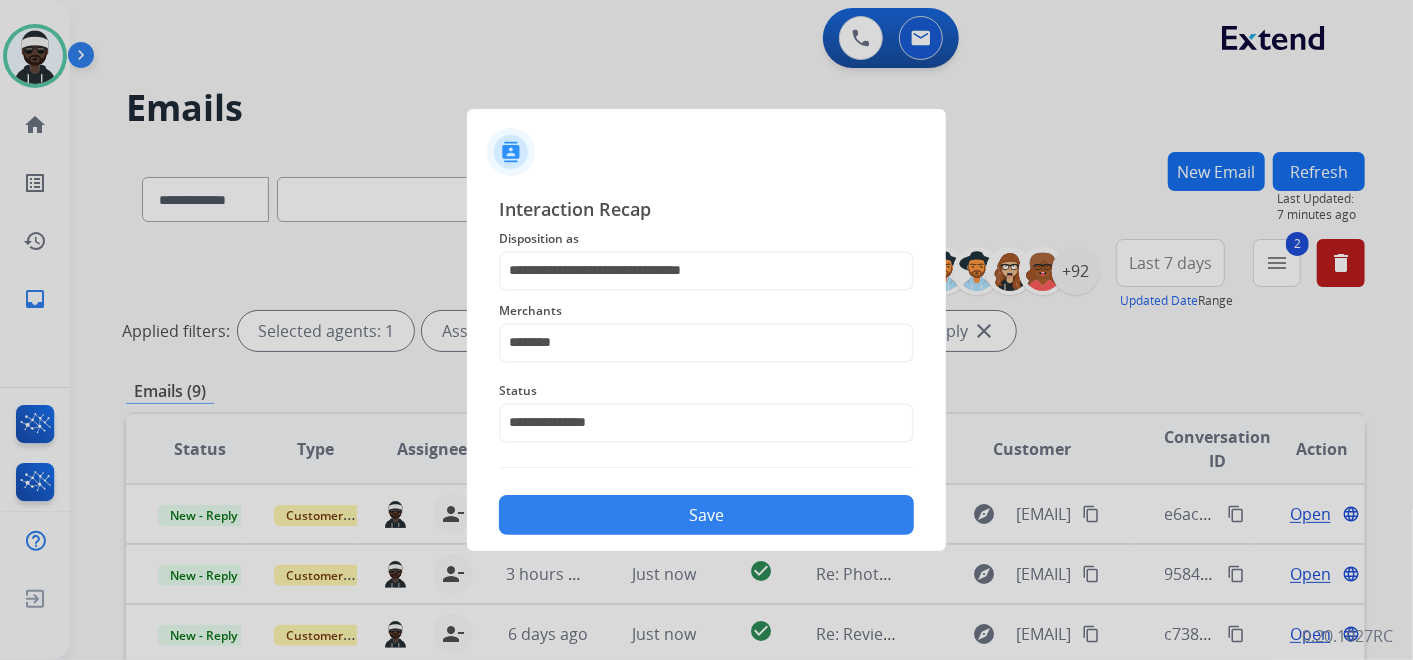 click on "Save" 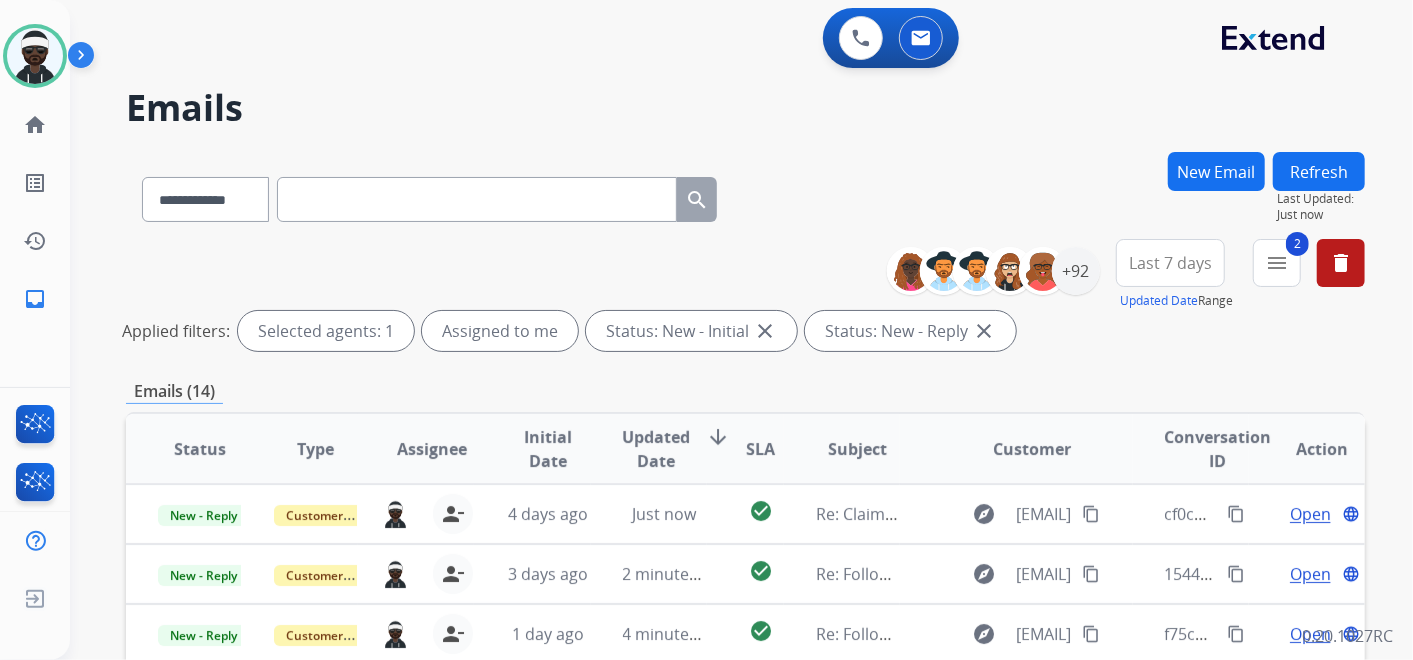 scroll, scrollTop: 1, scrollLeft: 0, axis: vertical 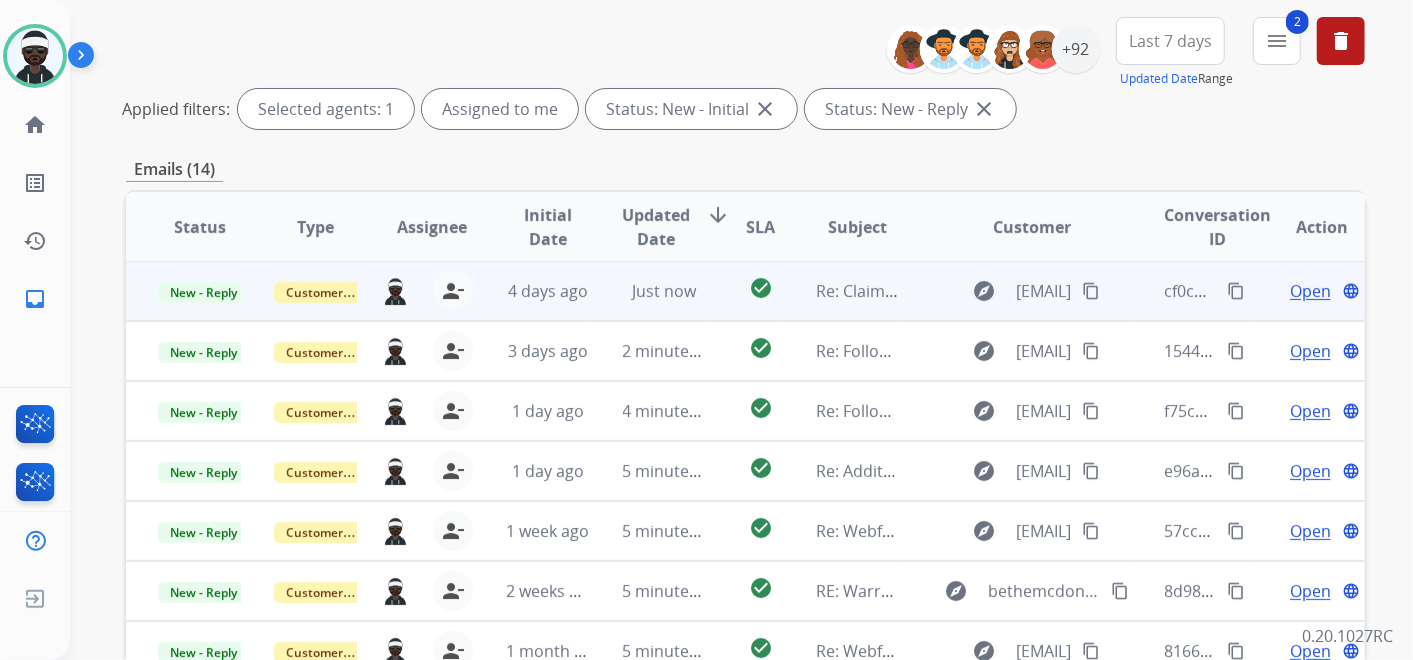 click on "Open" at bounding box center (1310, 291) 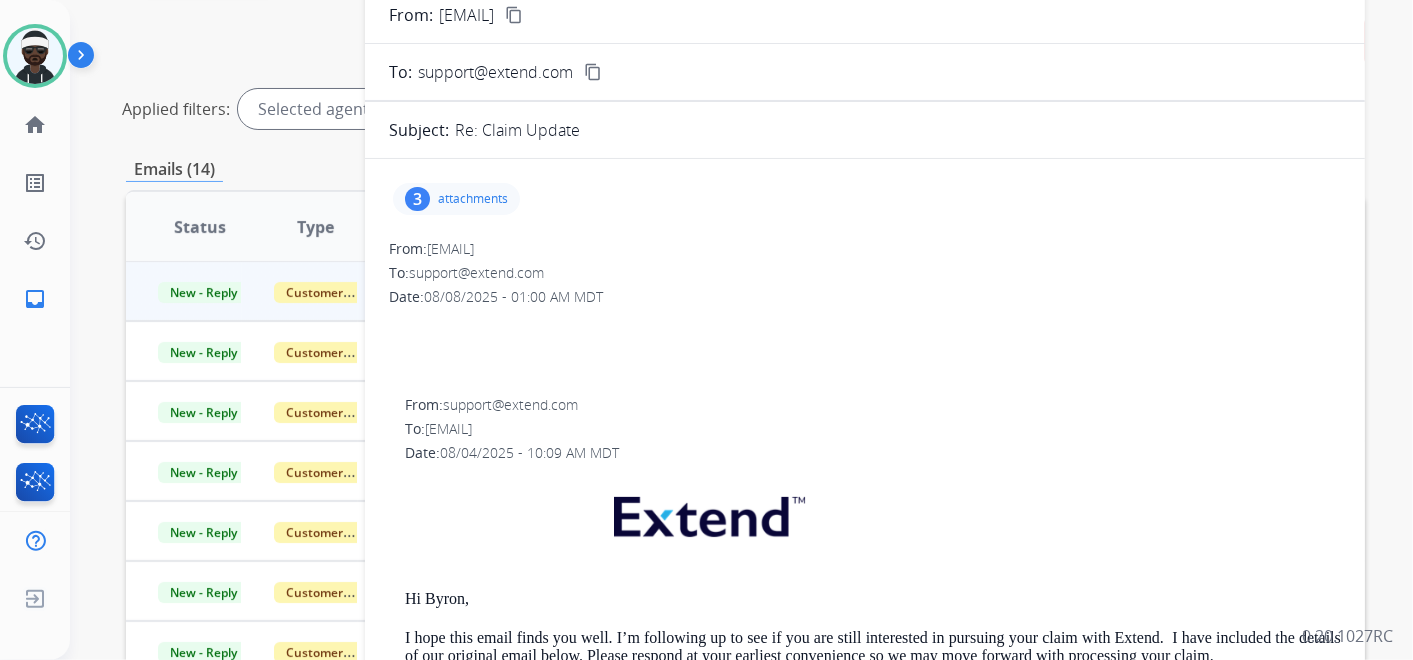 click on "attachments" at bounding box center [473, 199] 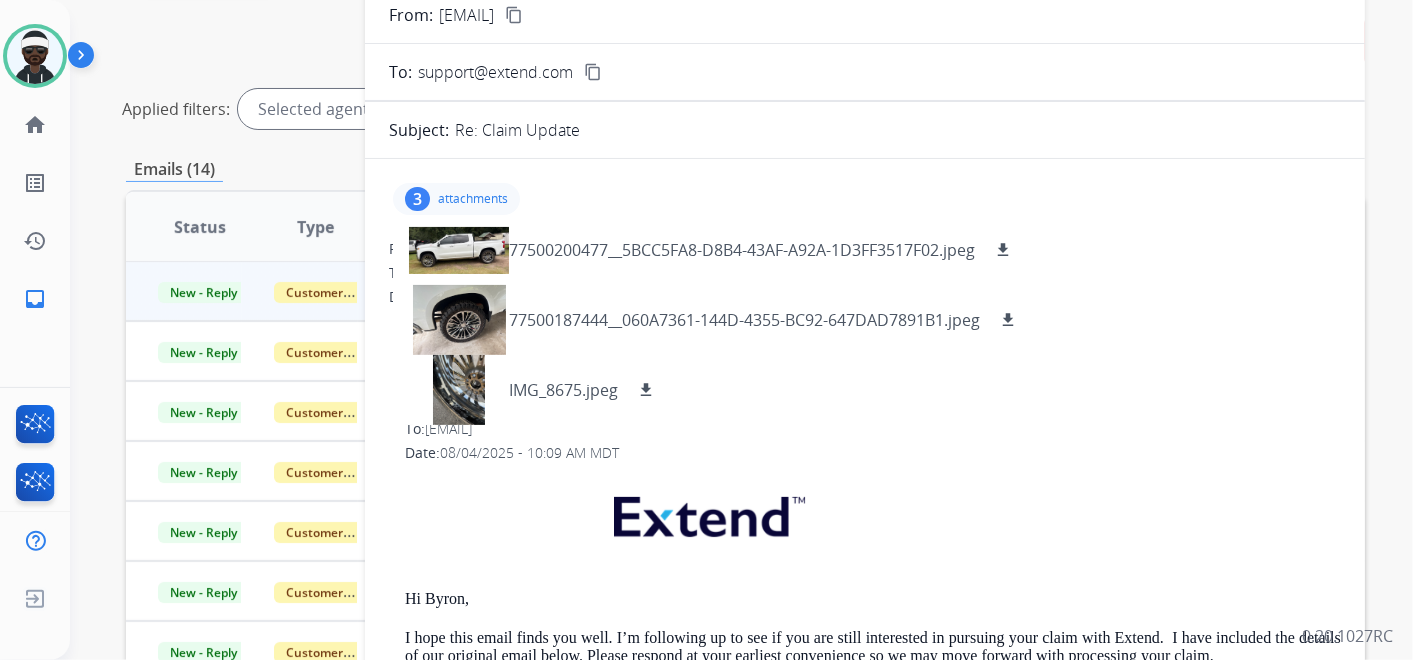 click at bounding box center (865, 319) 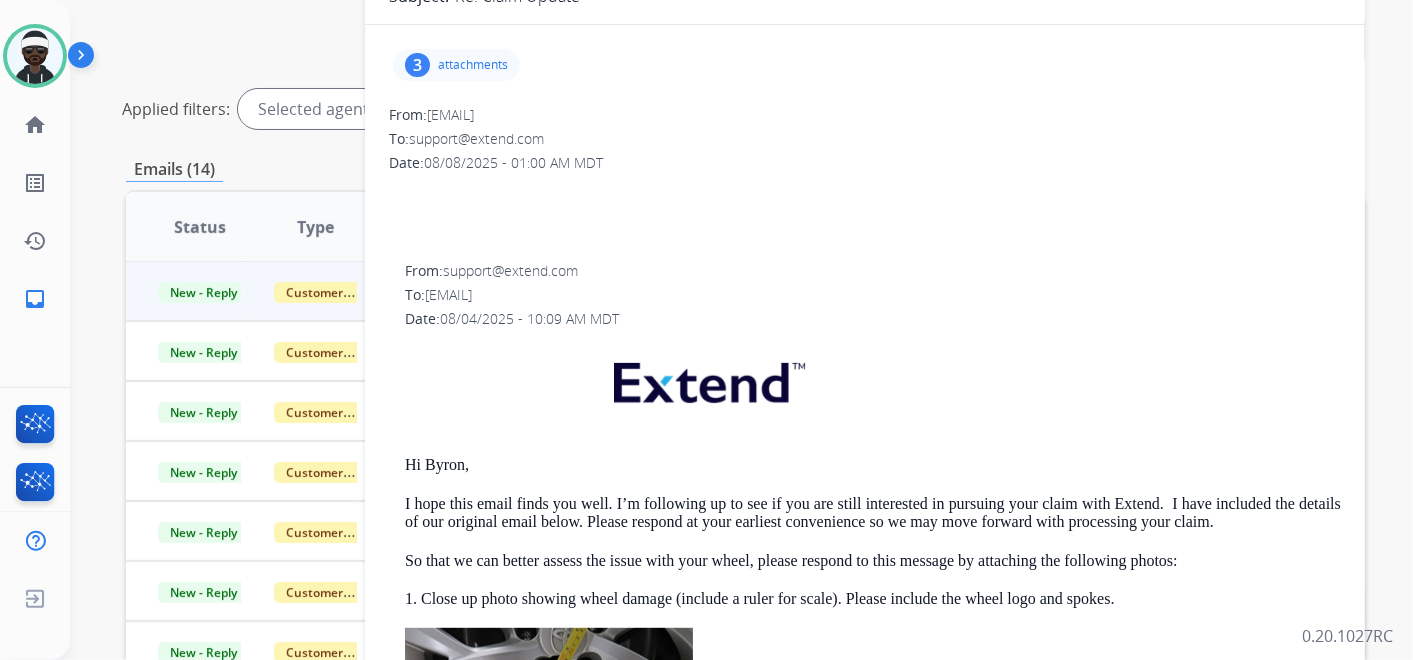 scroll, scrollTop: 0, scrollLeft: 0, axis: both 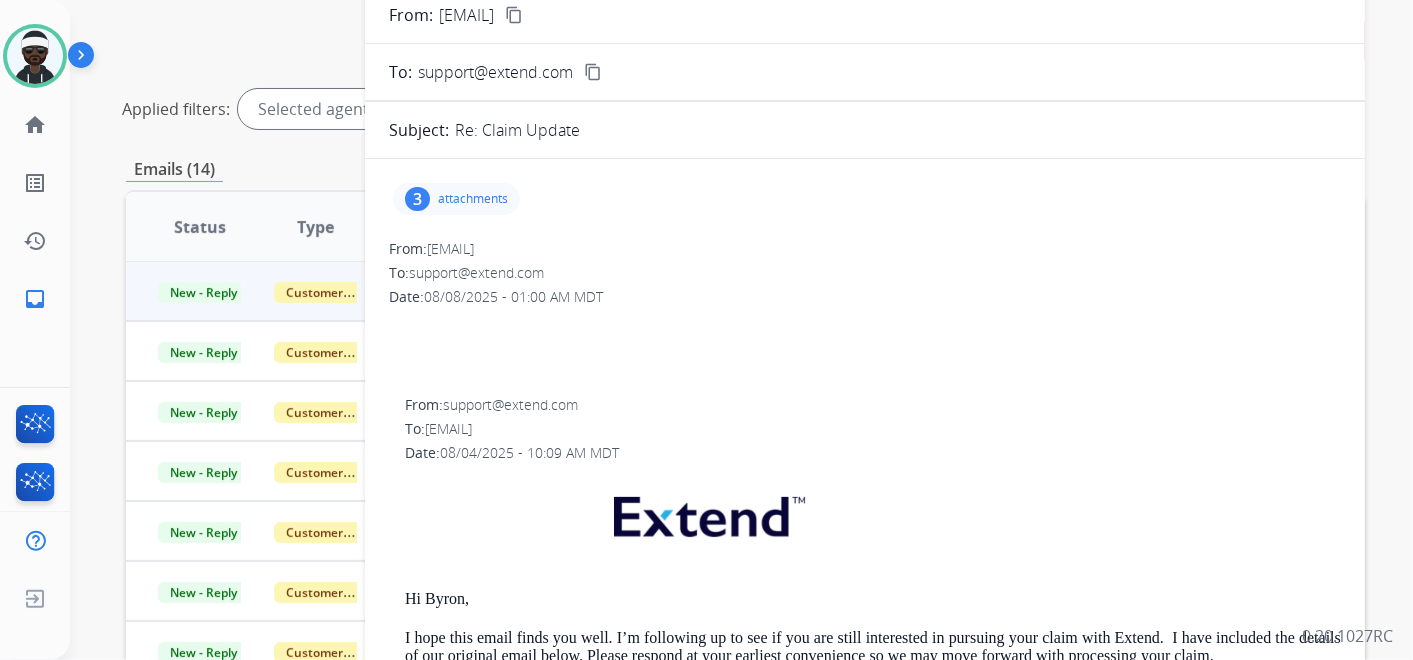 click on "content_copy" at bounding box center [514, 15] 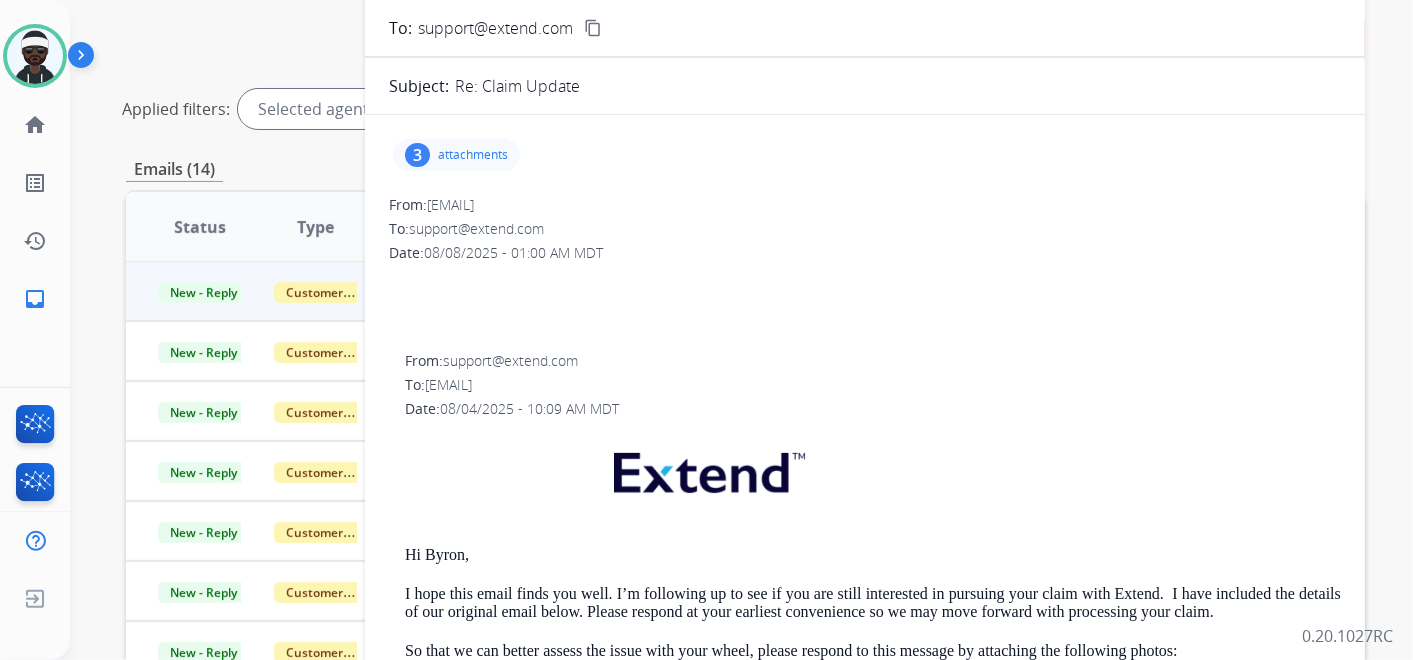 scroll, scrollTop: 0, scrollLeft: 0, axis: both 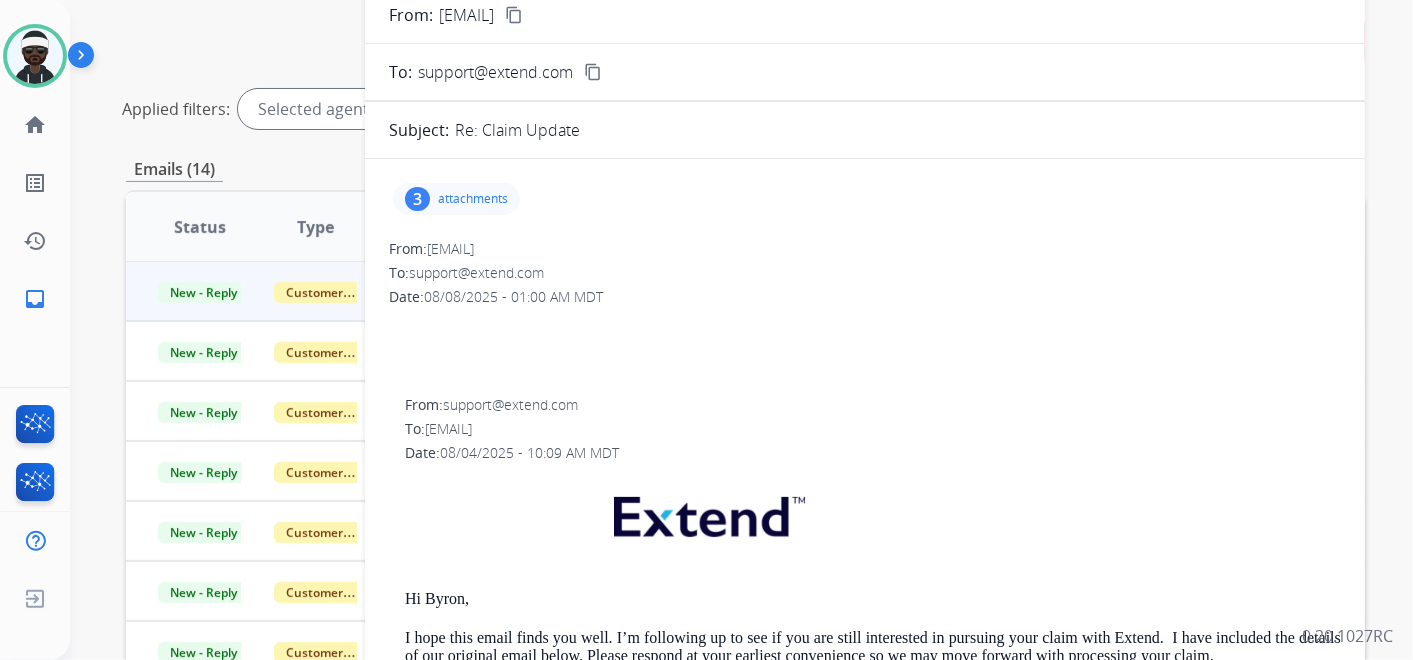 click on "3 attachments" at bounding box center (456, 199) 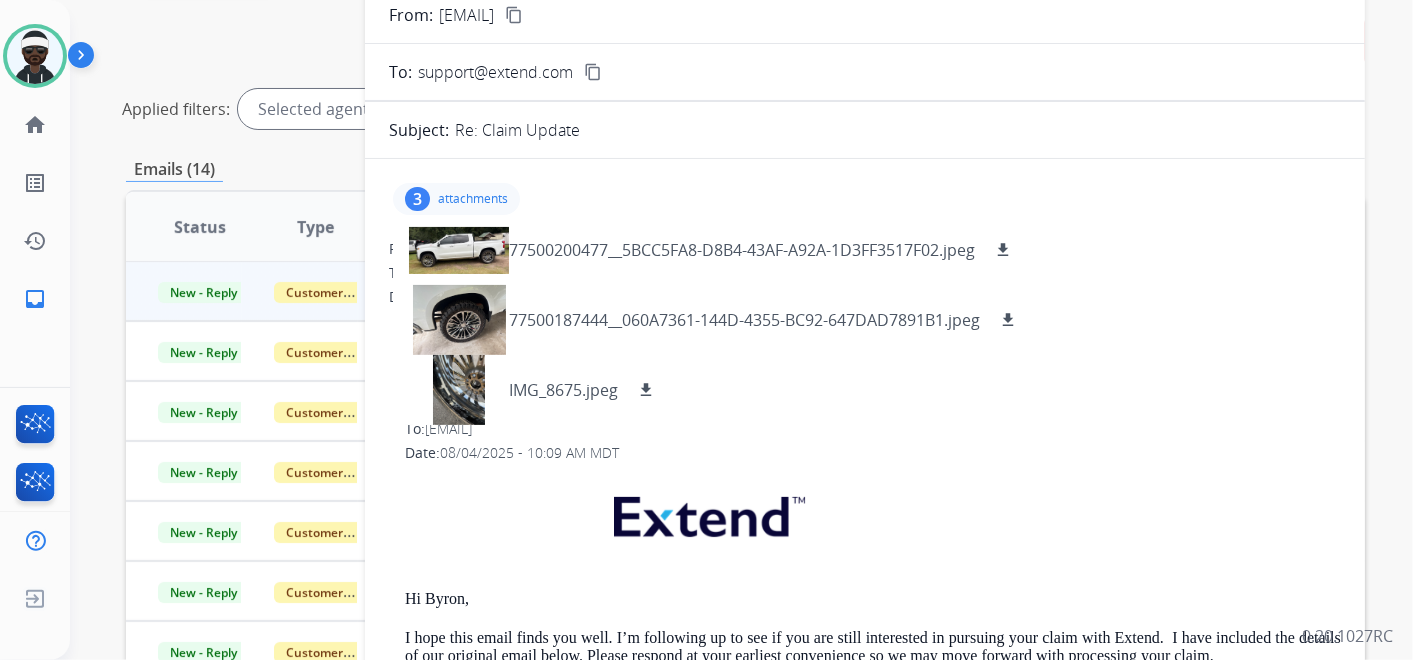 scroll, scrollTop: 111, scrollLeft: 0, axis: vertical 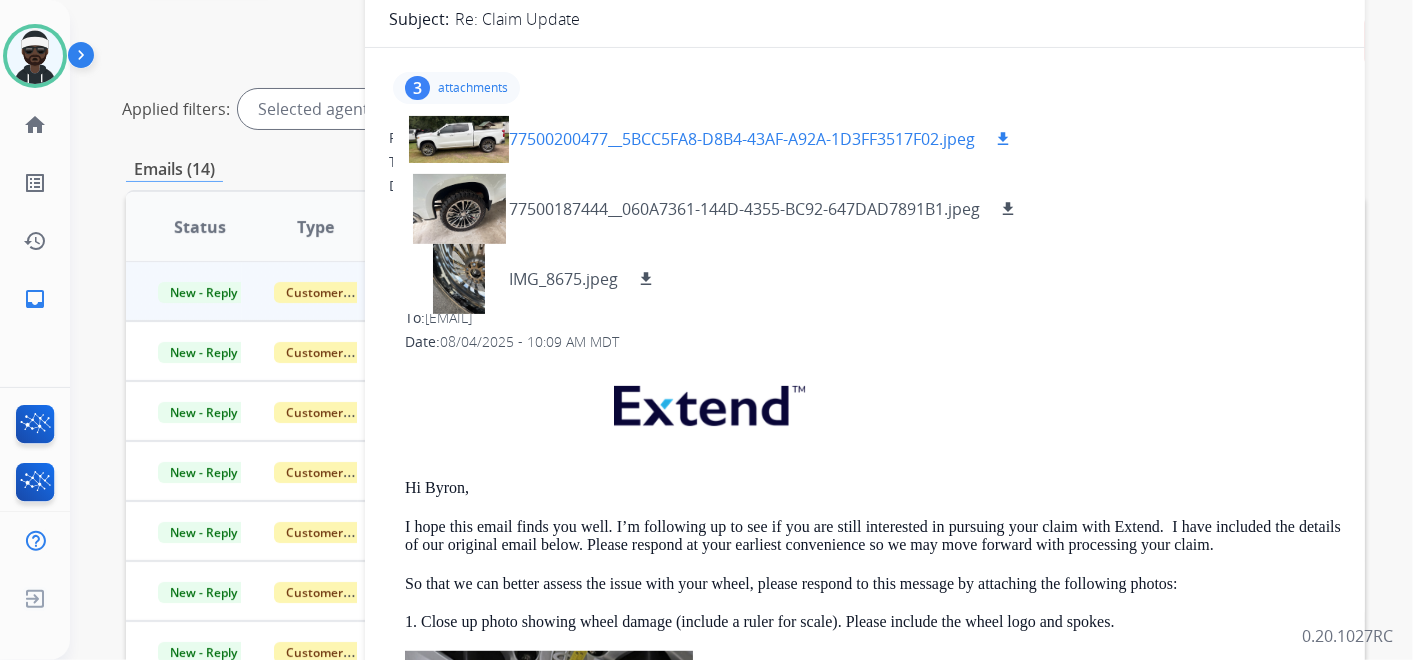 drag, startPoint x: 1008, startPoint y: 134, endPoint x: 1010, endPoint y: 147, distance: 13.152946 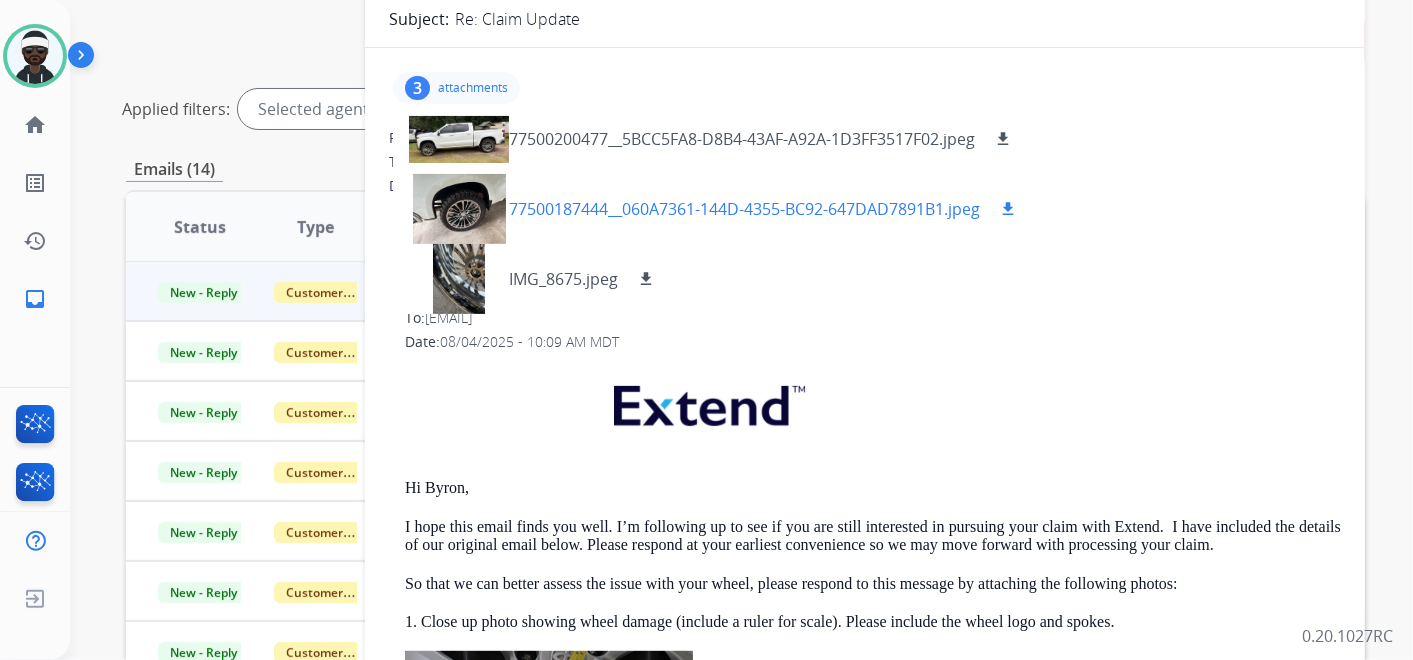 click on "download" at bounding box center [1008, 209] 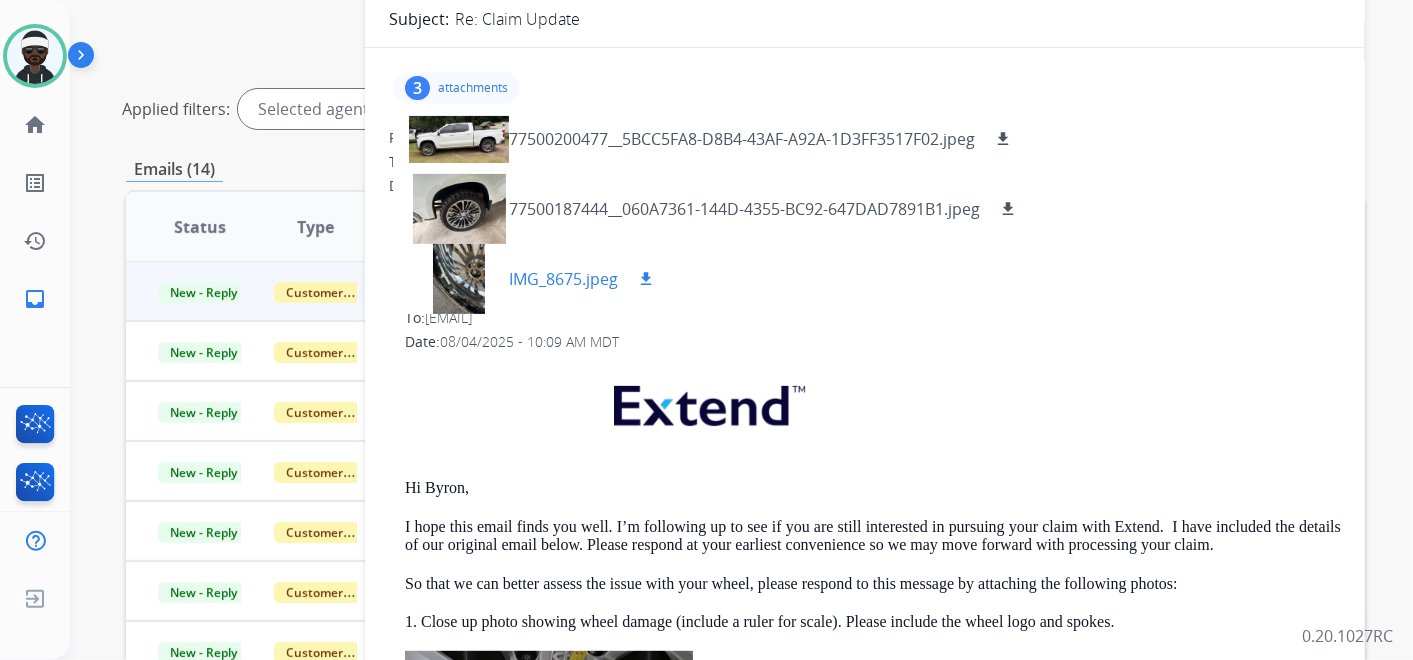 click on "download" at bounding box center (646, 279) 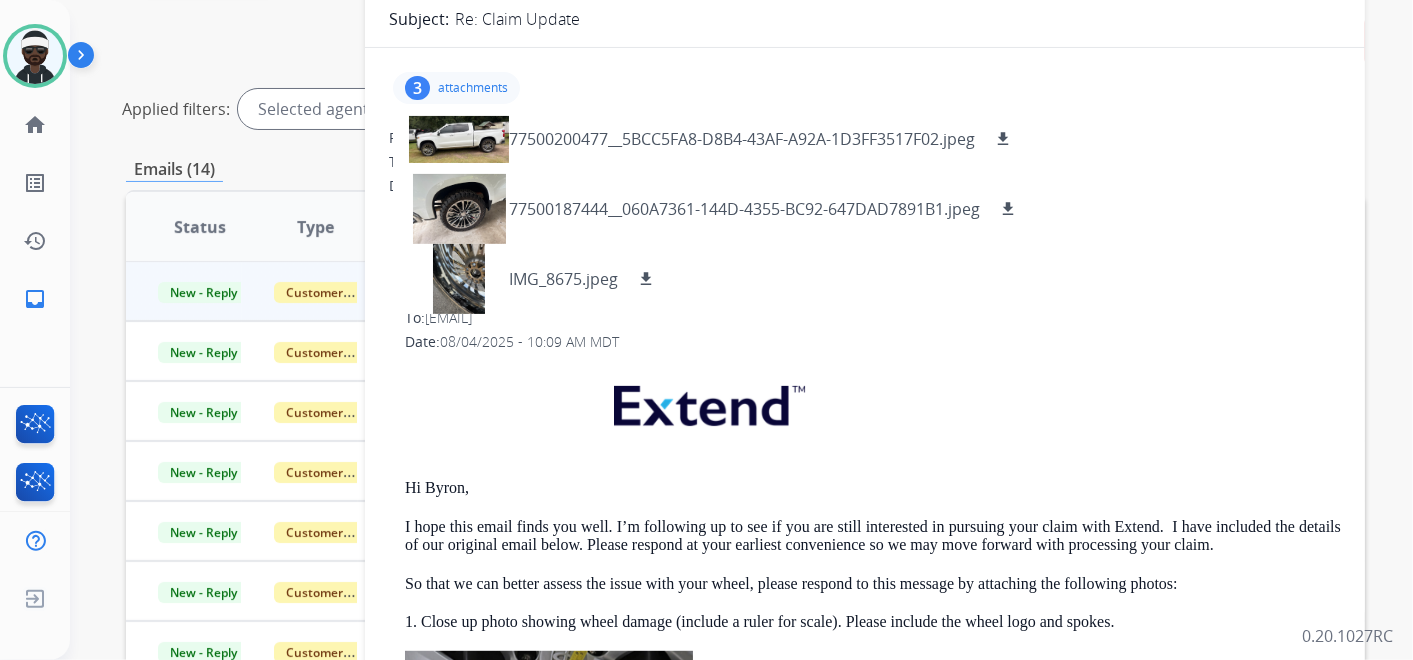 click on "From:  support@extend.com   To:  xhalebm@gmail.com  Date:  08/04/2025 - 10:09 AM MDT Hi Byron, I hope this email finds you well. I’m following up to see if you are still interested in pursuing your claim with Extend.  I have included the details of our original email below. Please respond at your earliest convenience so we may move forward with processing your claim. So that we can better assess the issue with your wheel, please respond to this message by attaching the following photos: 1. Close up photo showing wheel damage (include a ruler for scale). Please include the wheel logo and spokes. 2. Wide photo showing wheel and damage. 3. New photo showing full side view of vehicle and wheels. Once the photos are on file, we can move forward with making a decision on your claim. Thanks for being an Extend customer! Extend Customer support support@extend.com | www.extend.com" at bounding box center [865, 1021] 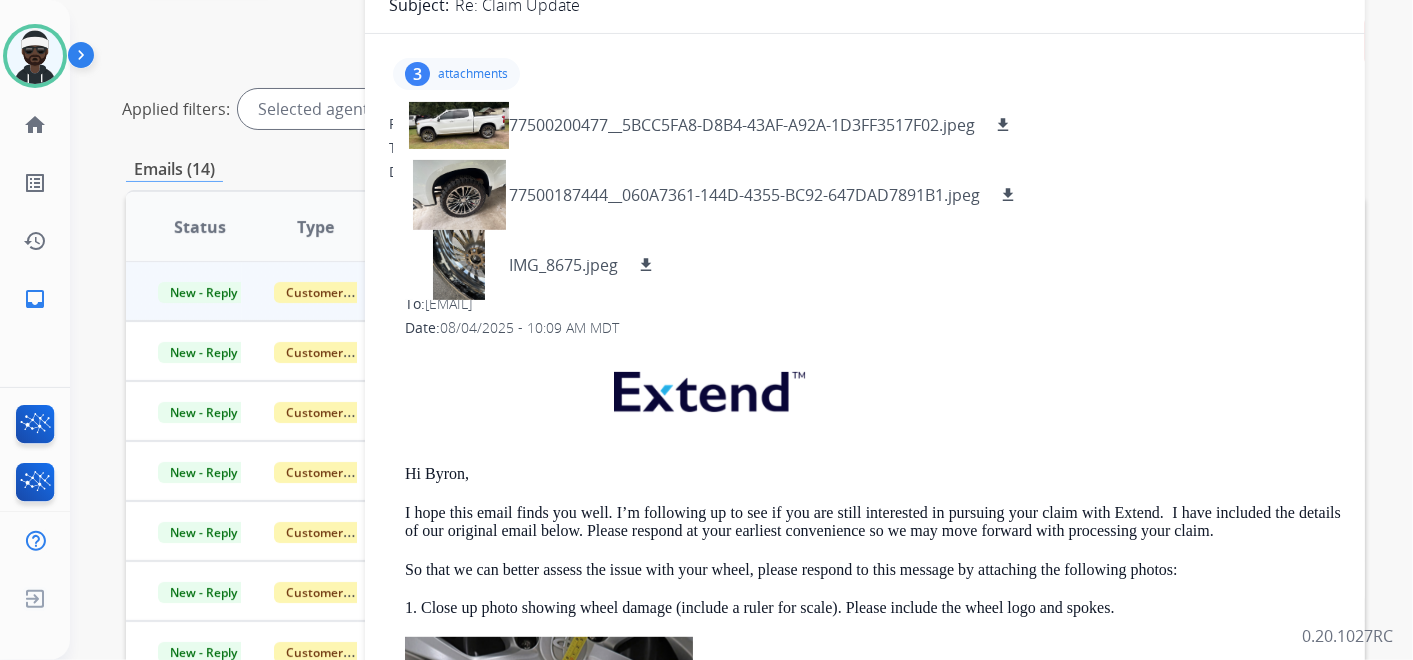 scroll, scrollTop: 111, scrollLeft: 0, axis: vertical 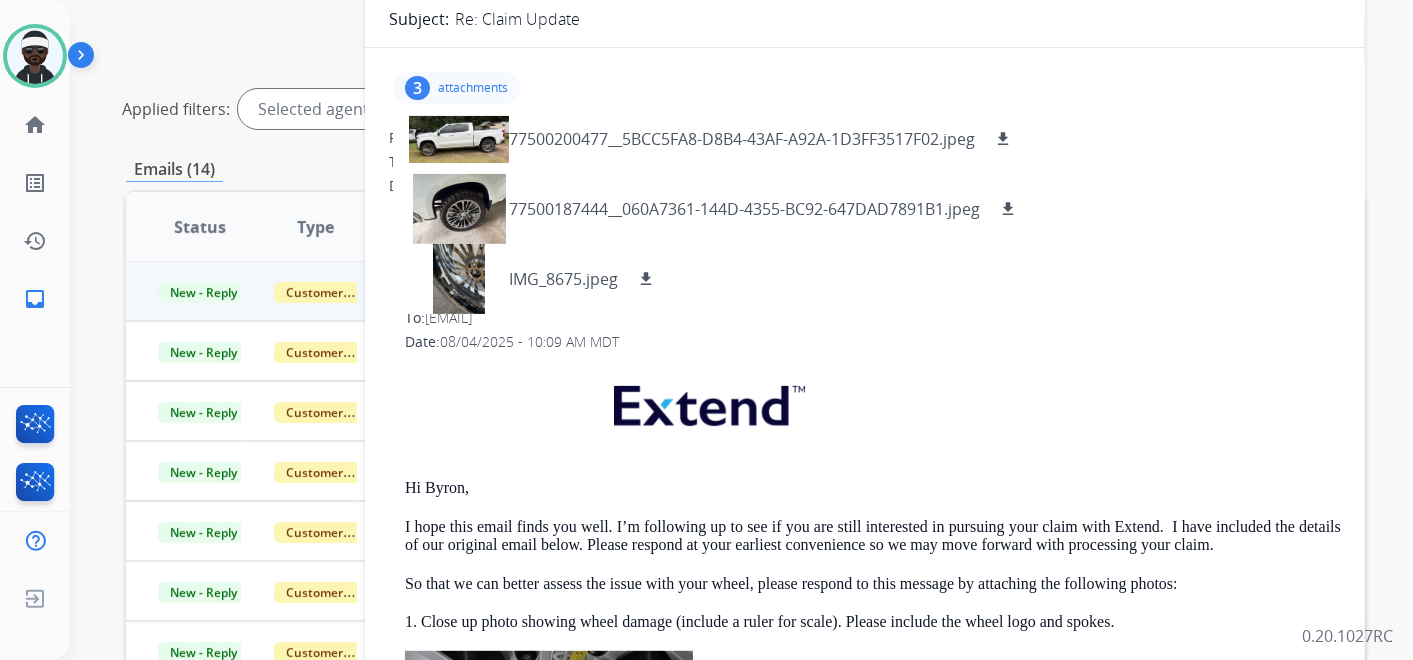 click on "Hi Byron, I hope this email finds you well. I’m following up to see if you are still interested in pursuing your claim with Extend.  I have included the details of our original email below. Please respond at your earliest convenience so we may move forward with processing your claim. So that we can better assess the issue with your wheel, please respond to this message by attaching the following photos: 1. Close up photo showing wheel damage (include a ruler for scale). Please include the wheel logo and spokes. 2. Wide photo showing wheel and damage. 3. New photo showing full side view of vehicle and wheels. Once the photos are on file, we can move forward with making a decision on your claim. Thanks for being an Extend customer! Extend Customer support support@extend.com | www.extend.com If you have any questions or need further assistance, reply to this email or give us a call at (877) 248-7707 Monday-Friday 9:00AM - 8:00PM EST or Saturdays and Sundays 9:00AM - 2:00PM EST." at bounding box center [873, 1060] 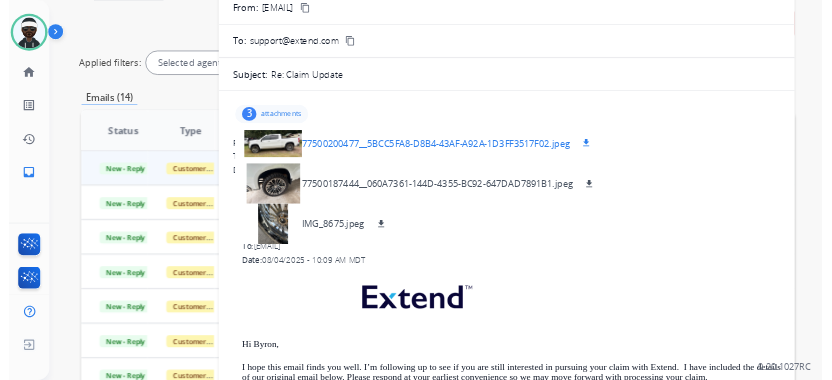 scroll, scrollTop: 0, scrollLeft: 0, axis: both 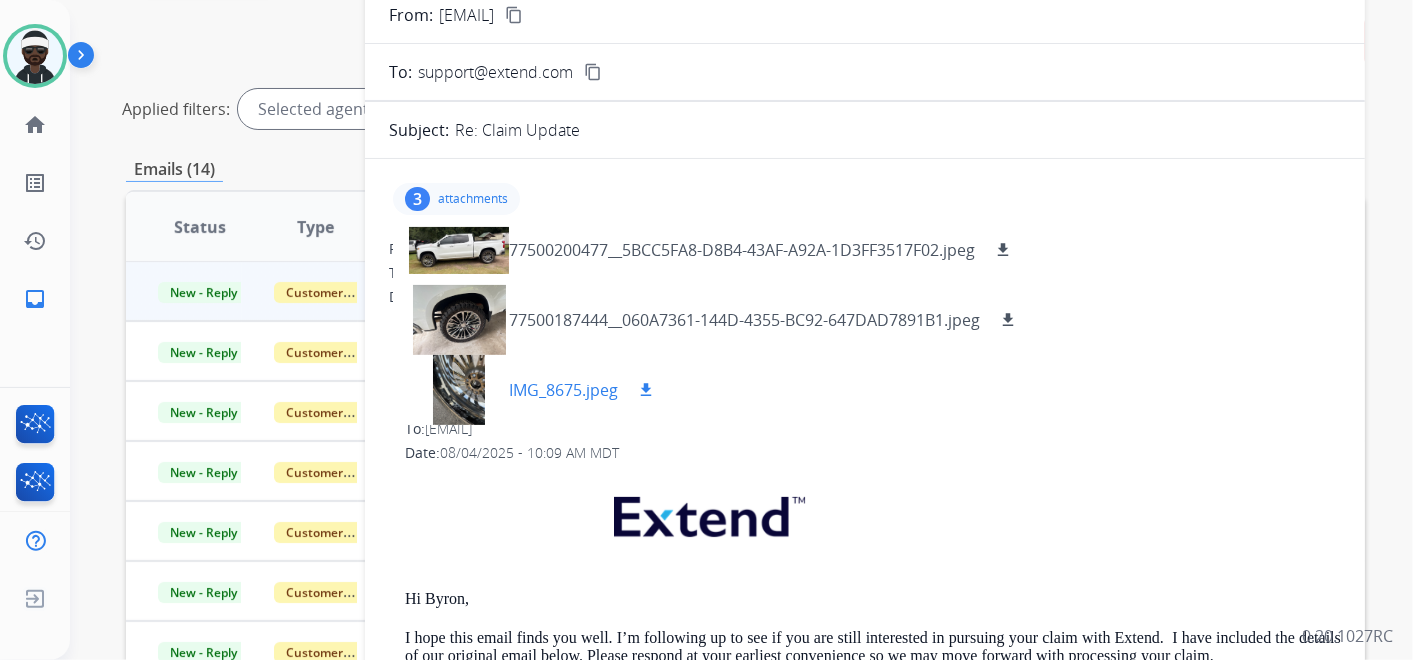 click at bounding box center (459, 390) 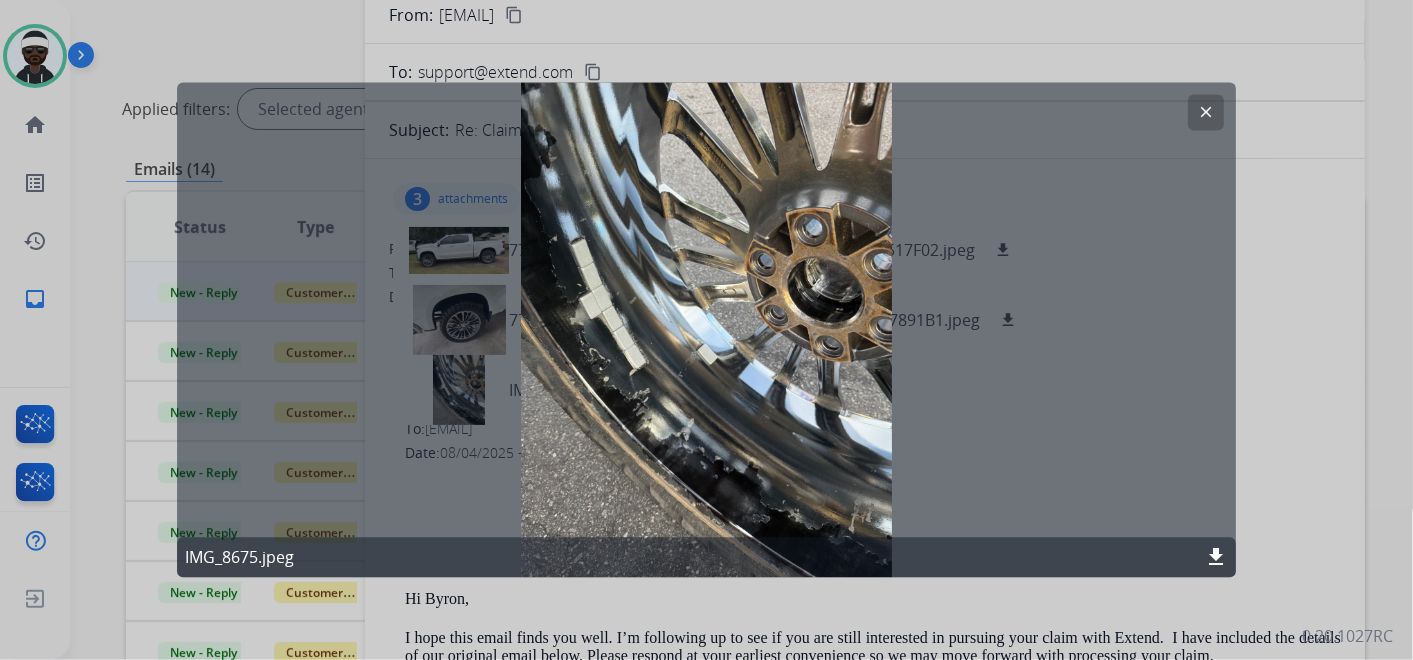 click 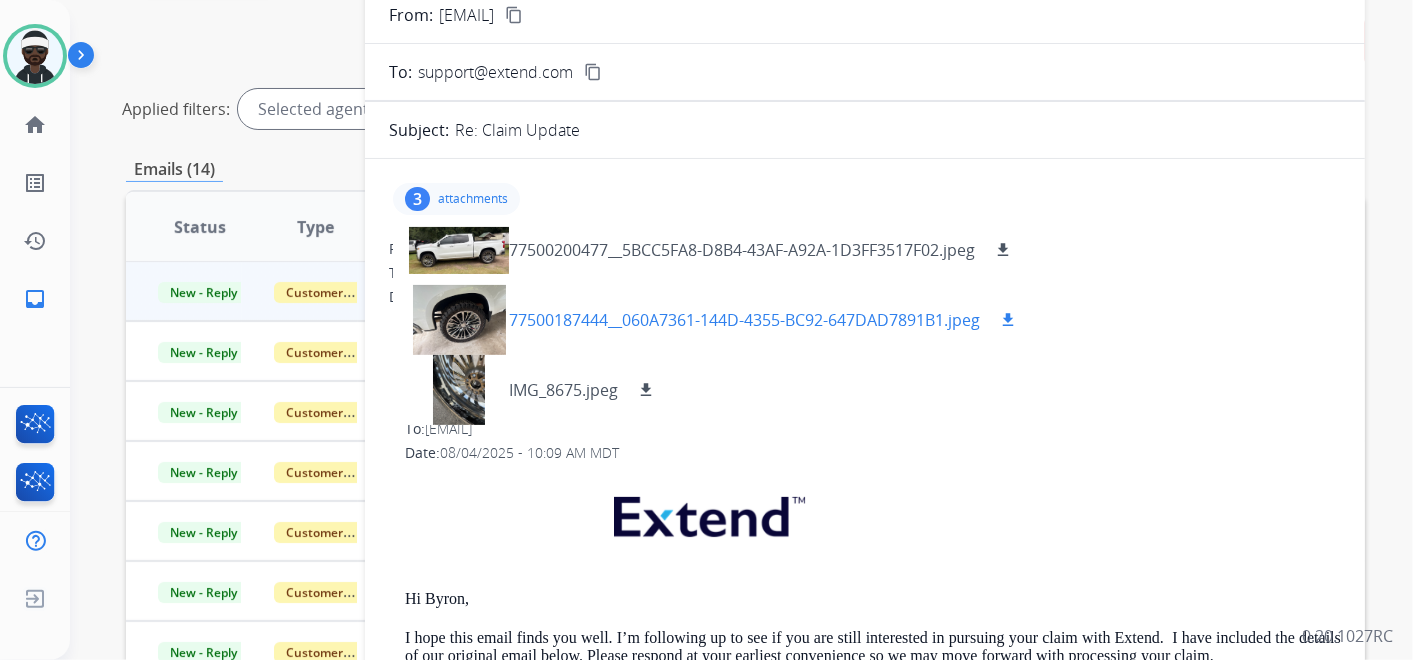 click at bounding box center (459, 320) 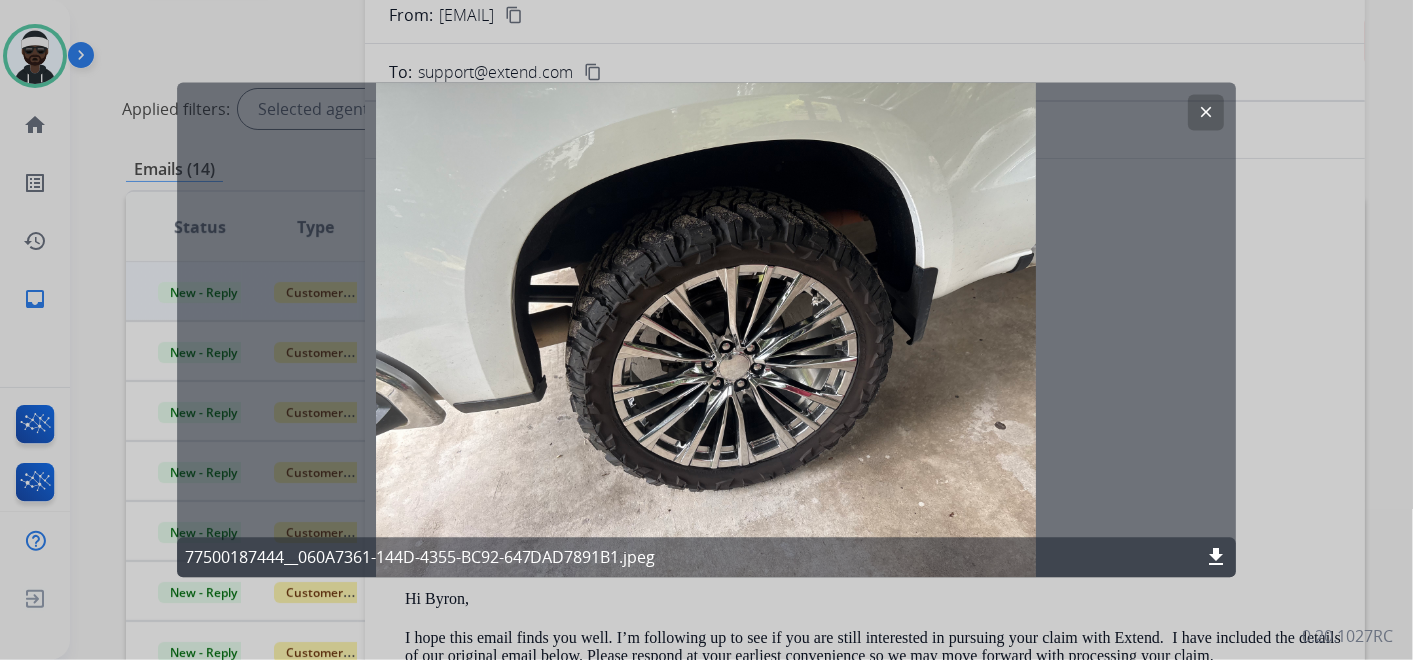 click 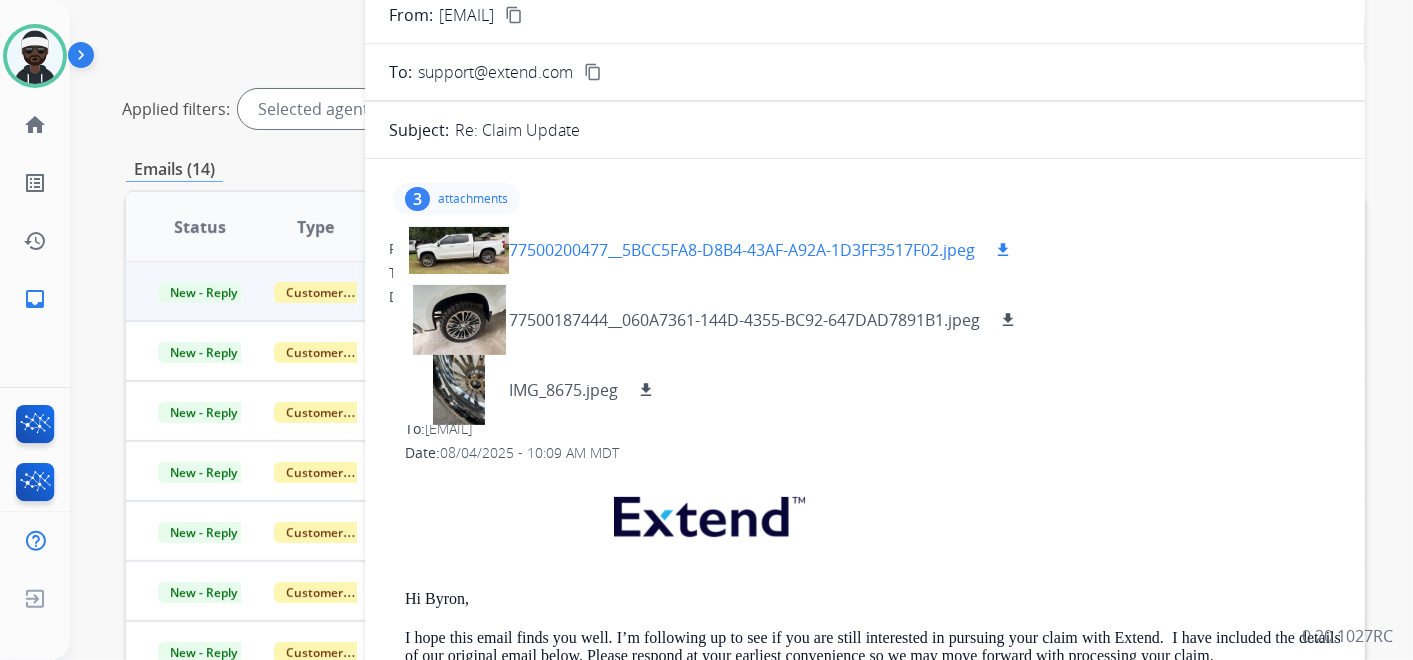 click at bounding box center [459, 250] 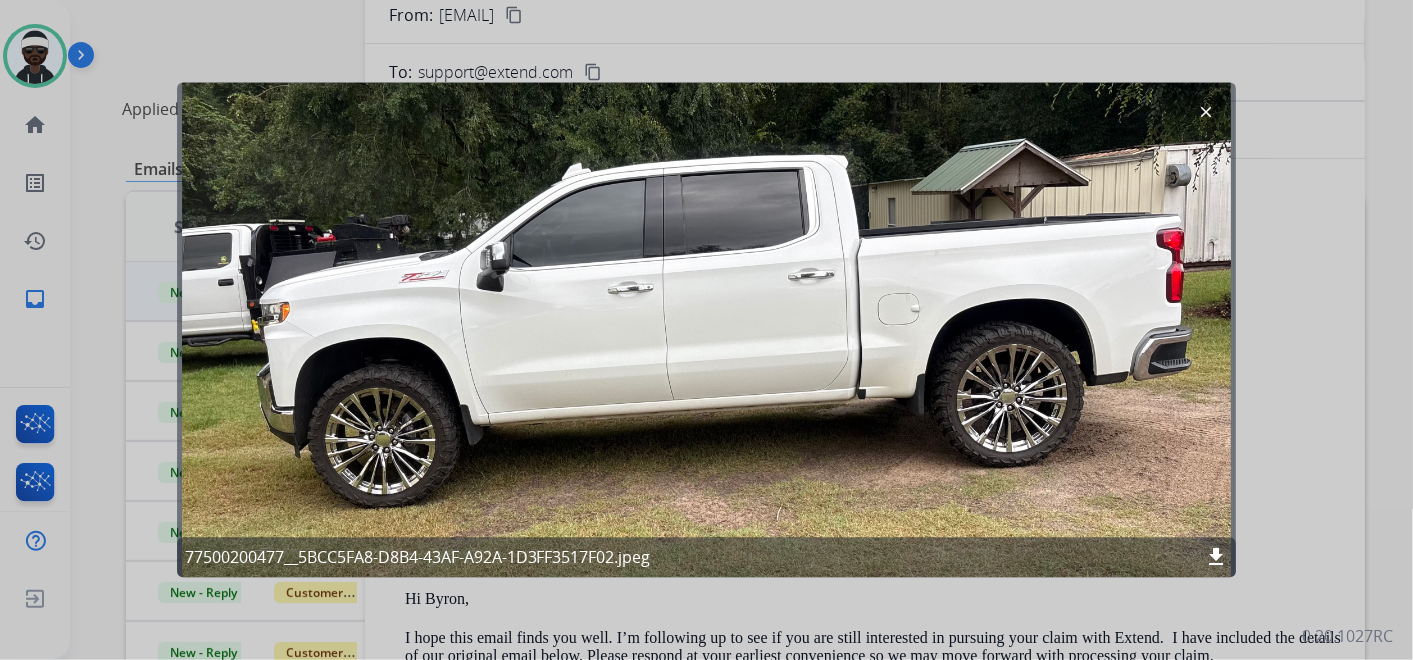 click 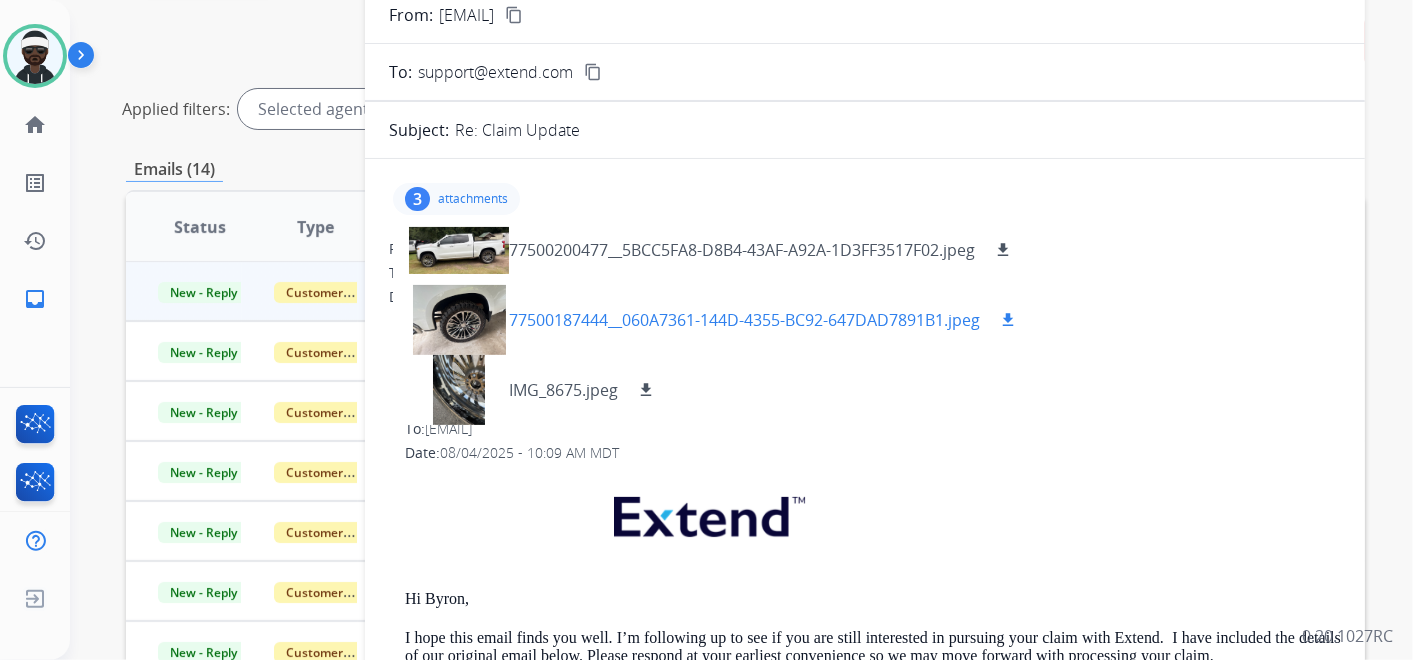 click at bounding box center (459, 320) 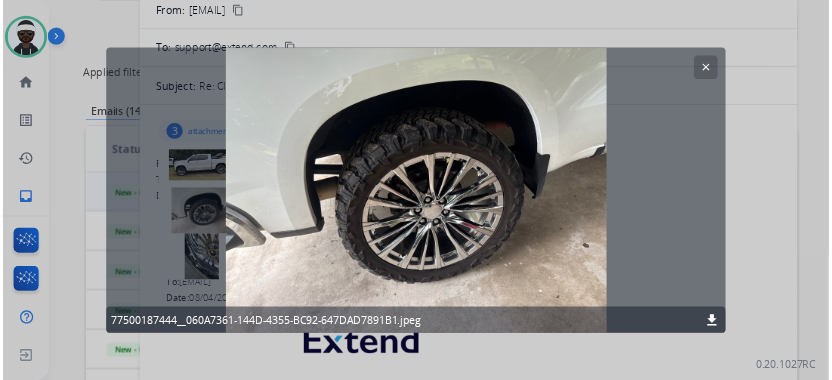 scroll, scrollTop: 221, scrollLeft: 0, axis: vertical 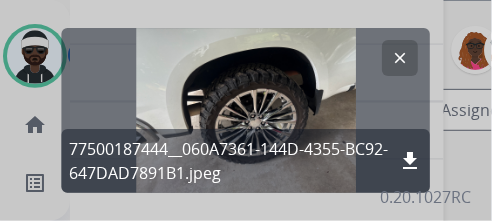 click on "clear" 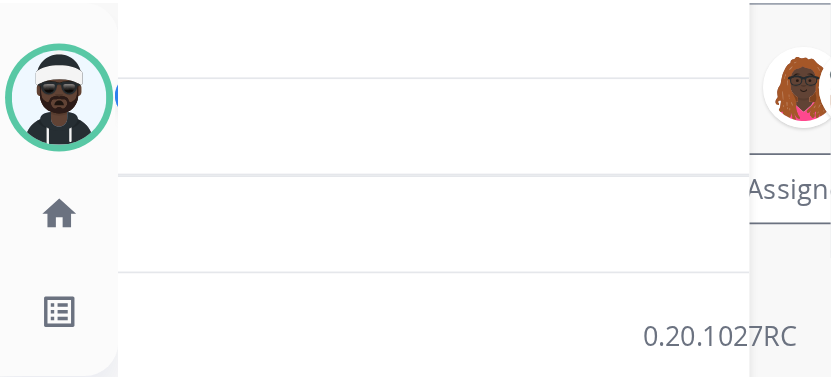 scroll, scrollTop: 80, scrollLeft: 0, axis: vertical 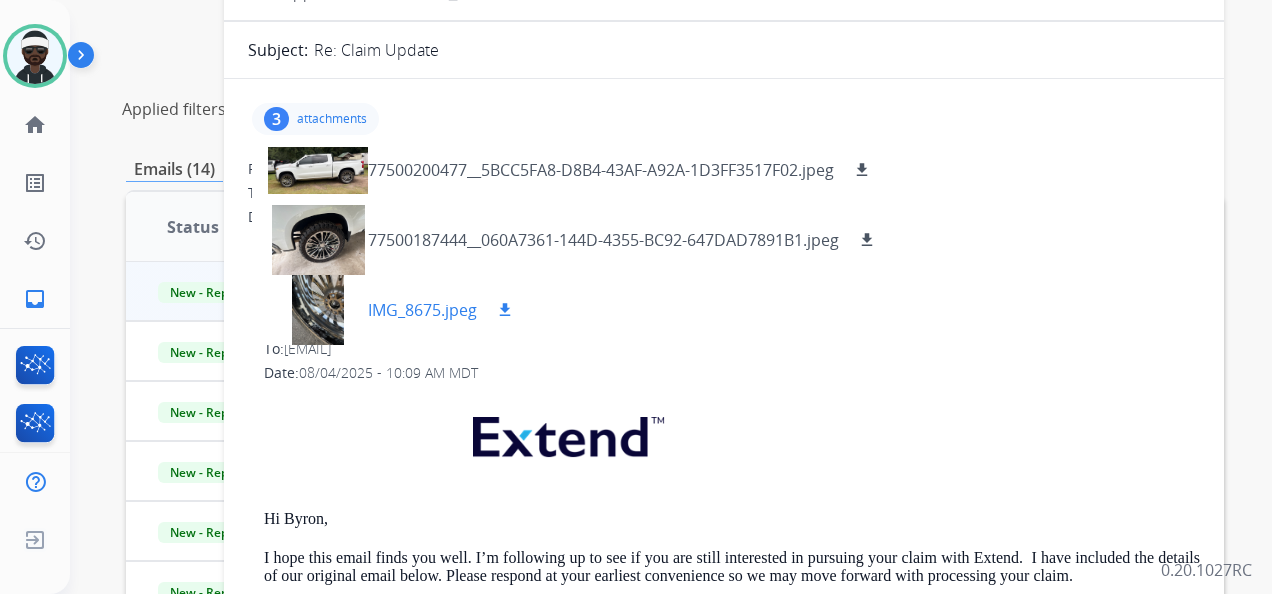 click at bounding box center (318, 310) 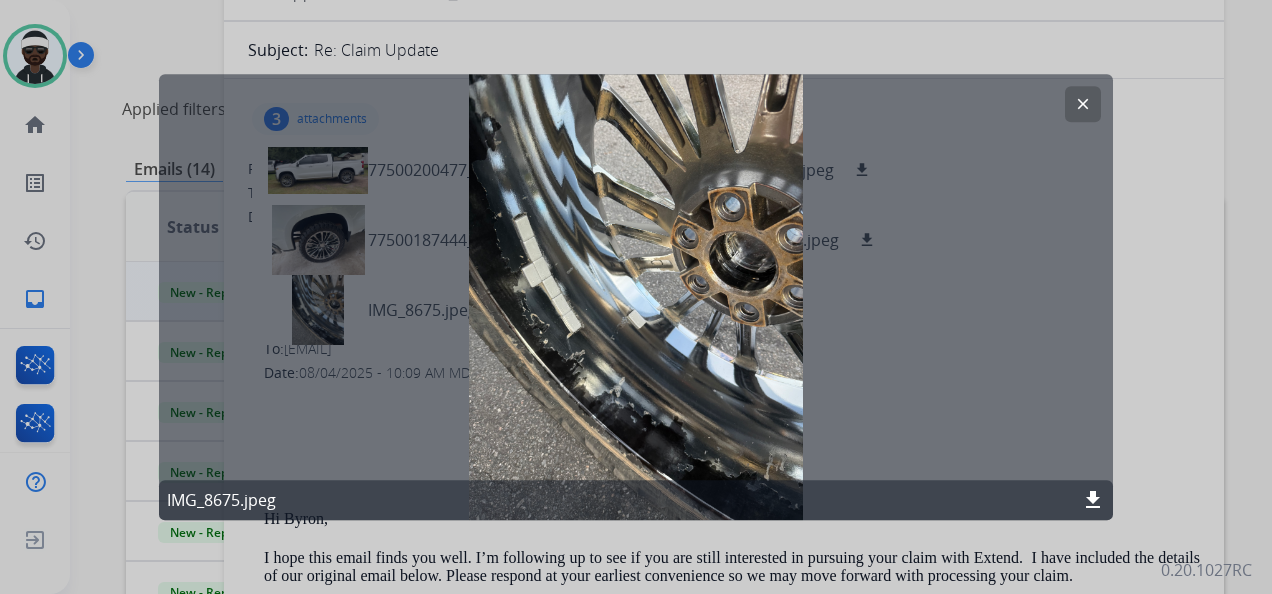 click on "clear IMG_8675.jpeg download" 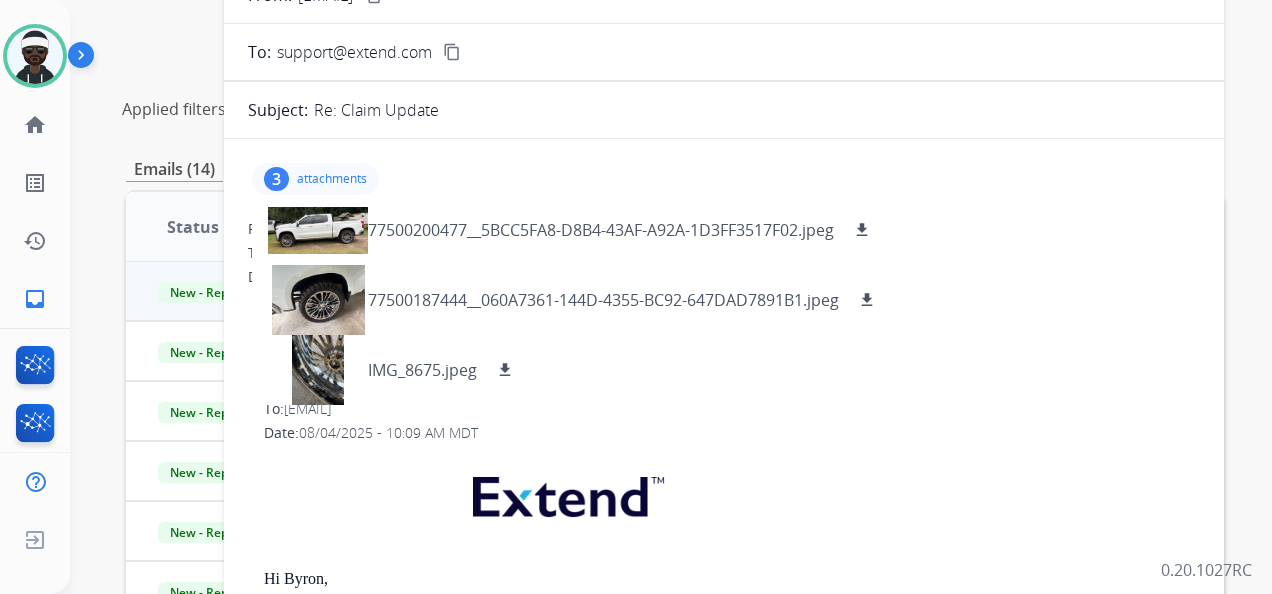 scroll, scrollTop: 0, scrollLeft: 0, axis: both 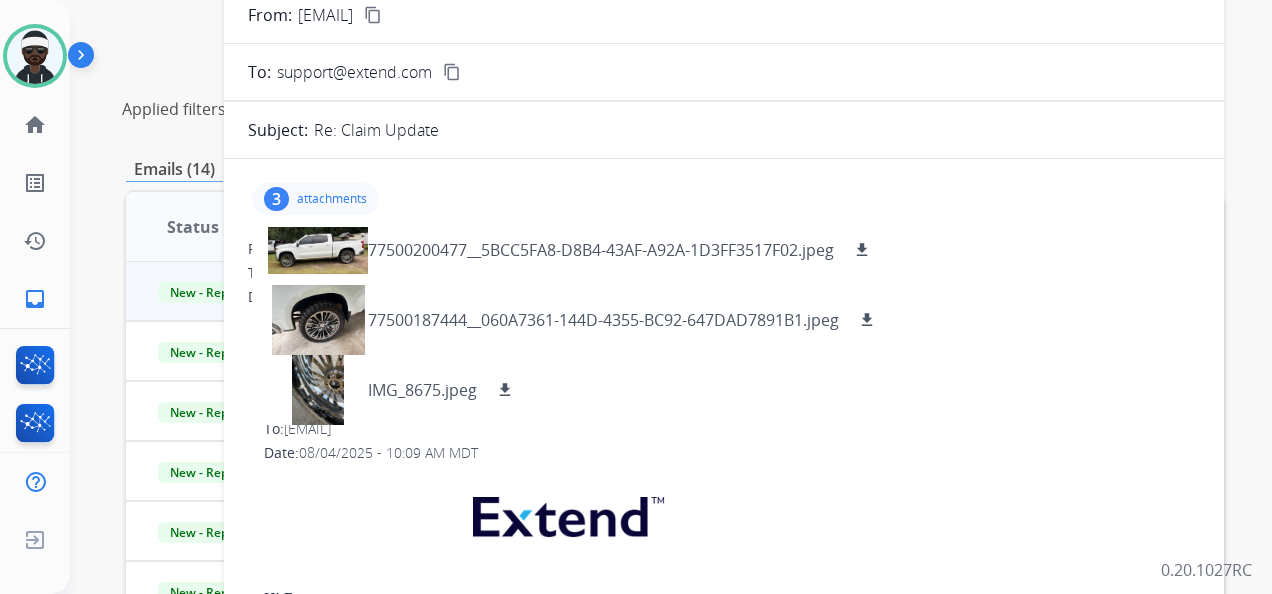 click on "From:  support@extend.com  mary.winston@mcibpo.com" at bounding box center (732, 405) 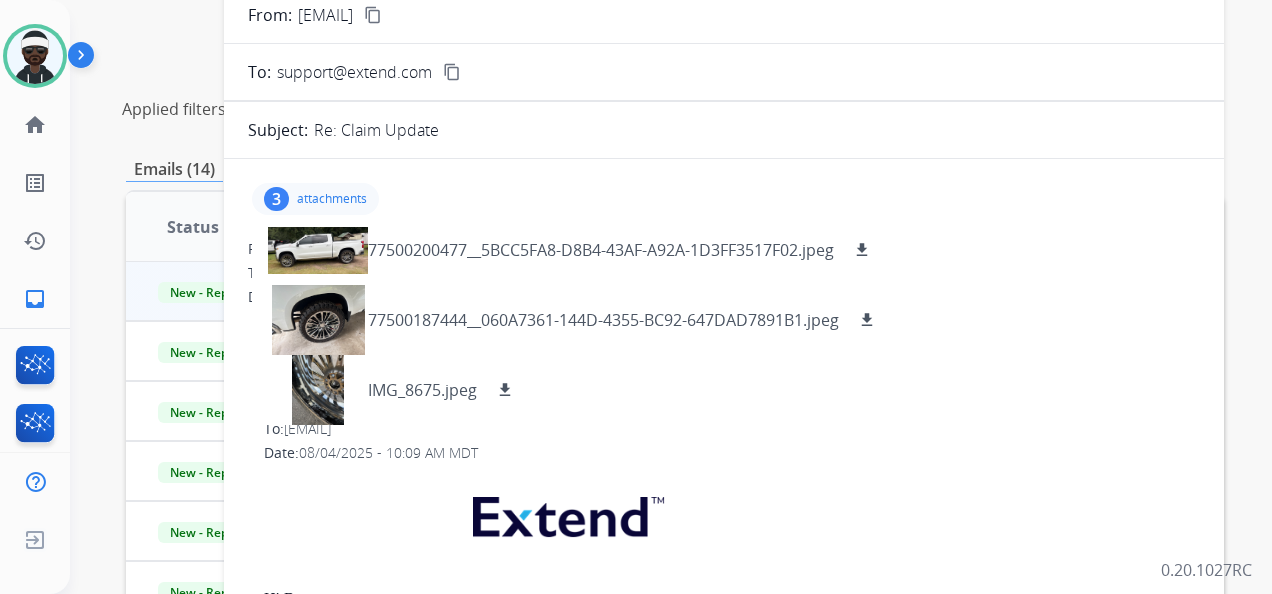 click on "3 attachments  77500200477__5BCC5FA8-D8B4-43AF-A92A-1D3FF3517F02.jpeg  download  77500187444__060A7361-144D-4355-BC92-647DAD7891B1.jpeg  download  IMG_8675.jpeg  download" at bounding box center (315, 199) 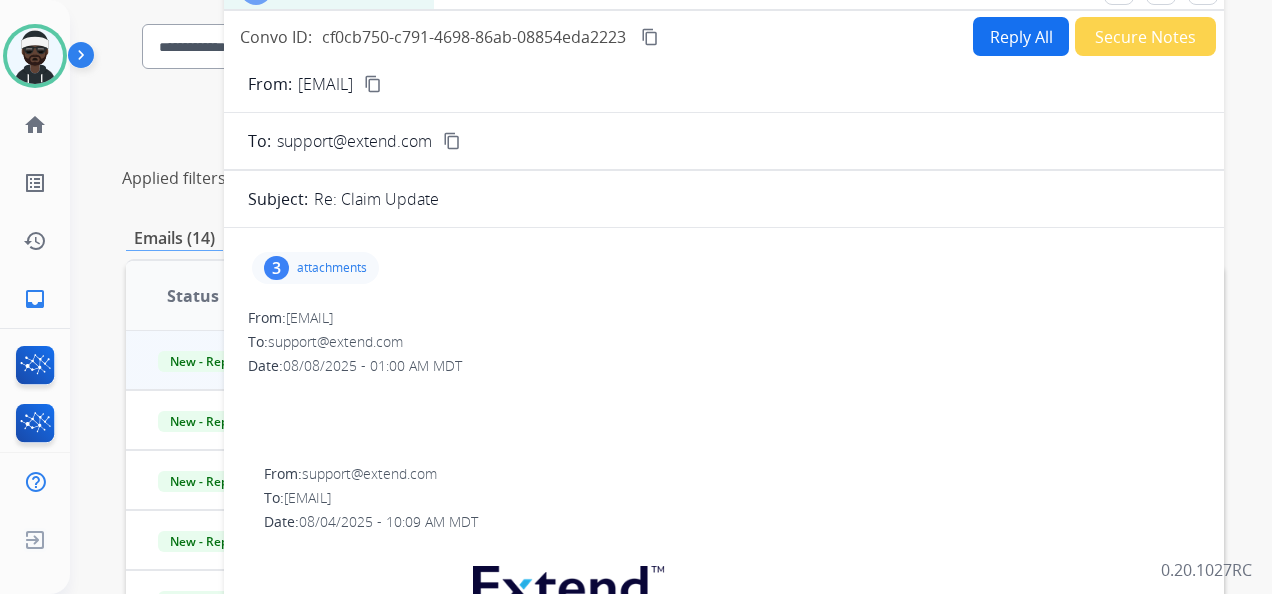scroll, scrollTop: 122, scrollLeft: 0, axis: vertical 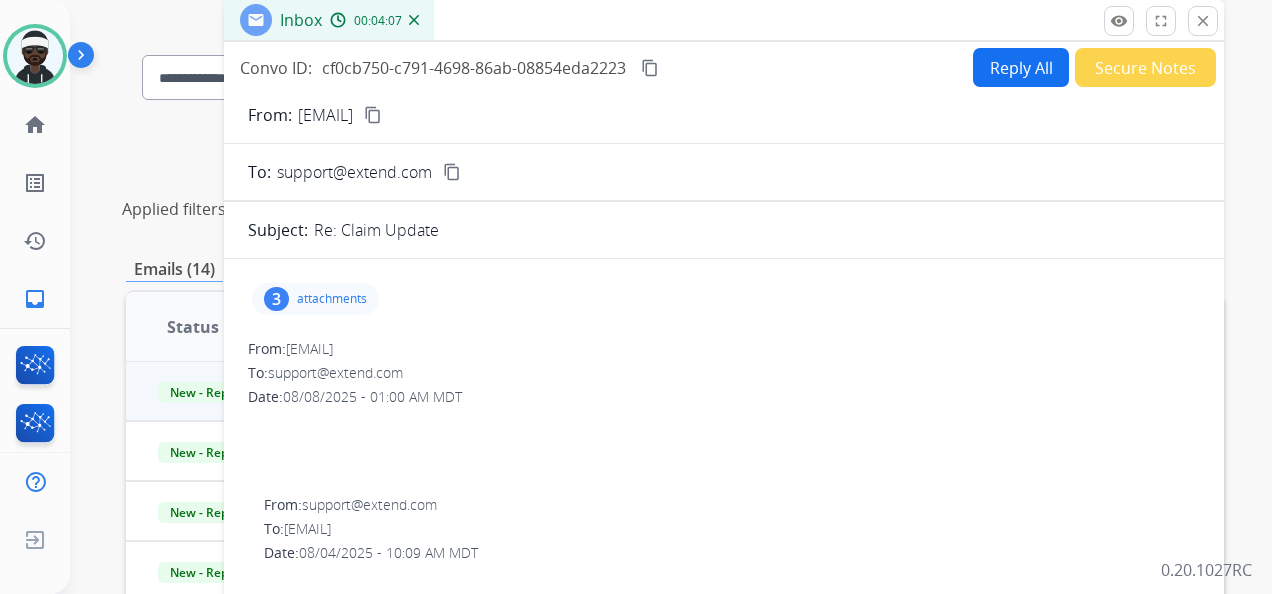 click on "attachments" at bounding box center (332, 299) 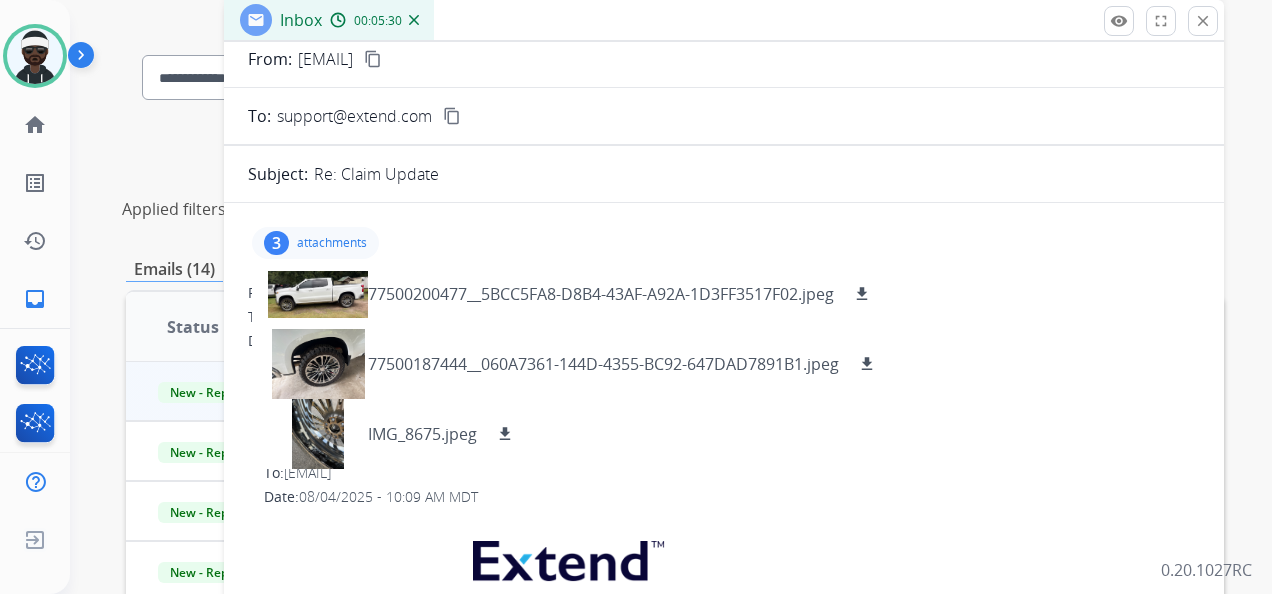 scroll, scrollTop: 100, scrollLeft: 0, axis: vertical 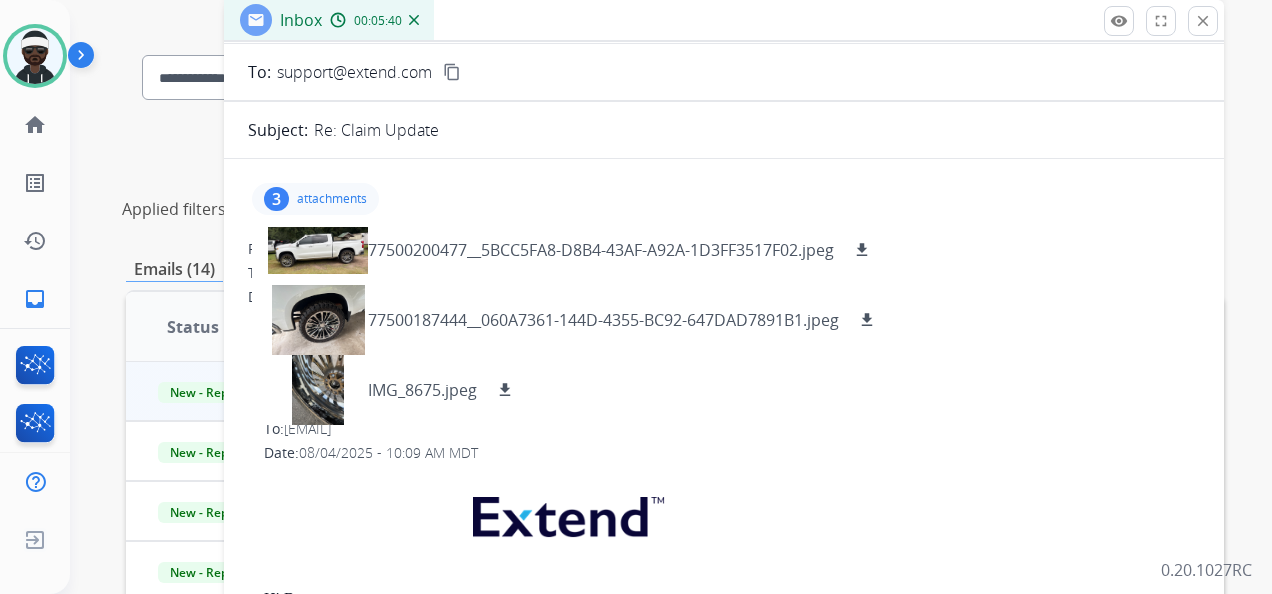 click on "3 attachments  77500200477__5BCC5FA8-D8B4-43AF-A92A-1D3FF3517F02.jpeg  download  77500187444__060A7361-144D-4355-BC92-647DAD7891B1.jpeg  download  IMG_8675.jpeg  download" at bounding box center [724, 199] 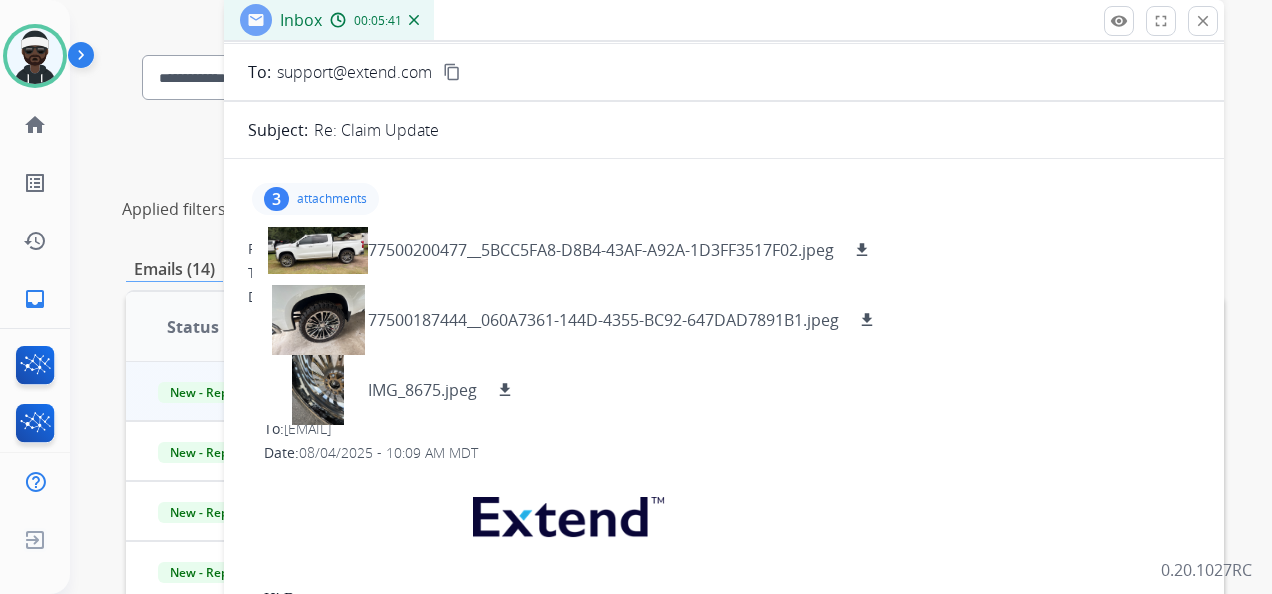 drag, startPoint x: 972, startPoint y: 219, endPoint x: 1018, endPoint y: 257, distance: 59.665737 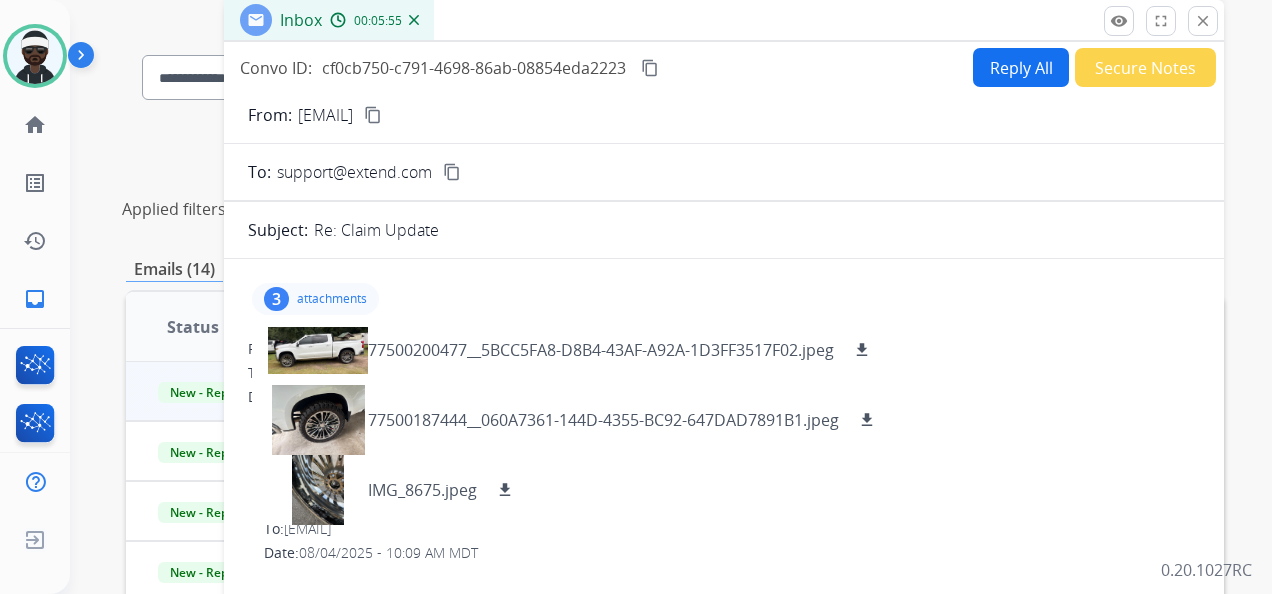 scroll, scrollTop: 0, scrollLeft: 0, axis: both 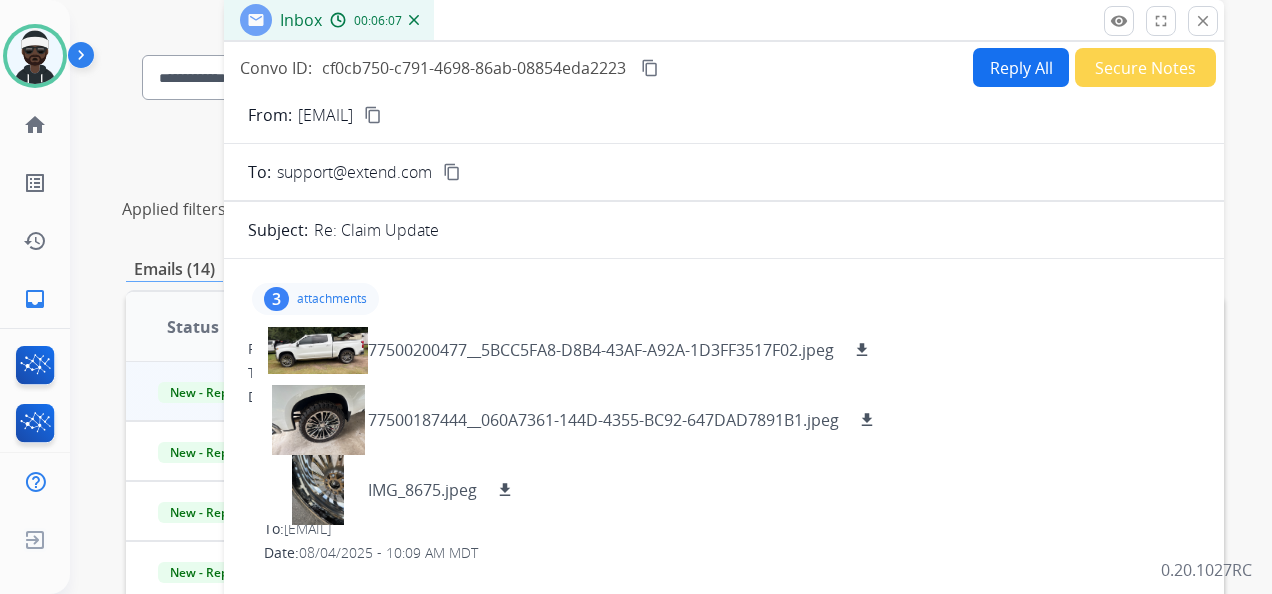 click on "Reply All" at bounding box center (1021, 67) 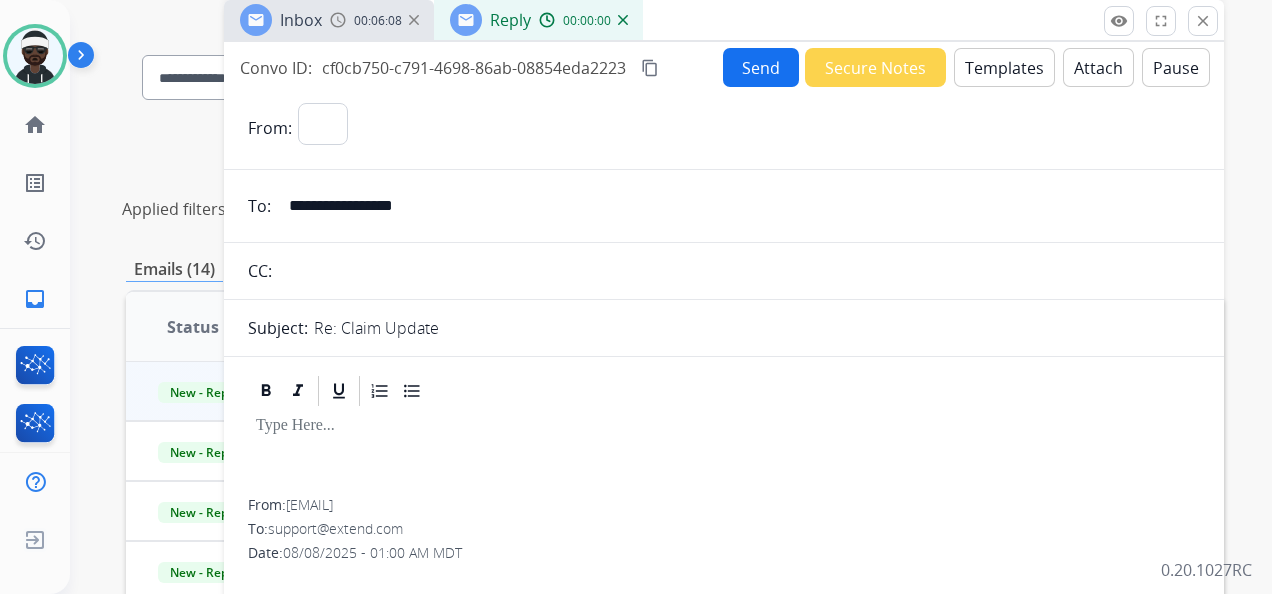 select on "**********" 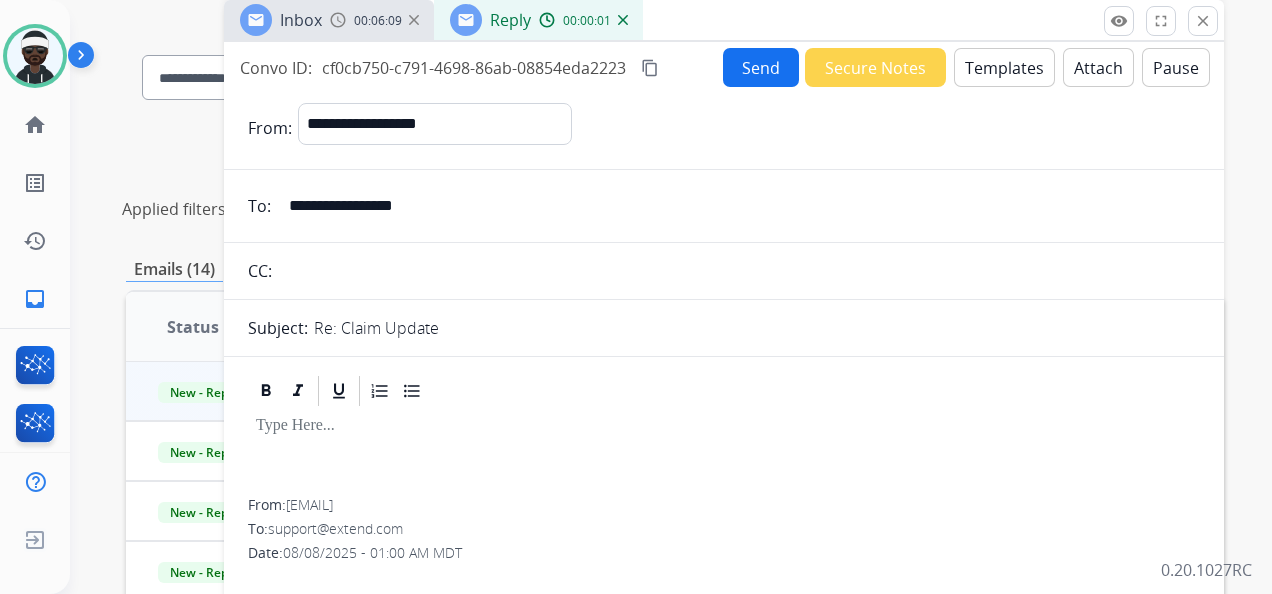 click at bounding box center [724, 426] 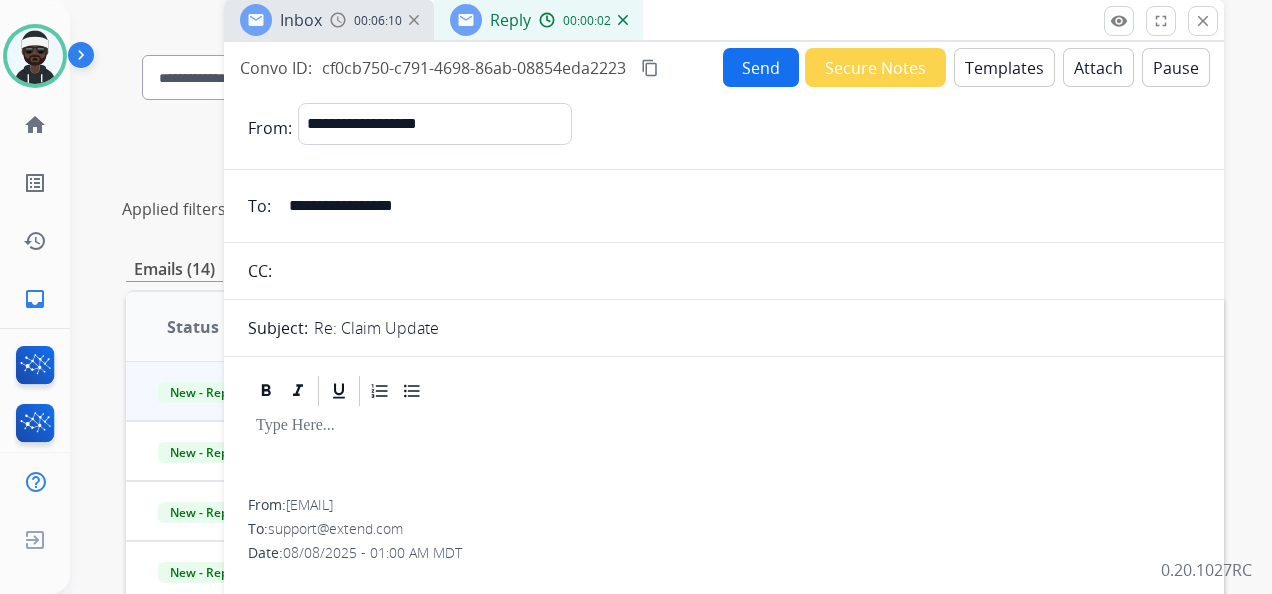 type 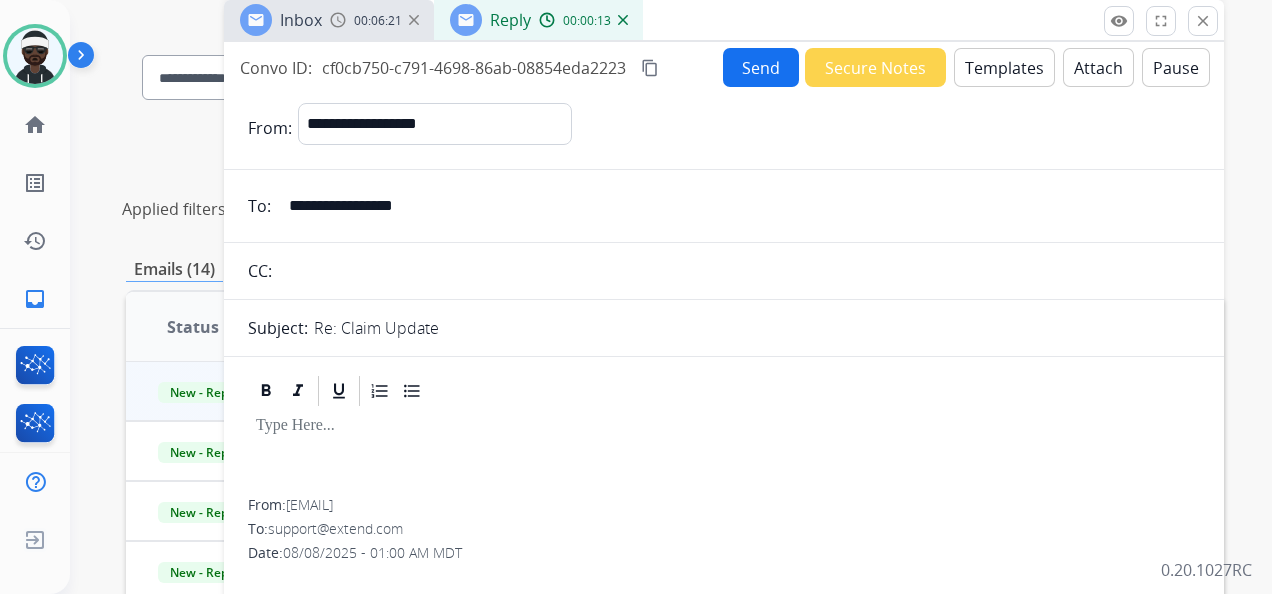 click on "Templates" at bounding box center (1004, 67) 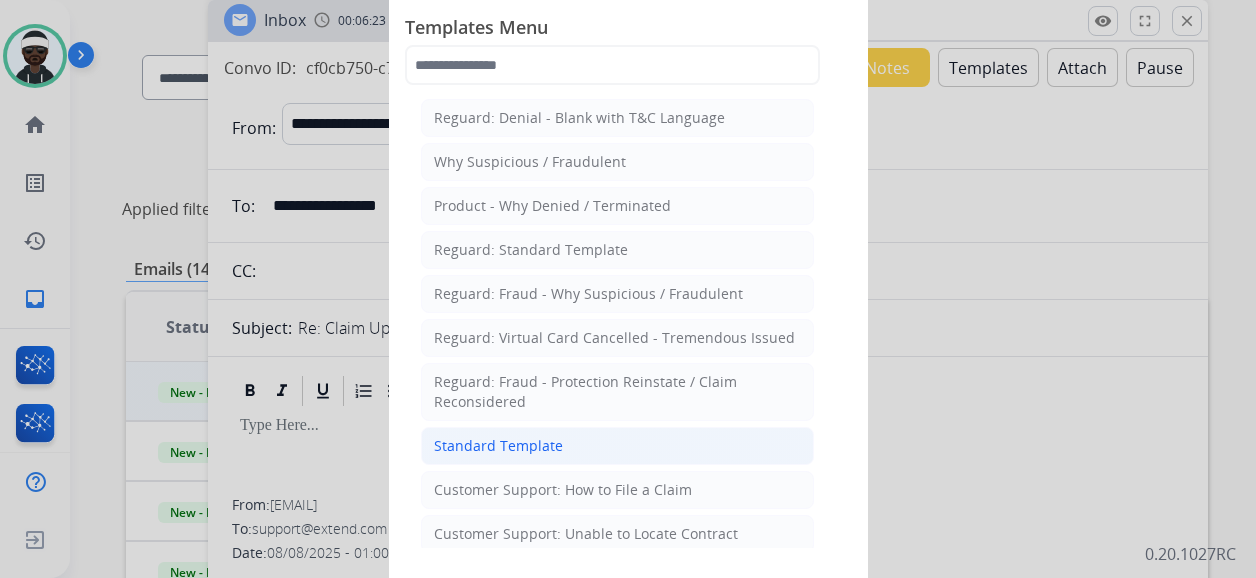 click on "Standard Template" 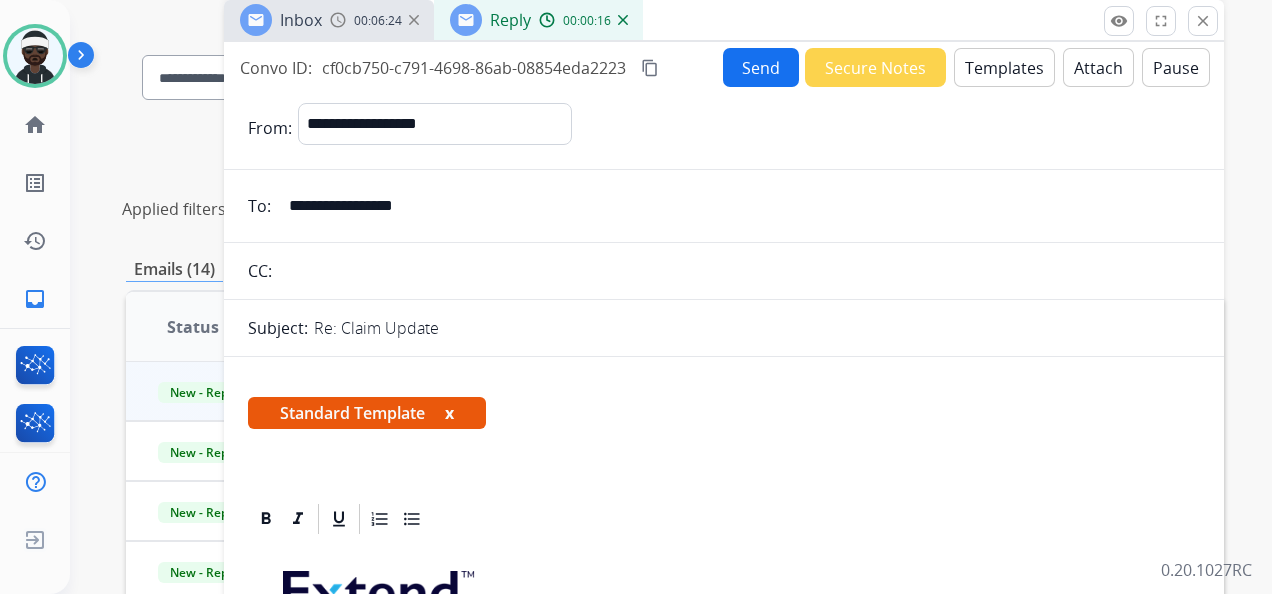 click on "x" at bounding box center [449, 413] 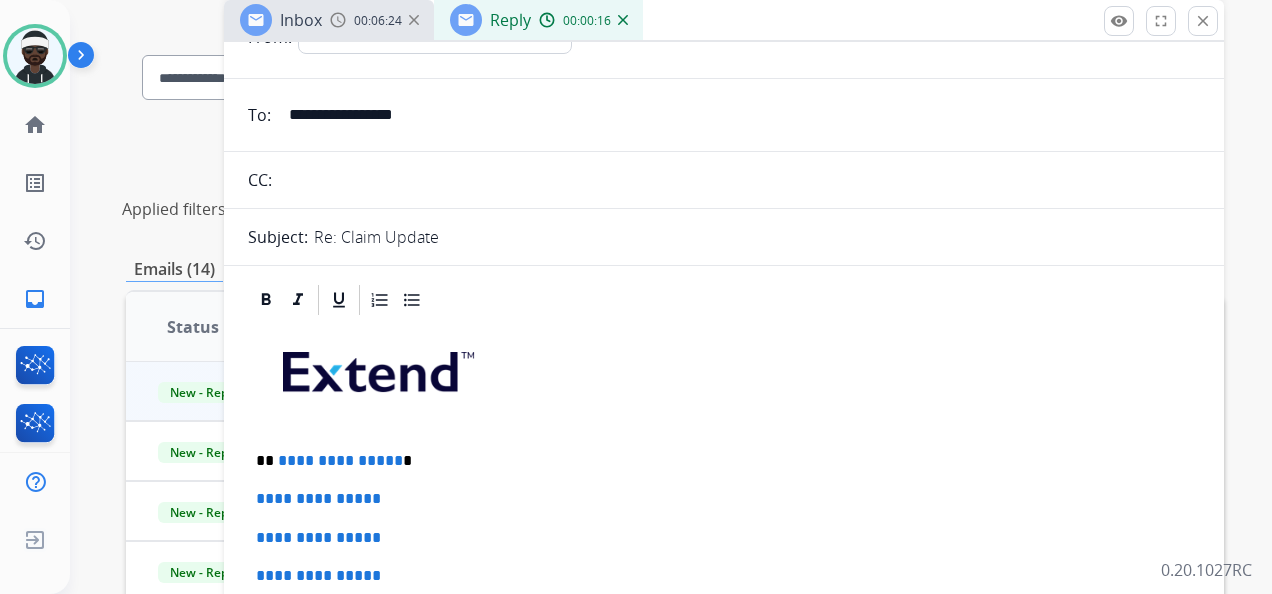 scroll, scrollTop: 200, scrollLeft: 0, axis: vertical 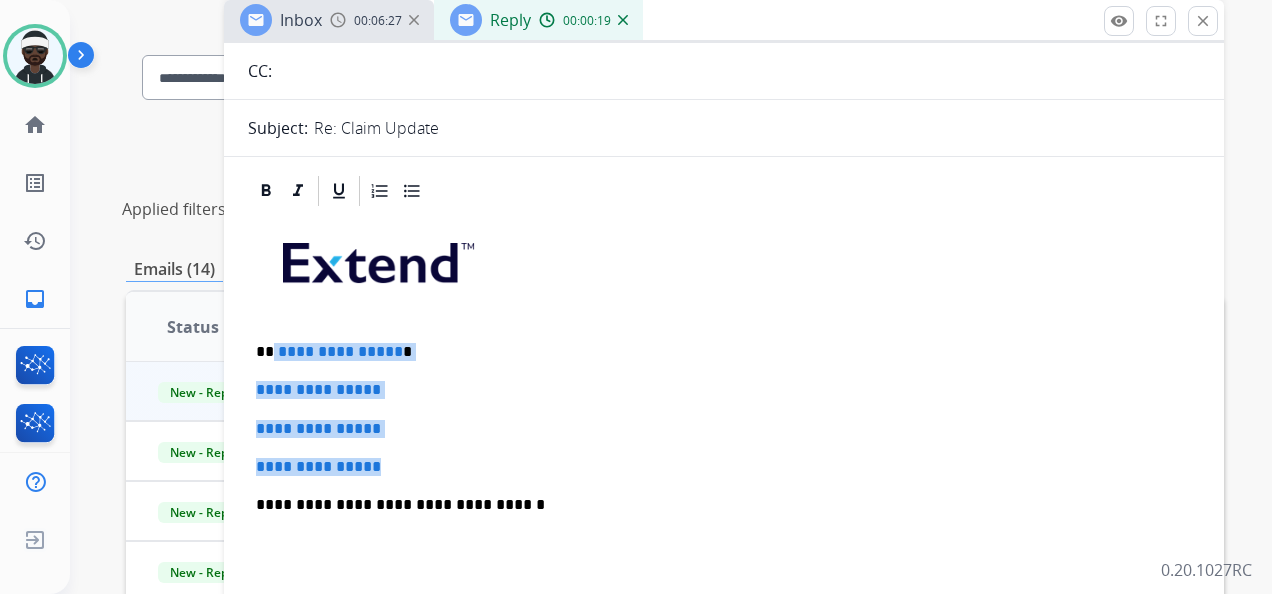 drag, startPoint x: 274, startPoint y: 348, endPoint x: 407, endPoint y: 456, distance: 171.32718 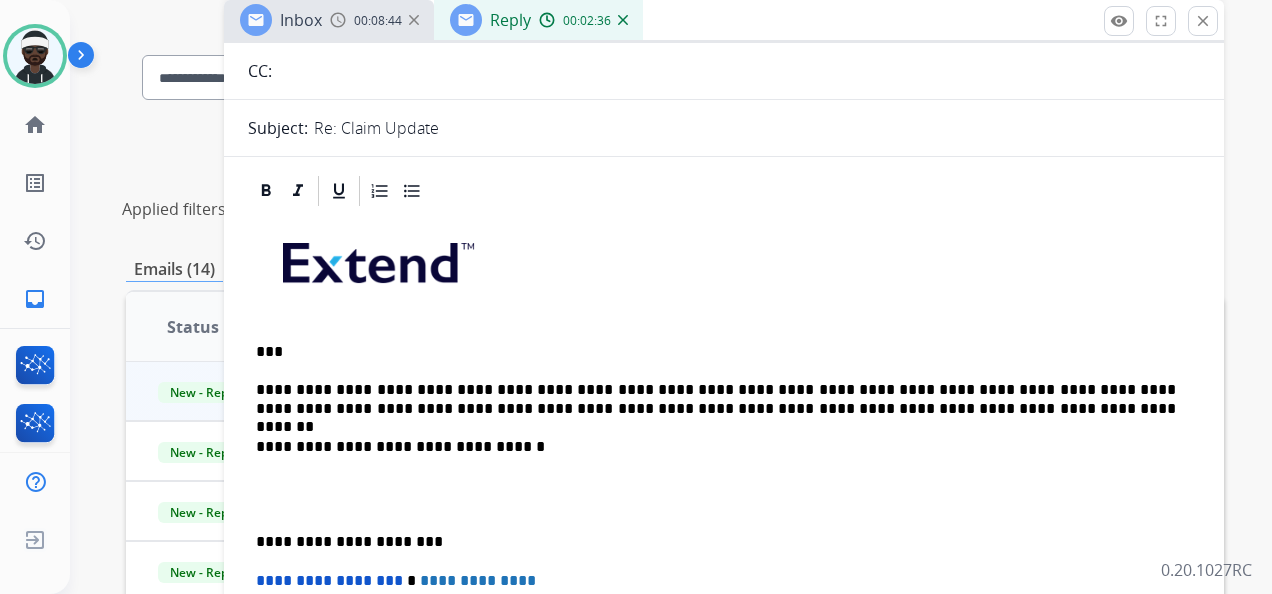 click on "**********" at bounding box center [716, 399] 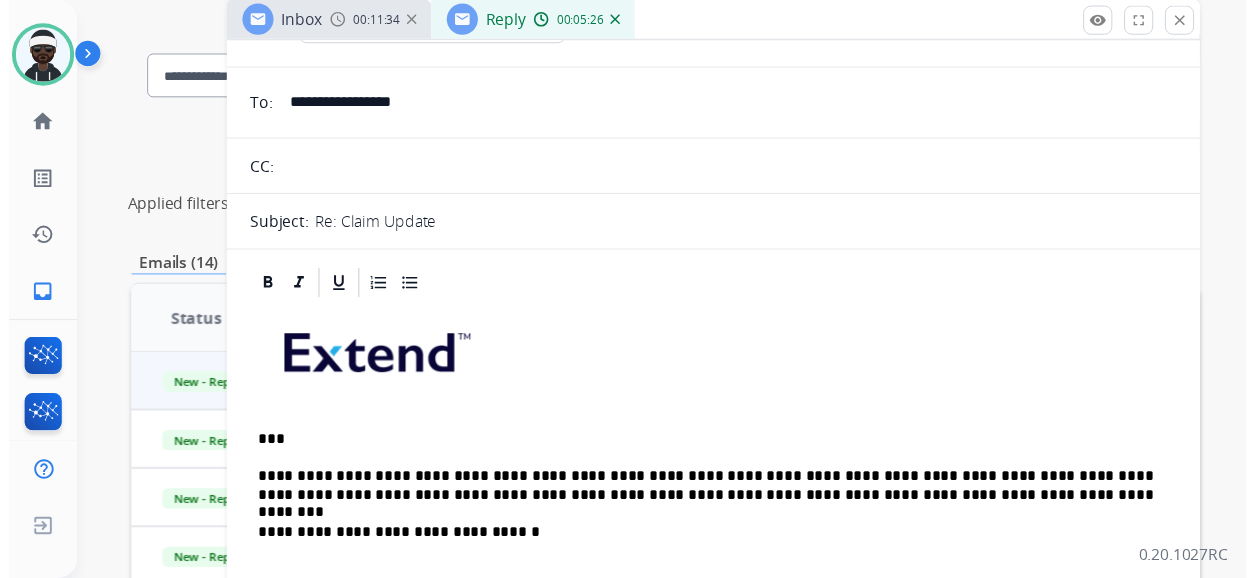 scroll, scrollTop: 0, scrollLeft: 0, axis: both 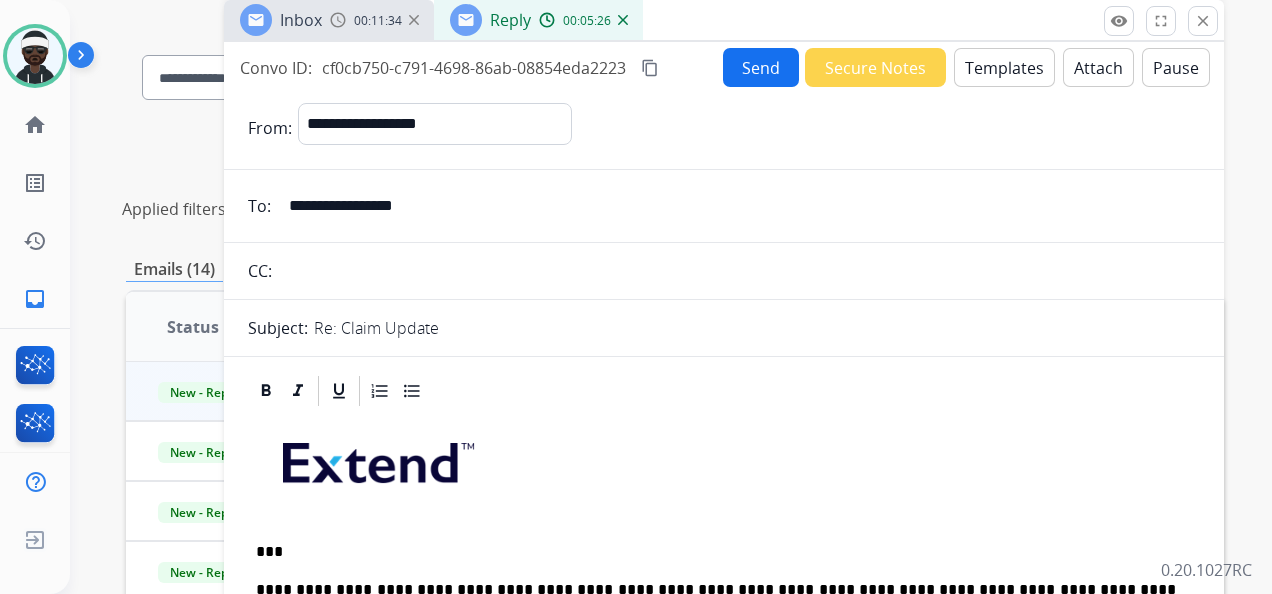 click on "Templates" at bounding box center (1004, 67) 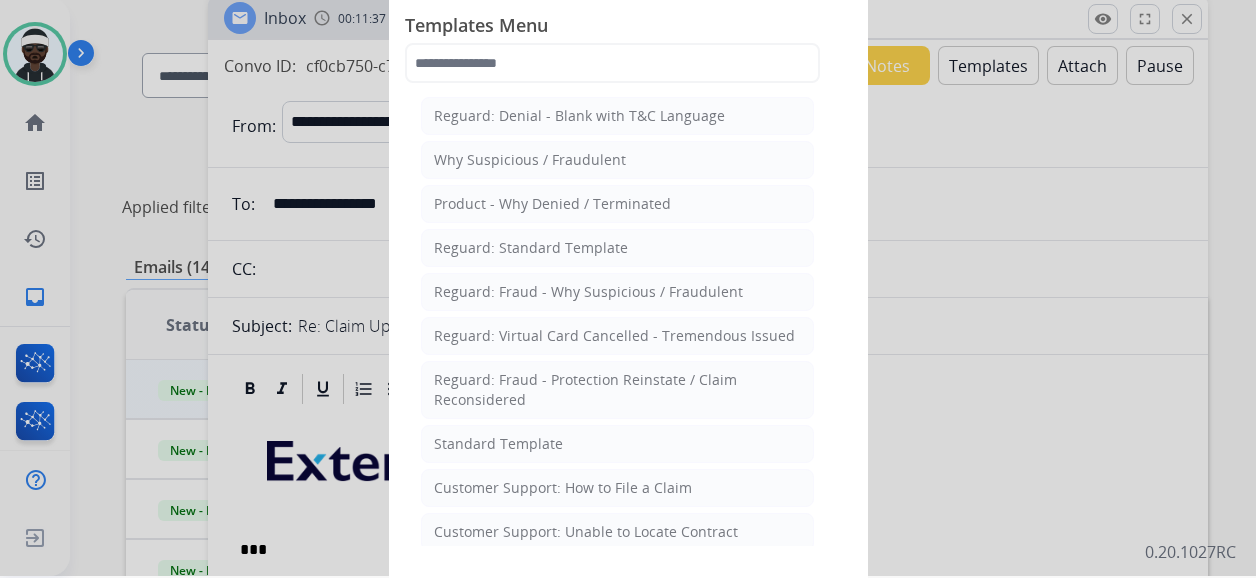 scroll, scrollTop: 0, scrollLeft: 0, axis: both 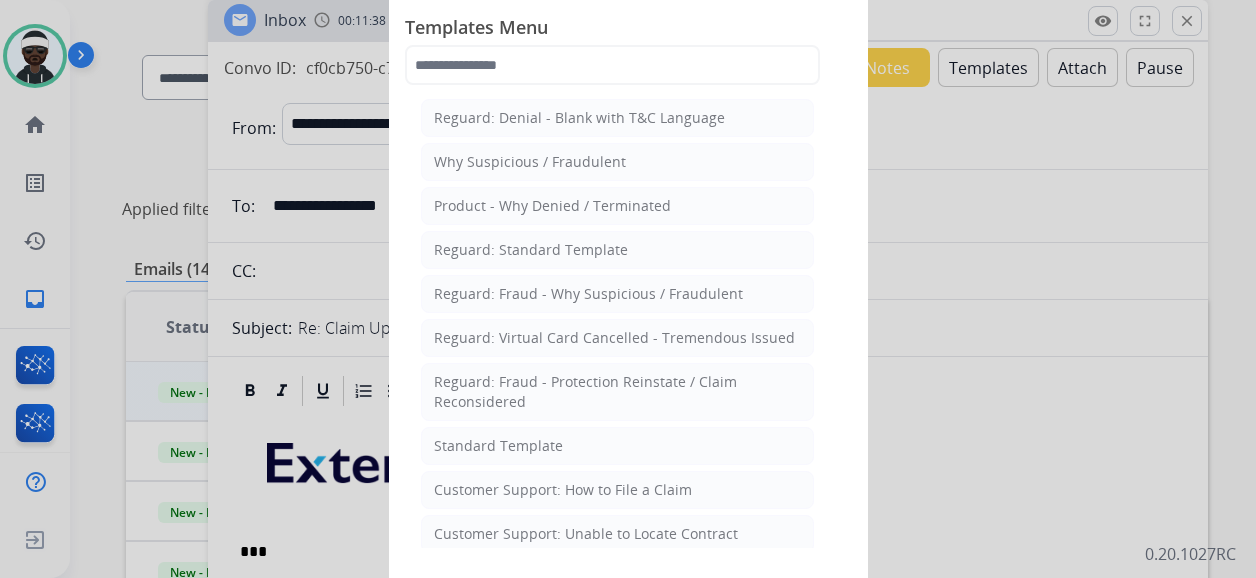 click 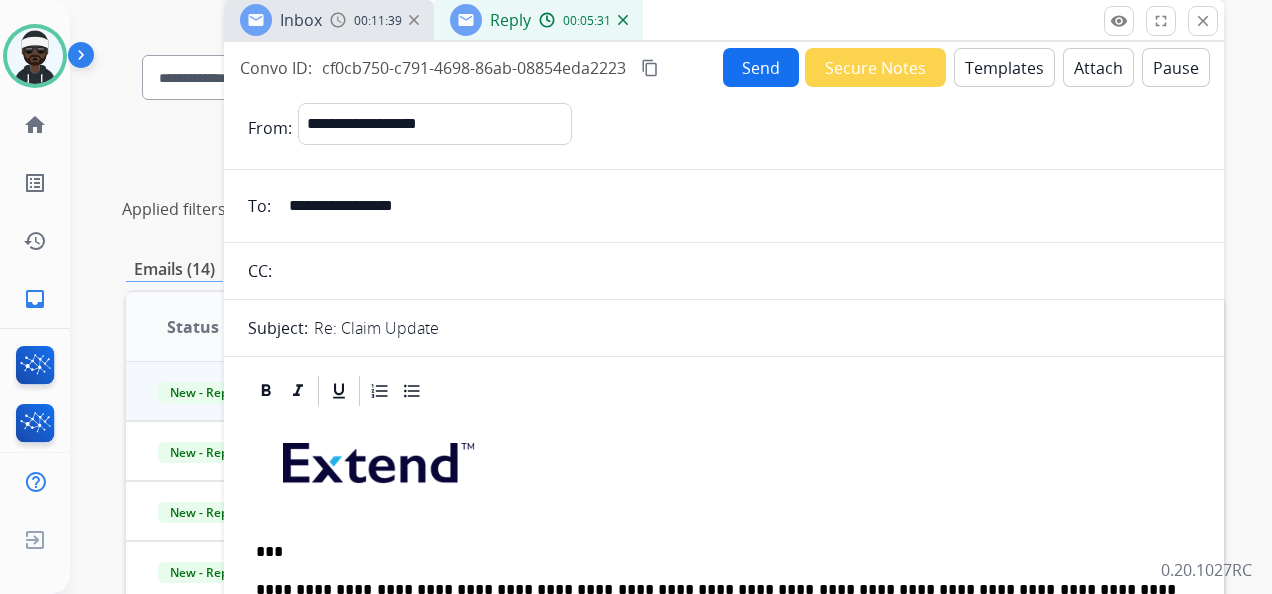 click on "Send" at bounding box center (761, 67) 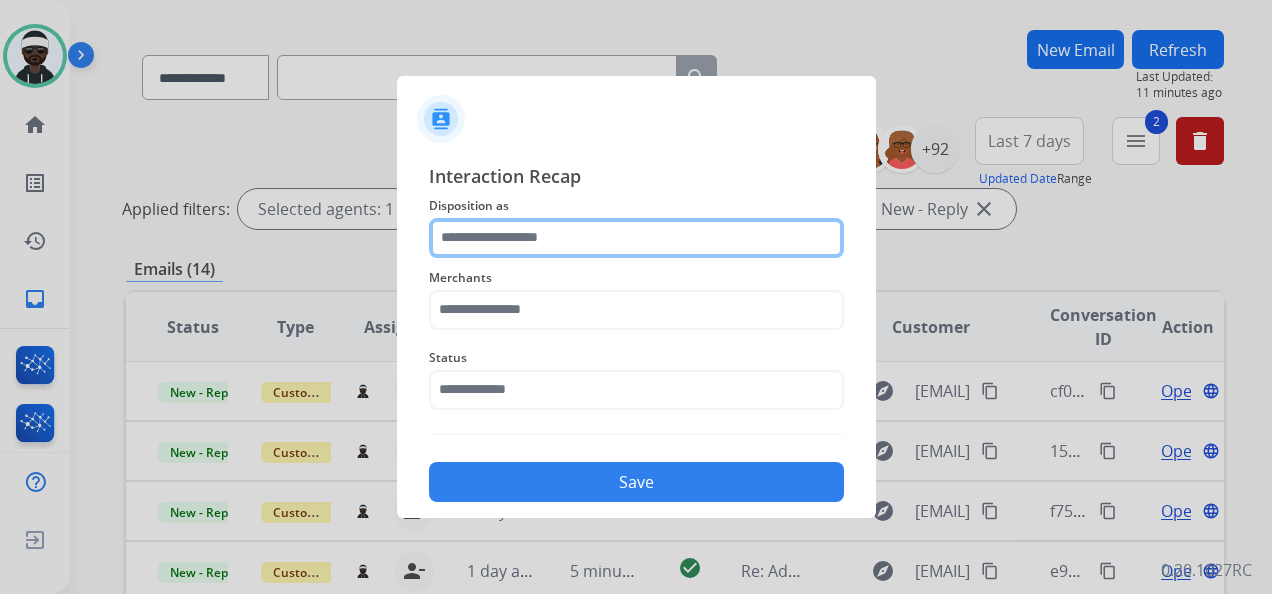 click 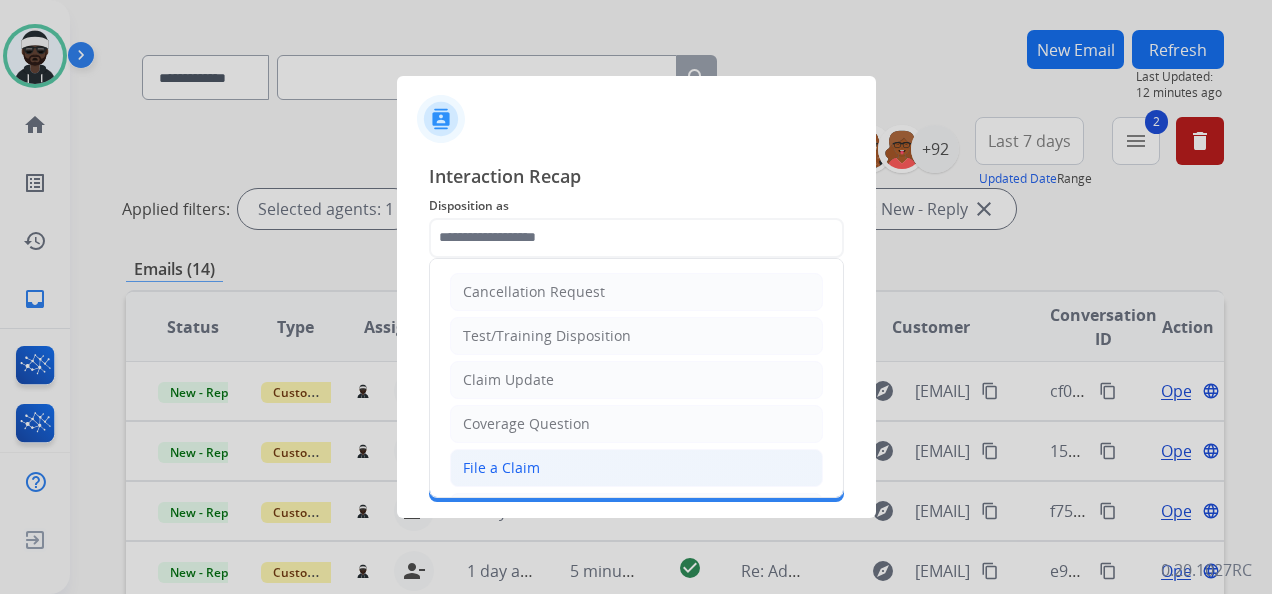 drag, startPoint x: 549, startPoint y: 467, endPoint x: 566, endPoint y: 446, distance: 27.018513 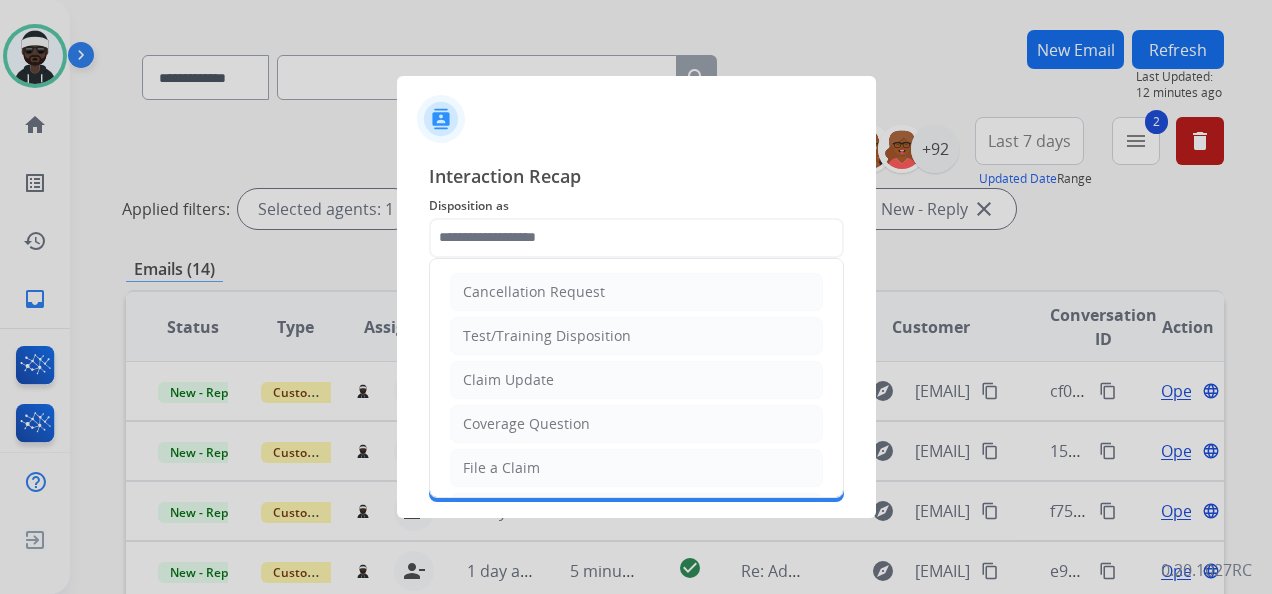 click on "File a Claim" 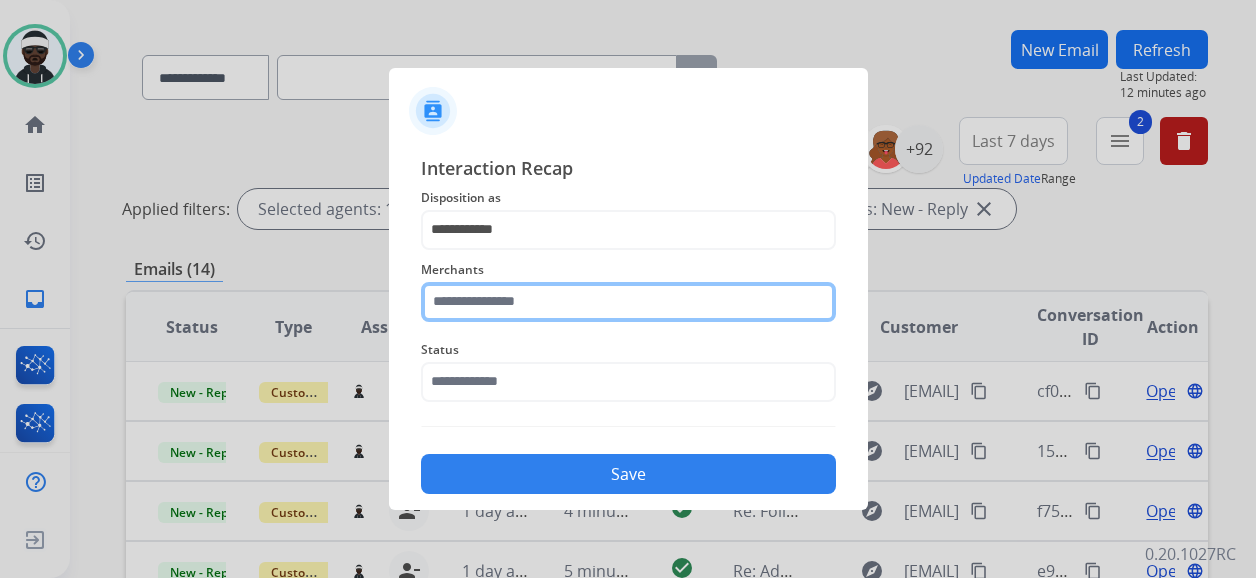 click 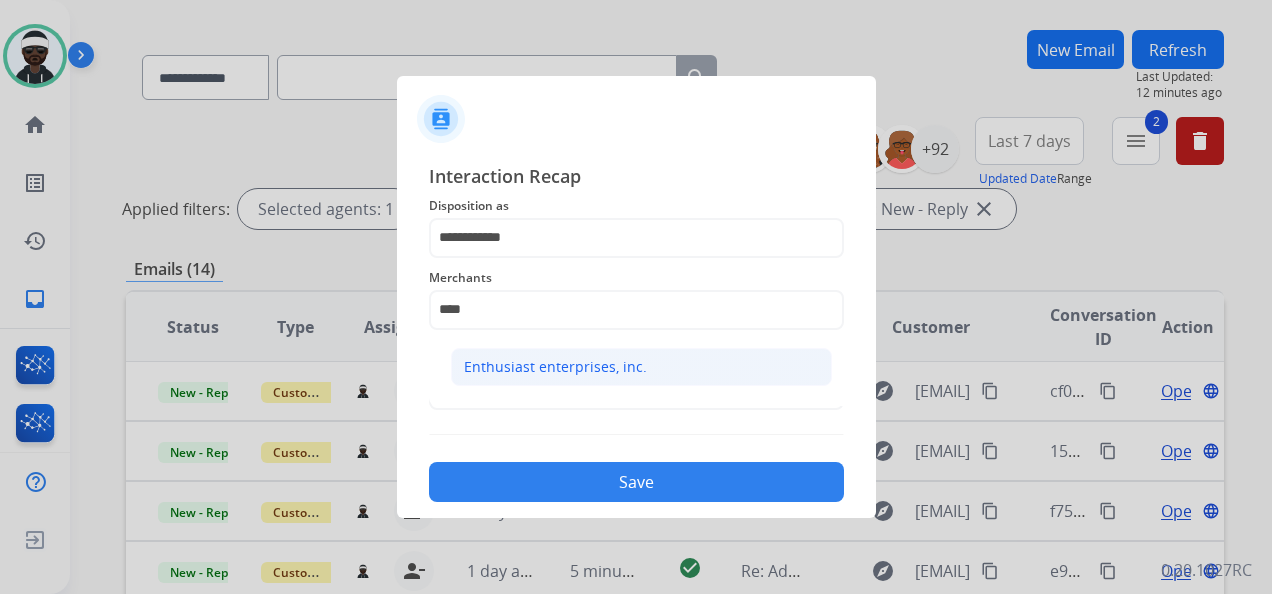 click on "Enthusiast enterprises, inc." 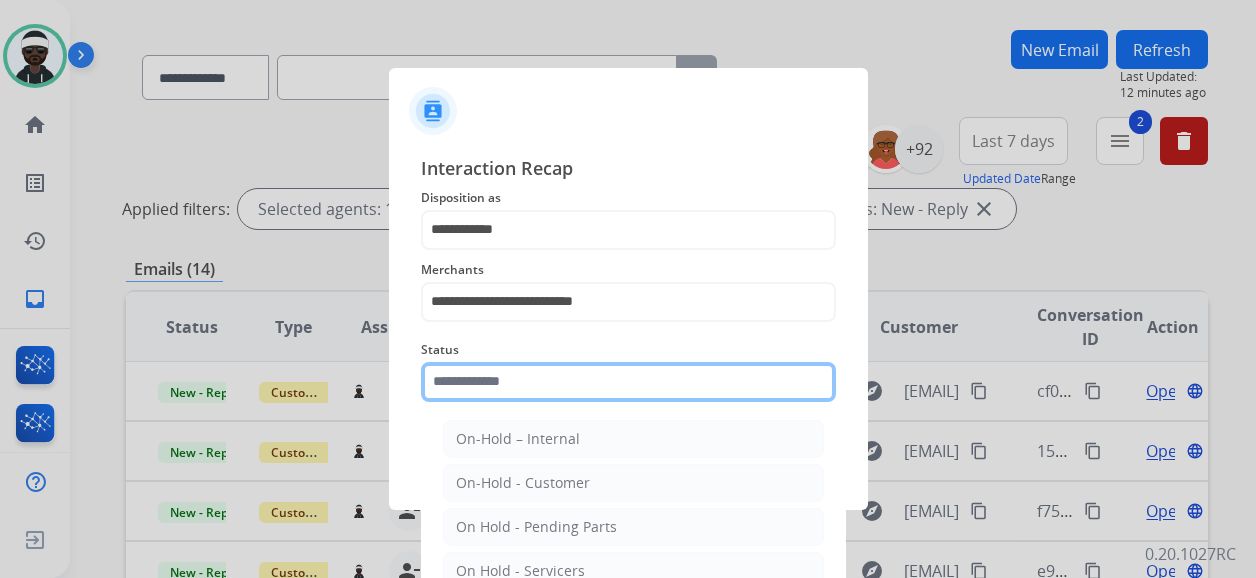 click 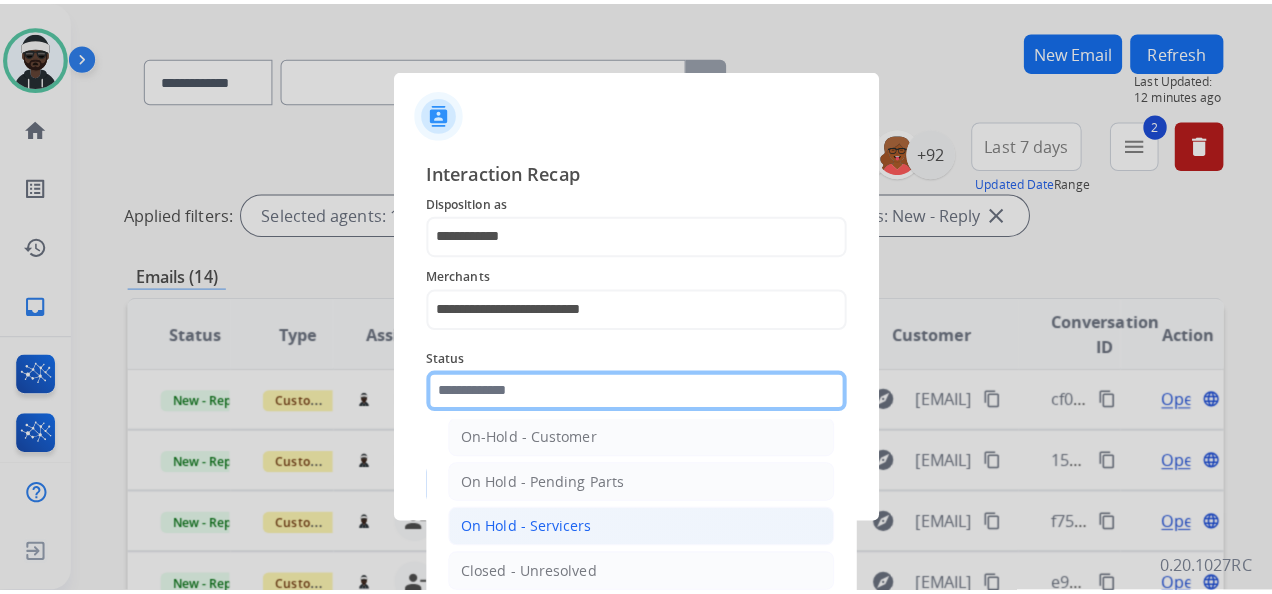 scroll, scrollTop: 100, scrollLeft: 0, axis: vertical 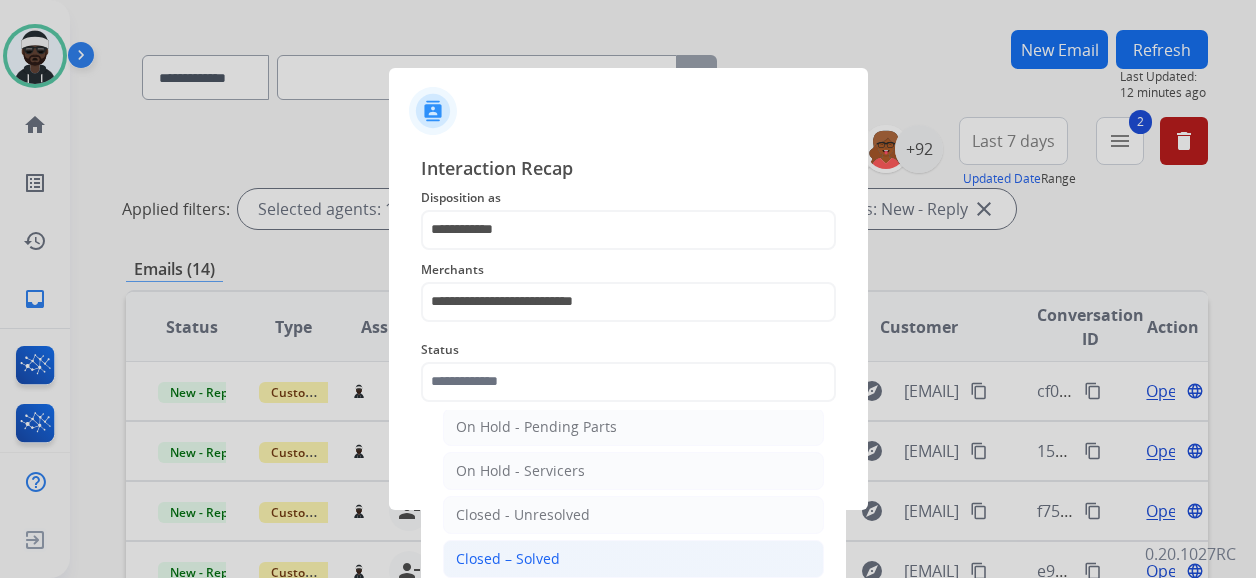 click on "Closed – Solved" 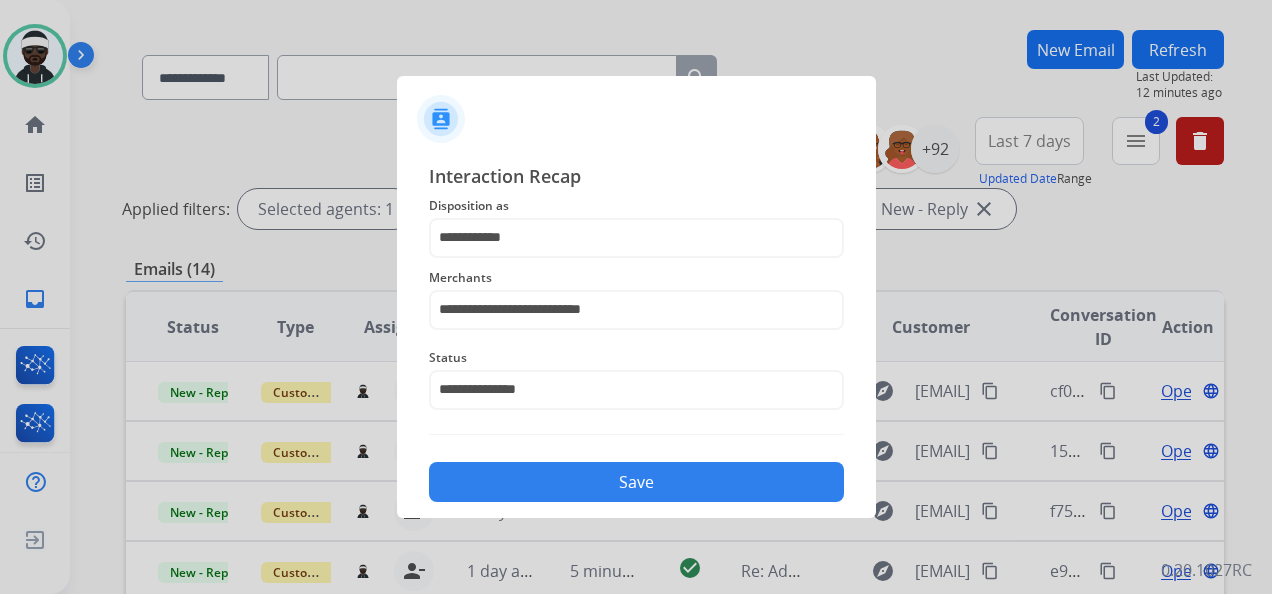 click on "Save" 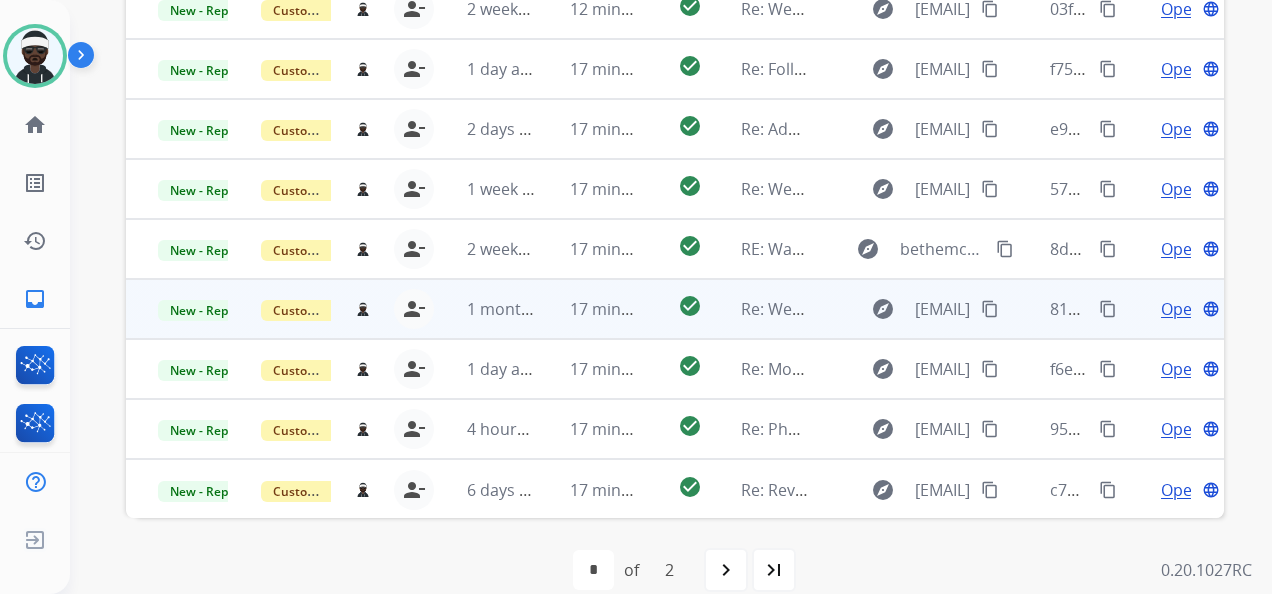 scroll, scrollTop: 592, scrollLeft: 0, axis: vertical 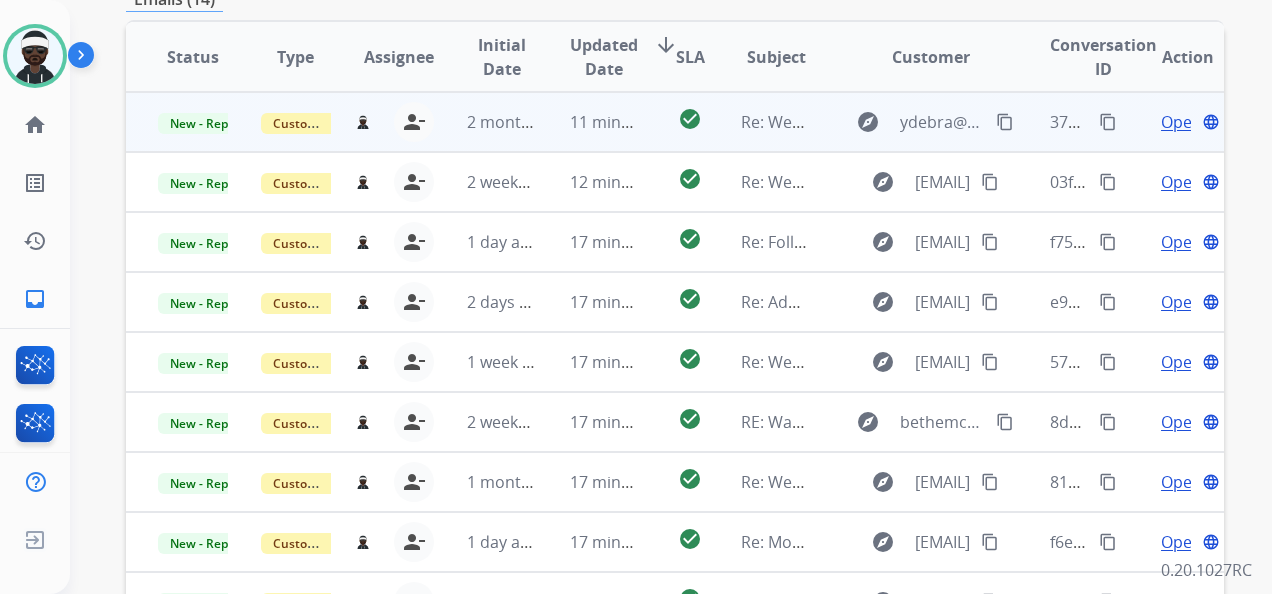 click on "Open" at bounding box center (1181, 122) 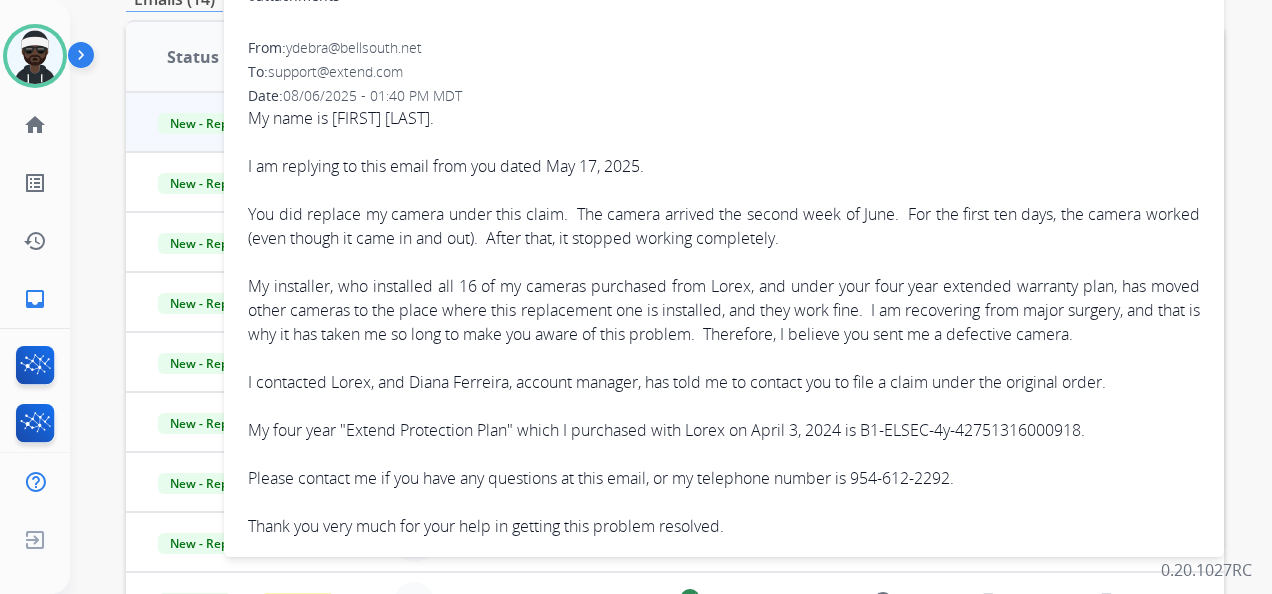 scroll, scrollTop: 0, scrollLeft: 0, axis: both 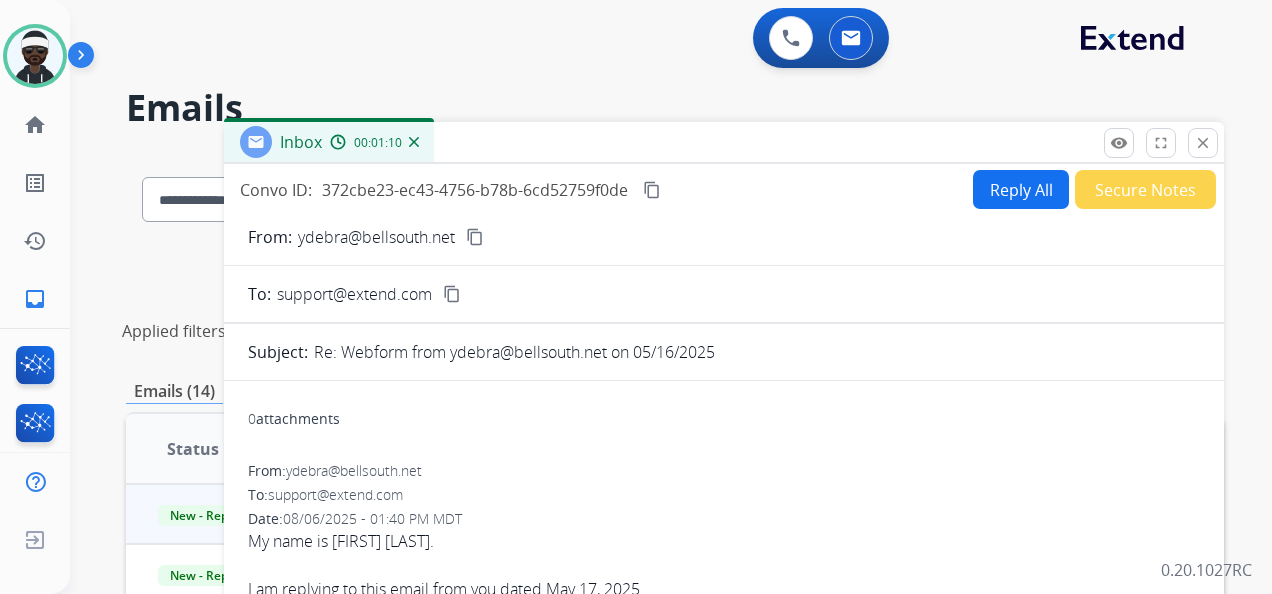 click on "content_copy" at bounding box center (475, 237) 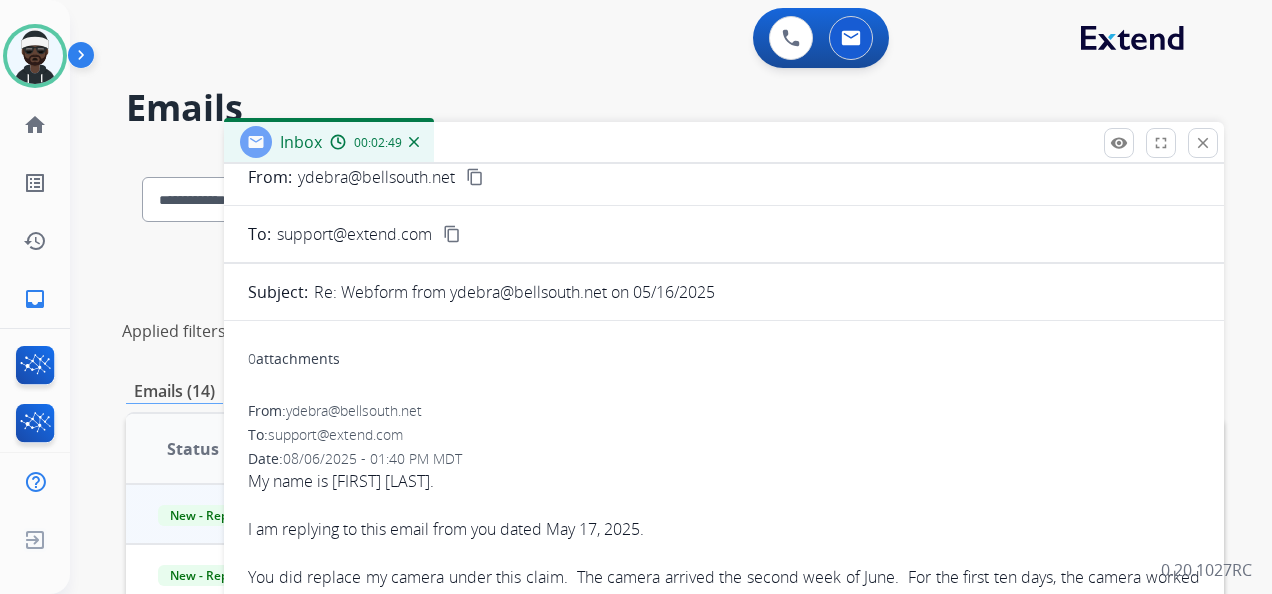 scroll, scrollTop: 0, scrollLeft: 0, axis: both 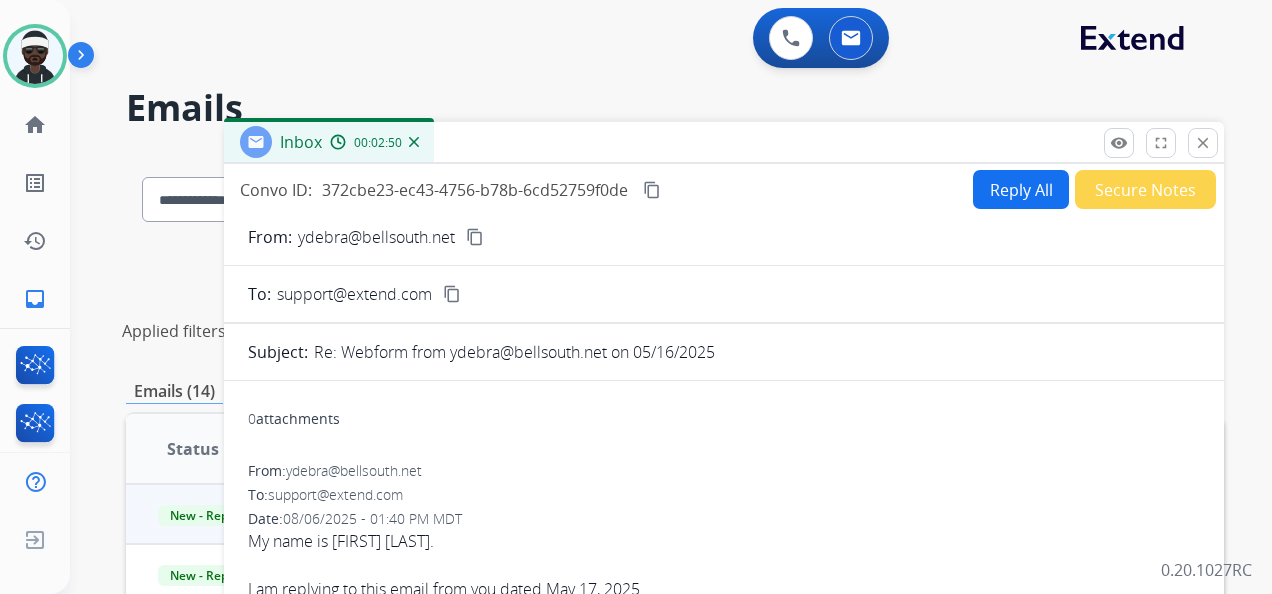 click on "Reply All" at bounding box center (1021, 189) 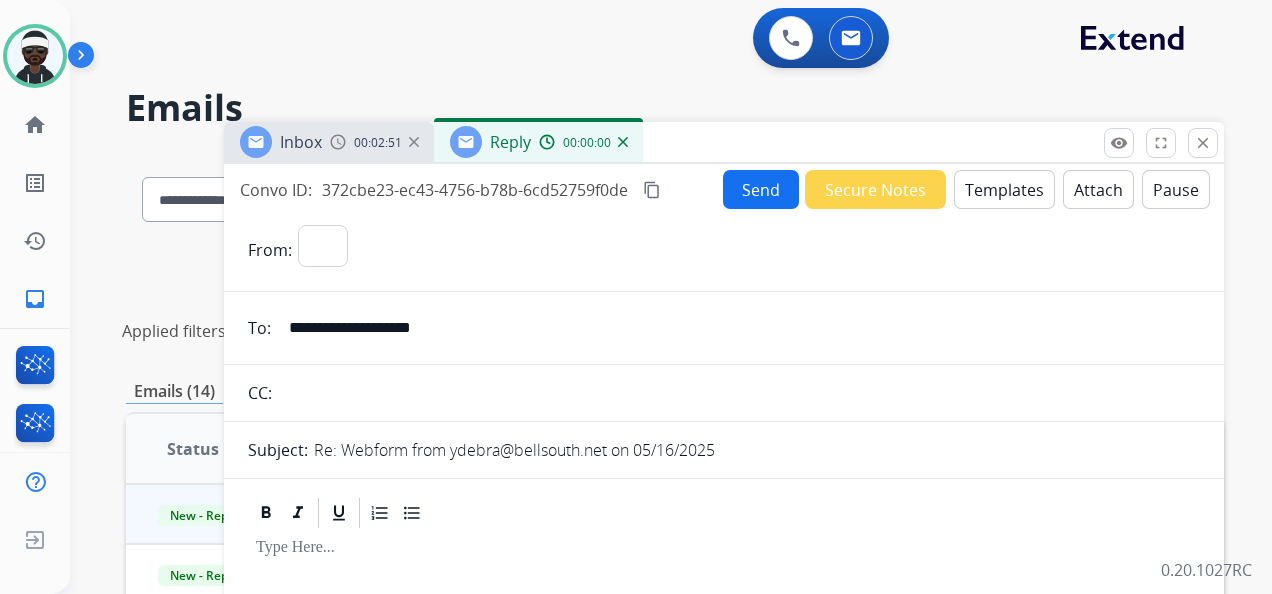 select on "**********" 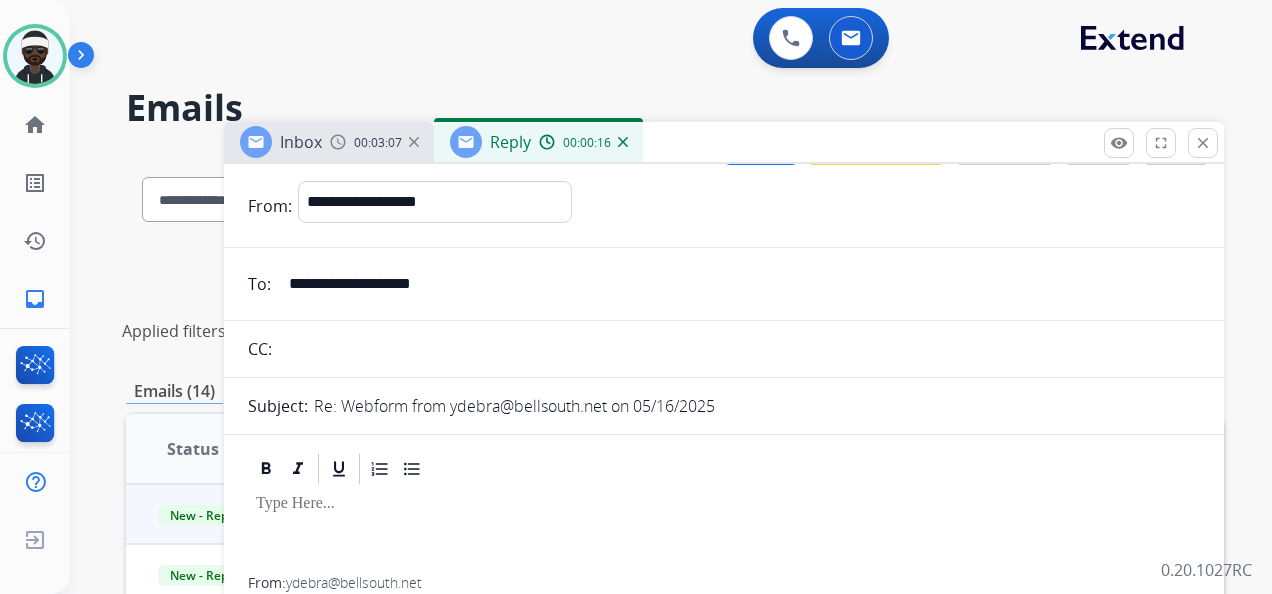 scroll, scrollTop: 0, scrollLeft: 0, axis: both 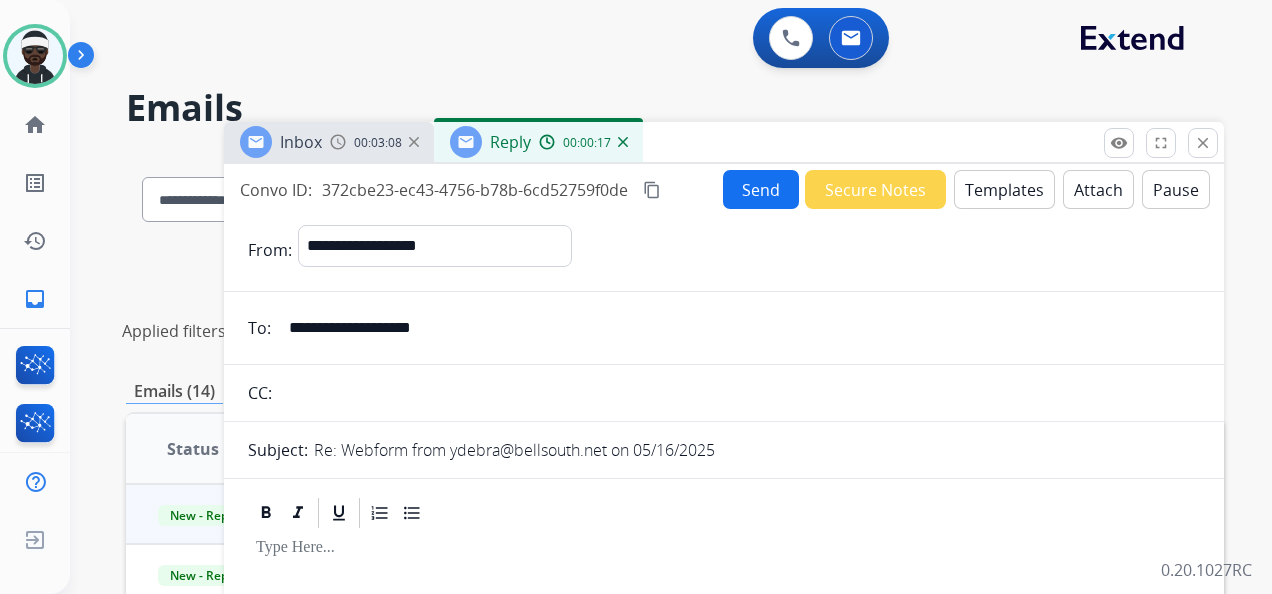 click on "Templates" at bounding box center [1004, 189] 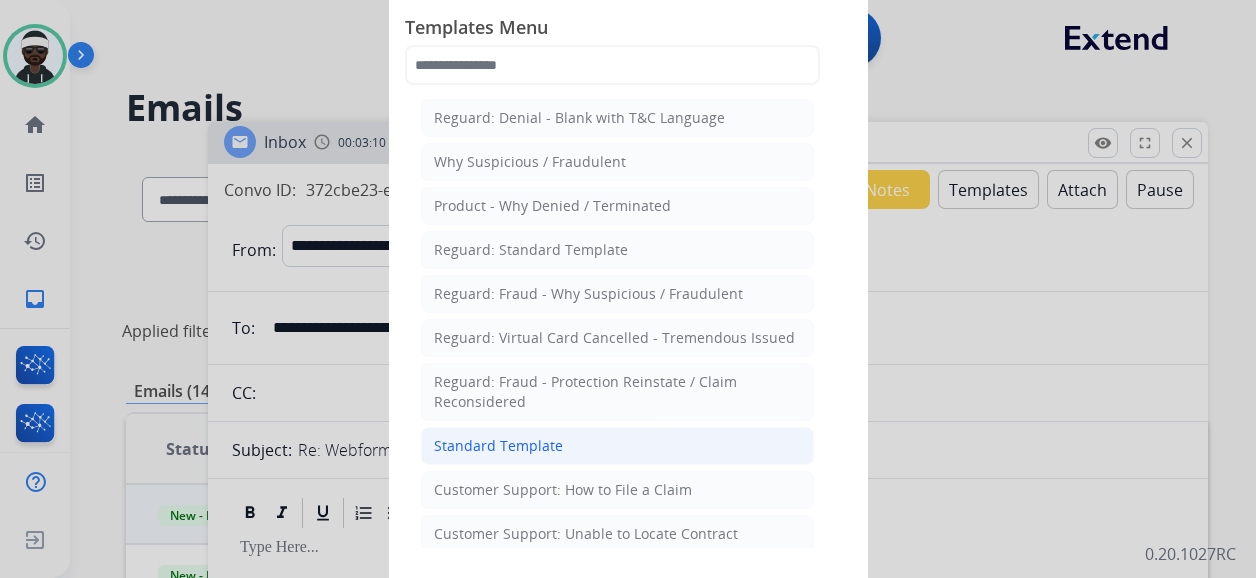 drag, startPoint x: 558, startPoint y: 440, endPoint x: 656, endPoint y: 416, distance: 100.89599 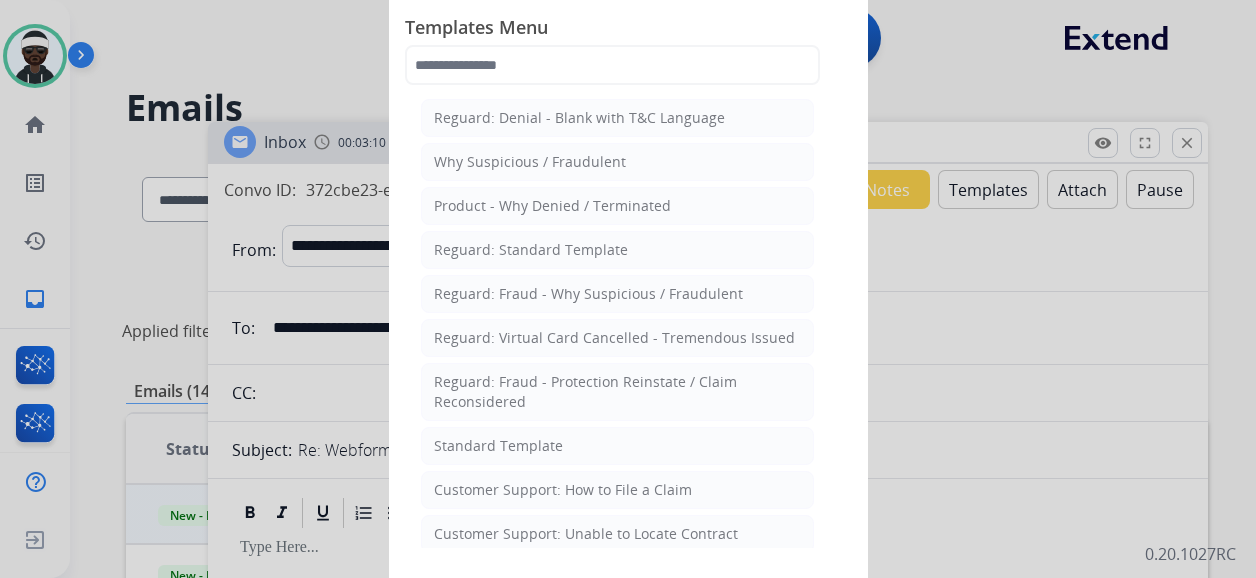 click on "Standard Template" 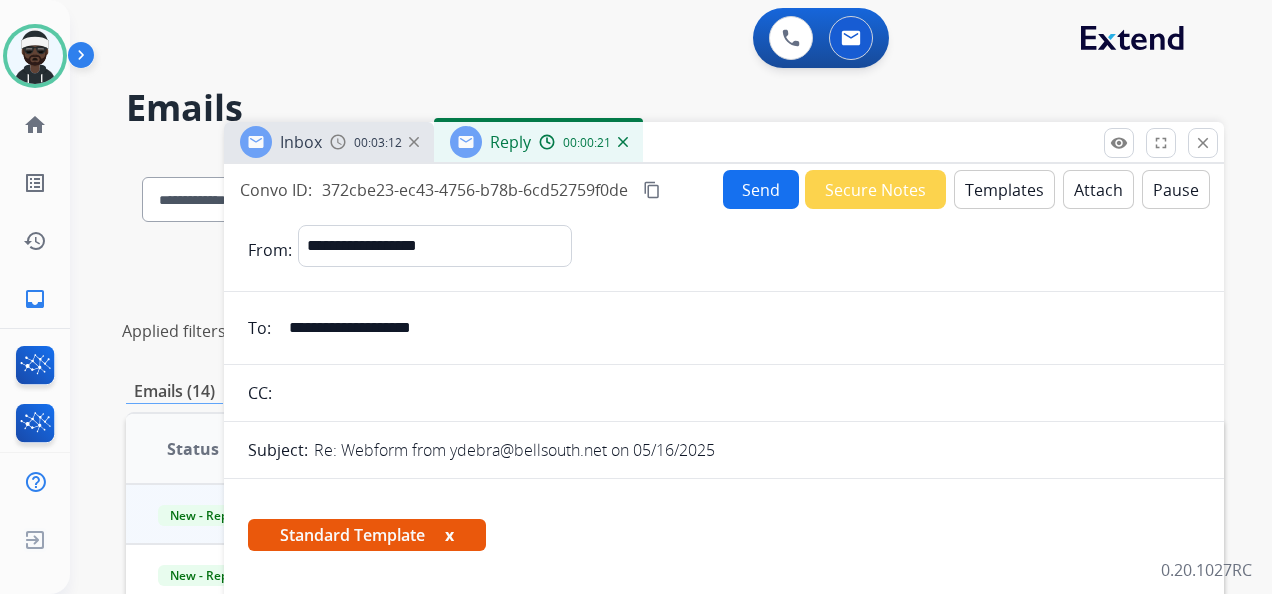 click on "x" at bounding box center [449, 535] 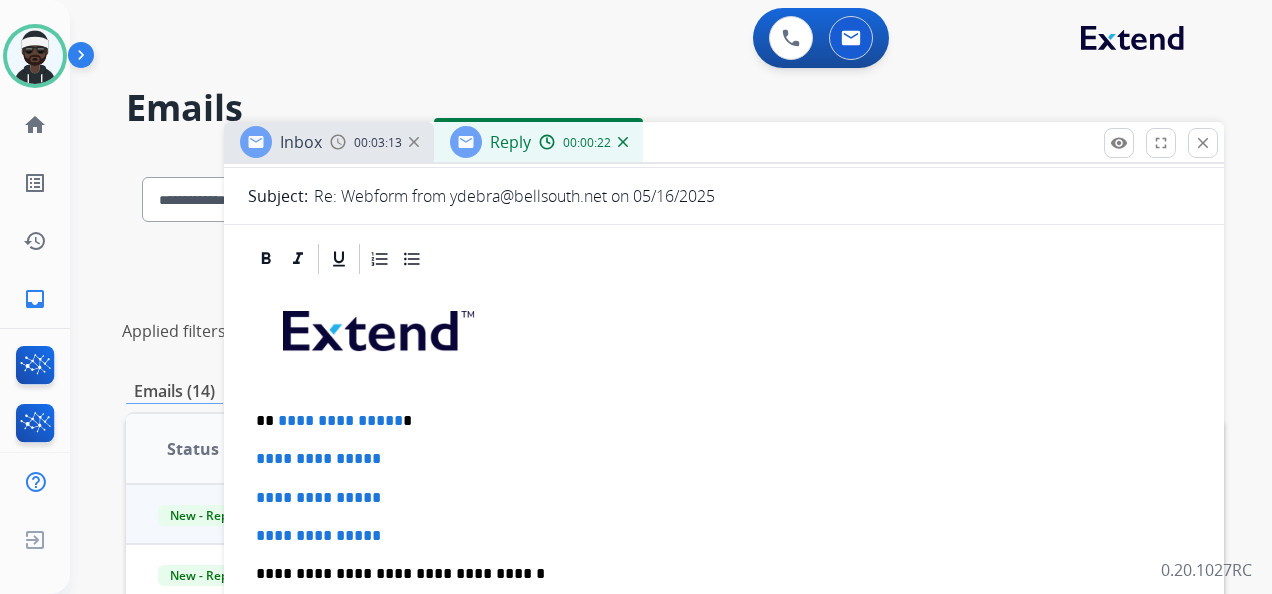 scroll, scrollTop: 300, scrollLeft: 0, axis: vertical 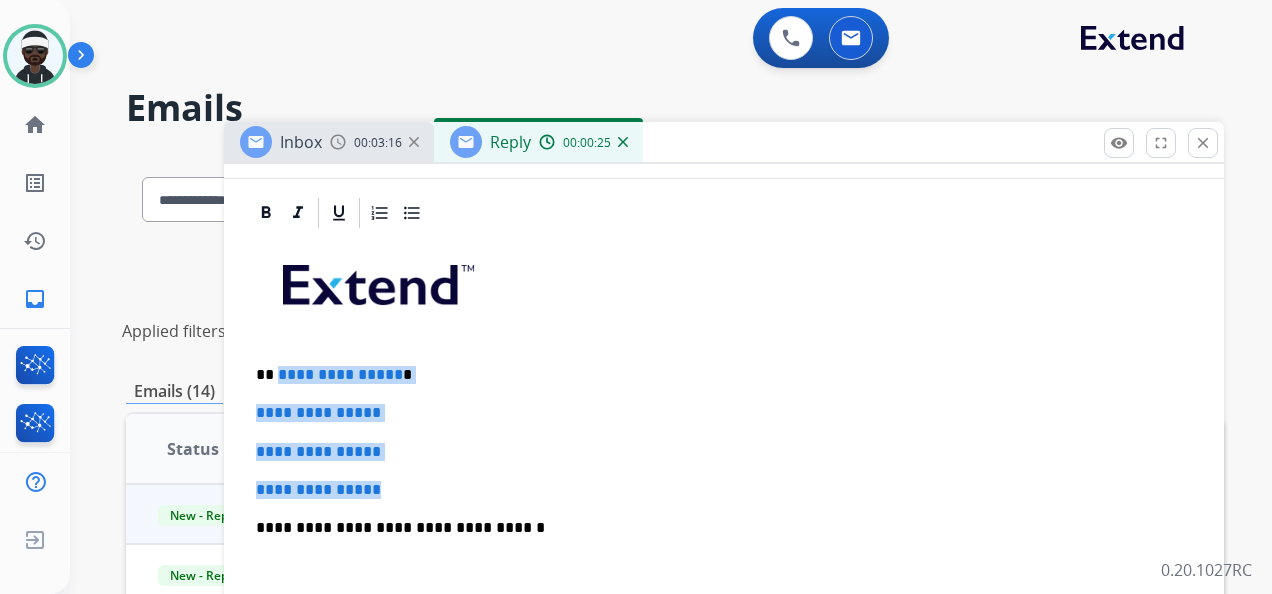 drag, startPoint x: 276, startPoint y: 368, endPoint x: 398, endPoint y: 469, distance: 158.38245 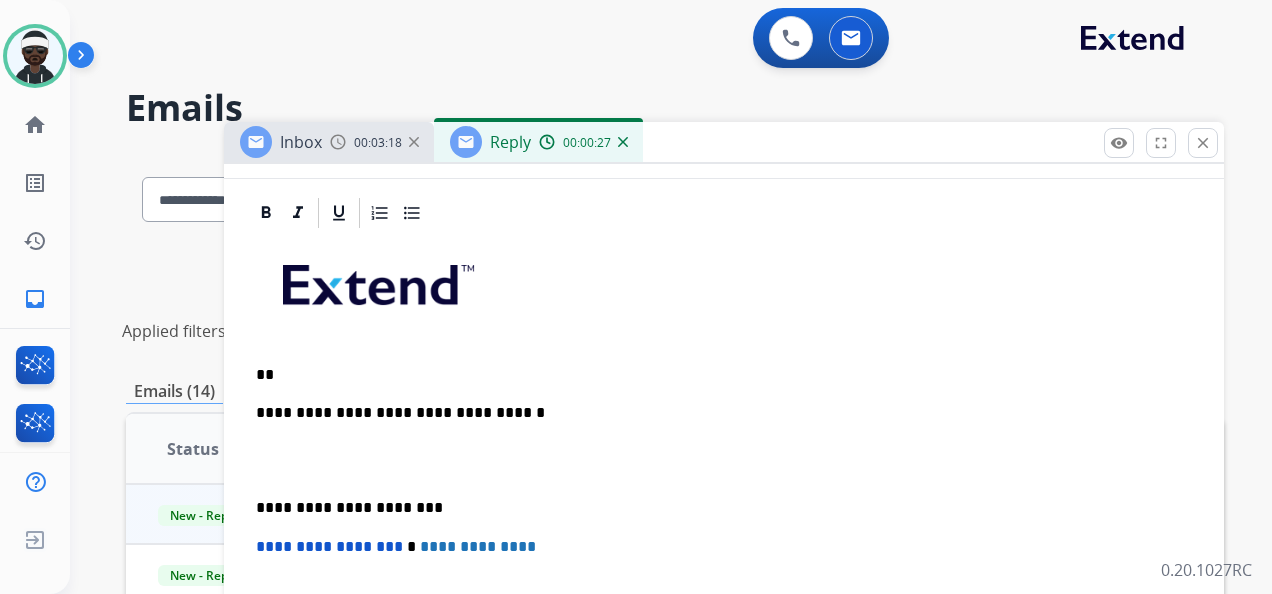 type 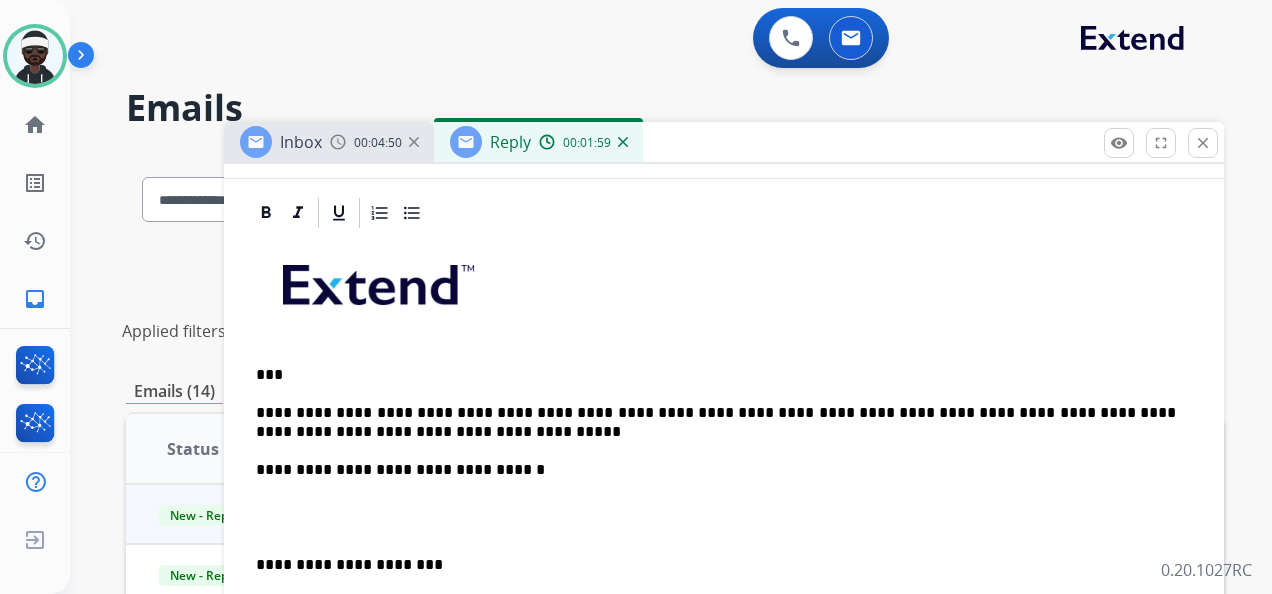 click on "**********" at bounding box center [716, 422] 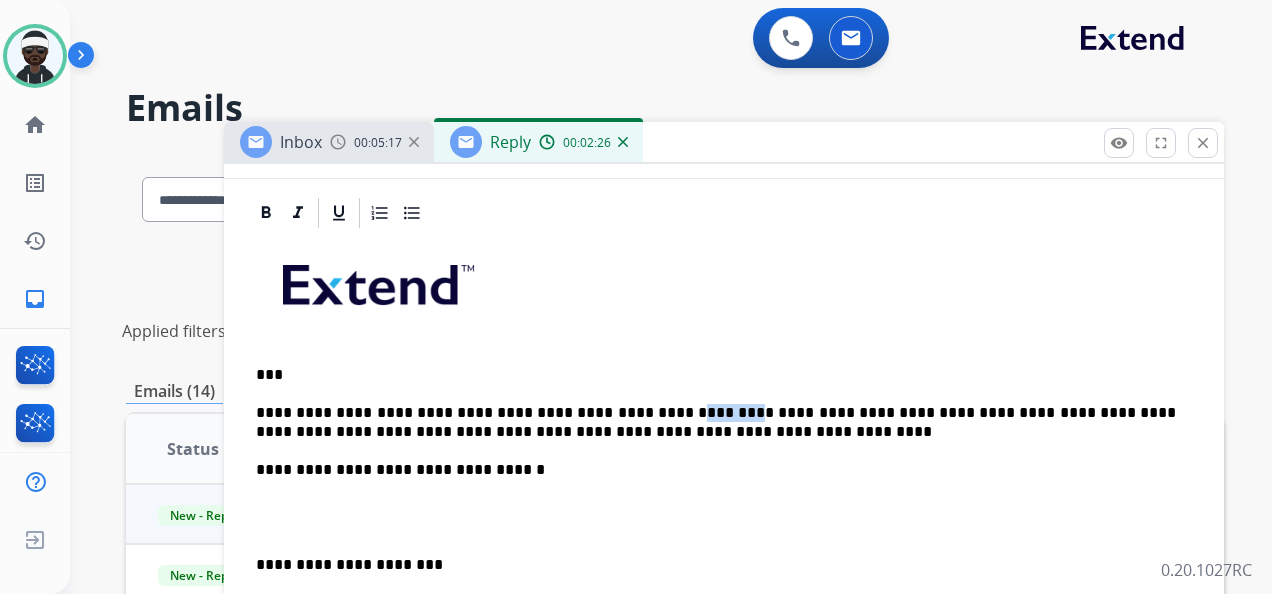 drag, startPoint x: 691, startPoint y: 412, endPoint x: 642, endPoint y: 411, distance: 49.010204 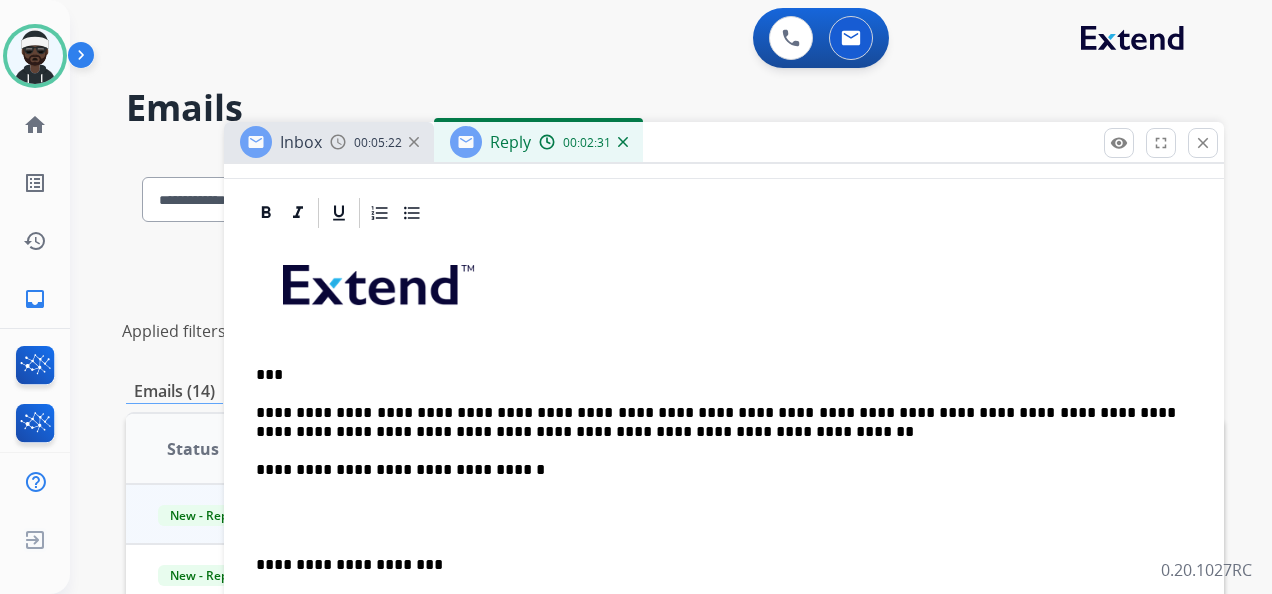 click on "**********" at bounding box center [716, 422] 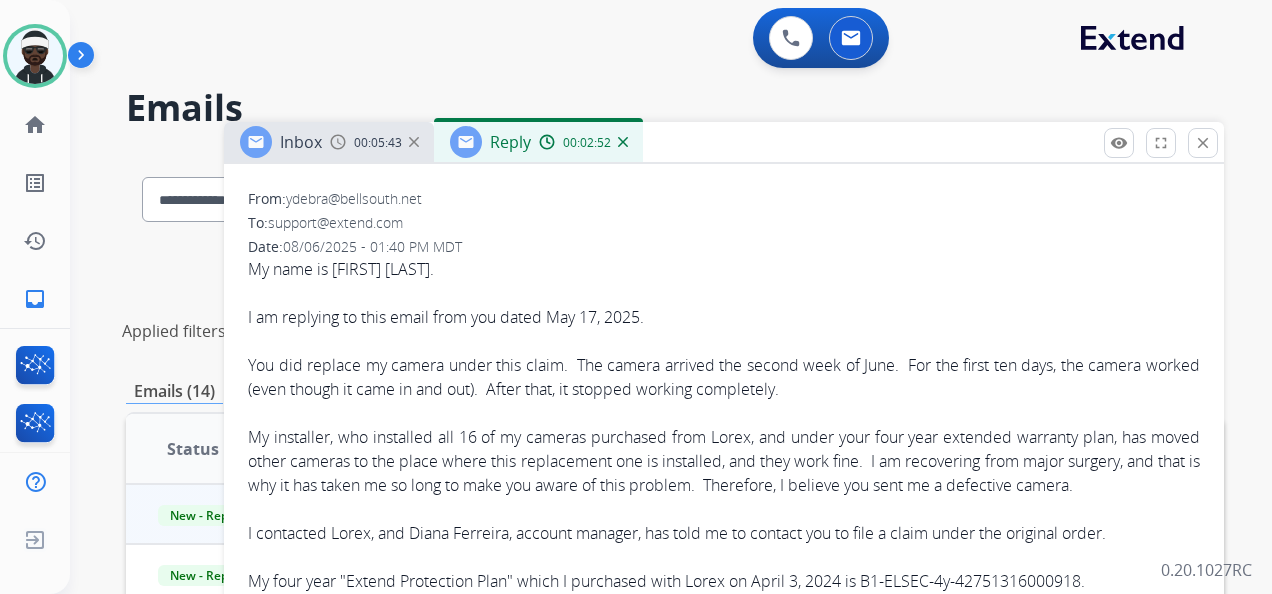 scroll, scrollTop: 1000, scrollLeft: 0, axis: vertical 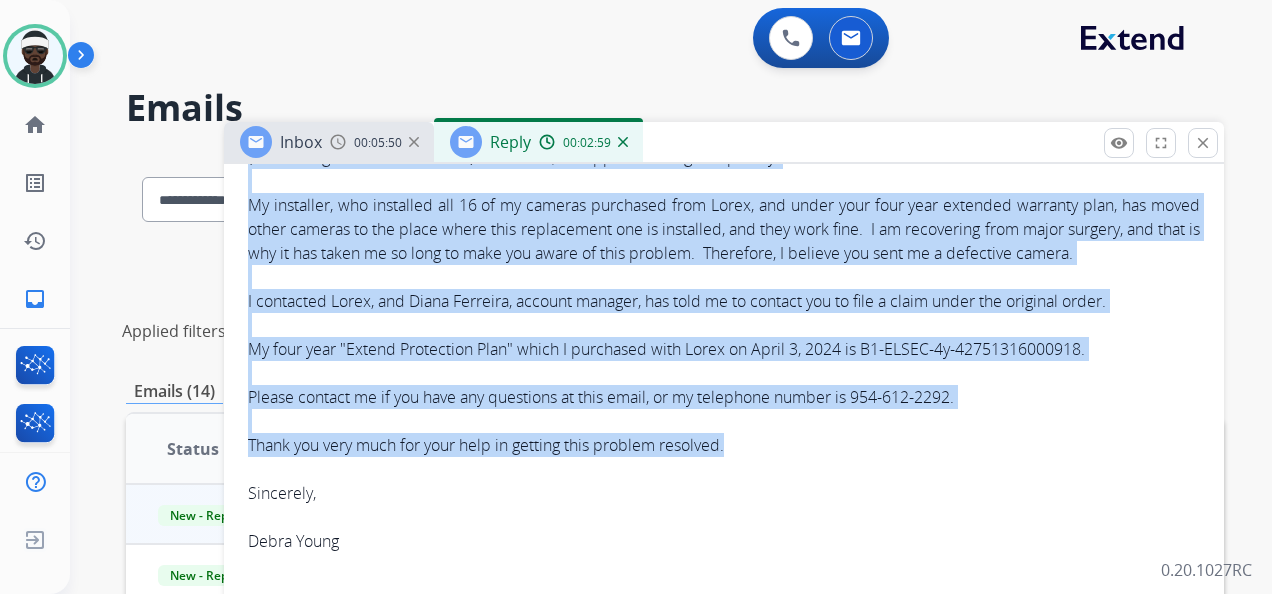 drag, startPoint x: 246, startPoint y: 276, endPoint x: 886, endPoint y: 470, distance: 668.7571 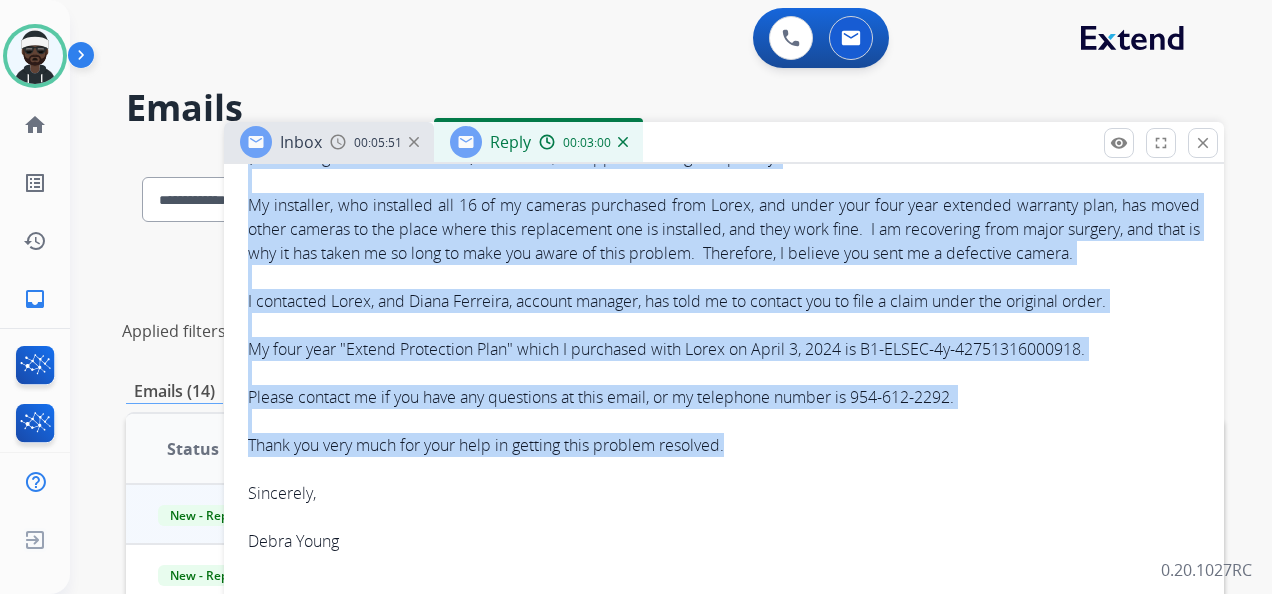 copy on "I am replying to this email from you dated May 17, 2025. You did replace my camera under this claim.  The camera arrived the second week of June.  For the first ten days, the camera worked (even though it came in and out).  After that, it stopped working completely. My installer, who installed all 16 of my cameras purchased from Lorex, and under your four year extended warranty plan, has moved other cameras to the place where this replacement one is installed, and they work fine.  I am recovering from major surgery, and that is why it has taken me so long to make you aware of this problem.  Therefore, I believe you sent me a defective camera. I contacted Lorex, and Diana Ferreira, account manager, has told me to contact you to file a claim under the original order. My four year "Extend Protection Plan" which I purchased with Lorex on April 3, 2024 is B1-ELSEC-4y-42751316000918. Please contact me if you have any questions at this email, or my telephone number is 954-612-2292. Thank you very much for your he..." 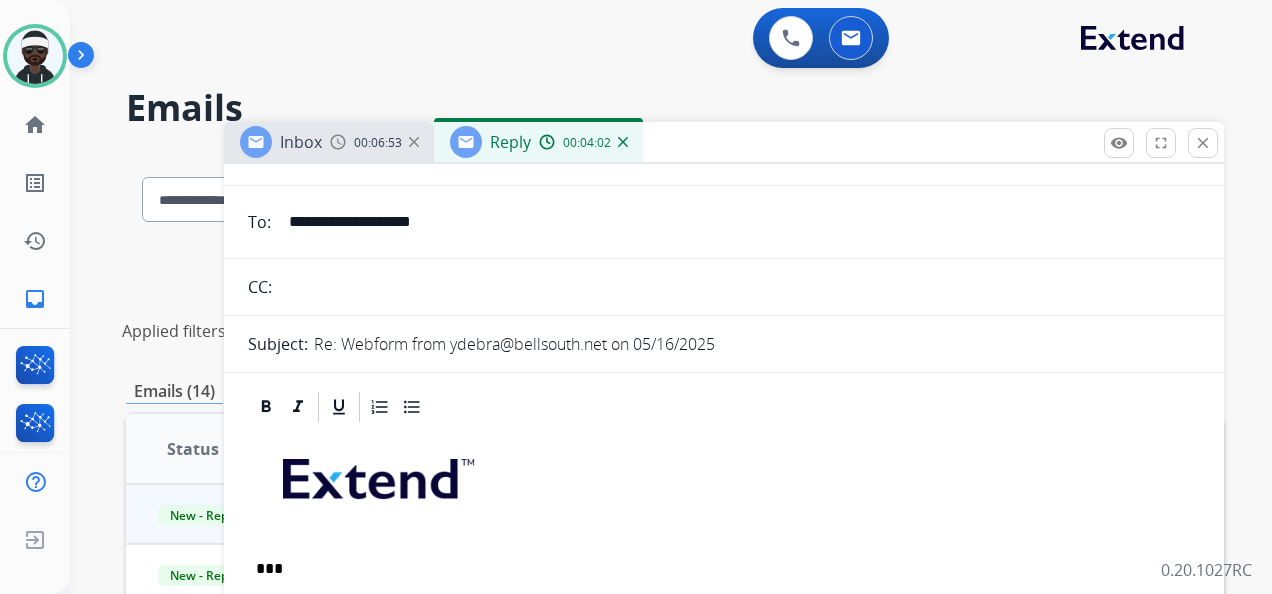 scroll, scrollTop: 300, scrollLeft: 0, axis: vertical 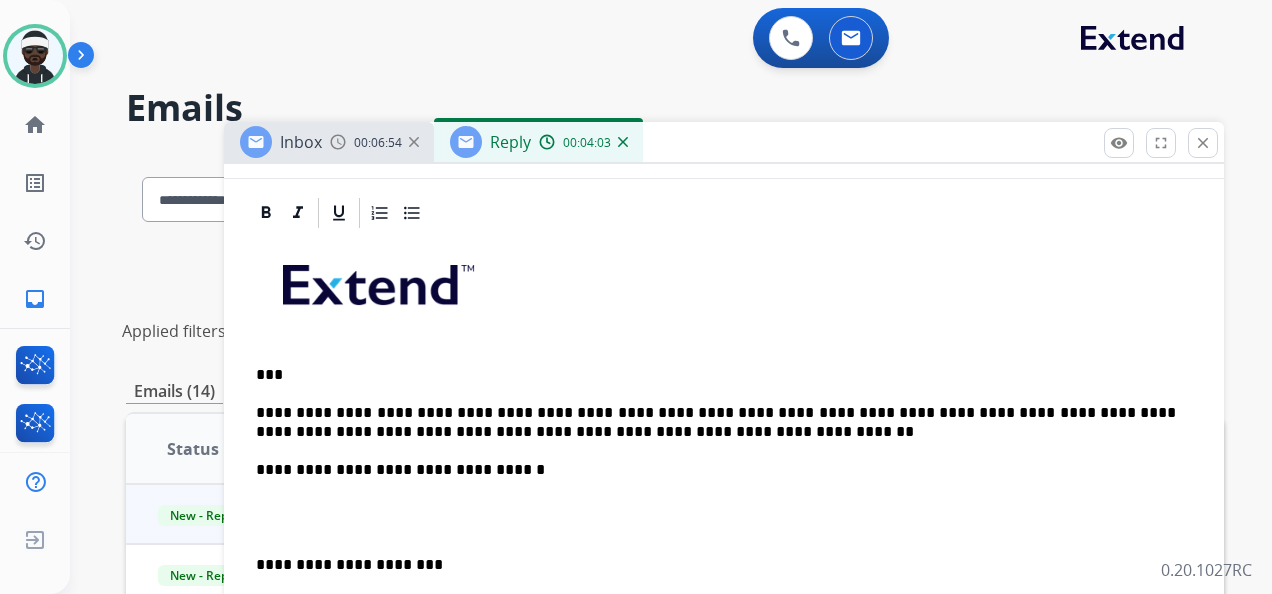 click on "**********" at bounding box center [716, 422] 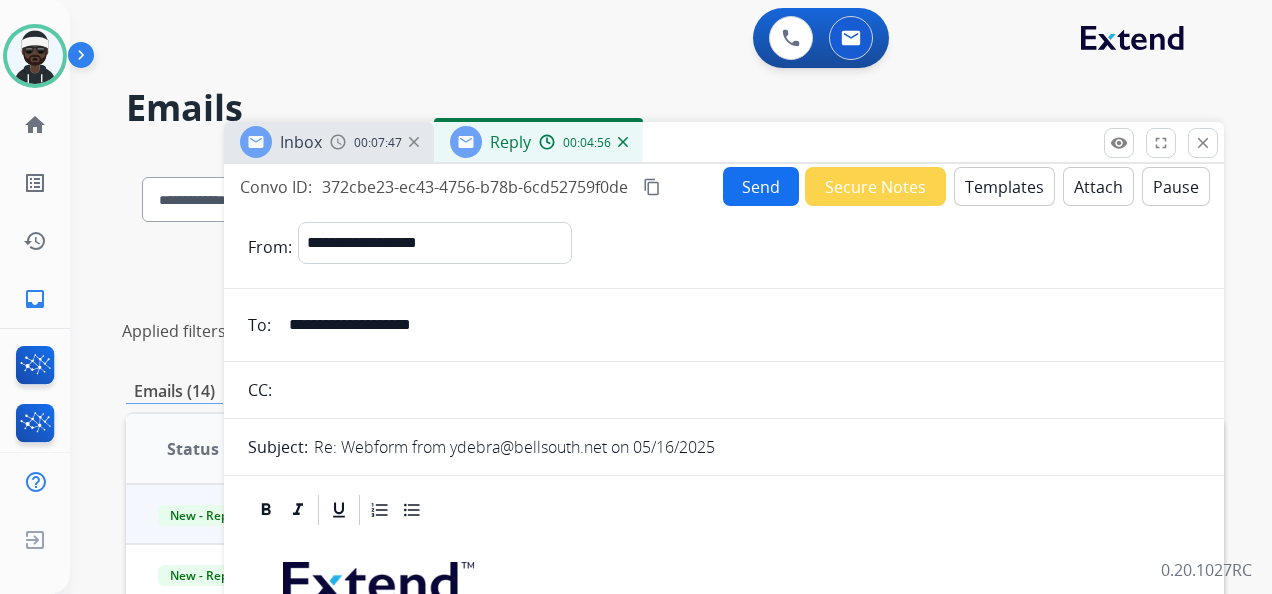 scroll, scrollTop: 0, scrollLeft: 0, axis: both 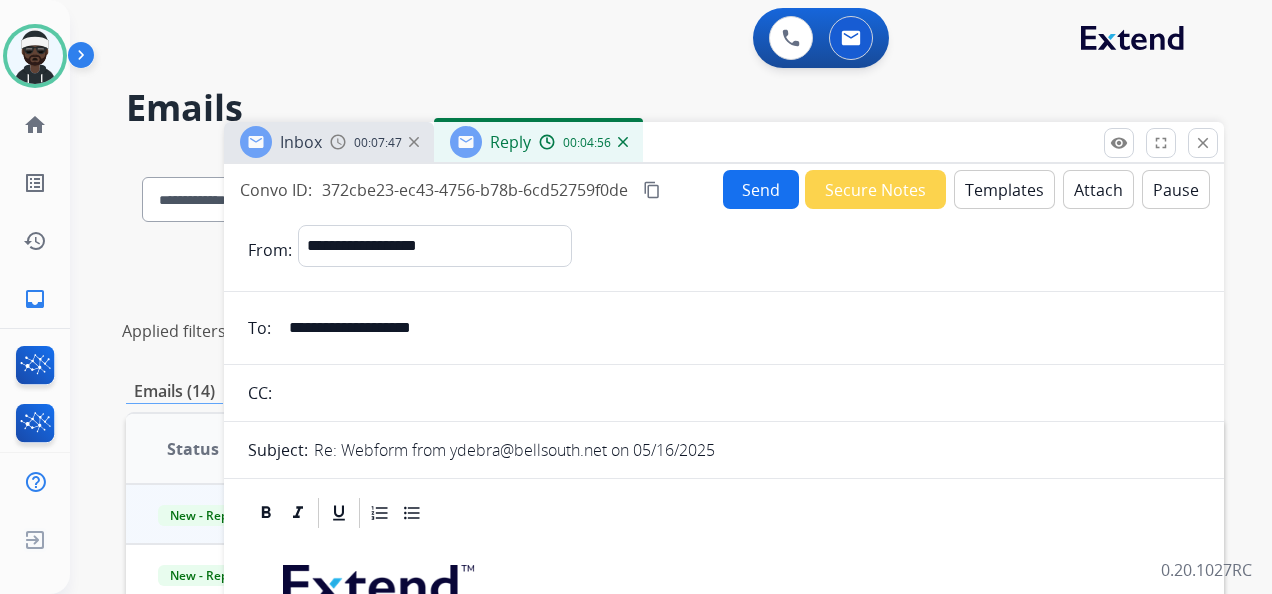 drag, startPoint x: 656, startPoint y: 199, endPoint x: 1231, endPoint y: 218, distance: 575.31384 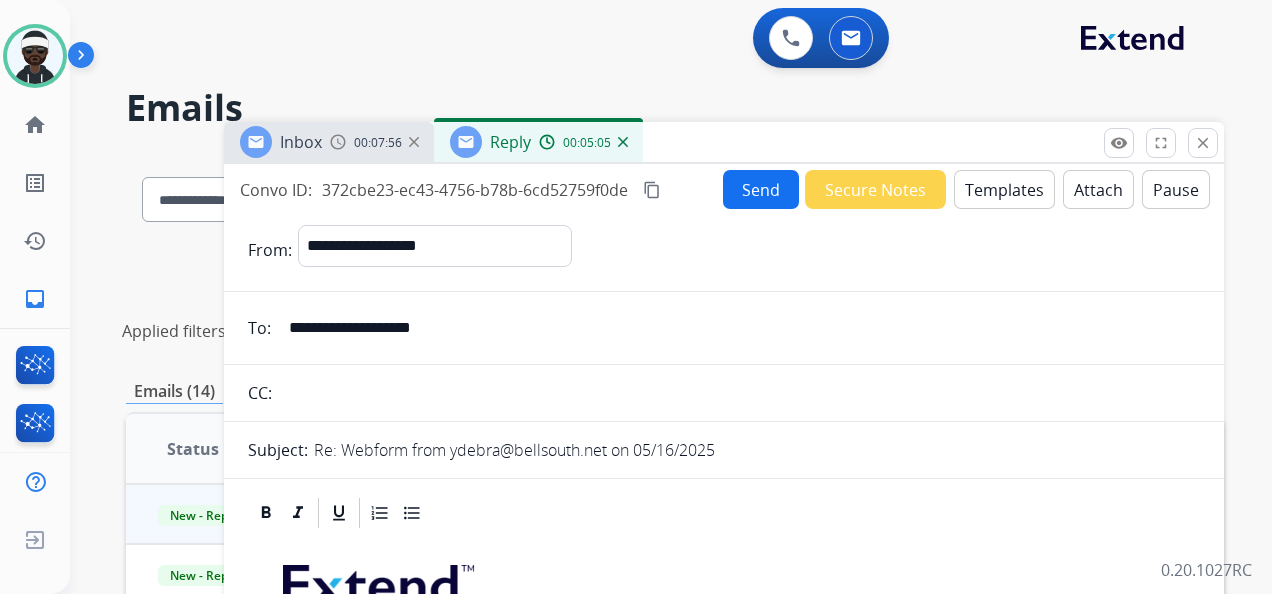 click on "Send" at bounding box center [761, 189] 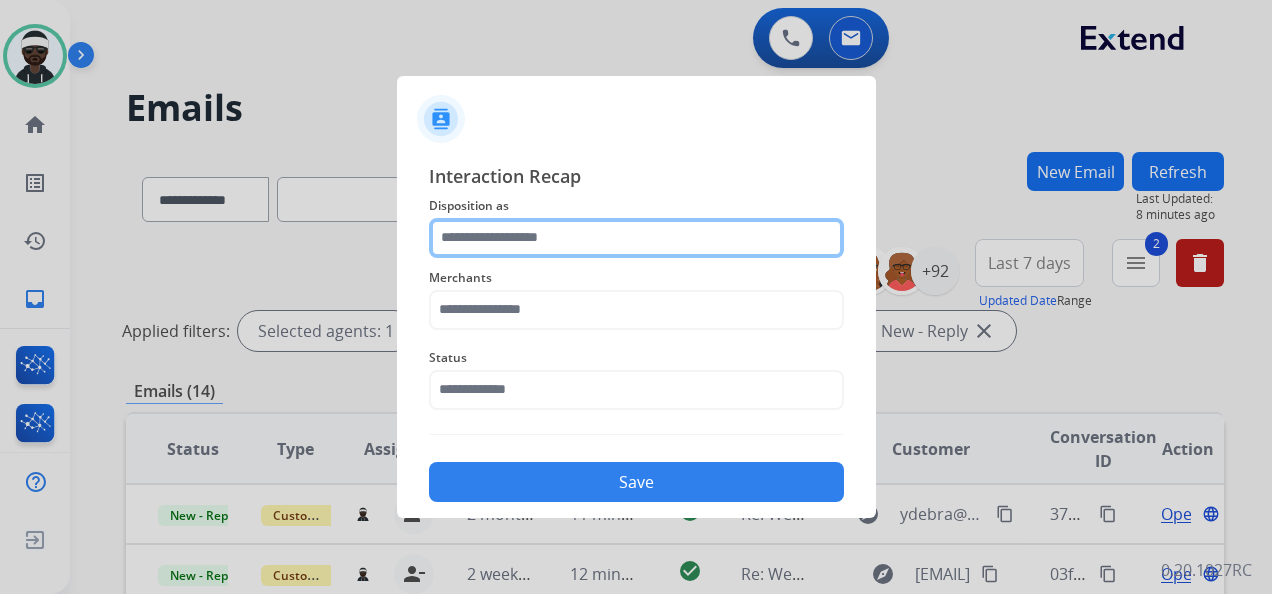 click 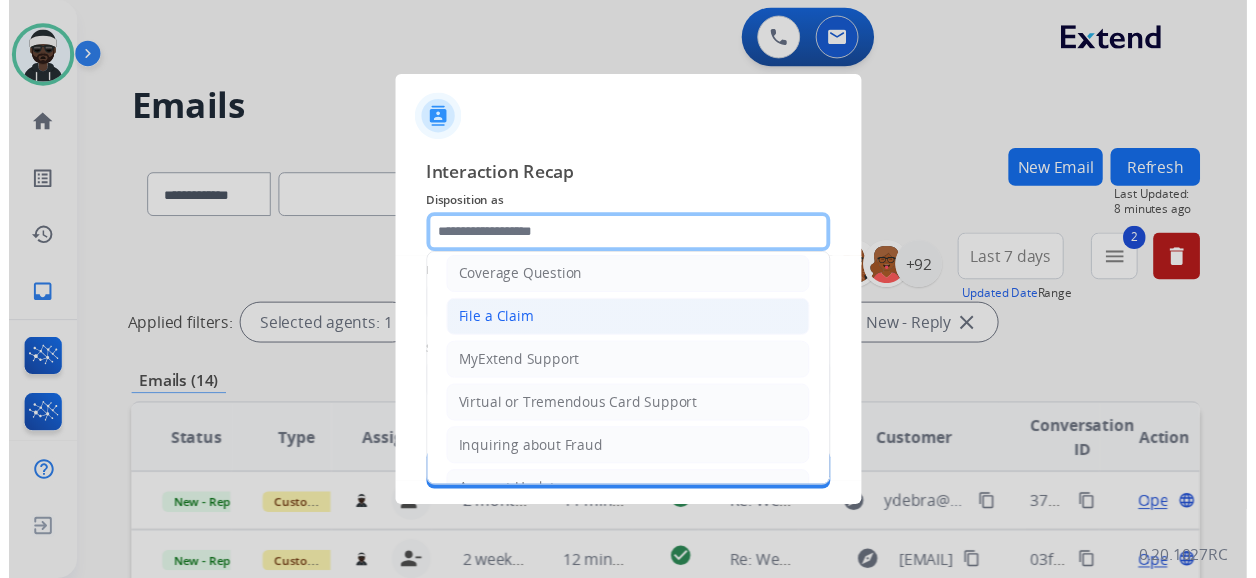 scroll, scrollTop: 100, scrollLeft: 0, axis: vertical 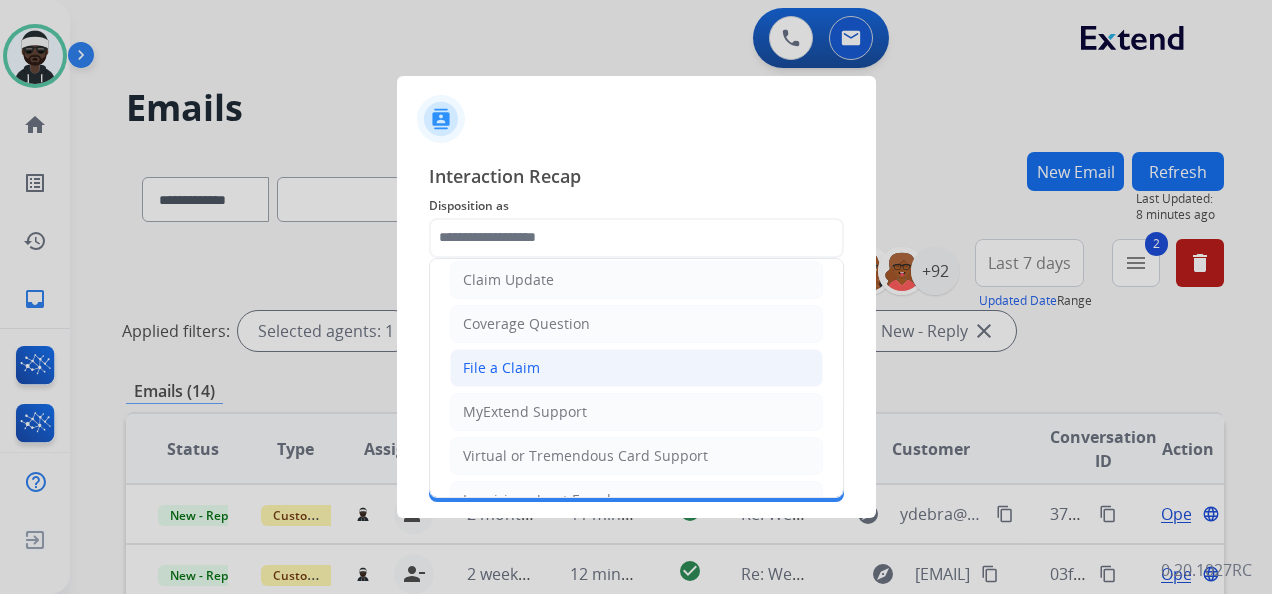 click on "File a Claim" 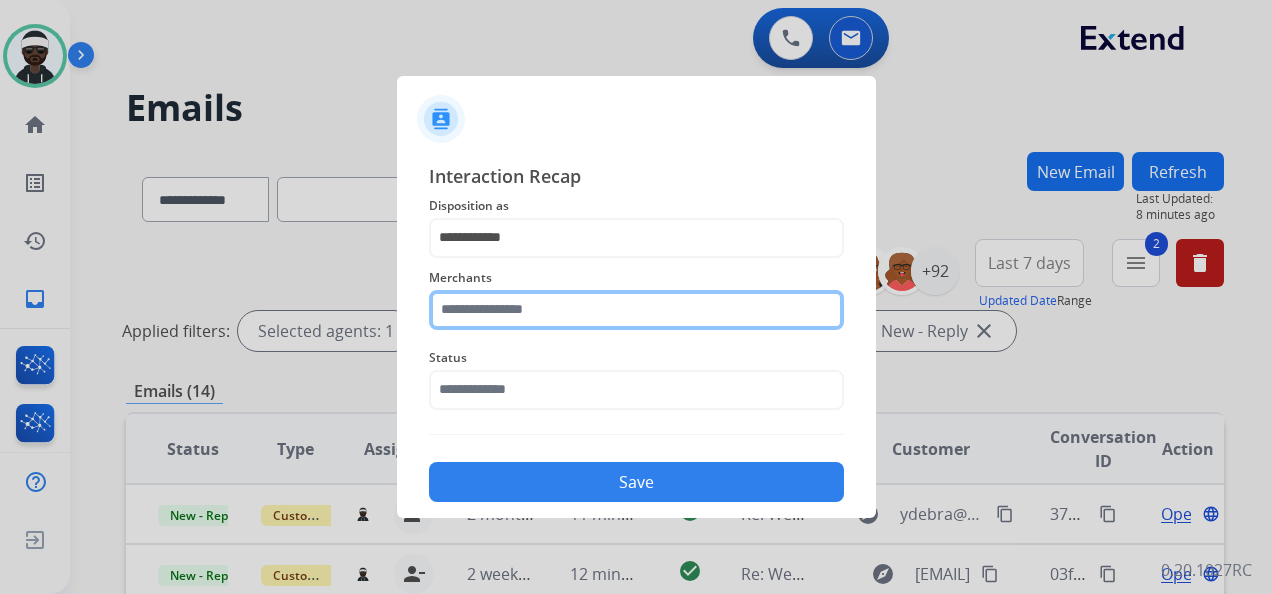 click 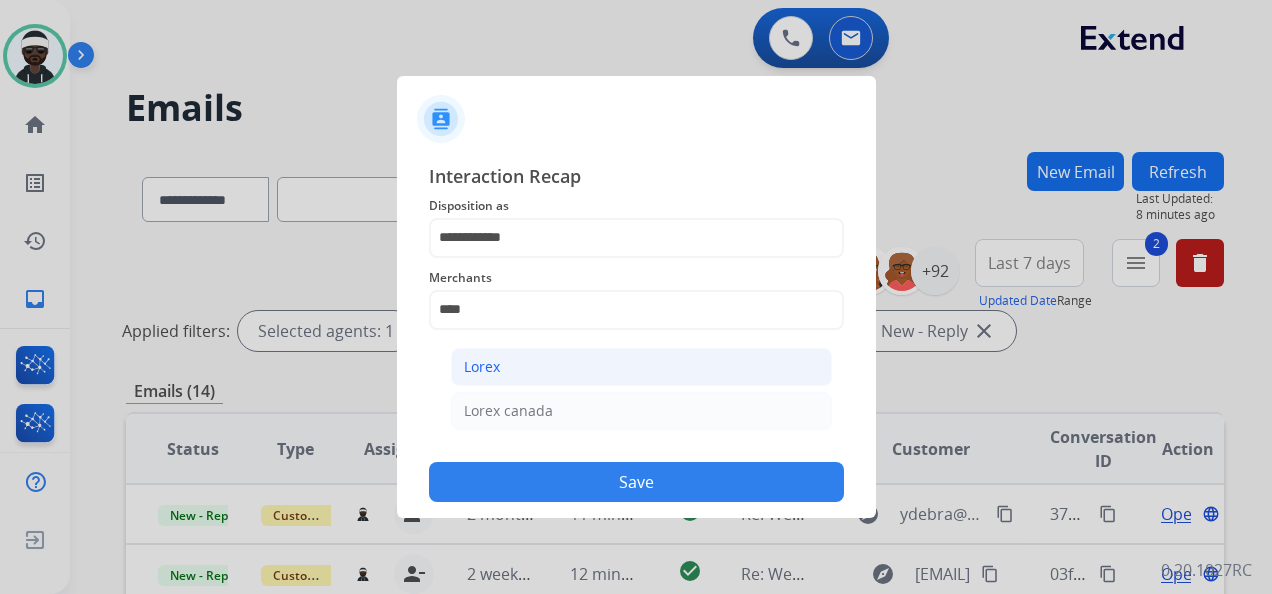 click on "Lorex" 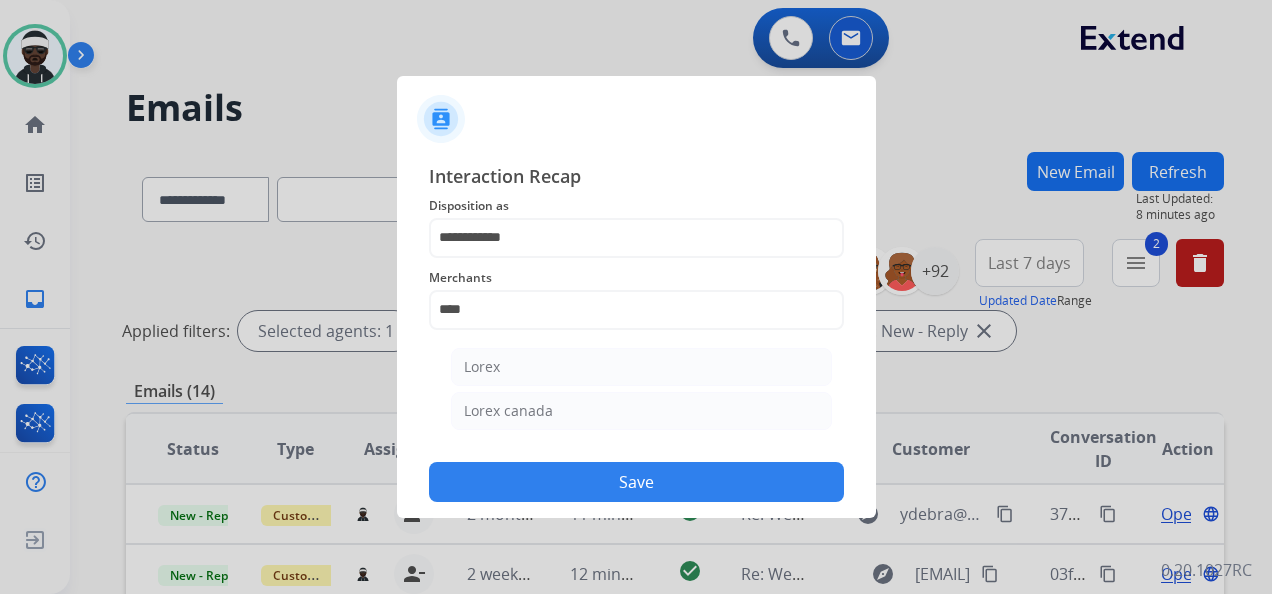 type on "*****" 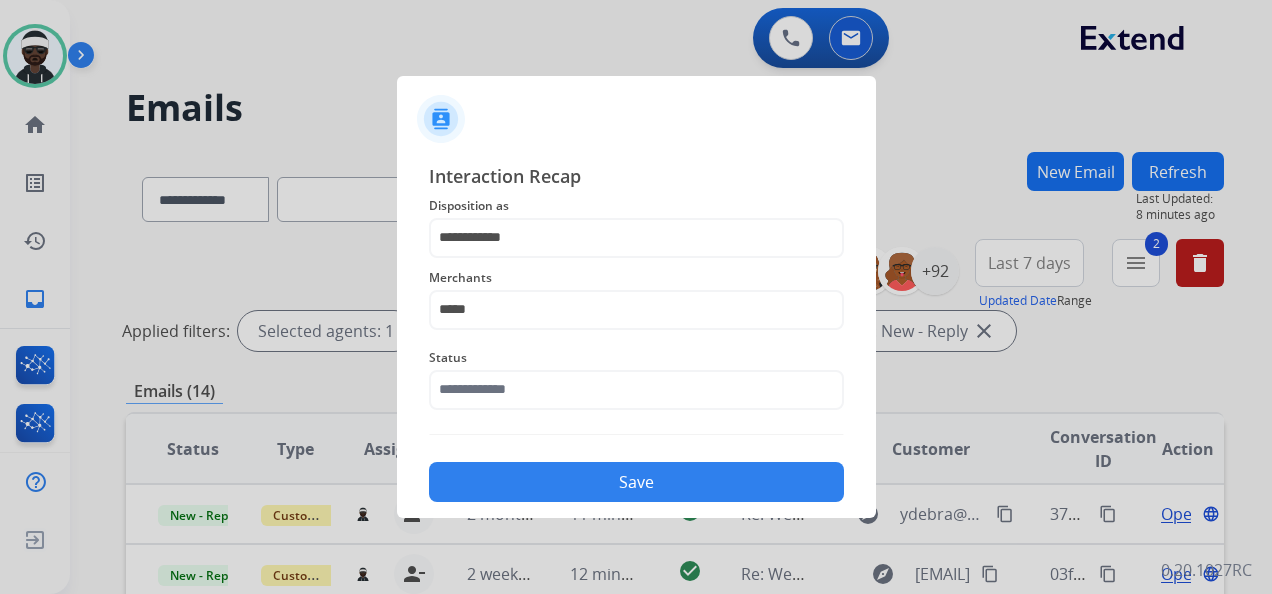 click on "Save" 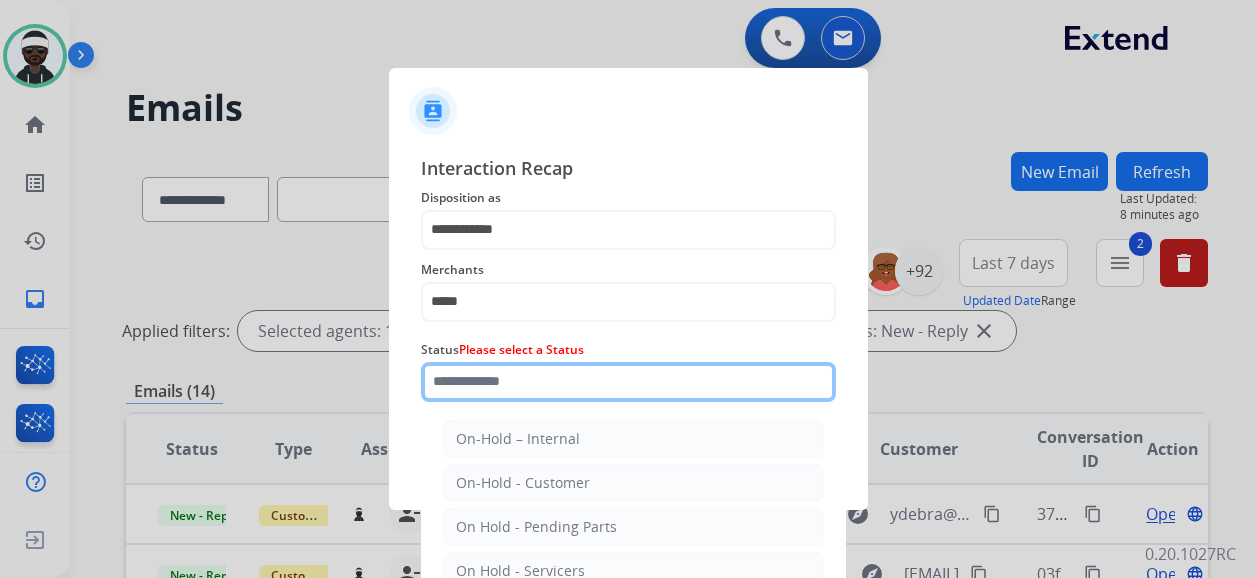 click 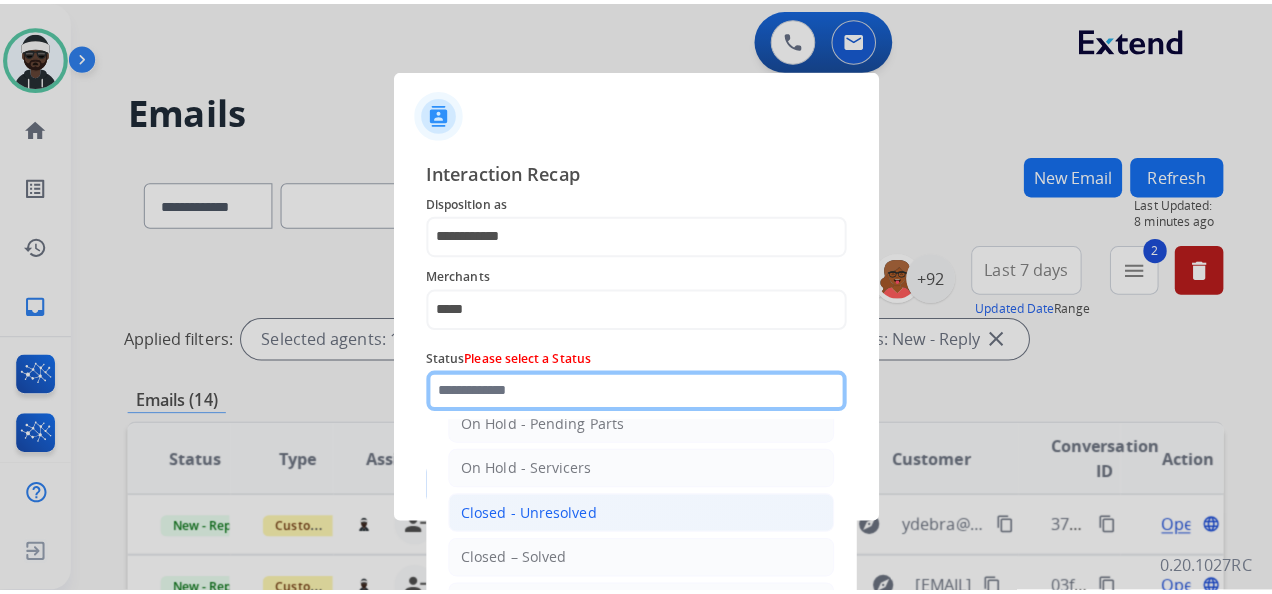 scroll, scrollTop: 114, scrollLeft: 0, axis: vertical 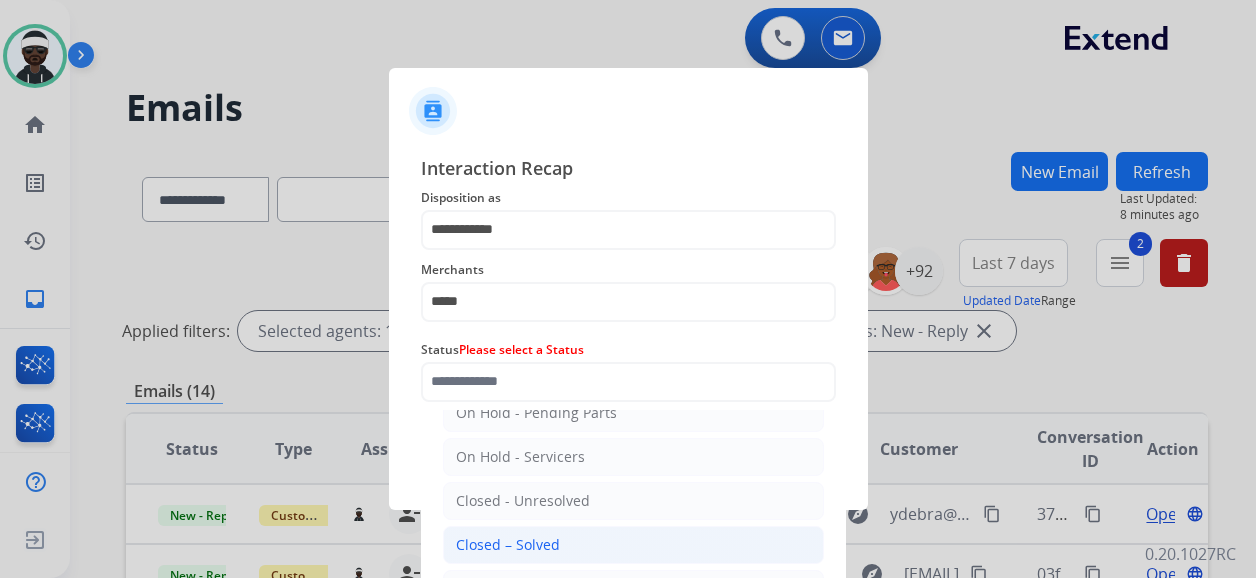click on "Closed – Solved" 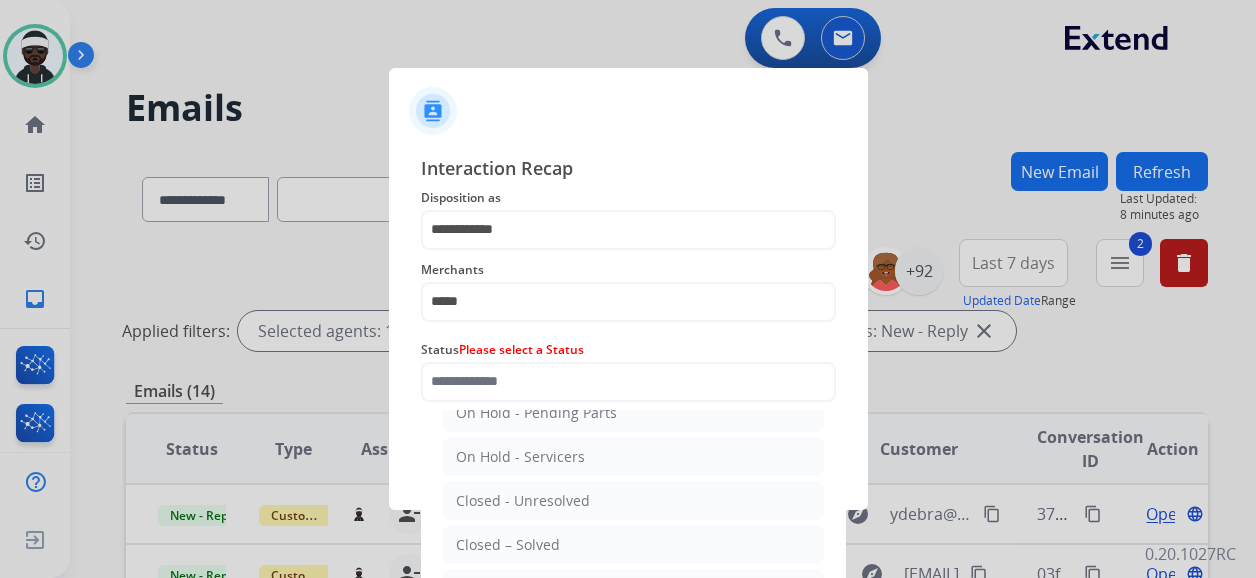 type on "**********" 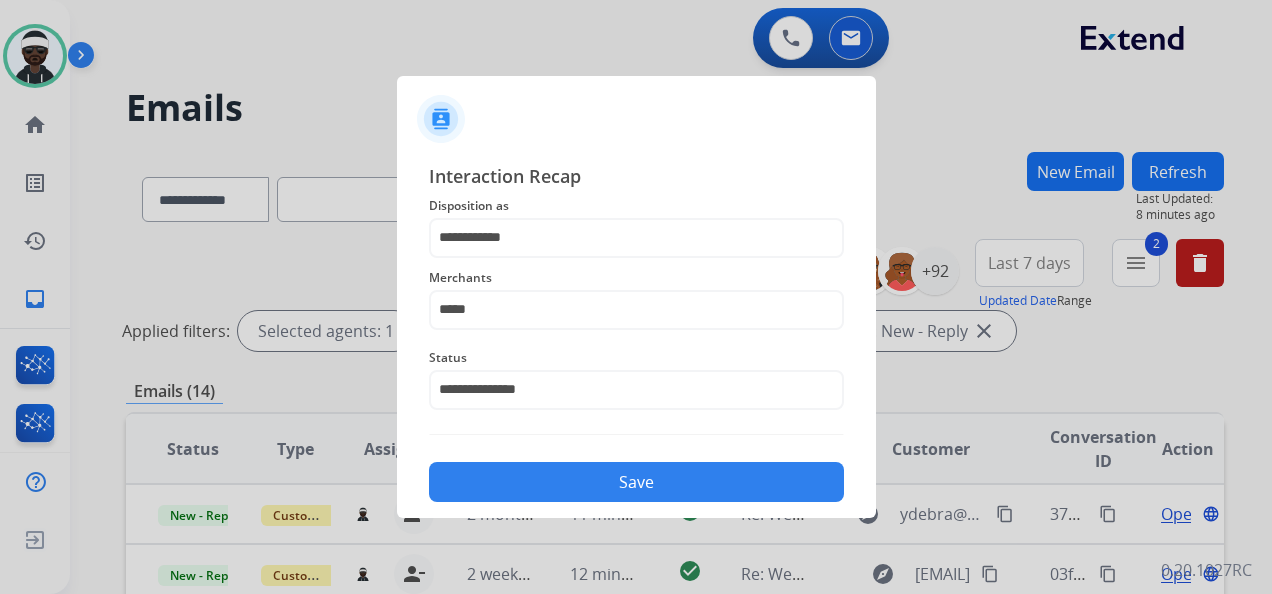 click on "Save" 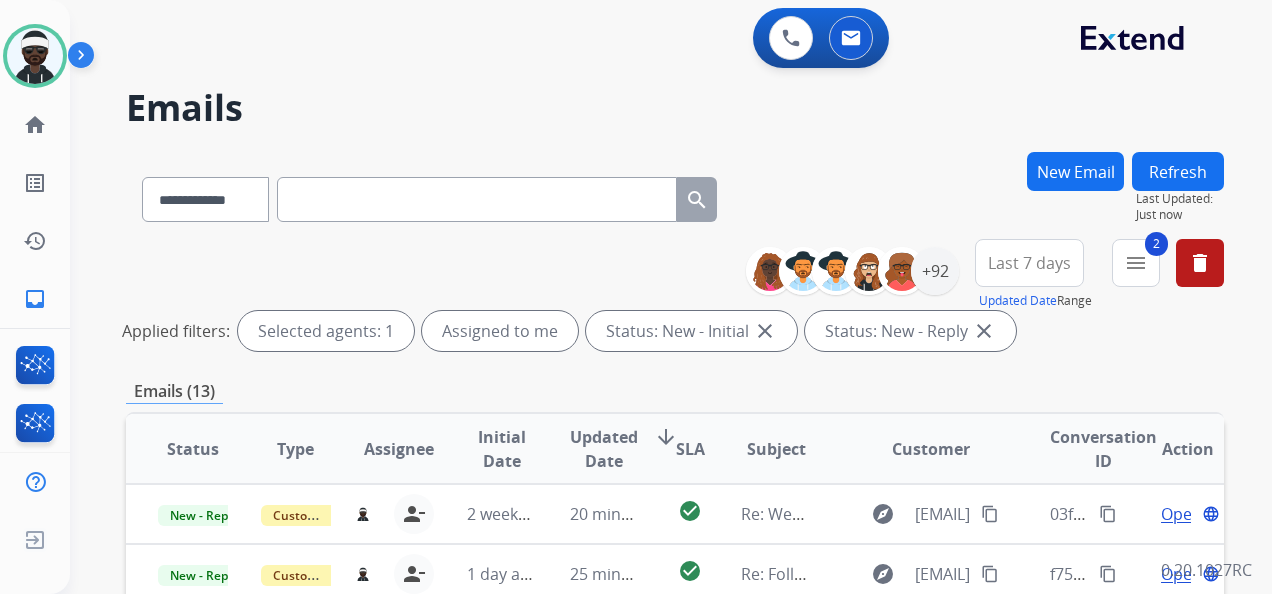 scroll, scrollTop: 2, scrollLeft: 0, axis: vertical 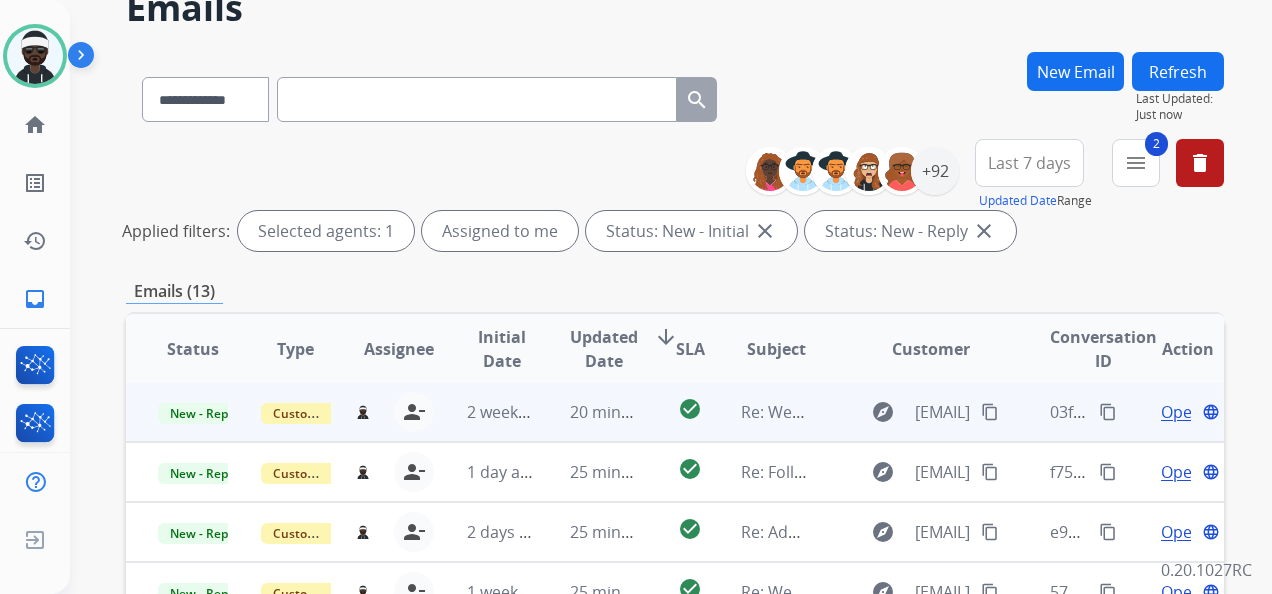 click on "Open" at bounding box center (1181, 412) 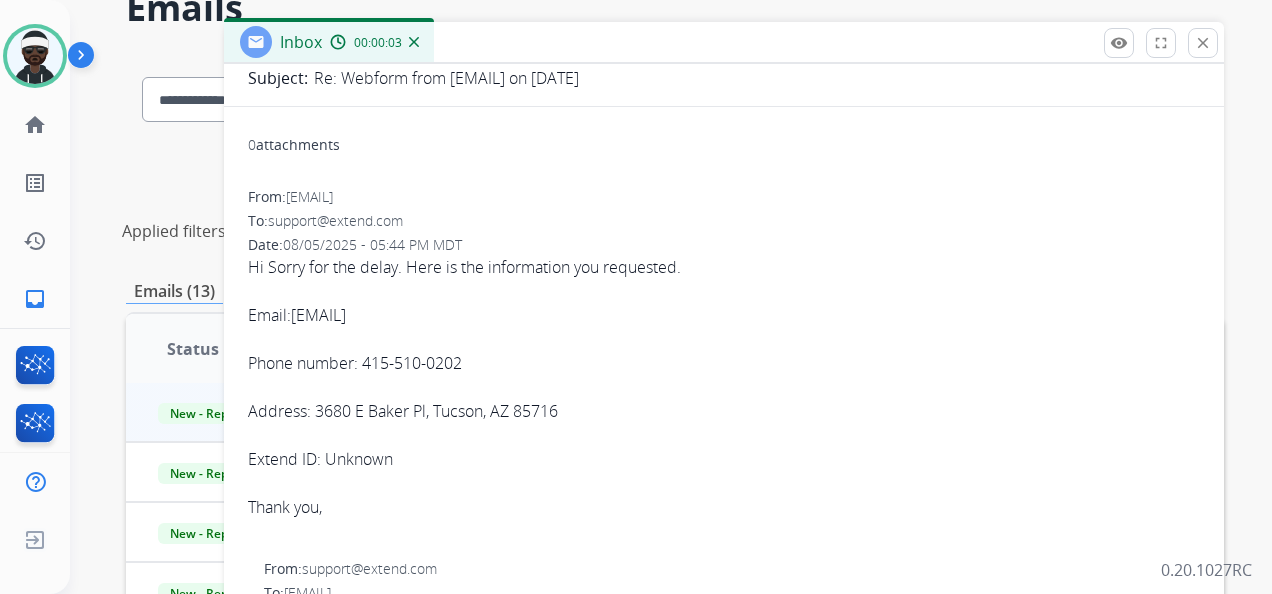 scroll, scrollTop: 200, scrollLeft: 0, axis: vertical 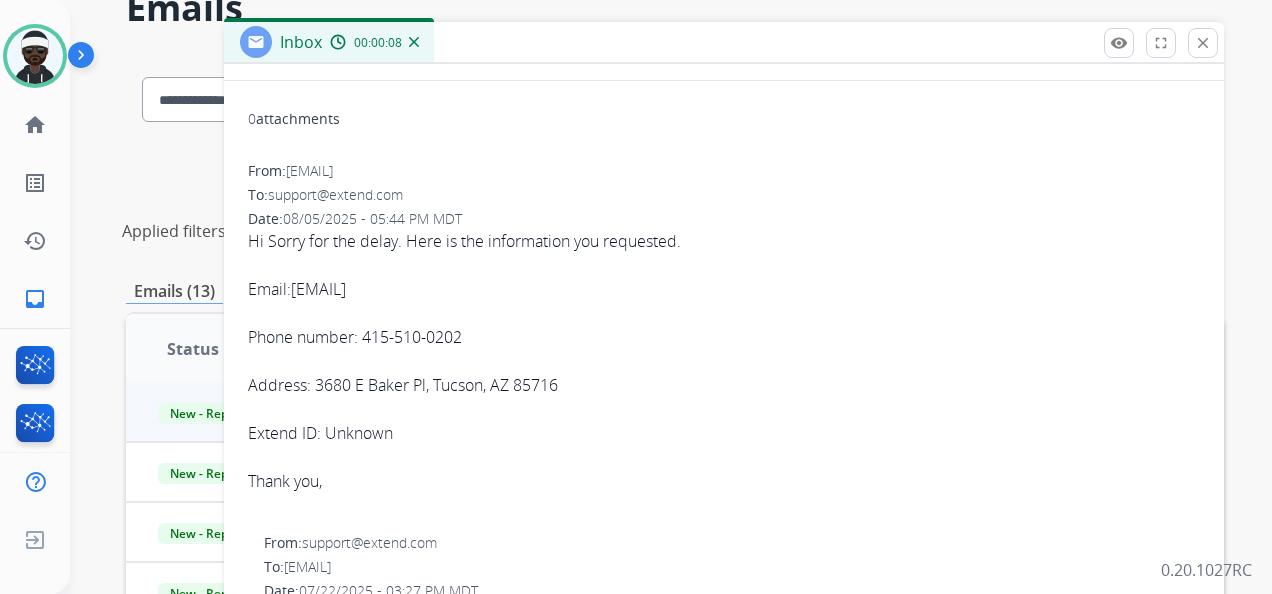 drag, startPoint x: 512, startPoint y: 291, endPoint x: 296, endPoint y: 288, distance: 216.02083 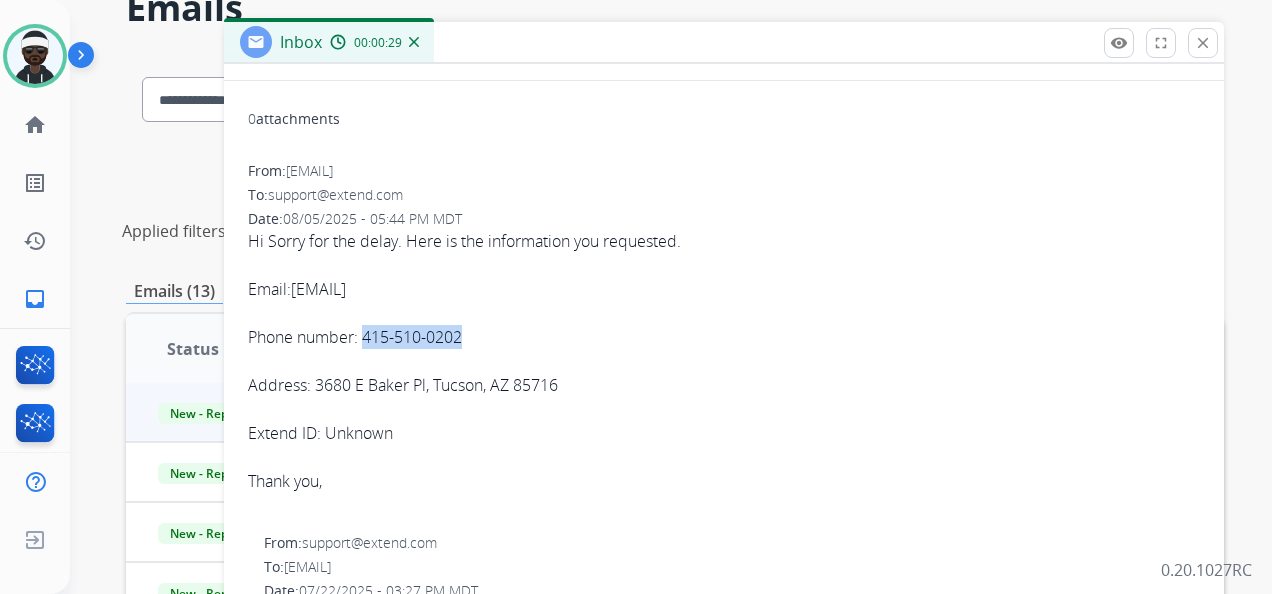 drag, startPoint x: 476, startPoint y: 335, endPoint x: 364, endPoint y: 336, distance: 112.00446 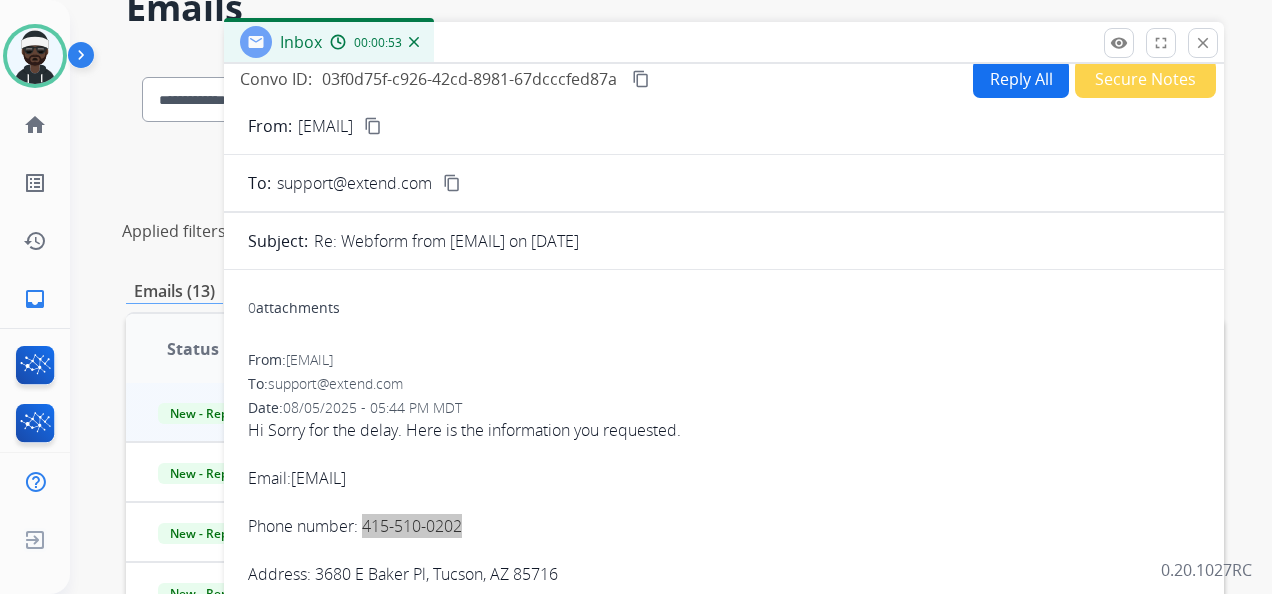 scroll, scrollTop: 0, scrollLeft: 0, axis: both 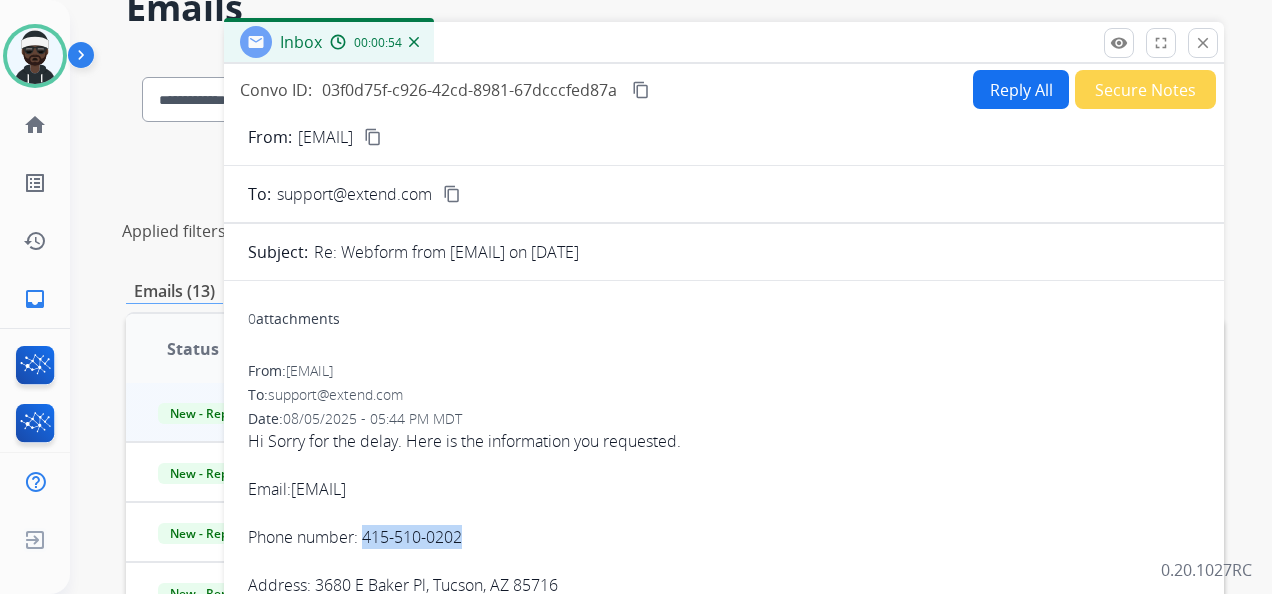 click on "Reply All" at bounding box center (1021, 89) 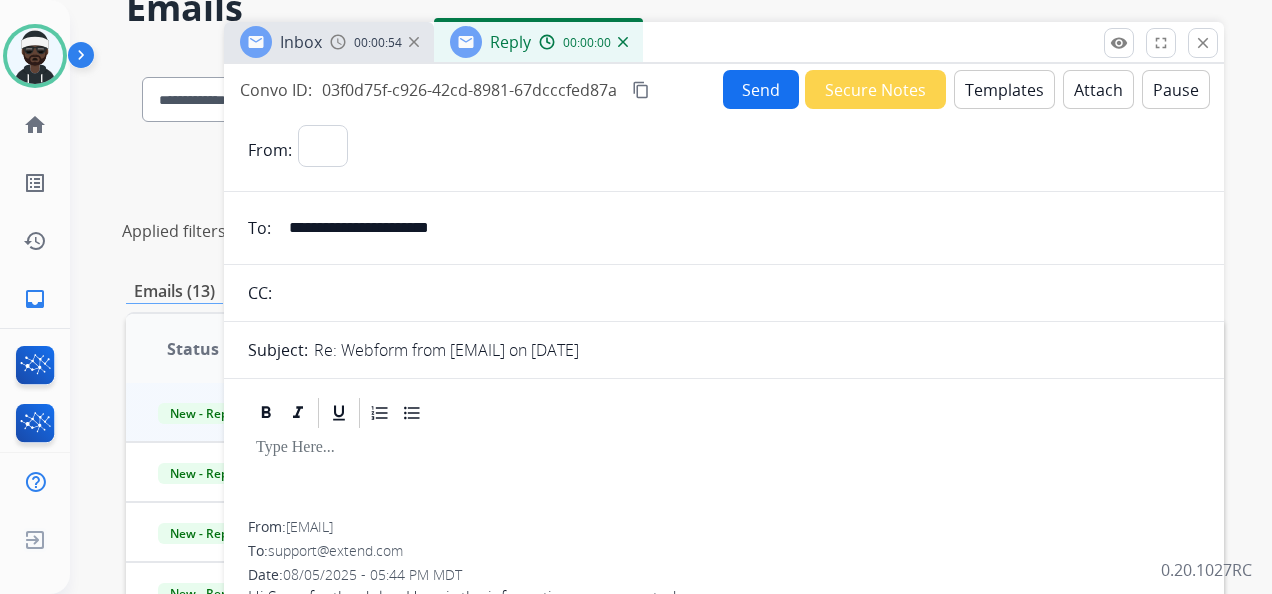 select on "**********" 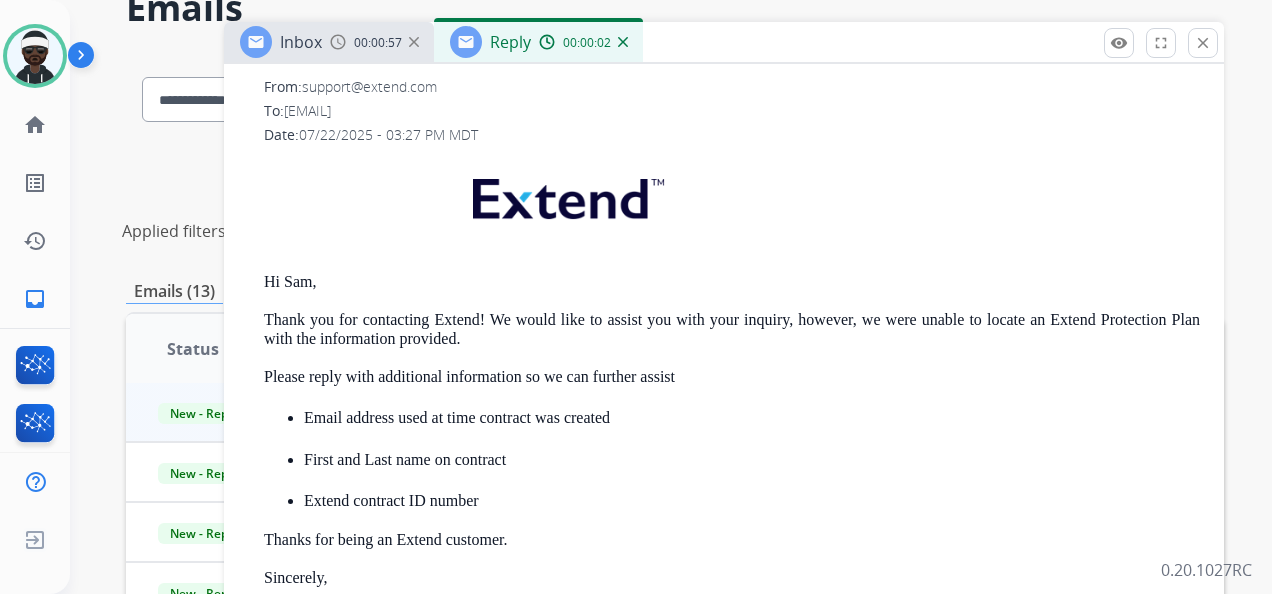 scroll, scrollTop: 972, scrollLeft: 0, axis: vertical 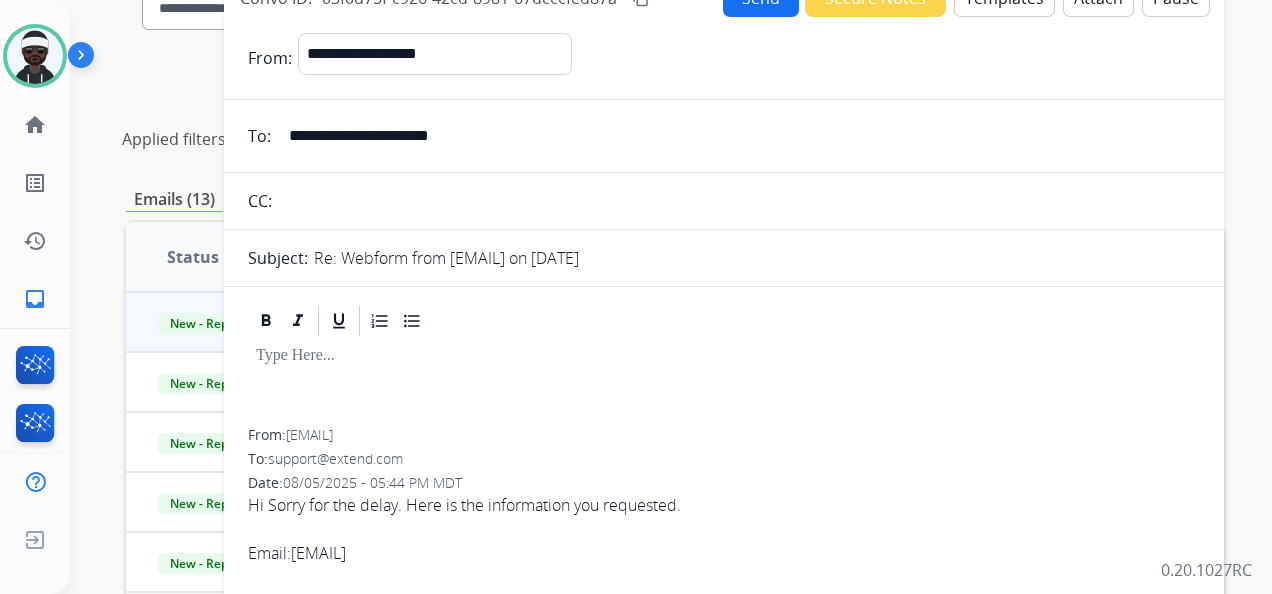 click at bounding box center (724, 356) 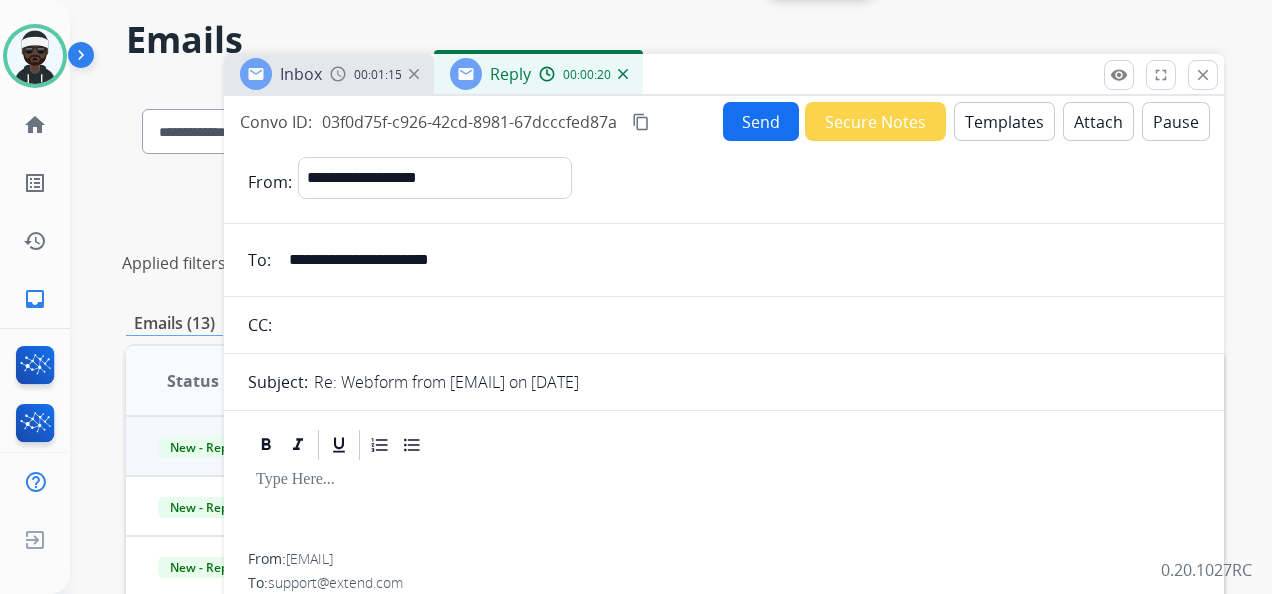 scroll, scrollTop: 0, scrollLeft: 0, axis: both 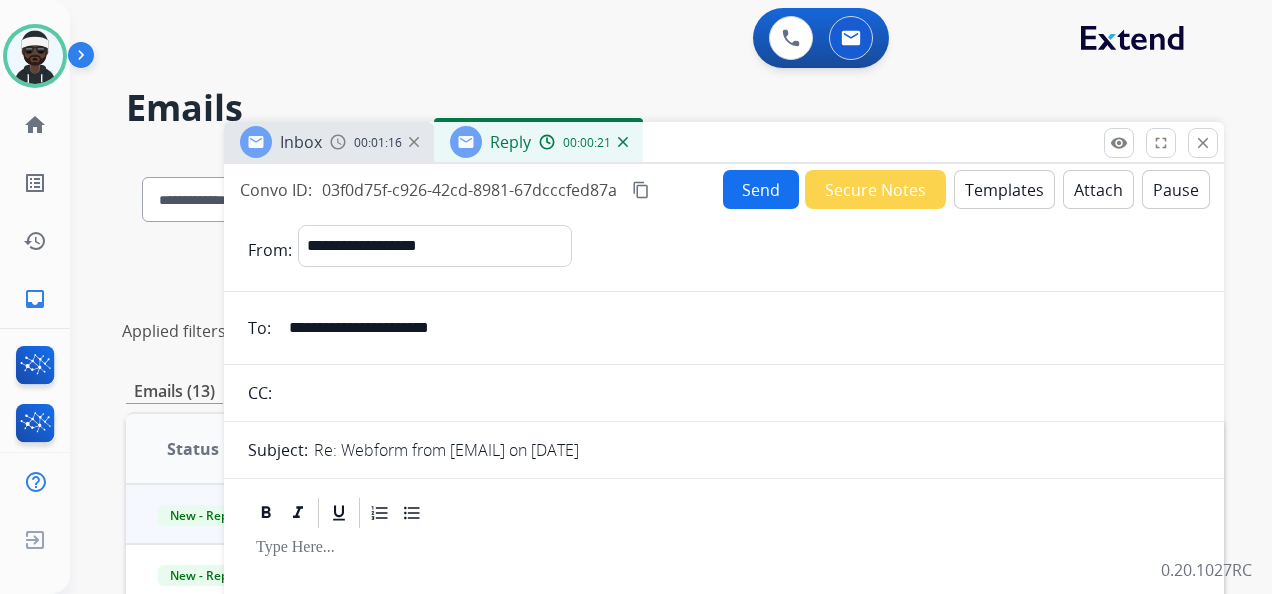 click on "Templates" at bounding box center [1004, 189] 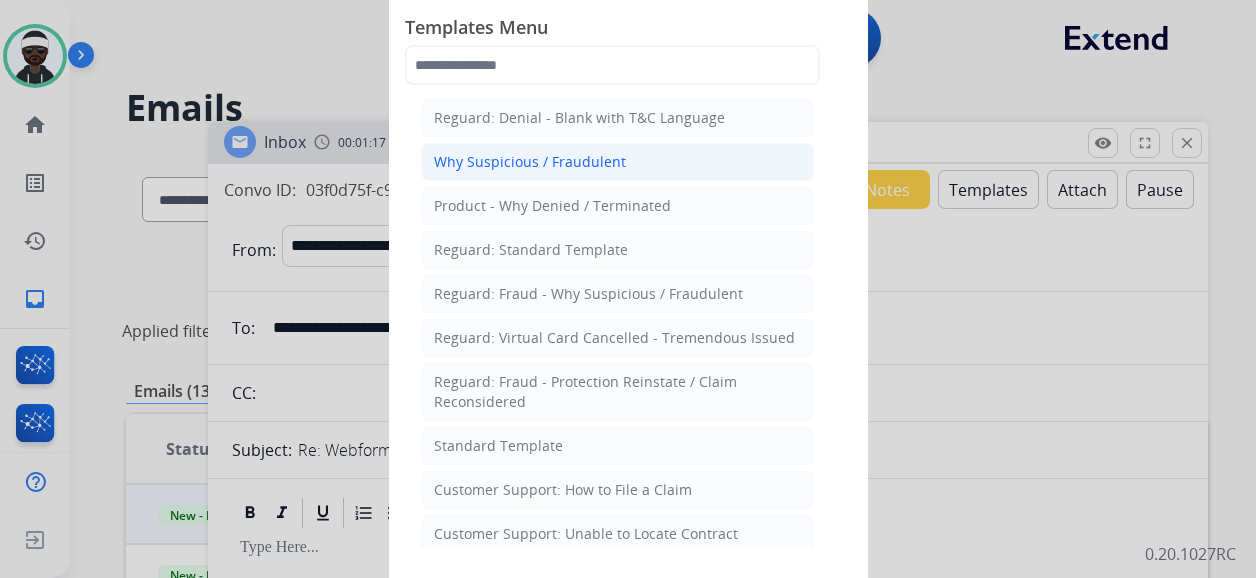 type 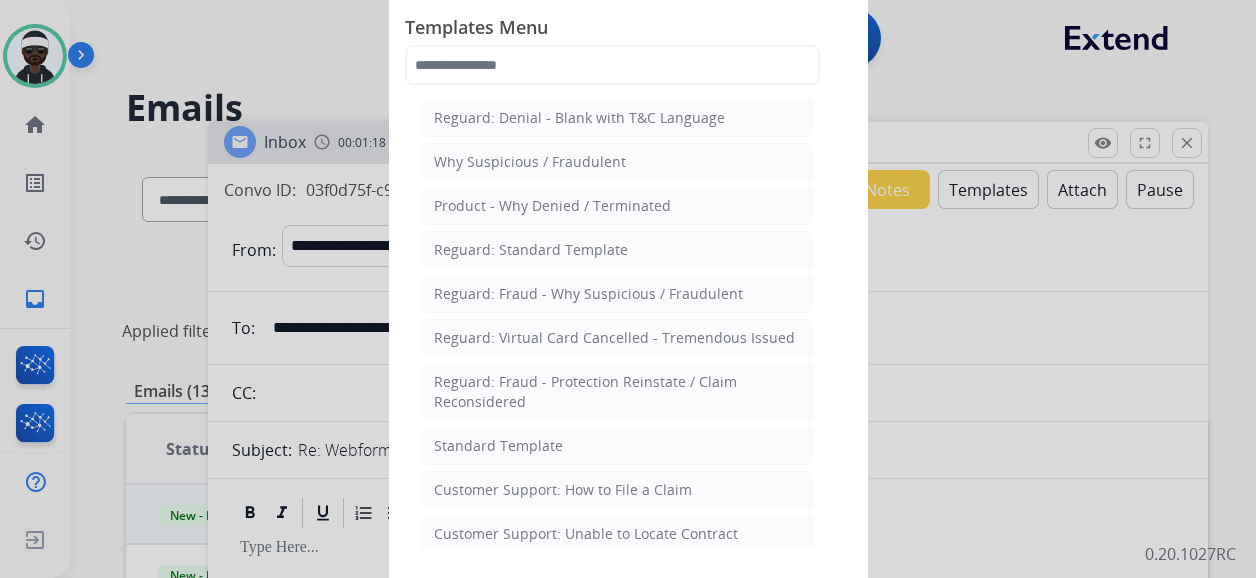 click on "Standard Template" 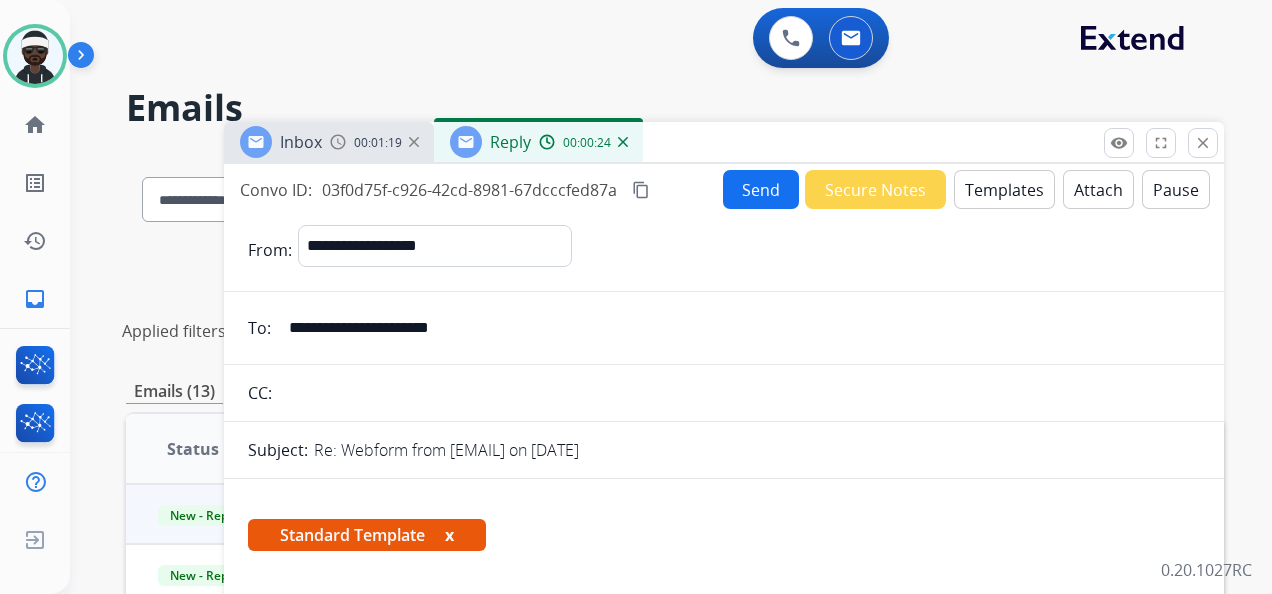 click on "x" at bounding box center [449, 535] 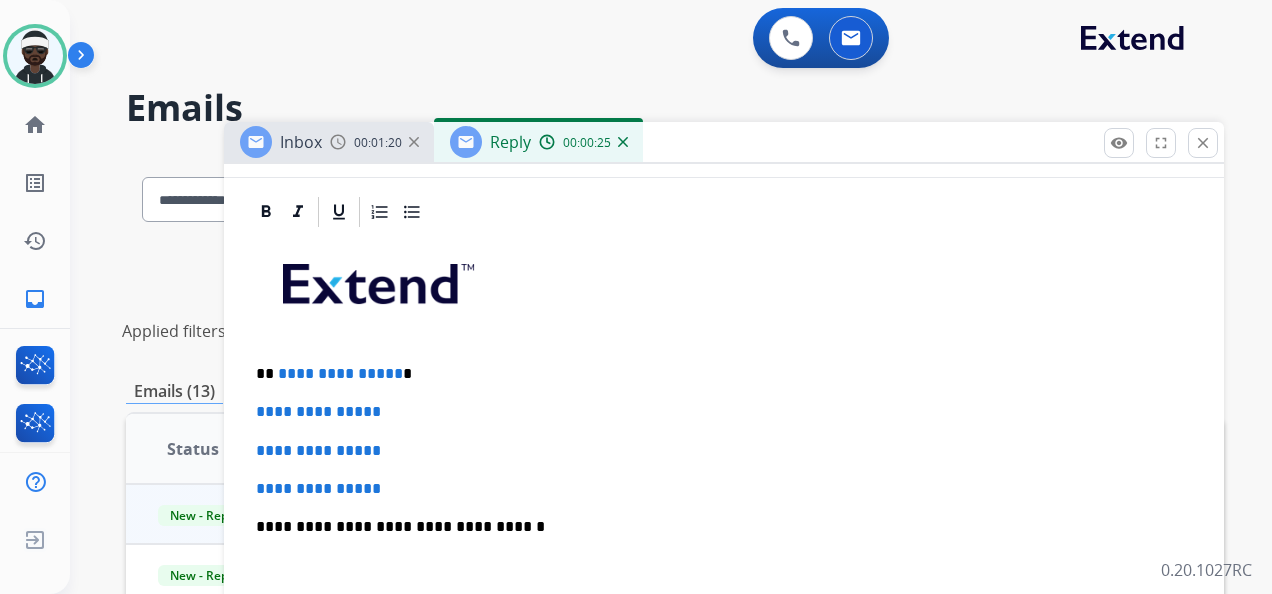 scroll, scrollTop: 400, scrollLeft: 0, axis: vertical 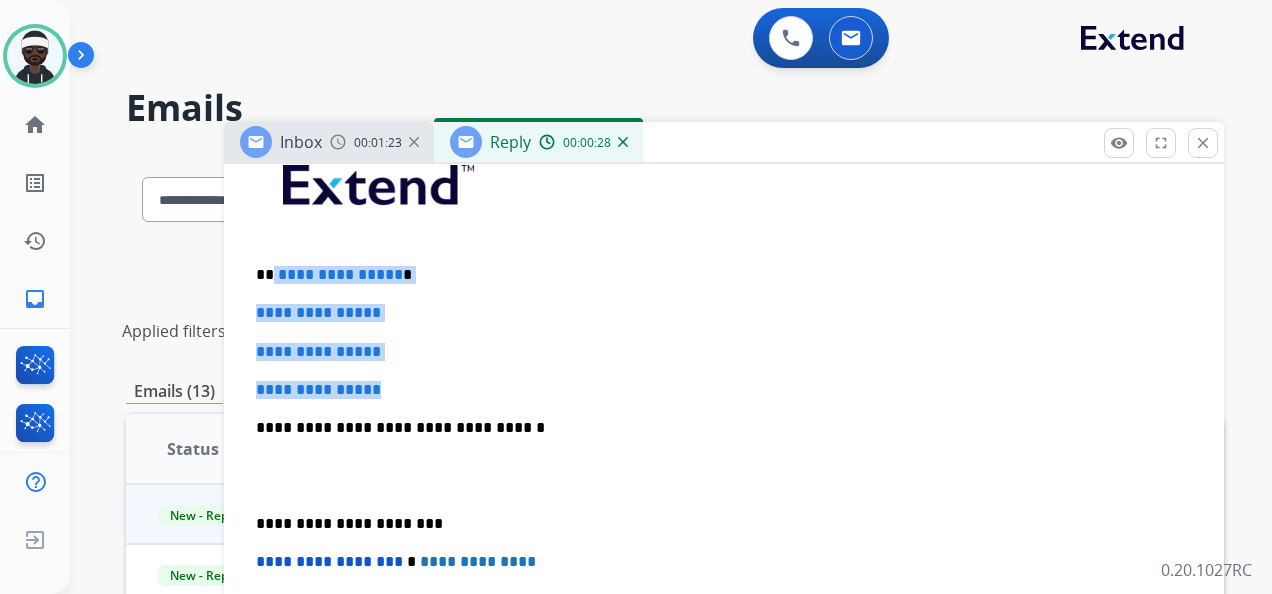 drag, startPoint x: 274, startPoint y: 270, endPoint x: 393, endPoint y: 385, distance: 165.48715 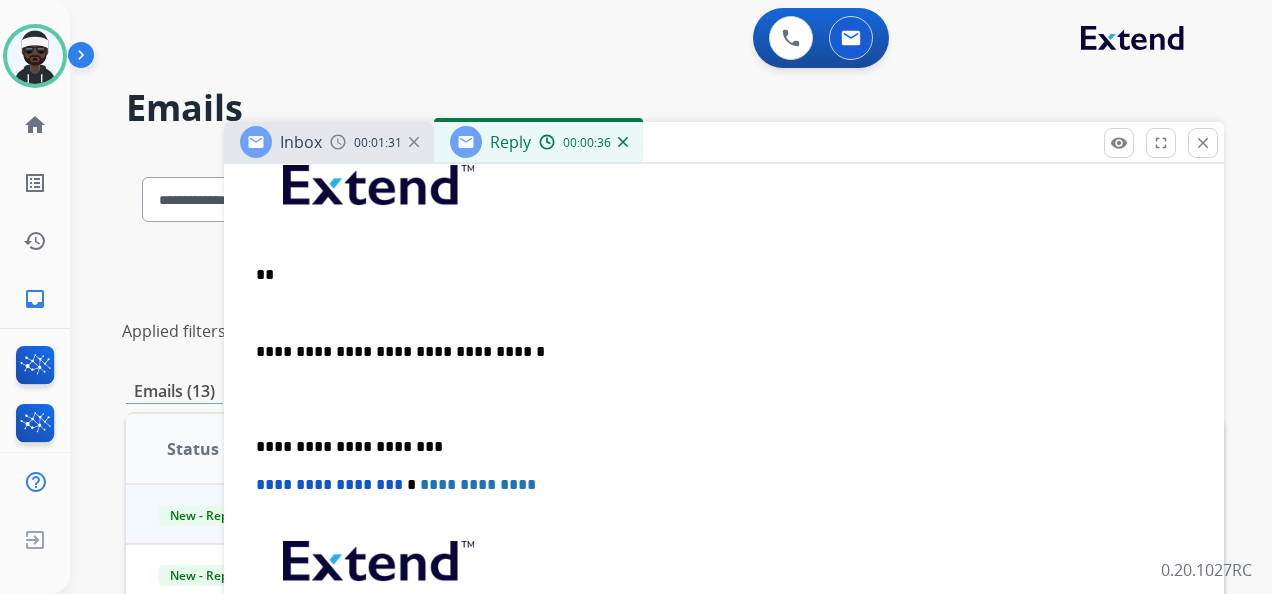 type 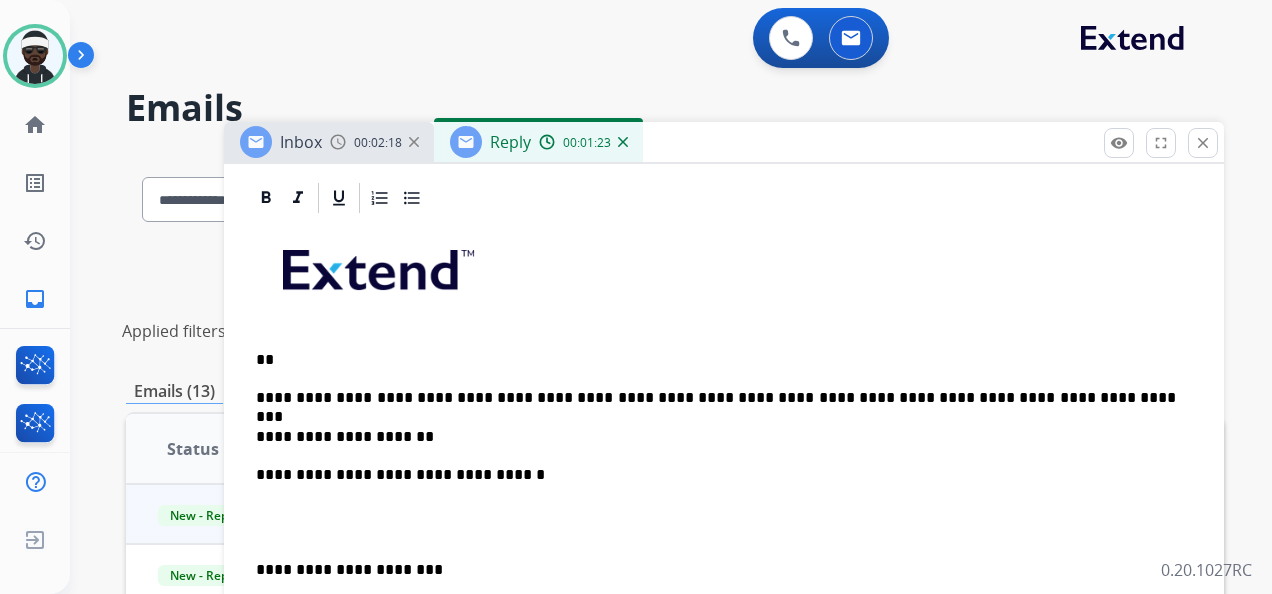 scroll, scrollTop: 0, scrollLeft: 0, axis: both 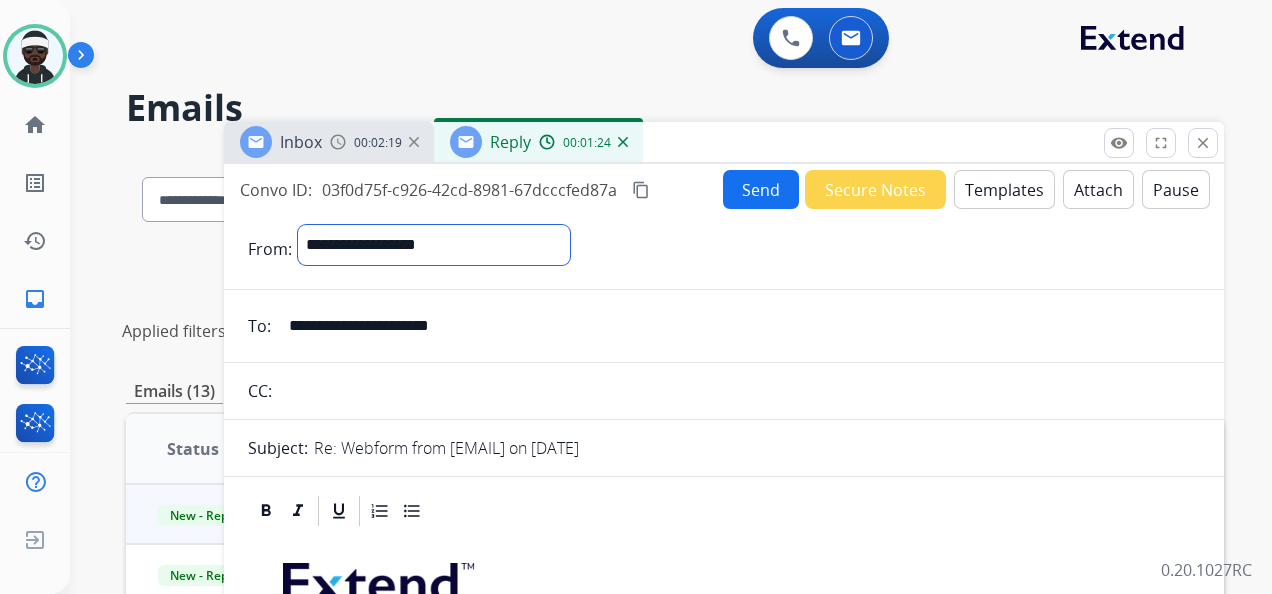 click on "**********" at bounding box center (434, 245) 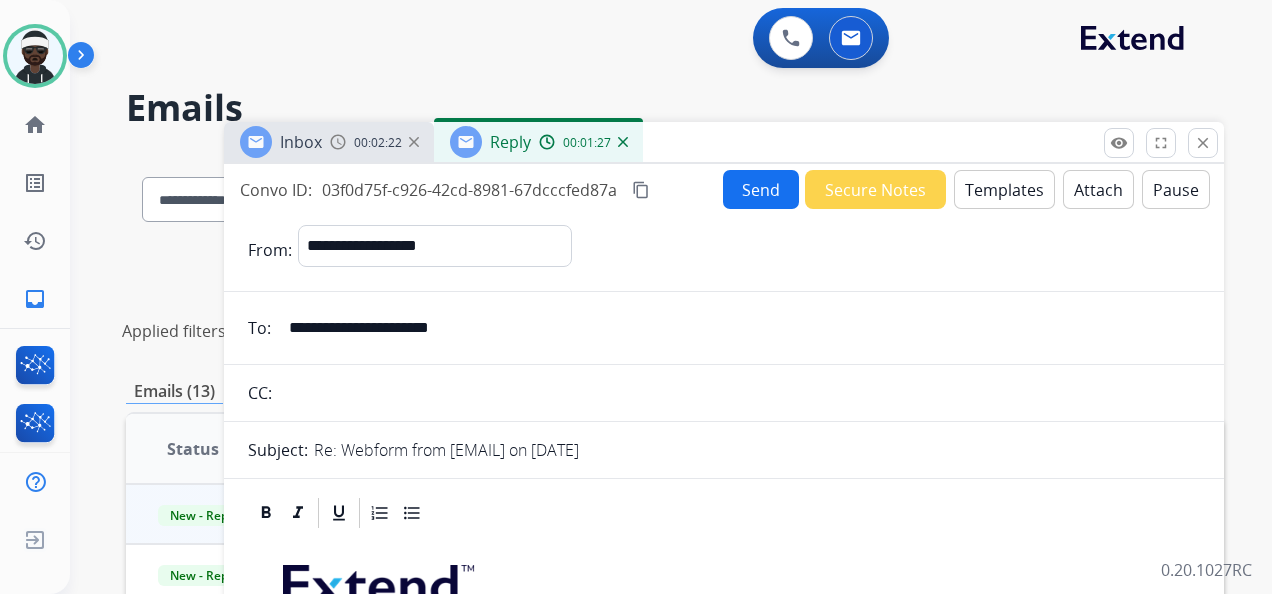 click on "**********" at bounding box center [724, 1345] 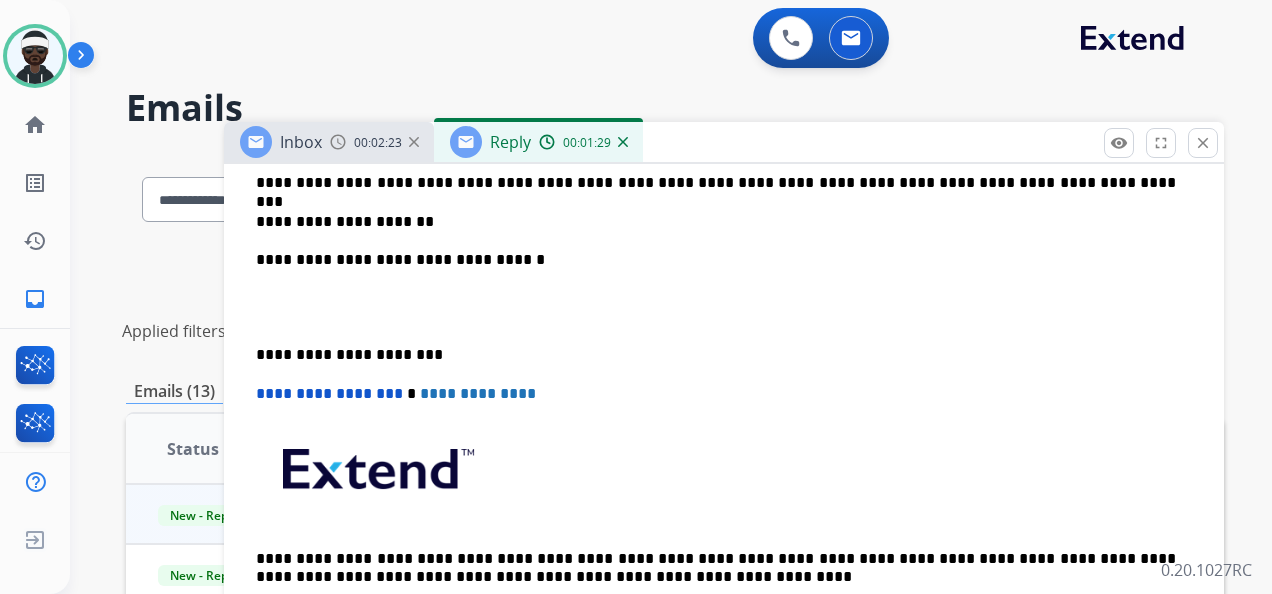 scroll, scrollTop: 500, scrollLeft: 0, axis: vertical 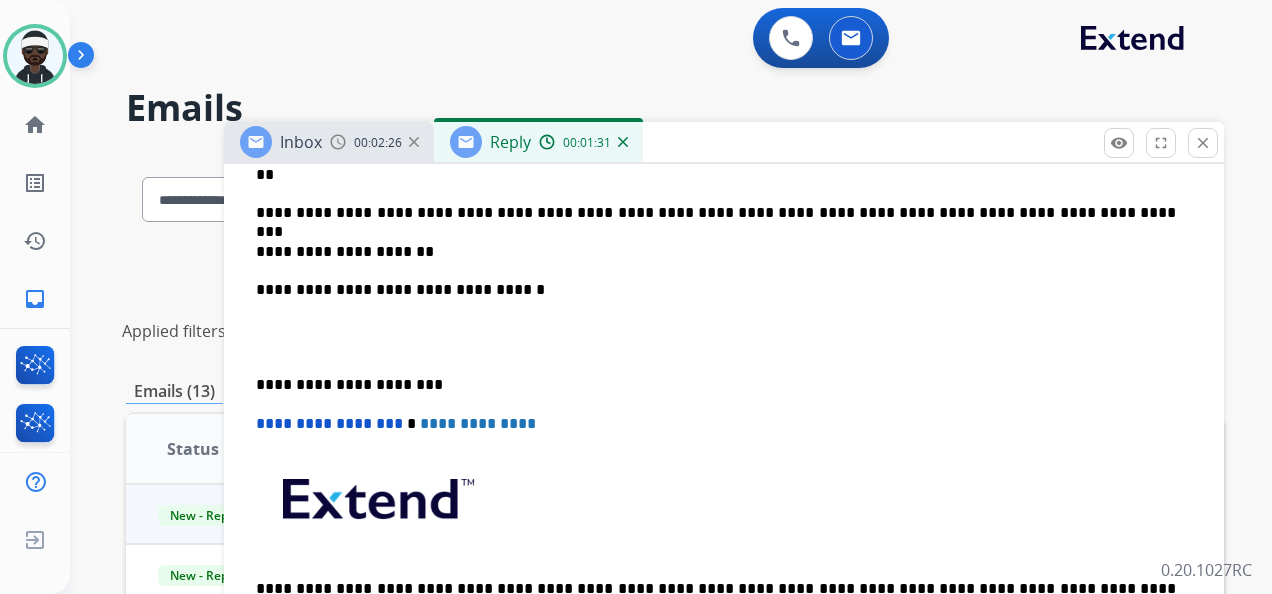 drag, startPoint x: 434, startPoint y: 247, endPoint x: 254, endPoint y: 245, distance: 180.01111 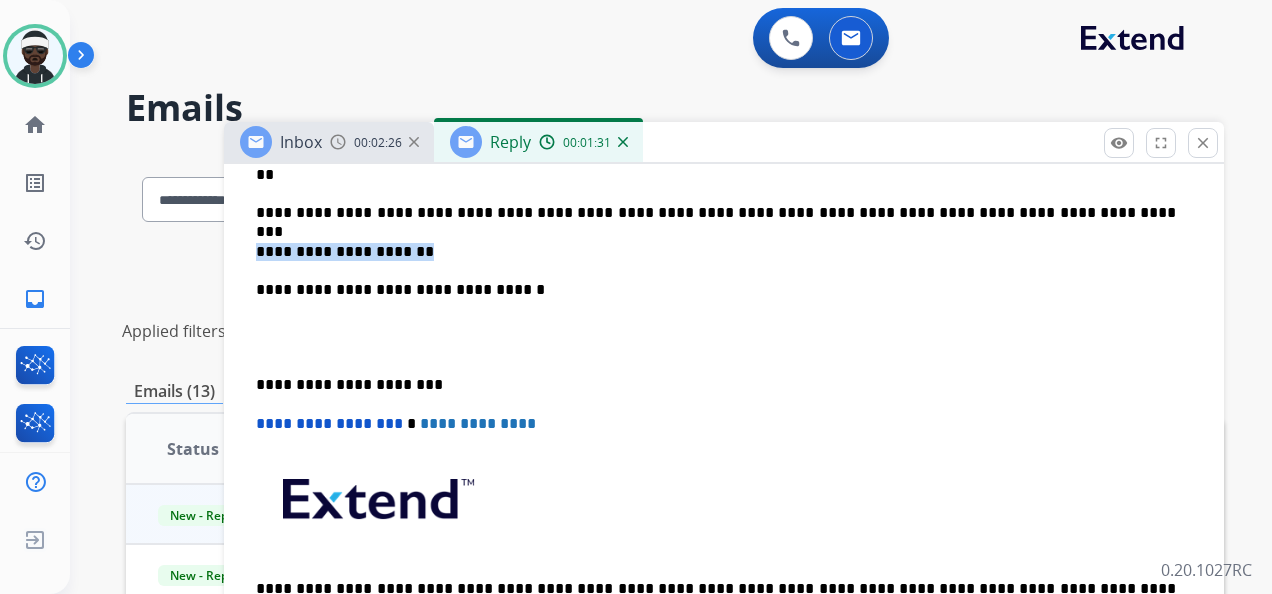 click on "**********" at bounding box center [724, 356] 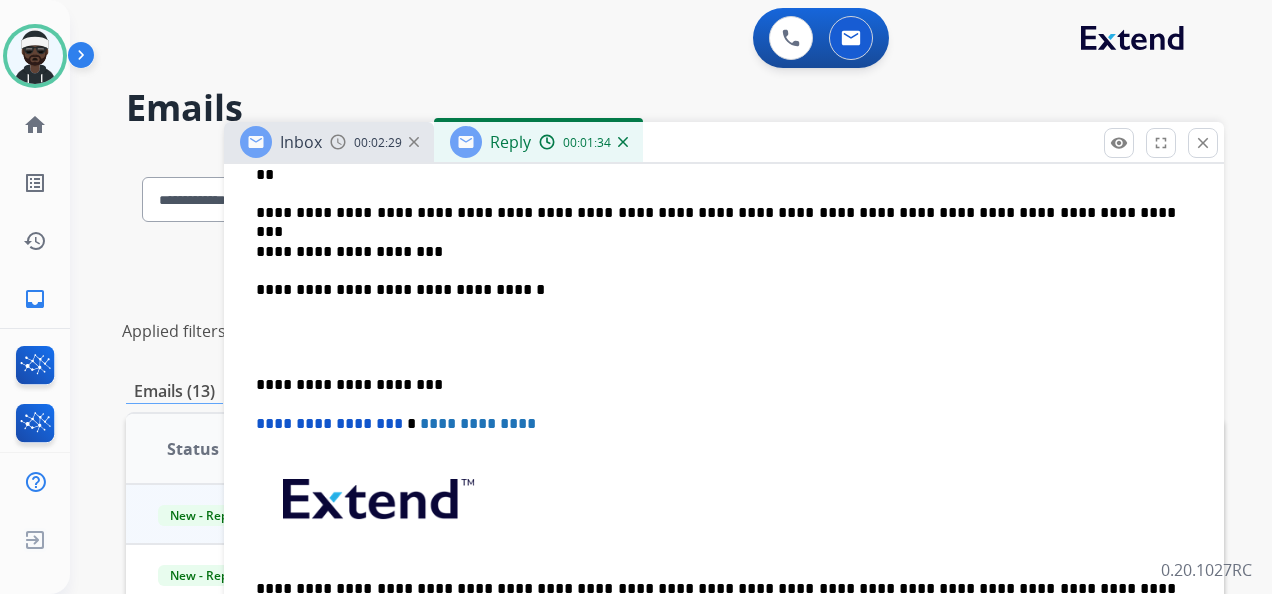 click on "**********" at bounding box center (716, 252) 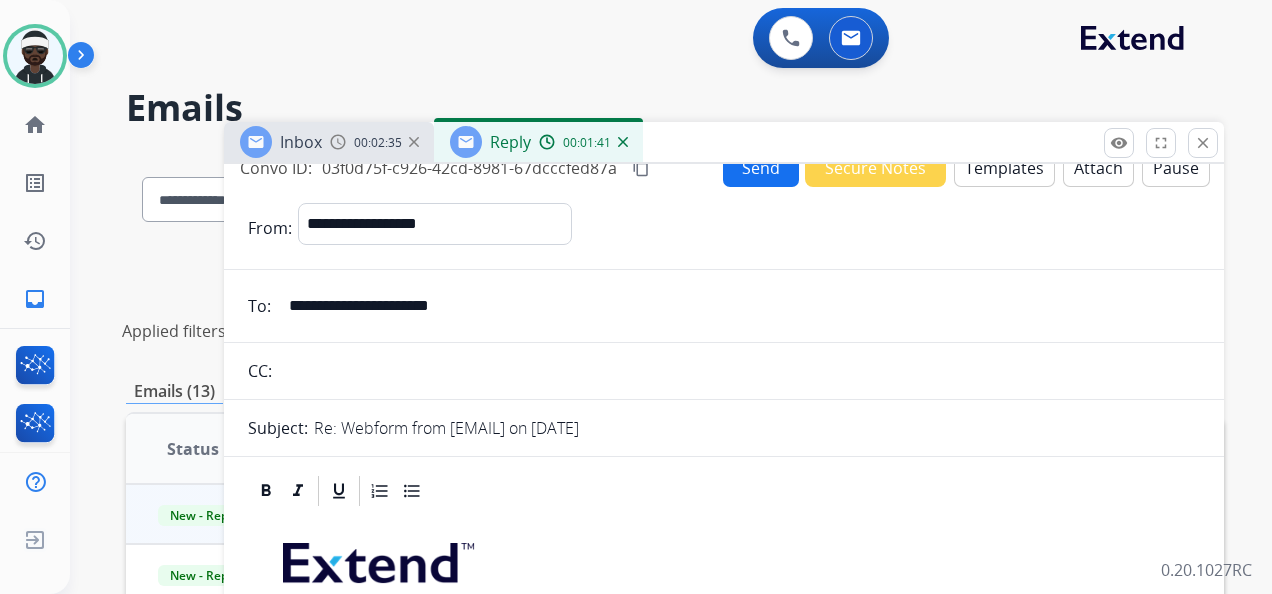 scroll, scrollTop: 0, scrollLeft: 0, axis: both 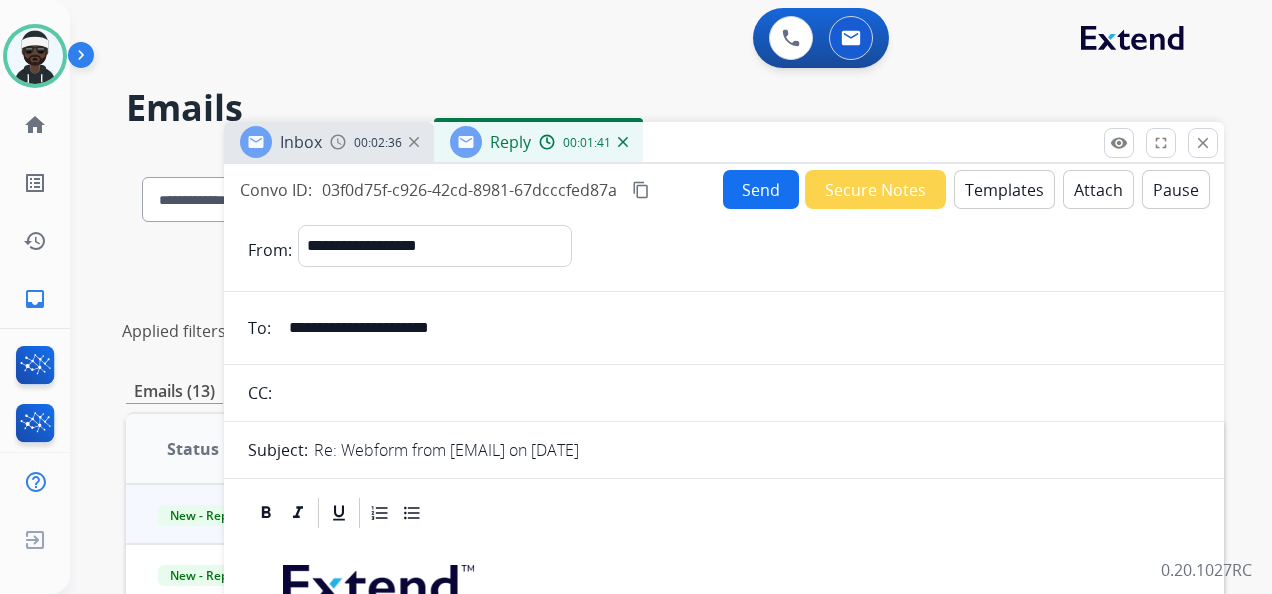 click on "Send" at bounding box center (761, 189) 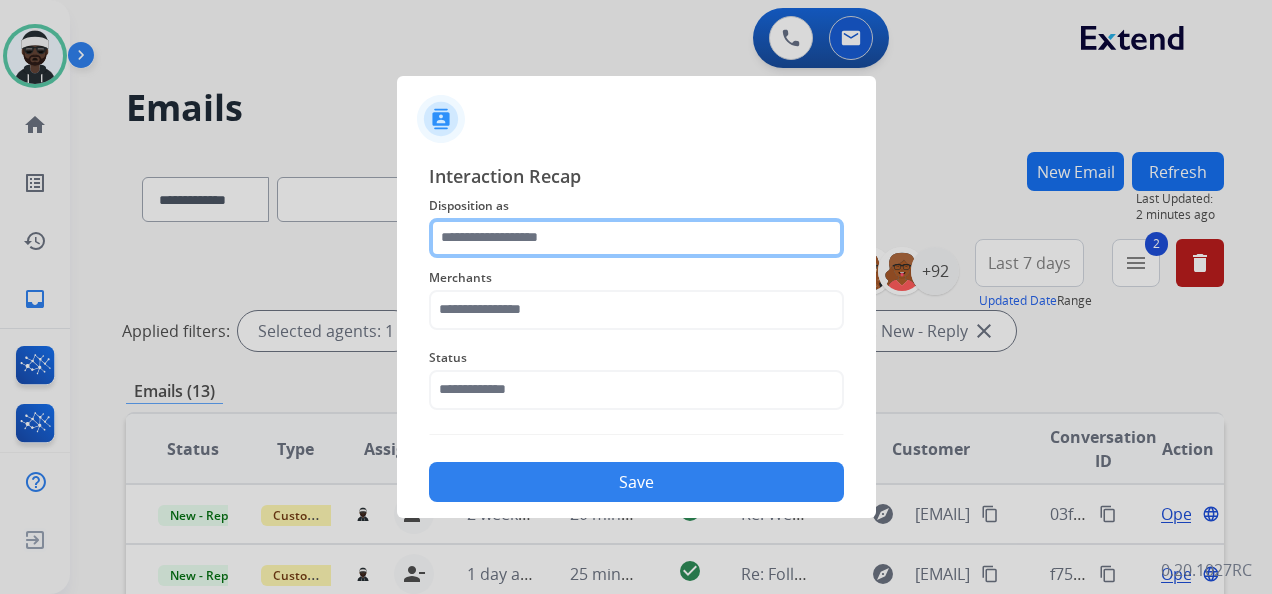 click 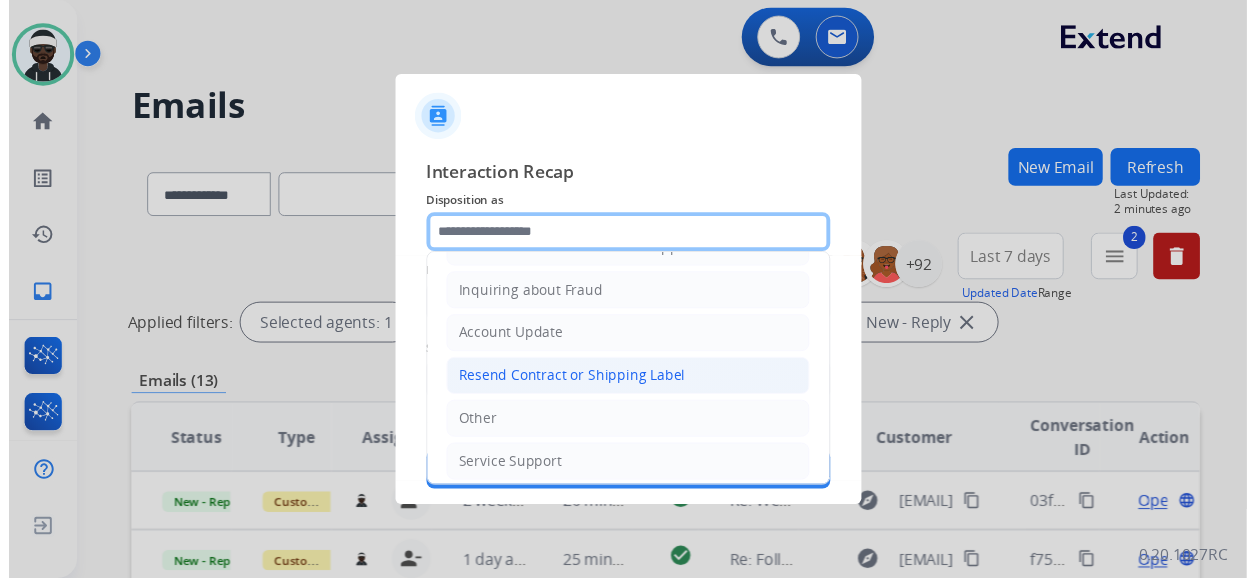 scroll, scrollTop: 303, scrollLeft: 0, axis: vertical 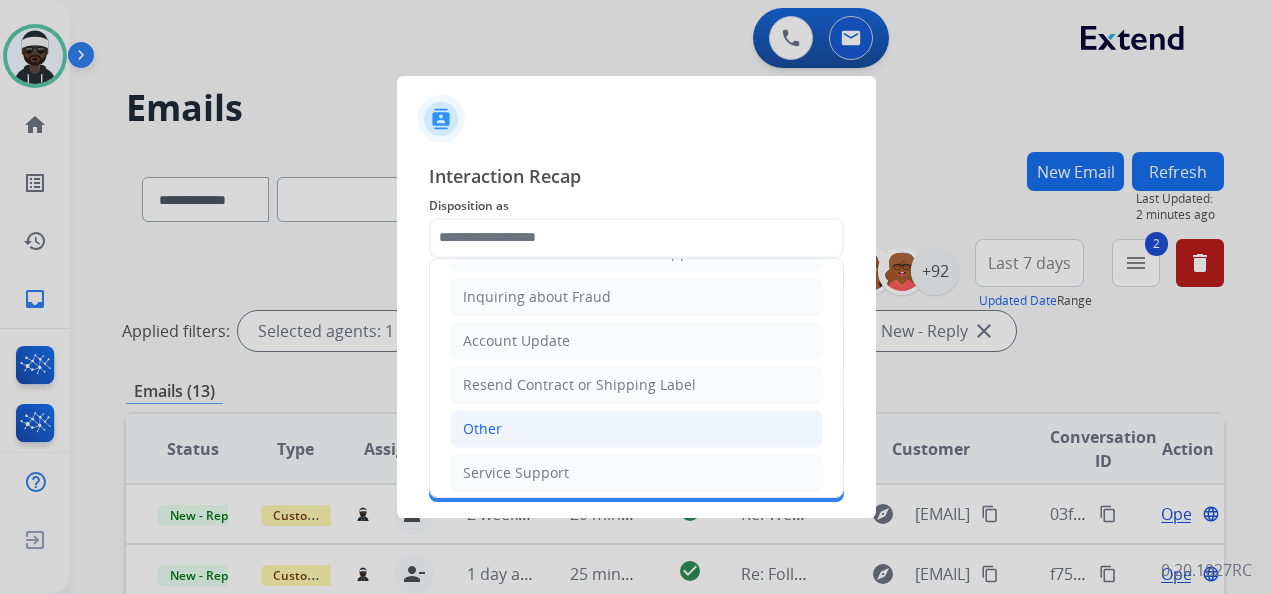 drag, startPoint x: 489, startPoint y: 414, endPoint x: 514, endPoint y: 376, distance: 45.486263 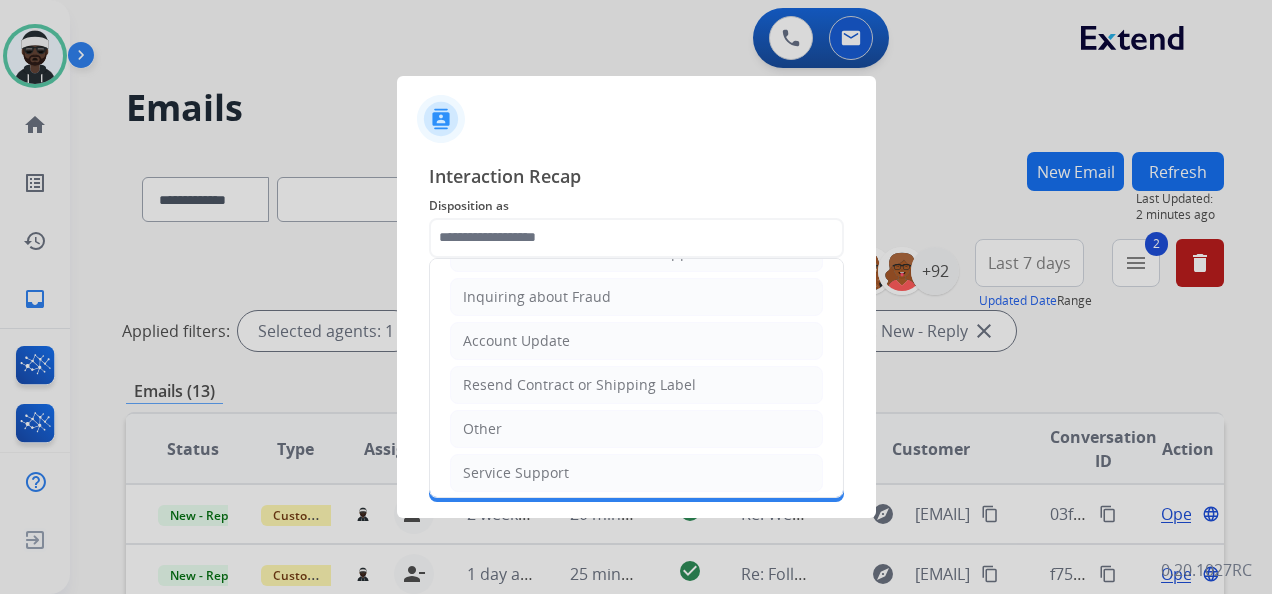 click on "Other" 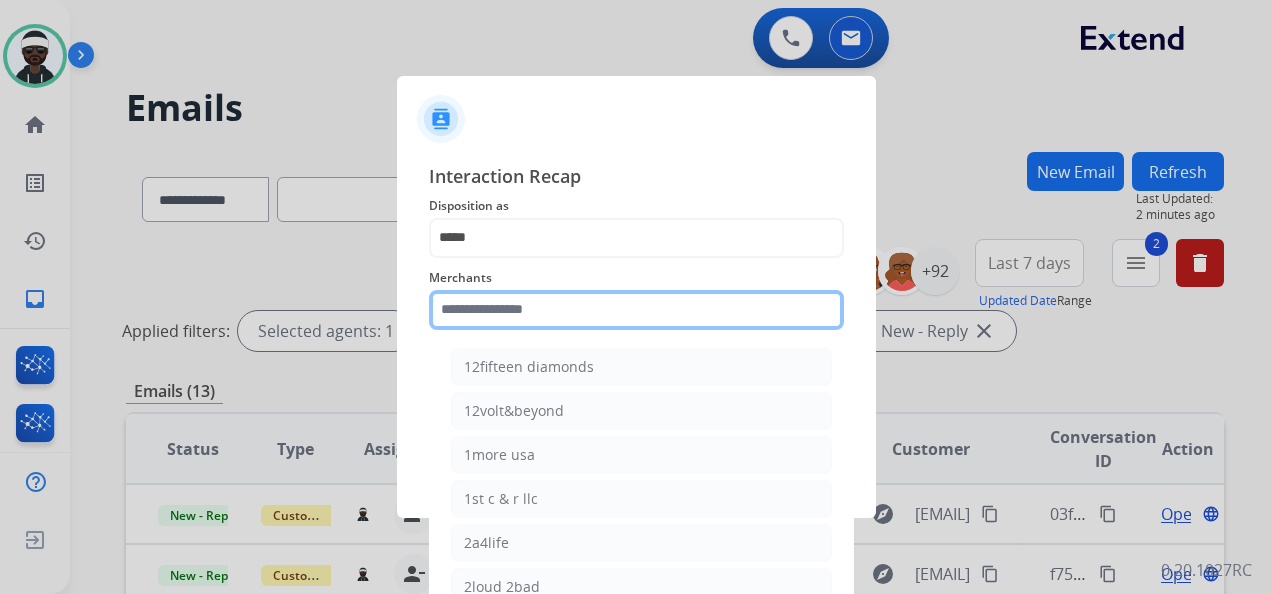 click on "Merchants    12fifteen diamonds   12volt&beyond   1more usa   1st c & r llc   2a4life   2loud 2bad   3balls   4 state trucks   4moms   Abstinence spirits   Accessorypartsstore   Action clutch   Active lifestyle store   Addaday   Adorama abs   Adorama business-to-business   Adrenaline offroad outfitters   Ads shocks   Advance auto parts   Aem electronics   Aerishealthinc   Ag solutions group, llc   Aim controllers   Air-relax   Airocide   Airslamit   Airsoft station   Airthereal   Alchemy fine home   Aleko products   Alice lane home   All around e-bikes   All electric motion   All things barbecue   Allen   Allied gaming north america, llc   Allied wheel components   Alta gracia motors   Alter   Ambient fires   American bass   American cornhole association   American medical sales and rentals   American technologies network   Ameridroid   Amethyst home   Amgair   Ams fireplace   Amscope   Andaaz jewelers   Anne klein   Anova   Anytime baseball supply   Anytime sports supply   Apec water systems   Apollo neuro" 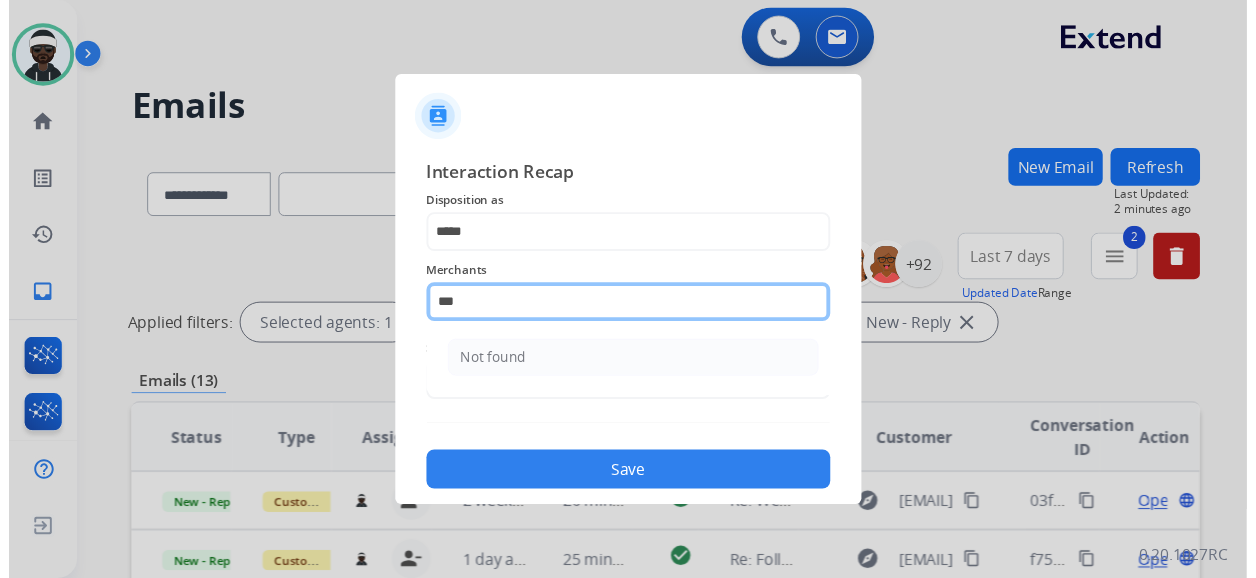 scroll, scrollTop: 0, scrollLeft: 0, axis: both 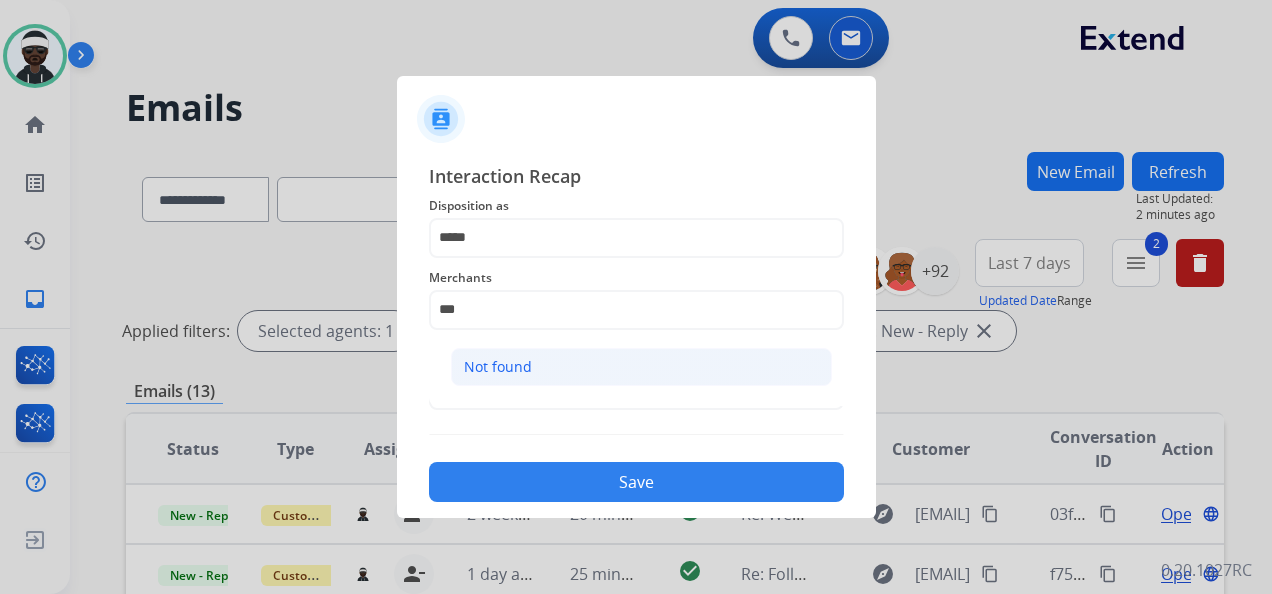 click on "Not found" 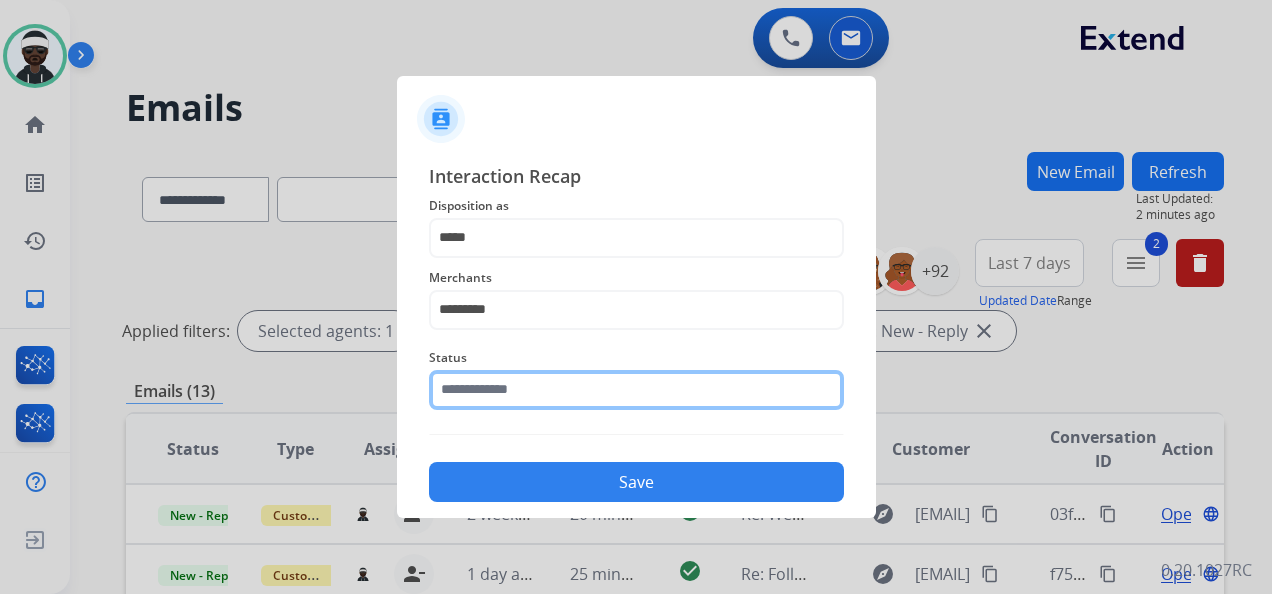 click 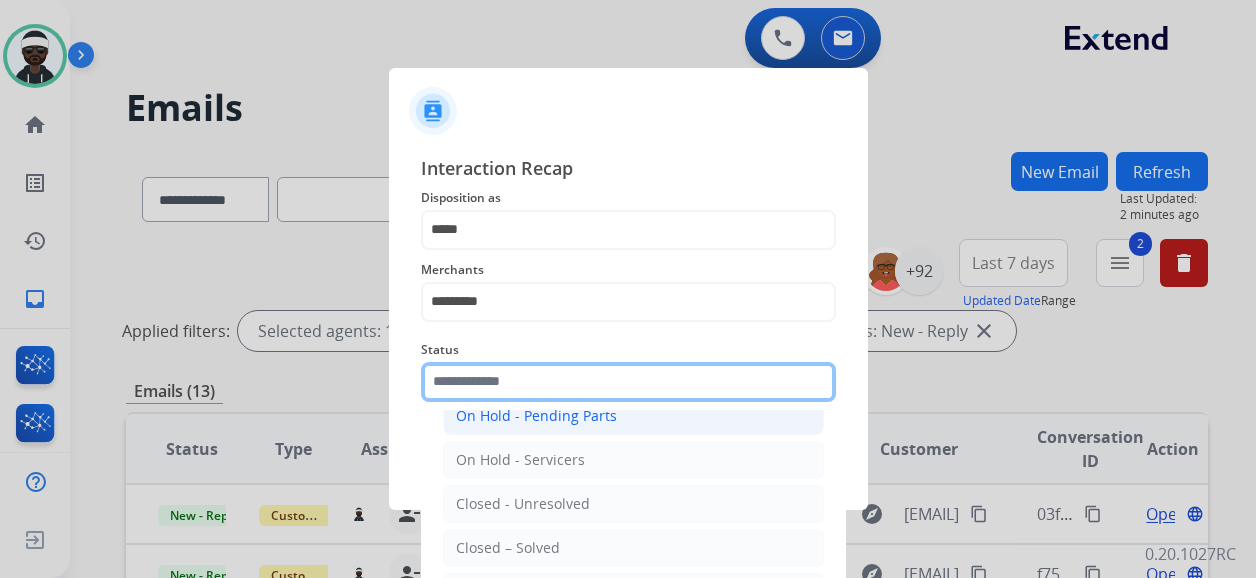 scroll, scrollTop: 114, scrollLeft: 0, axis: vertical 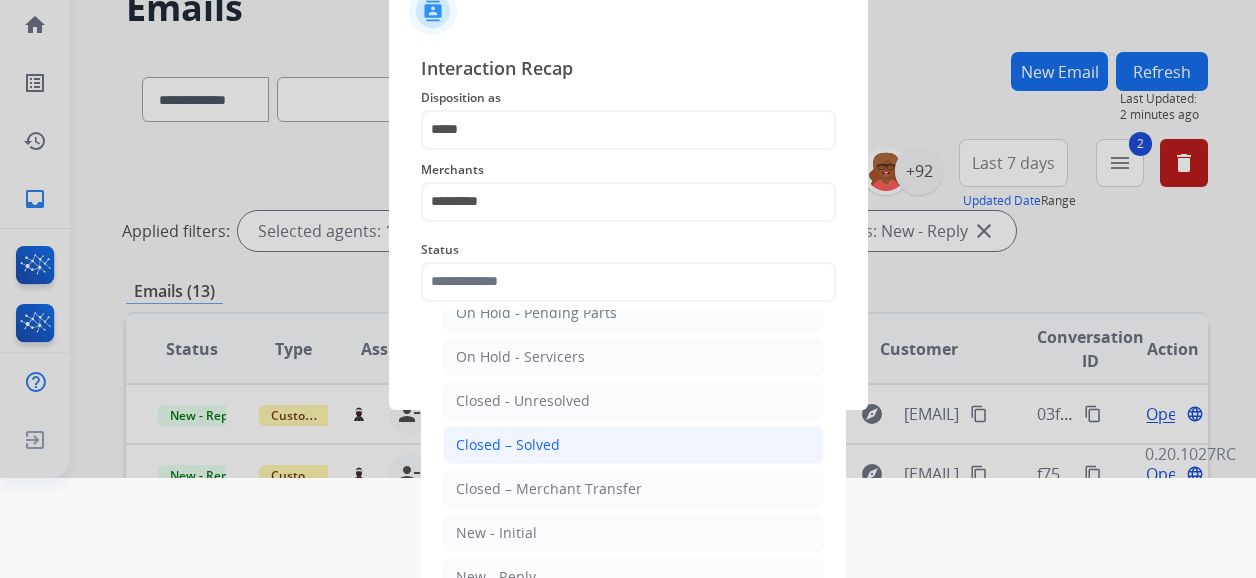 click on "Closed – Solved" 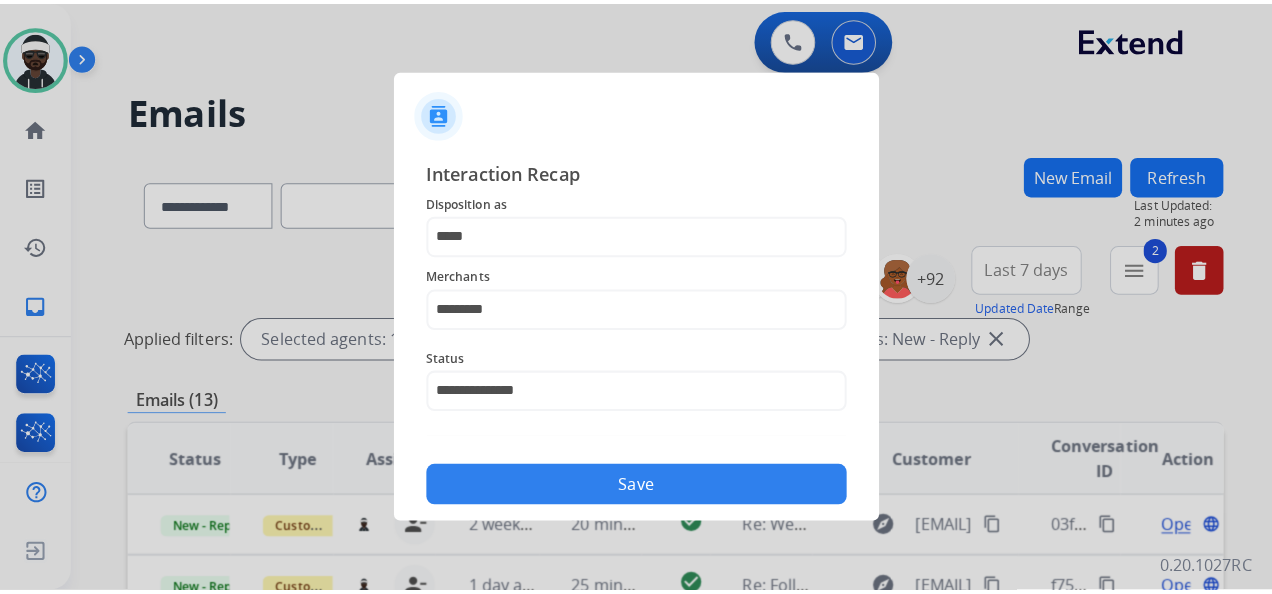 scroll, scrollTop: 0, scrollLeft: 0, axis: both 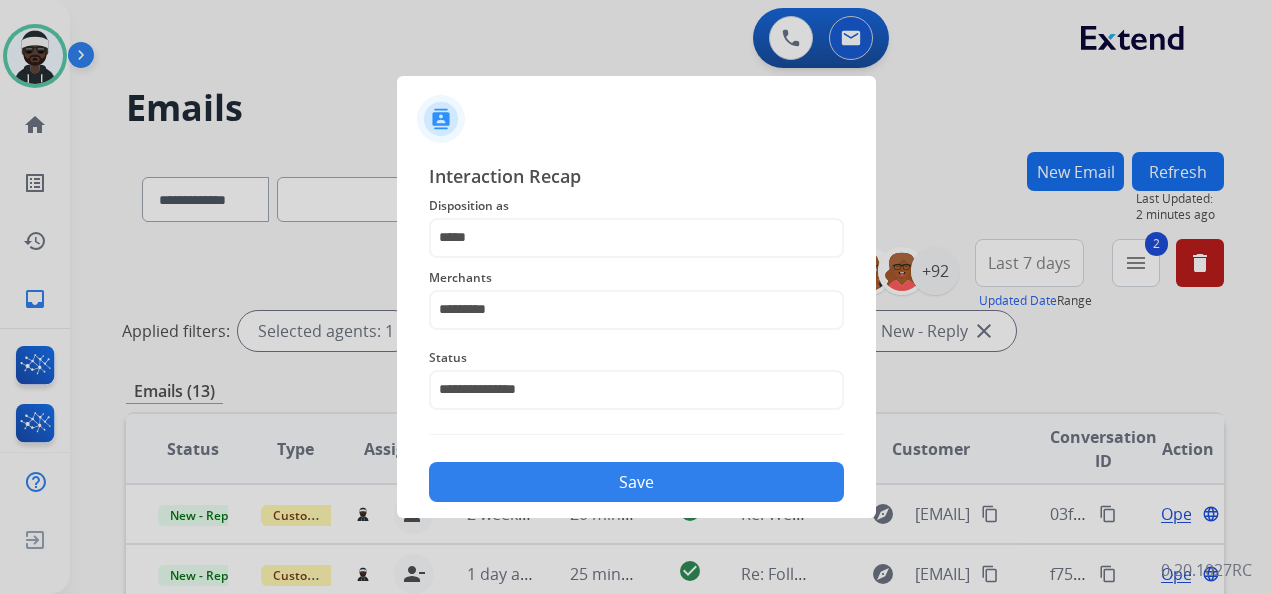 click on "Save" 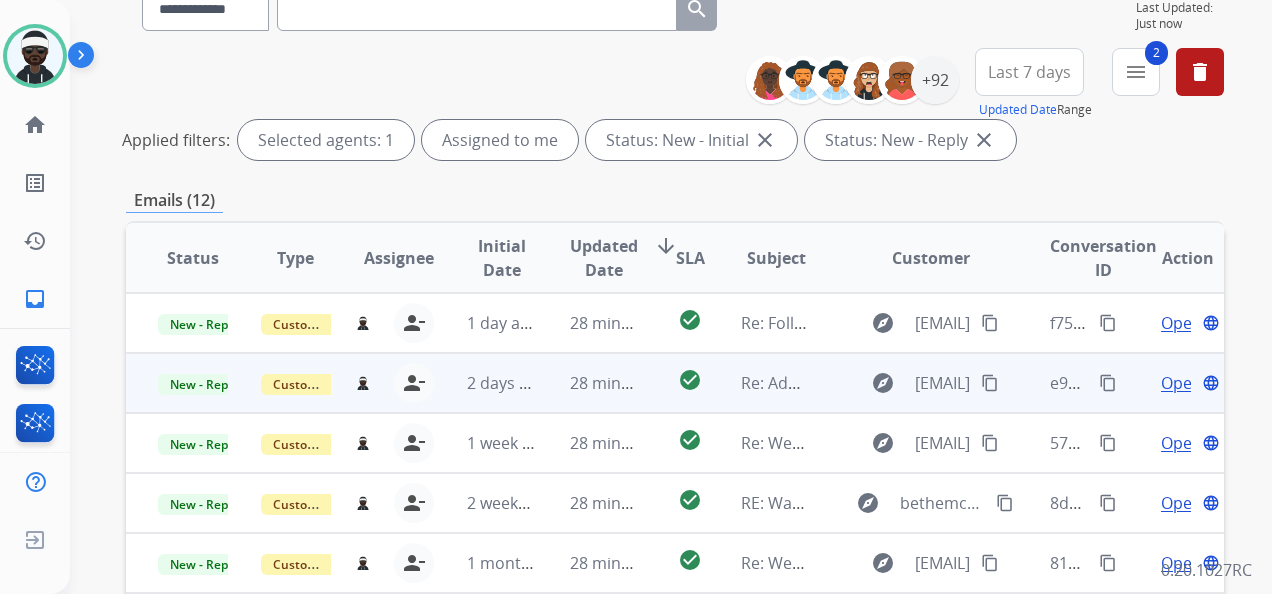 scroll, scrollTop: 200, scrollLeft: 0, axis: vertical 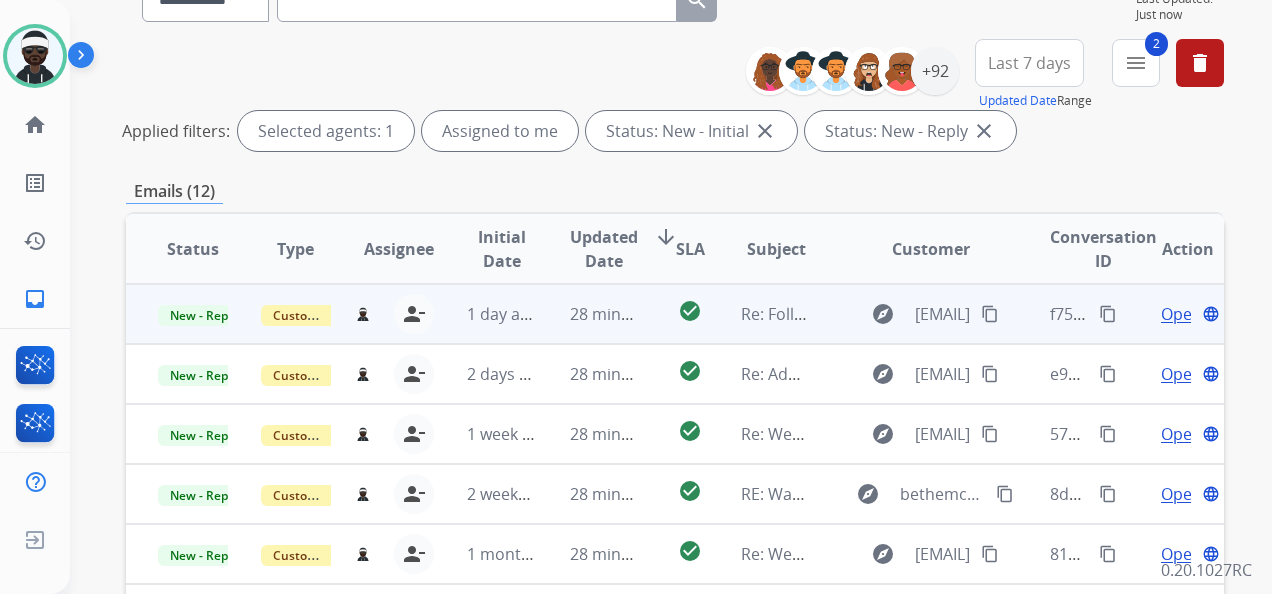 click on "Open" at bounding box center [1181, 314] 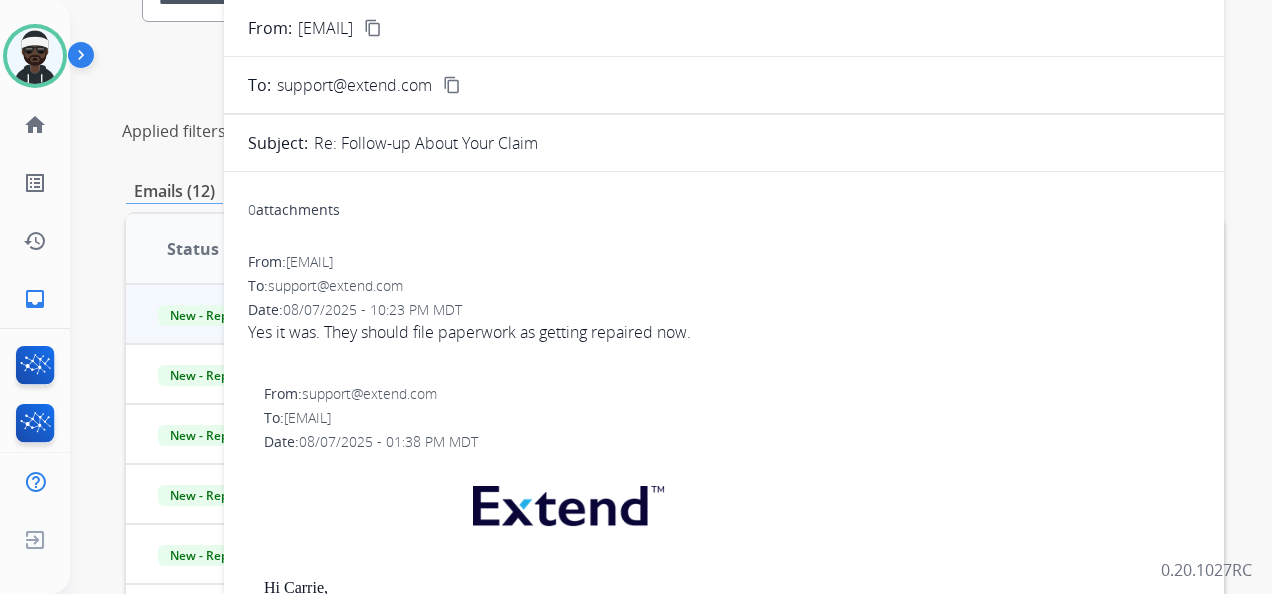 scroll, scrollTop: 0, scrollLeft: 0, axis: both 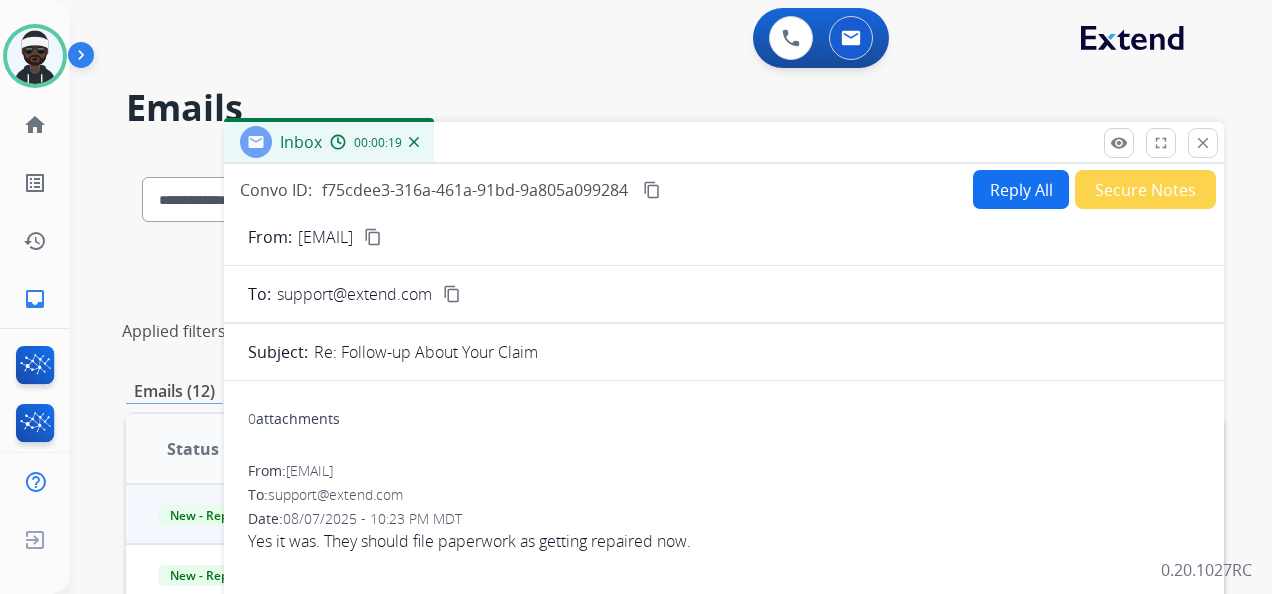 click on "From: carrie.neault@gmail.com content_copy To:  support@extend.com  content_copy Subject:  Re: Follow-up About Your Claim  0  attachments  From:  carrie.neault@gmail.com   To:  support@extend.com  Date:  08/07/2025 - 10:23 PM MDT Yes it was. They should file paperwork as getting repaired now.   From:  support@extend.com   To:  carrie.neault@gmail.com  Date:  08/07/2025 - 01:38 PM MDT Hi Carrie, I hope this email finds you well. I am reaching out to you about the claim on your SUPER73-Z Miami SE (SE / Bandit) Our system shows that this product was dropped off for repair in July. Has this repair been completed, or is this still in progress? Thanks for being an Extend customer. Extend Customer Support support@extend.com | www.extend.com If you have any questions or need further assistance, reply to this email or give us a call at (877) 248-7707 Monday-Friday 9:00AM - 8:00PM EST or Saturdays and Sundays 9:00AM - 2:00PM EST." at bounding box center (724, 761) 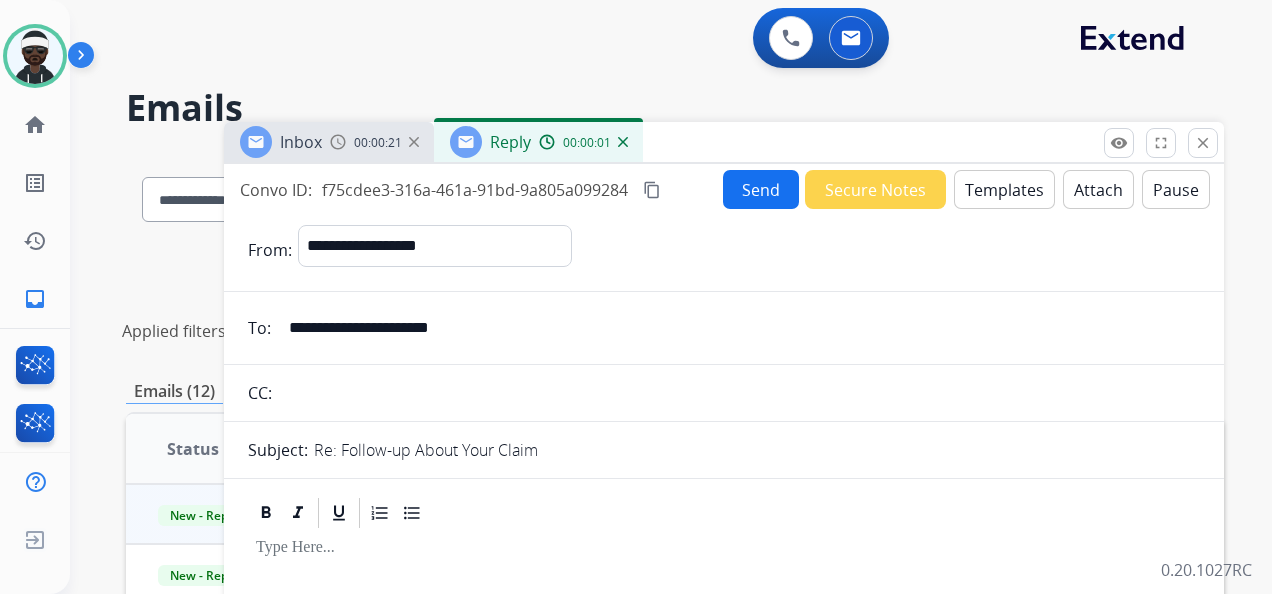 drag, startPoint x: 494, startPoint y: 320, endPoint x: 240, endPoint y: 310, distance: 254.19678 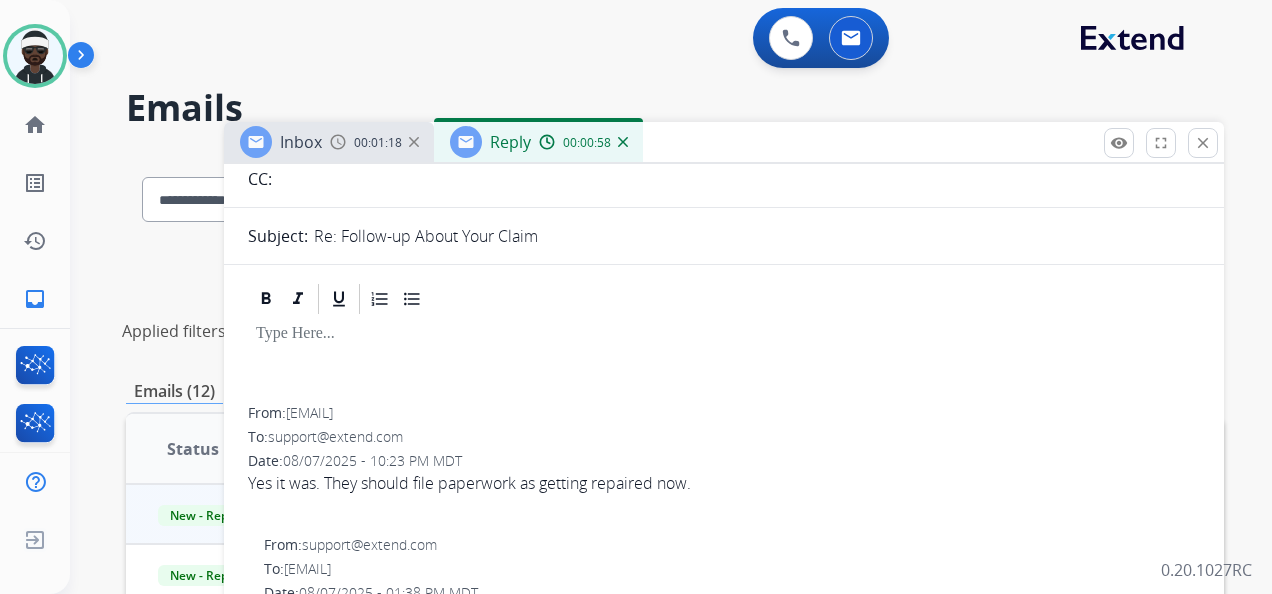scroll, scrollTop: 219, scrollLeft: 0, axis: vertical 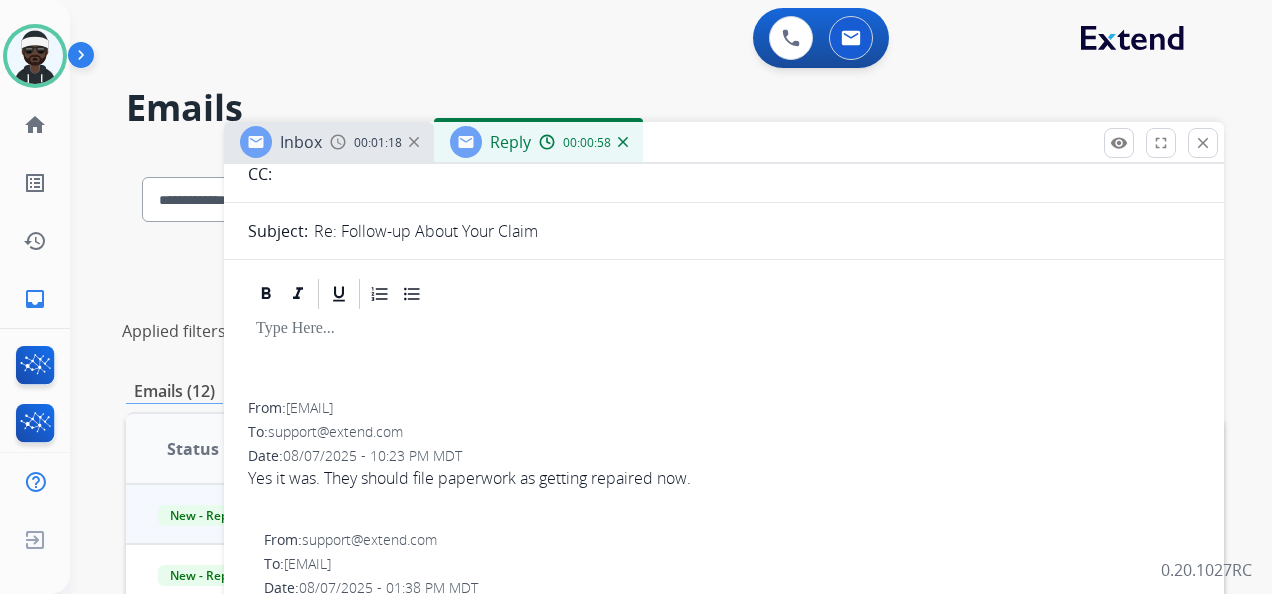 click at bounding box center [724, 357] 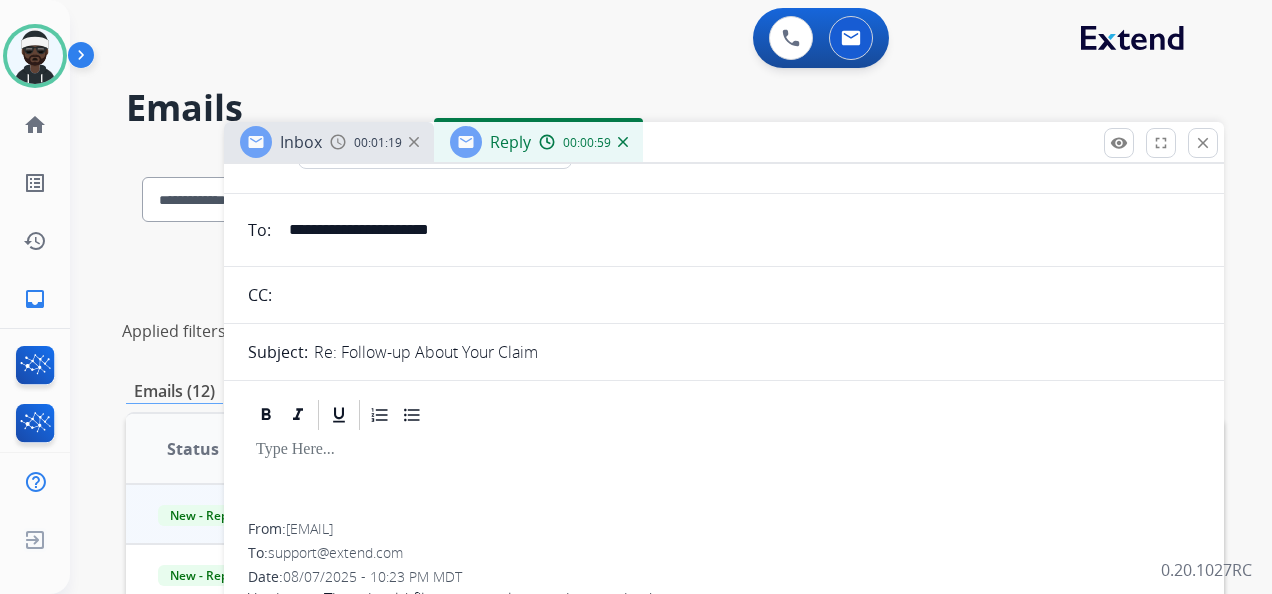 scroll, scrollTop: 0, scrollLeft: 0, axis: both 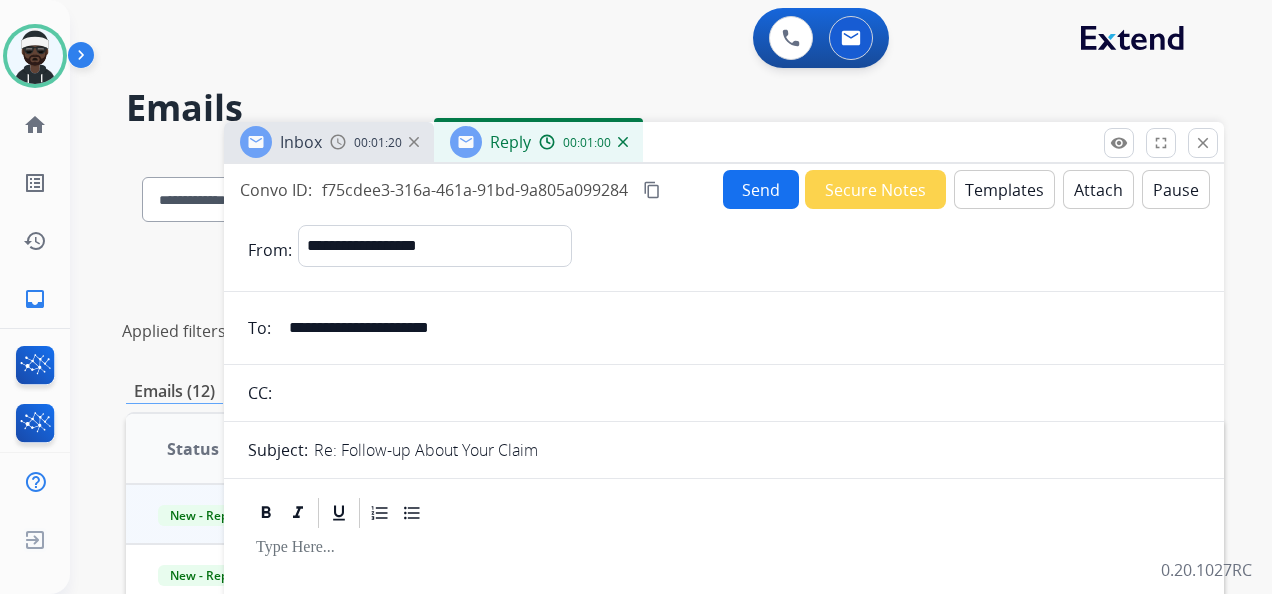click on "Templates" at bounding box center [1004, 189] 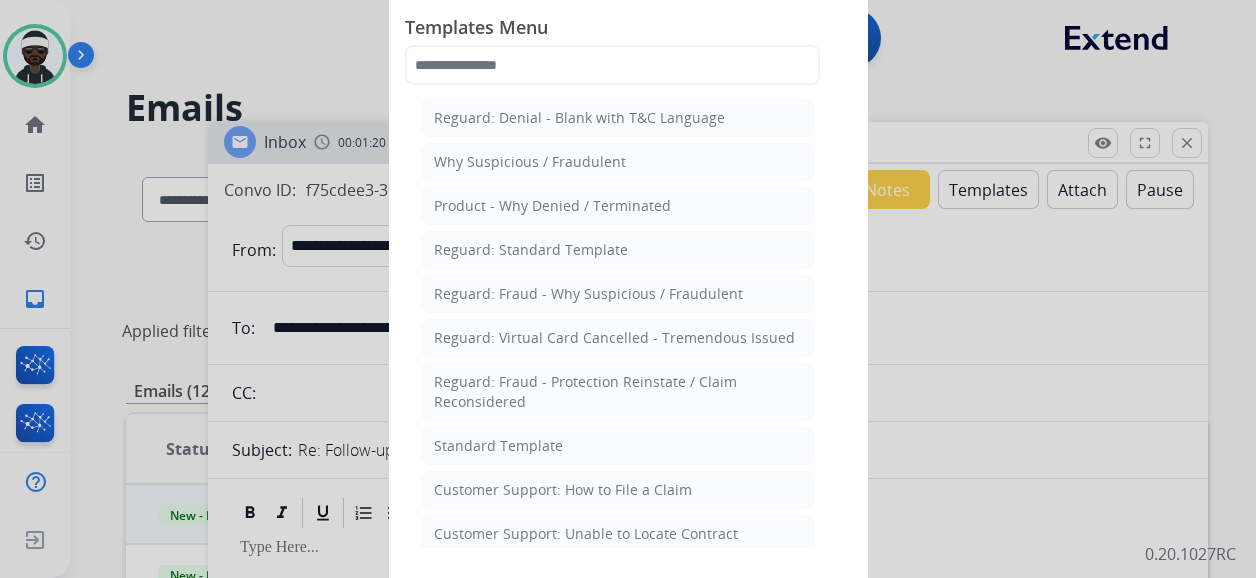 type 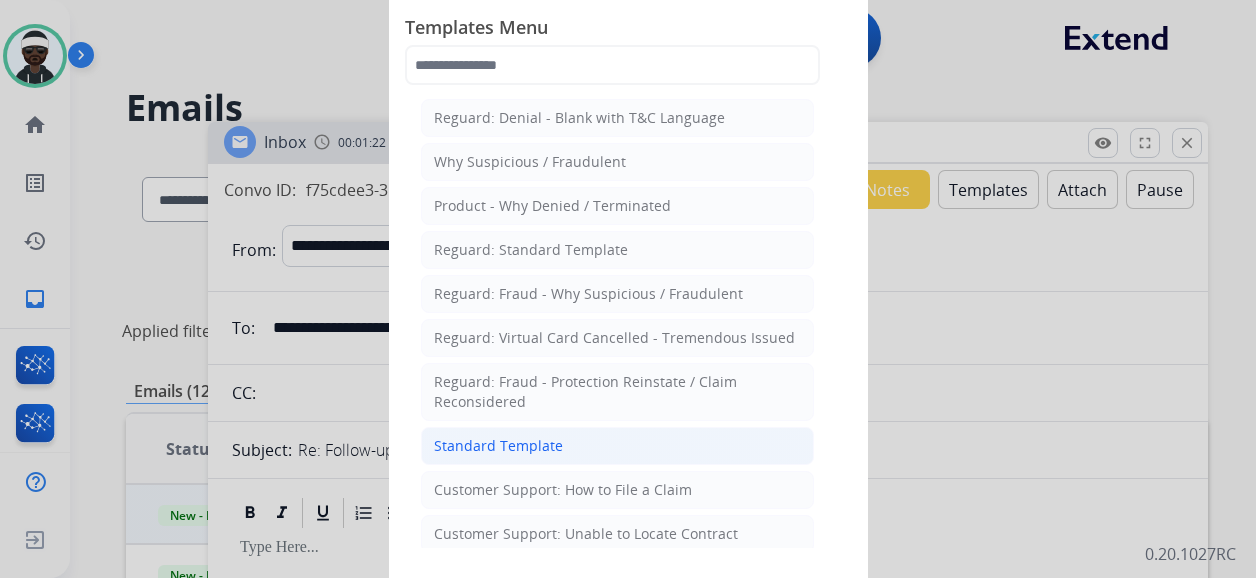 click on "Standard Template" 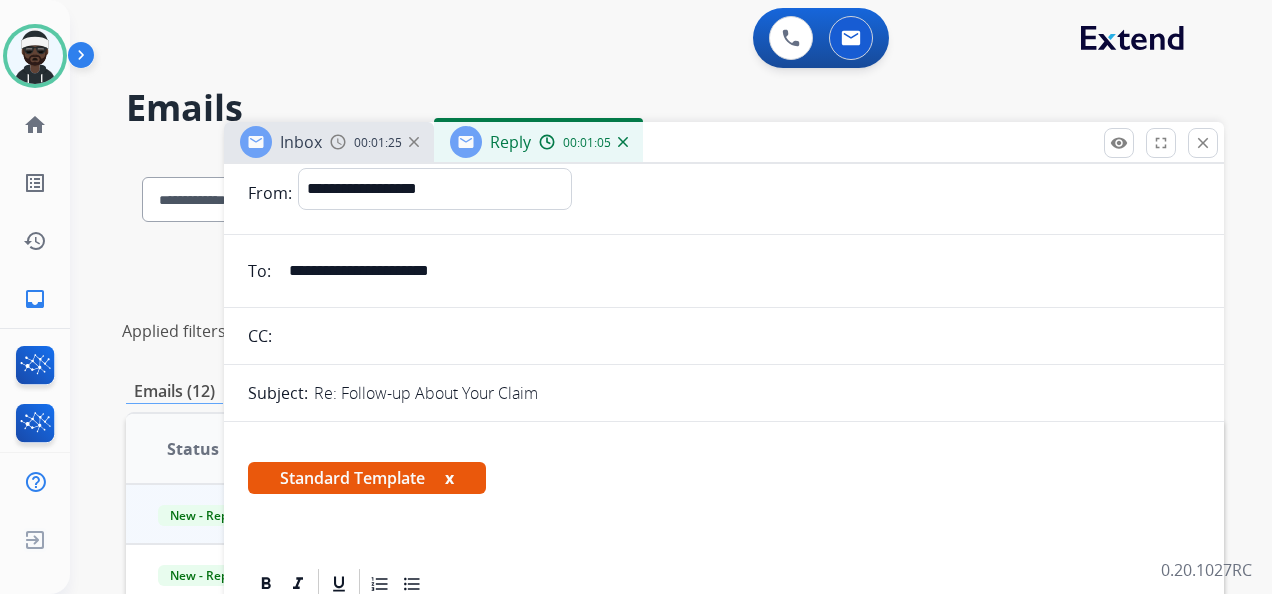 scroll, scrollTop: 100, scrollLeft: 0, axis: vertical 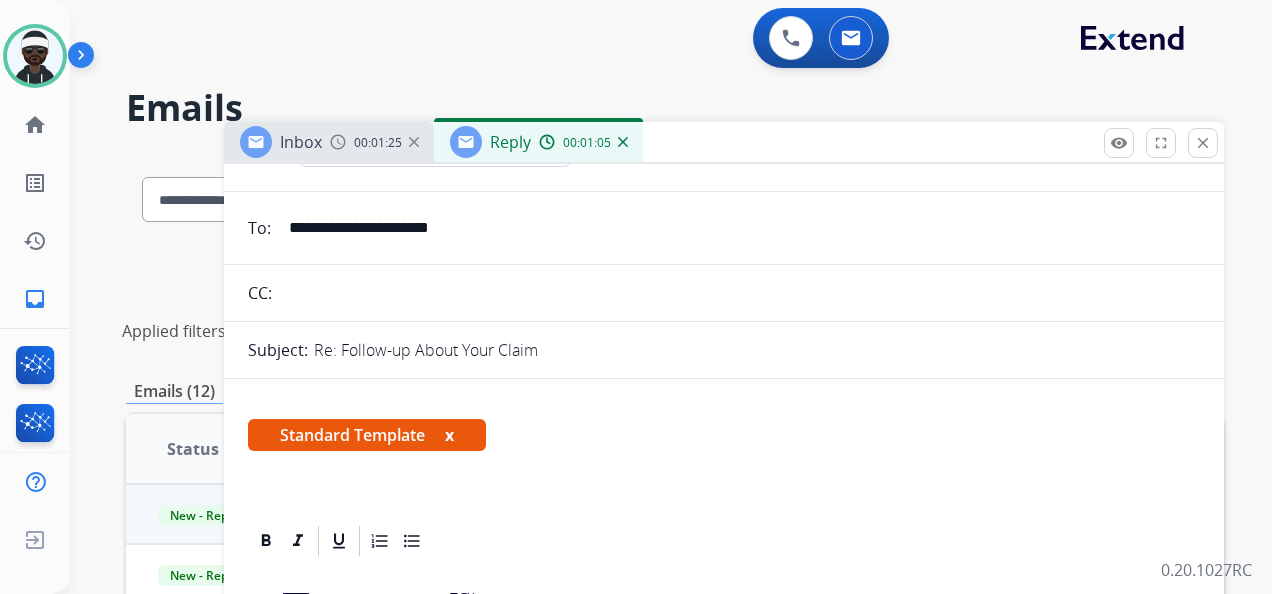click on "Standard Template   x" at bounding box center (367, 435) 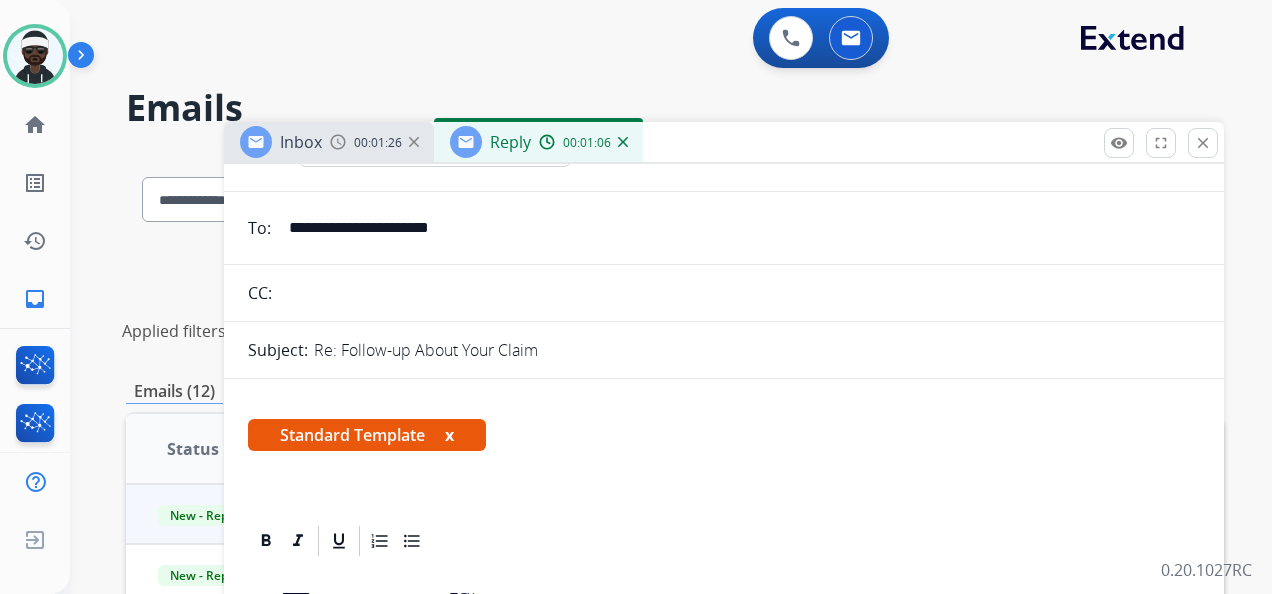 click on "x" at bounding box center (449, 435) 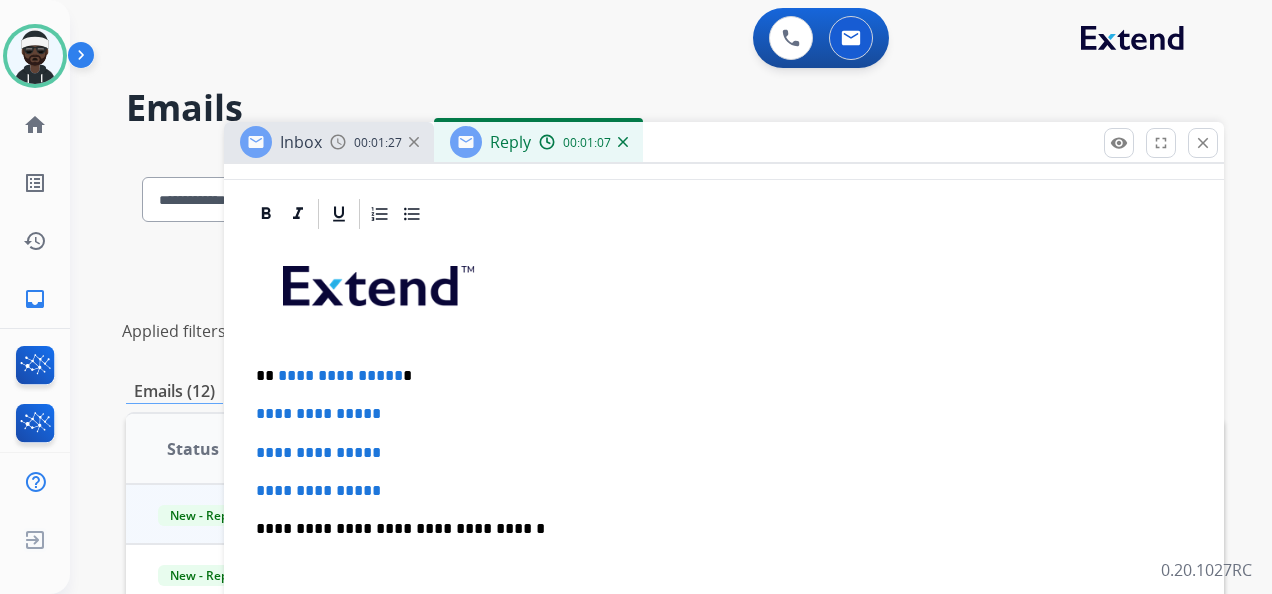 scroll, scrollTop: 300, scrollLeft: 0, axis: vertical 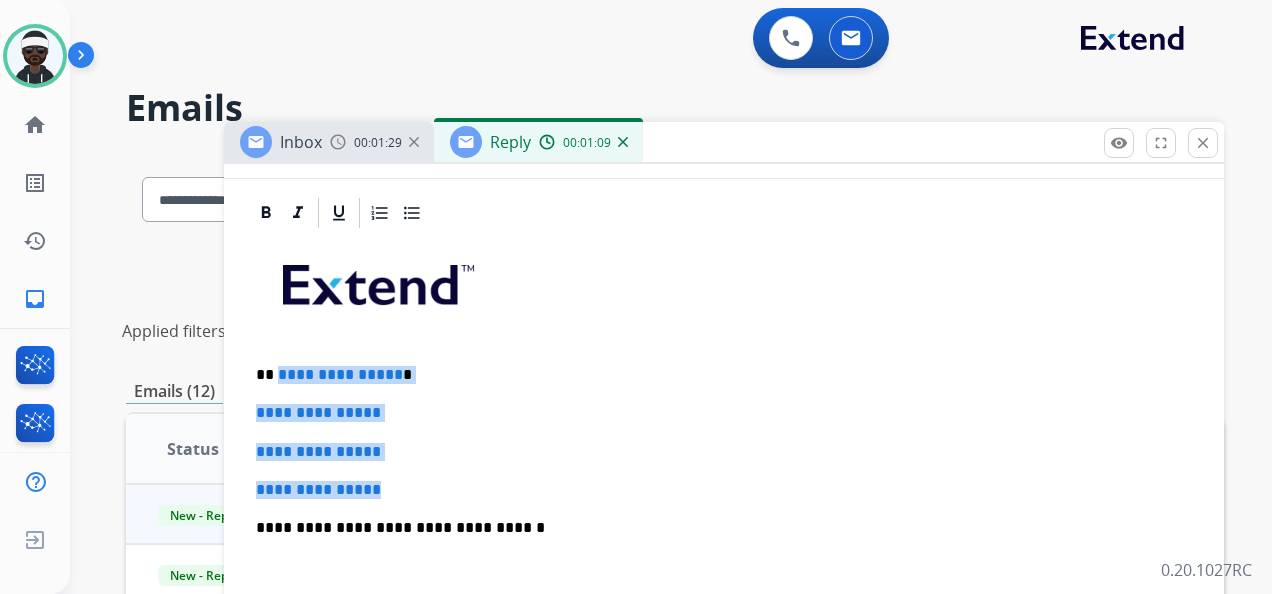 drag, startPoint x: 274, startPoint y: 376, endPoint x: 389, endPoint y: 476, distance: 152.3975 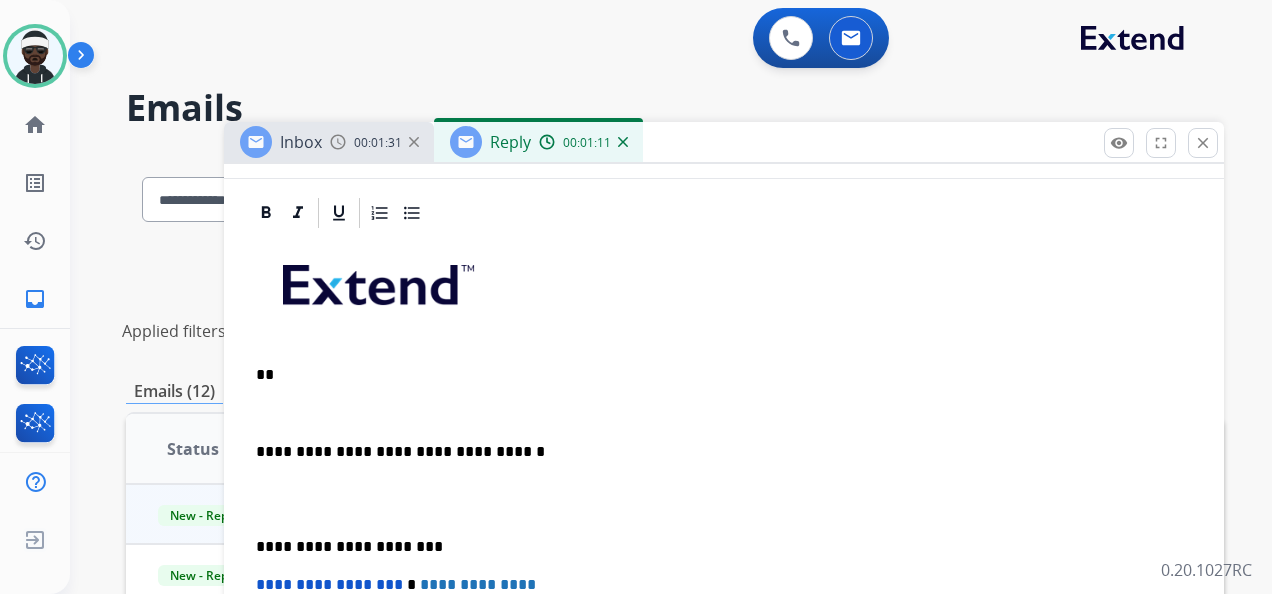 type 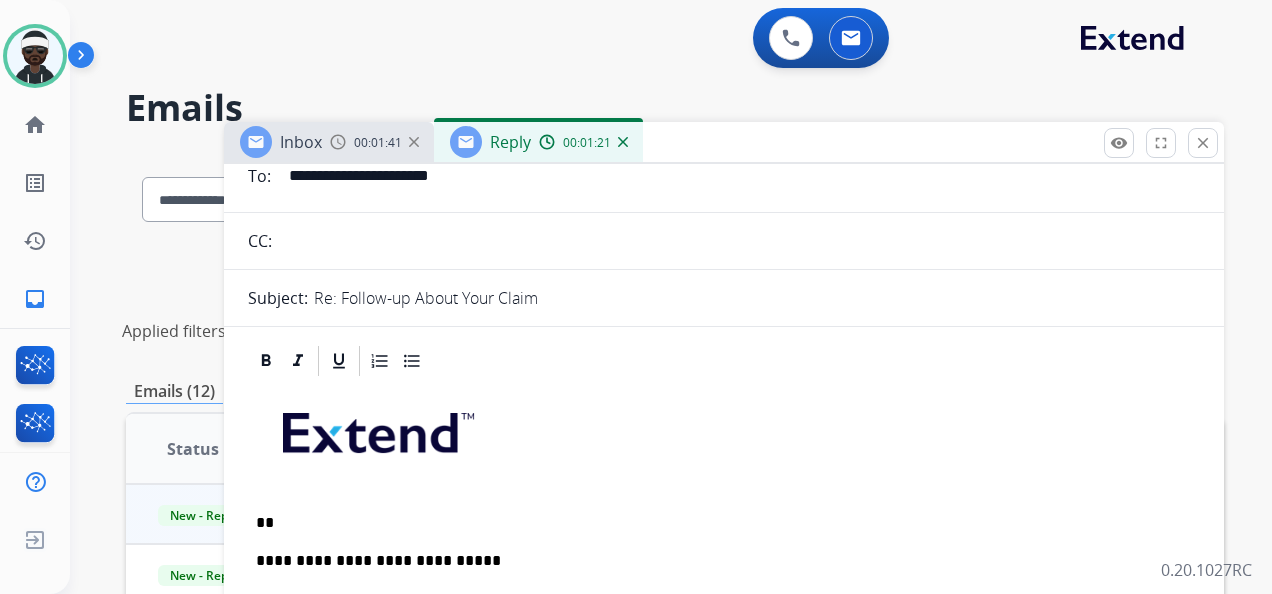 scroll, scrollTop: 0, scrollLeft: 0, axis: both 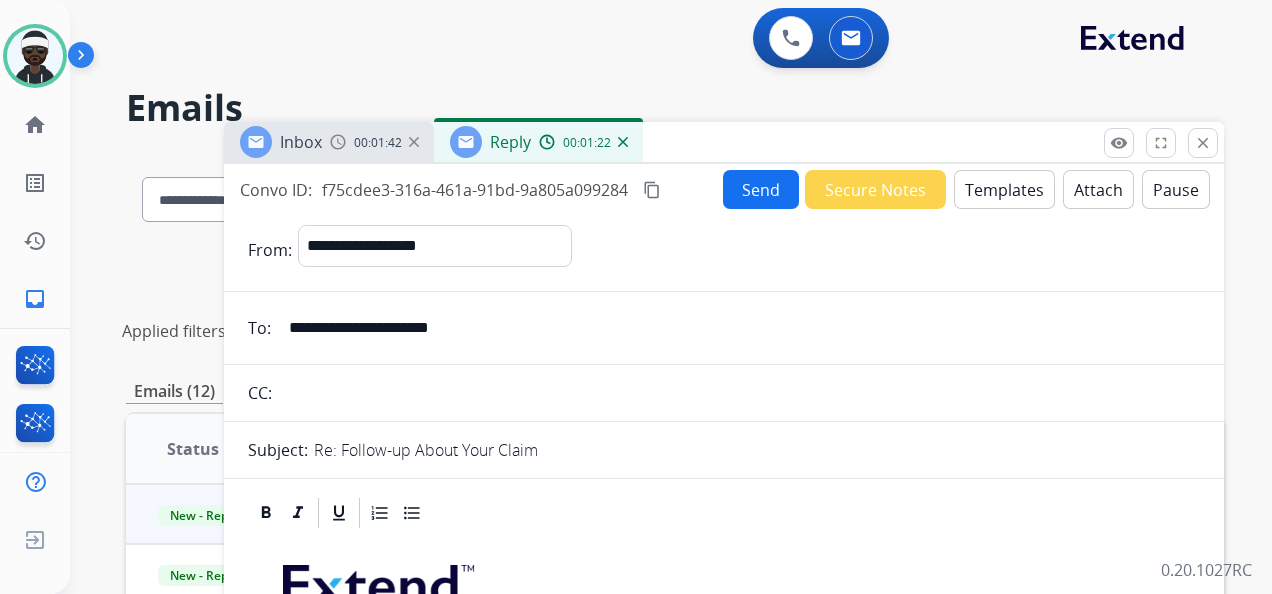 click on "Send" at bounding box center (761, 189) 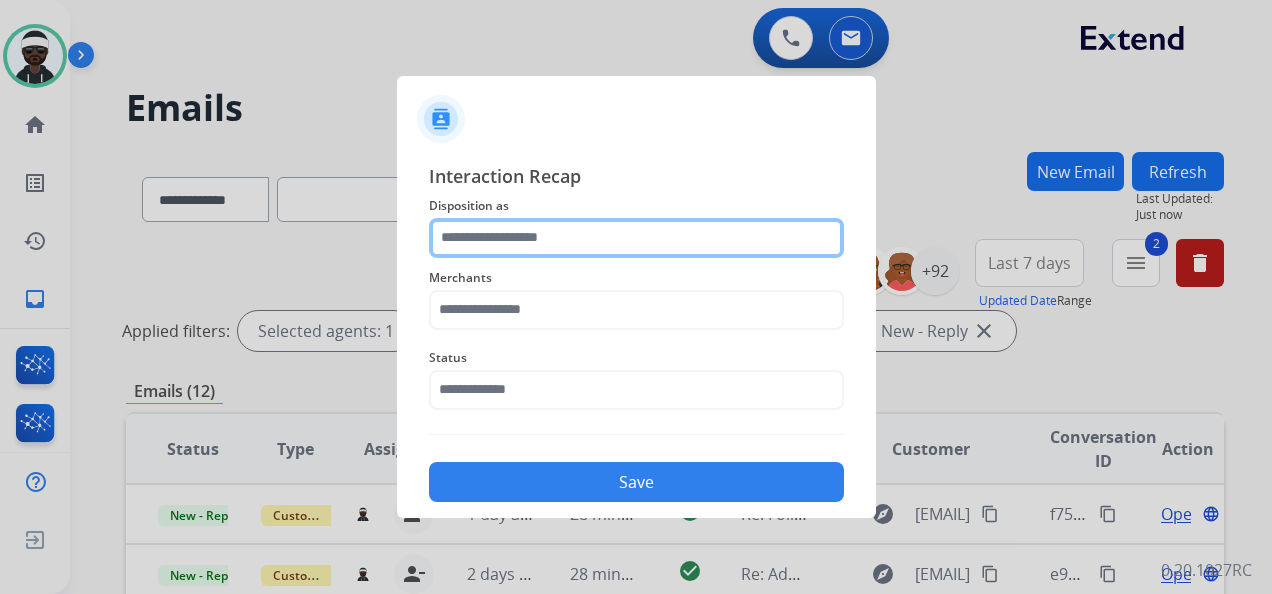 click 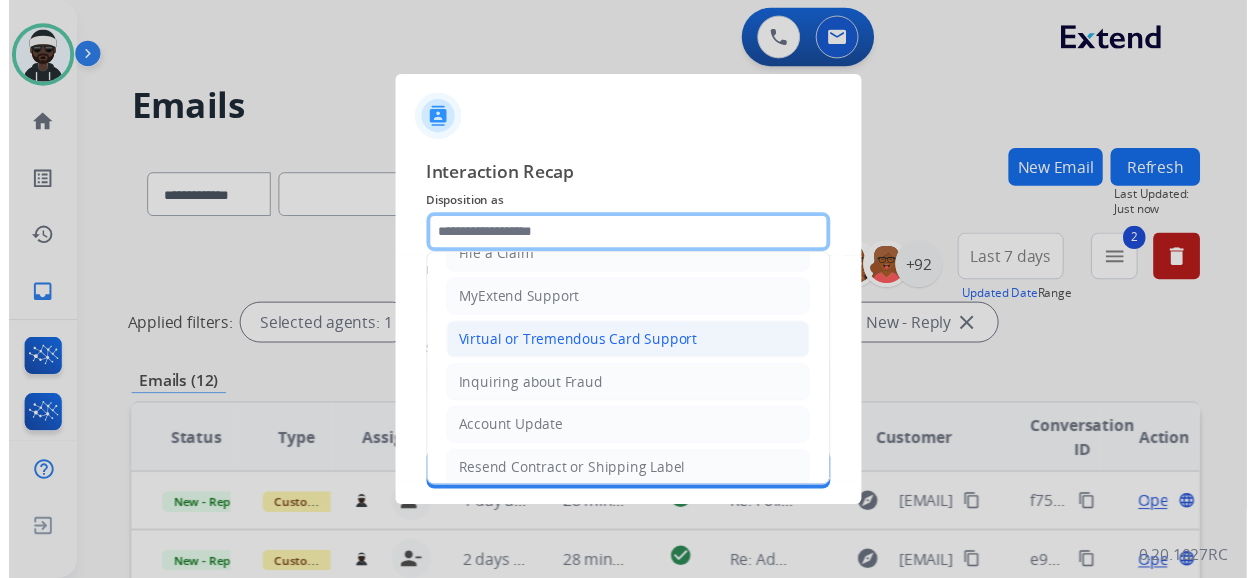 scroll, scrollTop: 303, scrollLeft: 0, axis: vertical 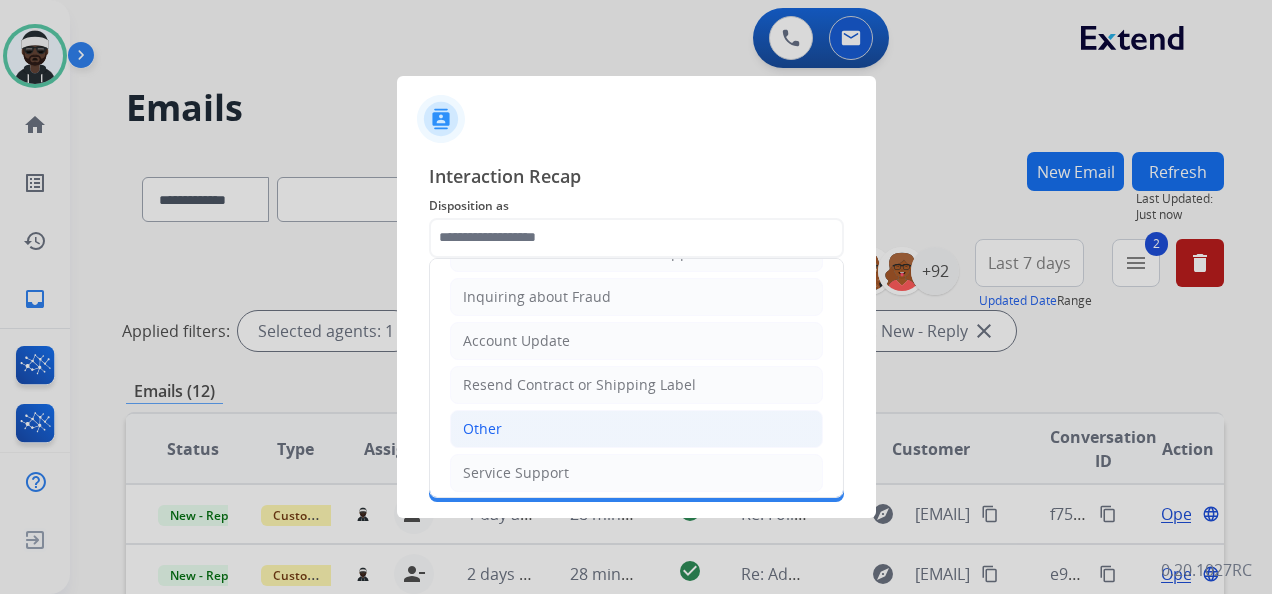 click on "Other" 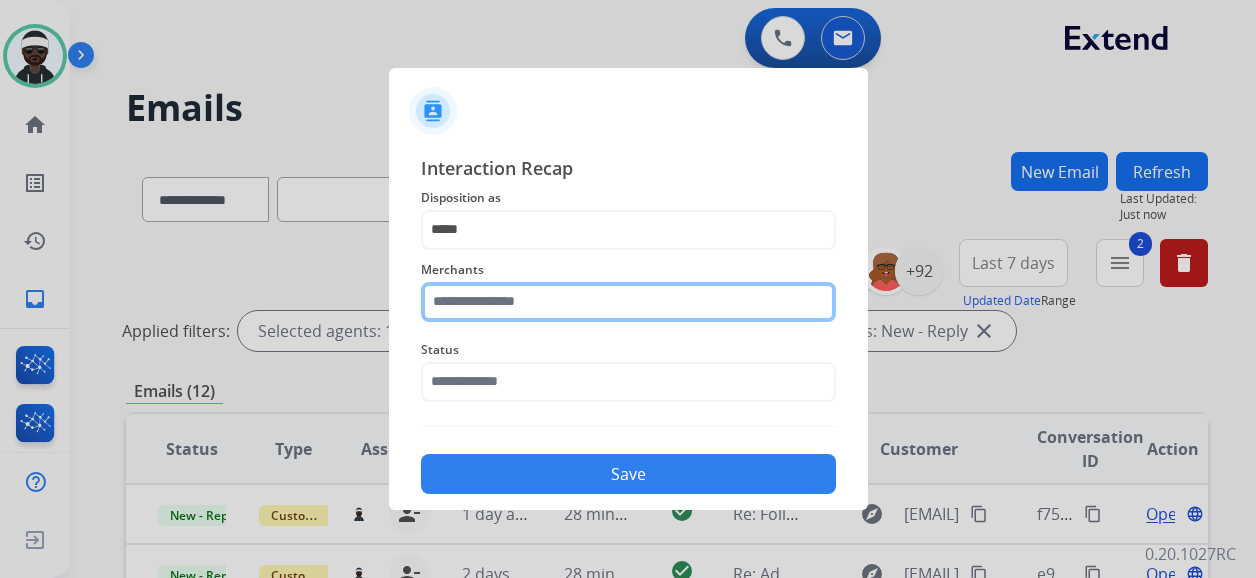 click 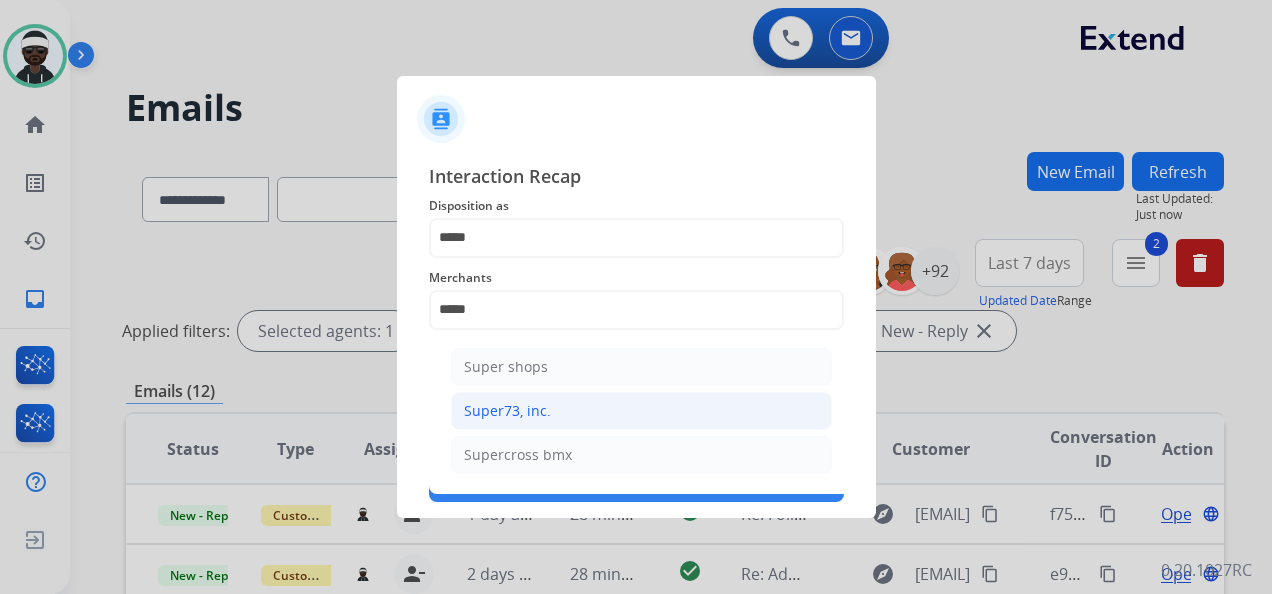 click on "Super73, inc." 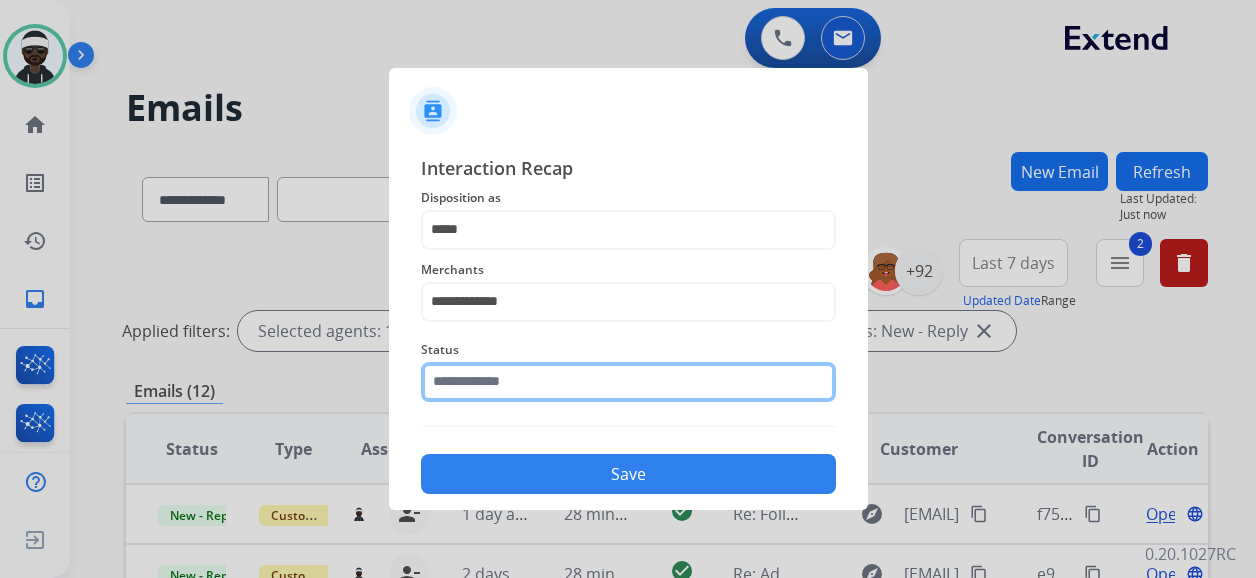 click 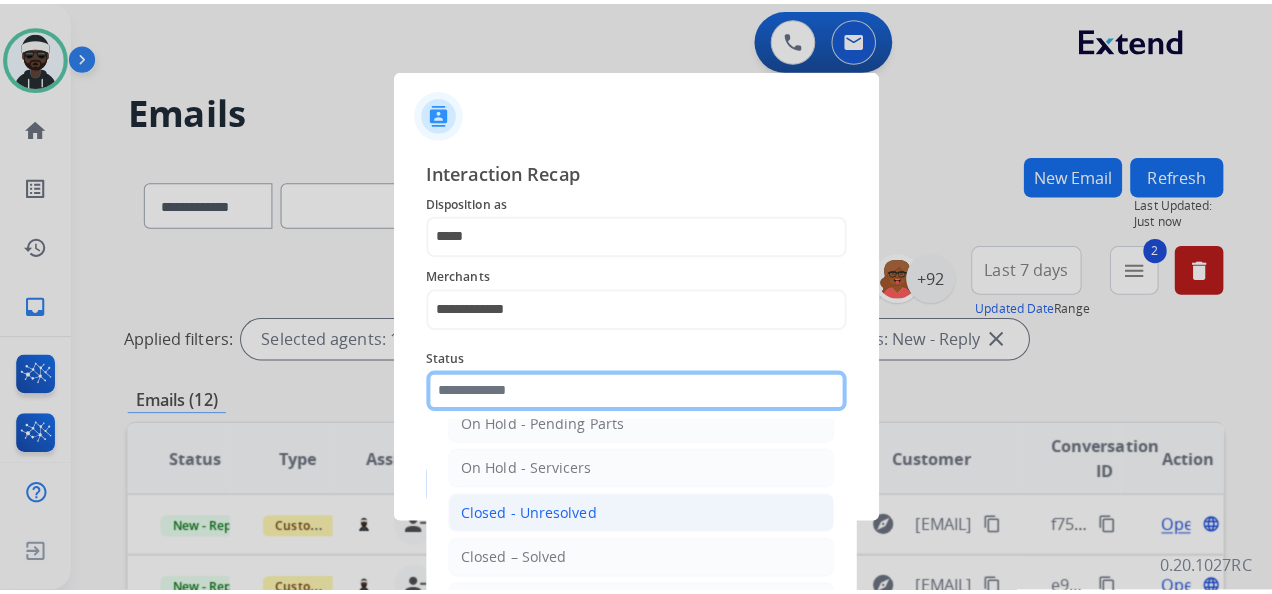 scroll, scrollTop: 114, scrollLeft: 0, axis: vertical 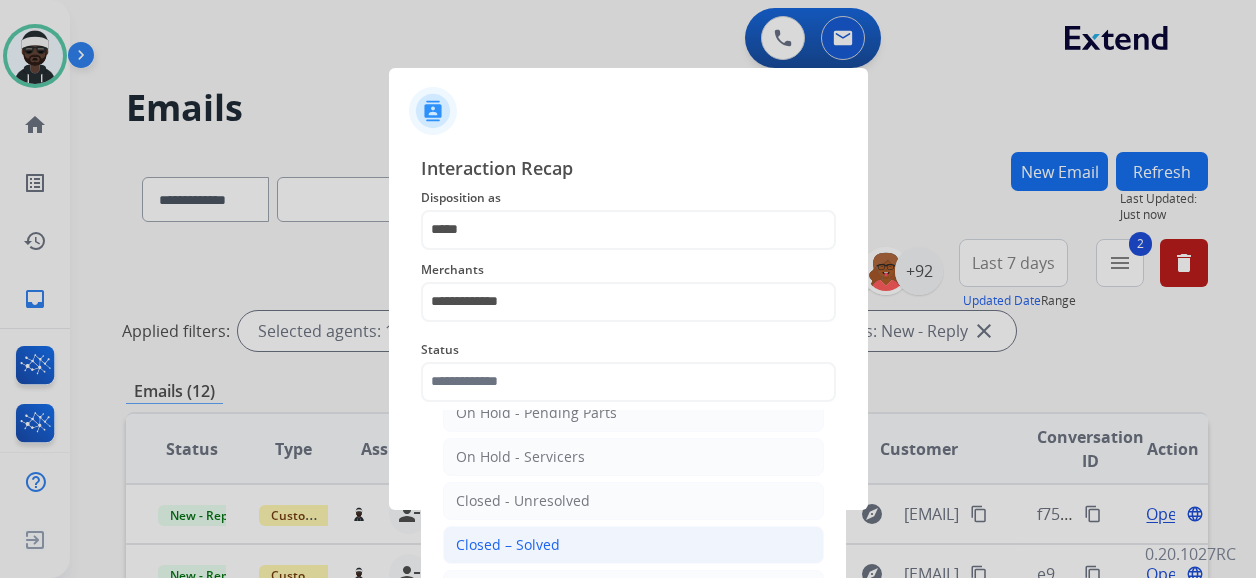 click on "Closed – Solved" 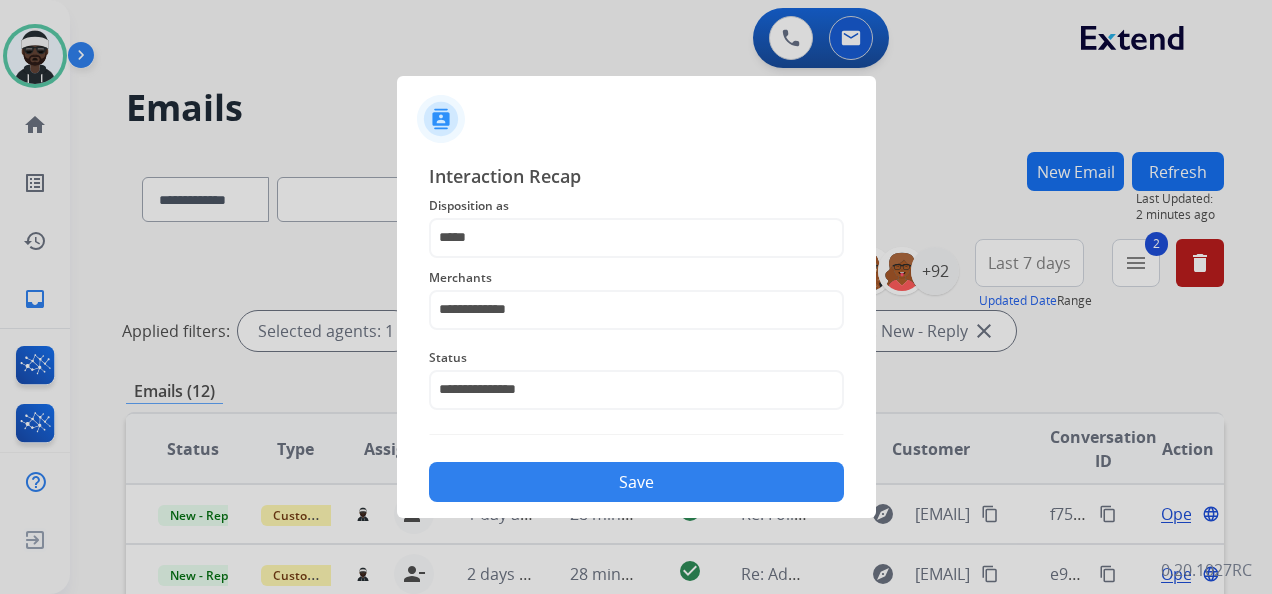 click on "Save" 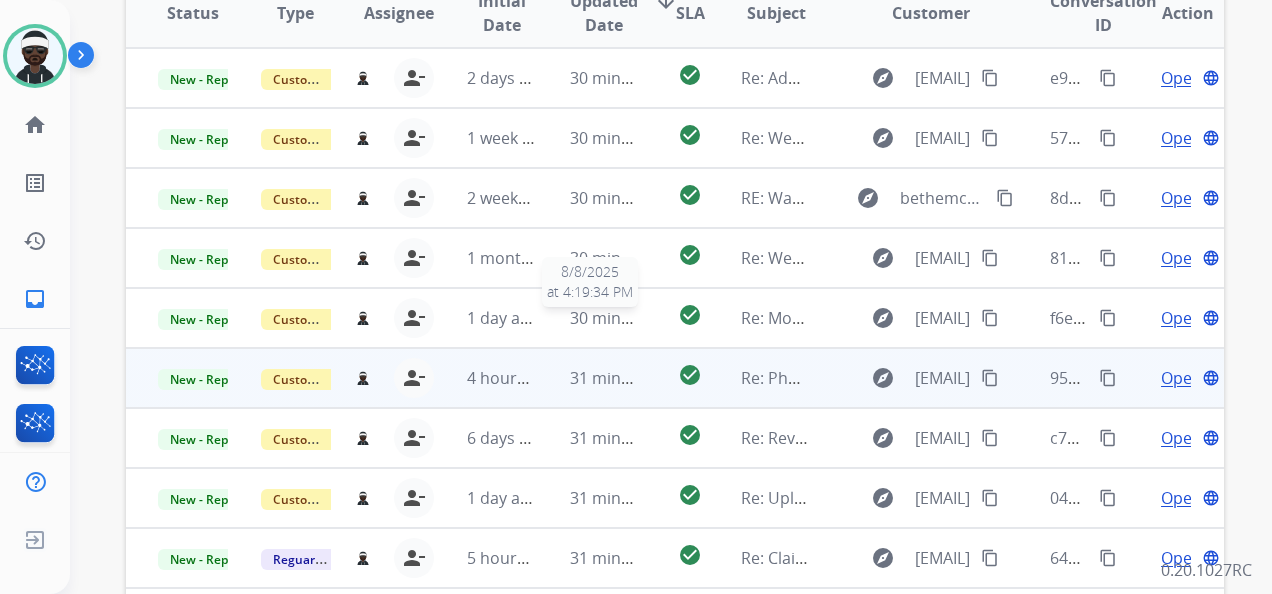 scroll, scrollTop: 500, scrollLeft: 0, axis: vertical 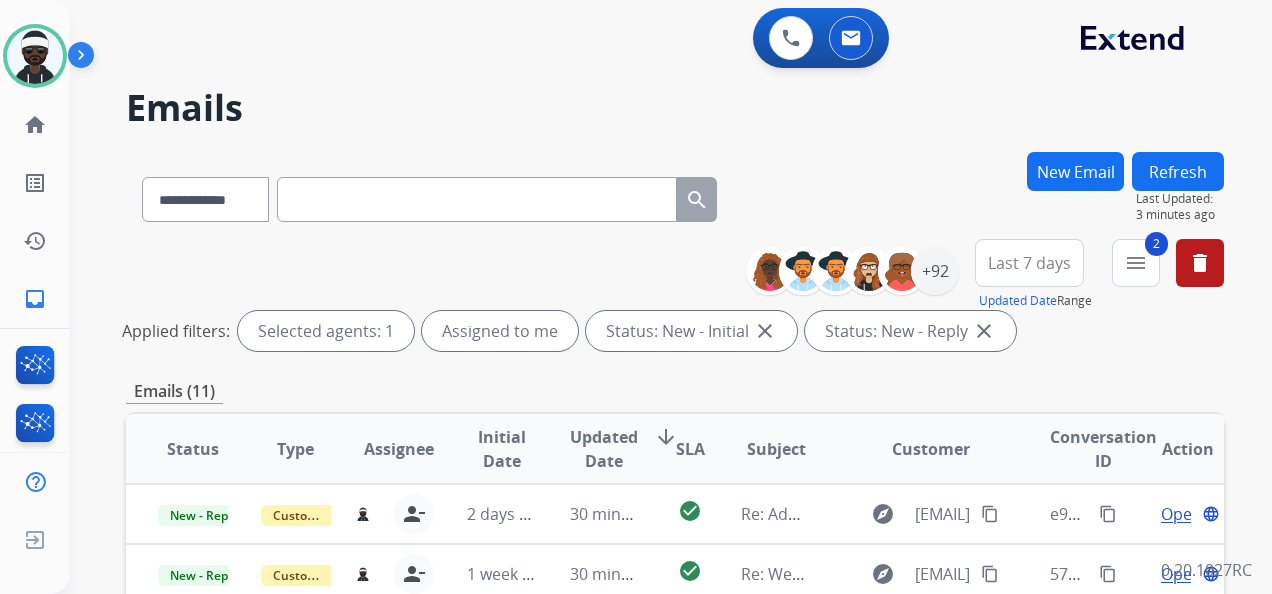 click at bounding box center [477, 199] 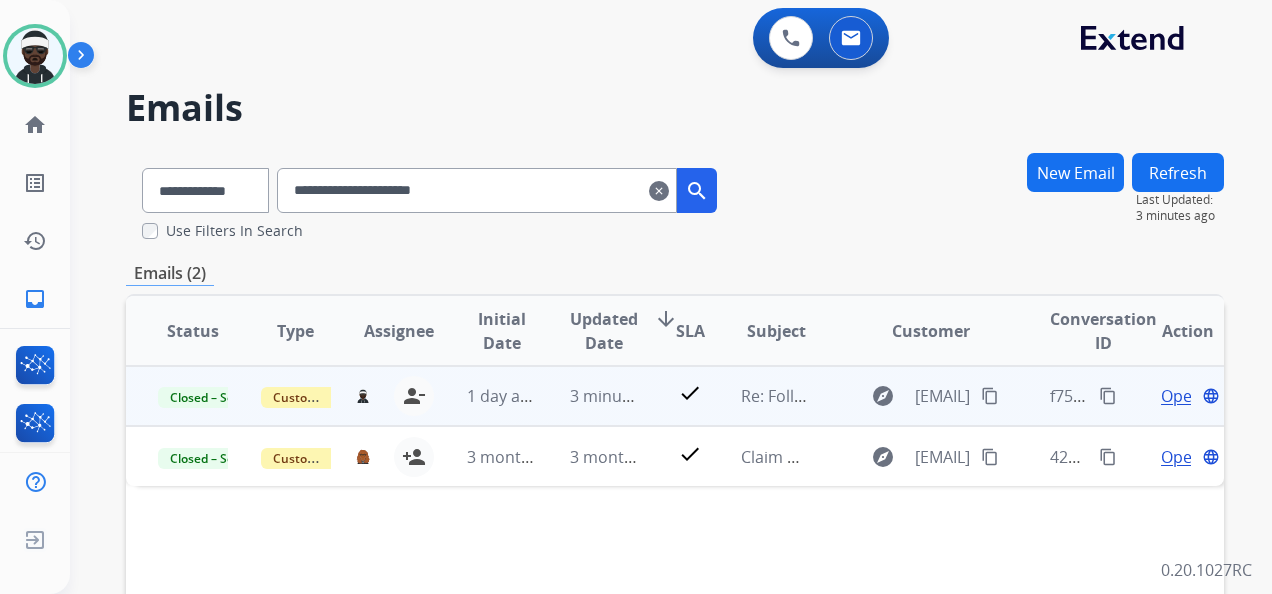 click on "Open" at bounding box center (1181, 396) 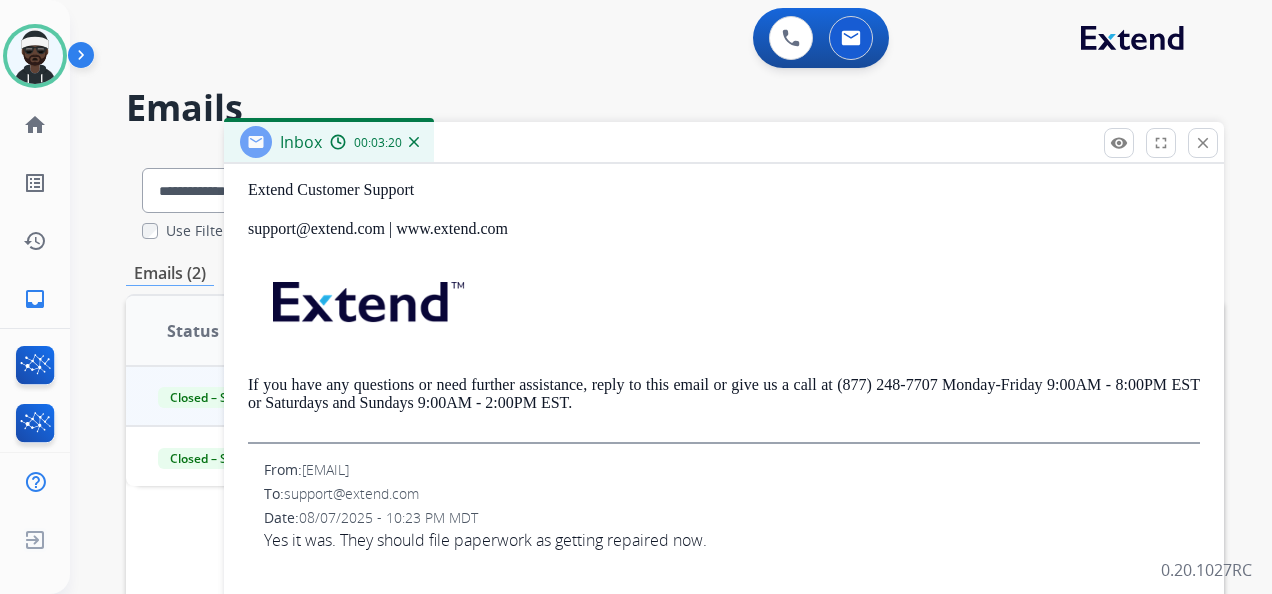 scroll, scrollTop: 604, scrollLeft: 0, axis: vertical 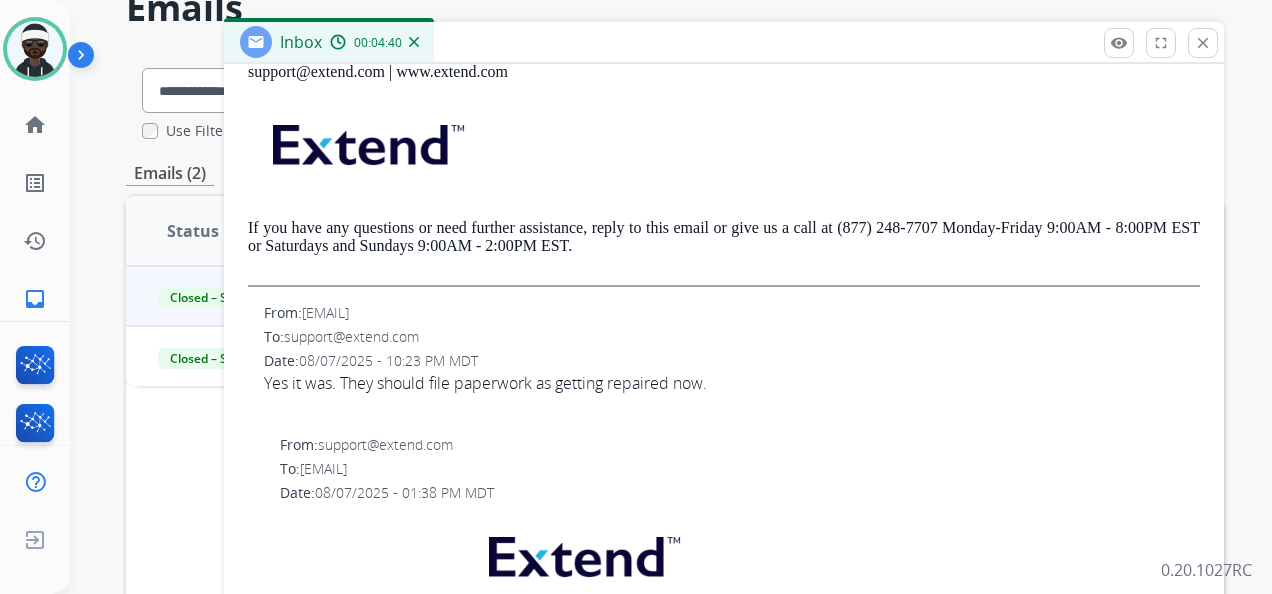 click on "close" at bounding box center [1203, 43] 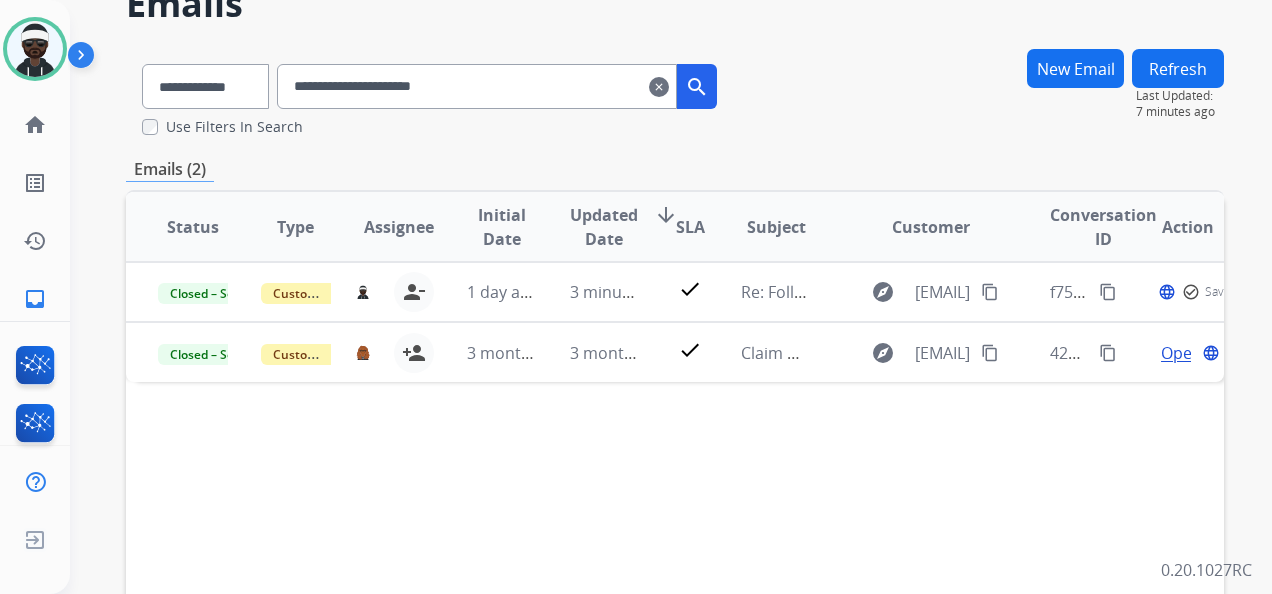 scroll, scrollTop: 0, scrollLeft: 0, axis: both 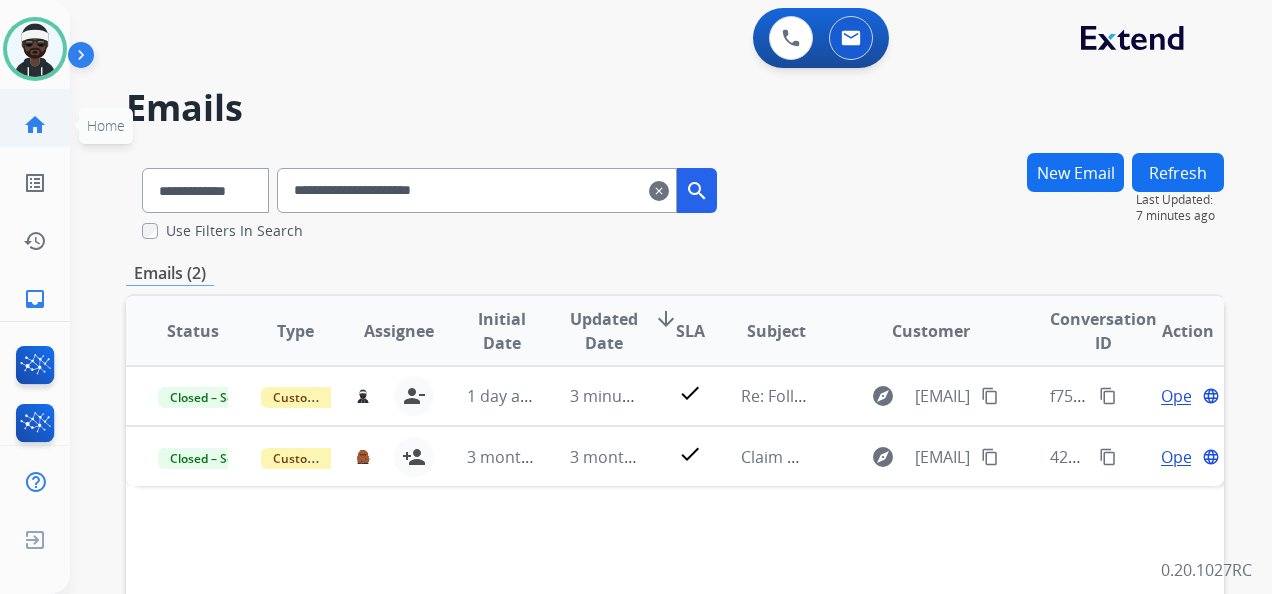 click on "home" 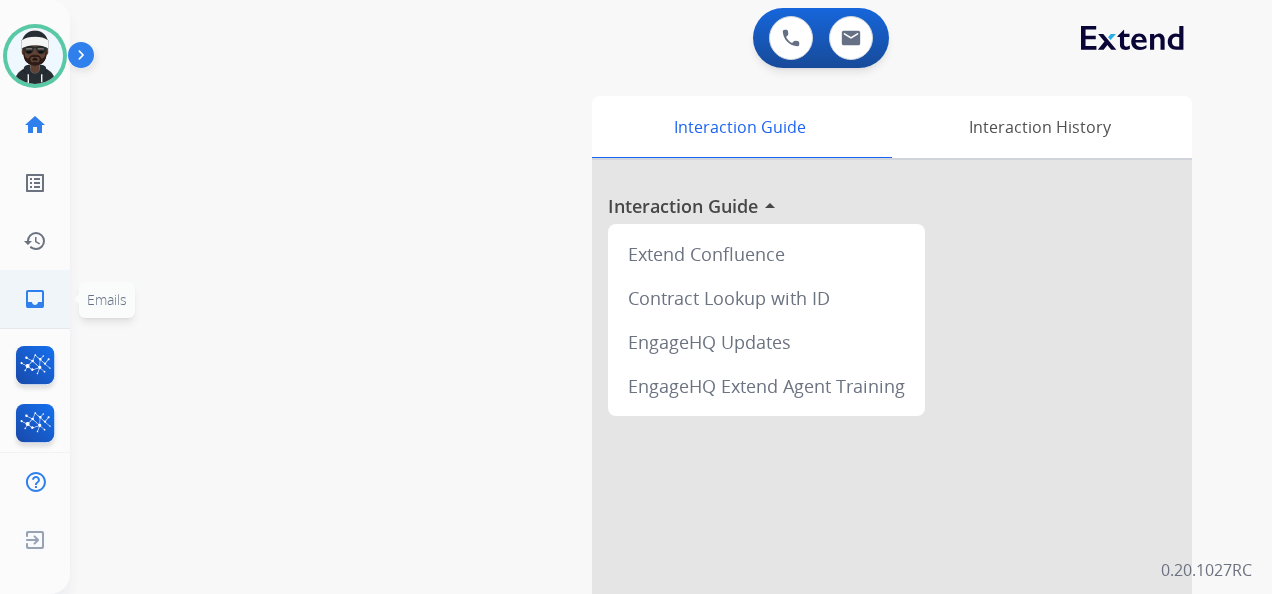 click on "inbox  Emails" 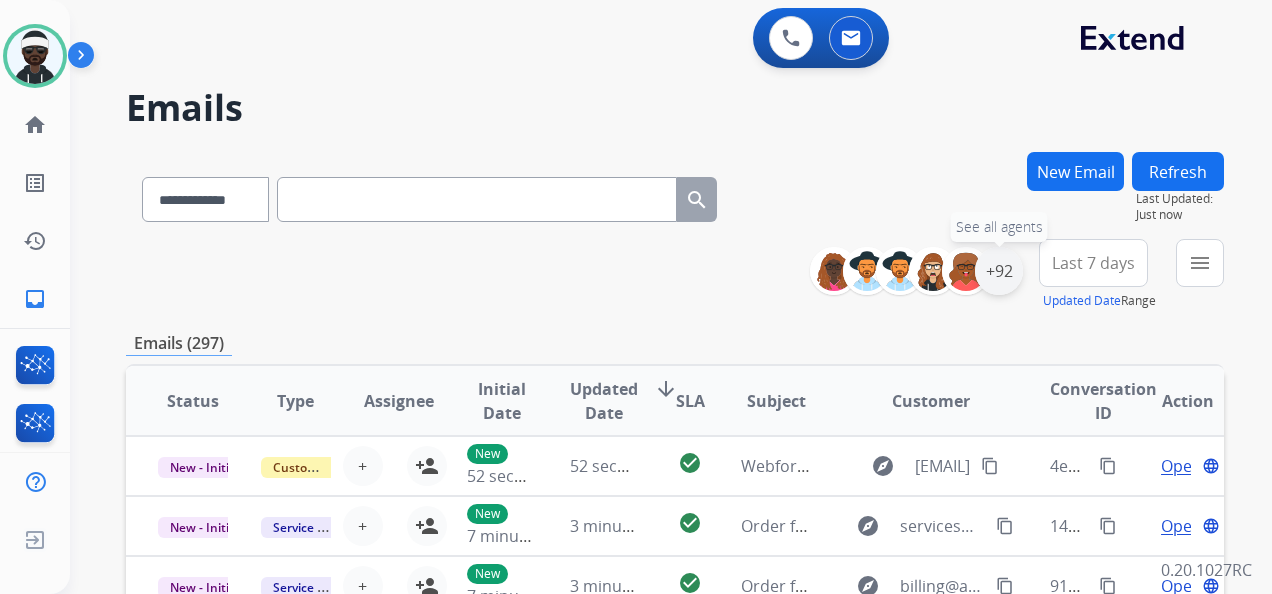 click on "+92" at bounding box center [999, 271] 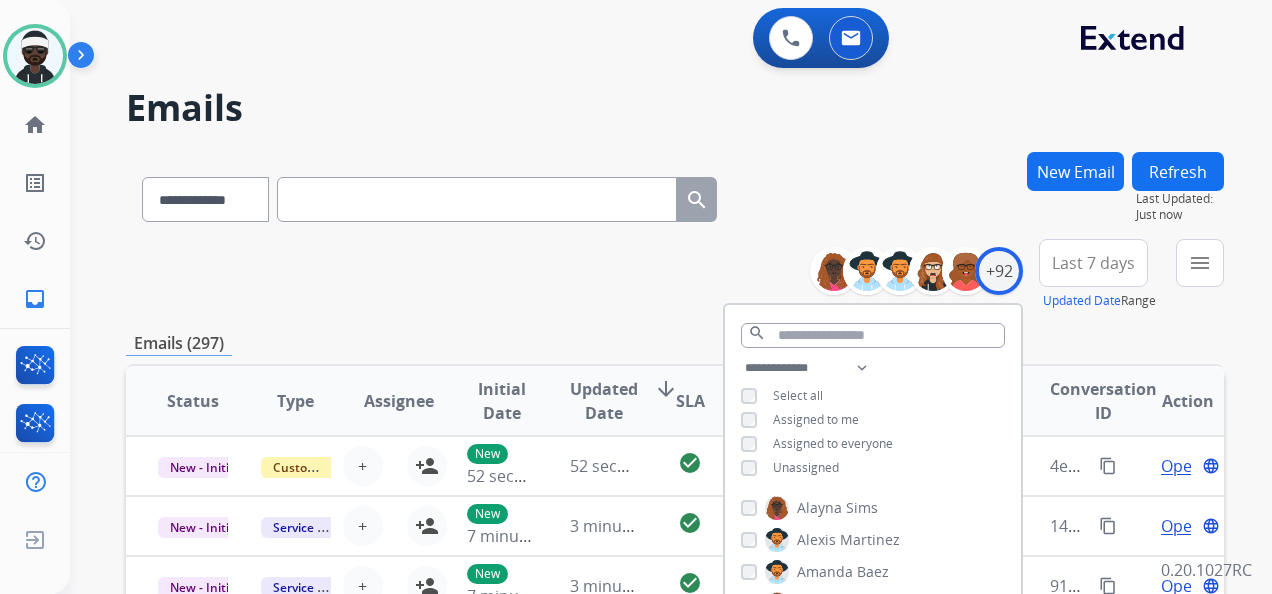 click on "Unassigned" at bounding box center (806, 467) 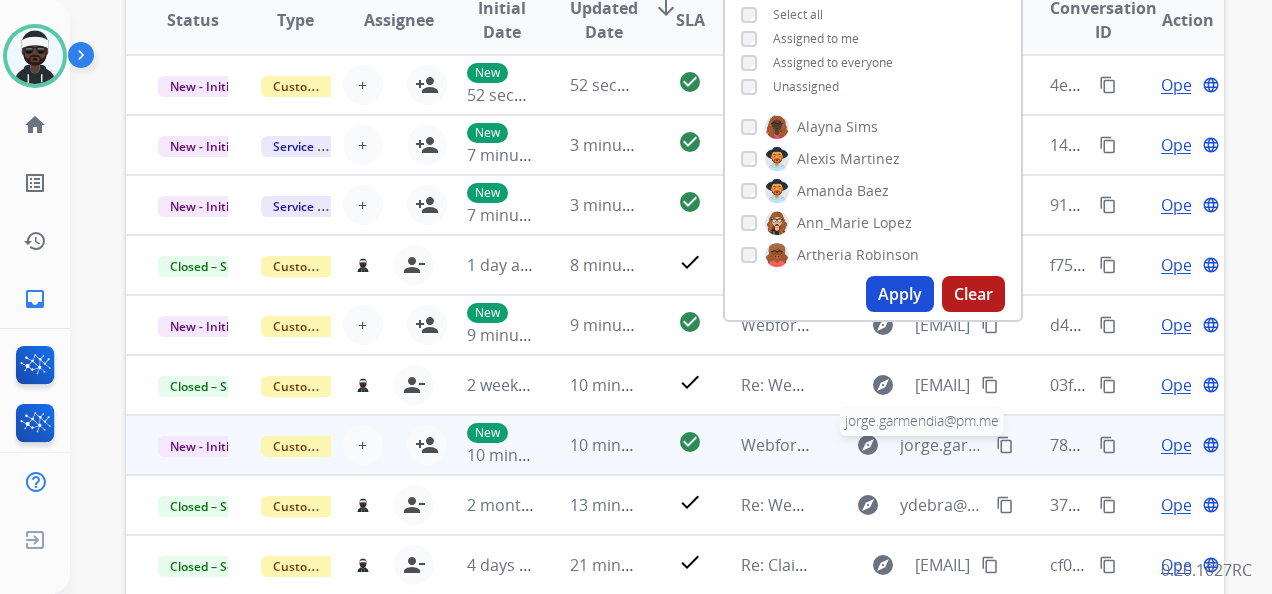 scroll, scrollTop: 400, scrollLeft: 0, axis: vertical 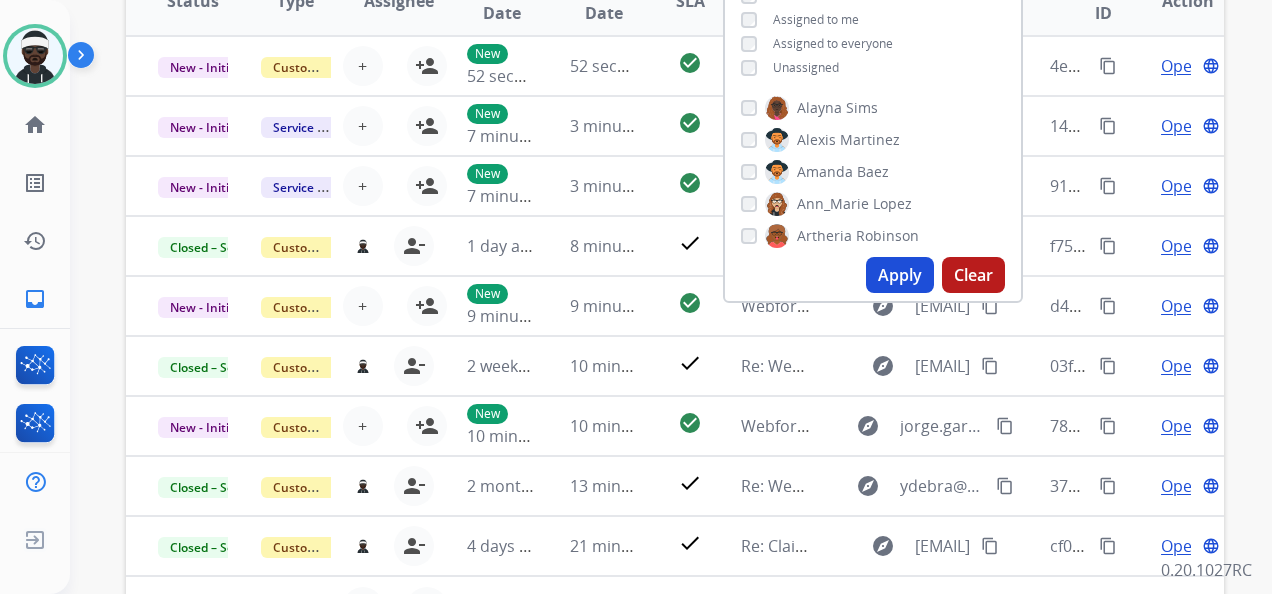 click on "Apply" at bounding box center (900, 275) 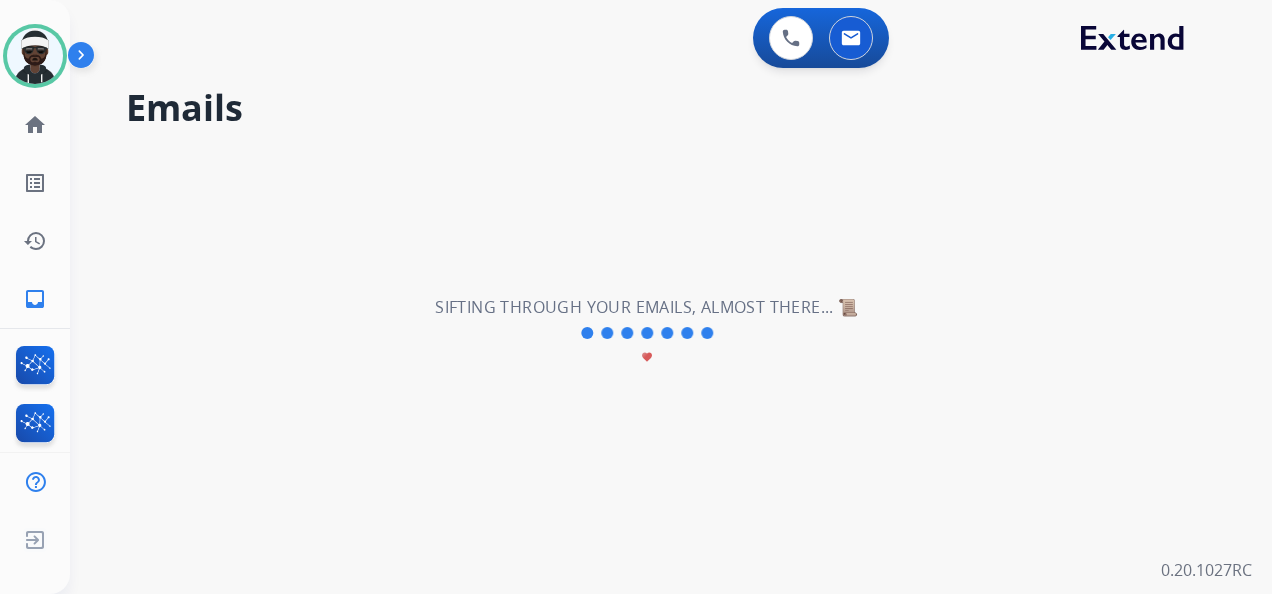 scroll, scrollTop: 0, scrollLeft: 0, axis: both 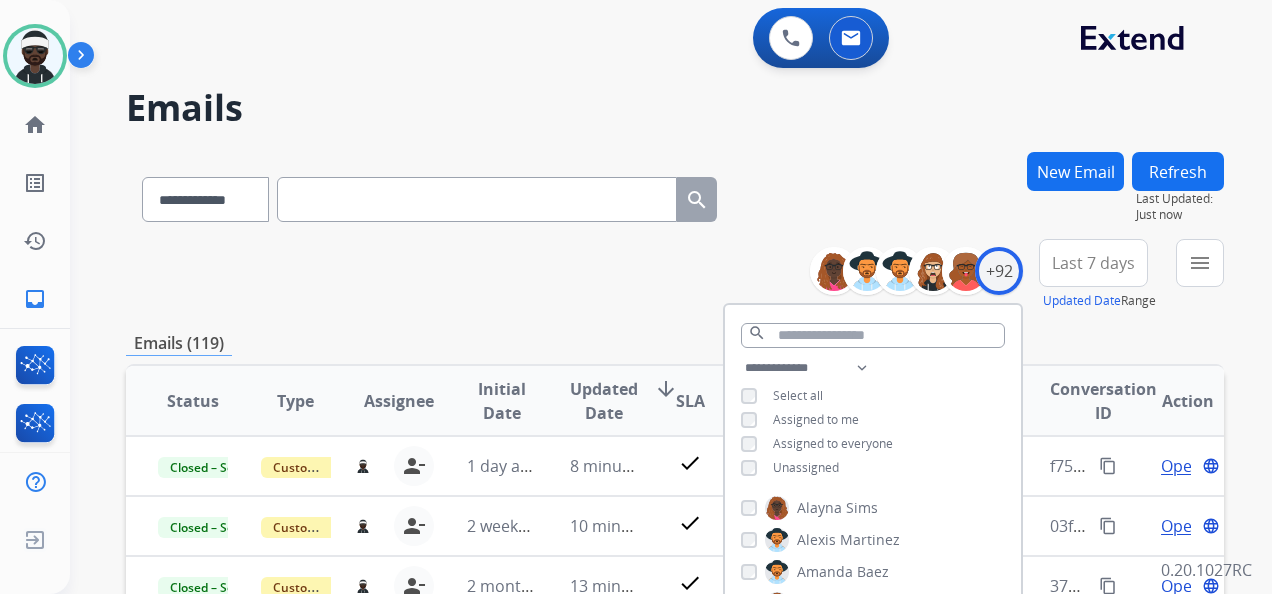 click on "**********" at bounding box center (675, 645) 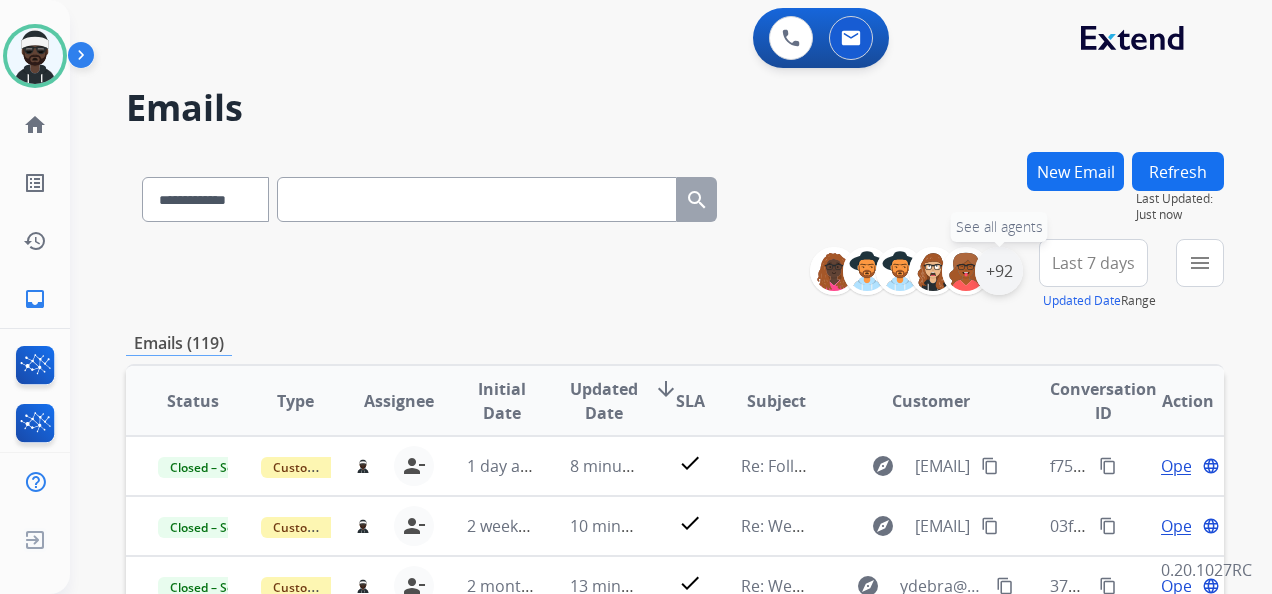 click on "+92" at bounding box center (999, 271) 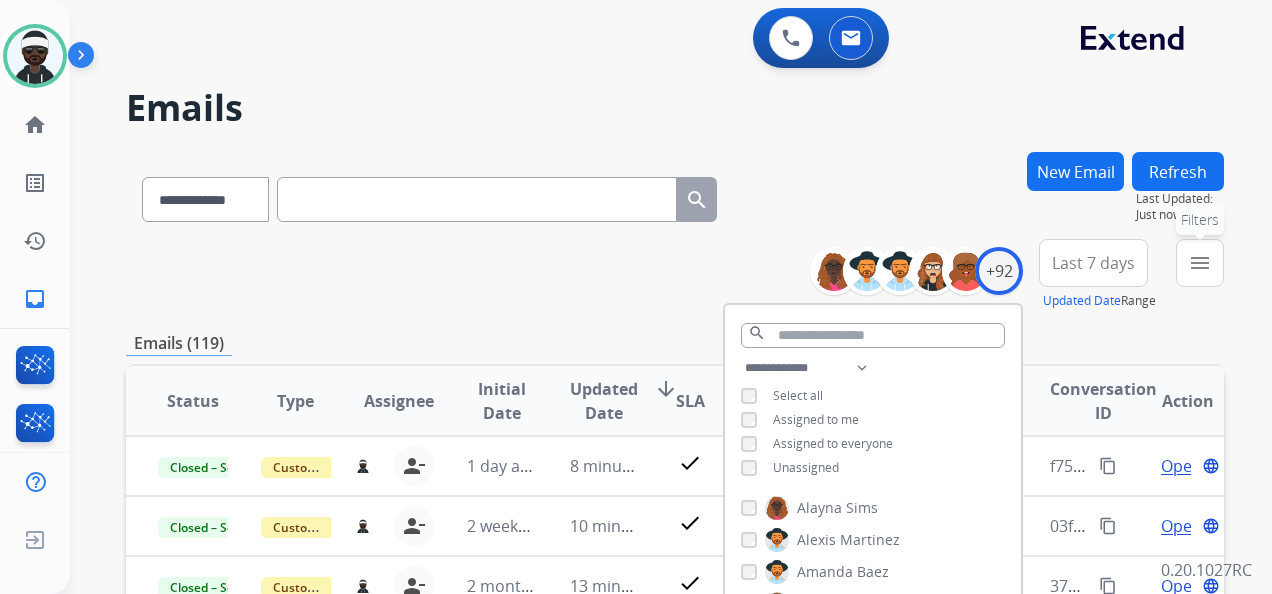 click on "menu" at bounding box center (1200, 263) 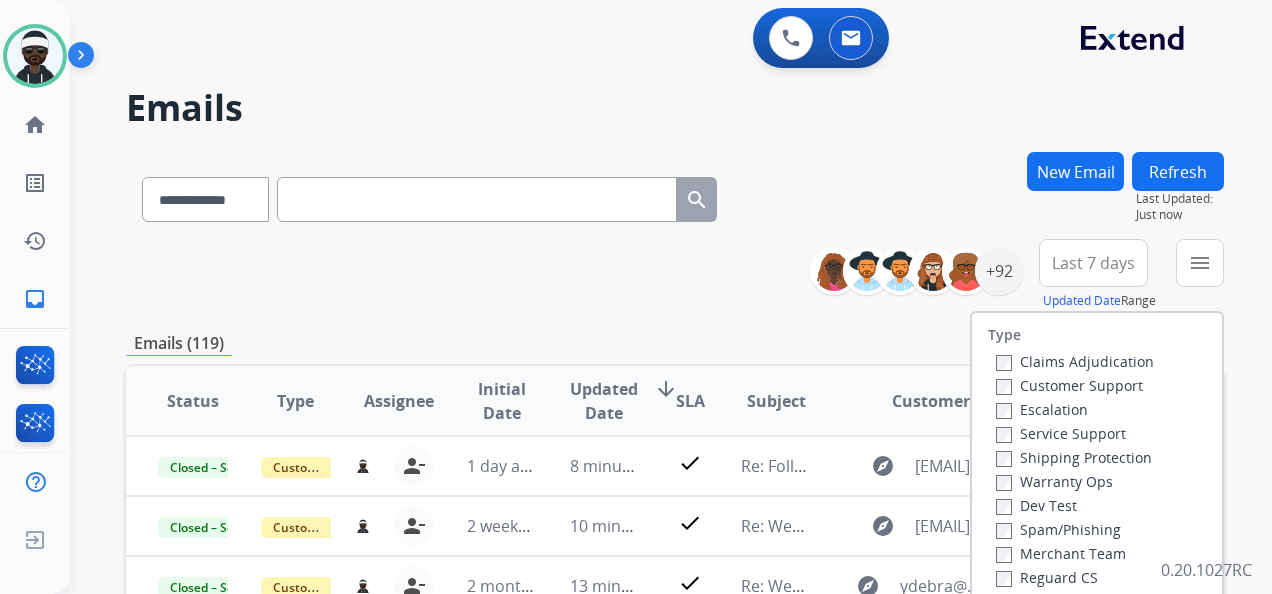 scroll, scrollTop: 100, scrollLeft: 0, axis: vertical 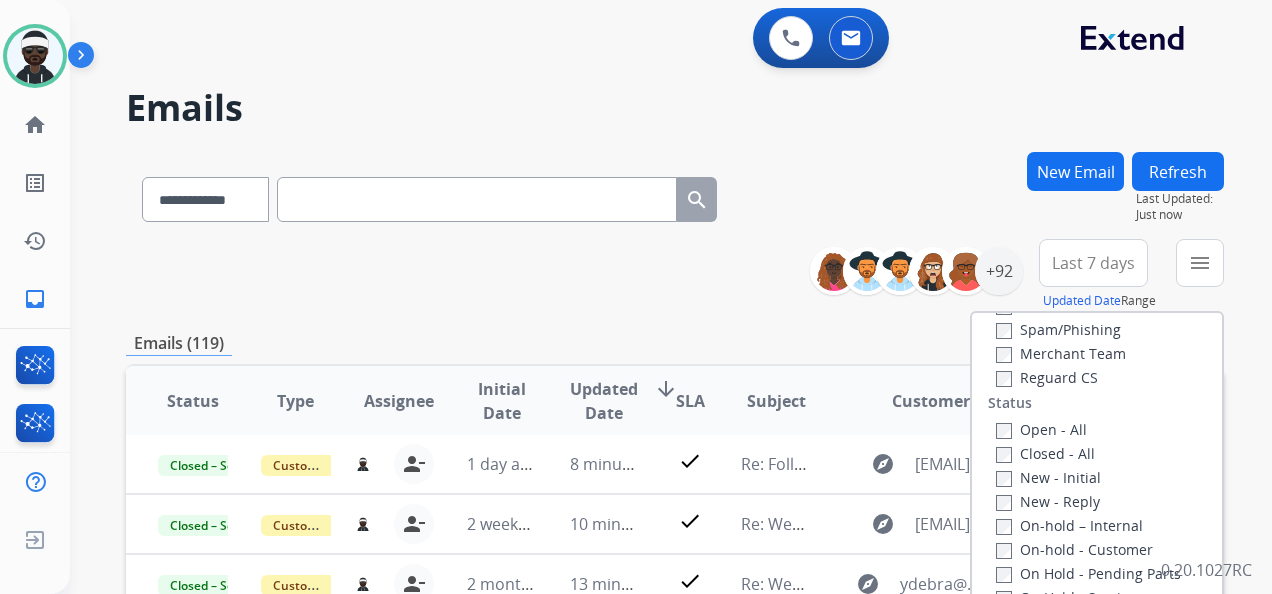 click on "New - Initial" at bounding box center (1048, 477) 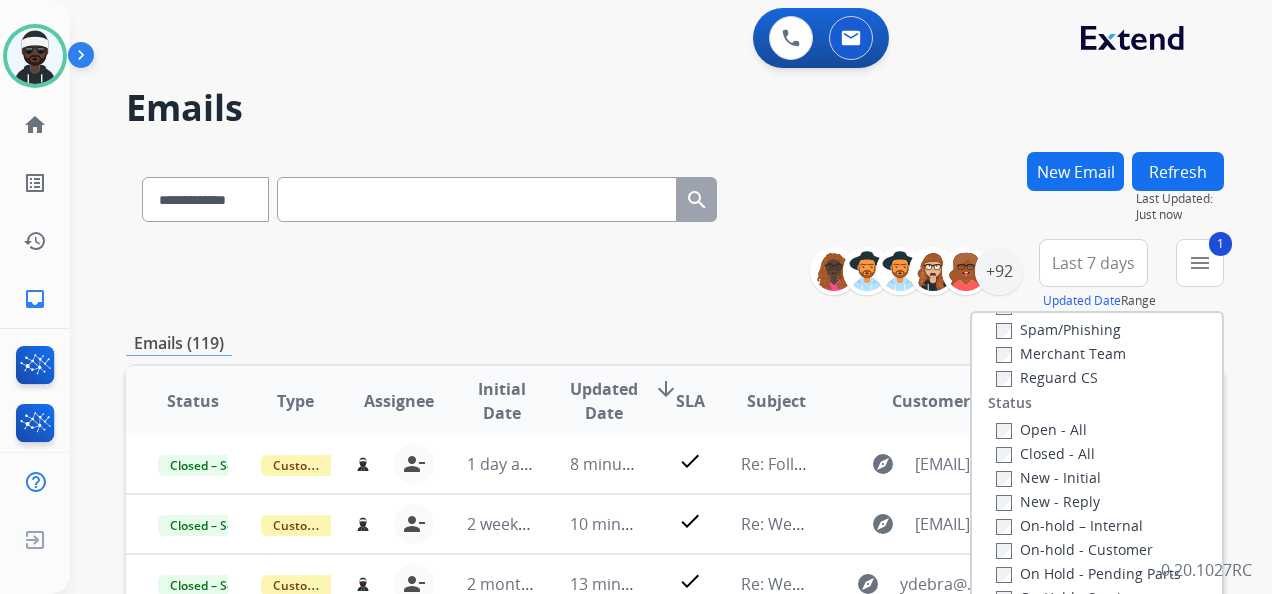 click on "New - Reply" at bounding box center [1048, 501] 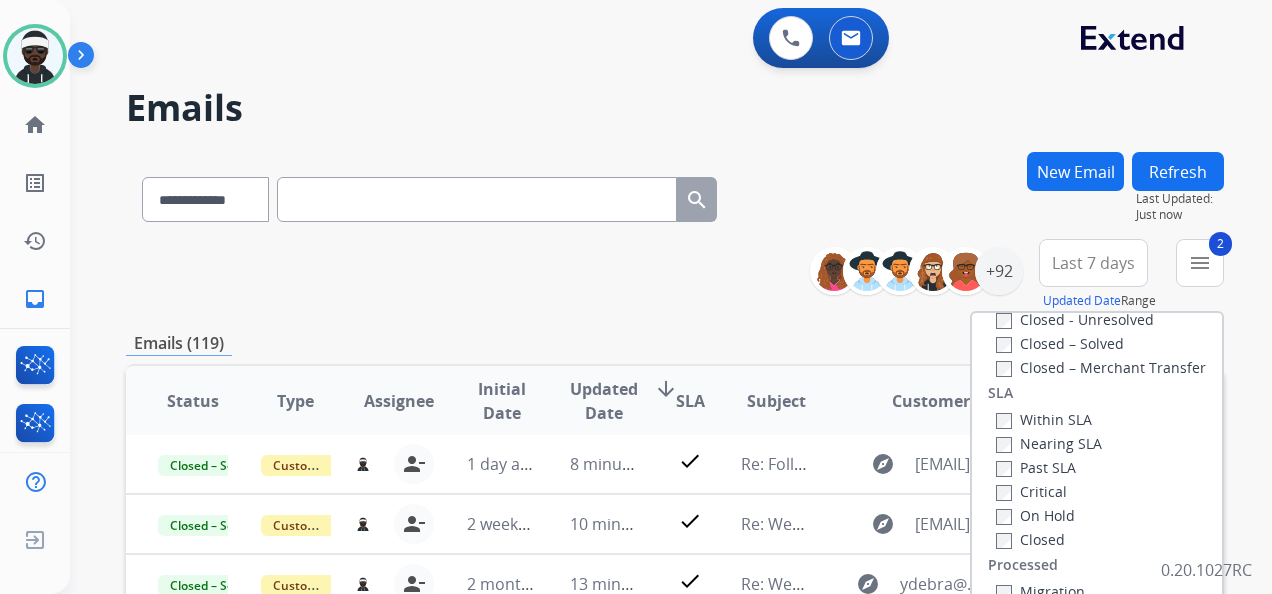 scroll, scrollTop: 528, scrollLeft: 0, axis: vertical 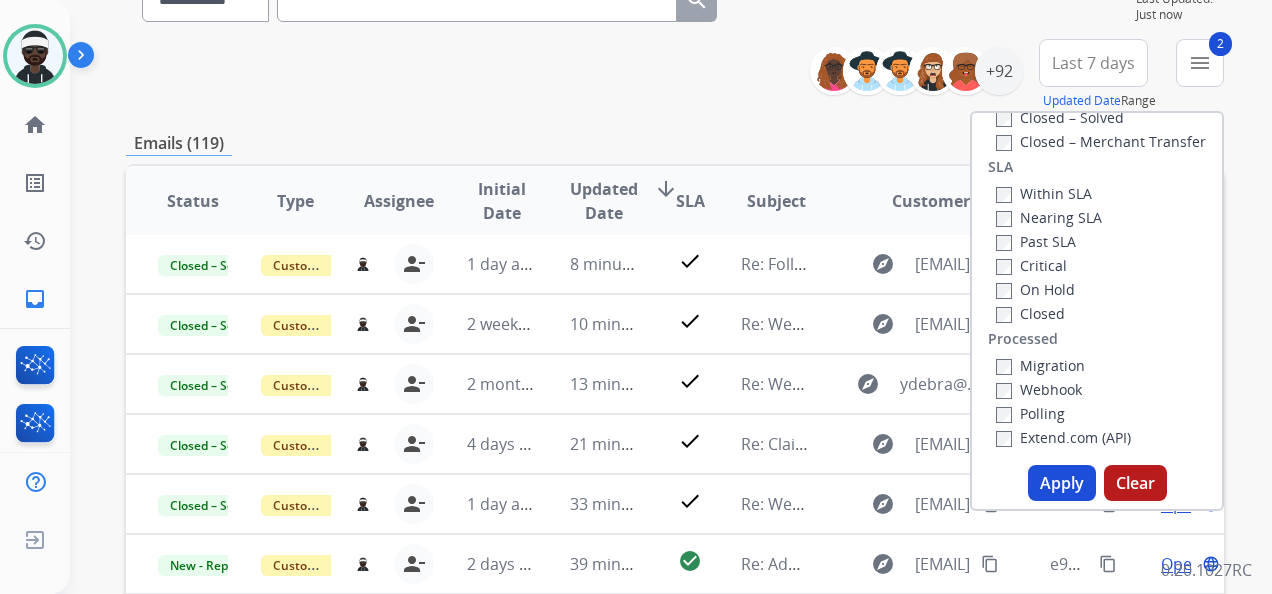 click on "Apply" at bounding box center [1062, 483] 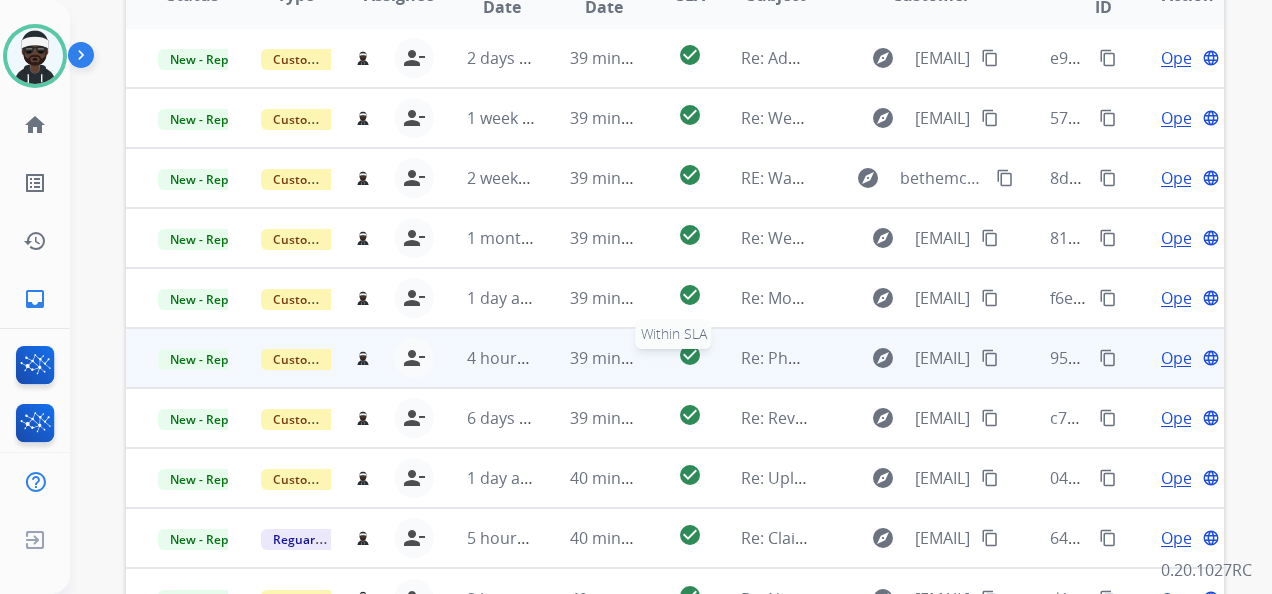 scroll, scrollTop: 500, scrollLeft: 0, axis: vertical 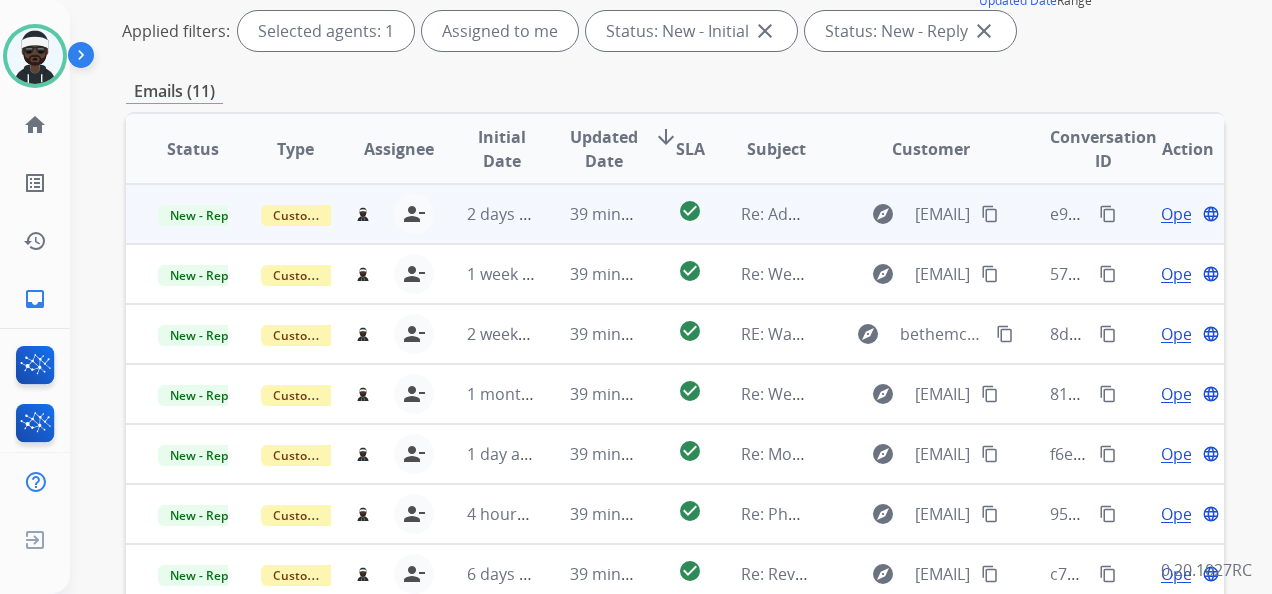 click on "Open" at bounding box center [1181, 214] 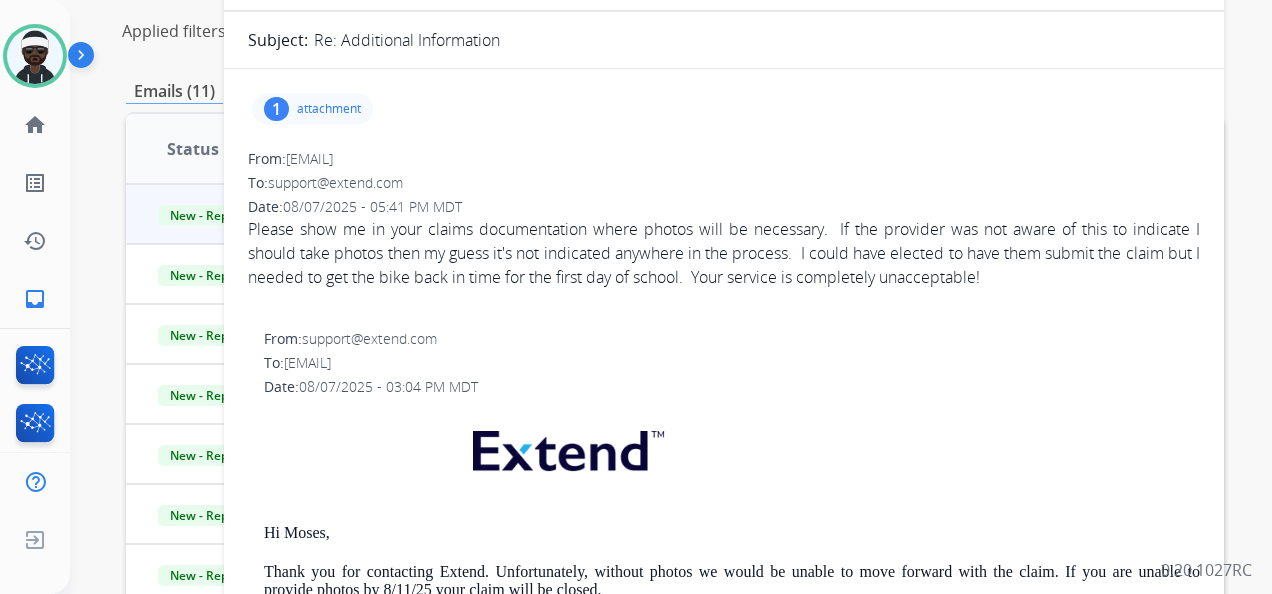 scroll, scrollTop: 0, scrollLeft: 0, axis: both 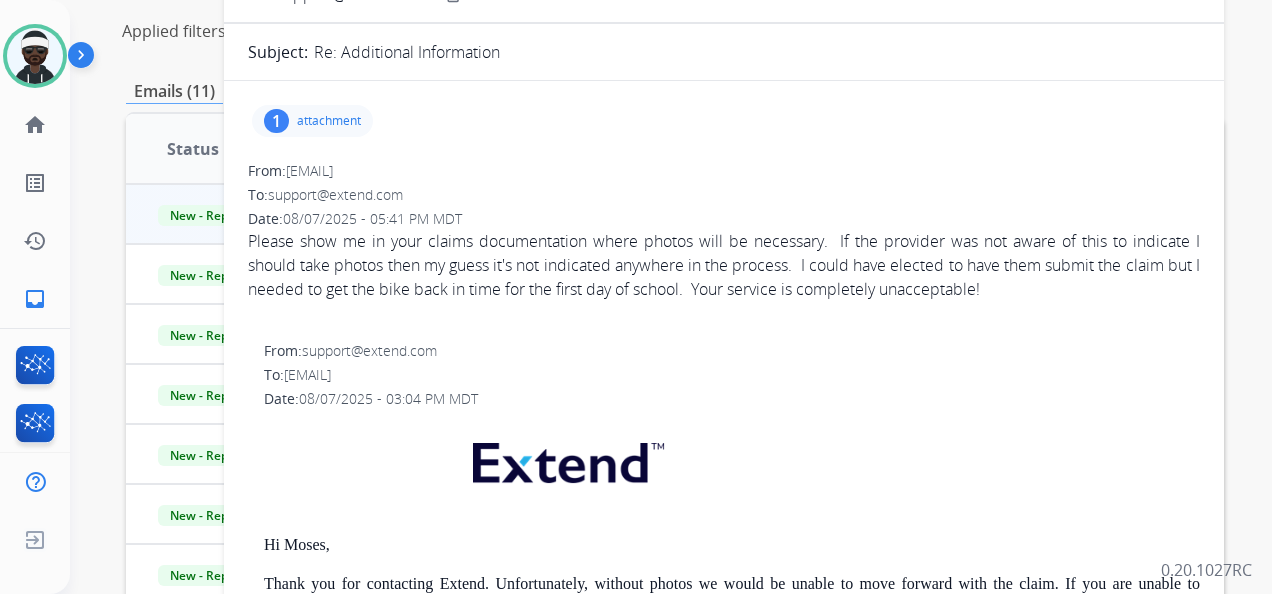 click on "1 attachment" at bounding box center (312, 121) 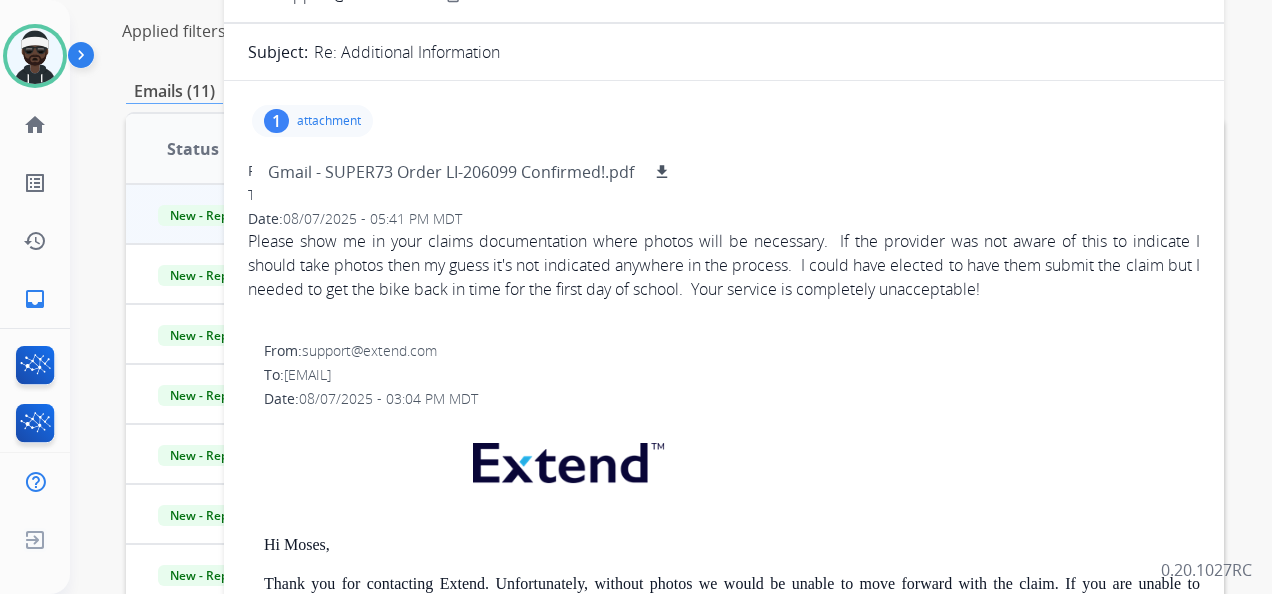 click on "From:  wantmoe68@gmail.com" at bounding box center (724, 171) 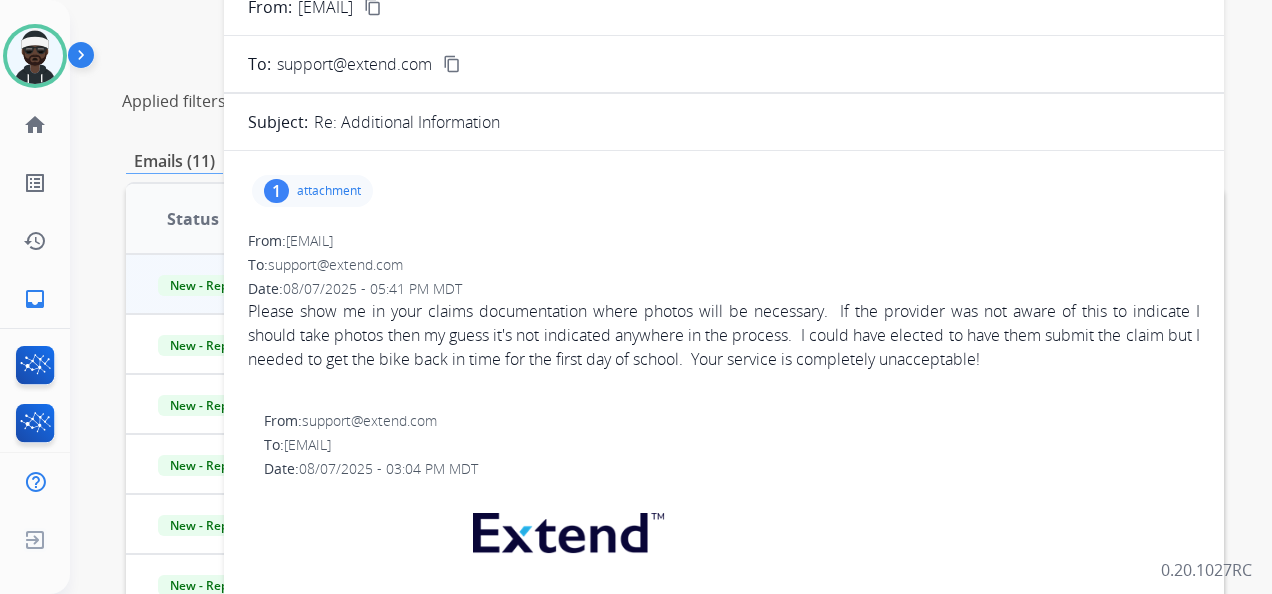 scroll, scrollTop: 200, scrollLeft: 0, axis: vertical 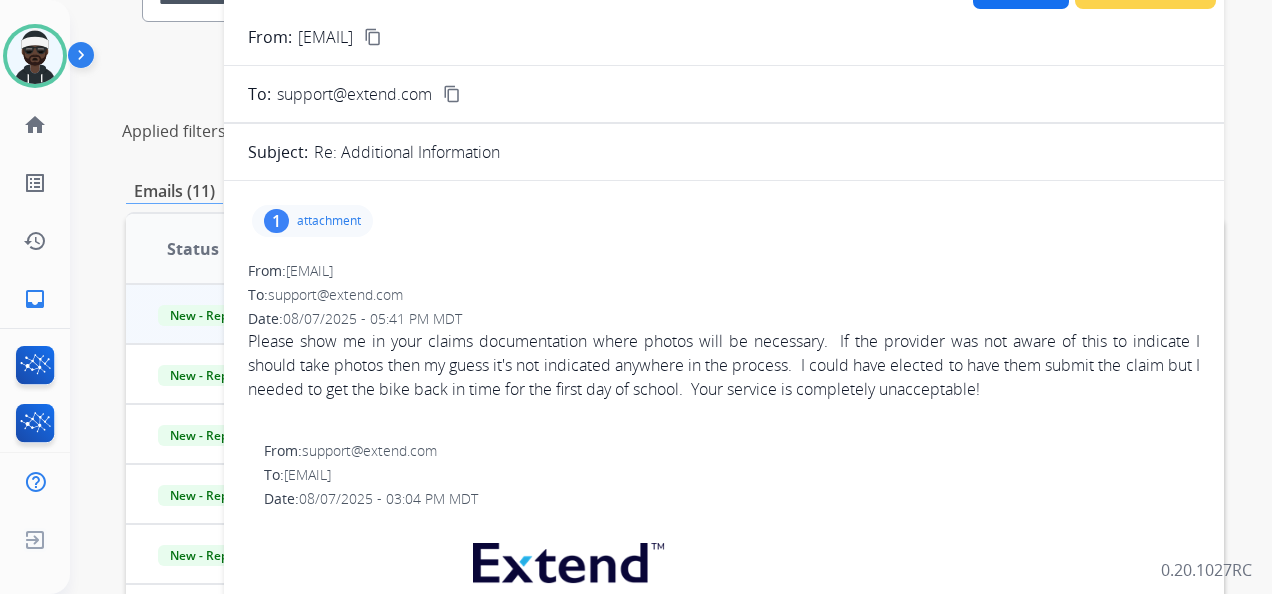 click on "content_copy" at bounding box center (373, 37) 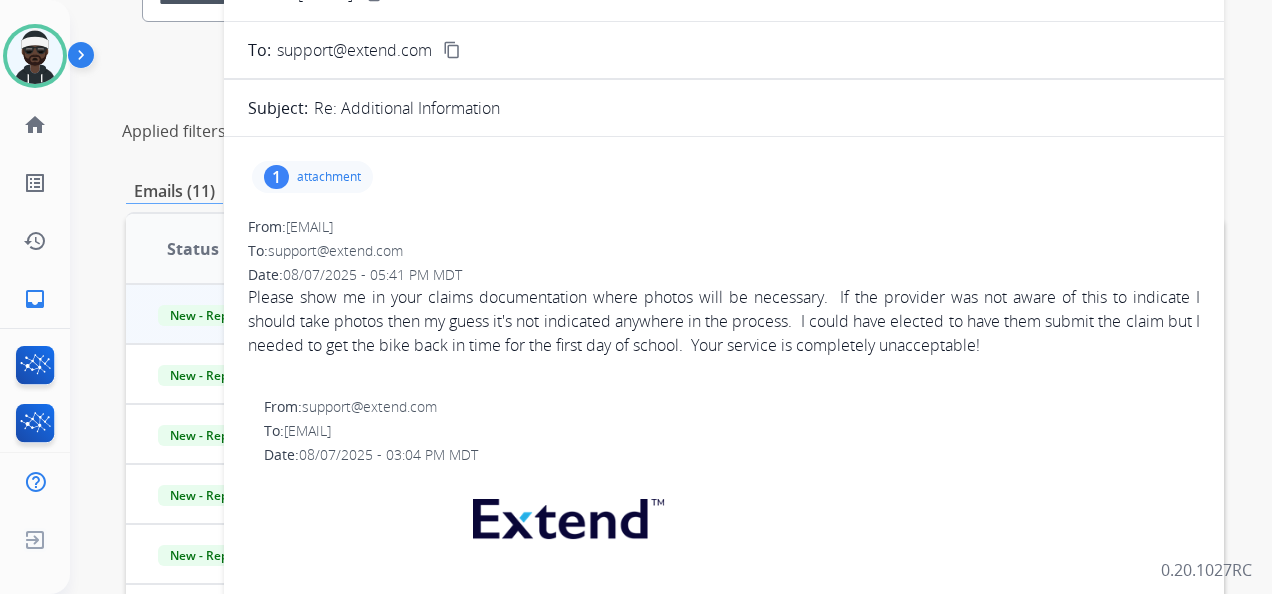 scroll, scrollTop: 0, scrollLeft: 0, axis: both 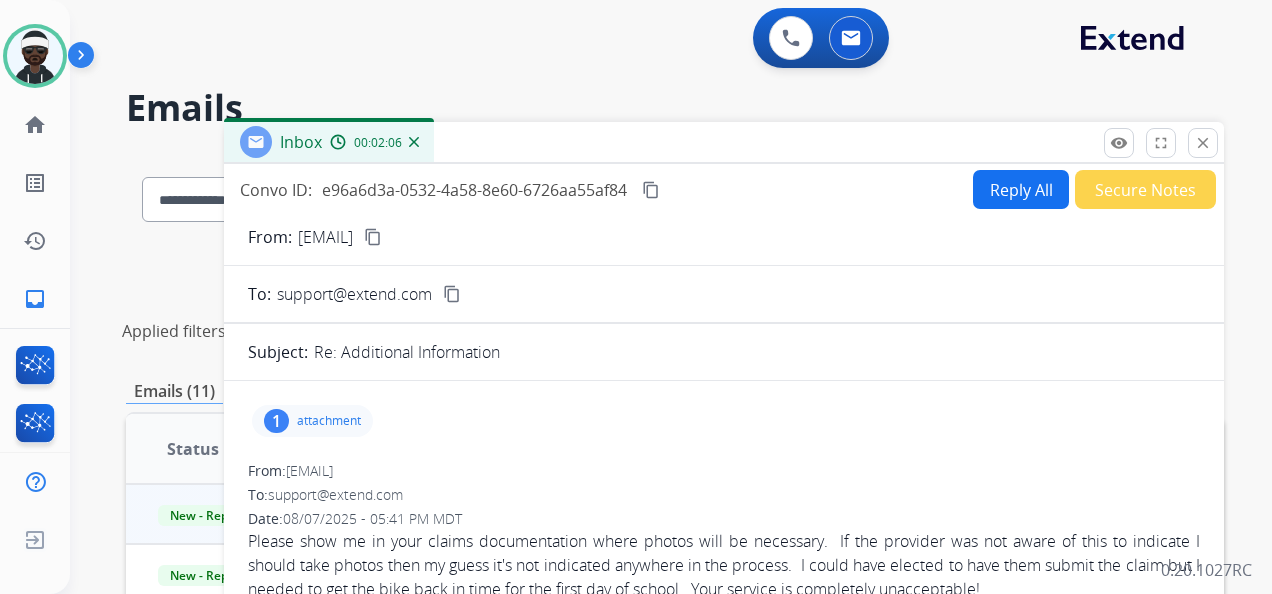 click on "Reply All" at bounding box center (1021, 189) 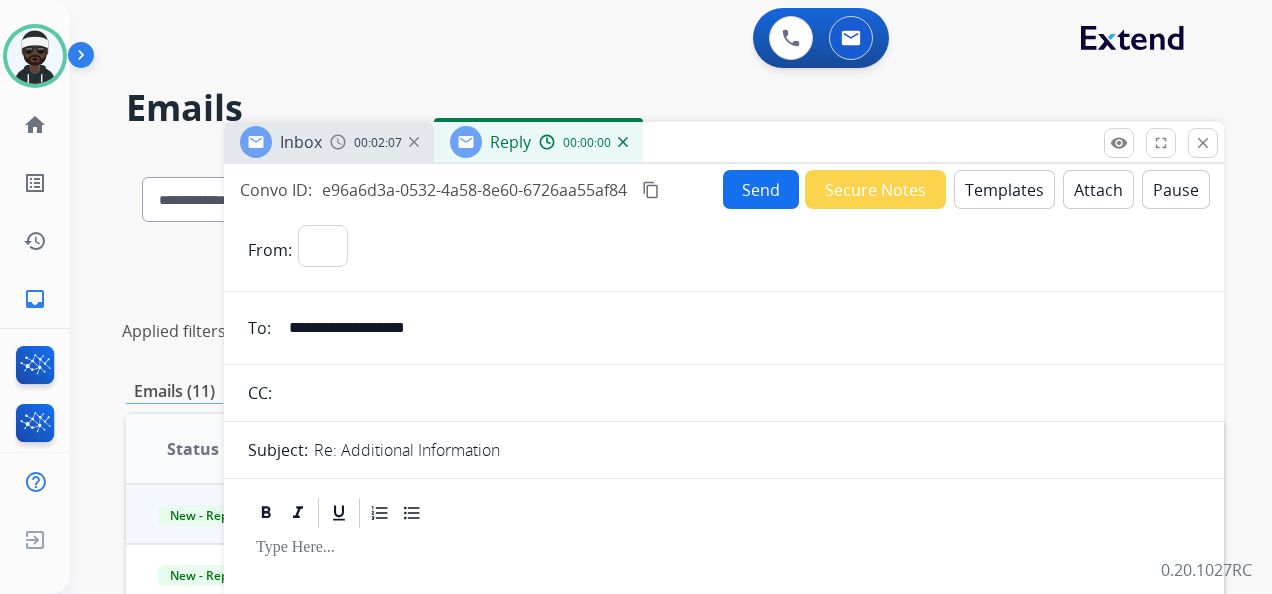 select on "**********" 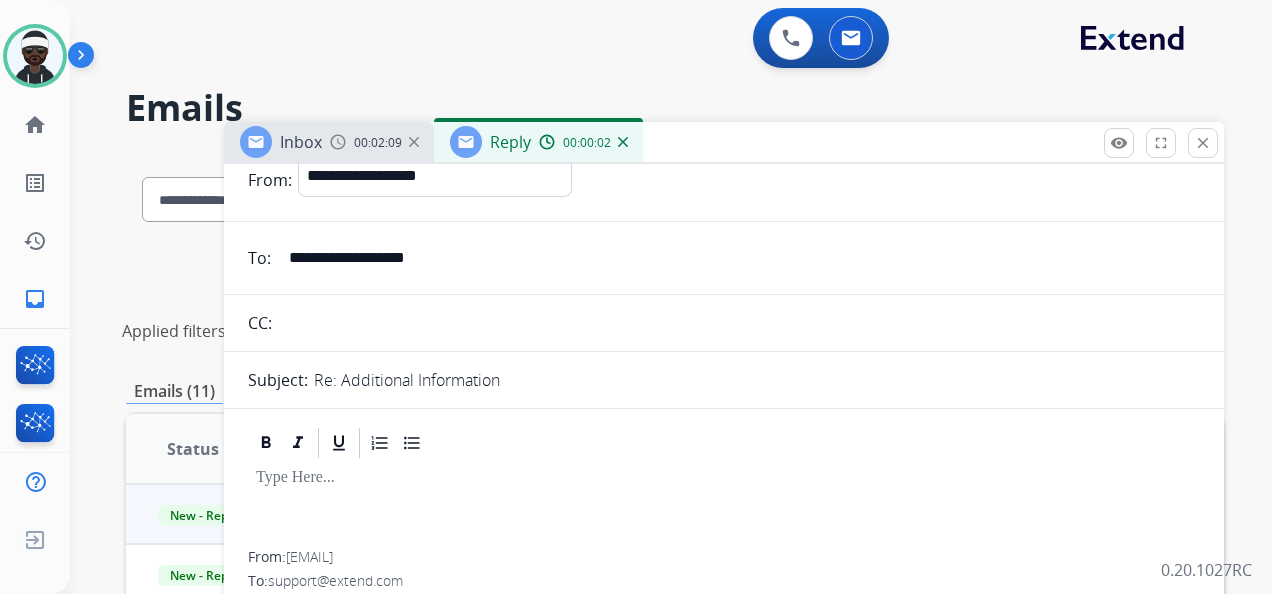 scroll, scrollTop: 100, scrollLeft: 0, axis: vertical 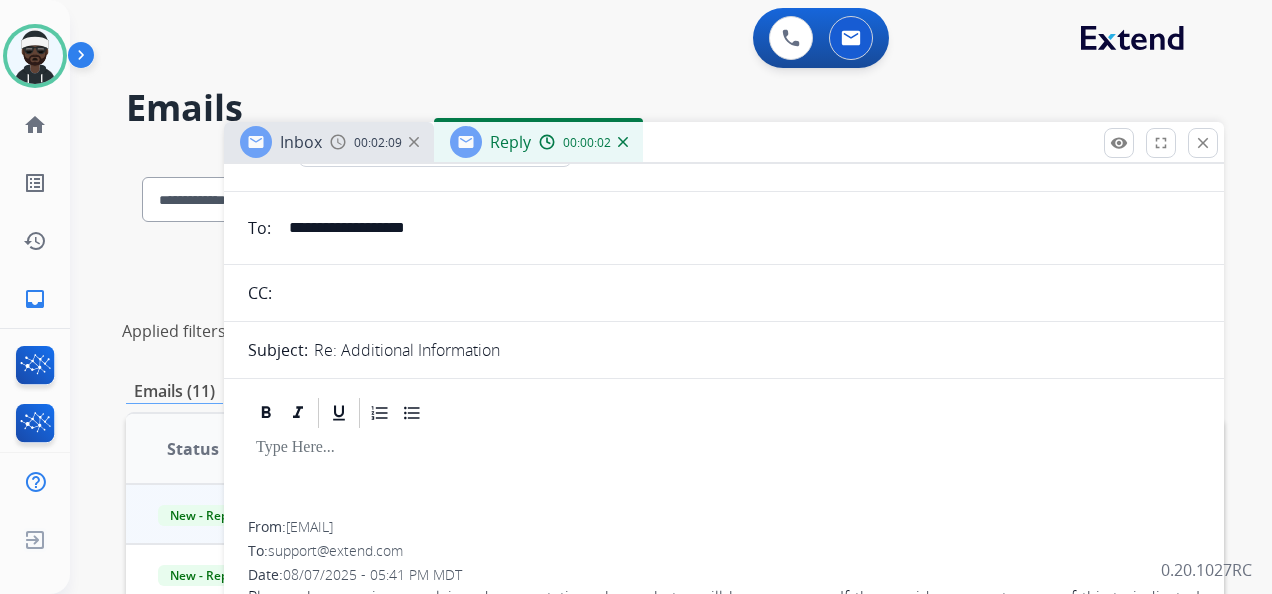 click at bounding box center (724, 448) 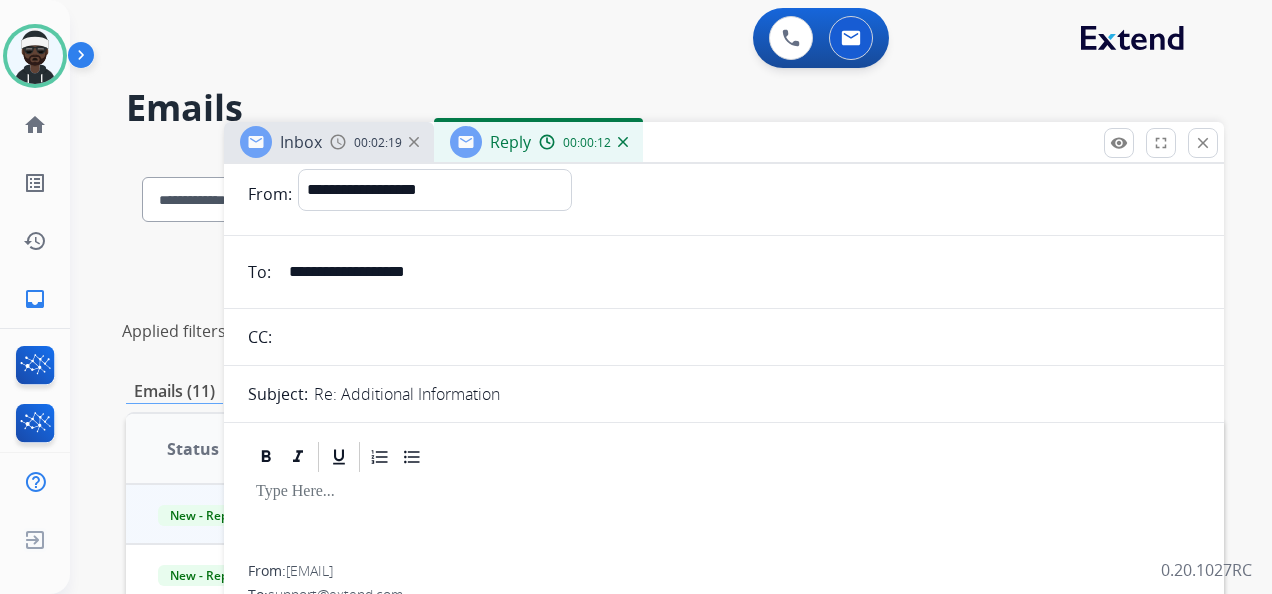 scroll, scrollTop: 0, scrollLeft: 0, axis: both 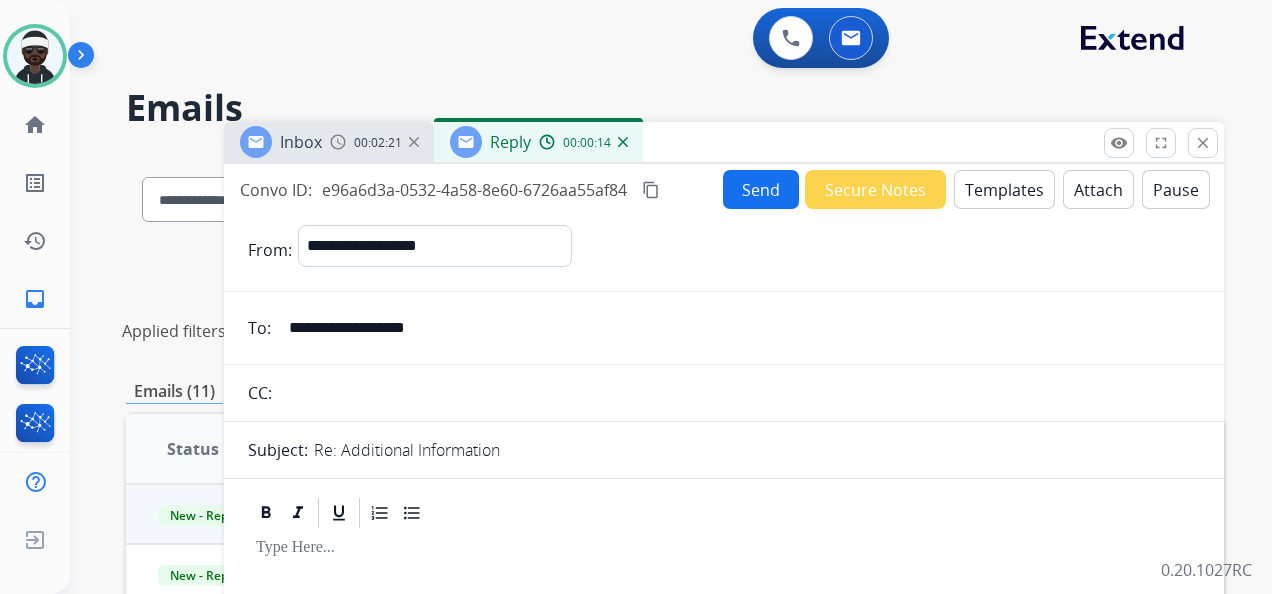click on "Templates" at bounding box center [1004, 189] 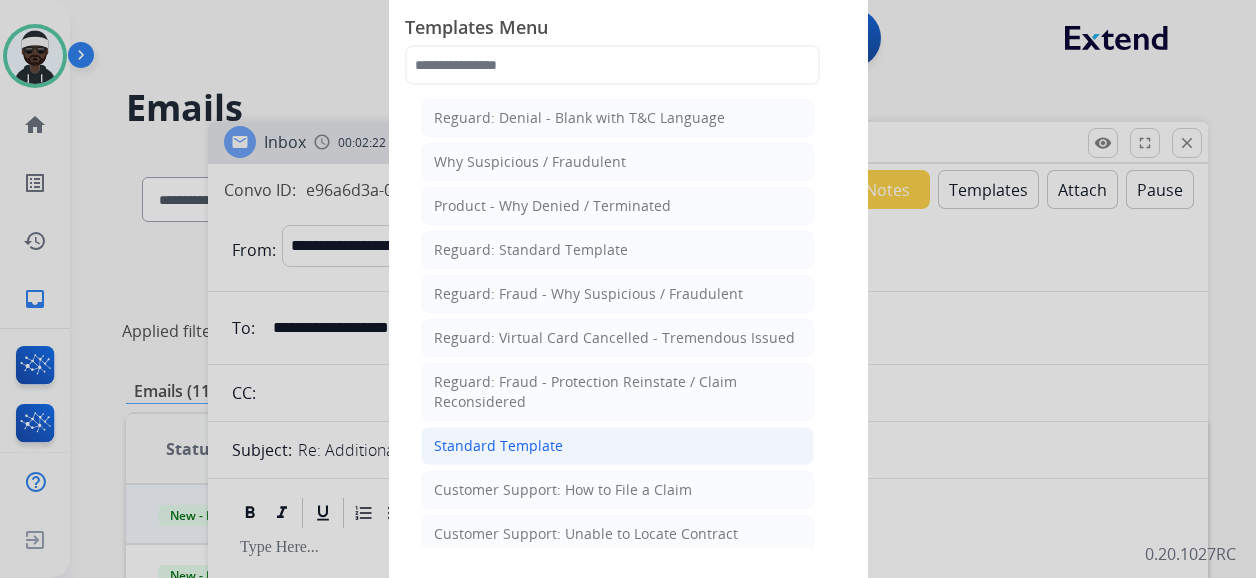 click on "Standard Template" 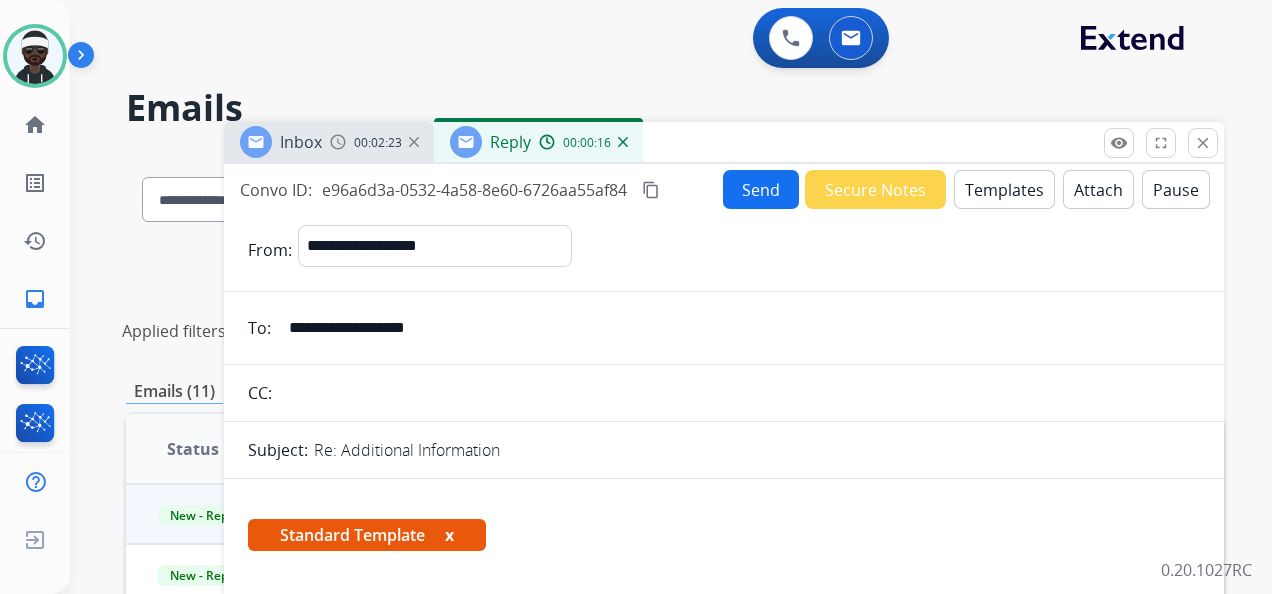 scroll, scrollTop: 100, scrollLeft: 0, axis: vertical 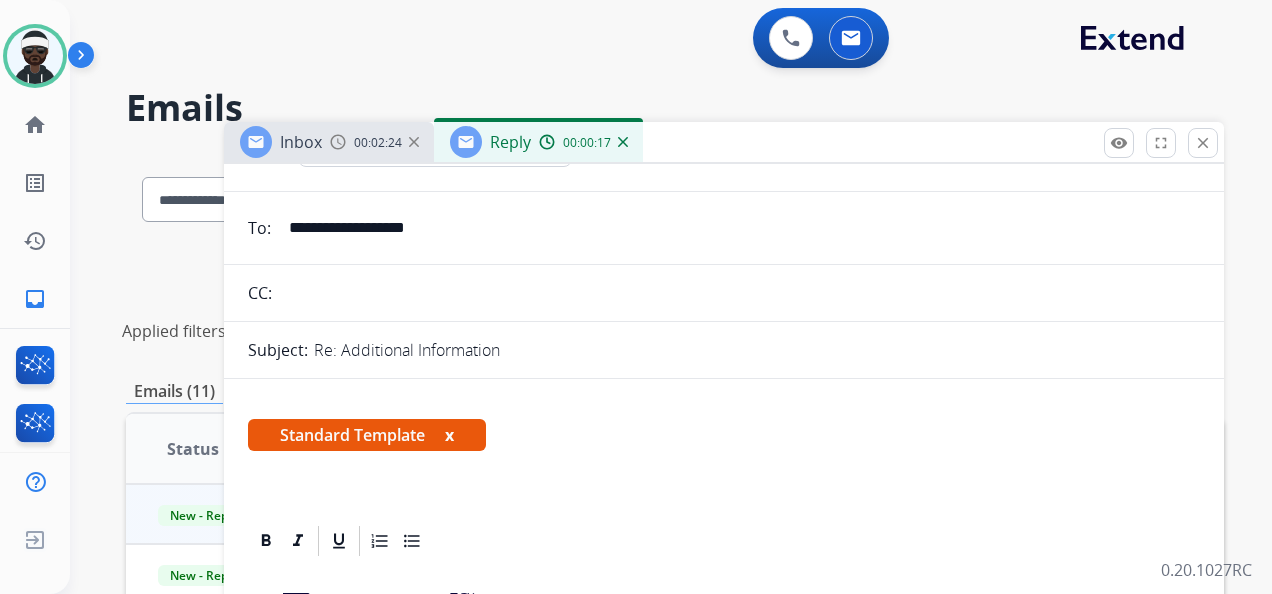 click on "x" at bounding box center [449, 435] 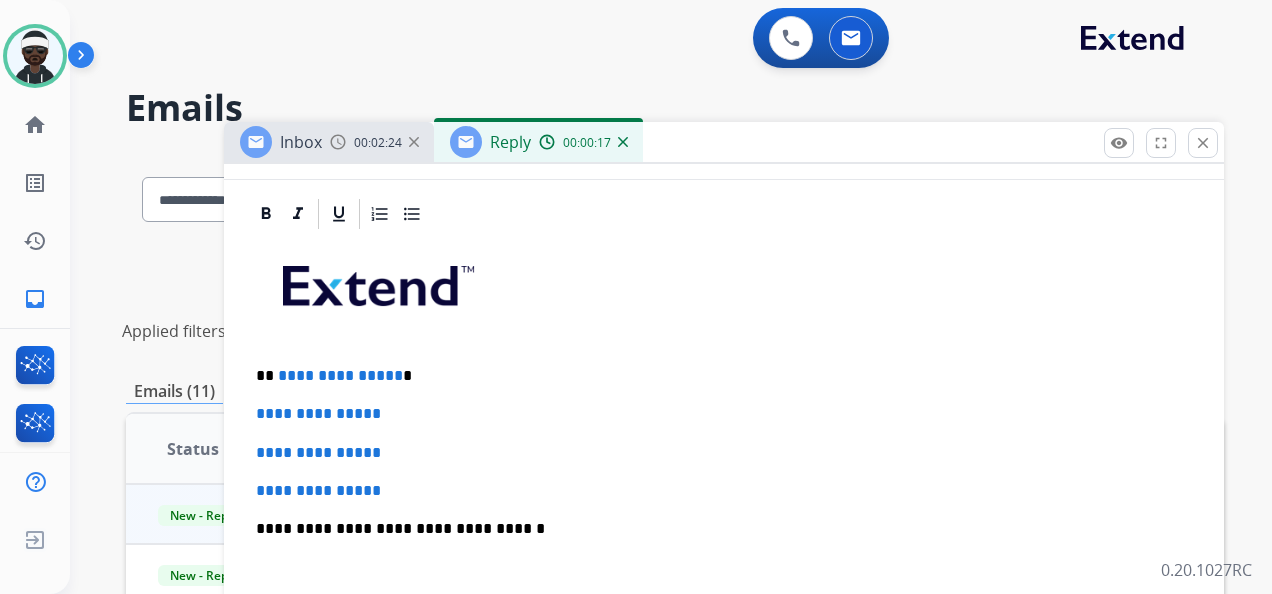 scroll, scrollTop: 300, scrollLeft: 0, axis: vertical 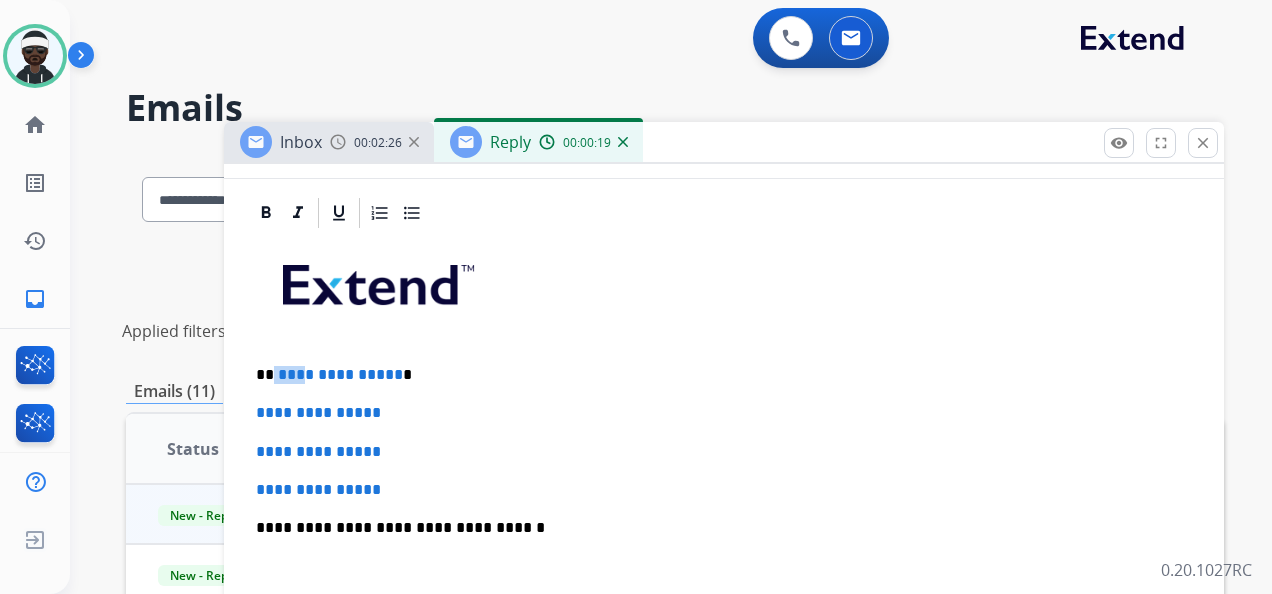 drag, startPoint x: 272, startPoint y: 374, endPoint x: 296, endPoint y: 376, distance: 24.083189 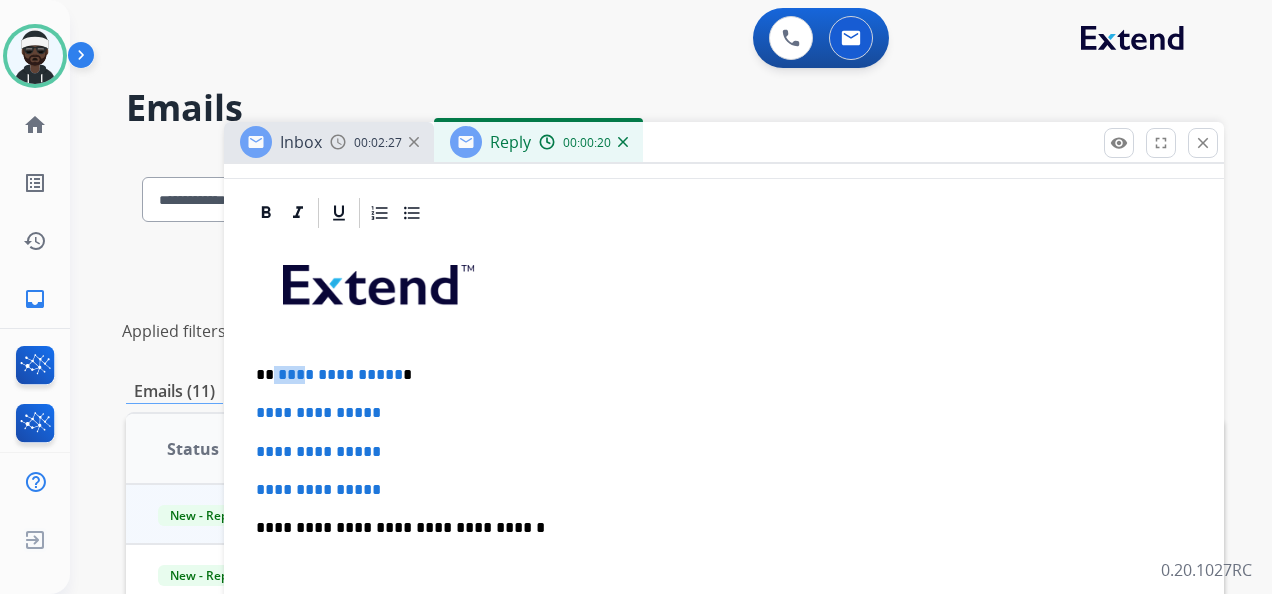 click on "**********" at bounding box center [716, 375] 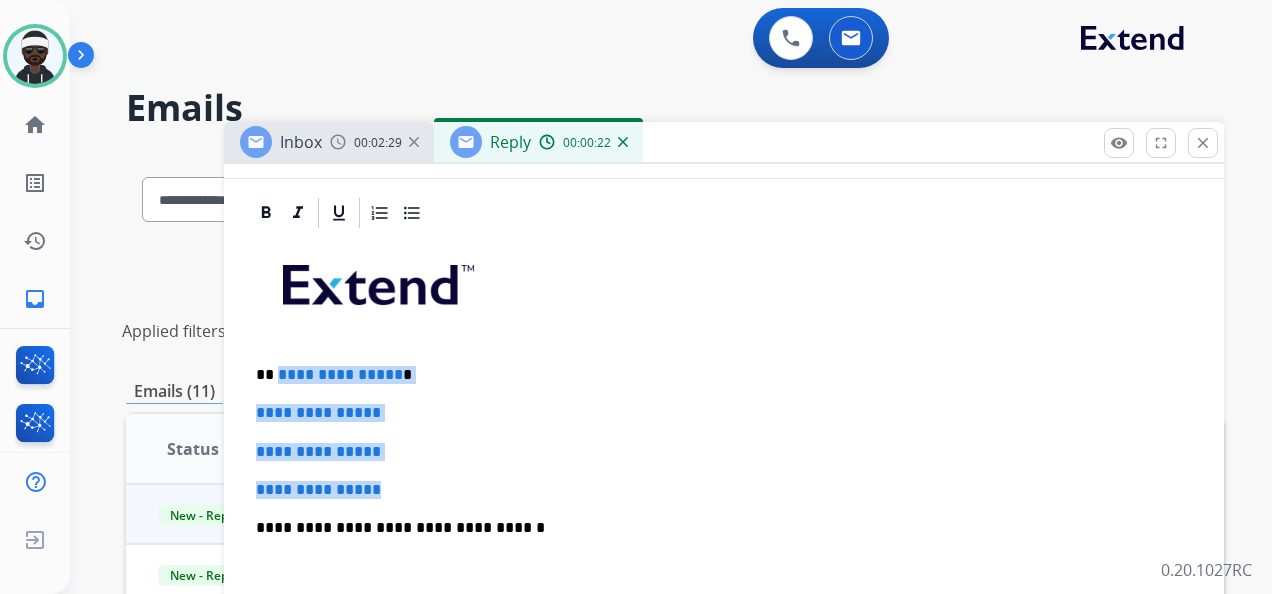 drag, startPoint x: 274, startPoint y: 372, endPoint x: 432, endPoint y: 467, distance: 184.36105 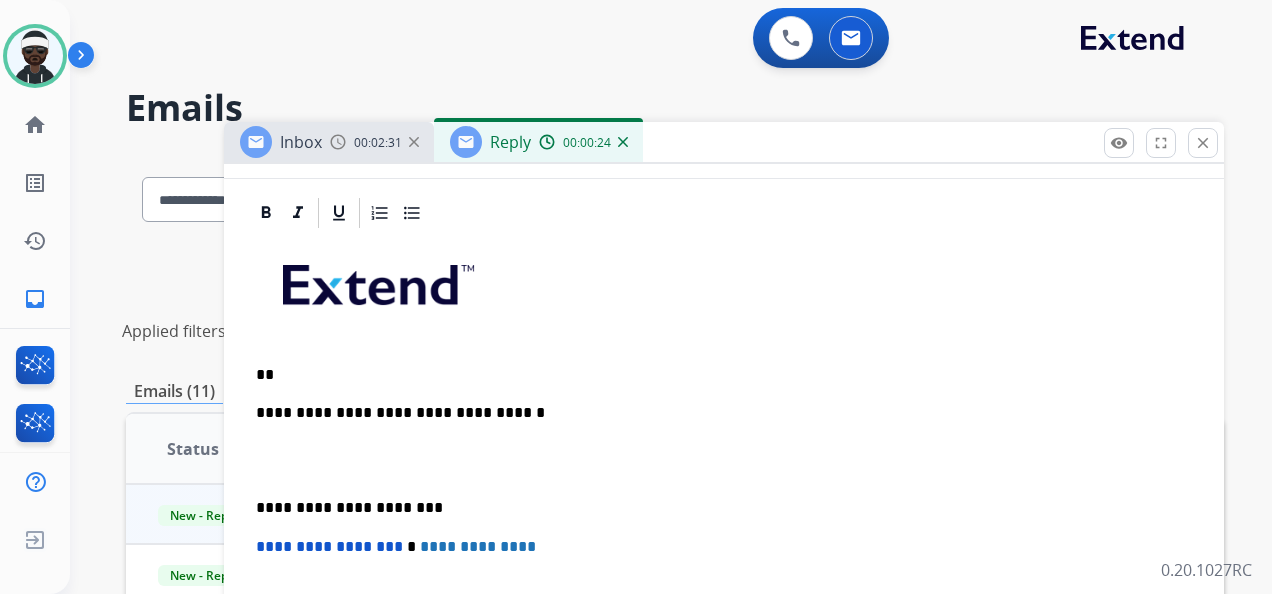 type 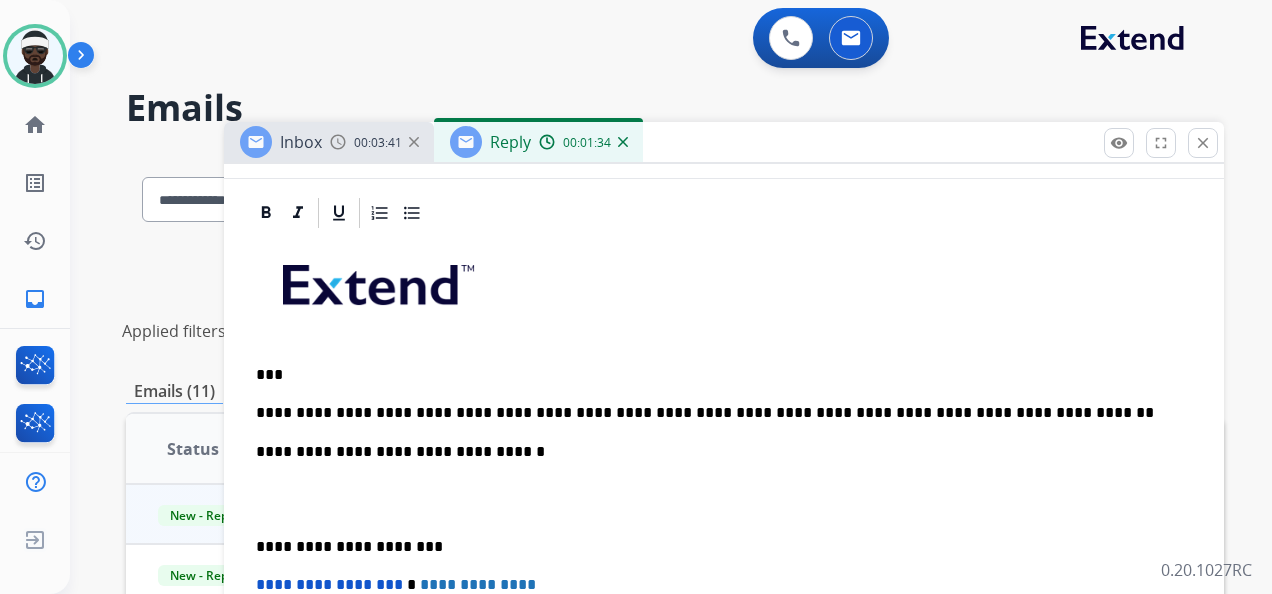 click on "**********" at bounding box center [716, 413] 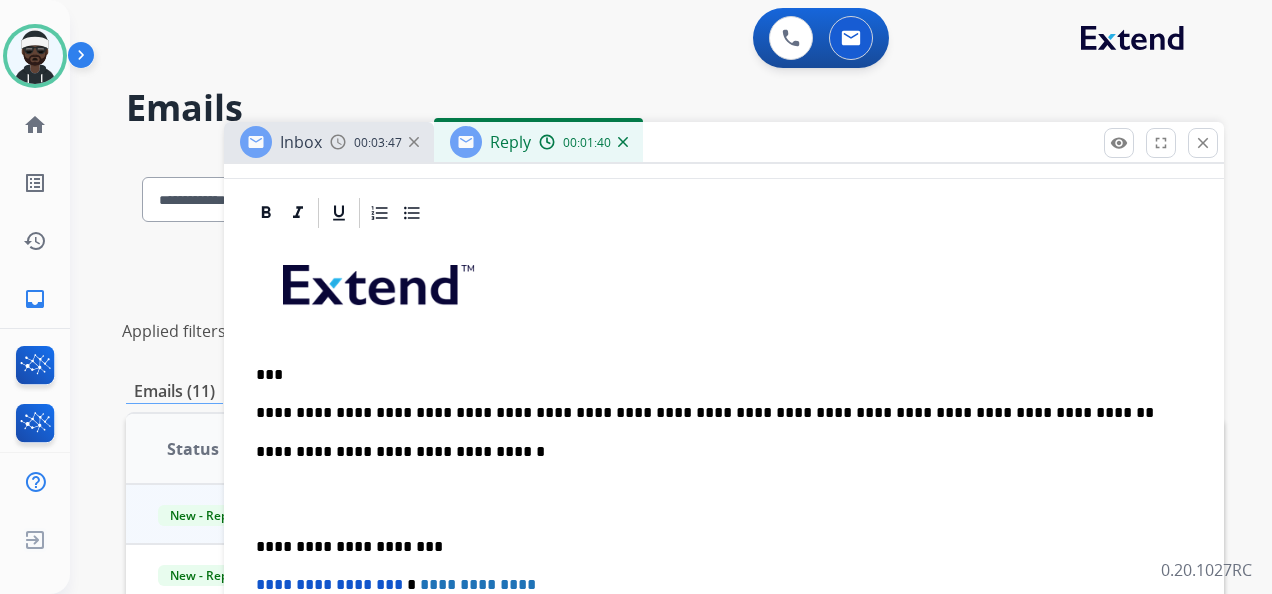 click on "**********" at bounding box center (716, 413) 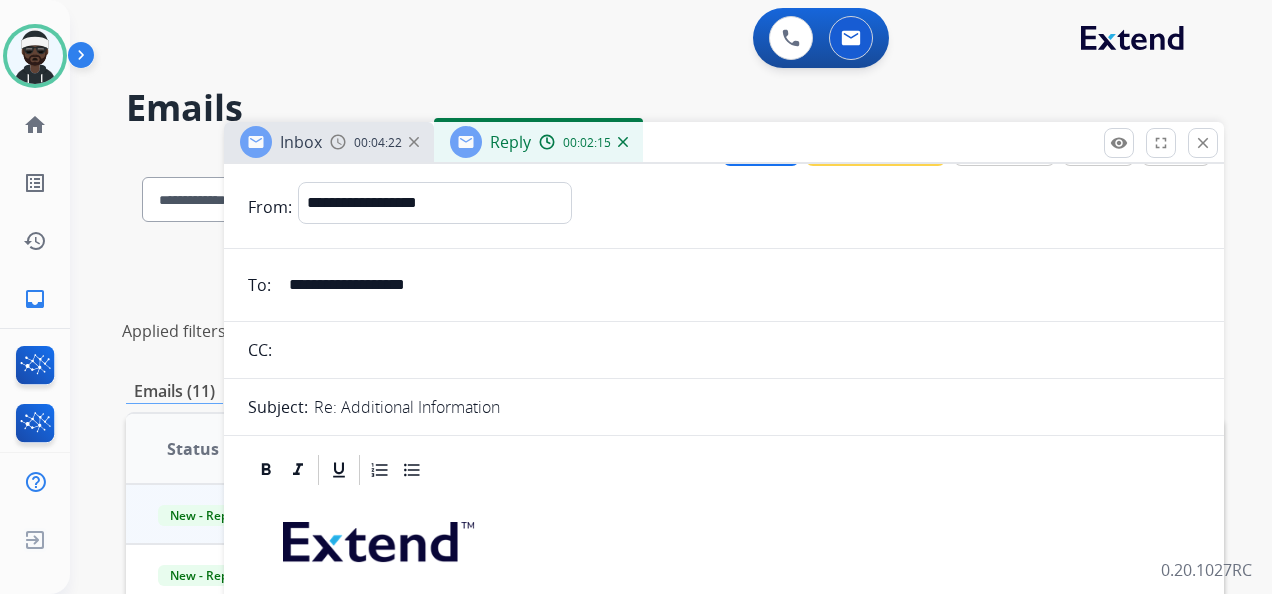 scroll, scrollTop: 0, scrollLeft: 0, axis: both 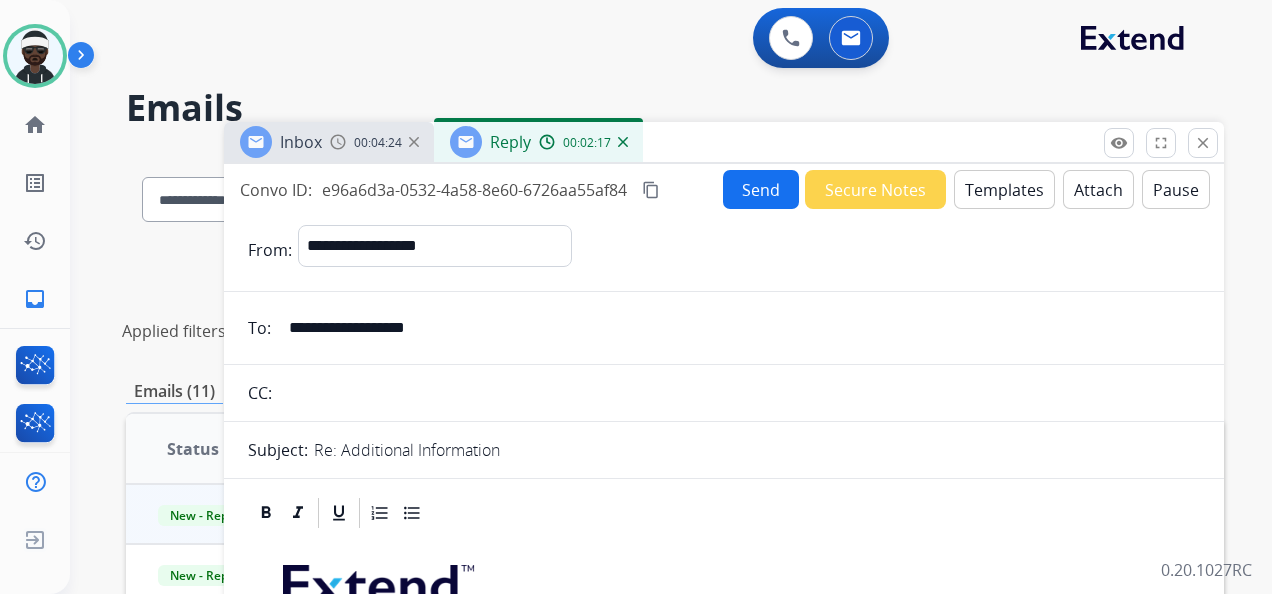 click on "Send" at bounding box center (761, 189) 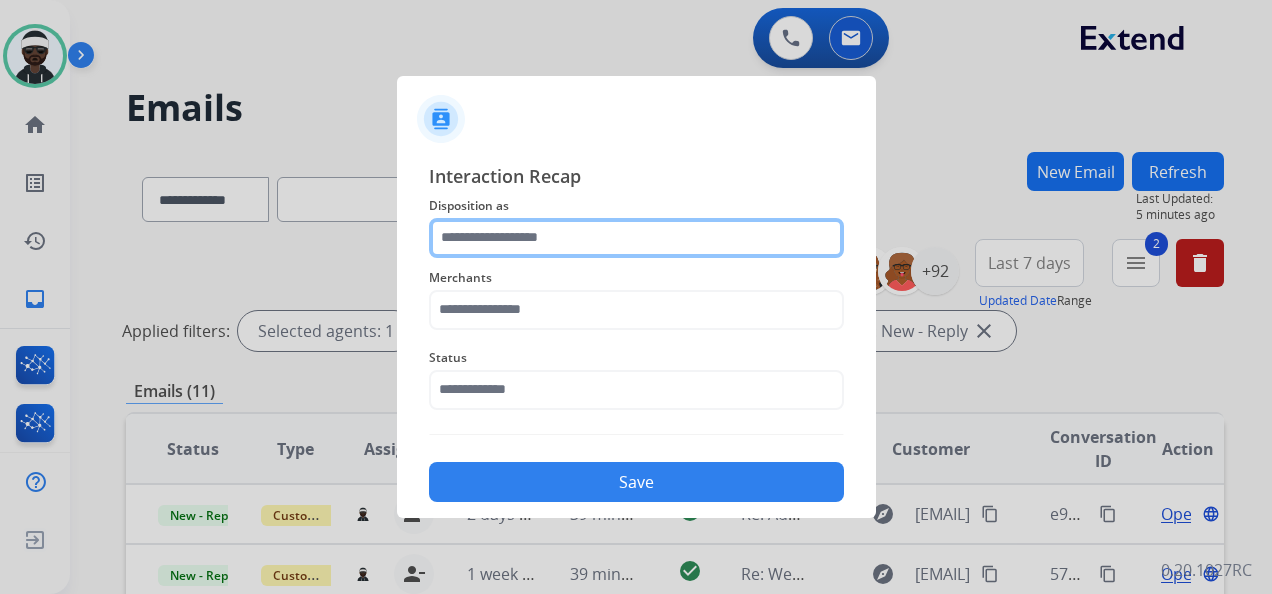 click 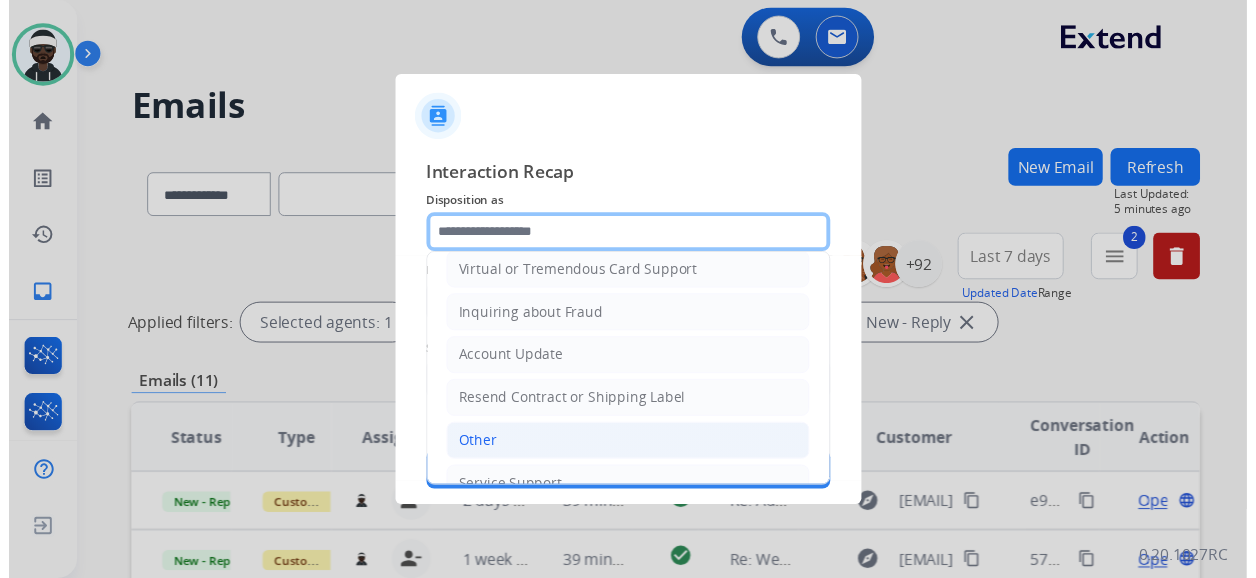 scroll, scrollTop: 303, scrollLeft: 0, axis: vertical 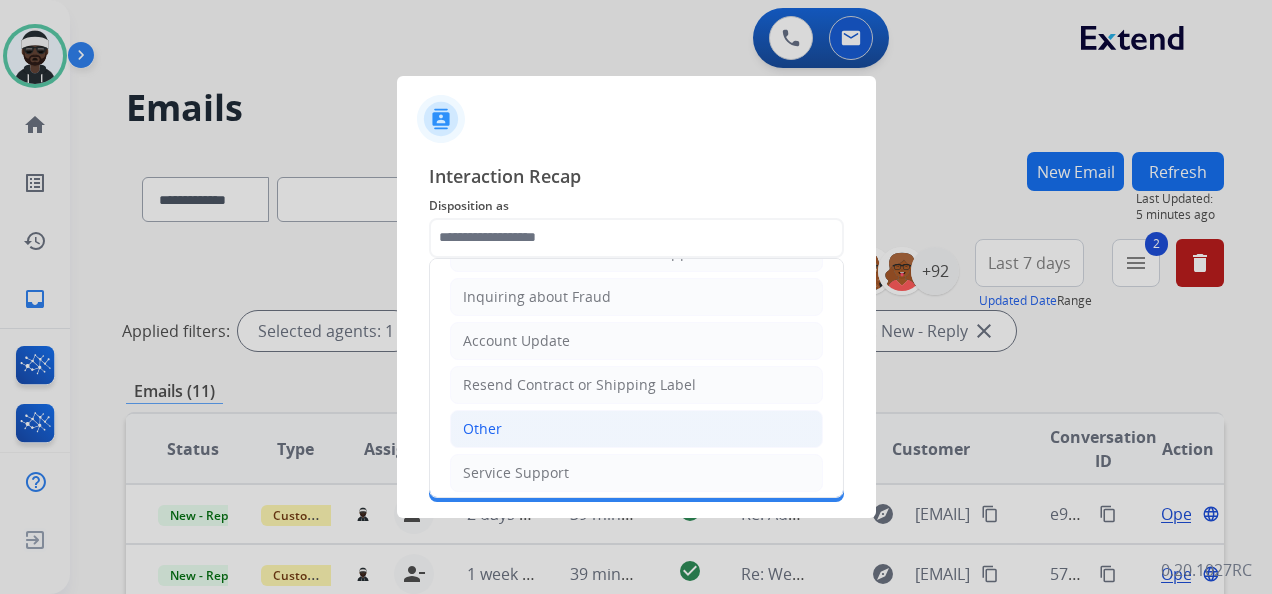click on "Other" 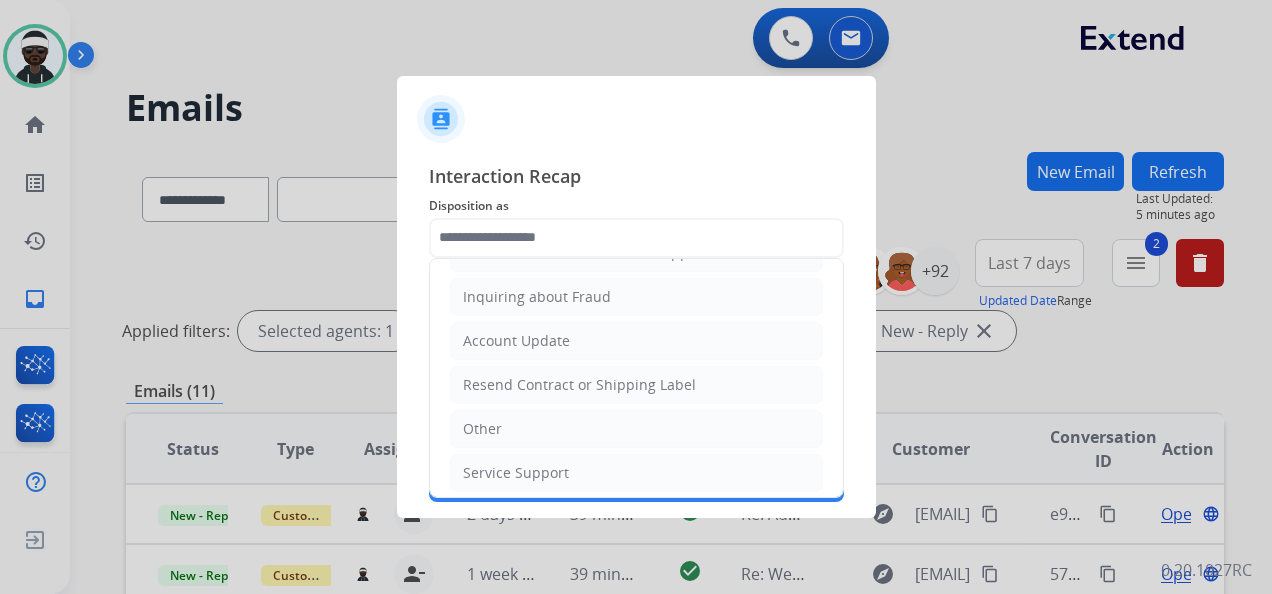 type on "*****" 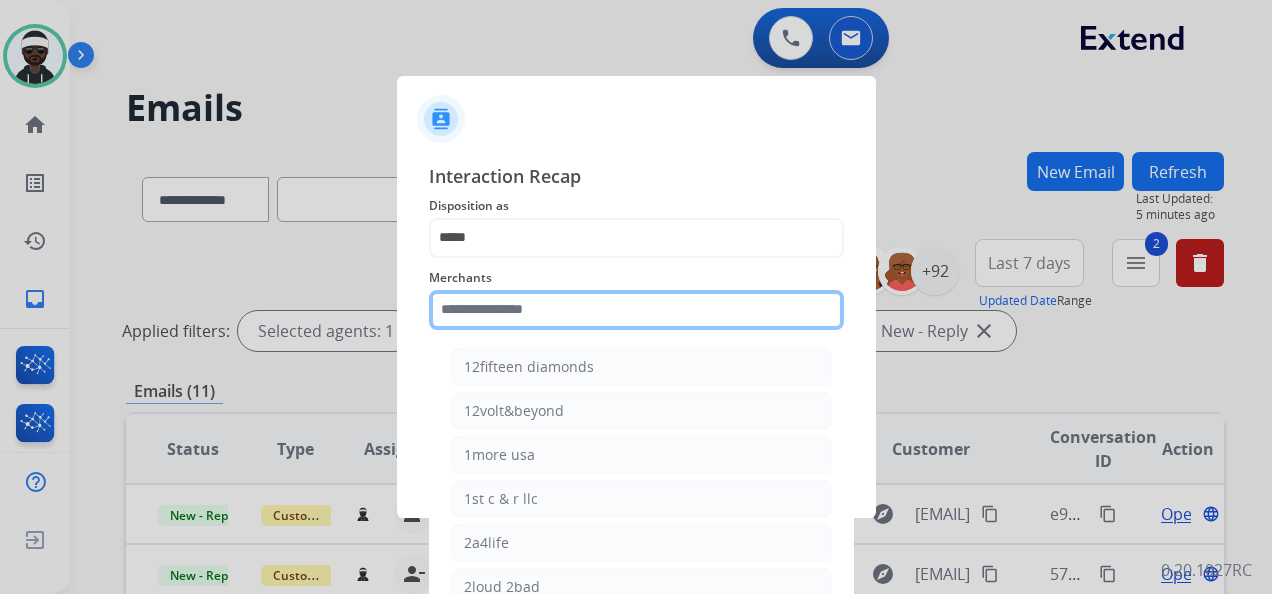 click 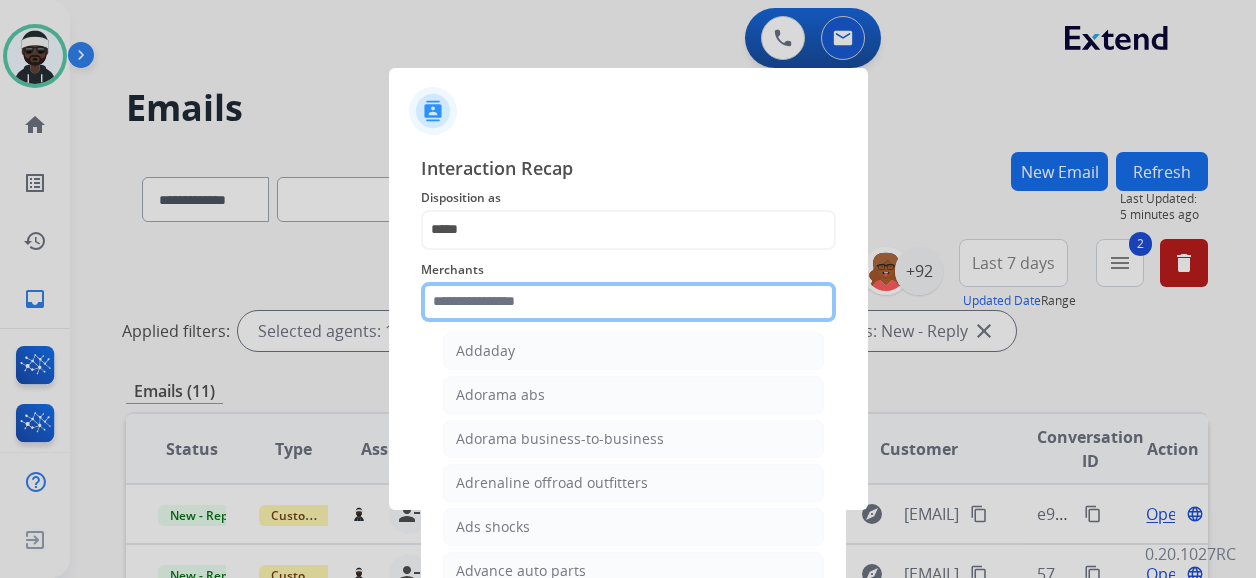 scroll, scrollTop: 600, scrollLeft: 0, axis: vertical 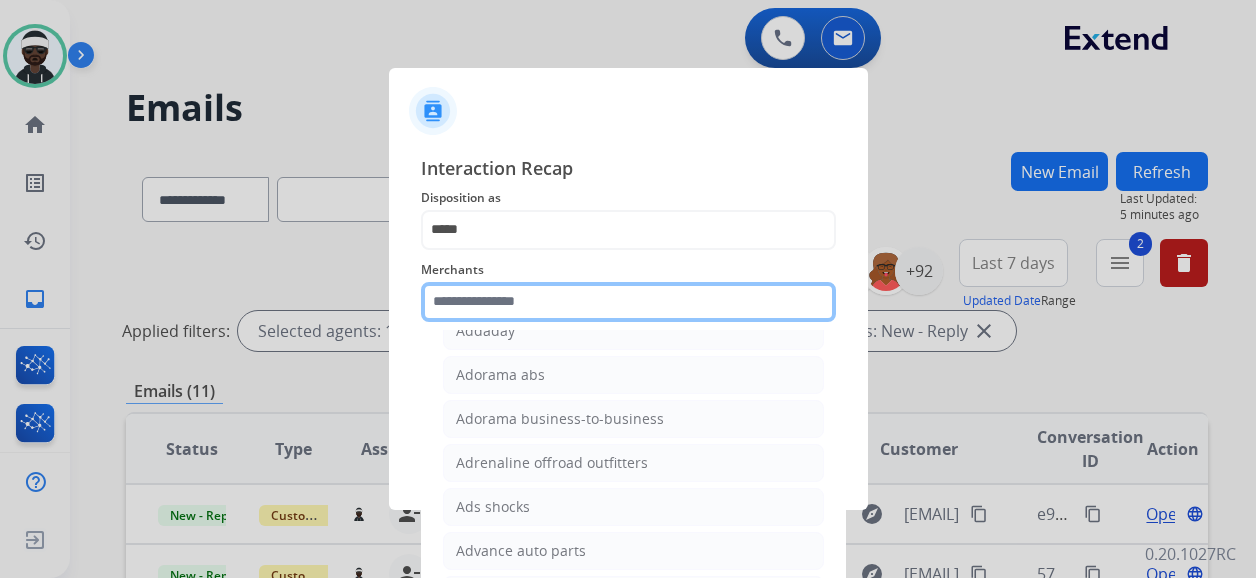 click 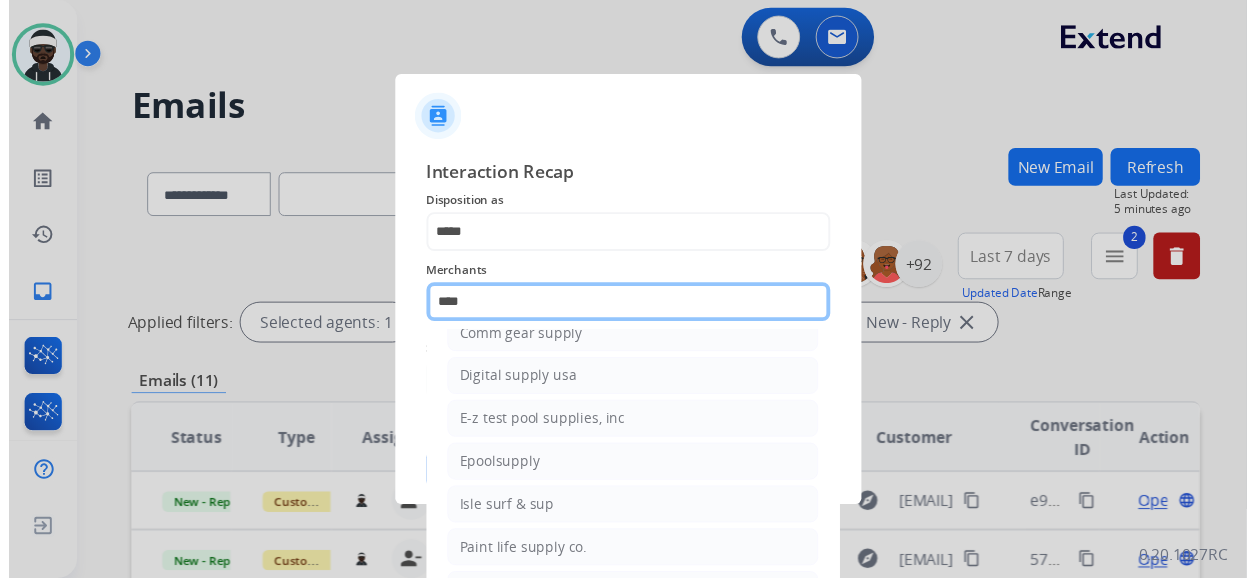 scroll, scrollTop: 0, scrollLeft: 0, axis: both 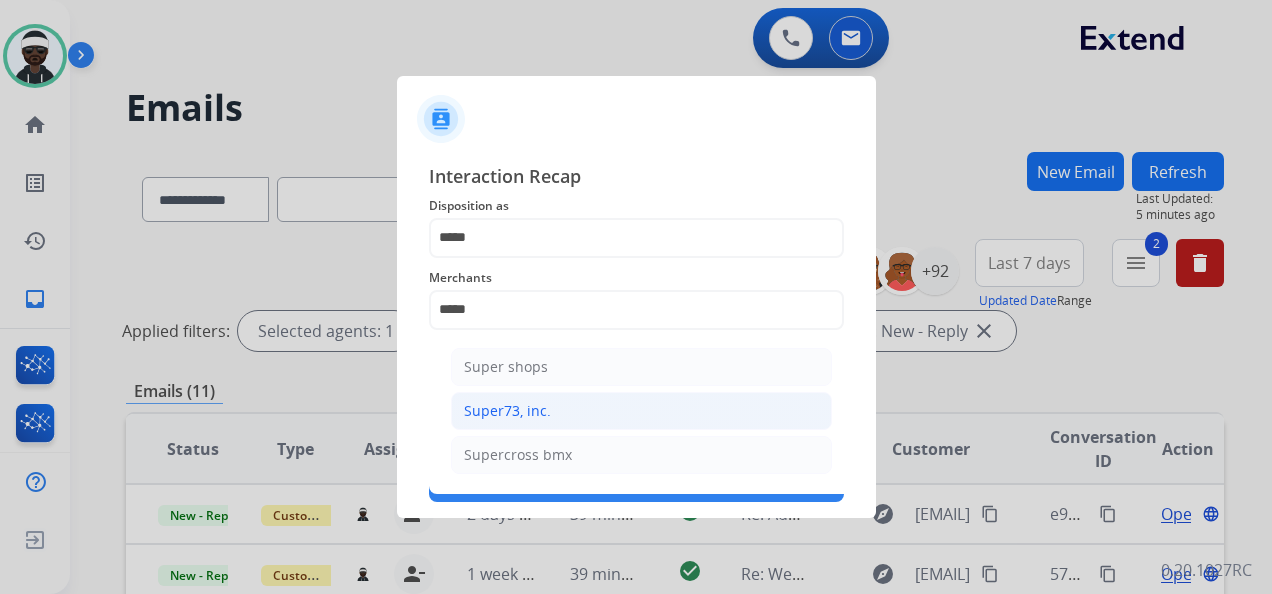 click on "Super73, inc." 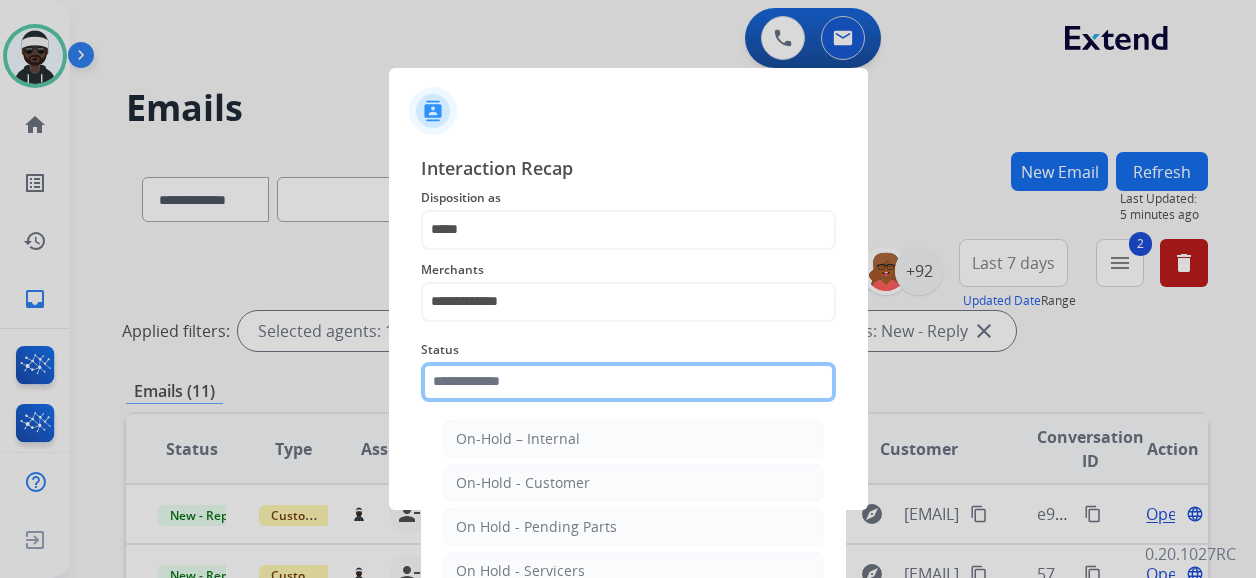 click on "Status    On-Hold – Internal   On-Hold - Customer   On Hold - Pending Parts   On Hold - Servicers   Closed - Unresolved   Closed – Solved   Closed – Merchant Transfer   New - Initial   New - Reply" 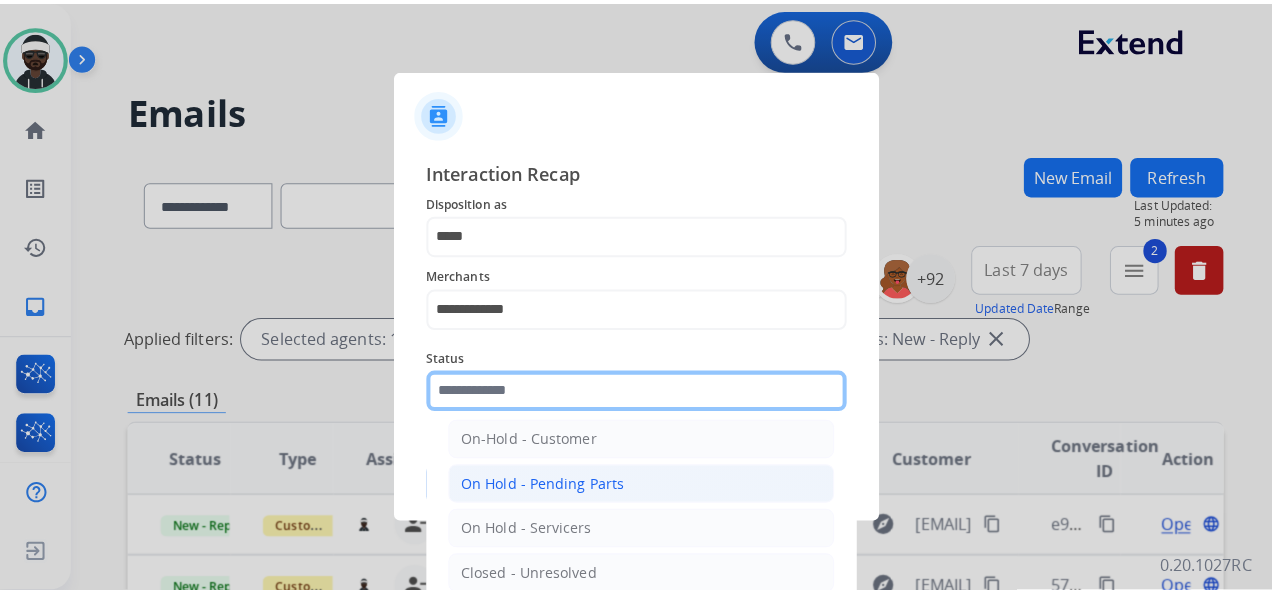 scroll, scrollTop: 114, scrollLeft: 0, axis: vertical 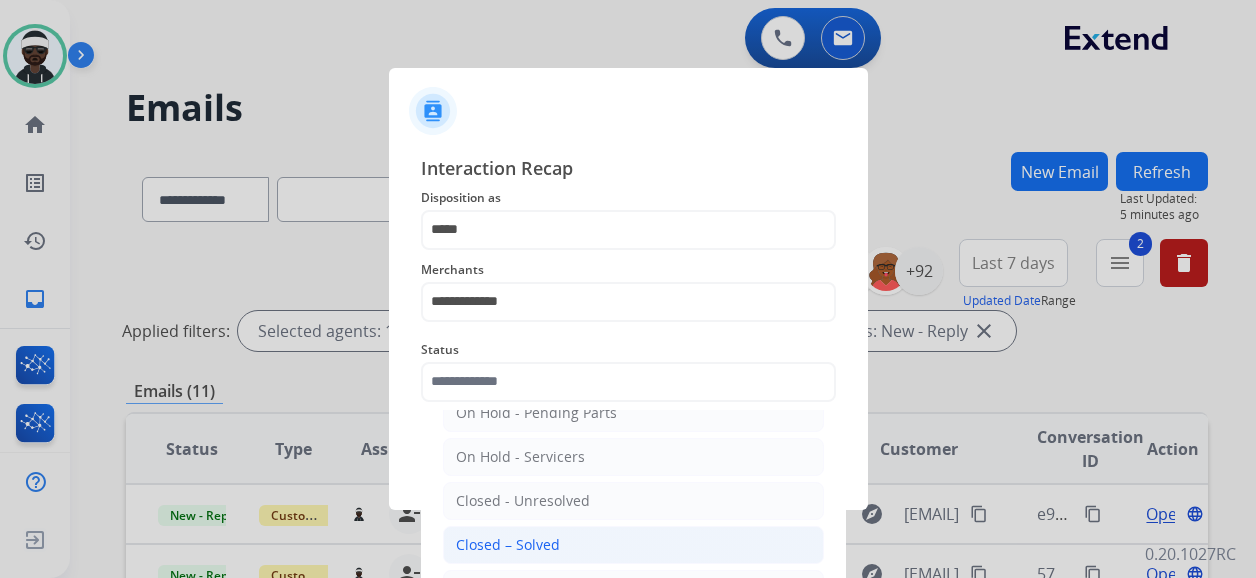 click on "Closed – Solved" 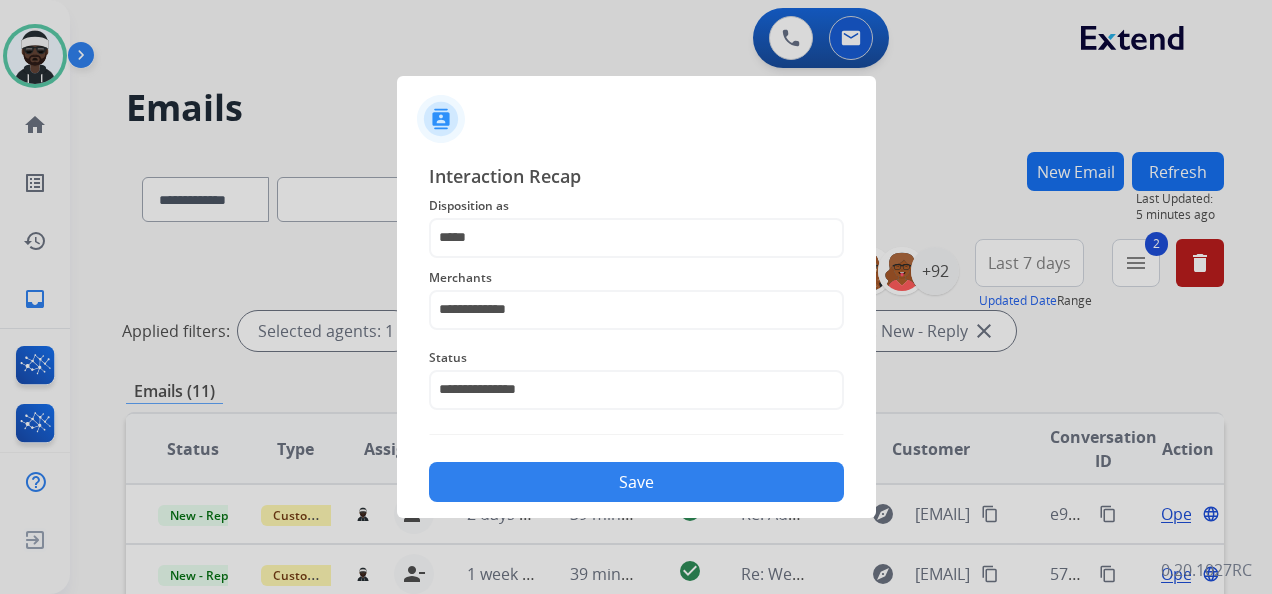 click on "Save" 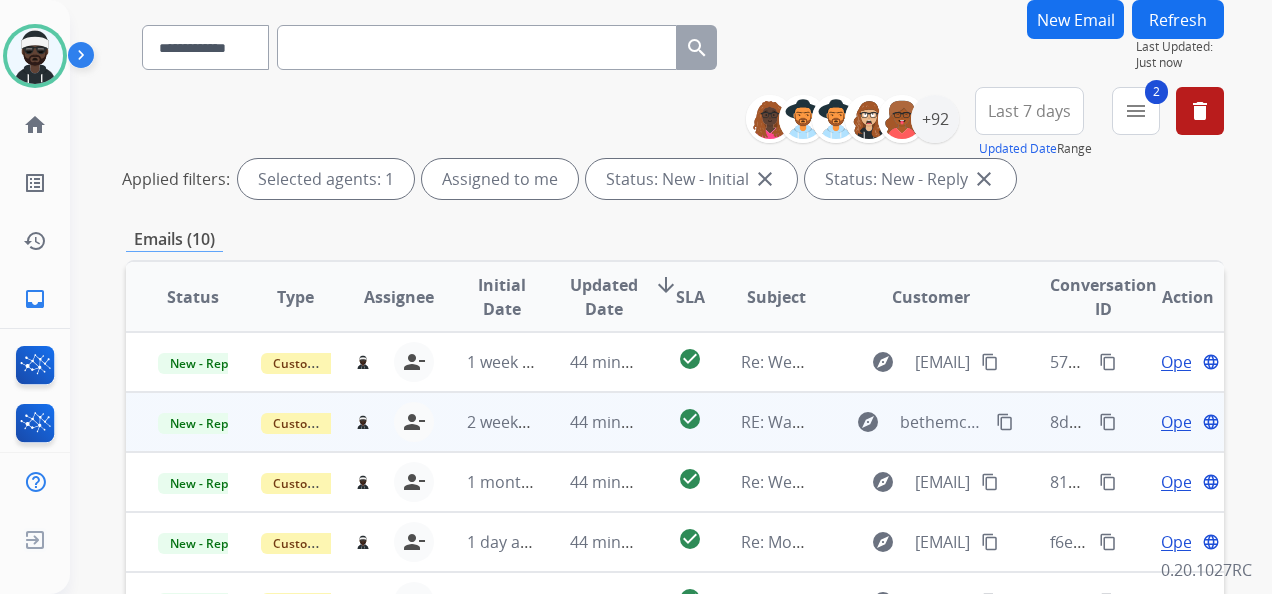scroll, scrollTop: 200, scrollLeft: 0, axis: vertical 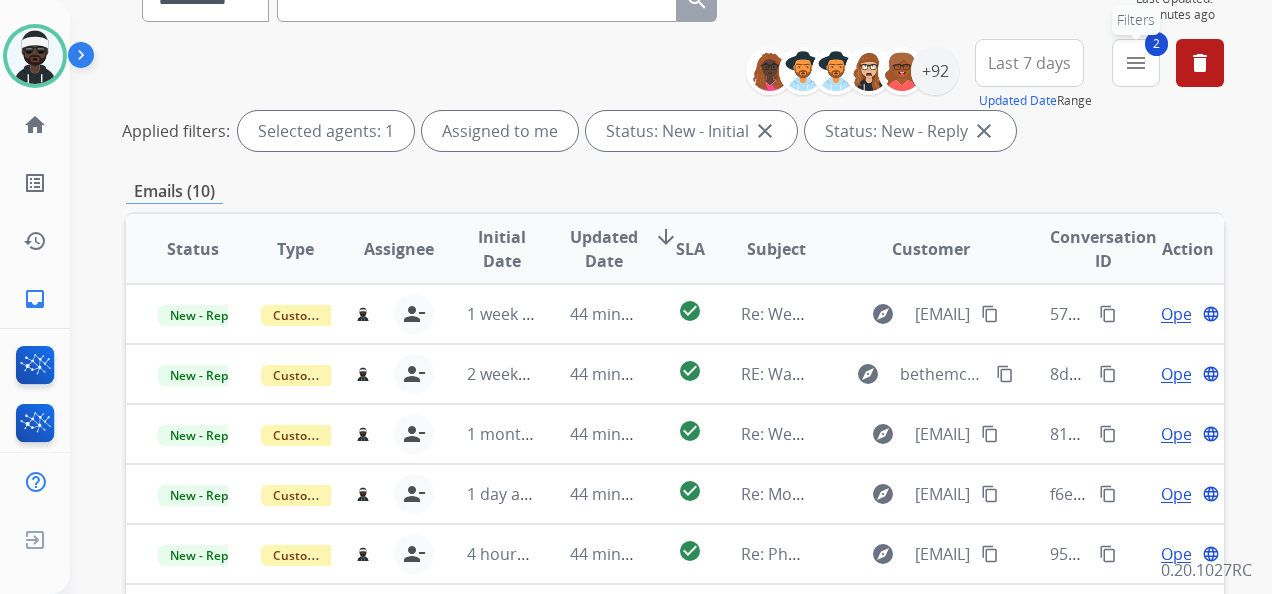 click on "menu" at bounding box center (1136, 63) 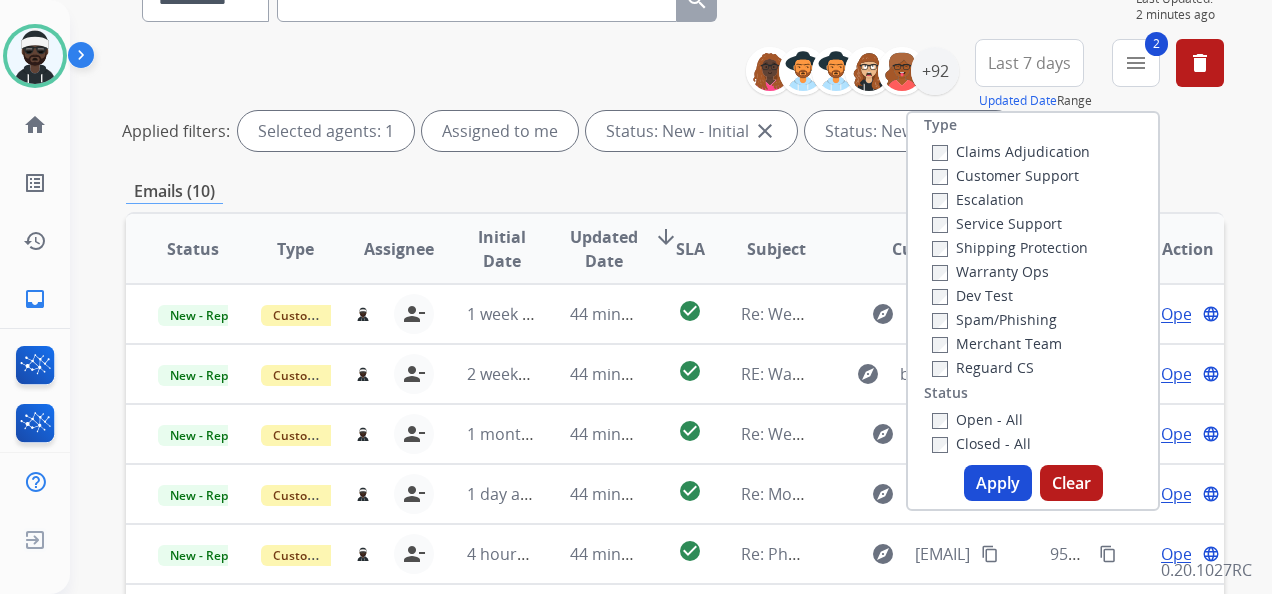 scroll, scrollTop: 0, scrollLeft: 0, axis: both 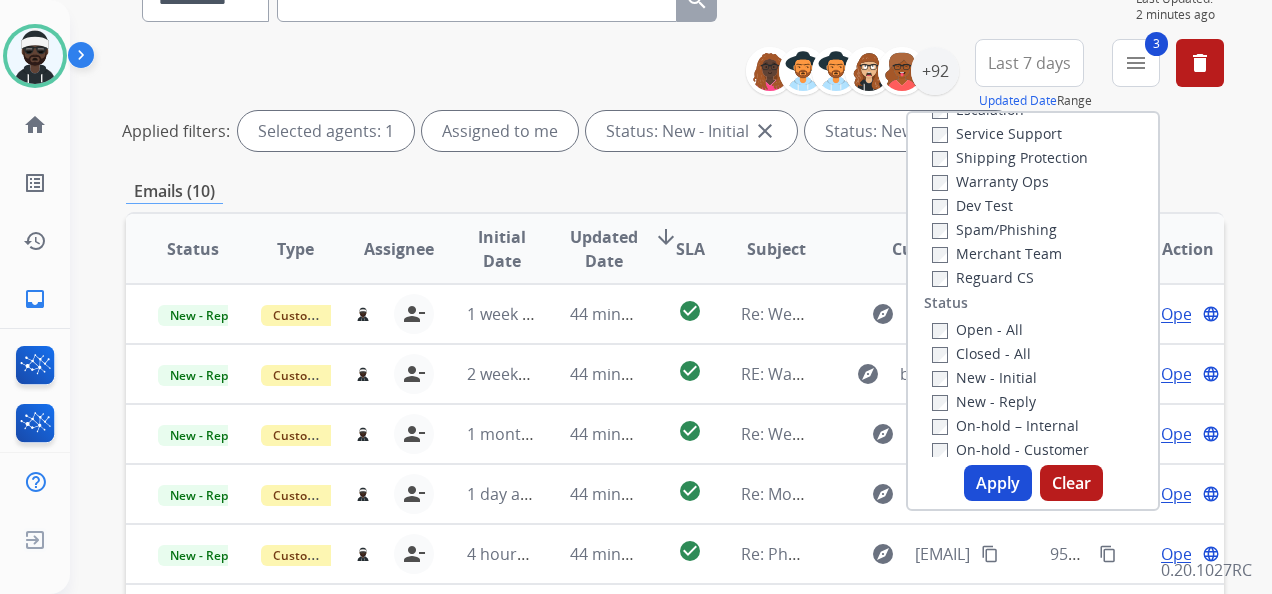 click on "Closed - All" at bounding box center [981, 353] 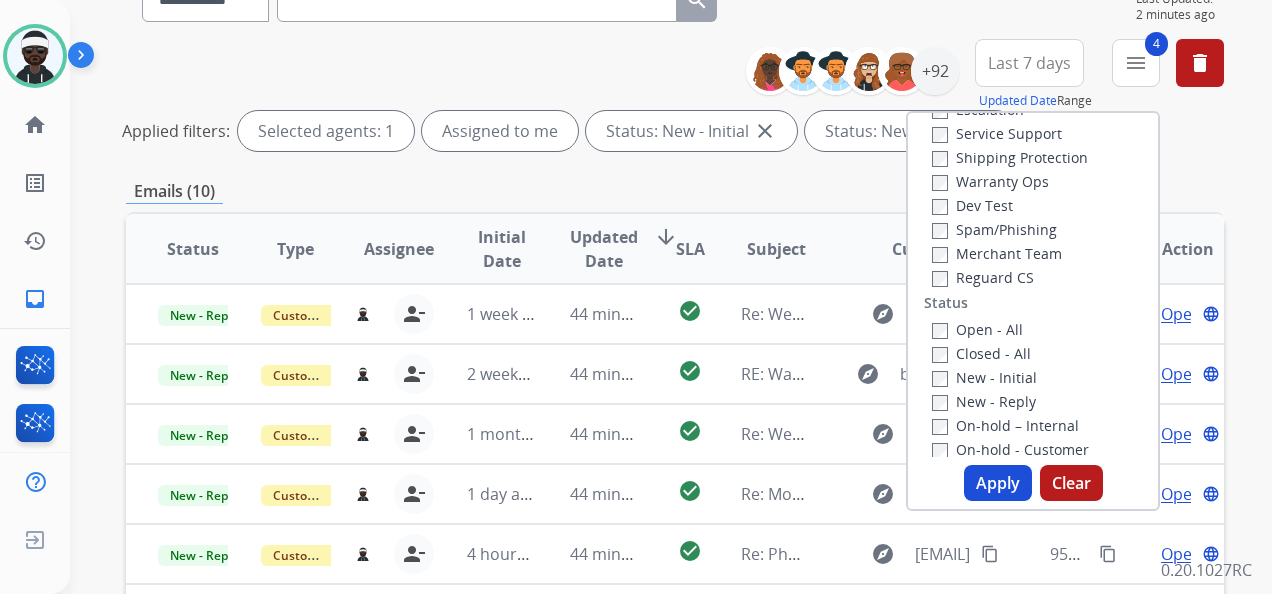 click on "Apply" at bounding box center [998, 483] 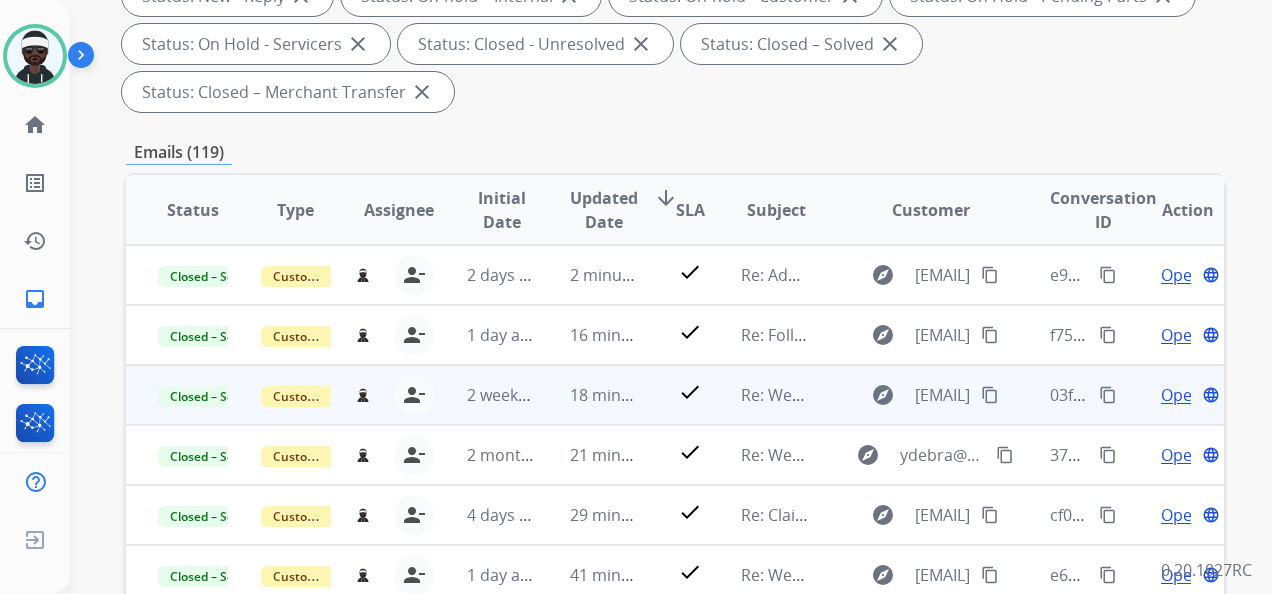 scroll, scrollTop: 400, scrollLeft: 0, axis: vertical 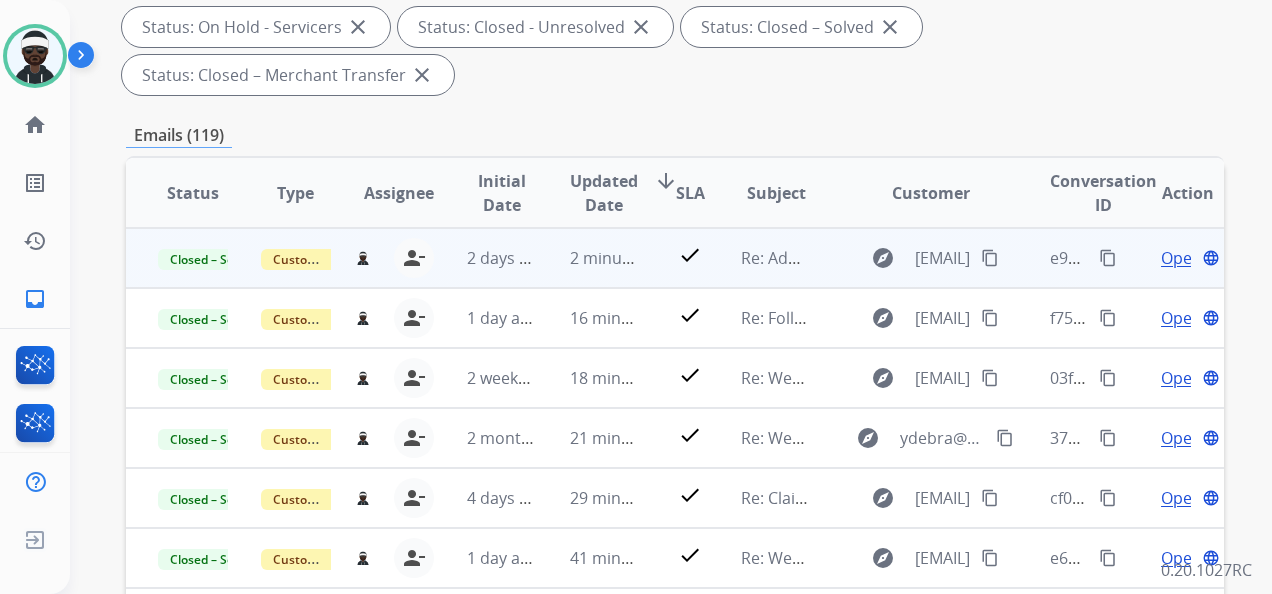 click on "content_copy" at bounding box center [1108, 258] 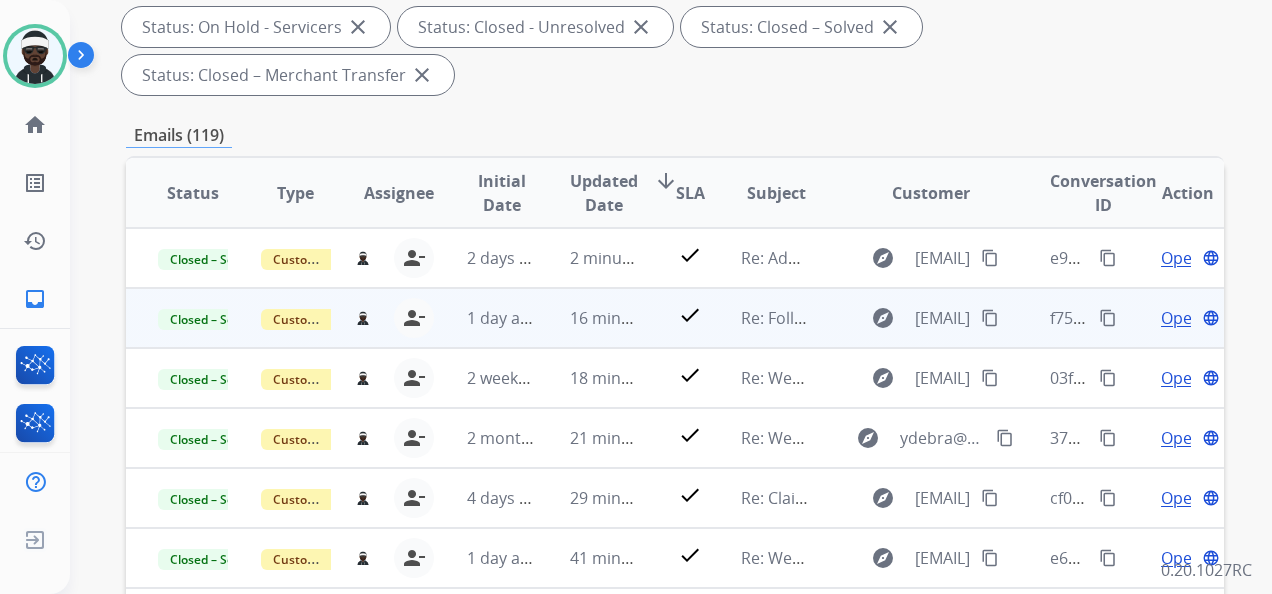 type 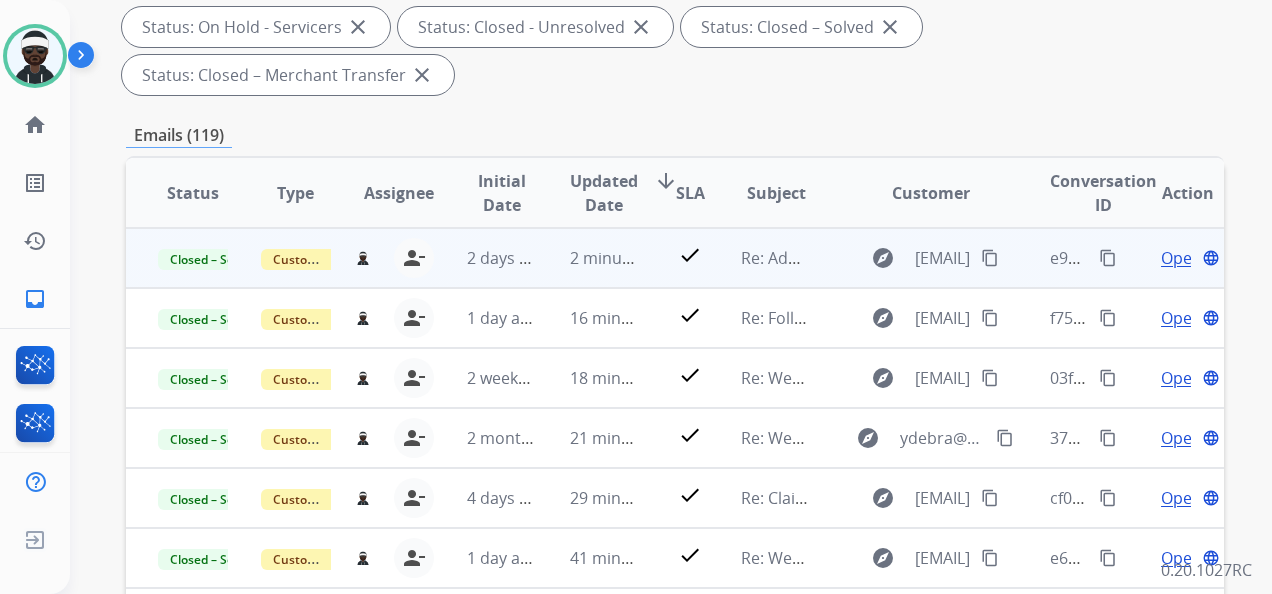 click on "Open" at bounding box center (1181, 258) 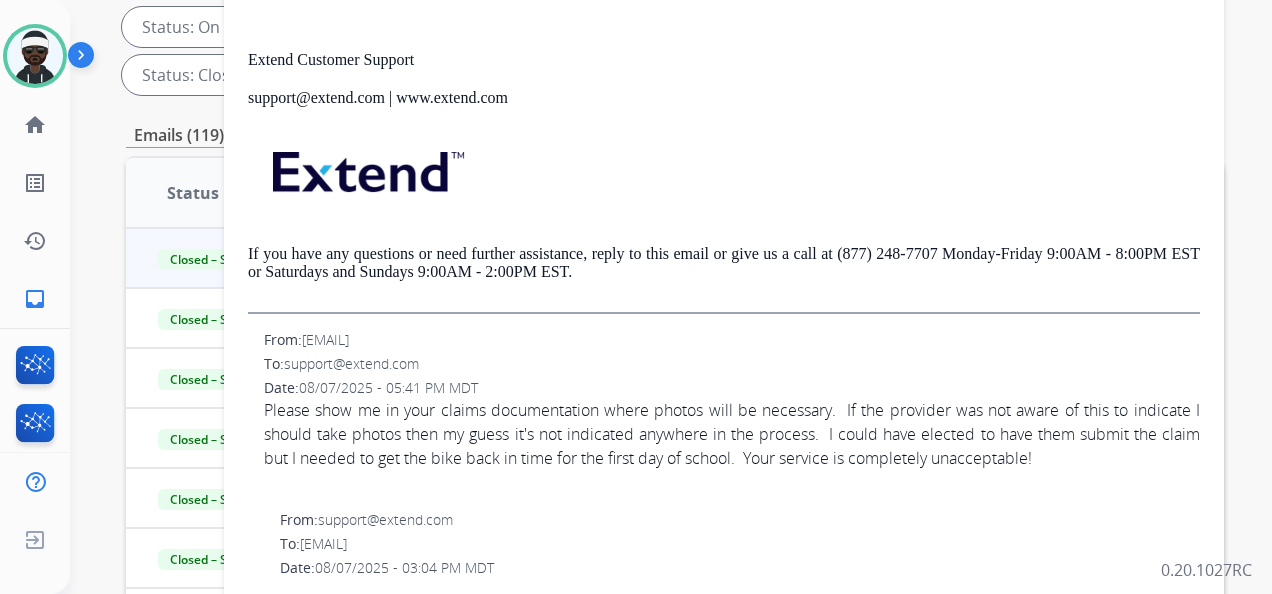 scroll, scrollTop: 400, scrollLeft: 0, axis: vertical 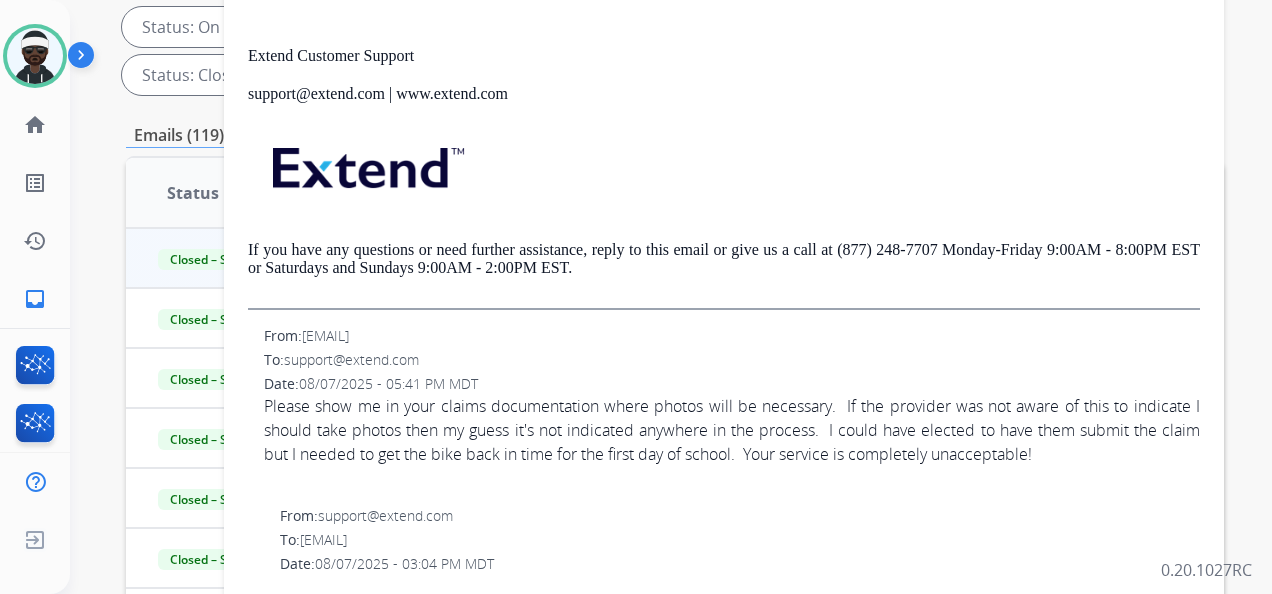 click on "Please show me in your claims documentation where photos will be necessary.  If the provider was not aware of this to indicate I should take photos then my guess it's not indicated anywhere in the process.  I could have elected to have them submit the claim but I needed to get the bike back in time for the first day of school.  Your service is completely unacceptable!" at bounding box center [732, 430] 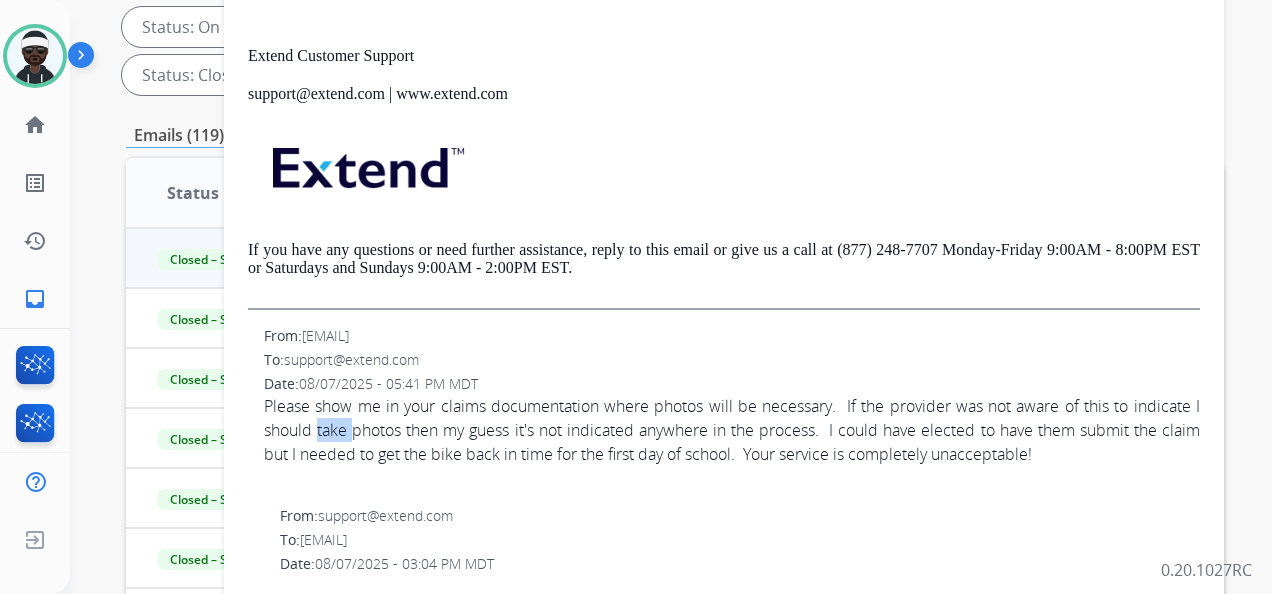 click on "Please show me in your claims documentation where photos will be necessary.  If the provider was not aware of this to indicate I should take photos then my guess it's not indicated anywhere in the process.  I could have elected to have them submit the claim but I needed to get the bike back in time for the first day of school.  Your service is completely unacceptable!" at bounding box center (732, 430) 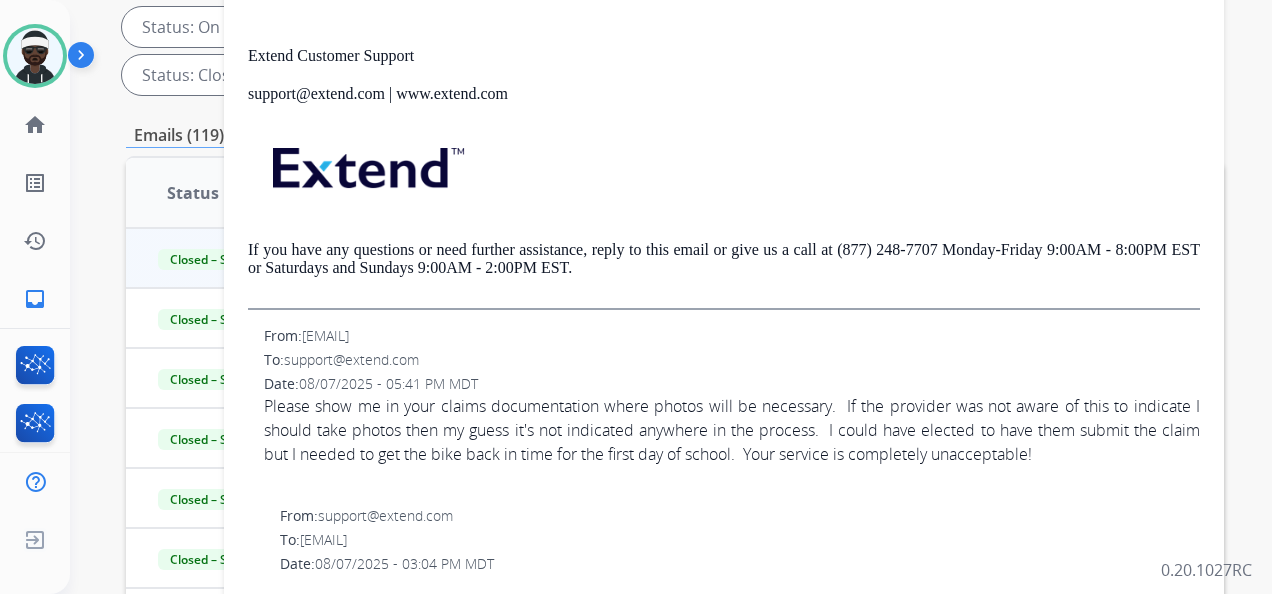 click on "Please show me in your claims documentation where photos will be necessary.  If the provider was not aware of this to indicate I should take photos then my guess it's not indicated anywhere in the process.  I could have elected to have them submit the claim but I needed to get the bike back in time for the first day of school.  Your service is completely unacceptable!" at bounding box center (732, 430) 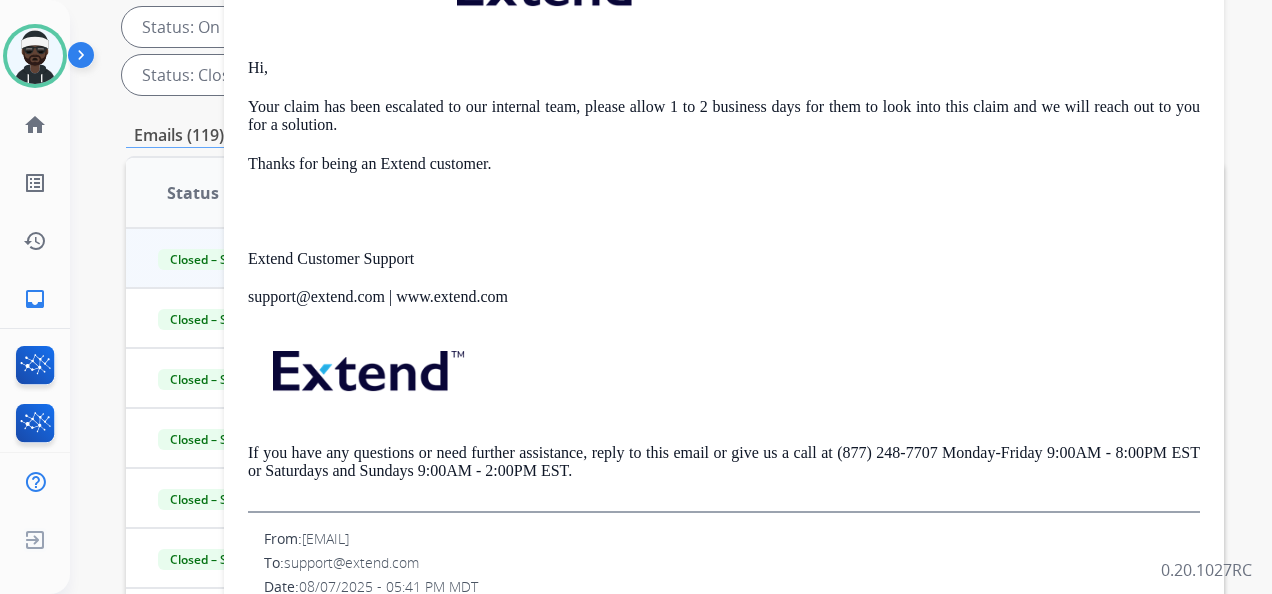 scroll, scrollTop: 0, scrollLeft: 0, axis: both 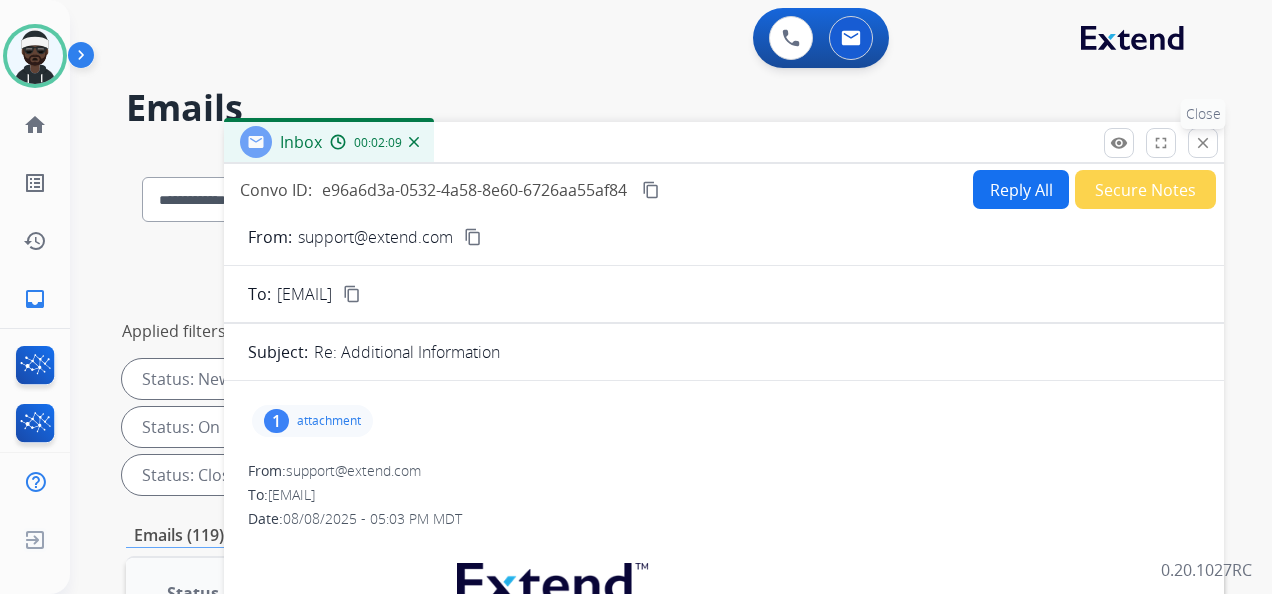 click on "close" at bounding box center (1203, 143) 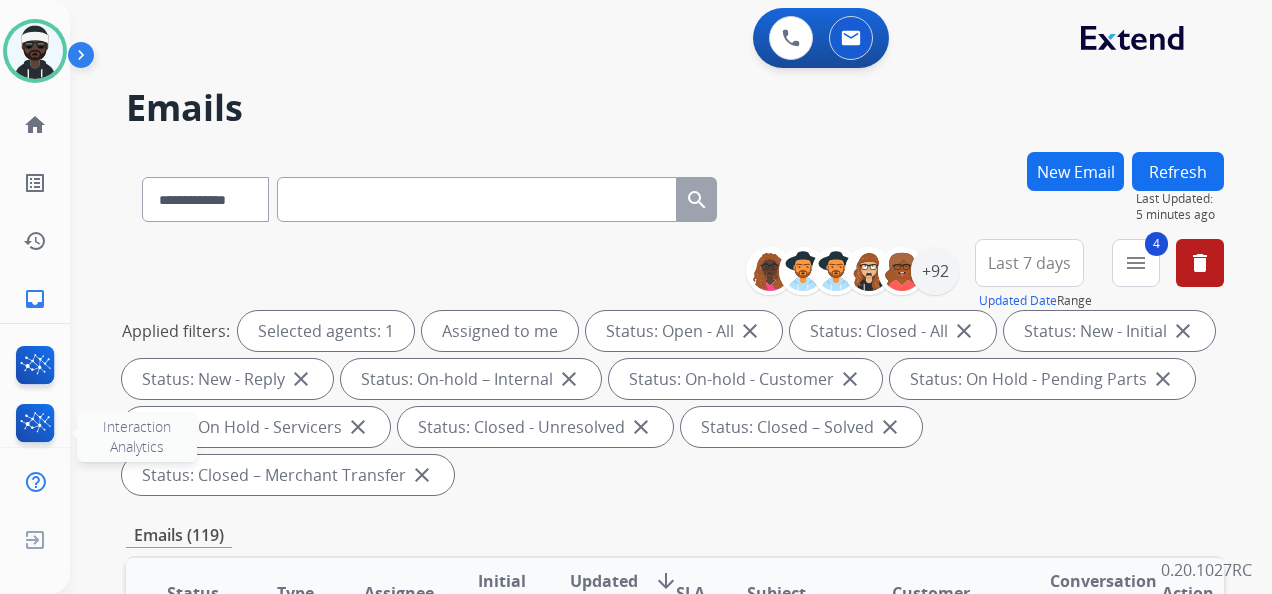 scroll, scrollTop: 7, scrollLeft: 0, axis: vertical 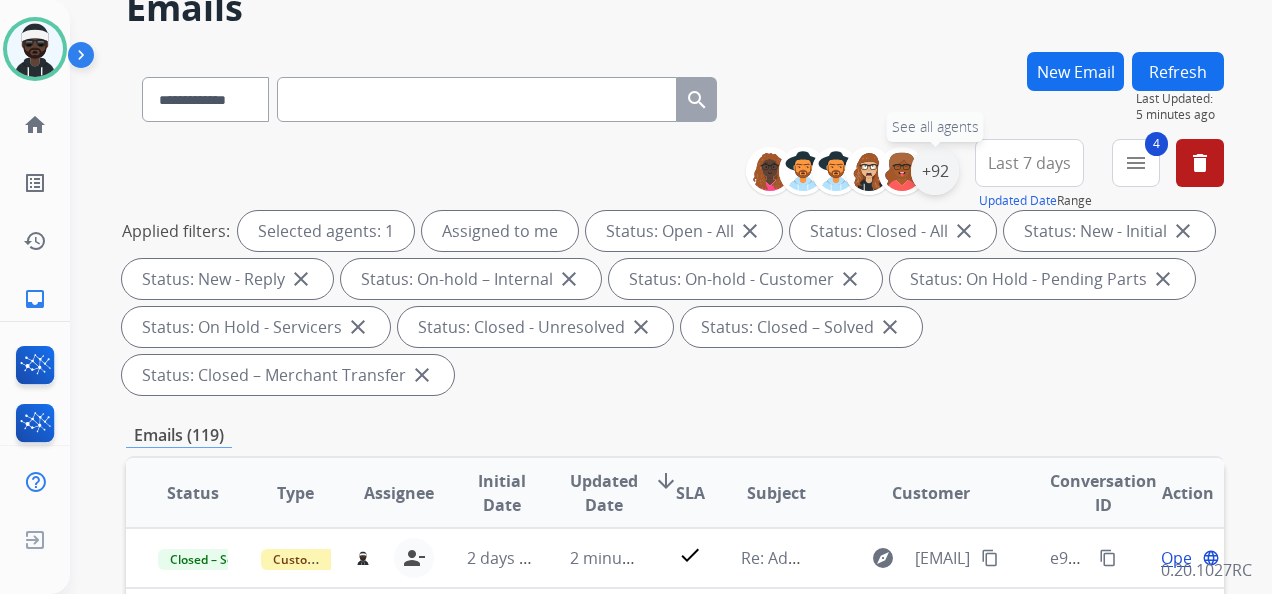 drag, startPoint x: 928, startPoint y: 170, endPoint x: 944, endPoint y: 206, distance: 39.39543 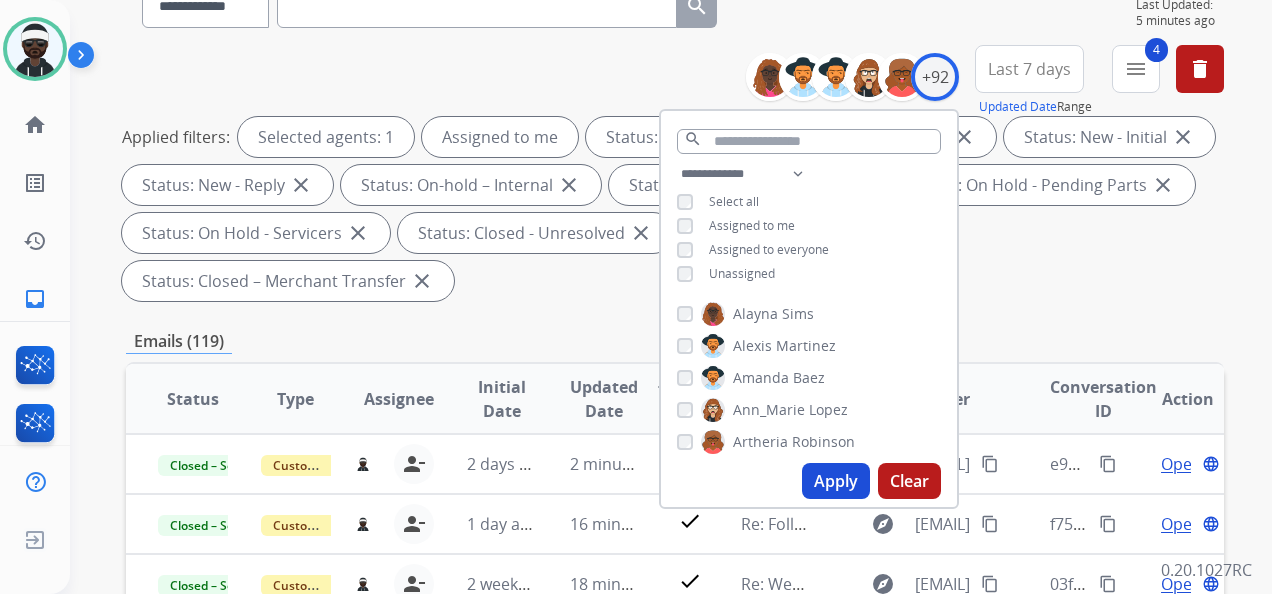 scroll, scrollTop: 200, scrollLeft: 0, axis: vertical 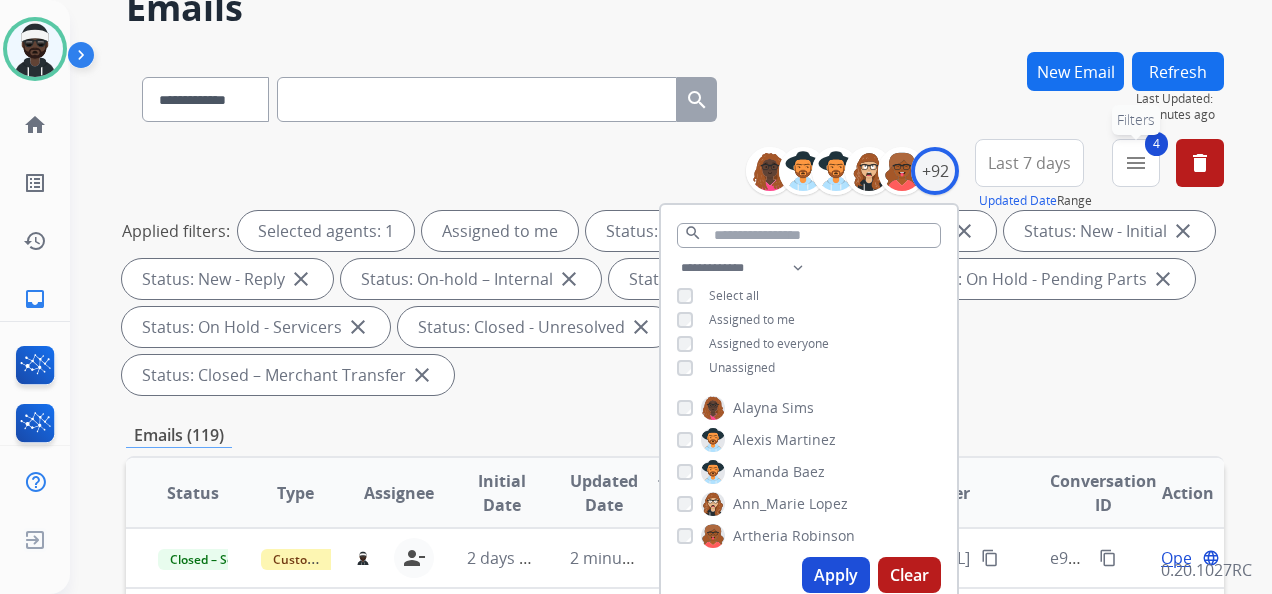 click on "4 menu  Filters" at bounding box center [1136, 163] 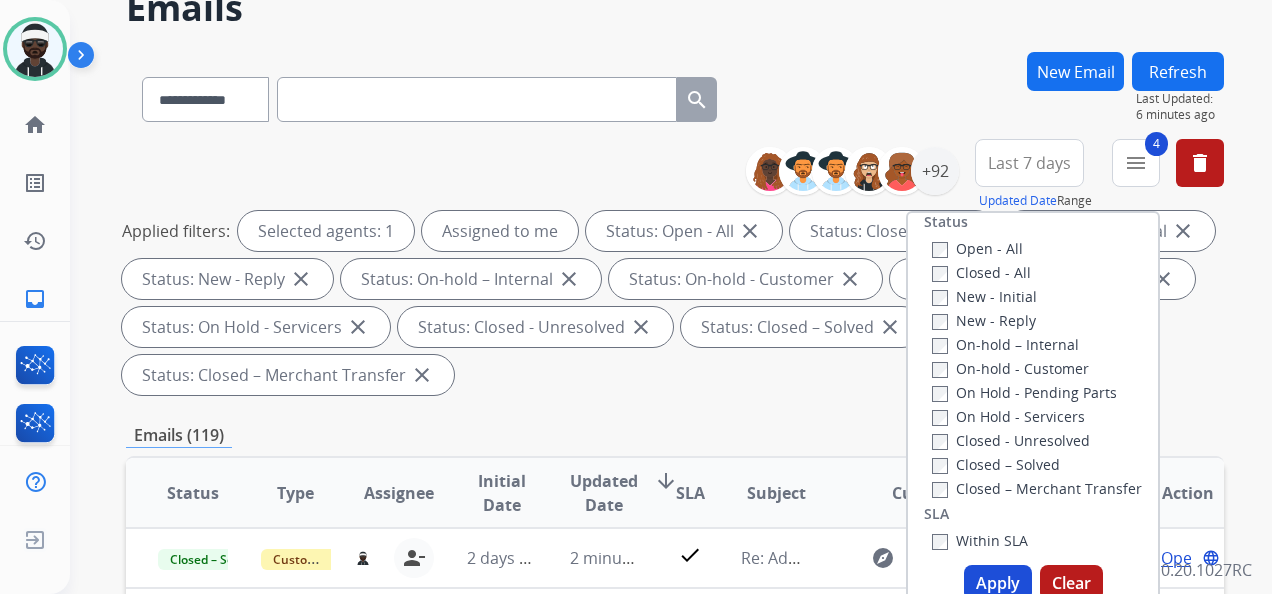 scroll, scrollTop: 300, scrollLeft: 0, axis: vertical 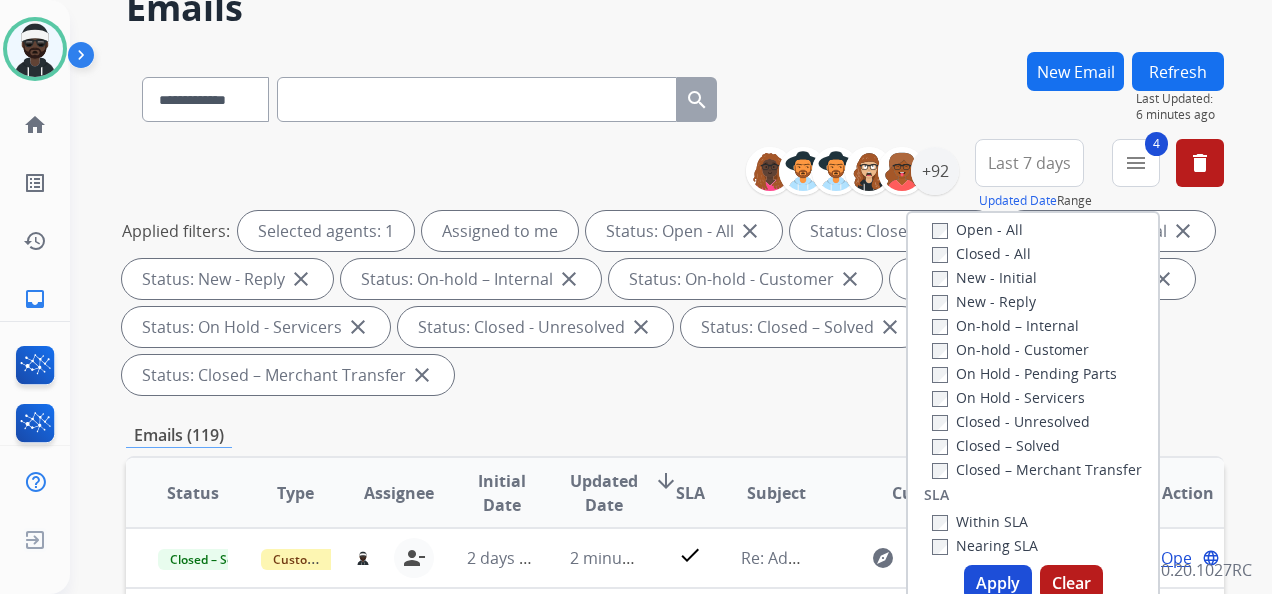 click on "Open - All" at bounding box center (977, 229) 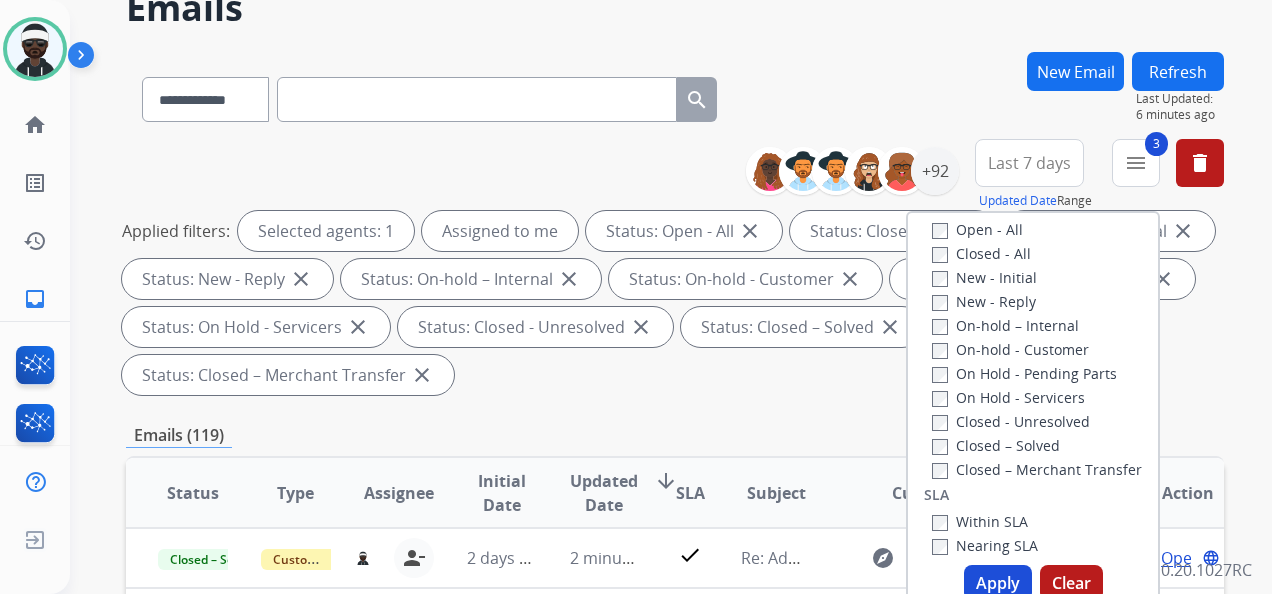 click on "New - Initial" at bounding box center [984, 277] 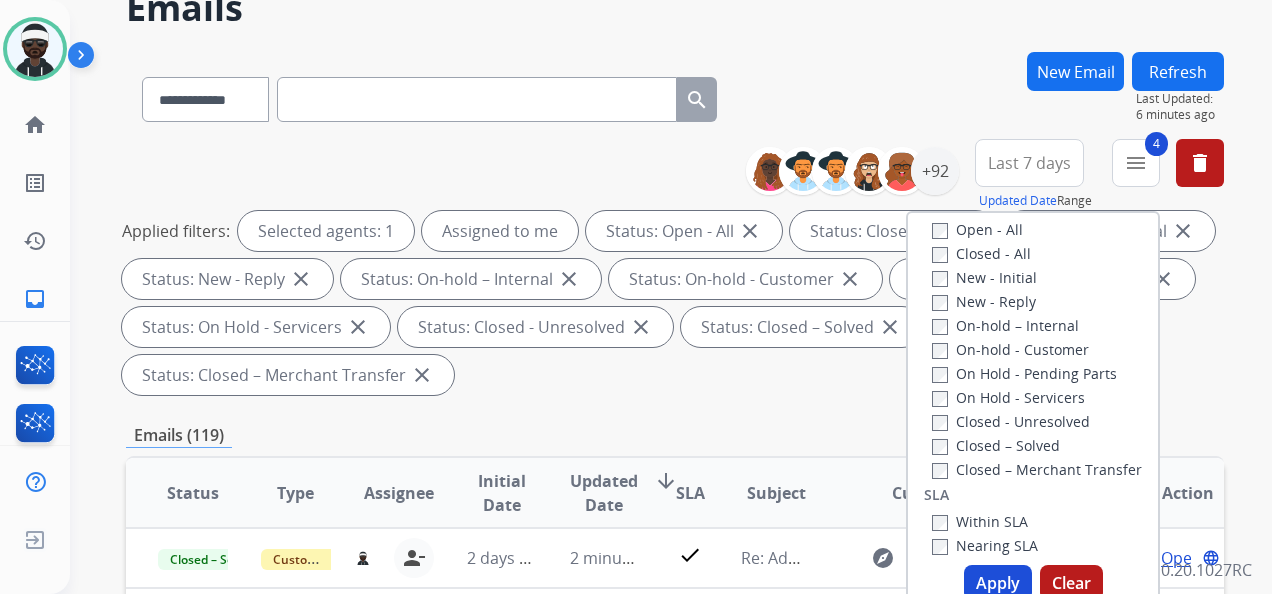 click on "Closed - All" at bounding box center [981, 253] 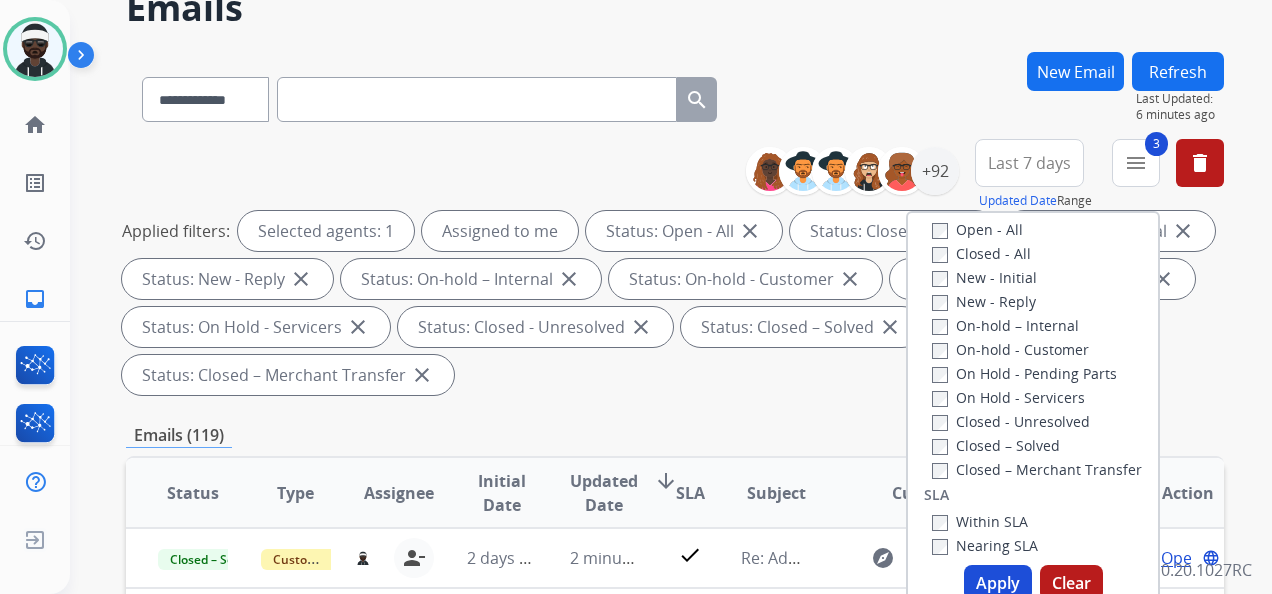 click on "New - Initial" at bounding box center (984, 277) 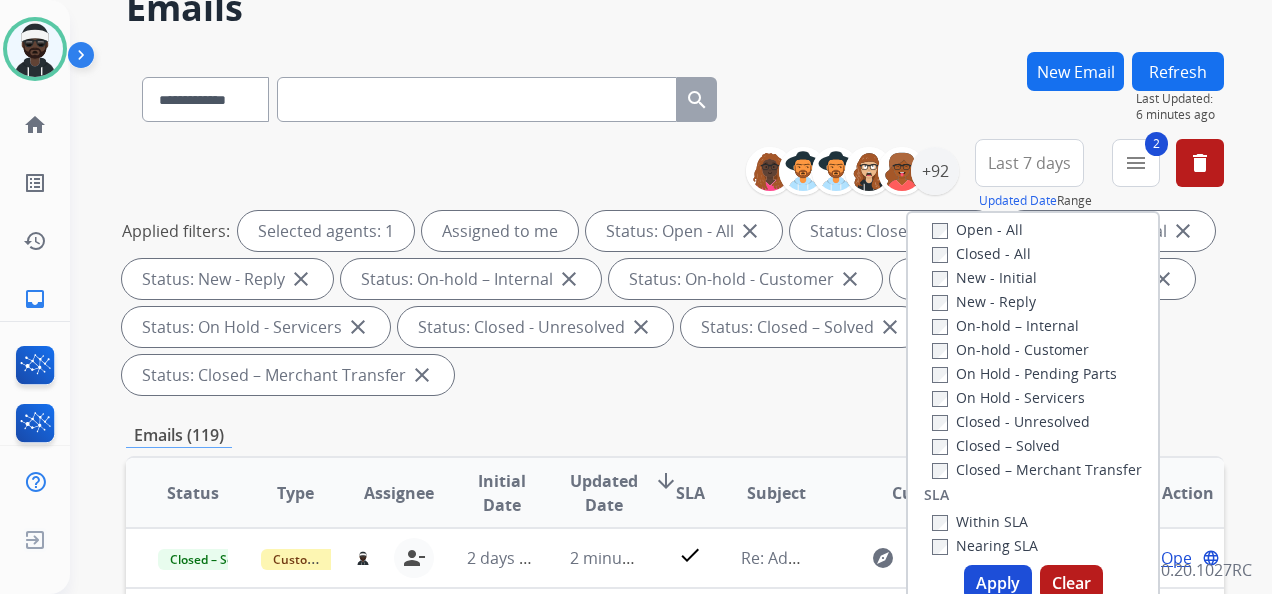 click on "New - Reply" at bounding box center [984, 301] 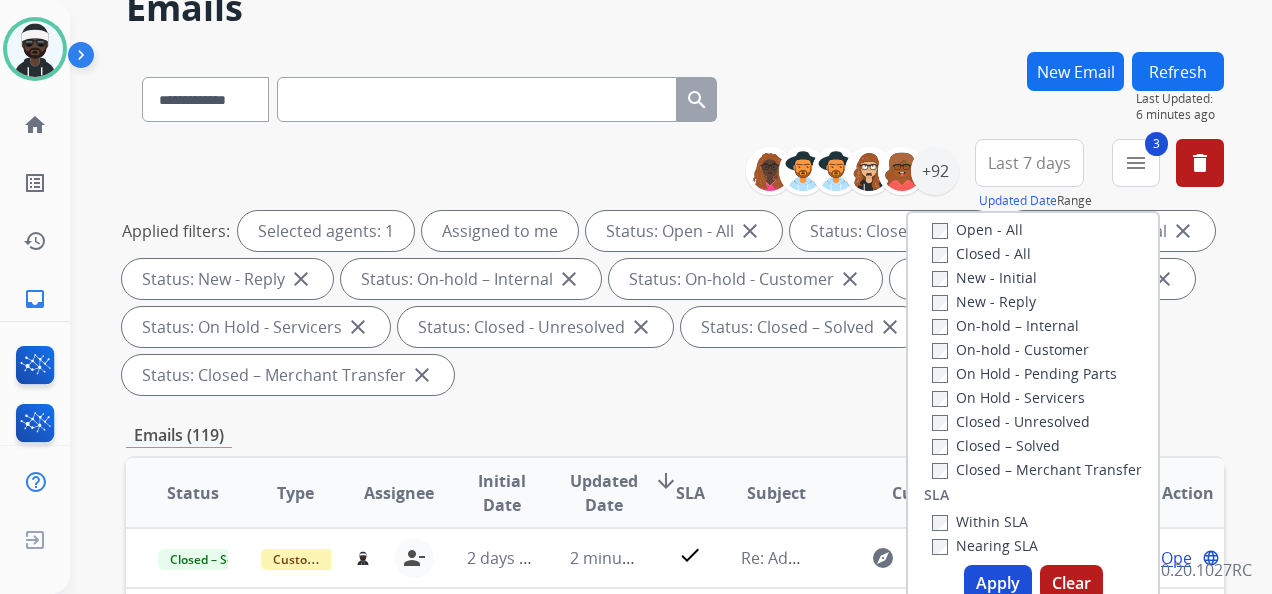 click on "New - Initial" at bounding box center (984, 277) 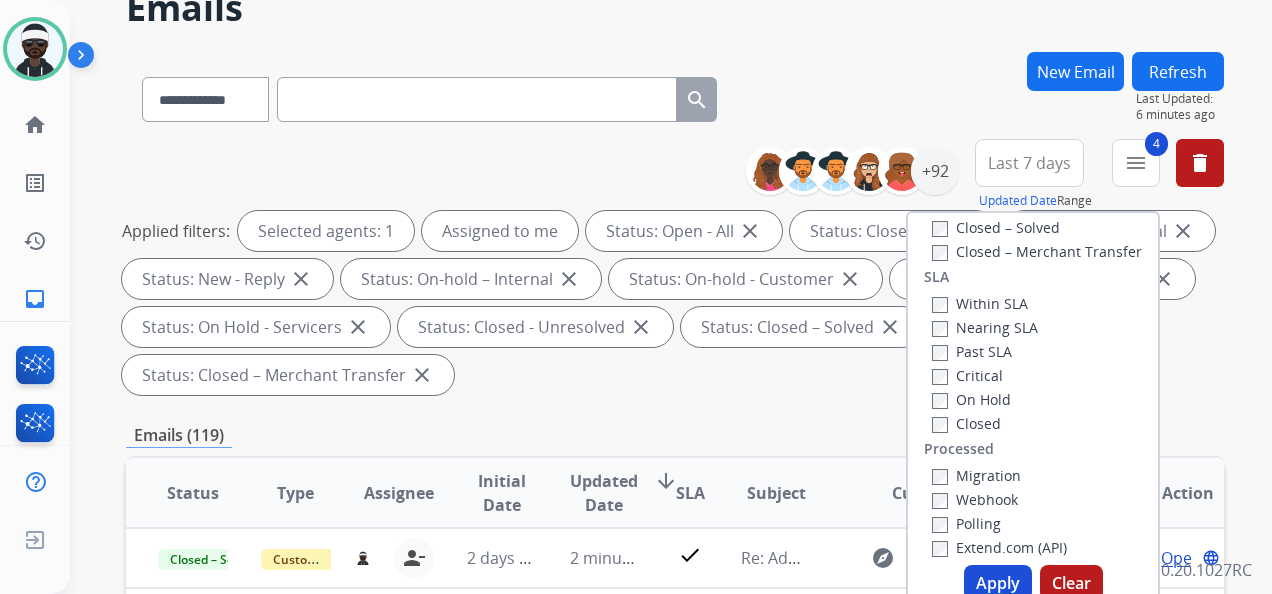 scroll, scrollTop: 528, scrollLeft: 0, axis: vertical 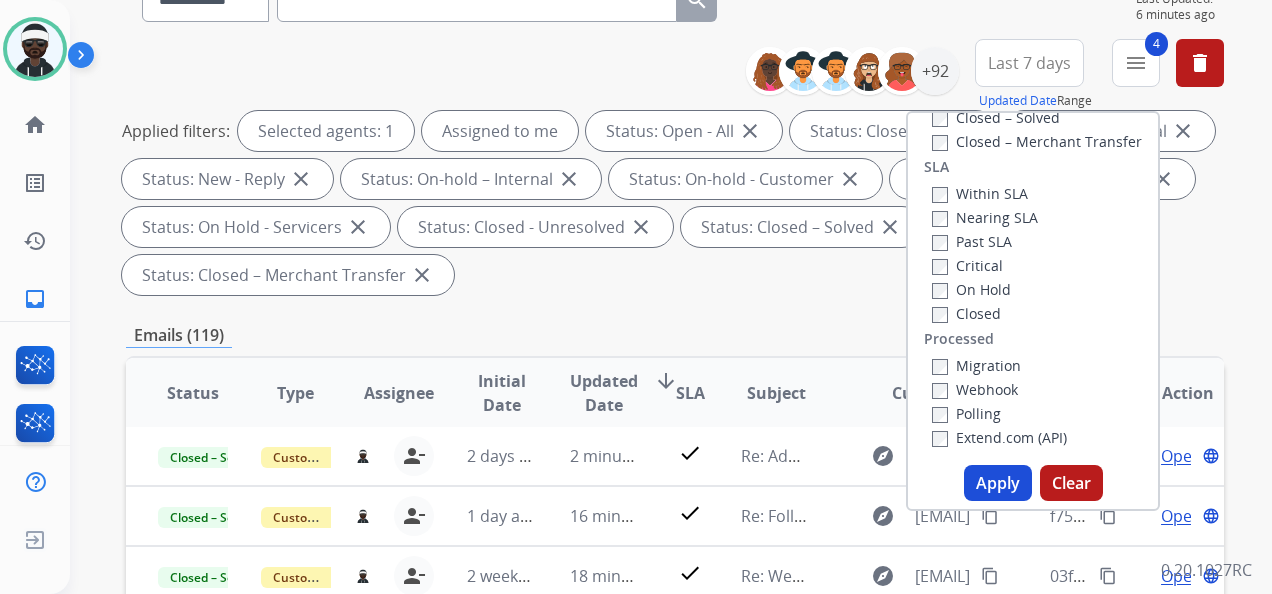 click on "Apply" at bounding box center (998, 483) 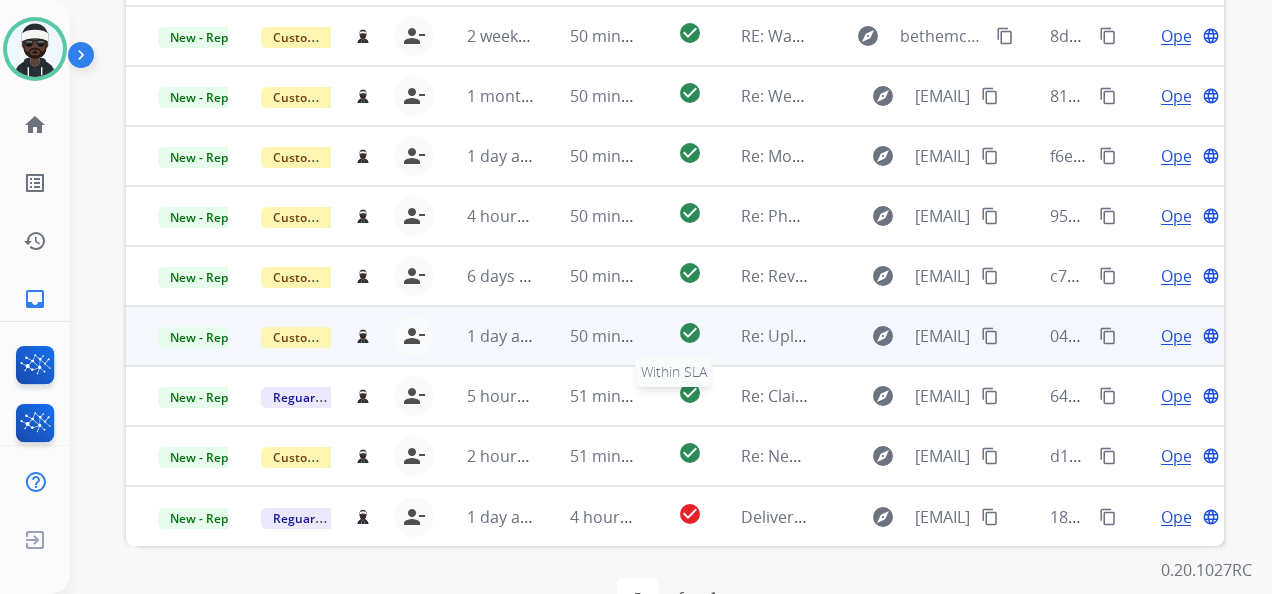 scroll, scrollTop: 592, scrollLeft: 0, axis: vertical 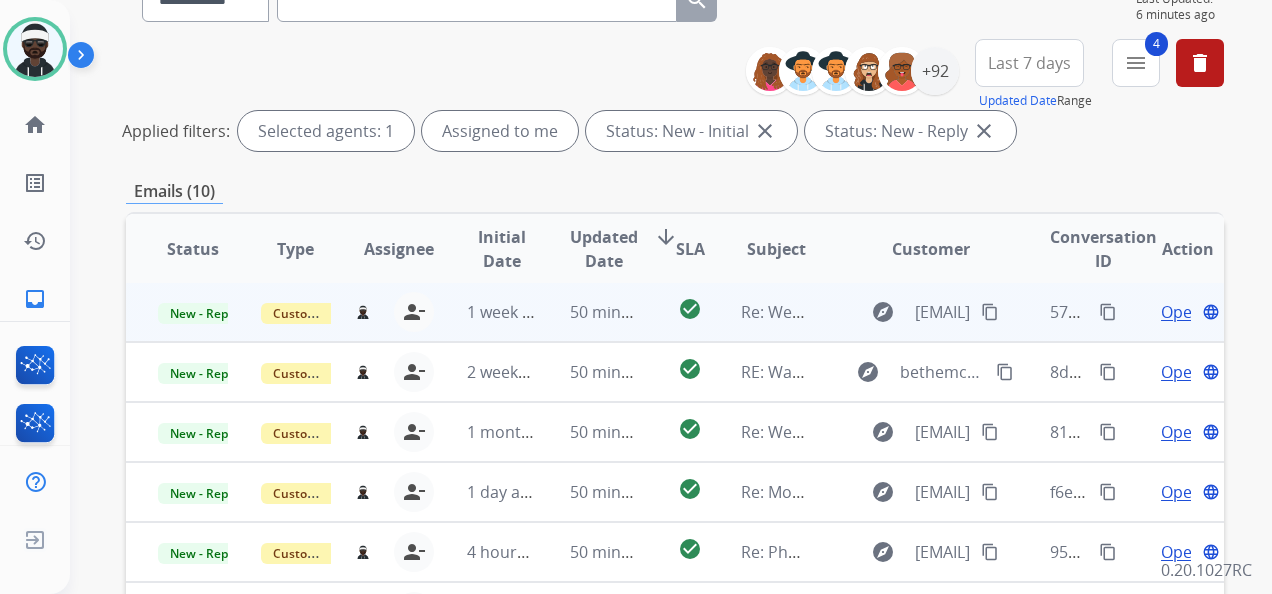 click on "Open" at bounding box center (1181, 312) 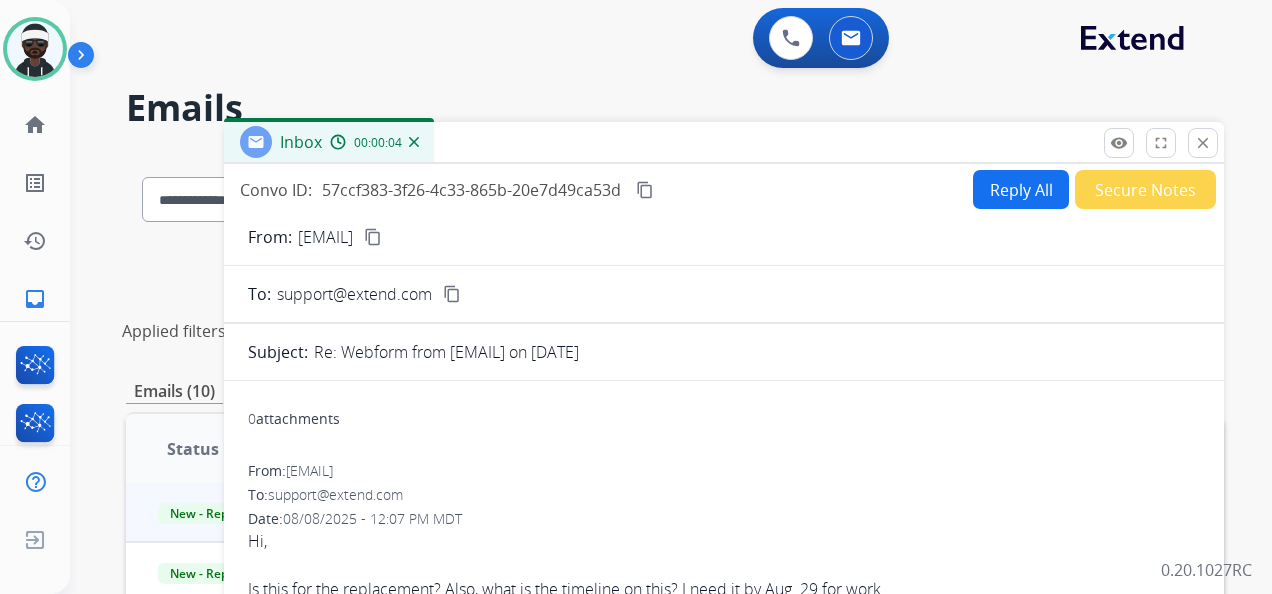 click on "content_copy" at bounding box center [373, 237] 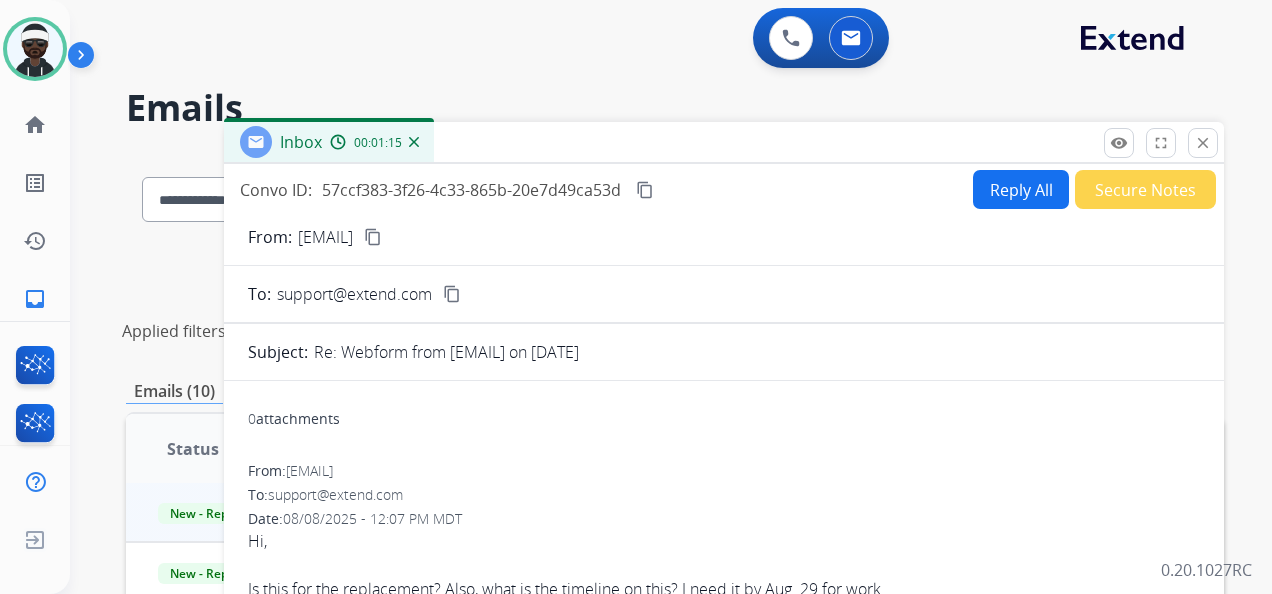 scroll, scrollTop: 100, scrollLeft: 0, axis: vertical 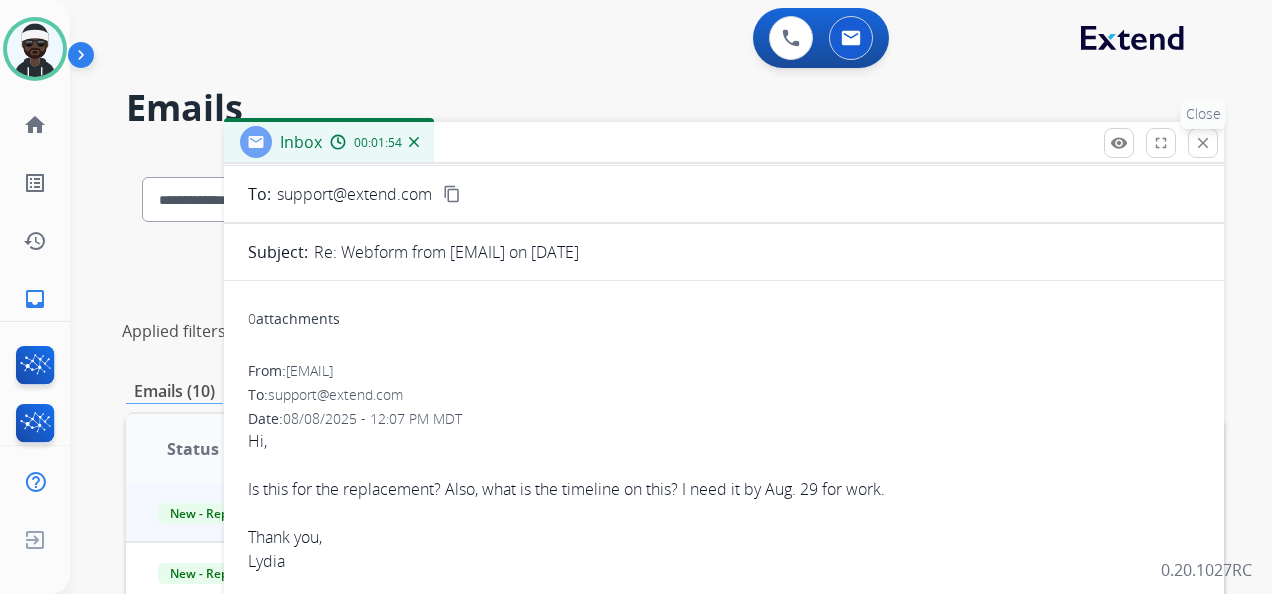 click on "close Close" at bounding box center [1203, 143] 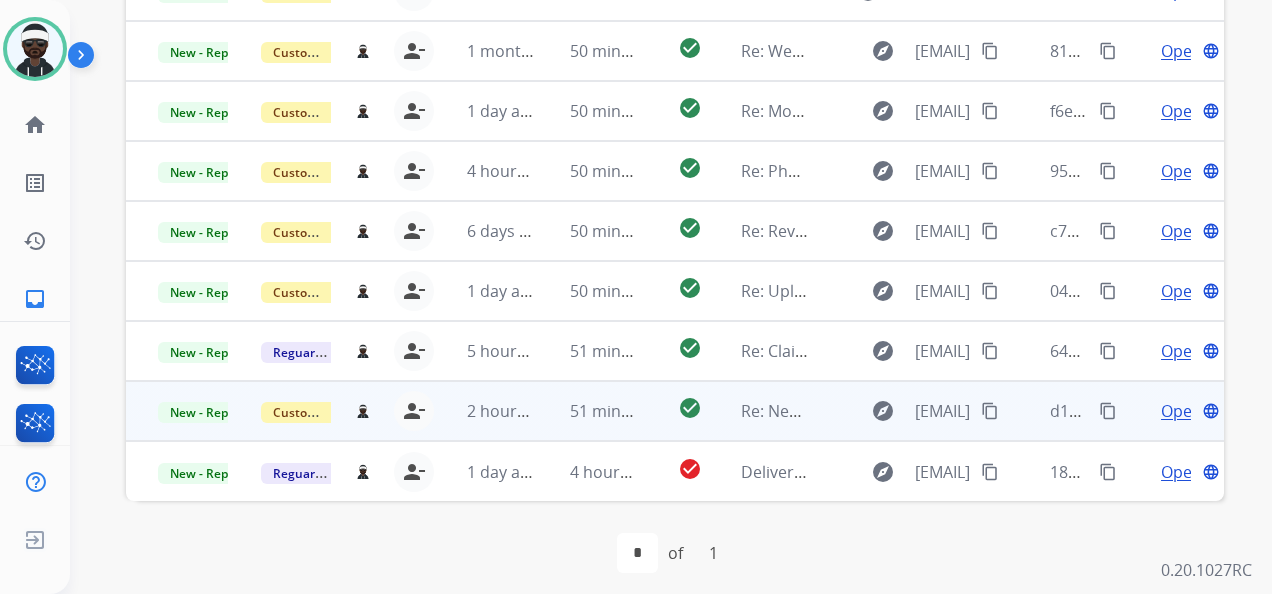 scroll, scrollTop: 592, scrollLeft: 0, axis: vertical 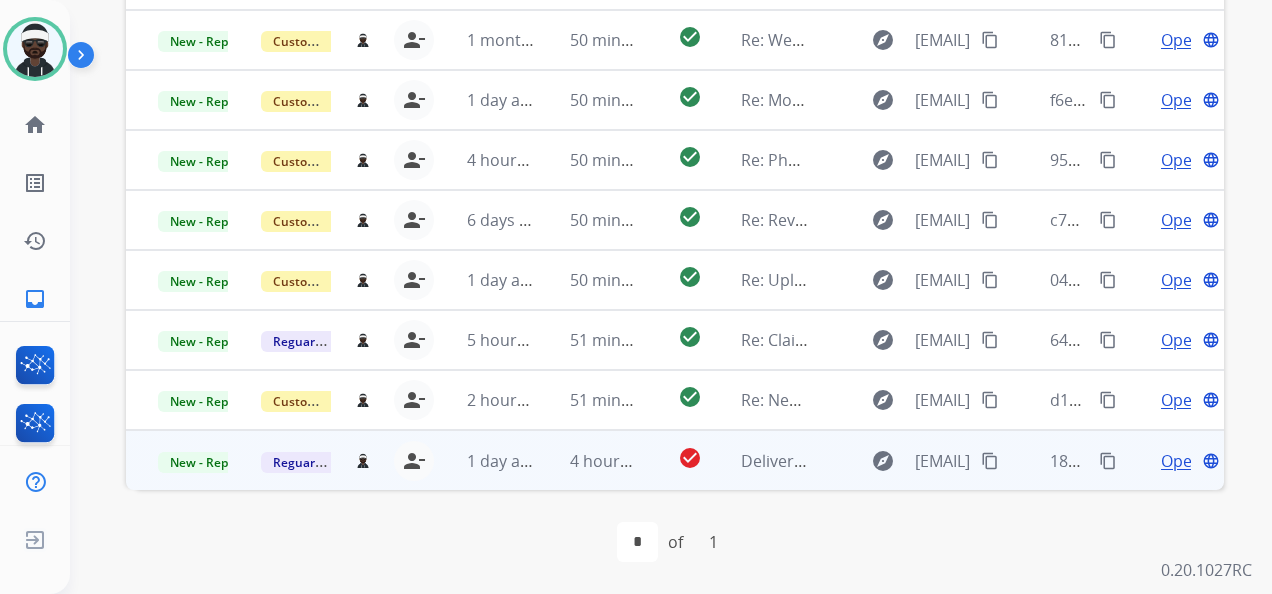 click on "Open" at bounding box center (1181, 461) 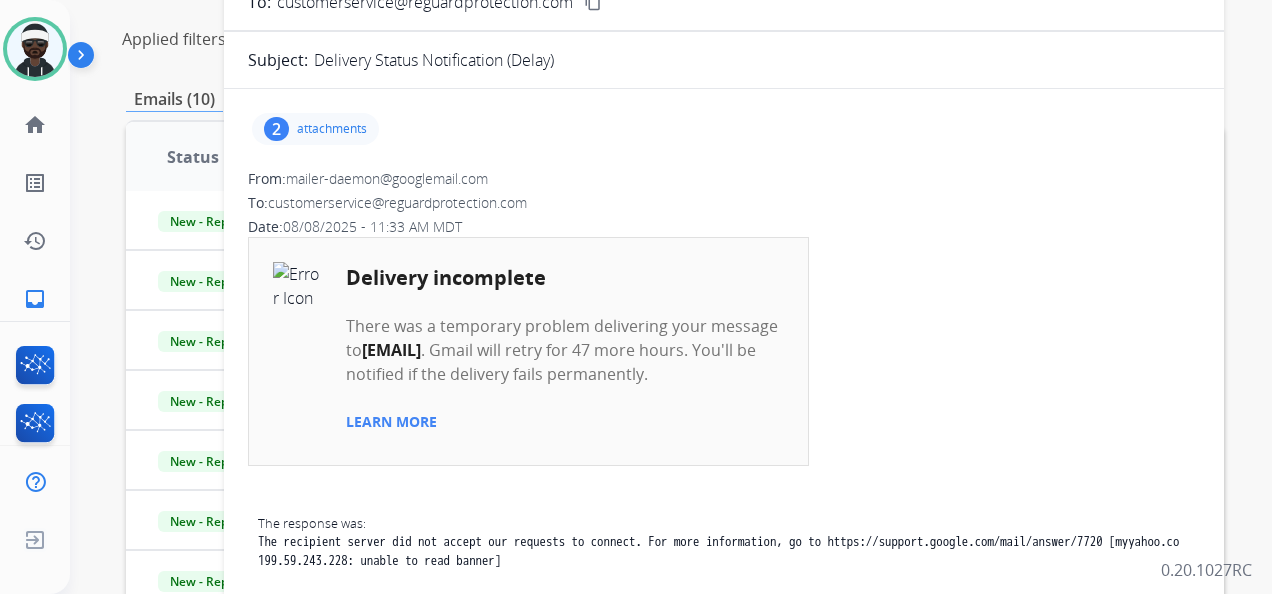 scroll, scrollTop: 92, scrollLeft: 0, axis: vertical 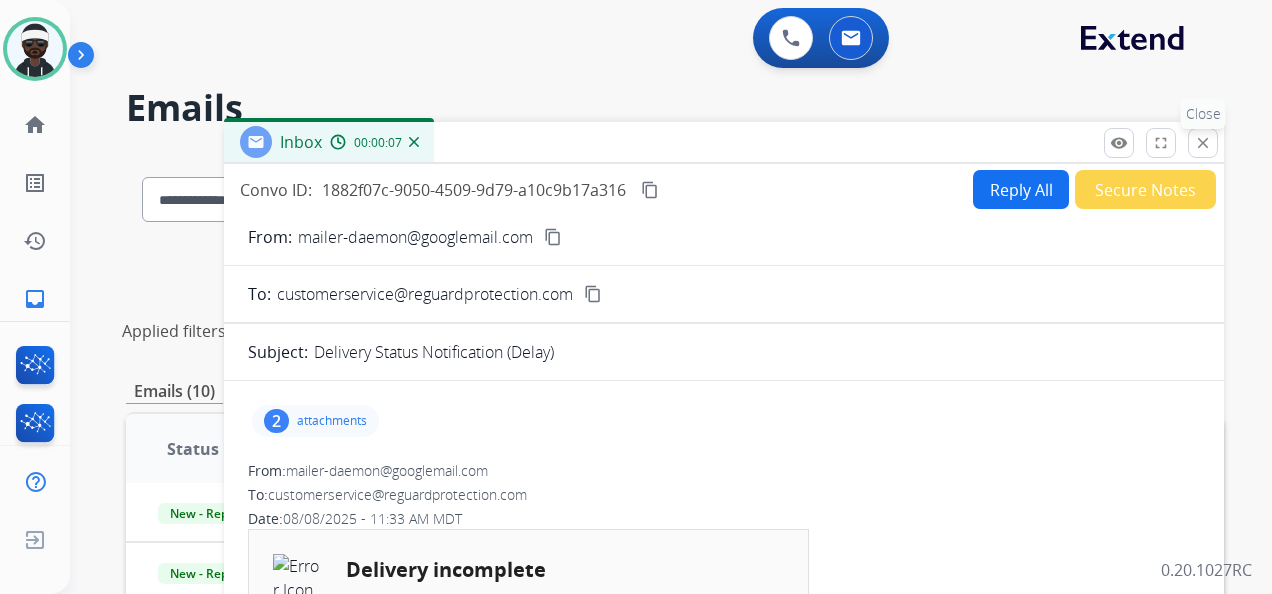 click on "close" at bounding box center [1203, 143] 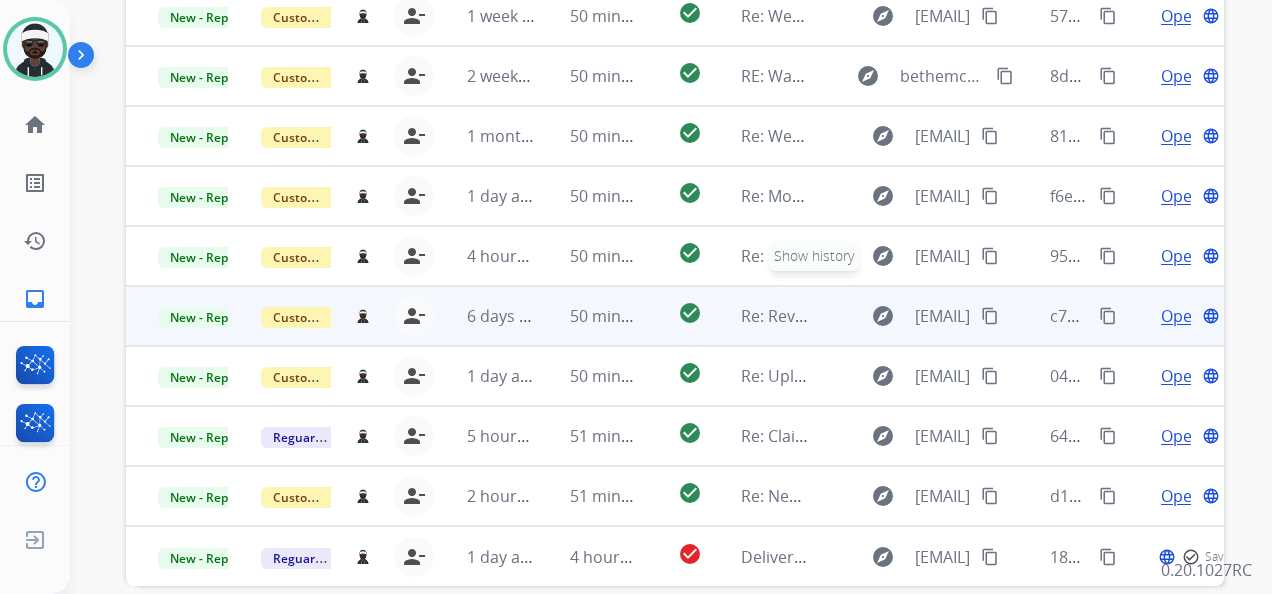 scroll, scrollTop: 500, scrollLeft: 0, axis: vertical 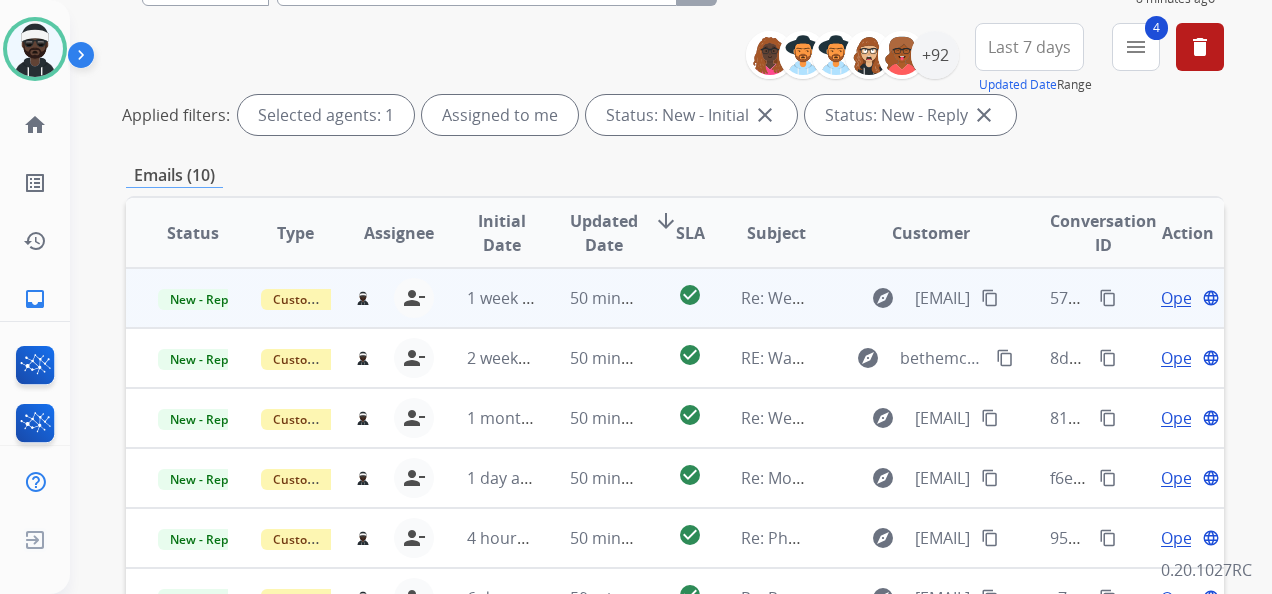 click on "Open" at bounding box center (1181, 298) 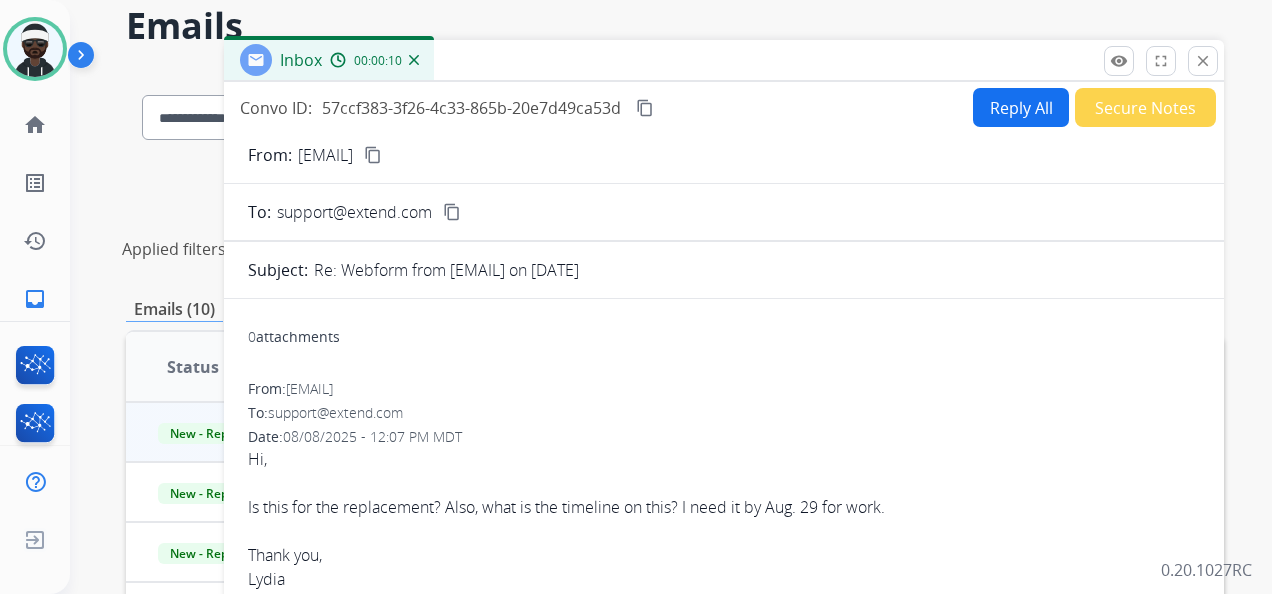 scroll, scrollTop: 0, scrollLeft: 0, axis: both 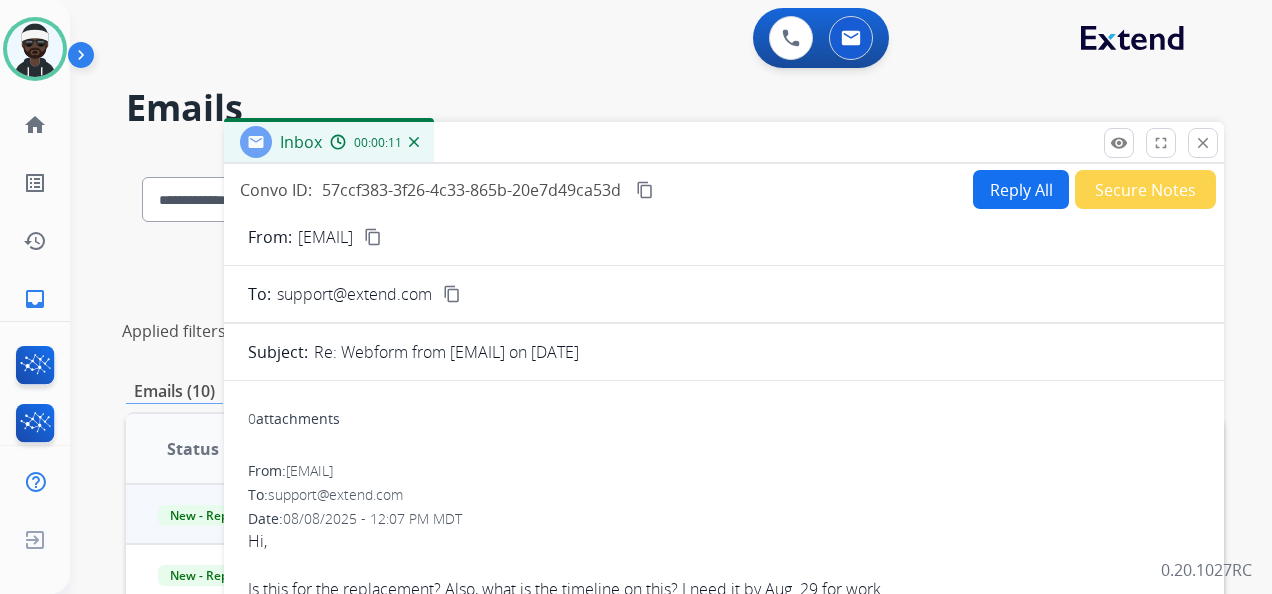 click on "Reply All" at bounding box center (1021, 189) 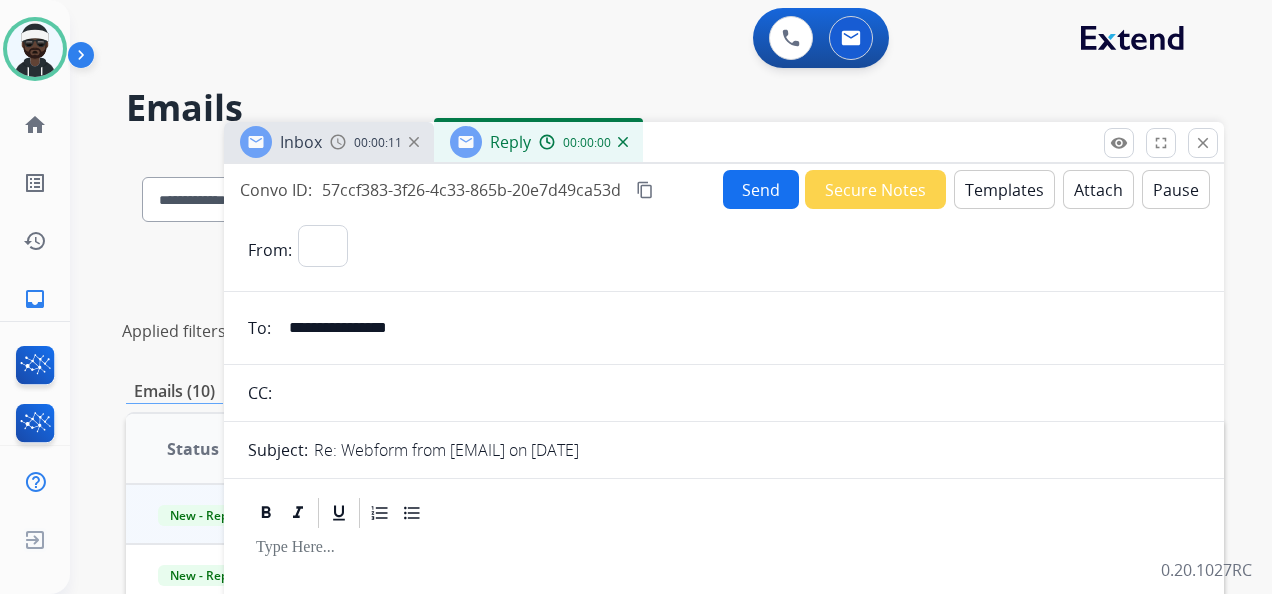 select on "**********" 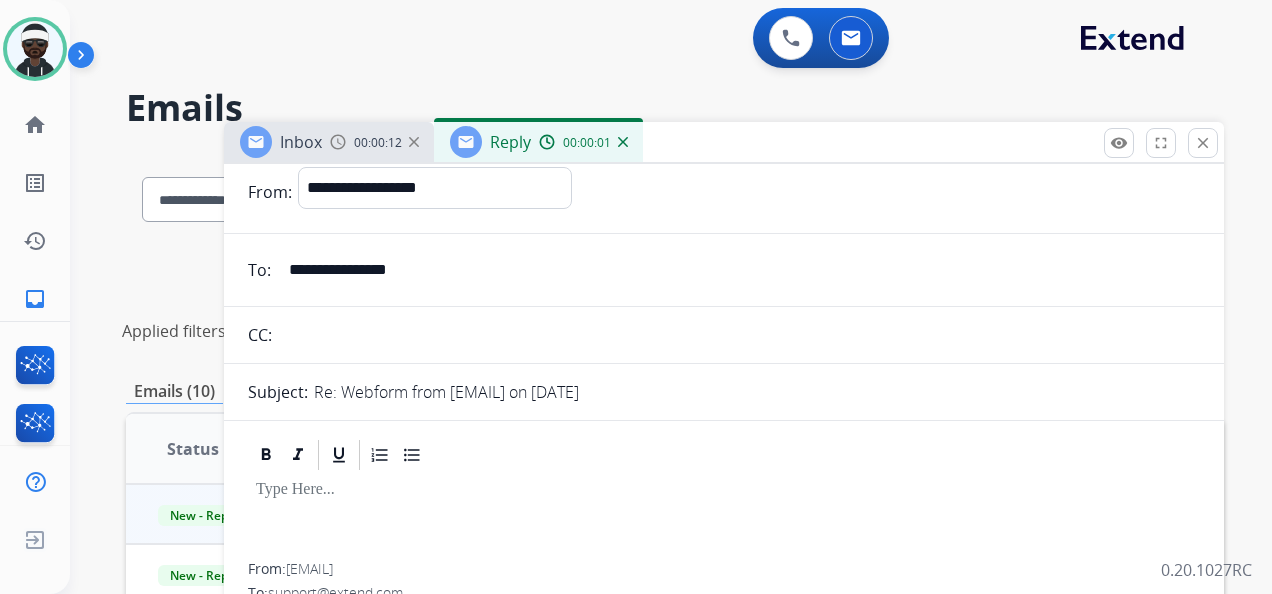 scroll, scrollTop: 100, scrollLeft: 0, axis: vertical 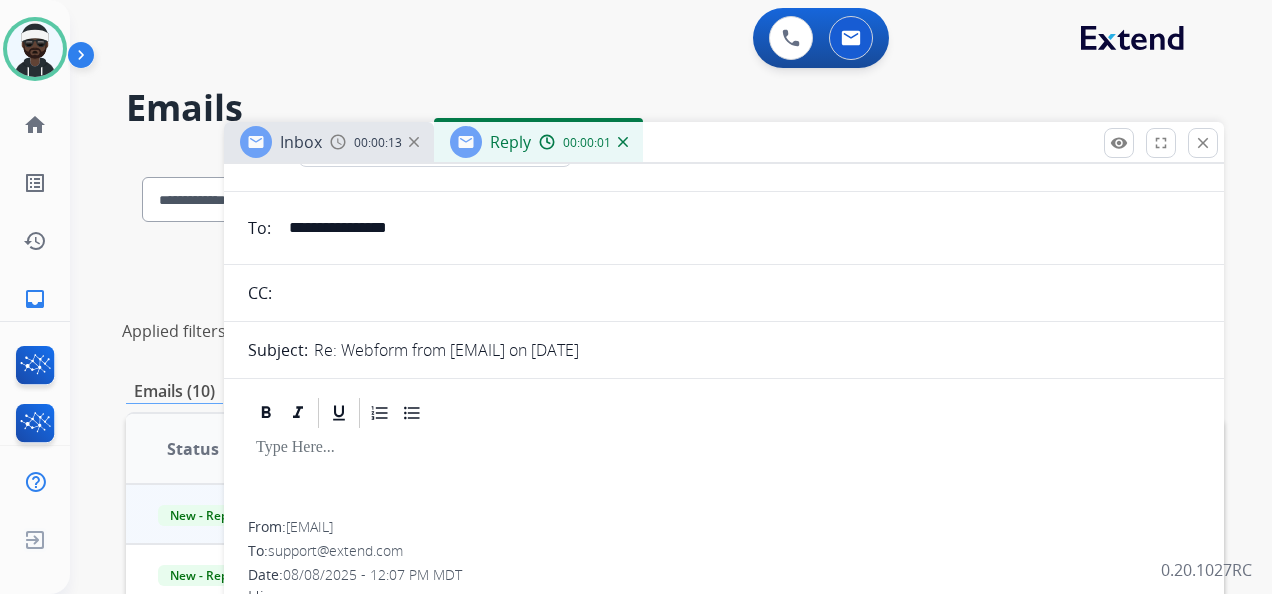 click at bounding box center [724, 448] 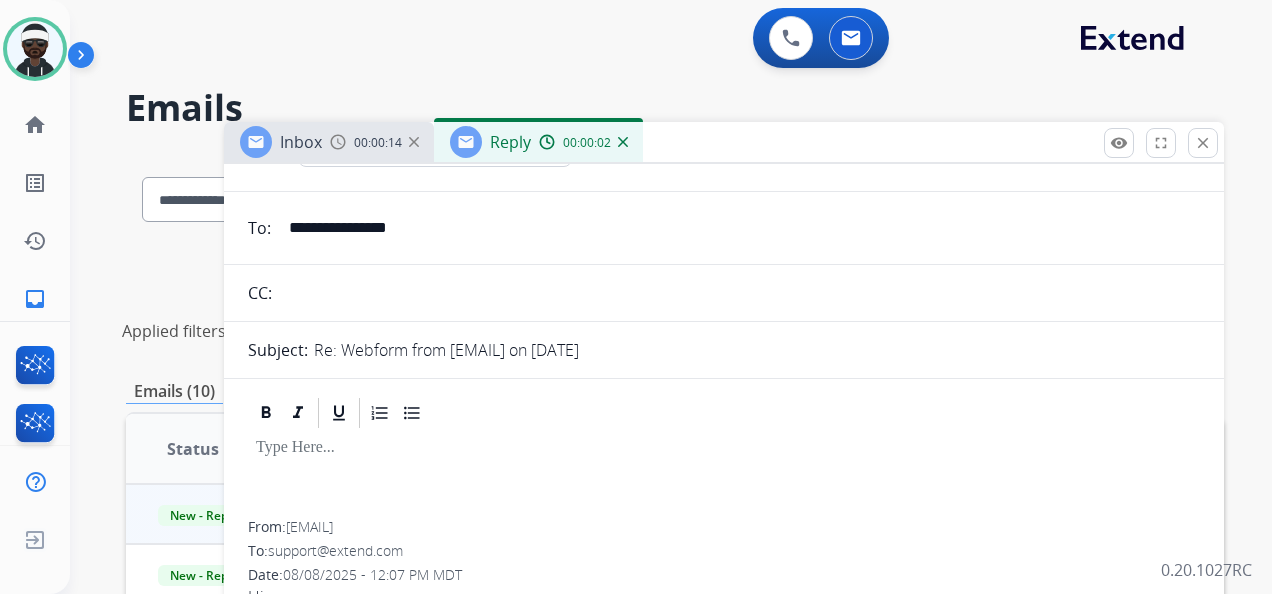 type 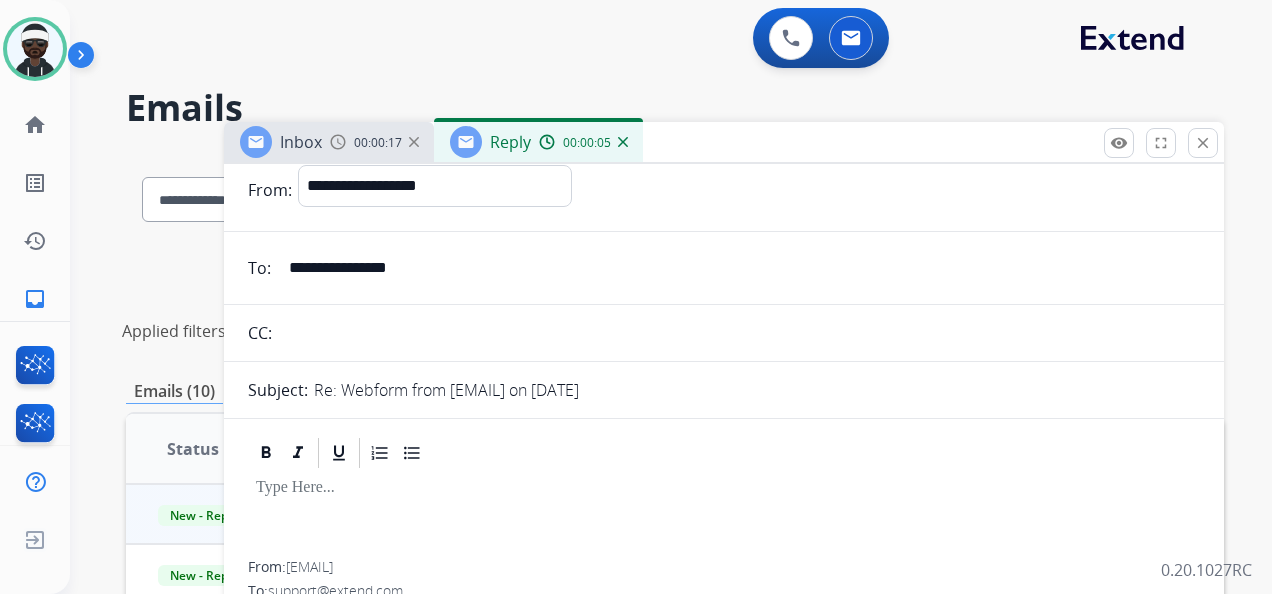 scroll, scrollTop: 0, scrollLeft: 0, axis: both 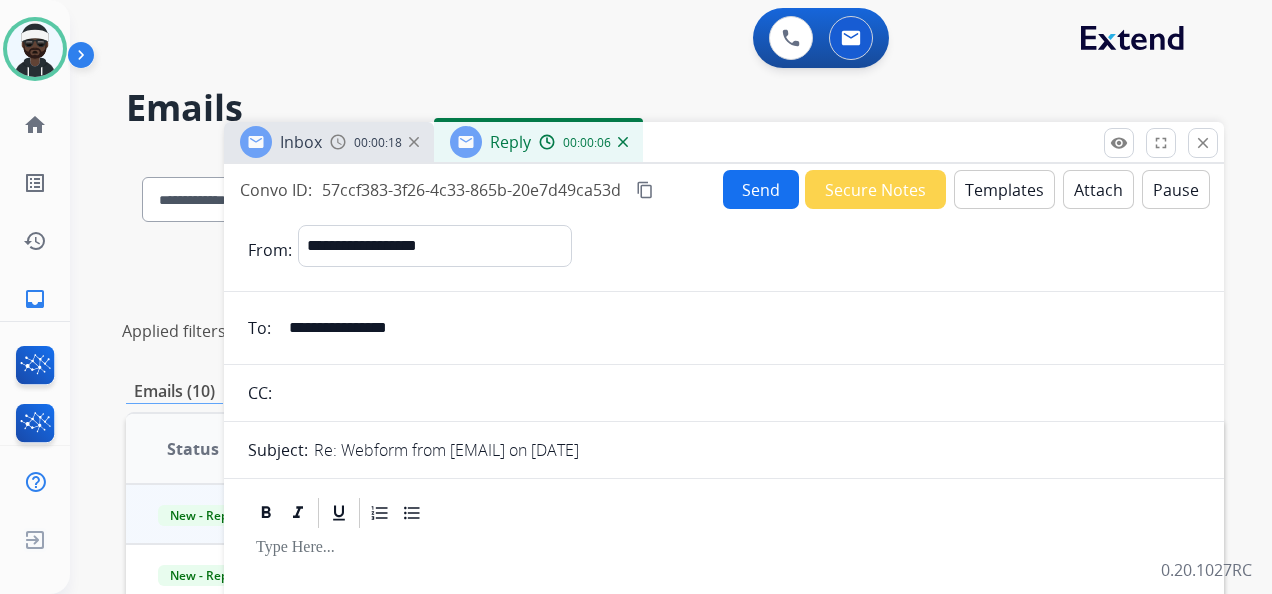 click on "Templates" at bounding box center [1004, 189] 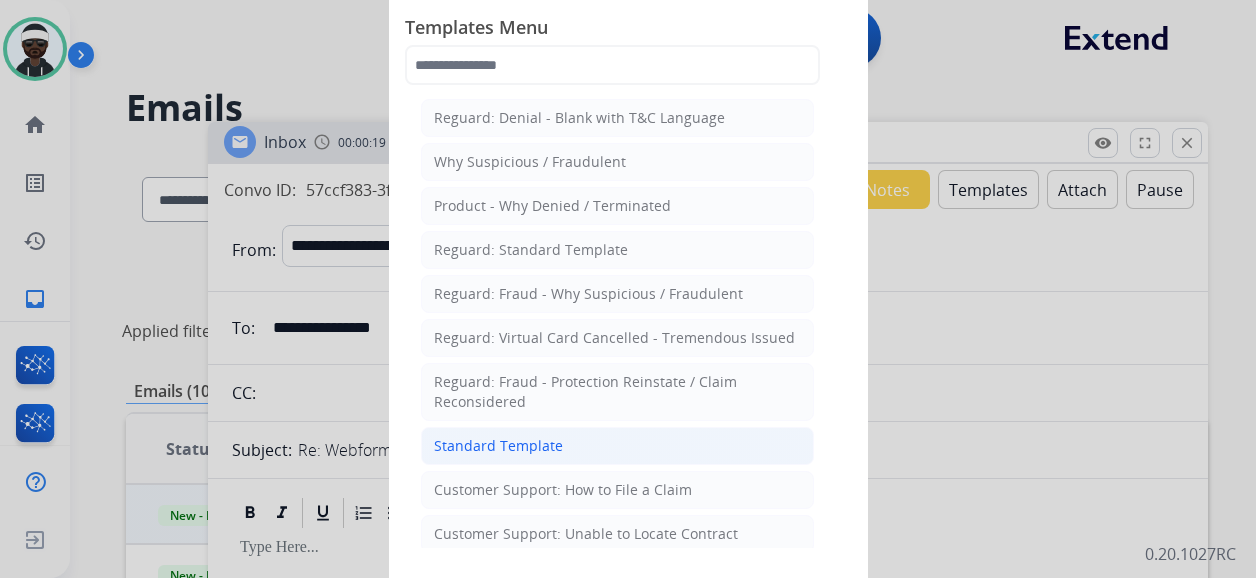 click on "Standard Template" 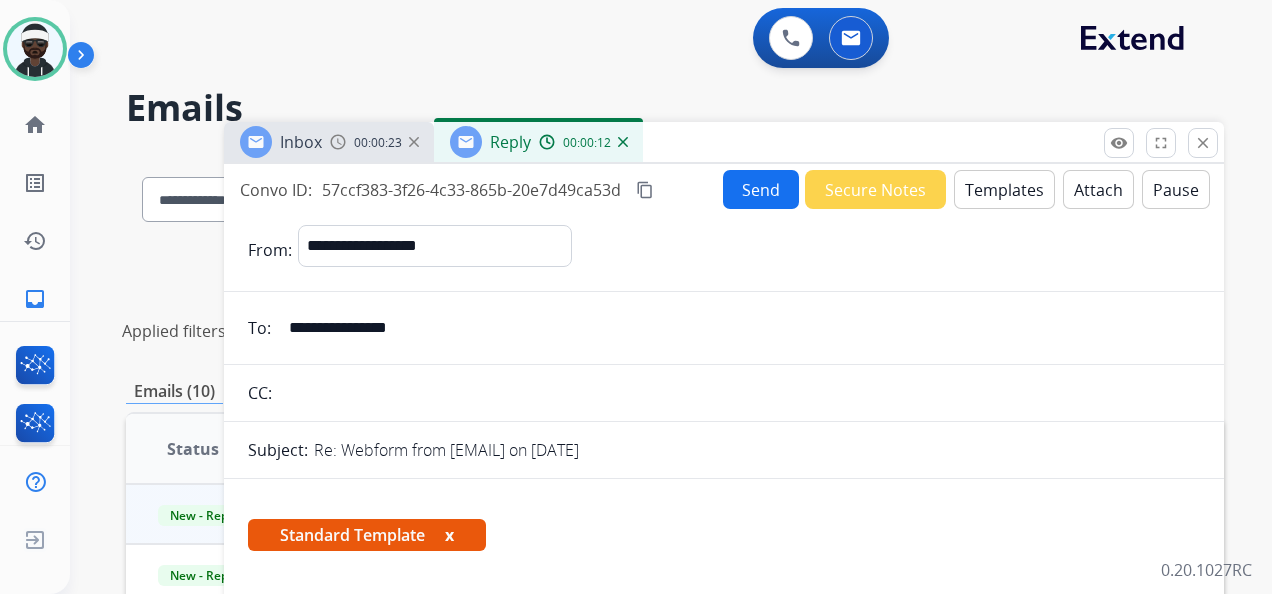click on "x" at bounding box center (449, 535) 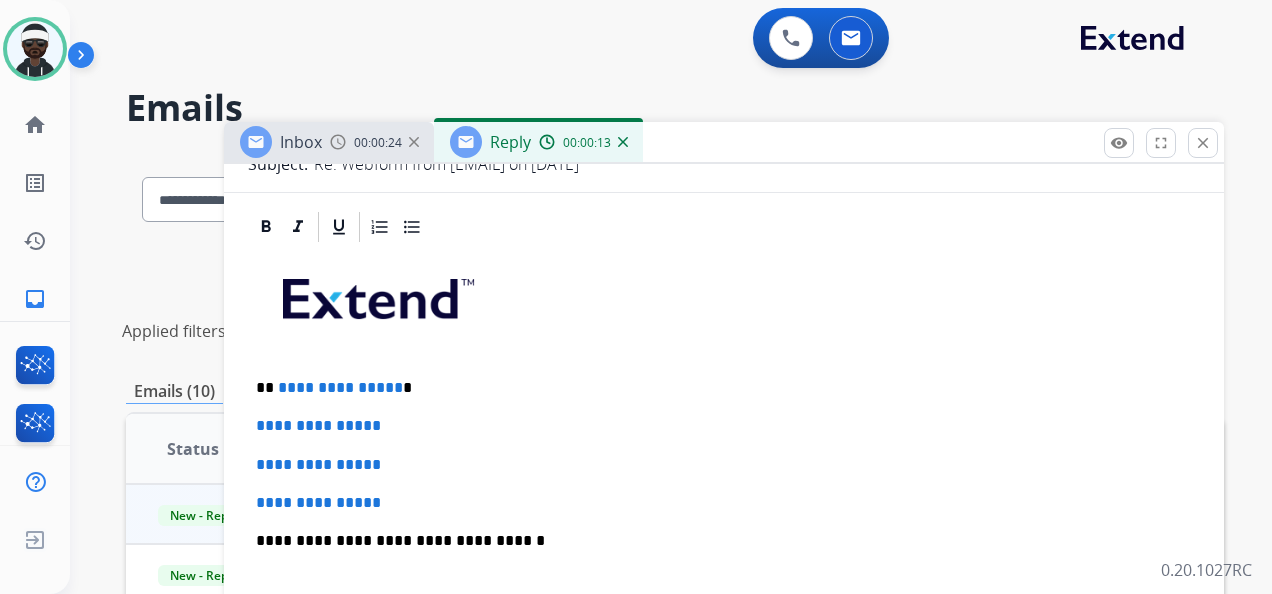 scroll, scrollTop: 300, scrollLeft: 0, axis: vertical 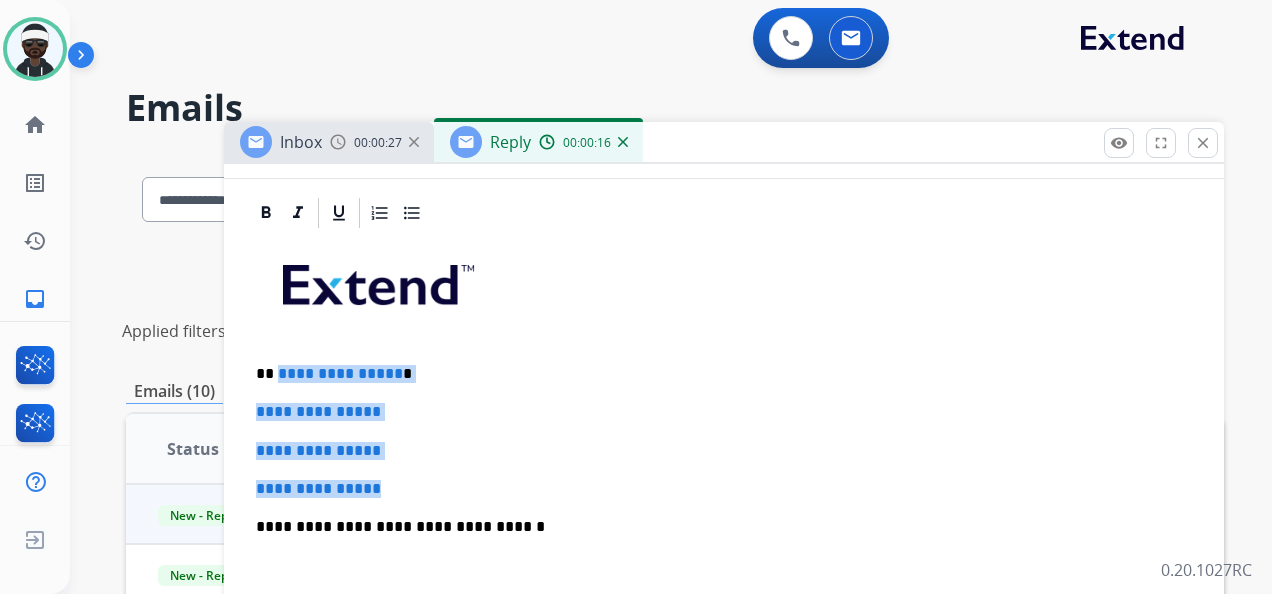 drag, startPoint x: 276, startPoint y: 371, endPoint x: 397, endPoint y: 480, distance: 162.85576 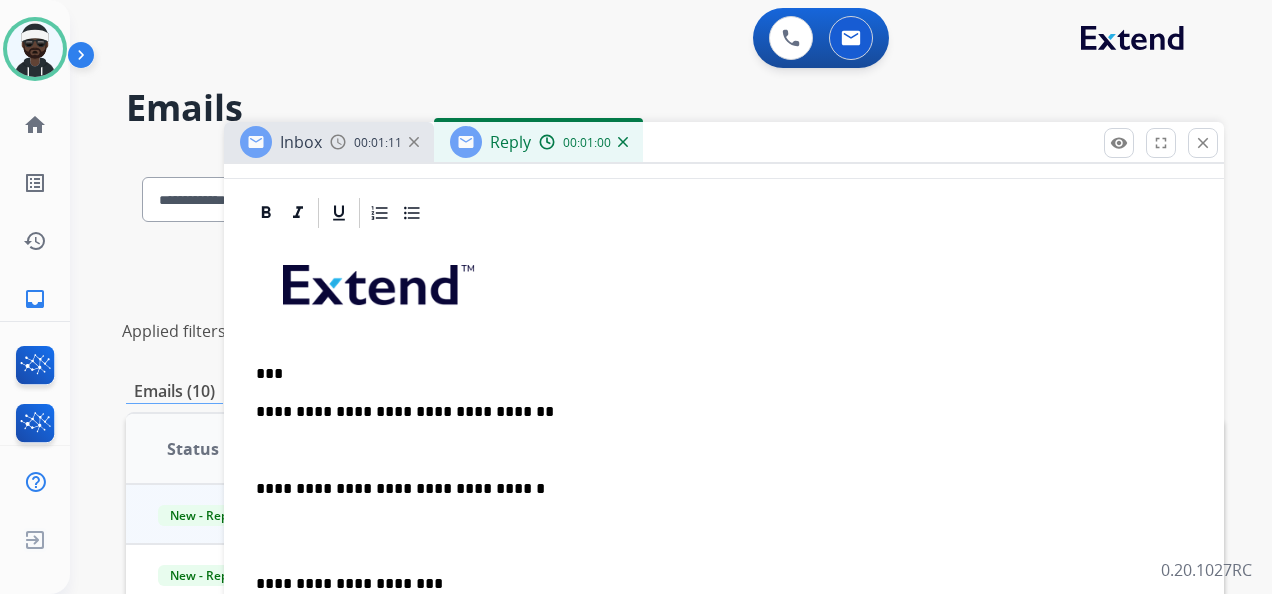 click on "**********" at bounding box center [724, 555] 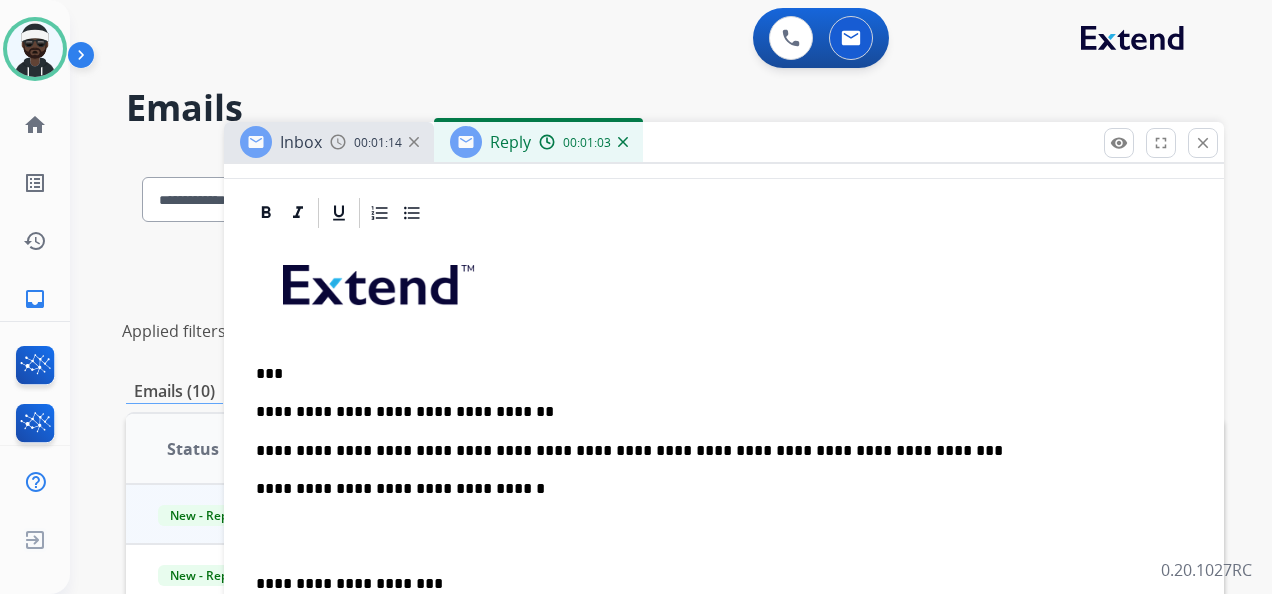 click on "**********" at bounding box center (716, 451) 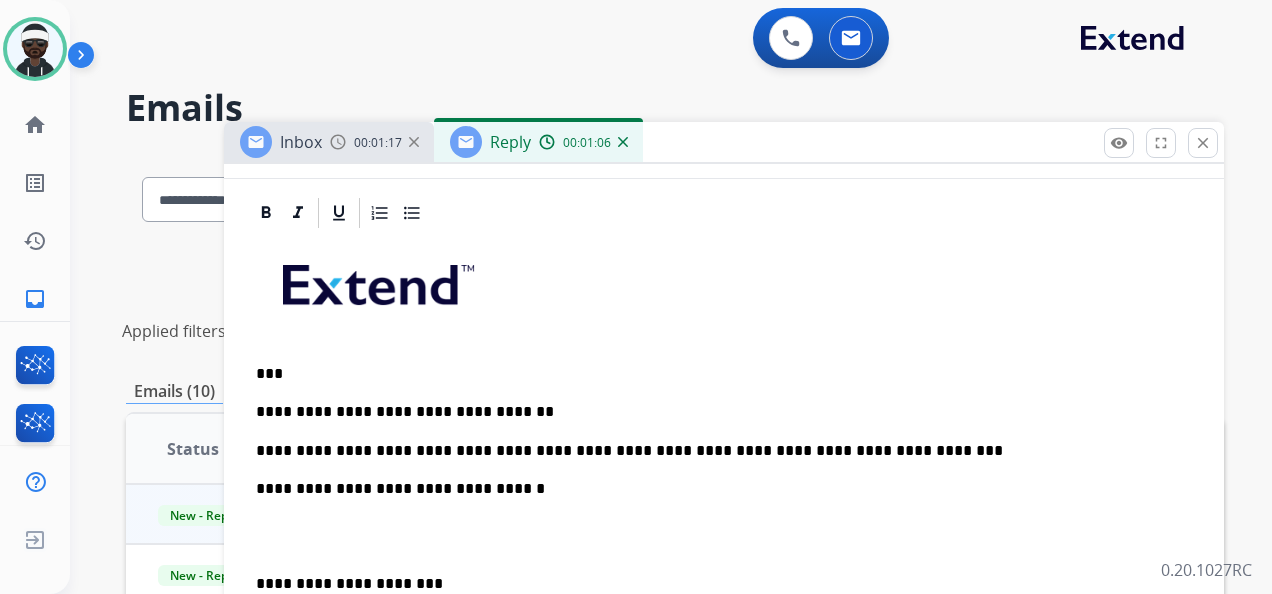 click on "**********" at bounding box center (716, 451) 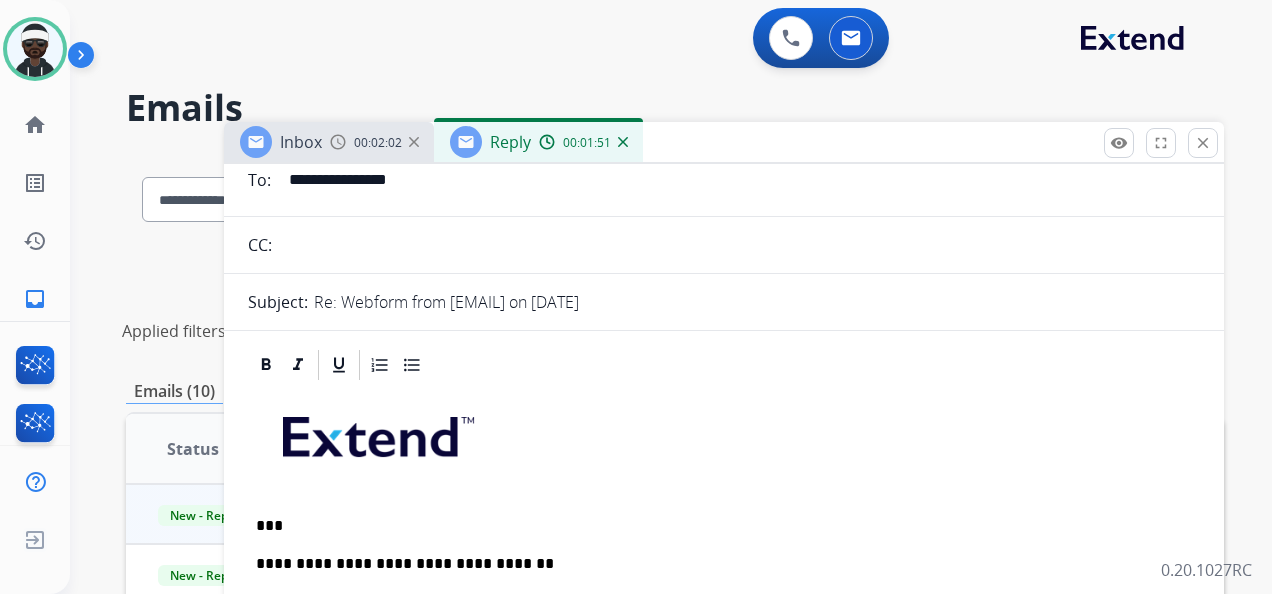 scroll, scrollTop: 0, scrollLeft: 0, axis: both 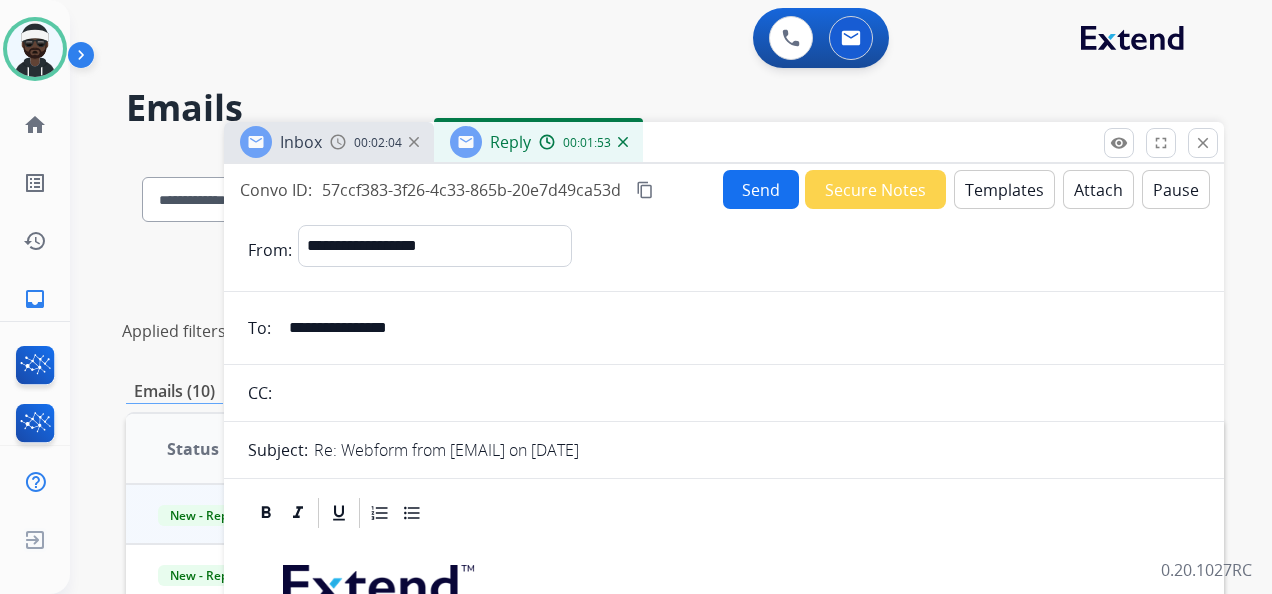 click on "Send" at bounding box center (761, 189) 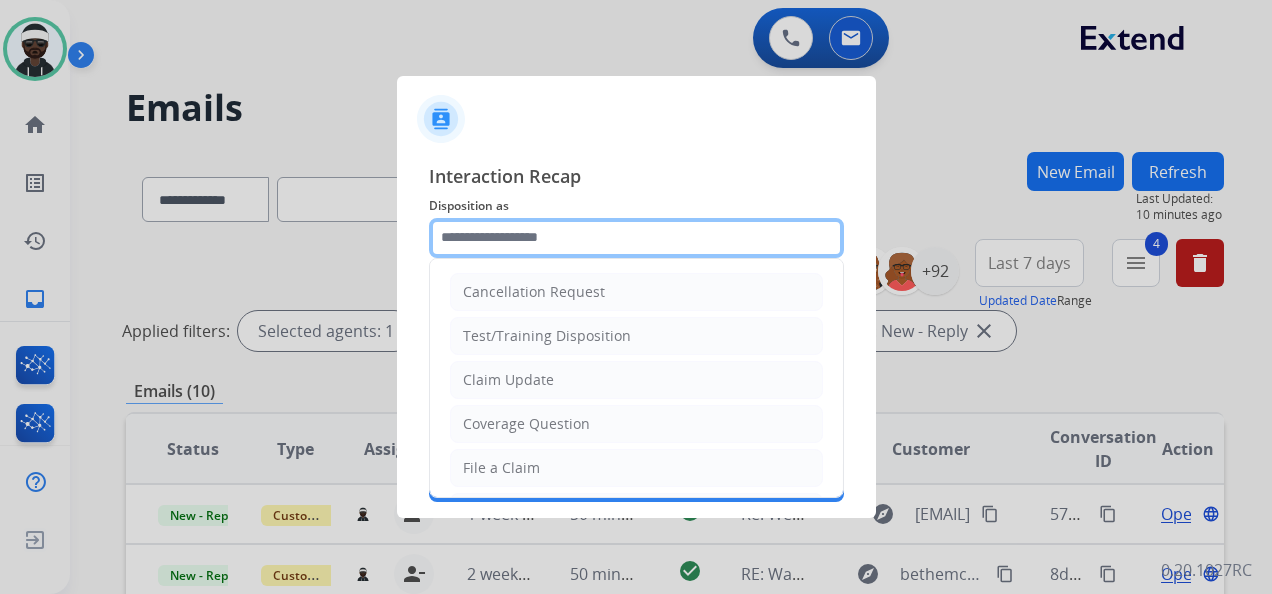 click 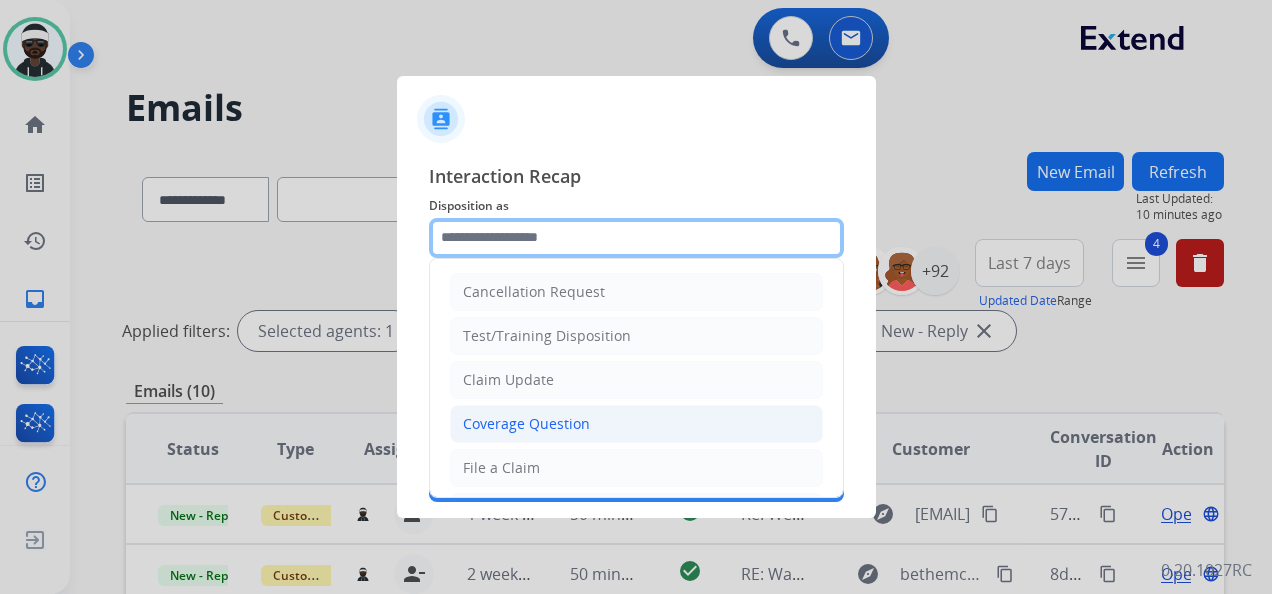 scroll, scrollTop: 100, scrollLeft: 0, axis: vertical 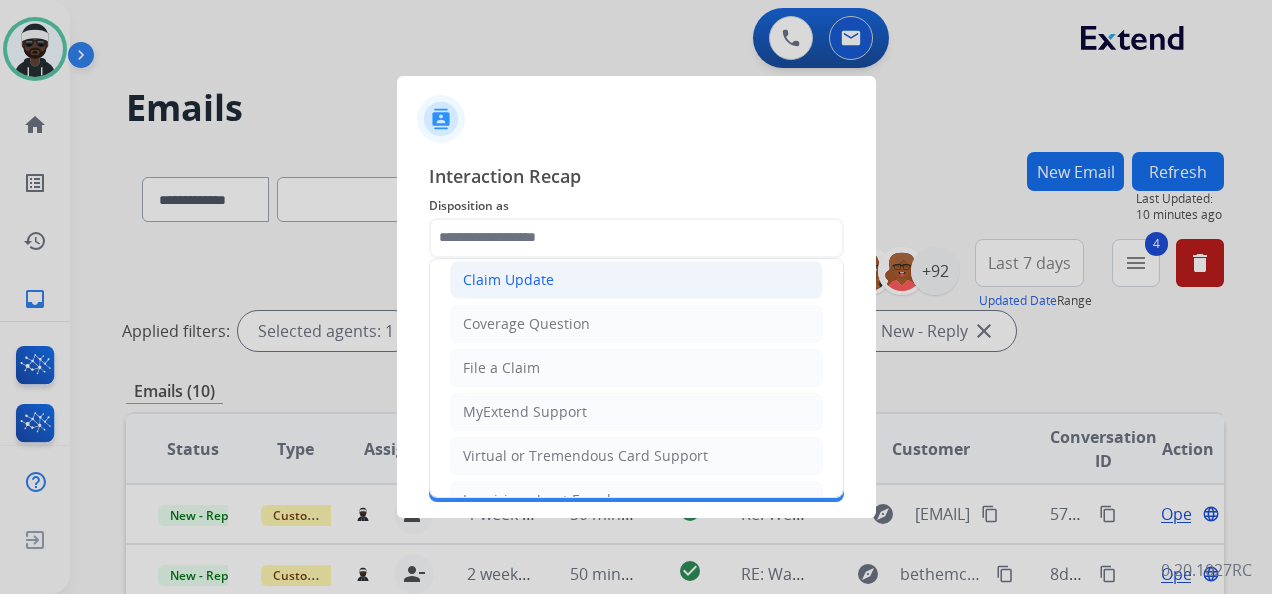 click on "Claim Update" 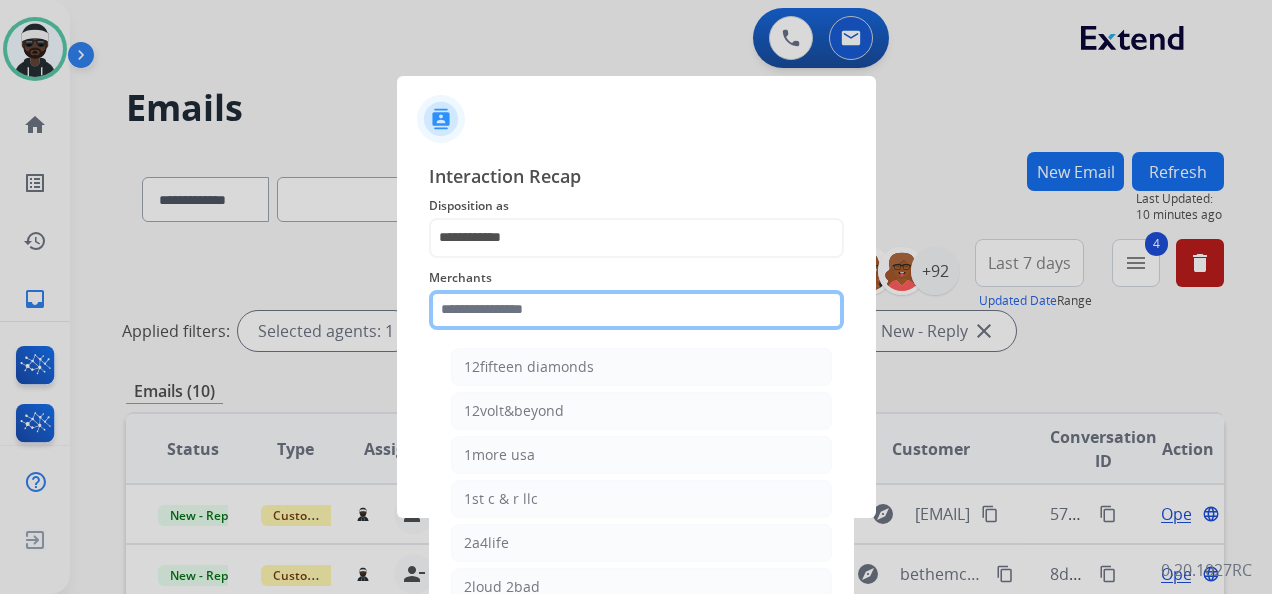 click 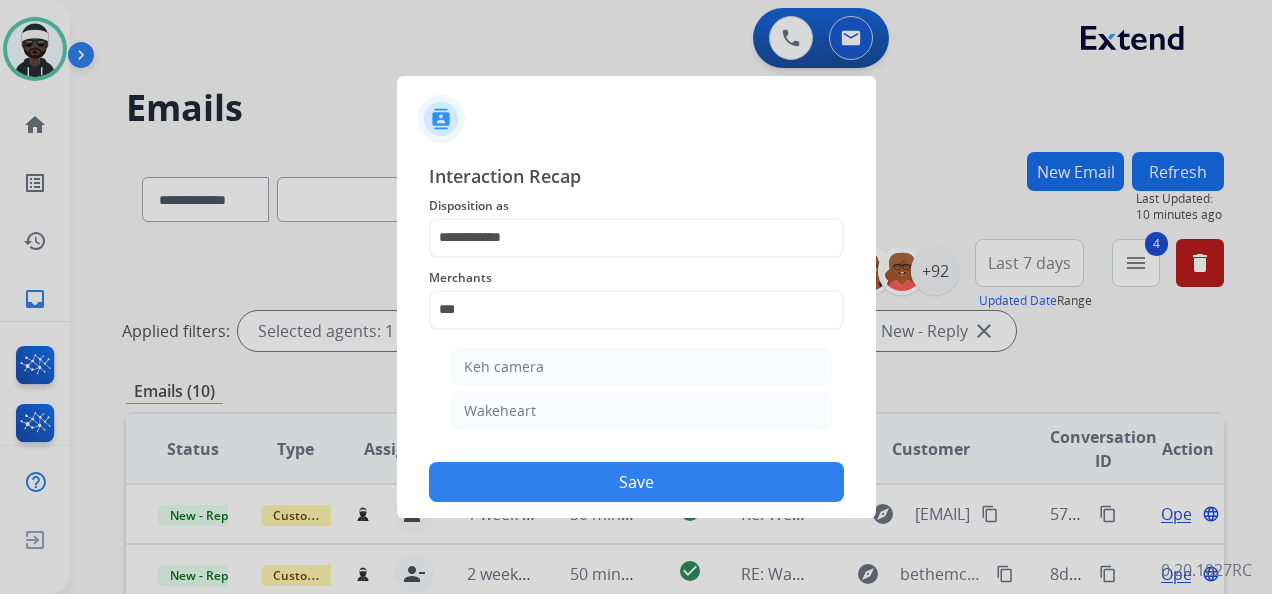 click on "Keh camera" 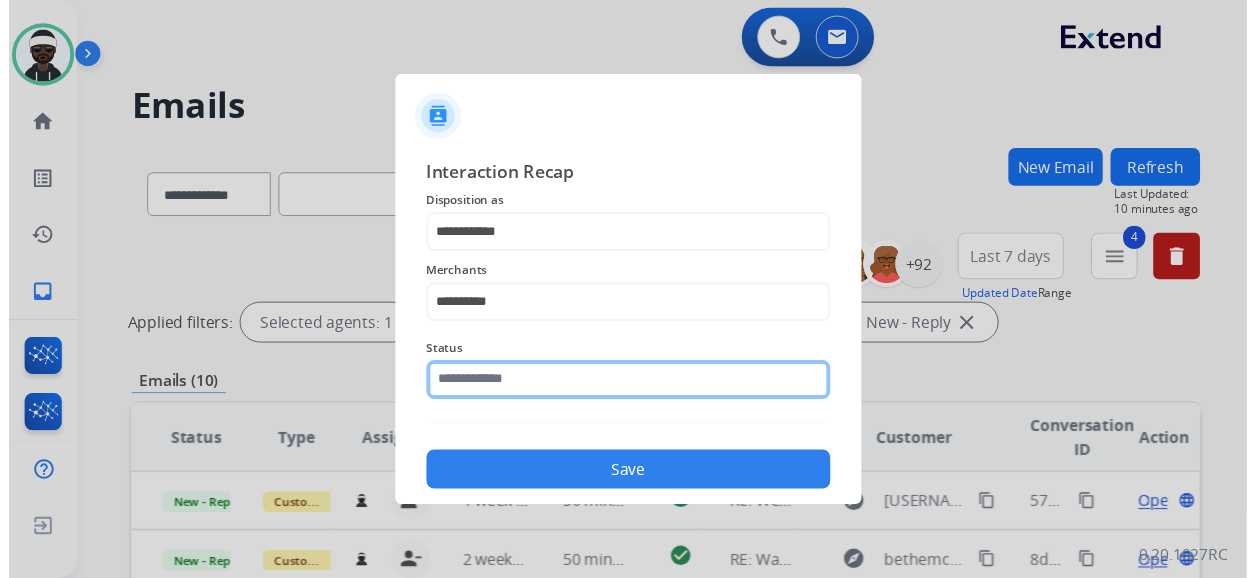 scroll, scrollTop: 0, scrollLeft: 0, axis: both 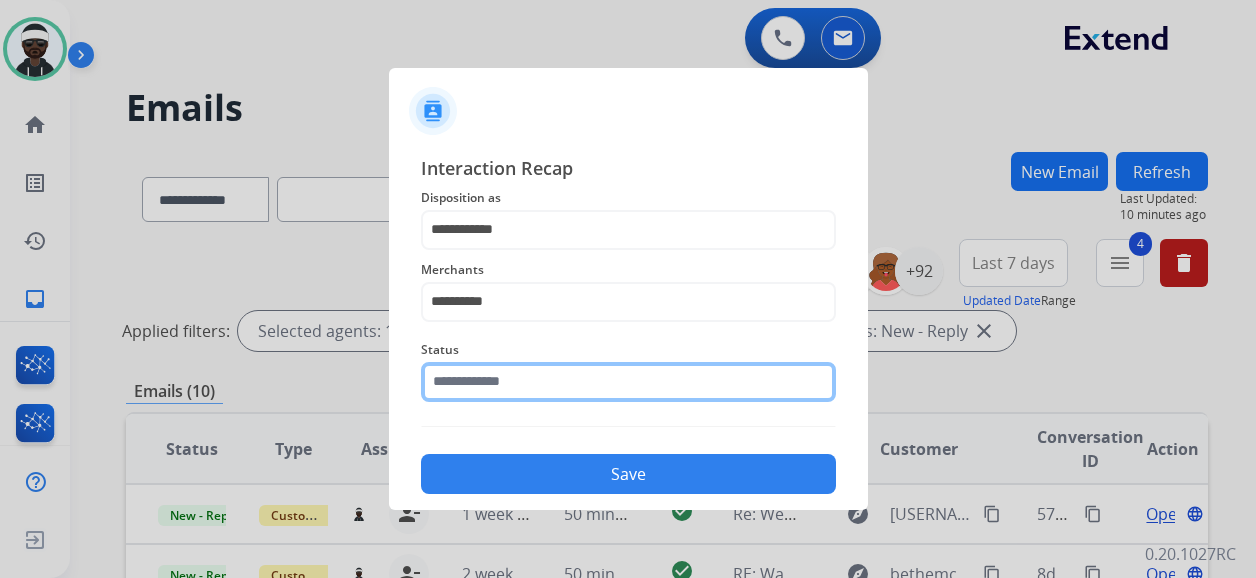 click 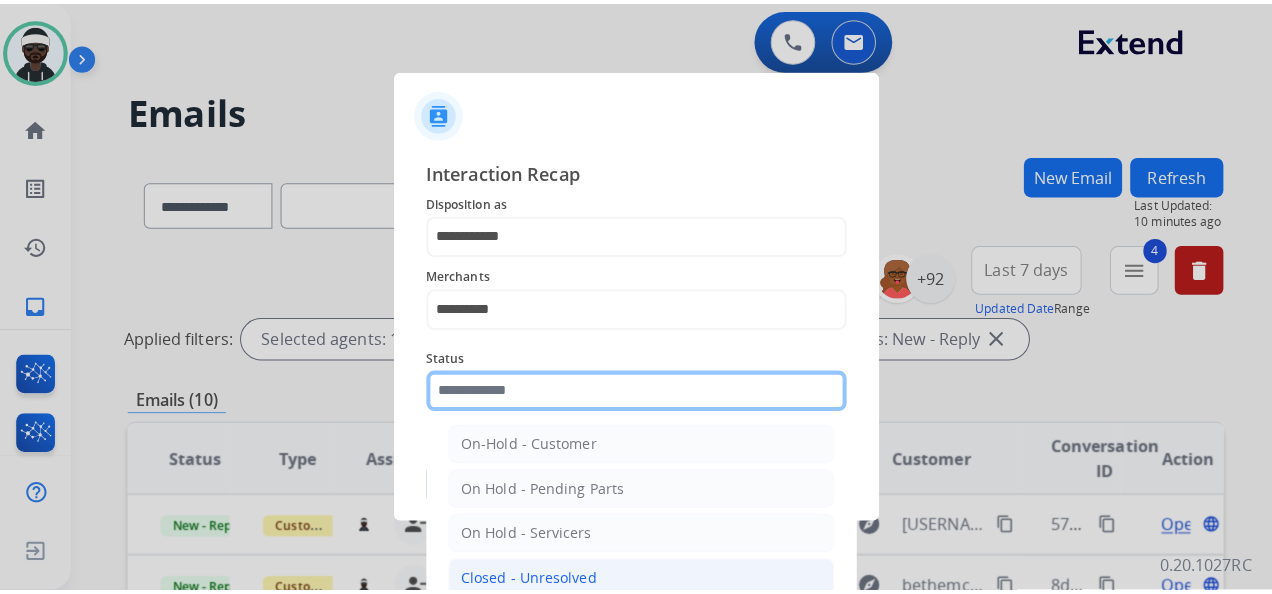 scroll, scrollTop: 114, scrollLeft: 0, axis: vertical 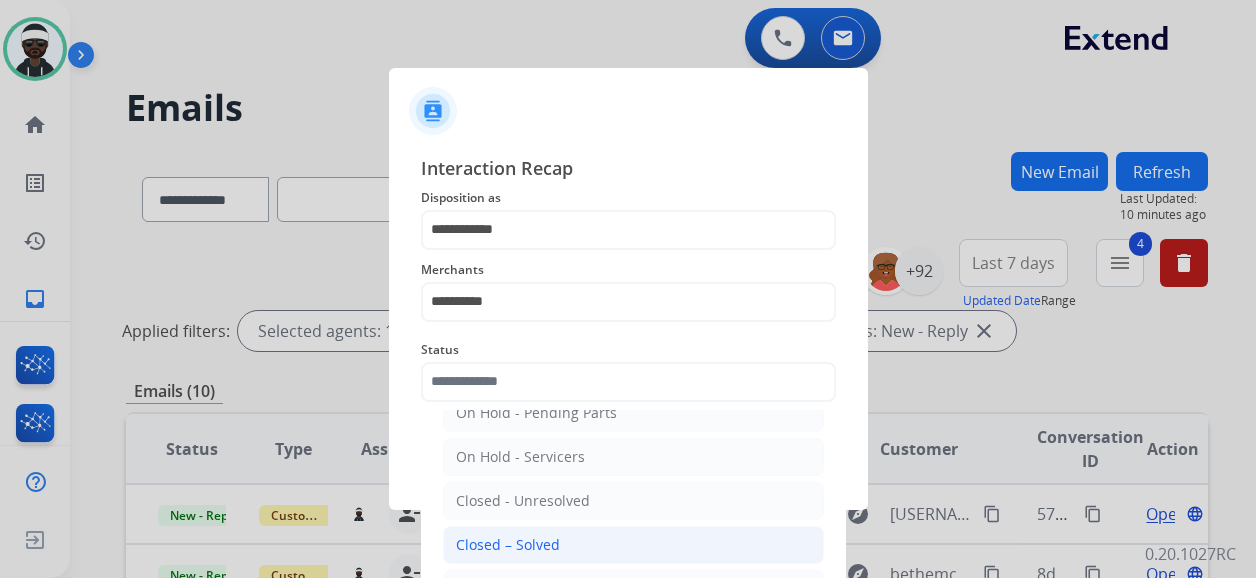 click on "Closed – Solved" 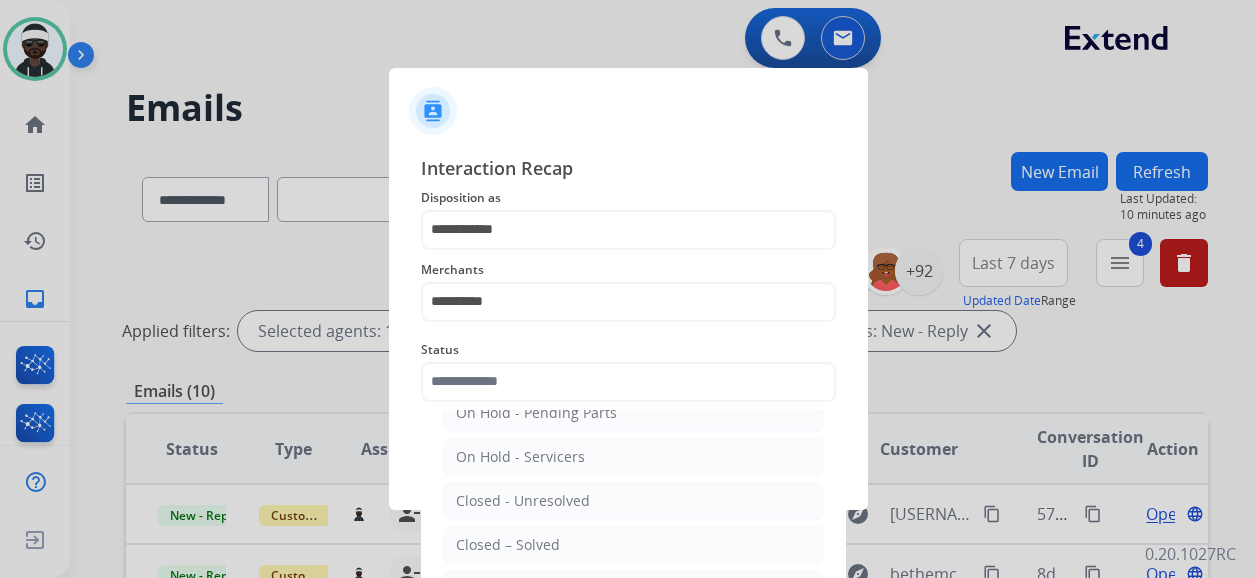 type on "**********" 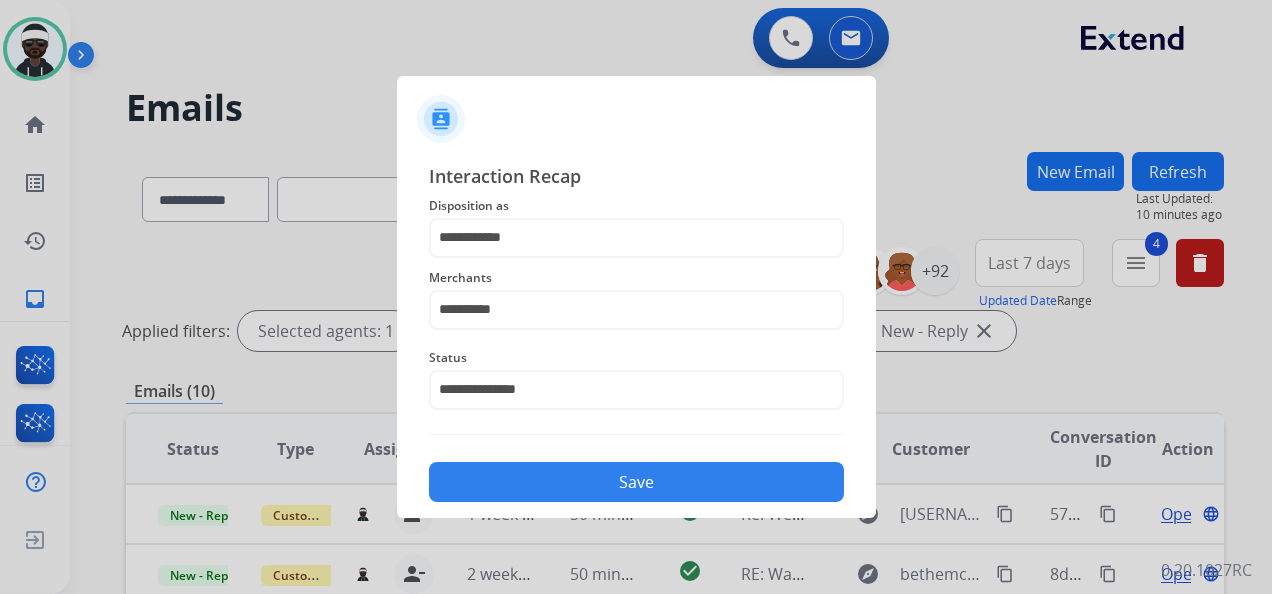 click on "Save" 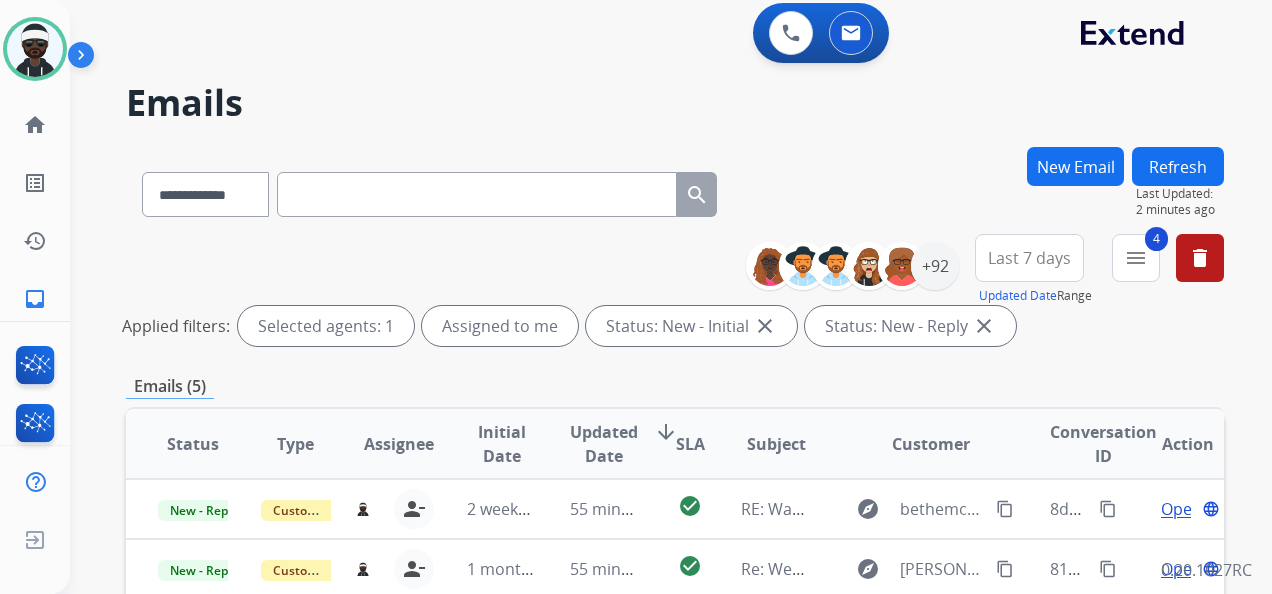 scroll, scrollTop: 0, scrollLeft: 0, axis: both 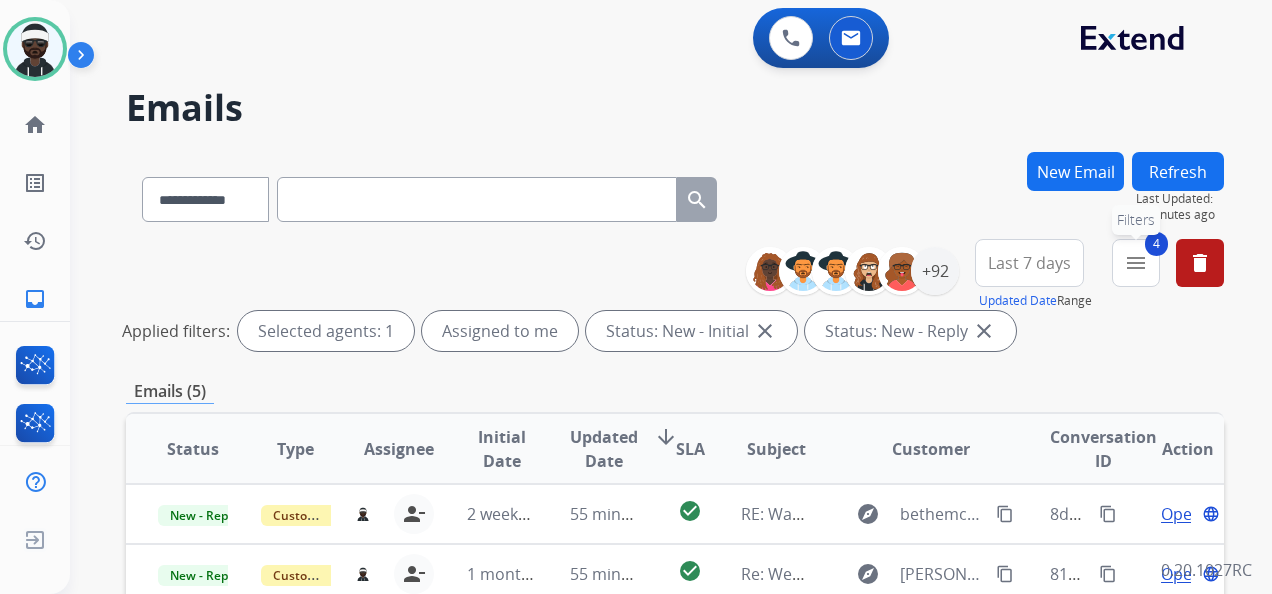 click on "menu" at bounding box center [1136, 263] 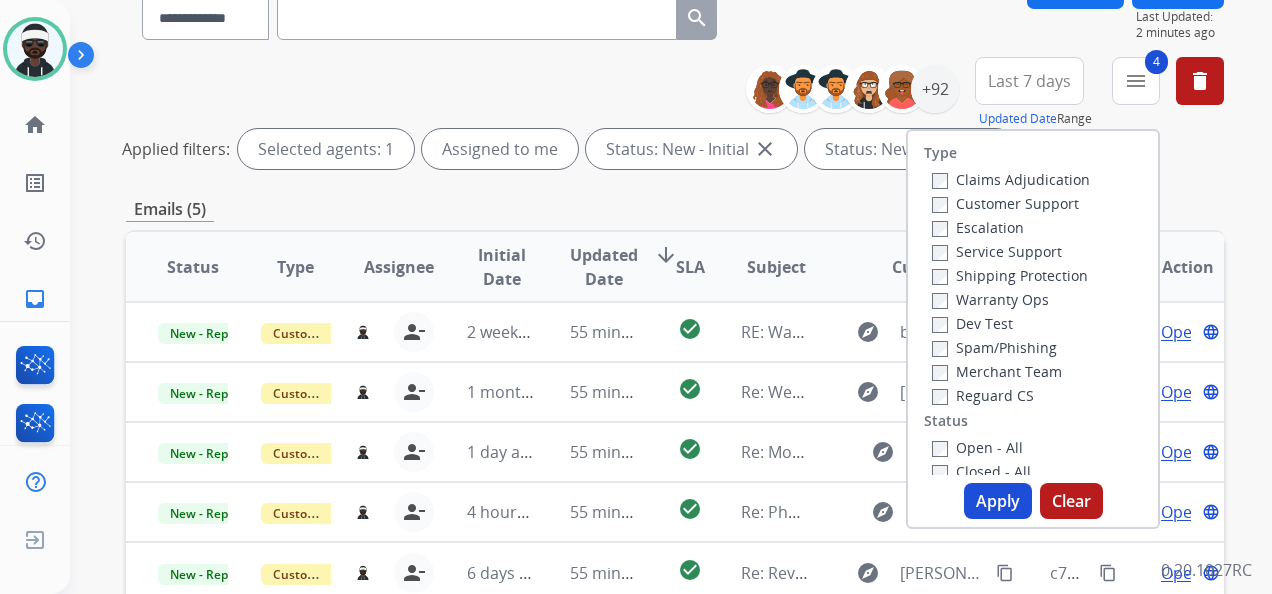 scroll, scrollTop: 200, scrollLeft: 0, axis: vertical 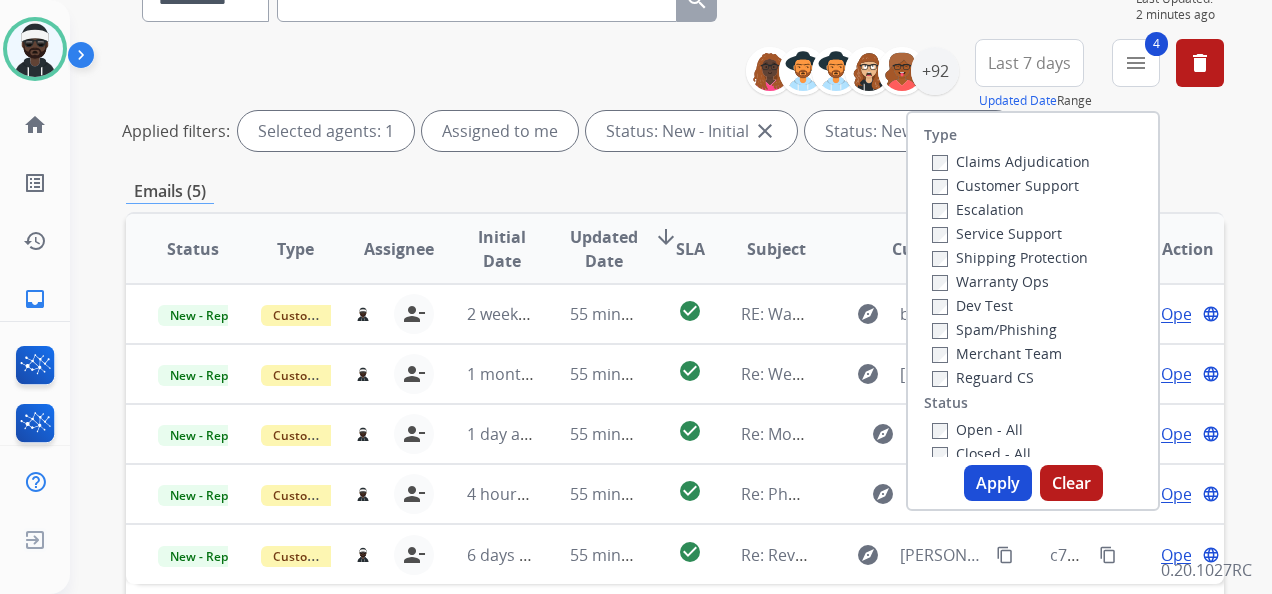 click on "Closed" at bounding box center (966, 841) 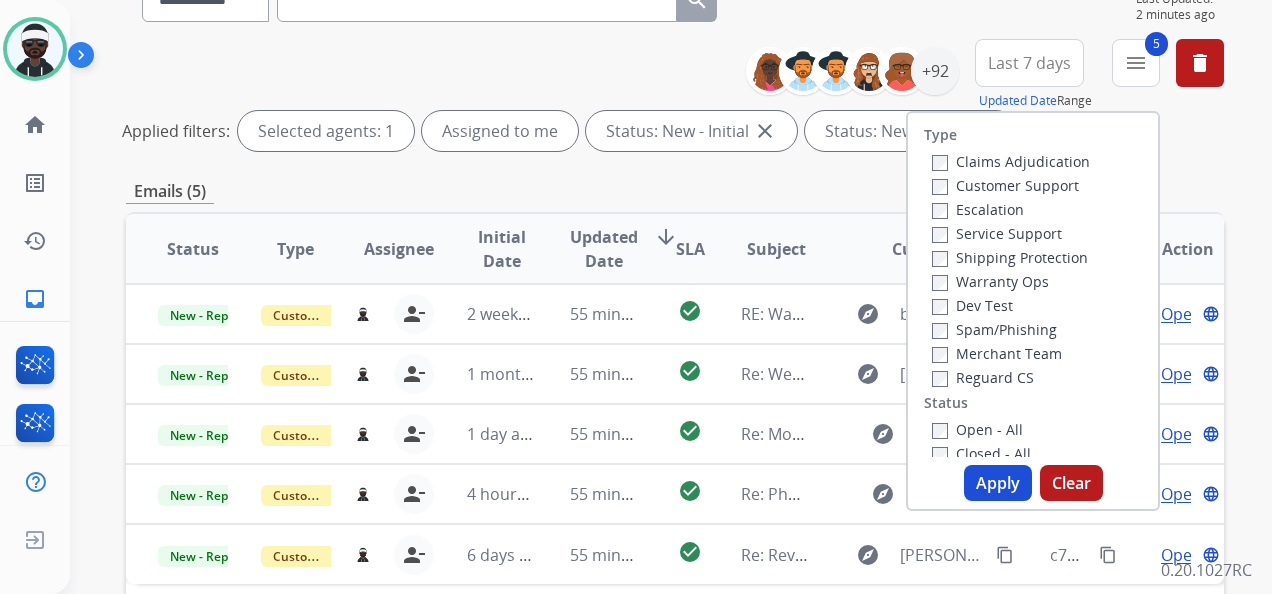 click on "Closed" at bounding box center (966, 841) 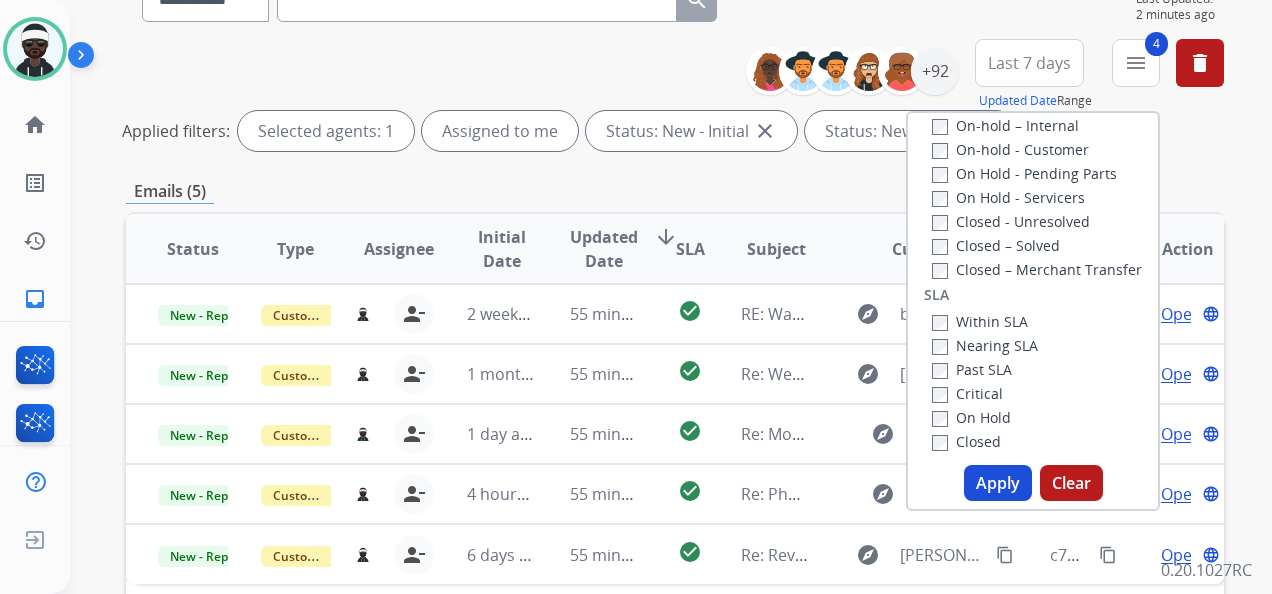 scroll, scrollTop: 228, scrollLeft: 0, axis: vertical 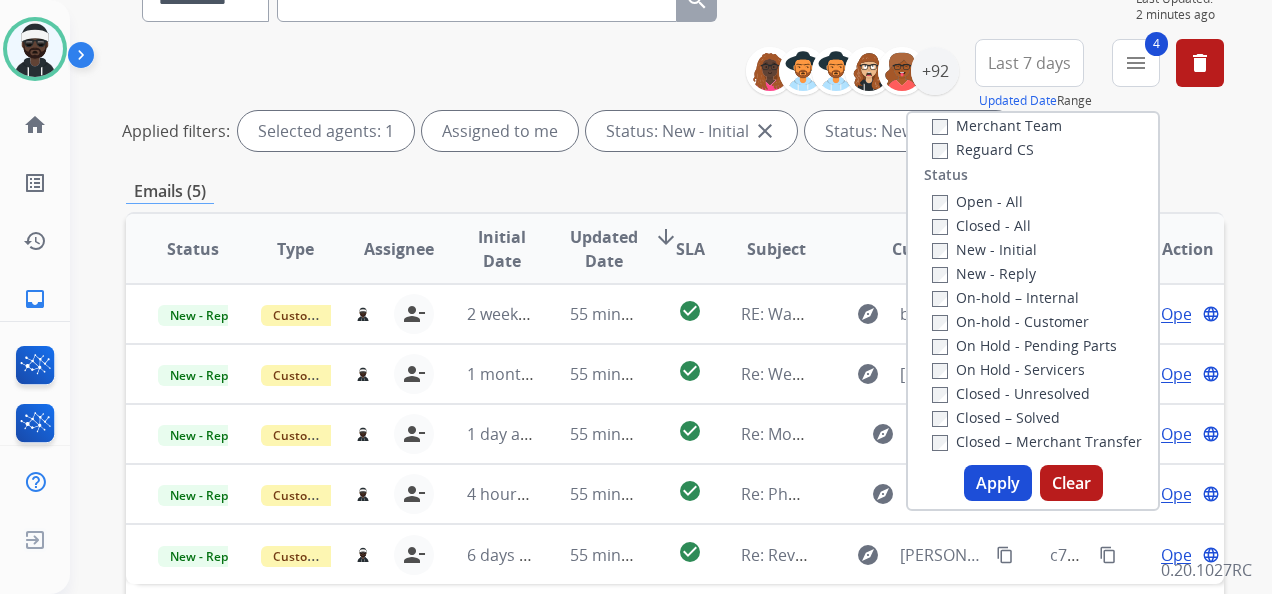 click on "Closed - All" at bounding box center (981, 225) 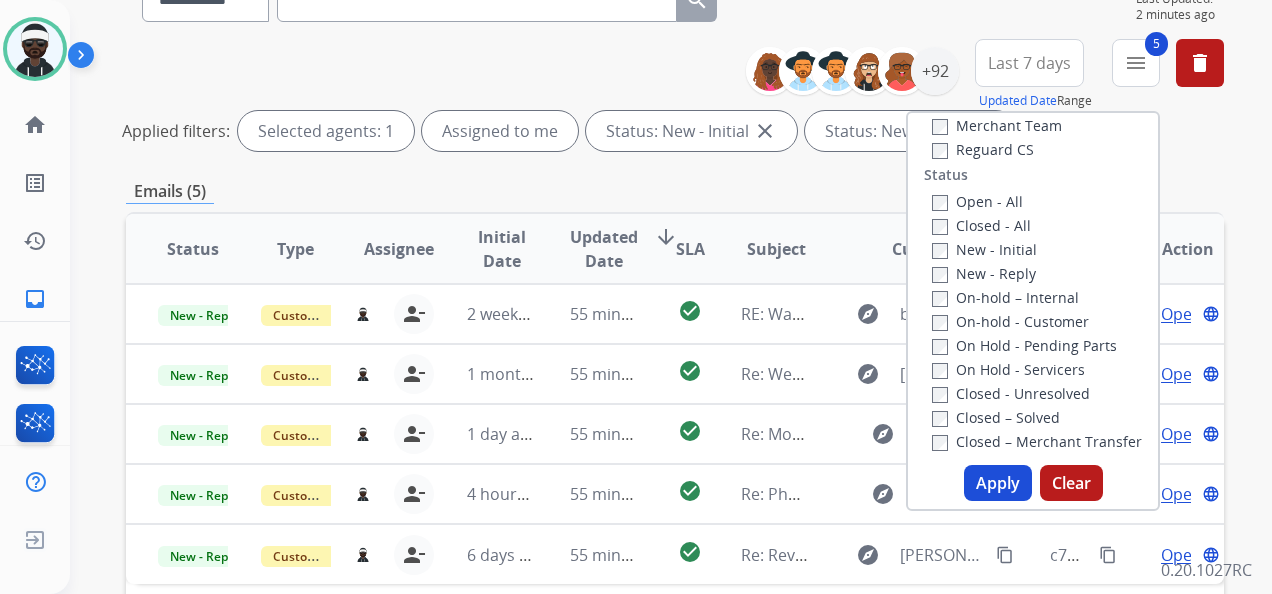 click on "Apply" at bounding box center [998, 483] 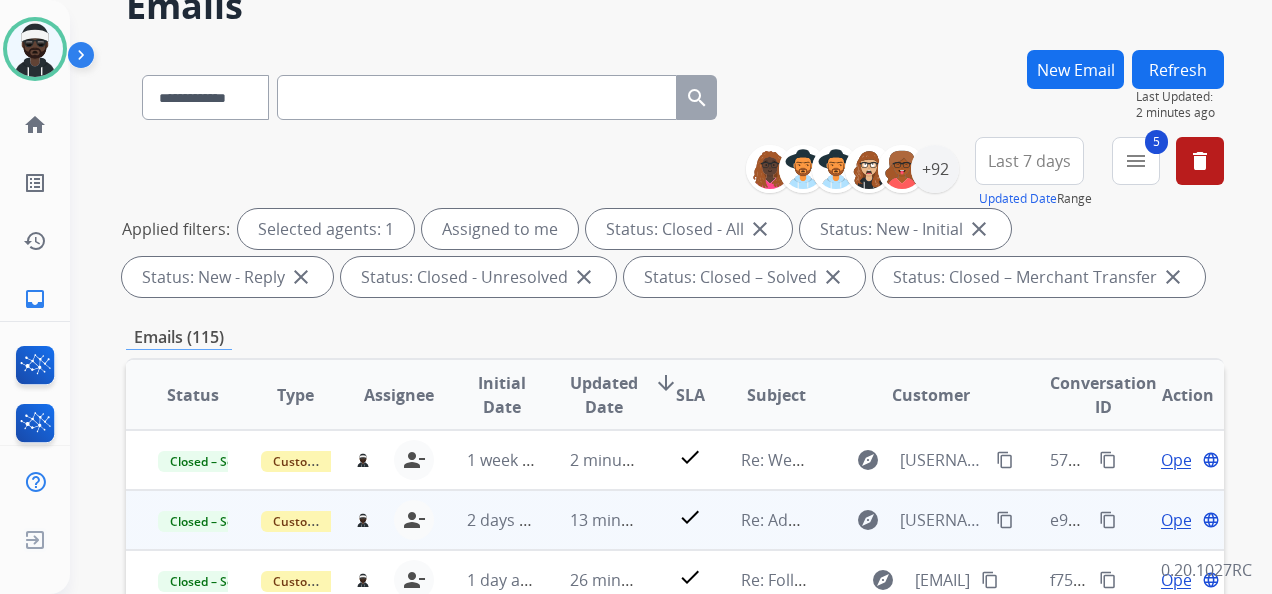 scroll, scrollTop: 200, scrollLeft: 0, axis: vertical 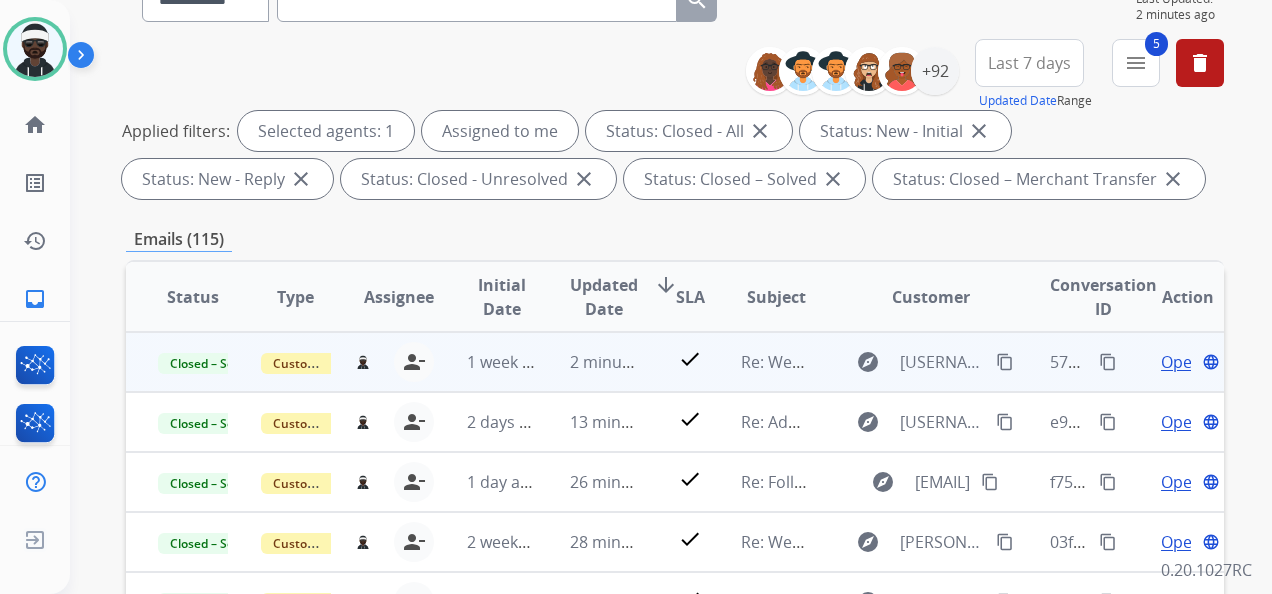 click on "content_copy" at bounding box center (1108, 362) 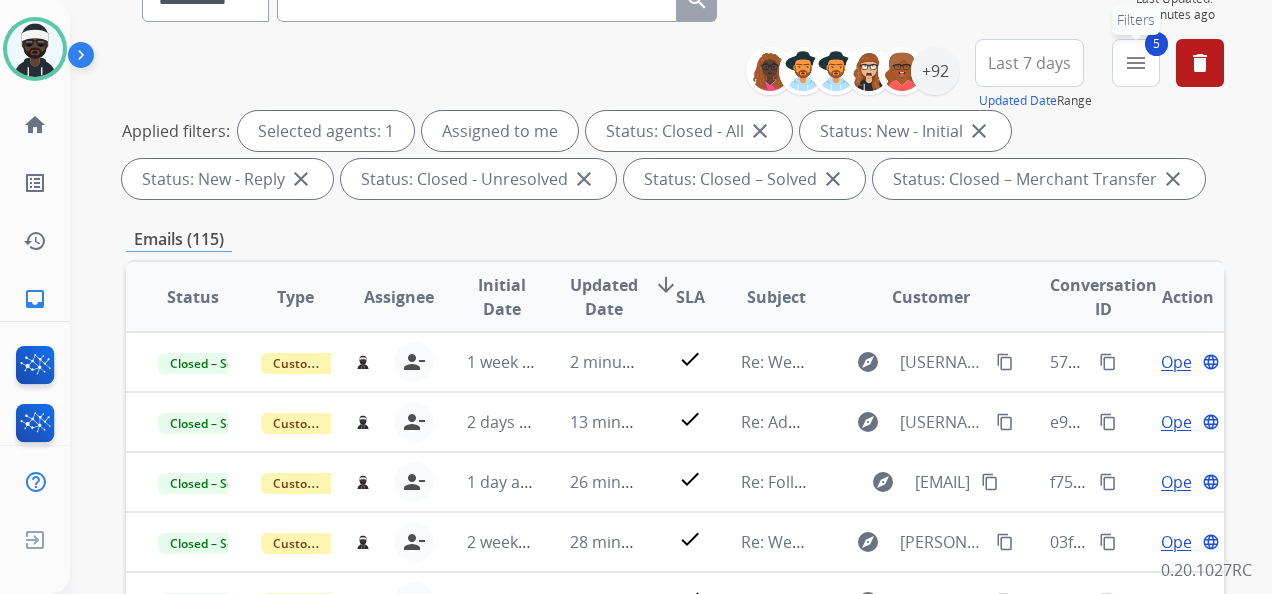 click on "menu" at bounding box center (1136, 63) 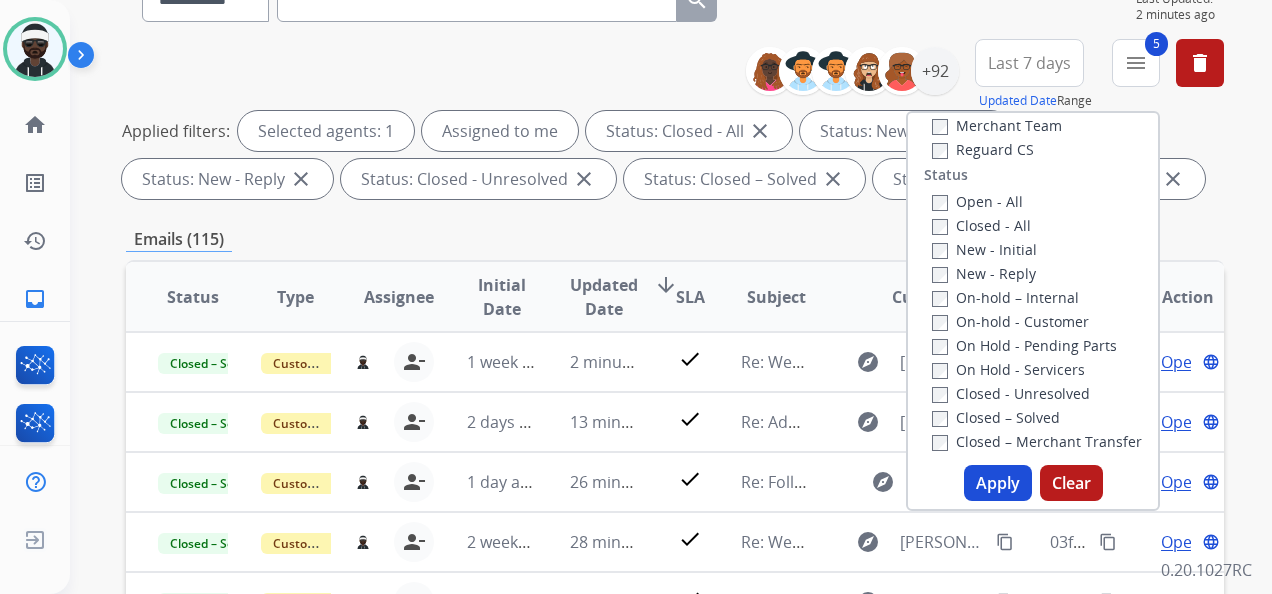 click on "Closed - All" at bounding box center (981, 225) 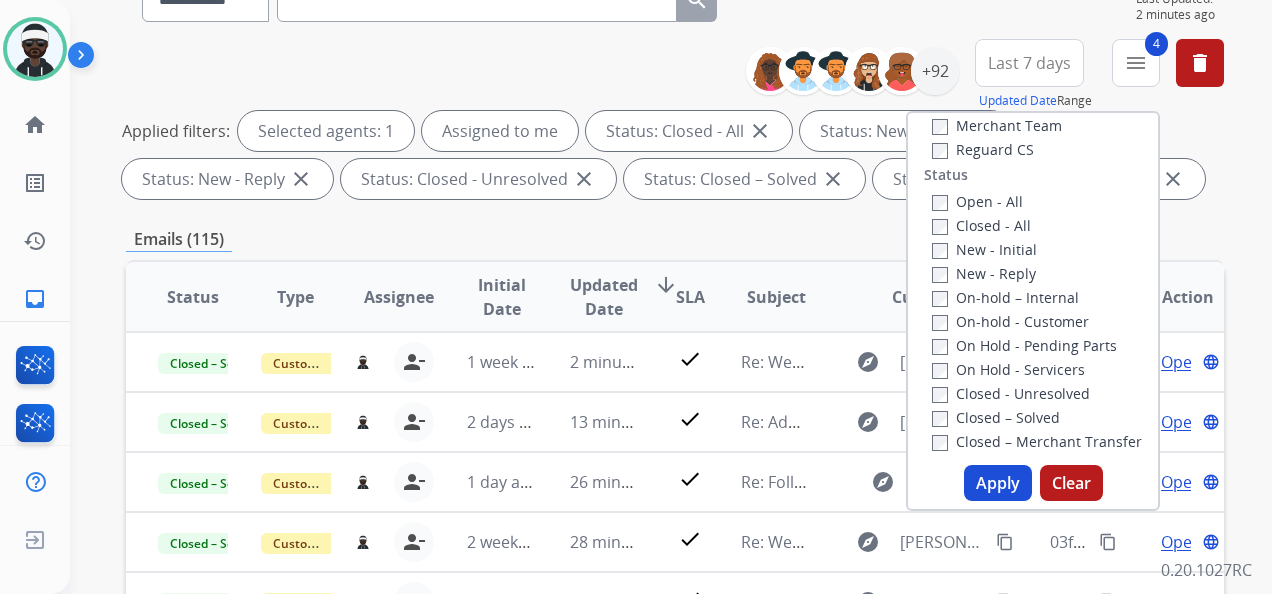 drag, startPoint x: 996, startPoint y: 482, endPoint x: 1018, endPoint y: 480, distance: 22.090721 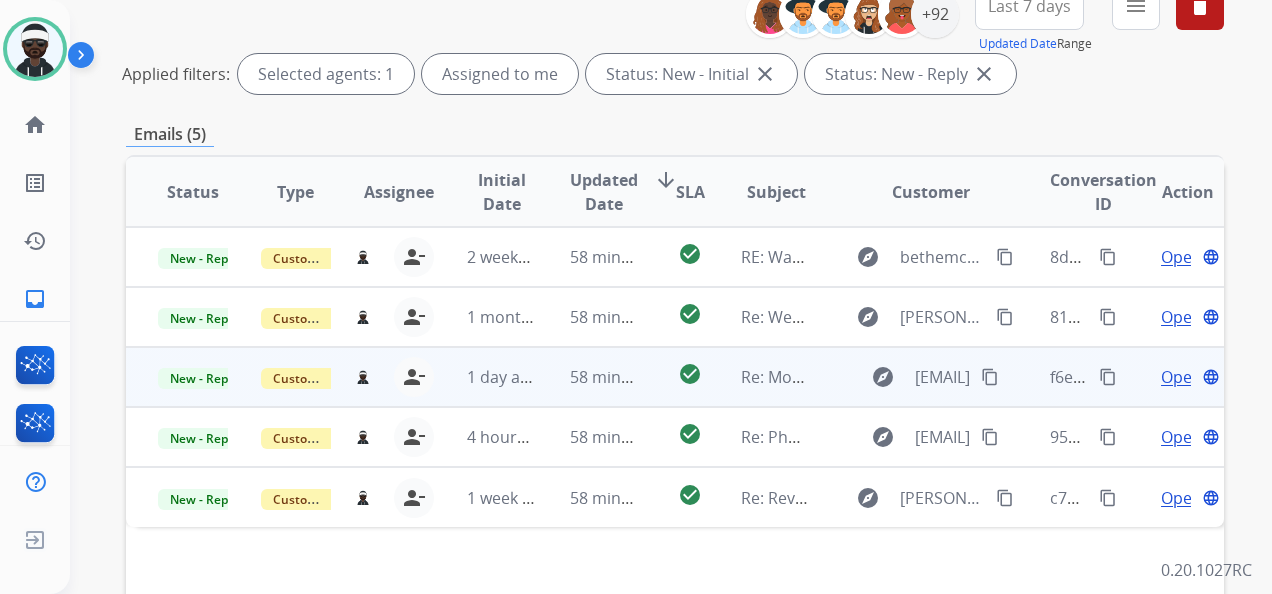 scroll, scrollTop: 300, scrollLeft: 0, axis: vertical 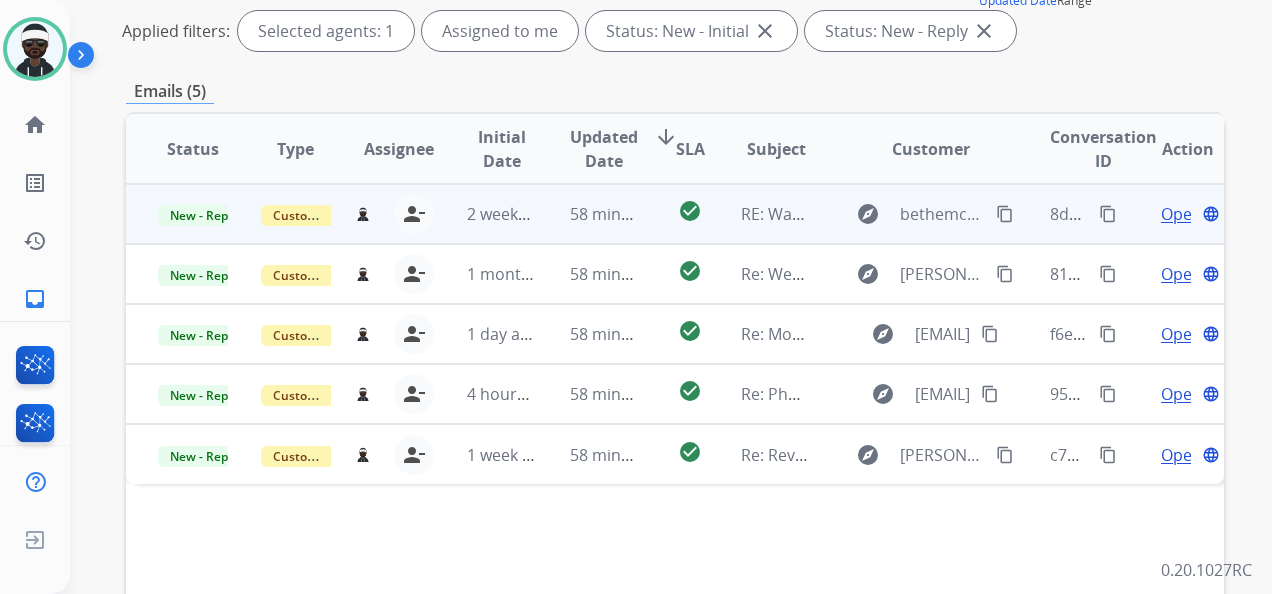 click on "Open" at bounding box center (1181, 214) 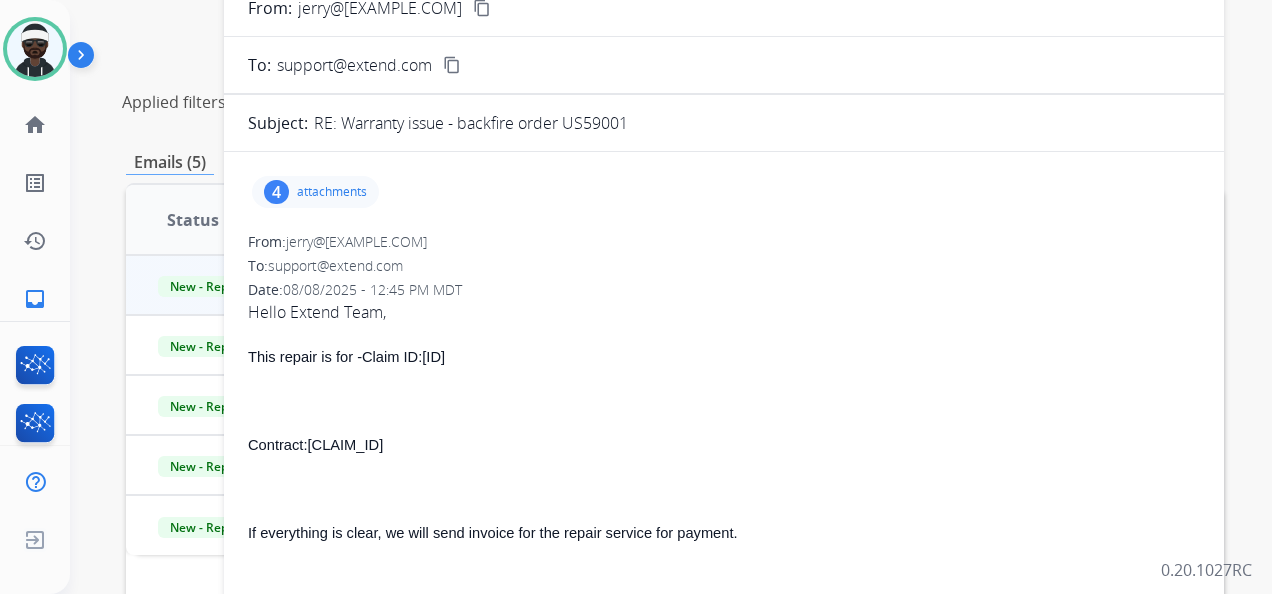 scroll, scrollTop: 200, scrollLeft: 0, axis: vertical 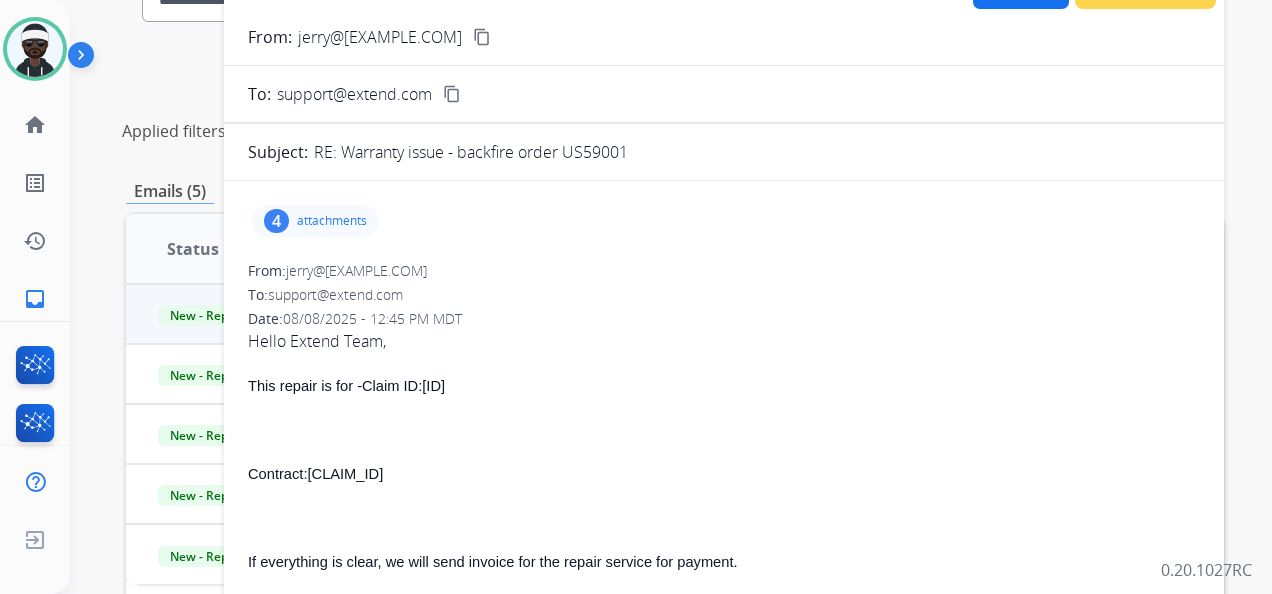 click on "attachments" at bounding box center [332, 221] 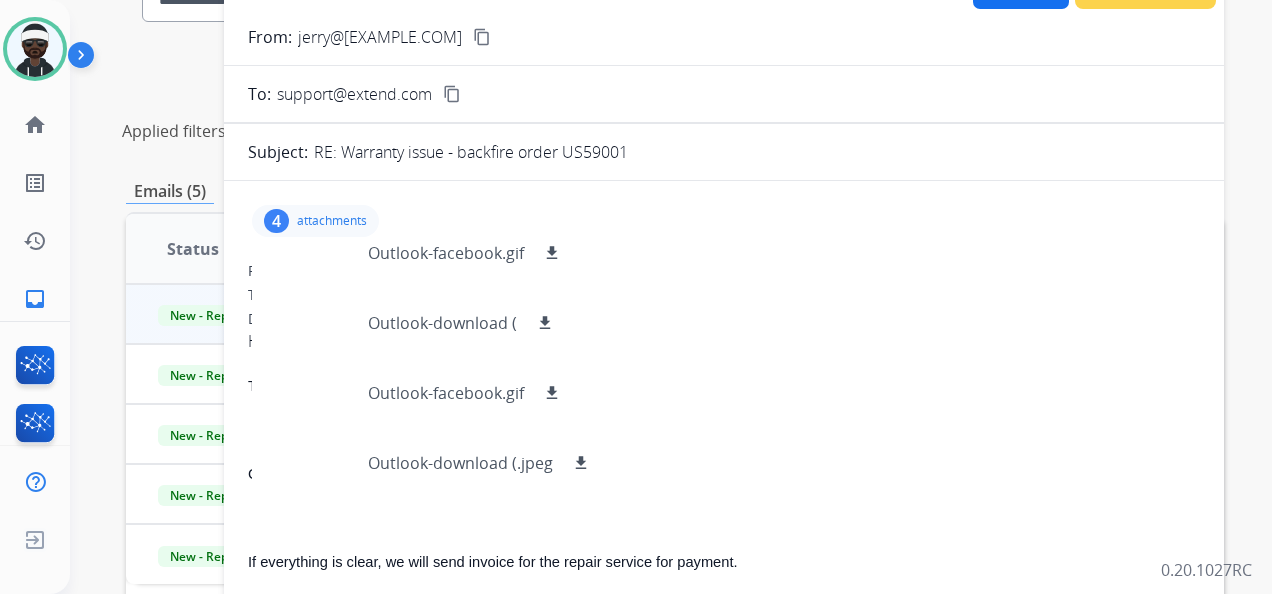 scroll, scrollTop: 30, scrollLeft: 0, axis: vertical 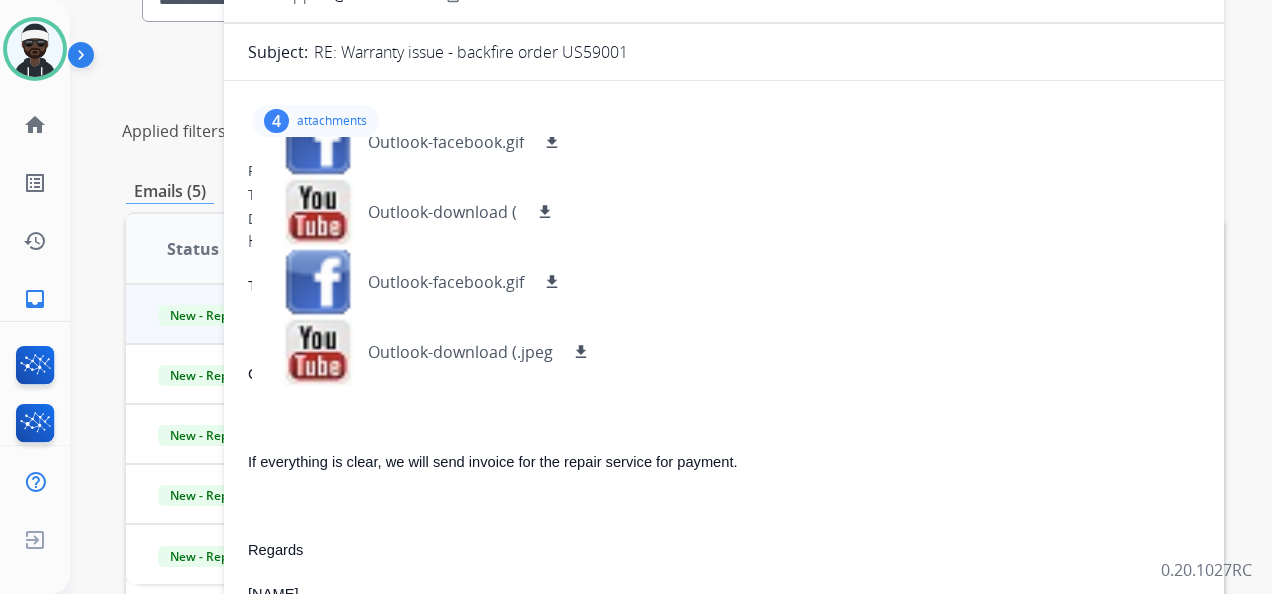 click at bounding box center (724, 329) 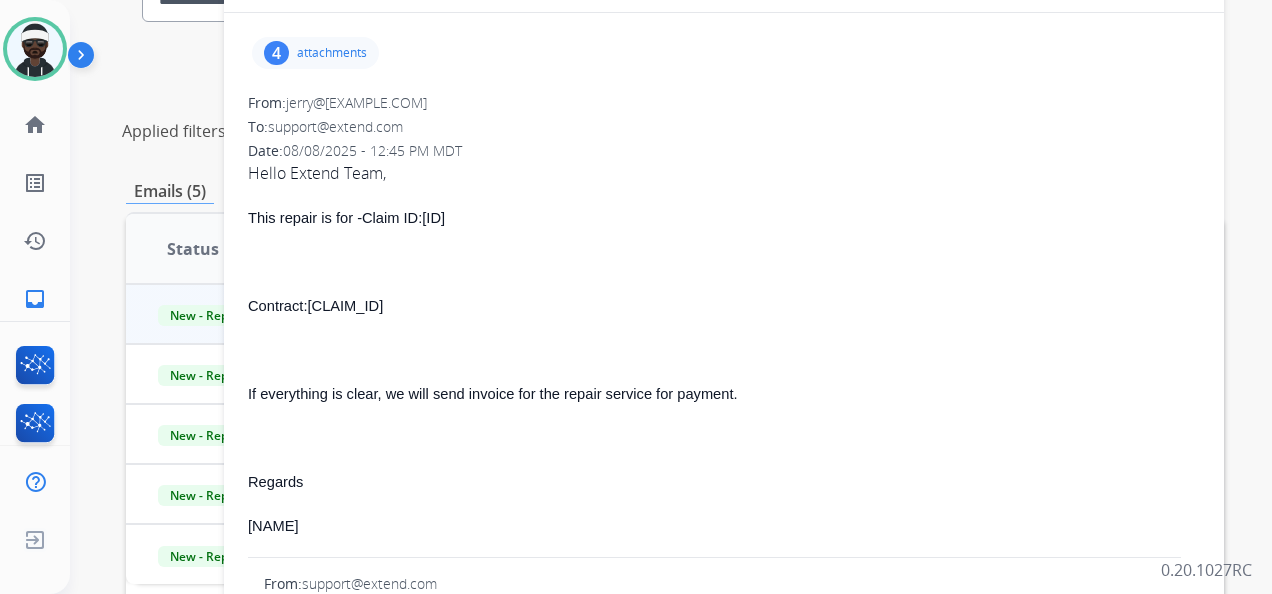 scroll, scrollTop: 200, scrollLeft: 0, axis: vertical 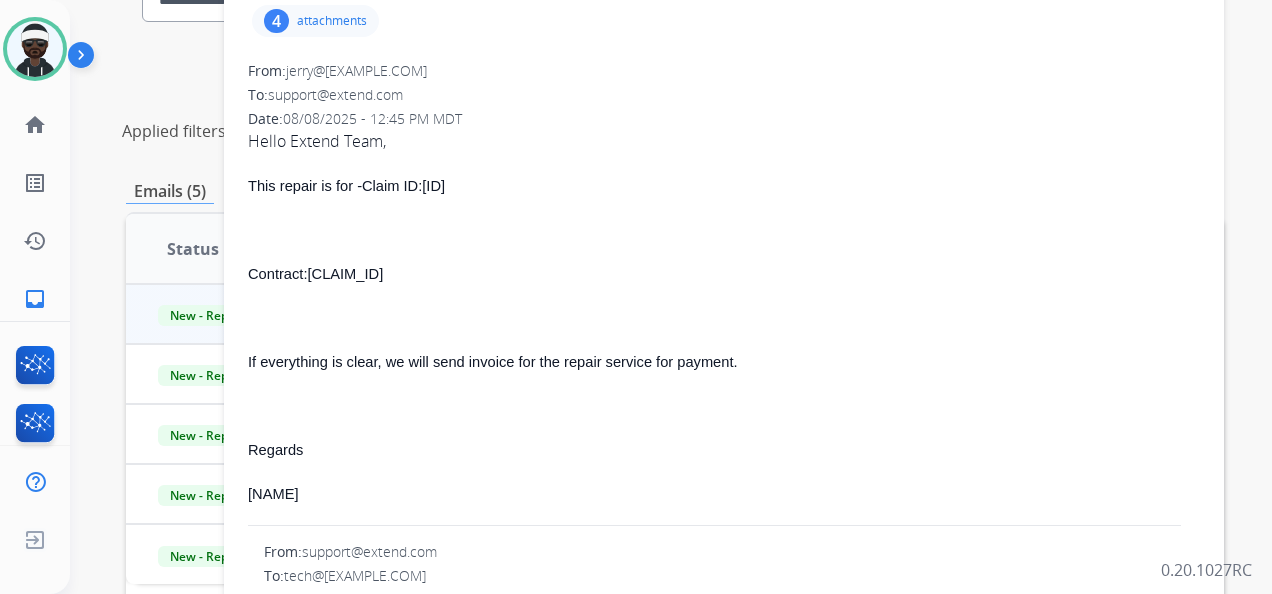 drag, startPoint x: 404, startPoint y: 184, endPoint x: 653, endPoint y: 182, distance: 249.00803 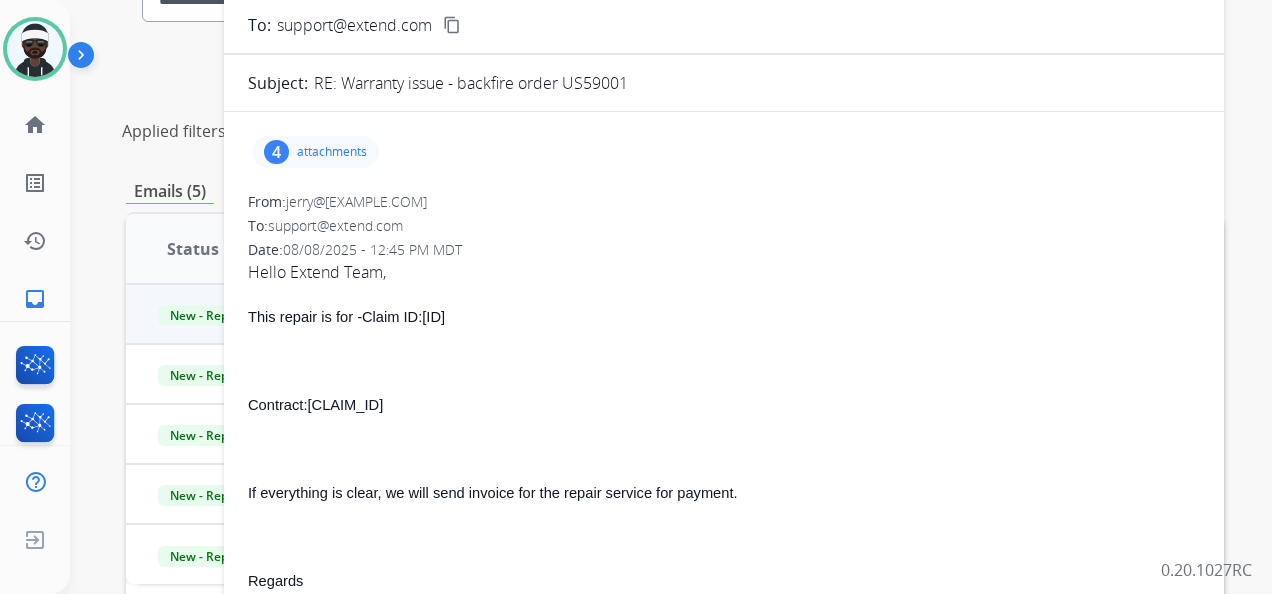 scroll, scrollTop: 100, scrollLeft: 0, axis: vertical 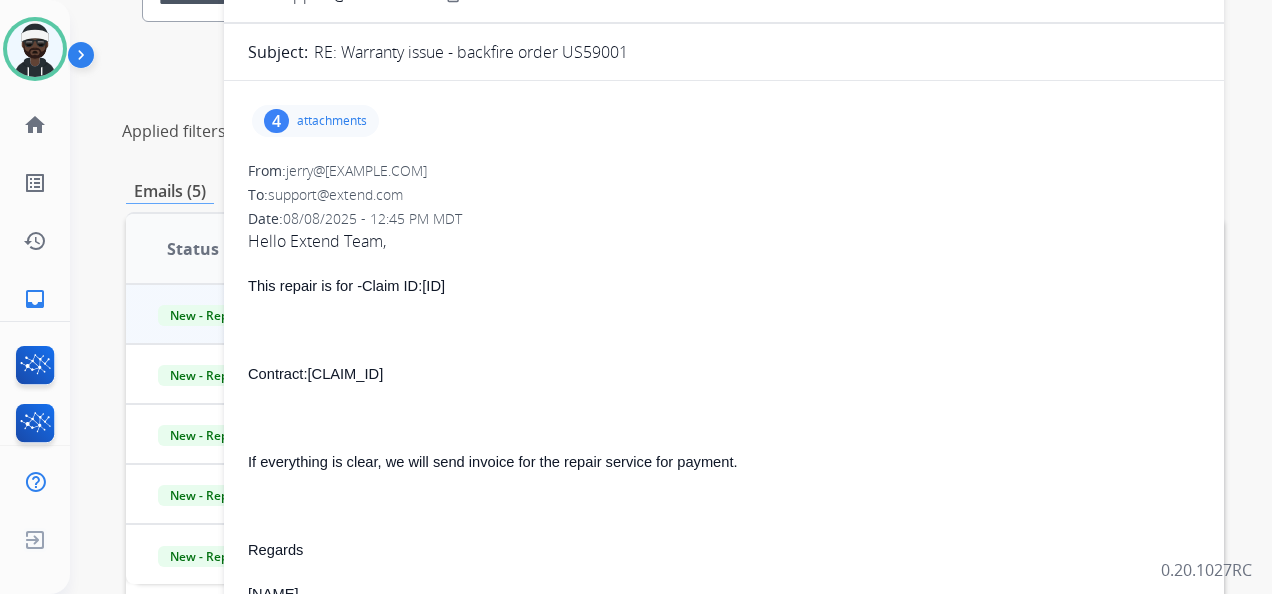 copy on "[ID]" 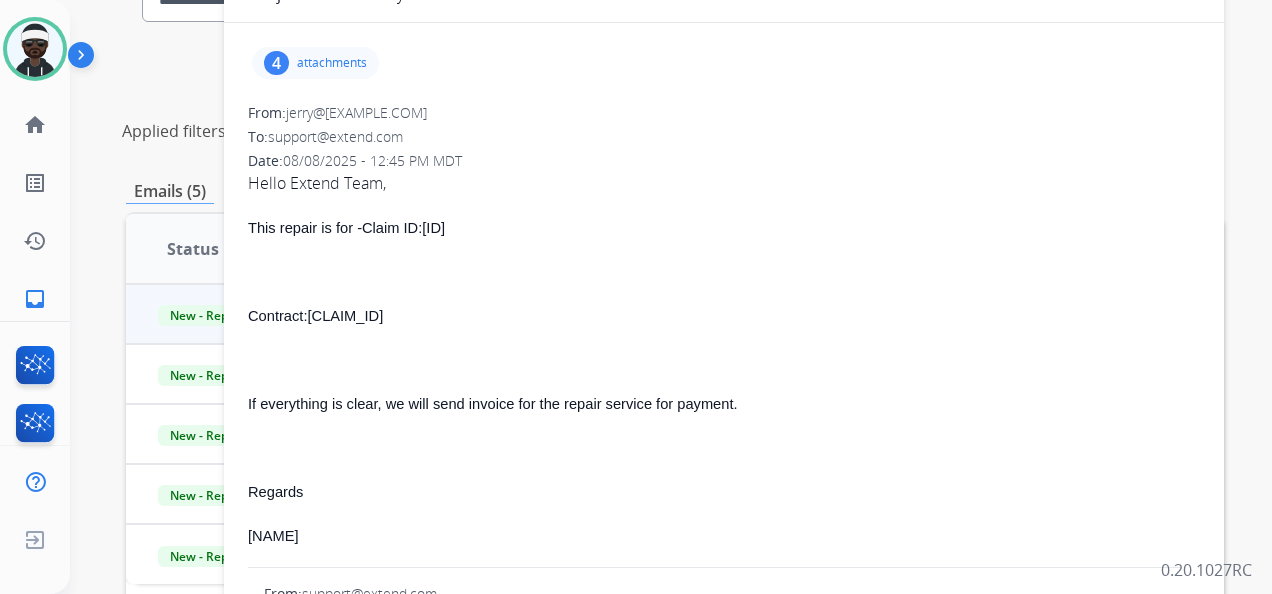 scroll, scrollTop: 200, scrollLeft: 0, axis: vertical 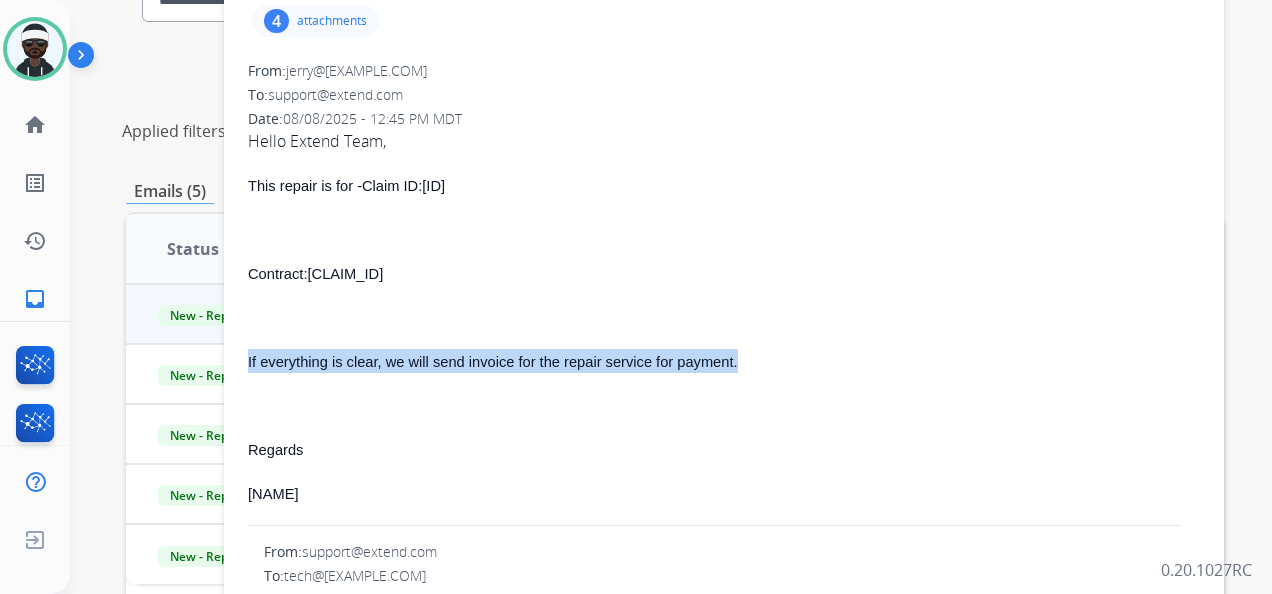 drag, startPoint x: 720, startPoint y: 364, endPoint x: 236, endPoint y: 349, distance: 484.2324 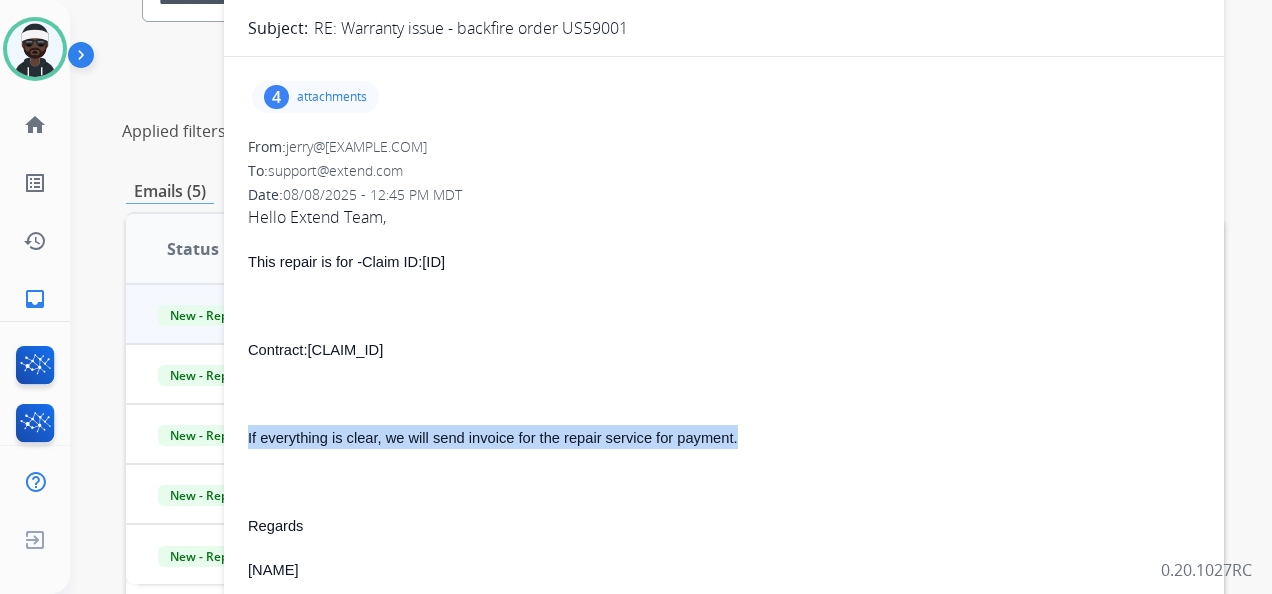 scroll, scrollTop: 0, scrollLeft: 0, axis: both 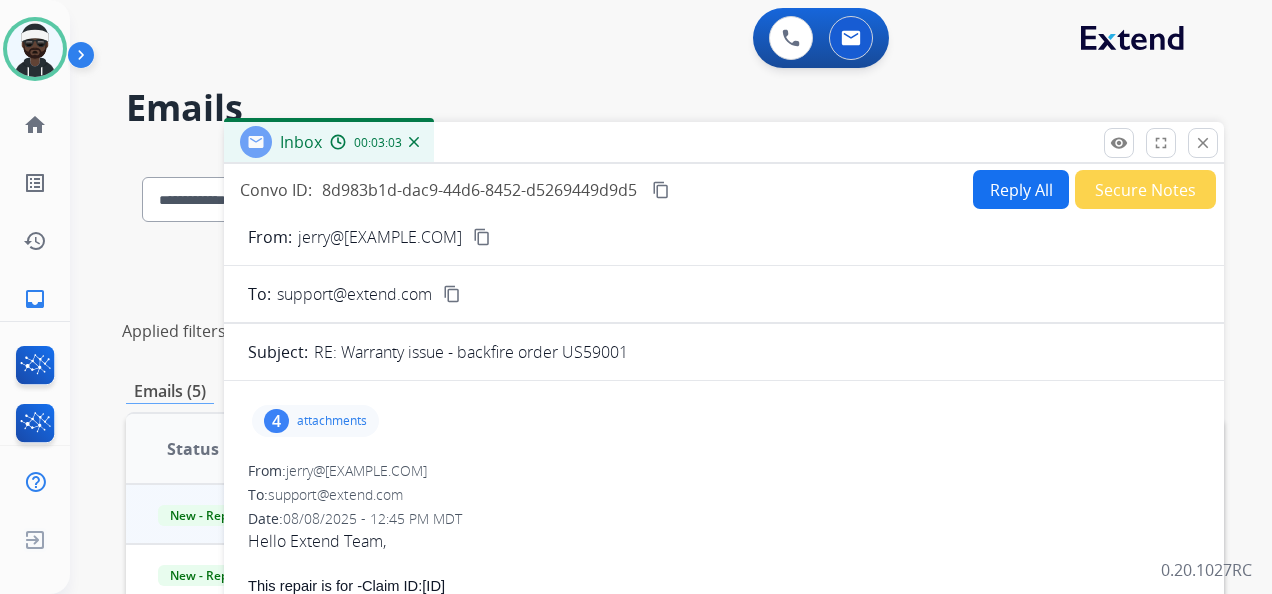 click on "Secure Notes" at bounding box center (1145, 189) 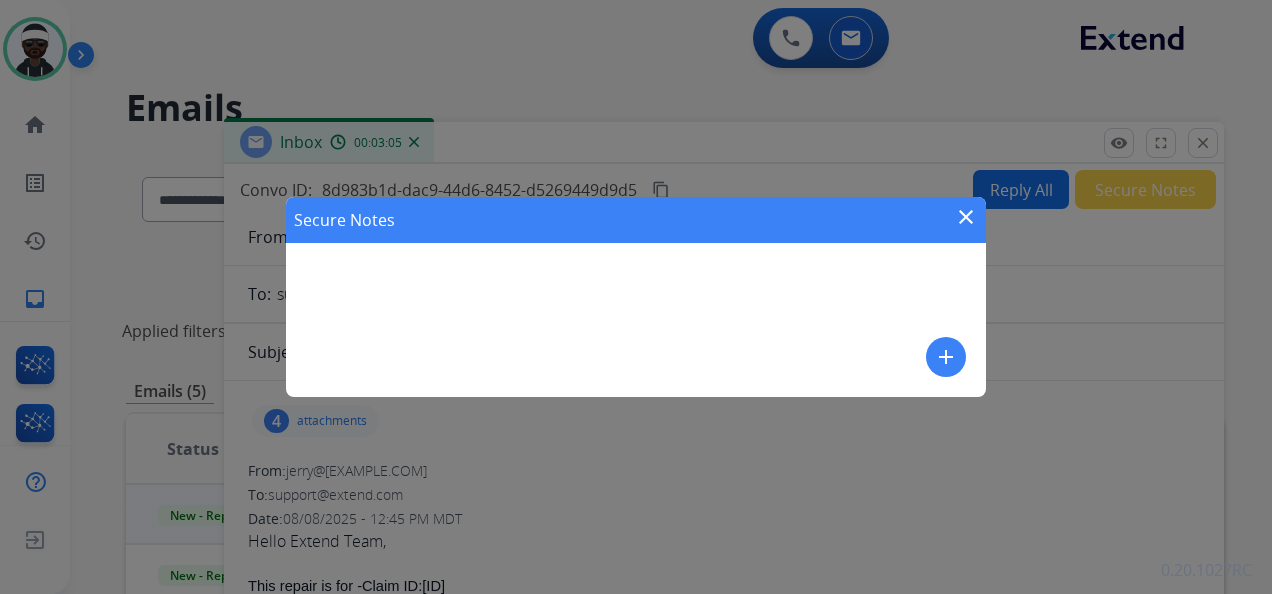 click on "add" at bounding box center [946, 357] 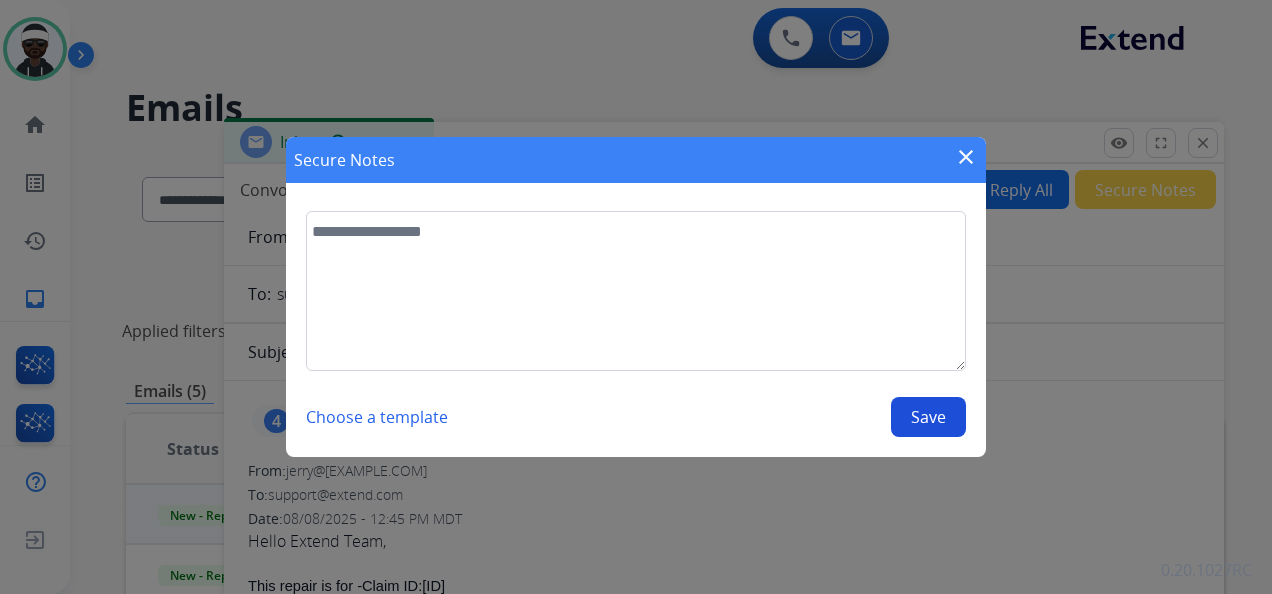 click on "close" at bounding box center [966, 157] 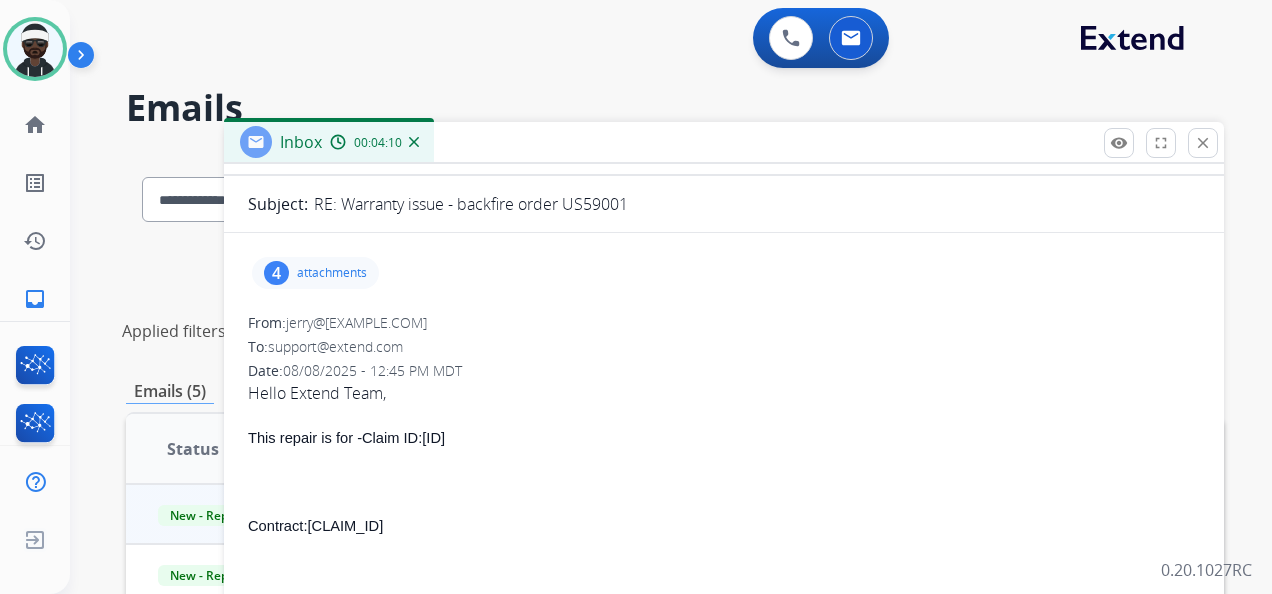 scroll, scrollTop: 0, scrollLeft: 0, axis: both 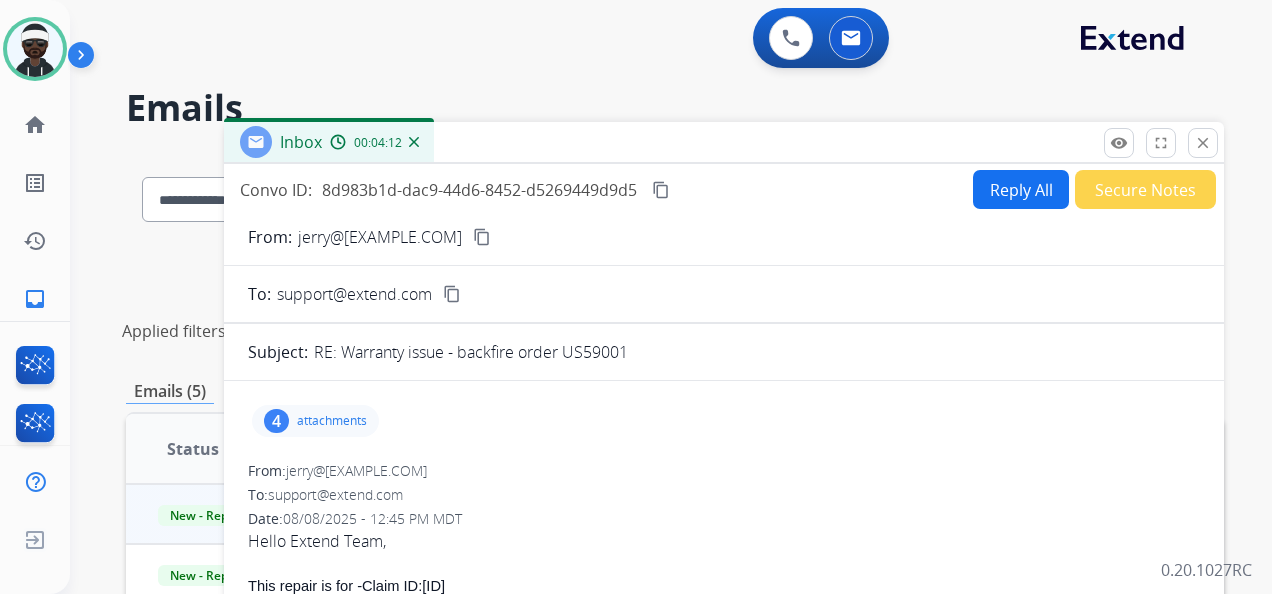 click on "Secure Notes" at bounding box center [1145, 189] 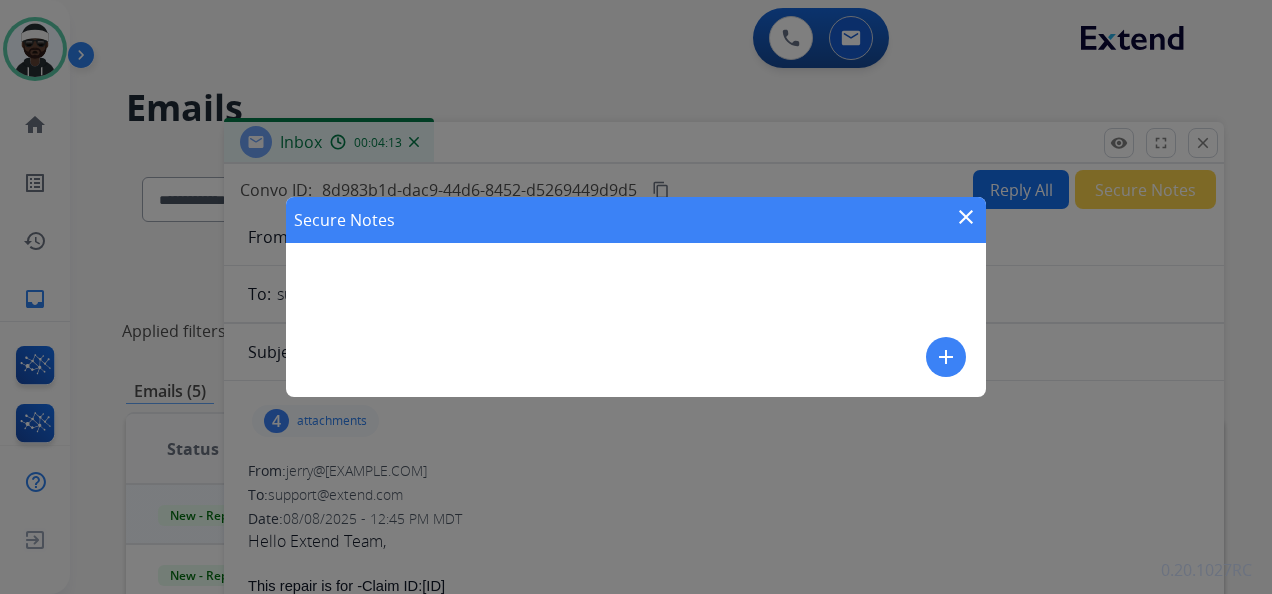 drag, startPoint x: 360, startPoint y: 300, endPoint x: 372, endPoint y: 303, distance: 12.369317 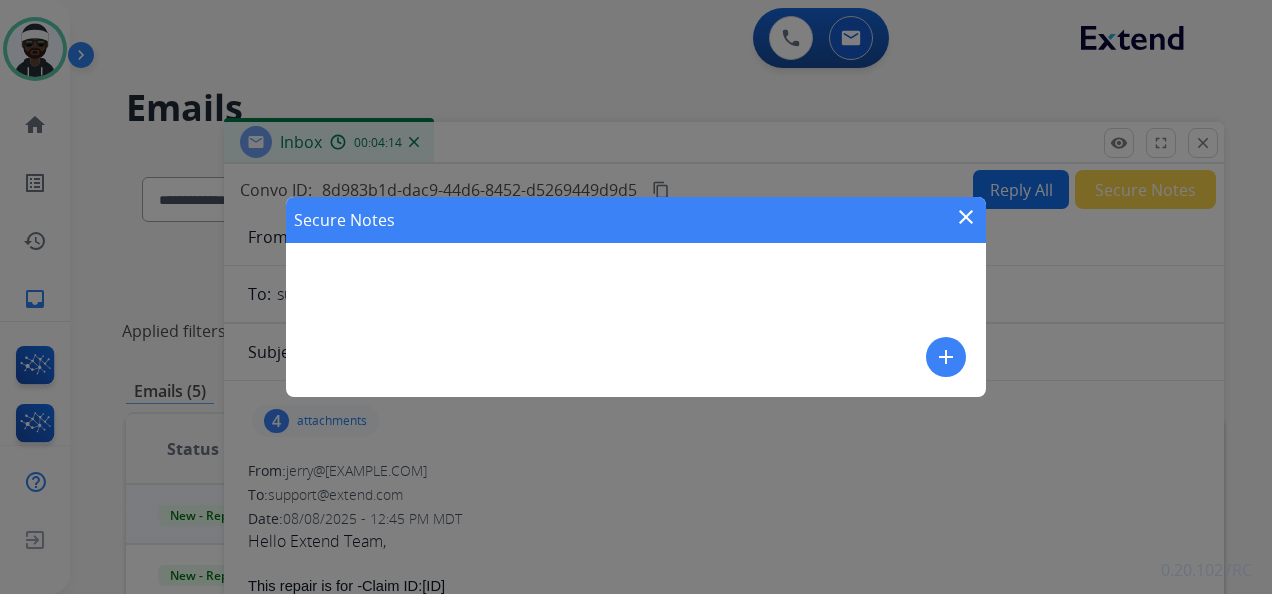 click on "add" at bounding box center [946, 357] 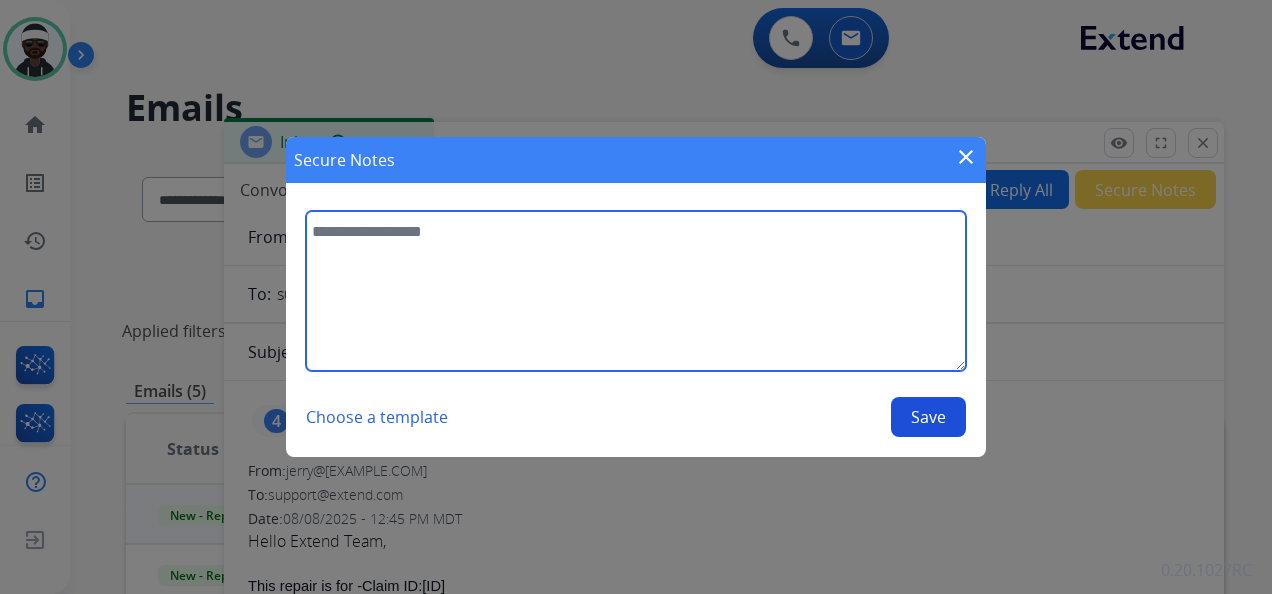 click at bounding box center (636, 291) 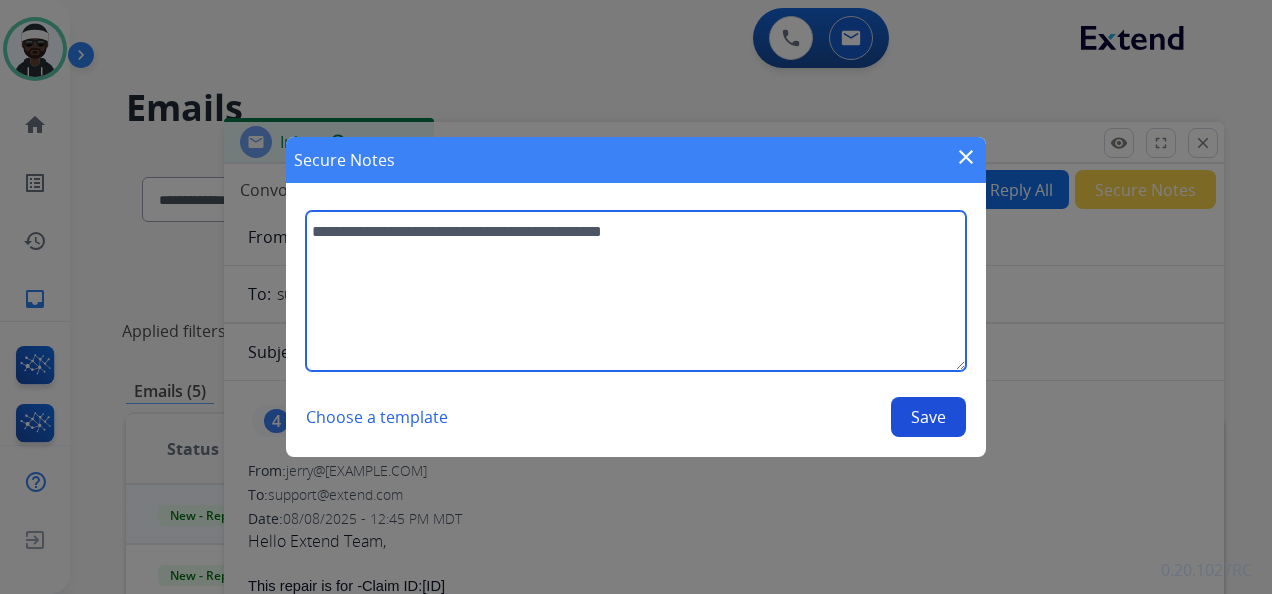 type on "**********" 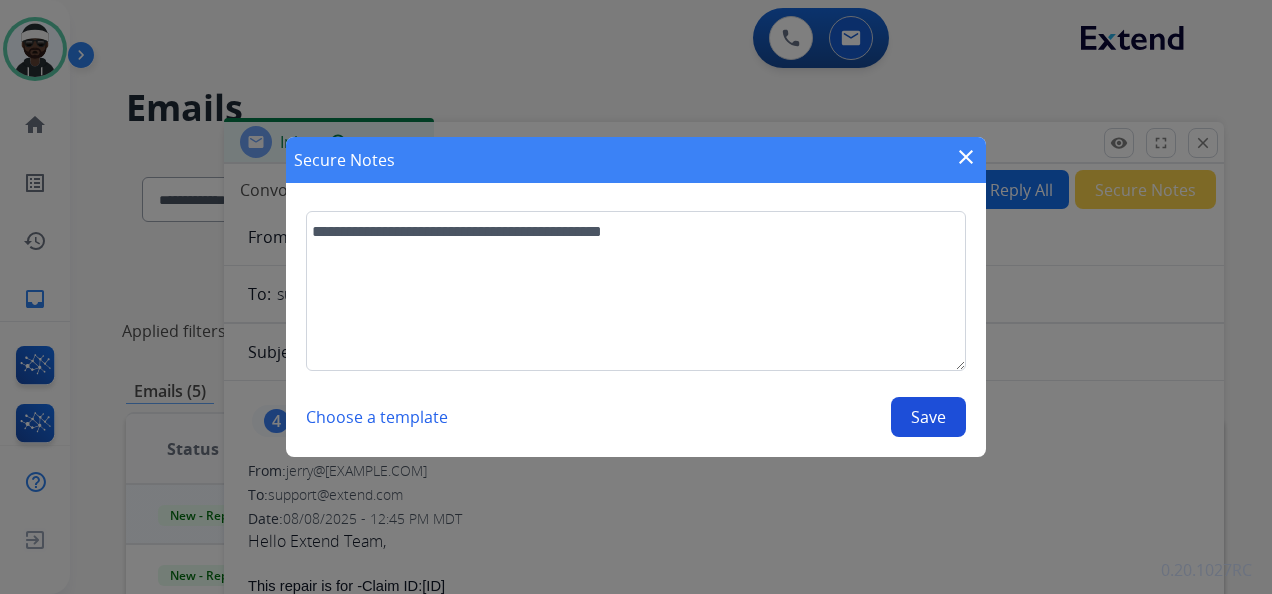 click on "Save" at bounding box center [928, 417] 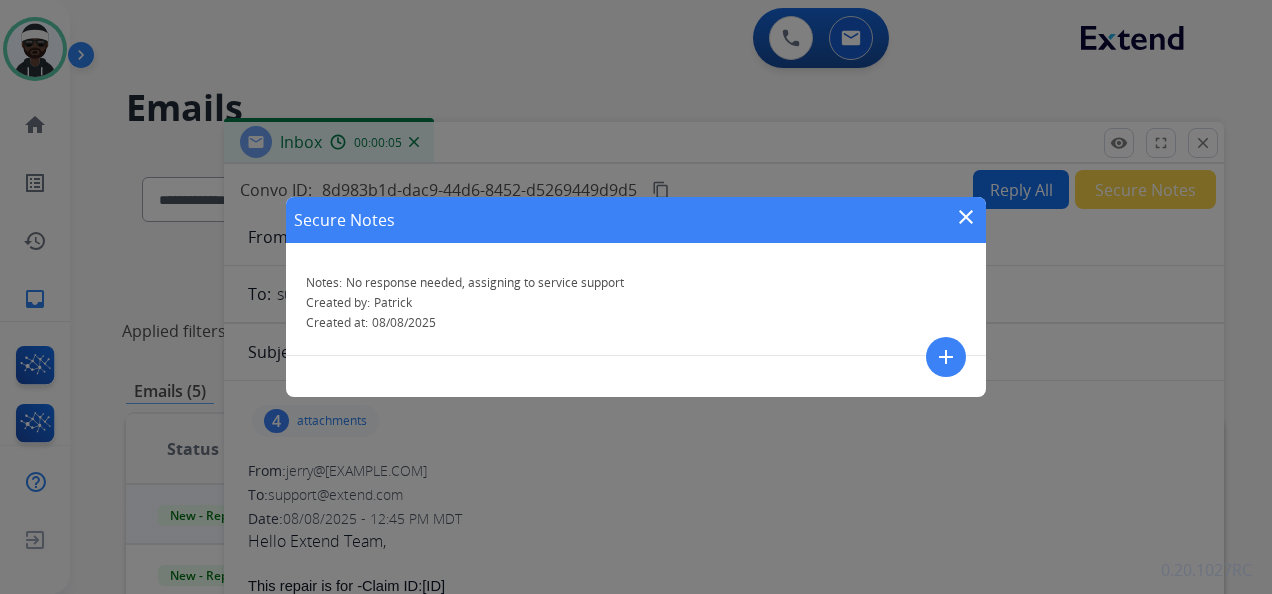 click on "close" at bounding box center [966, 217] 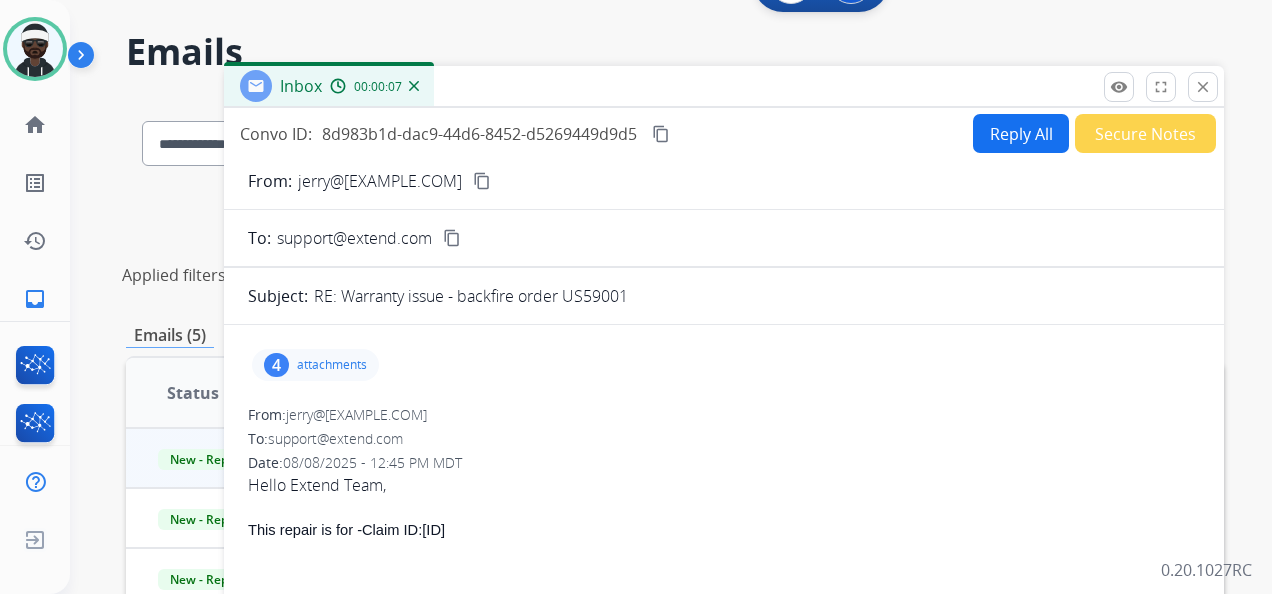 scroll, scrollTop: 100, scrollLeft: 0, axis: vertical 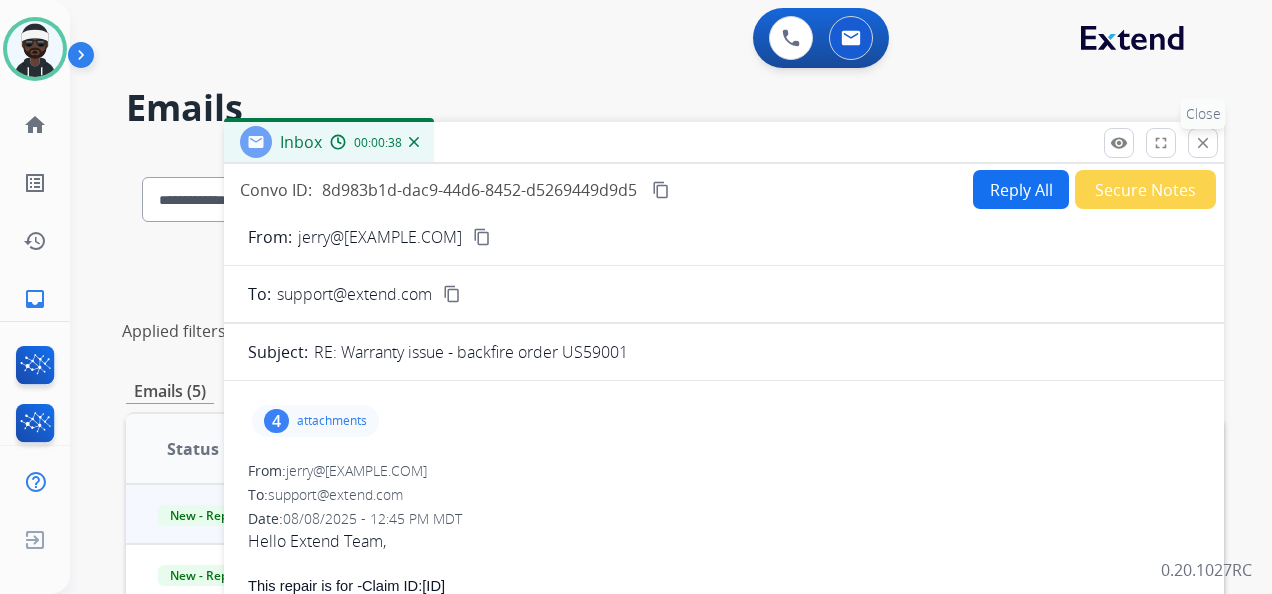 click on "close Close" at bounding box center [1203, 143] 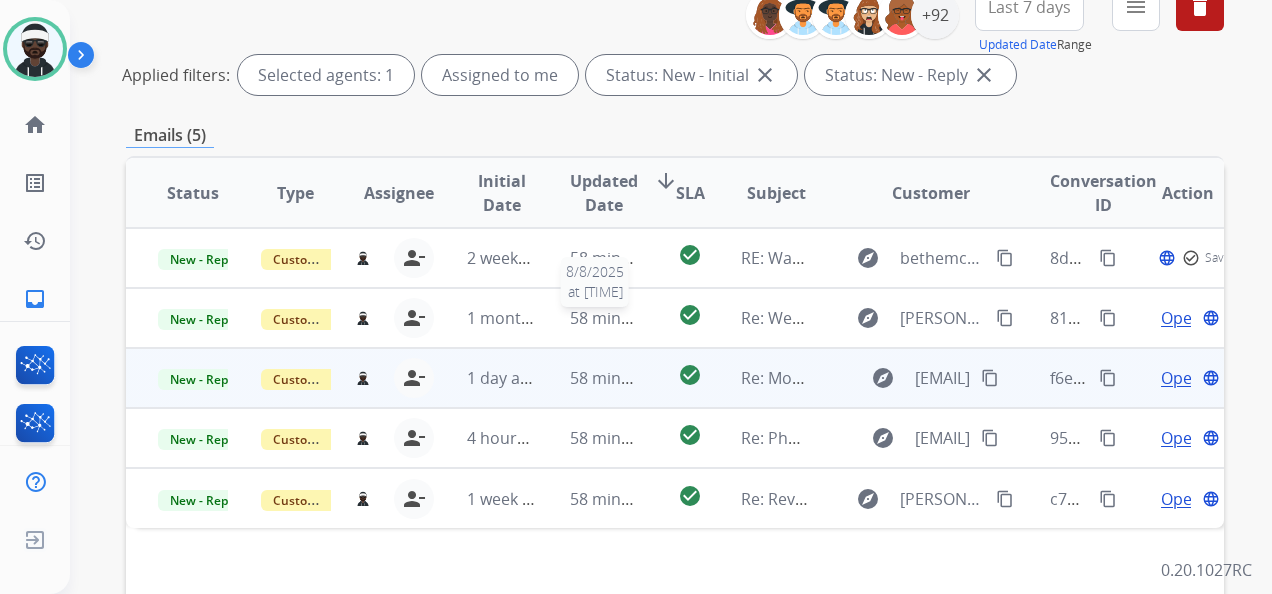 scroll, scrollTop: 300, scrollLeft: 0, axis: vertical 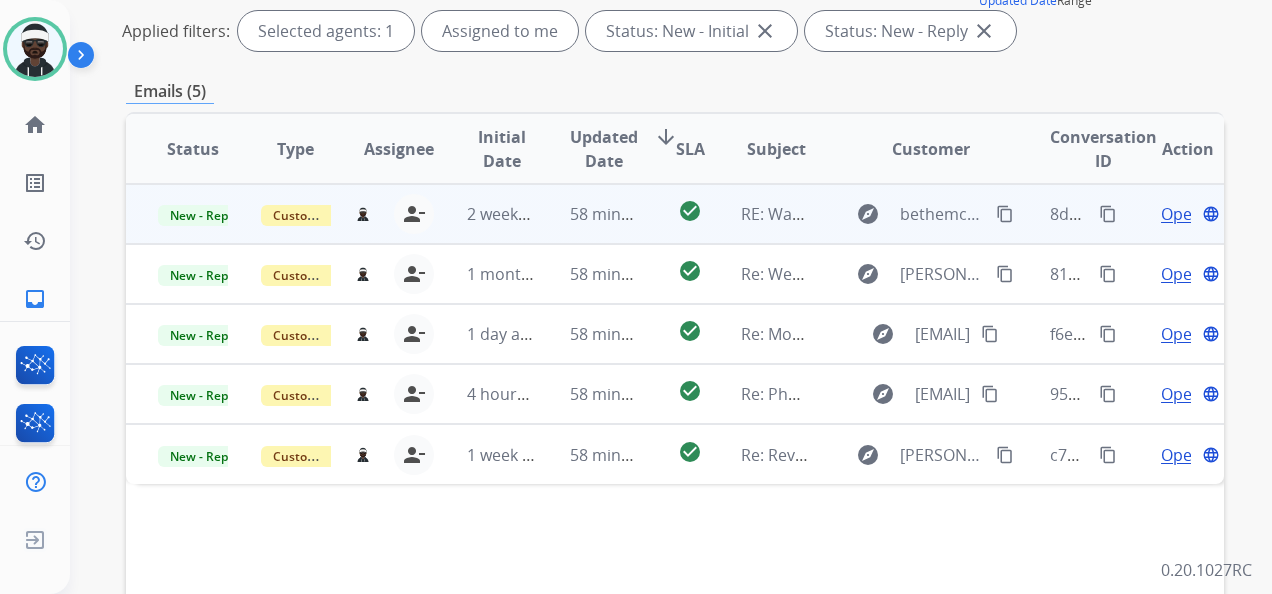 click on "Open" at bounding box center (1181, 214) 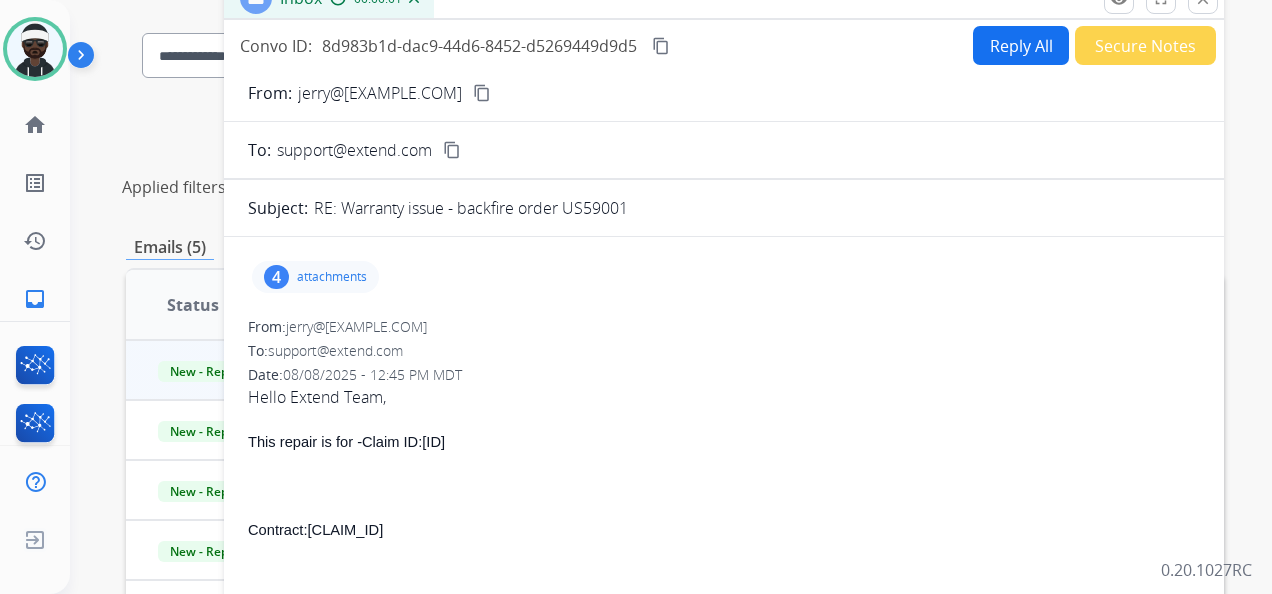 scroll, scrollTop: 0, scrollLeft: 0, axis: both 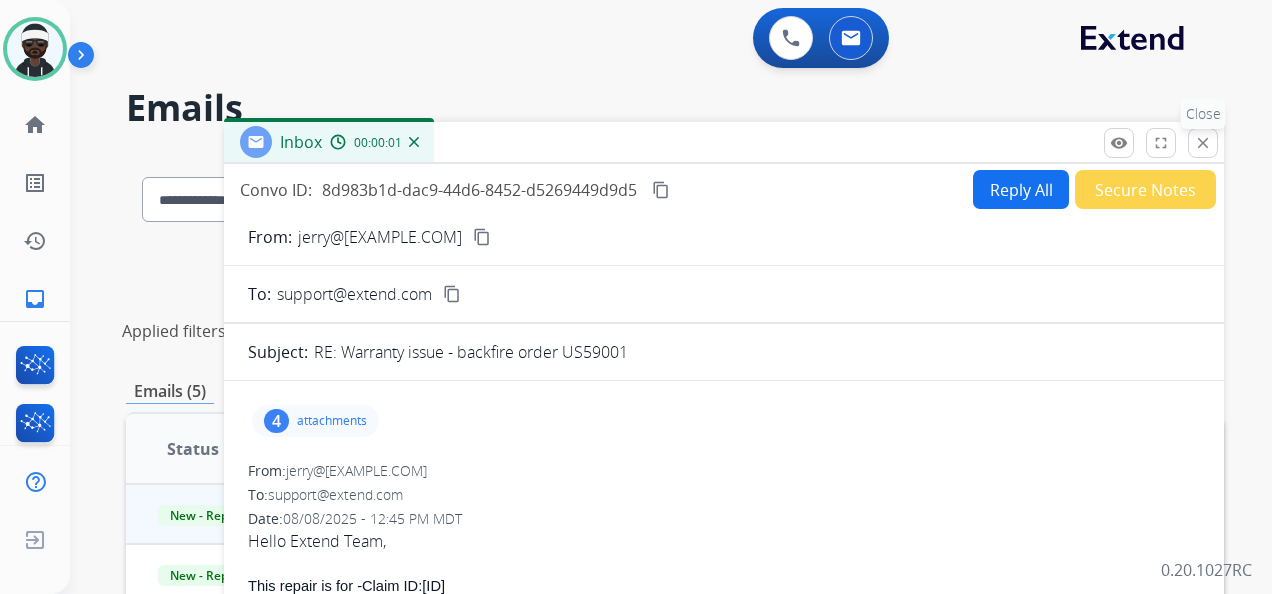 click on "close Close" at bounding box center (1203, 143) 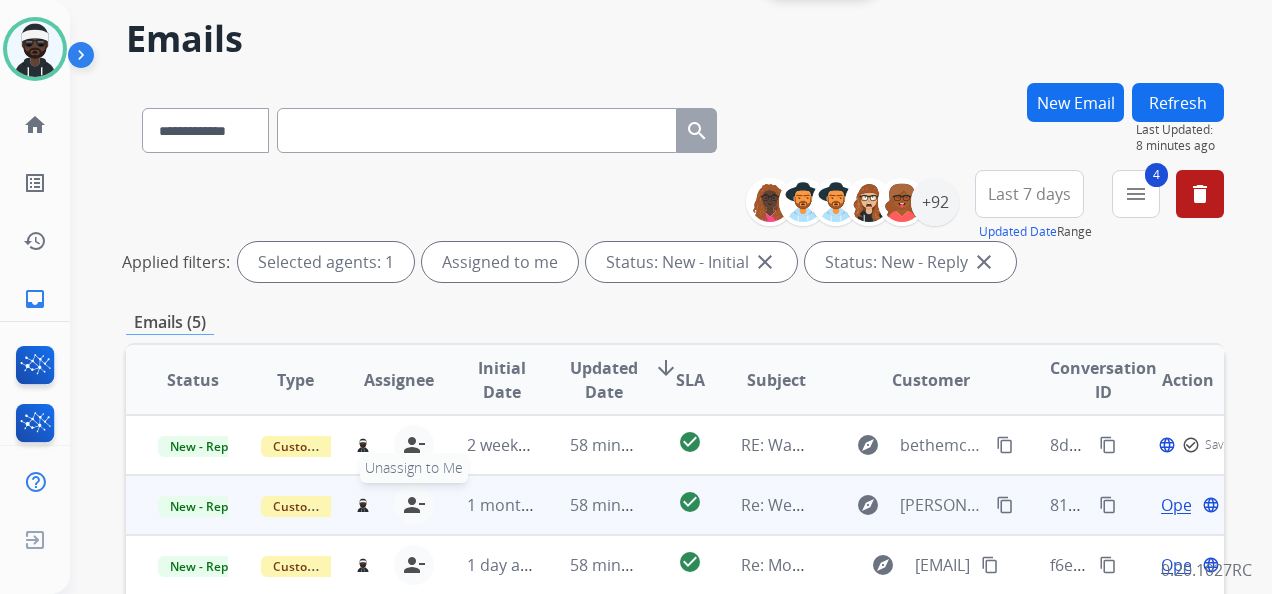 scroll, scrollTop: 100, scrollLeft: 0, axis: vertical 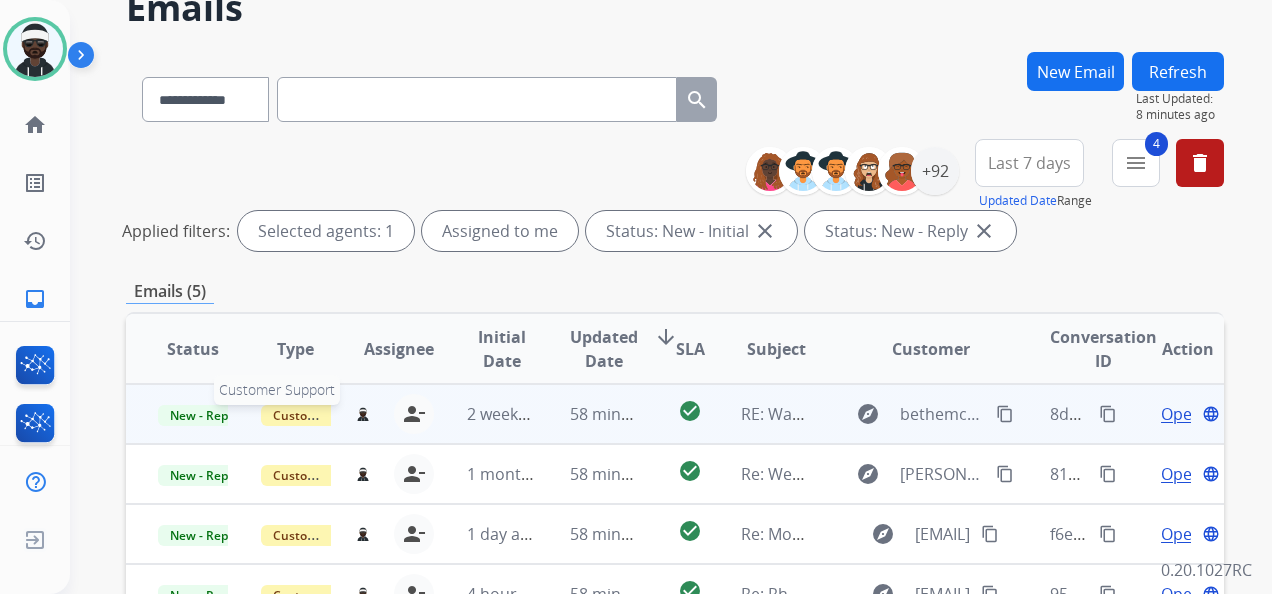 click on "Customer Support" at bounding box center (326, 415) 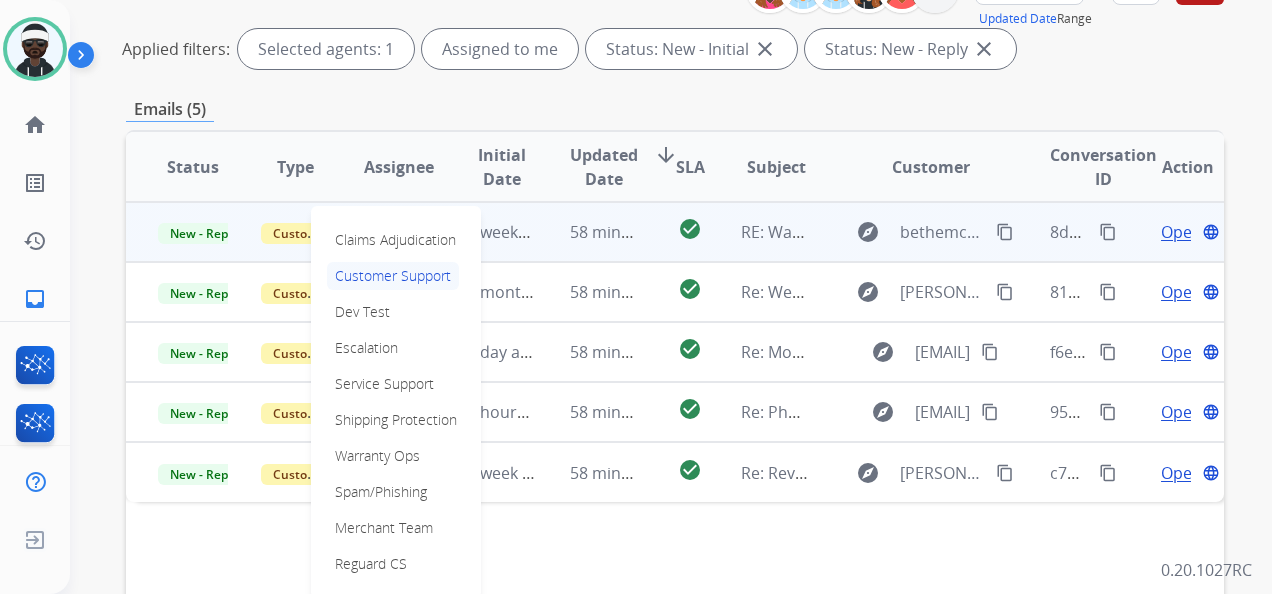 scroll, scrollTop: 300, scrollLeft: 0, axis: vertical 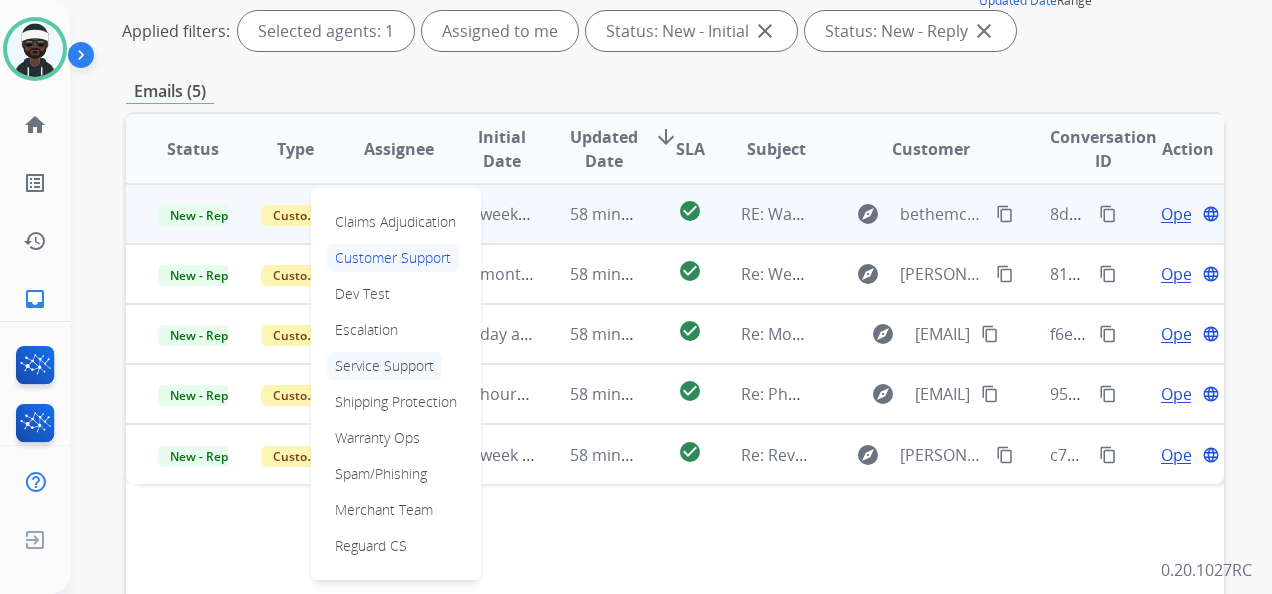 click on "Service Support" at bounding box center (384, 366) 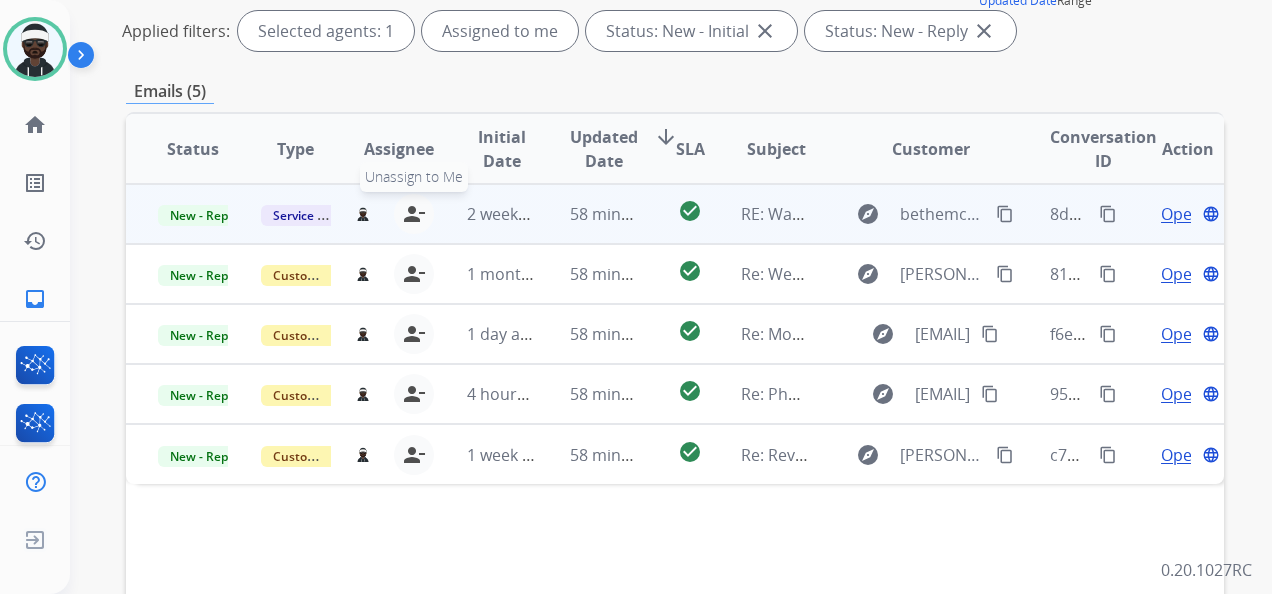 click on "person_remove" at bounding box center (414, 214) 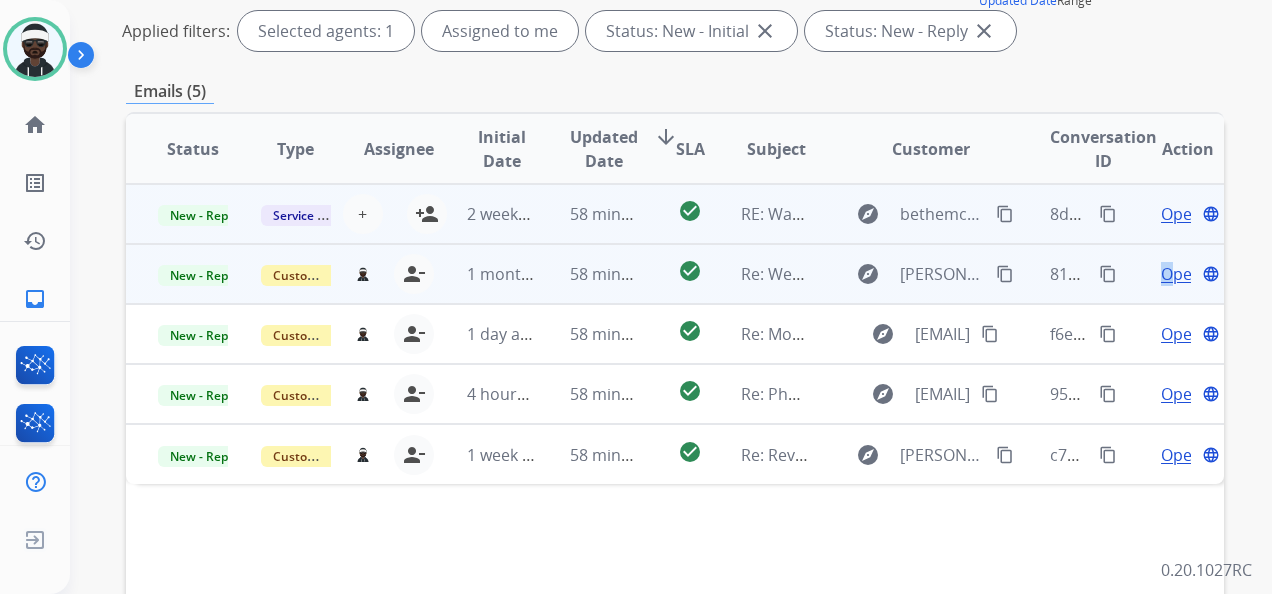 click on "Open" at bounding box center (1181, 274) 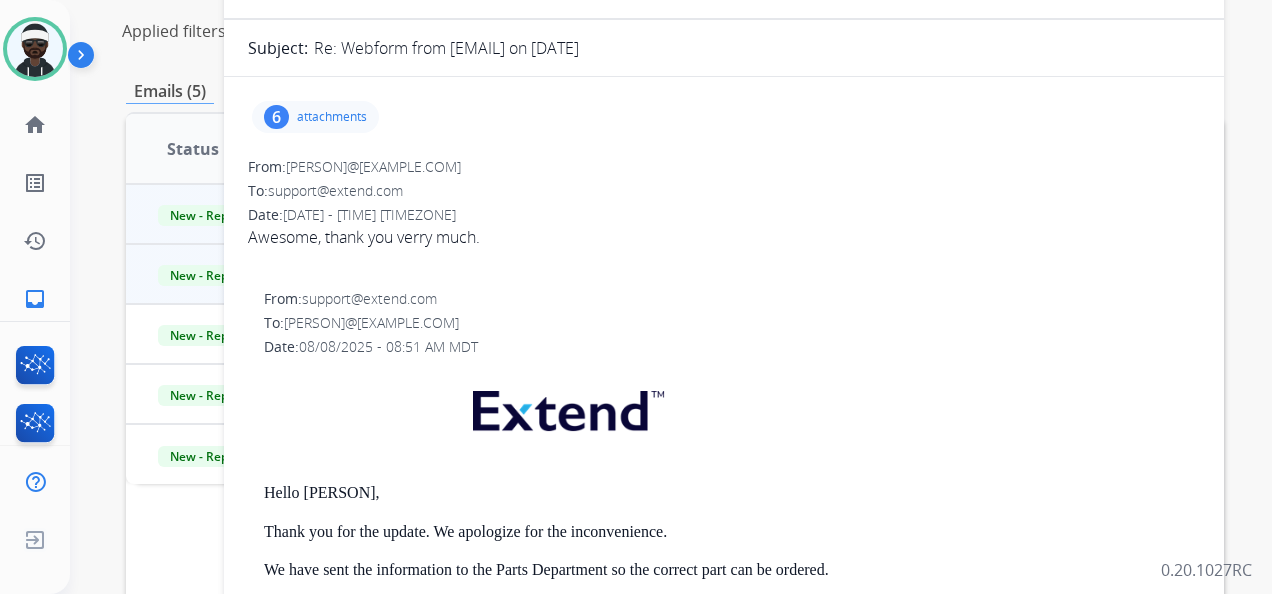 scroll, scrollTop: 0, scrollLeft: 0, axis: both 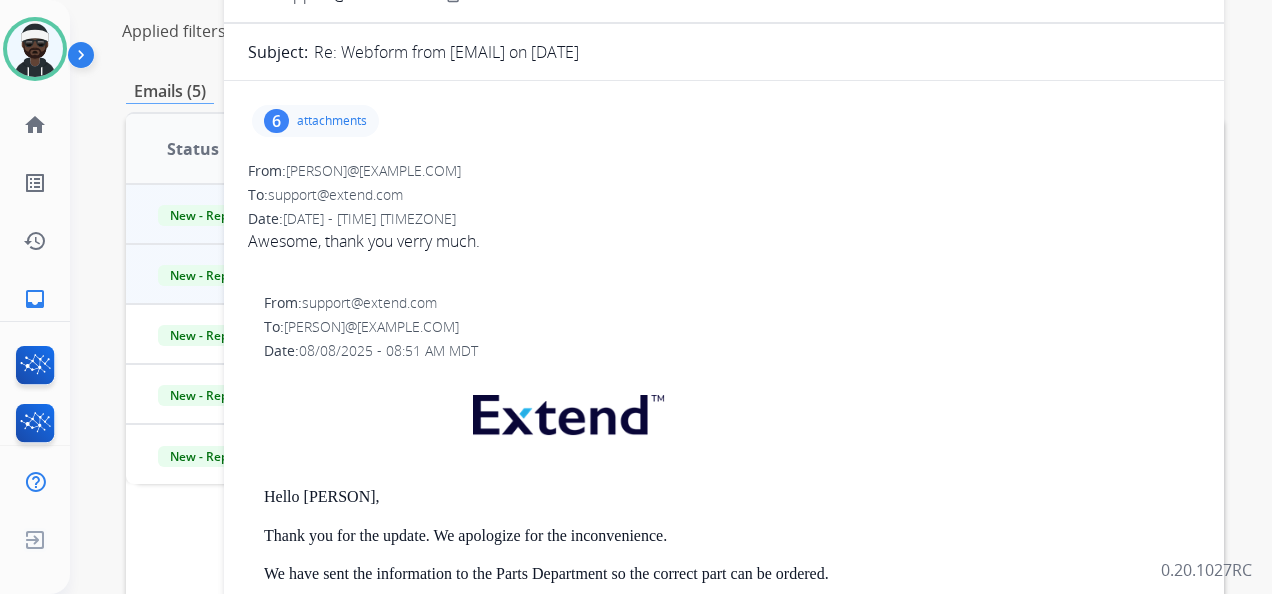click on "attachments" at bounding box center (332, 121) 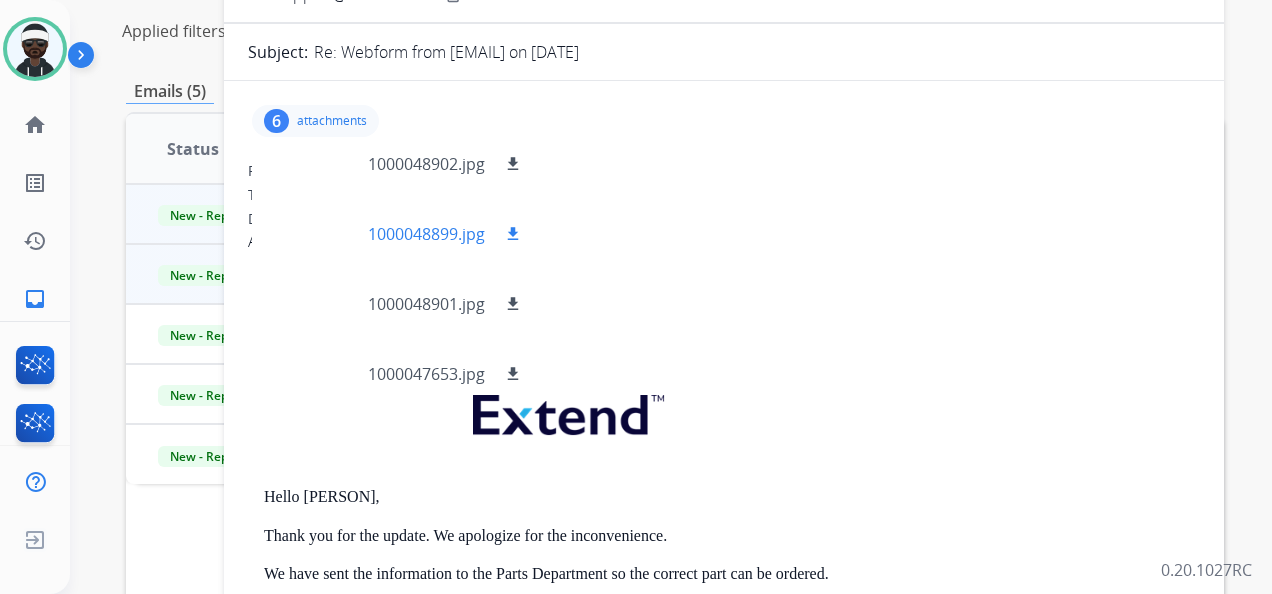 scroll, scrollTop: 170, scrollLeft: 0, axis: vertical 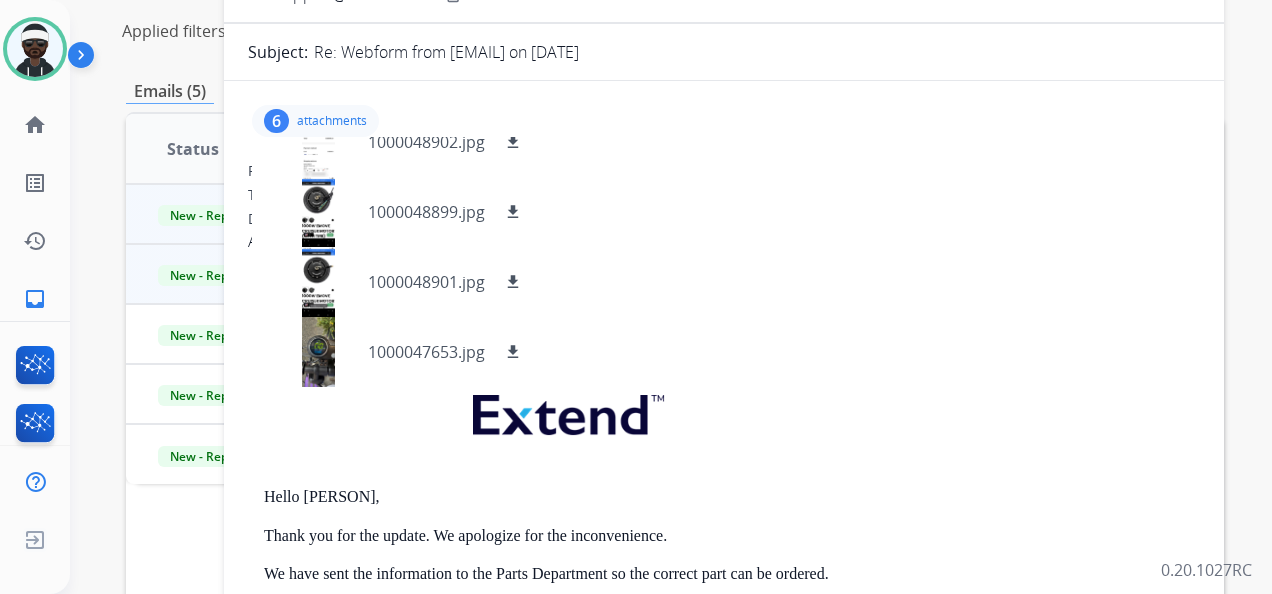 click on "From: [EMAIL] To: [EMAIL] Date: [DATE] - [TIME] [TIMEZONE] Hello [NAME], Thank you for the update. We apologize for the inconvenience. We have sent the information to the Parts Department so the correct part can be ordered. Sincerely, Extend Customer Support [EMAIL] | www.extend.com If you have any questions or need further assistance, reply to this email or give us a call at [PHONE] [TIME] [TIME] [TIMEZONE] or [TIME] and [TIME] [TIMEZONE]." at bounding box center [724, 599] 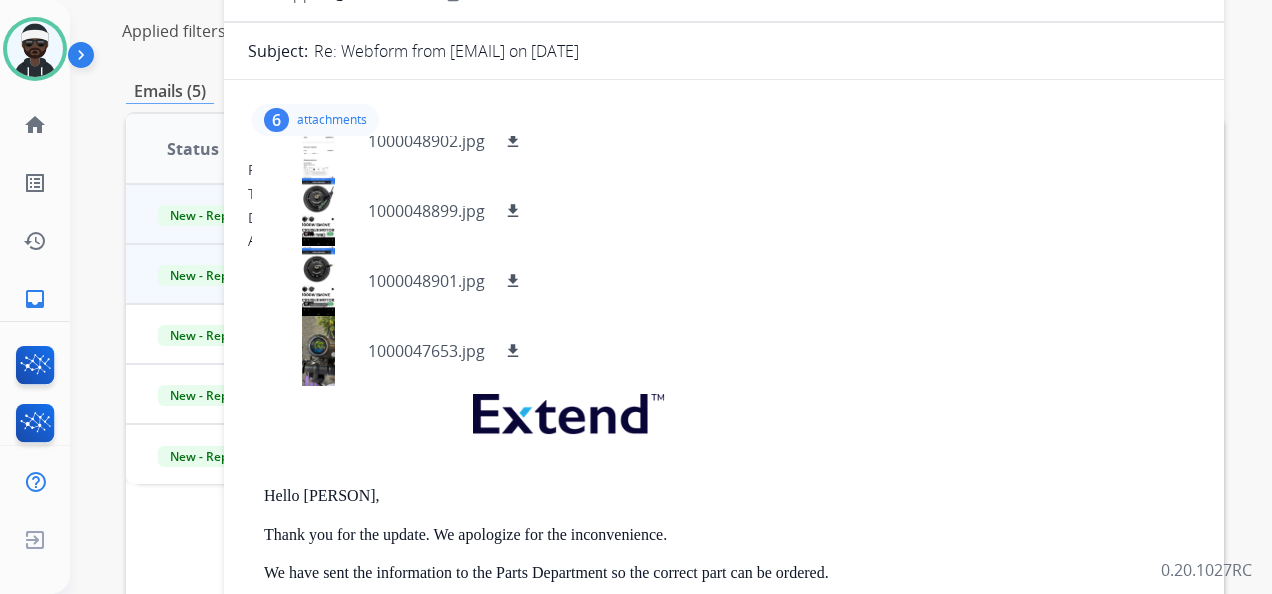 scroll, scrollTop: 0, scrollLeft: 0, axis: both 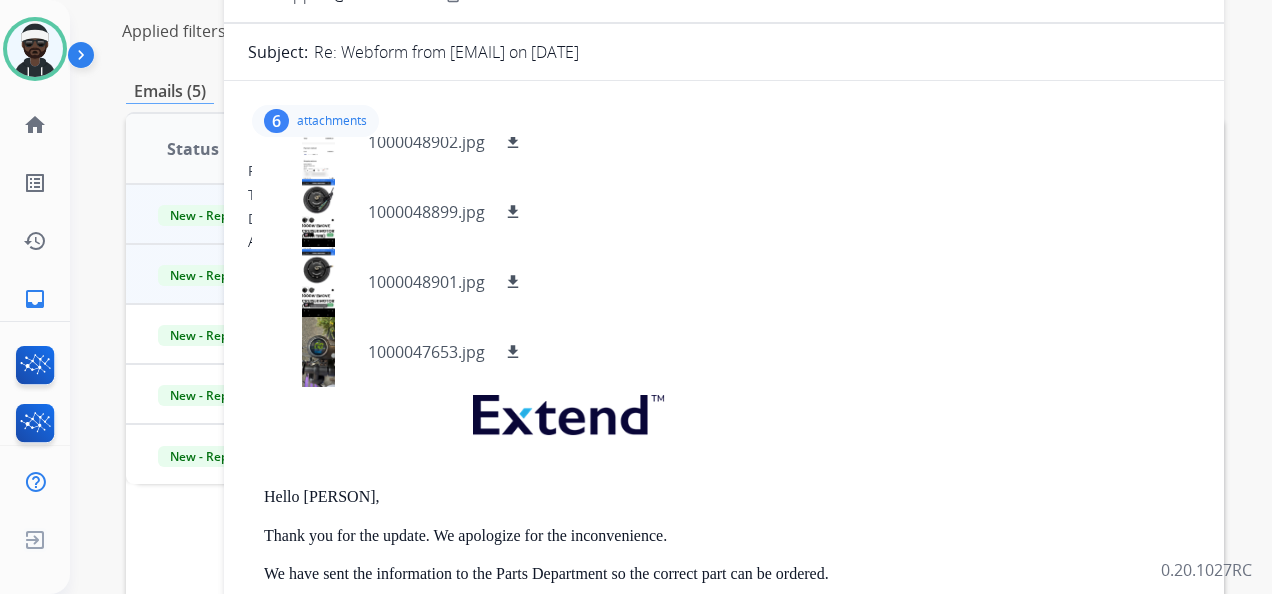 click on "To:  support@extend.com" at bounding box center (724, 195) 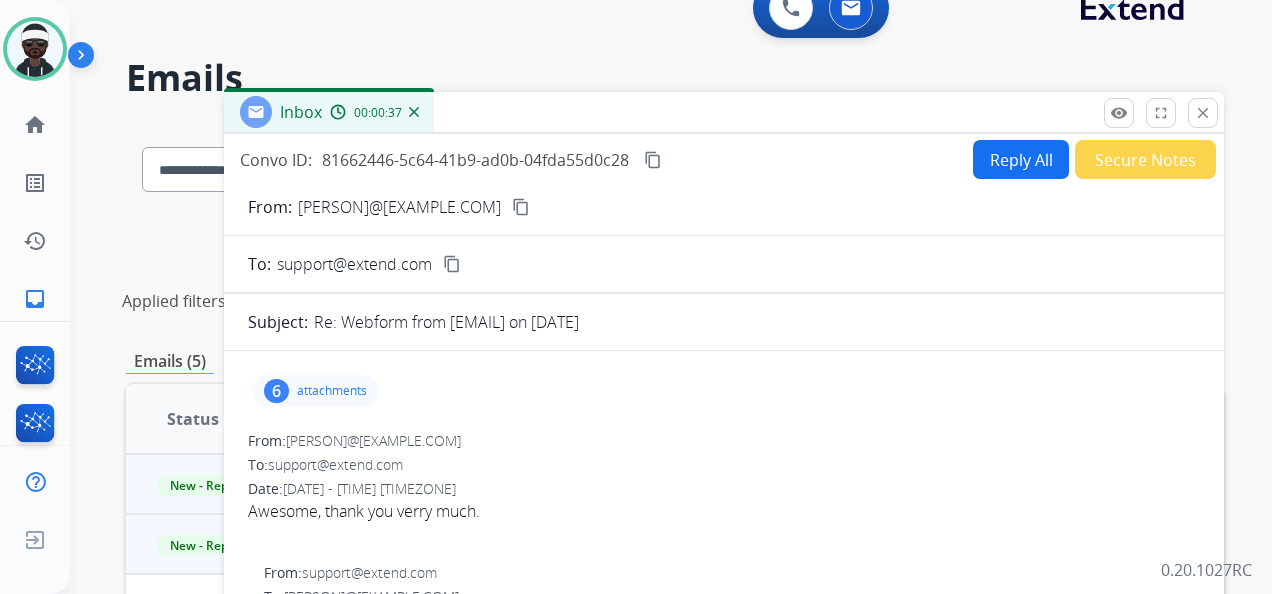 scroll, scrollTop: 0, scrollLeft: 0, axis: both 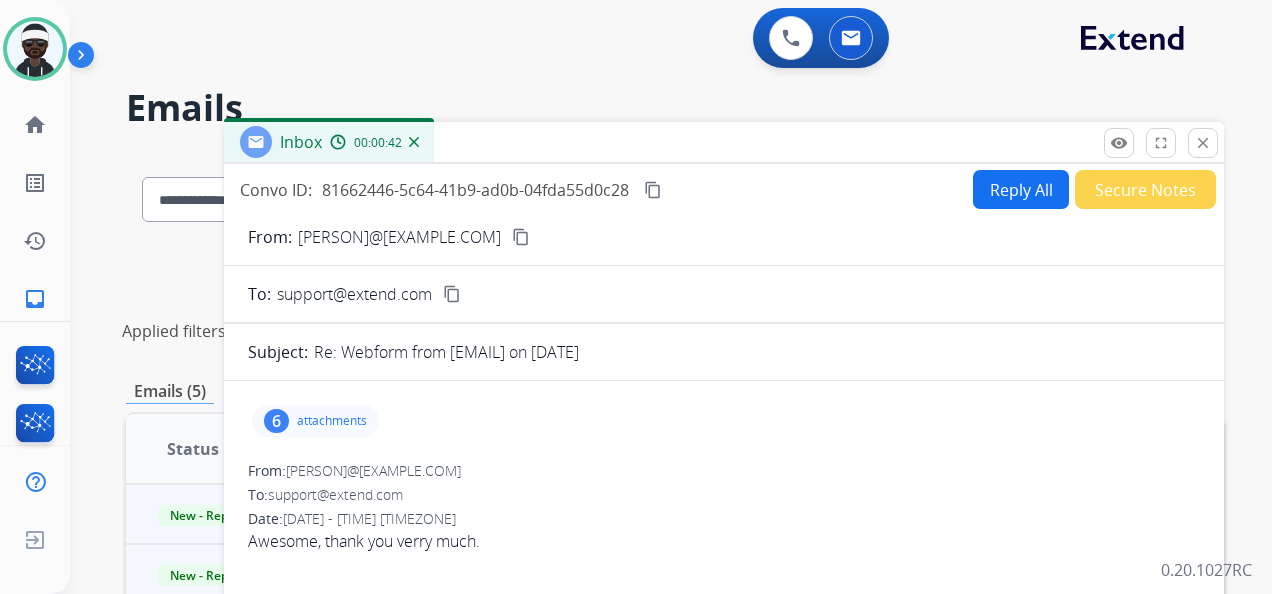 click on "Secure Notes" at bounding box center [1145, 189] 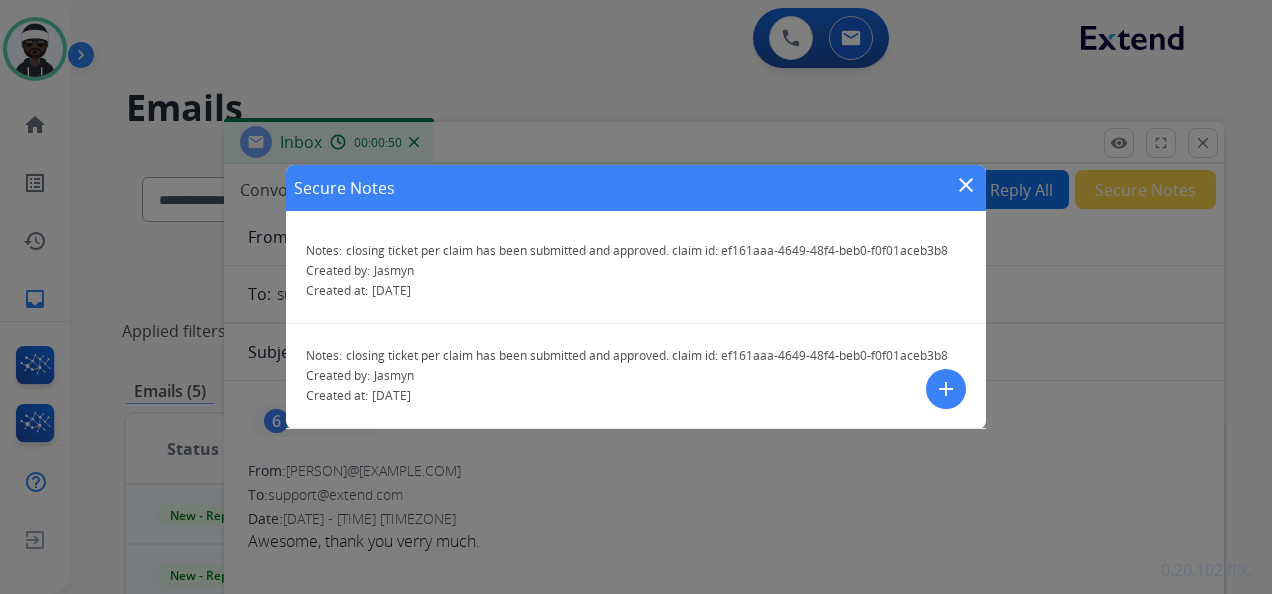 click on "add" at bounding box center [946, 389] 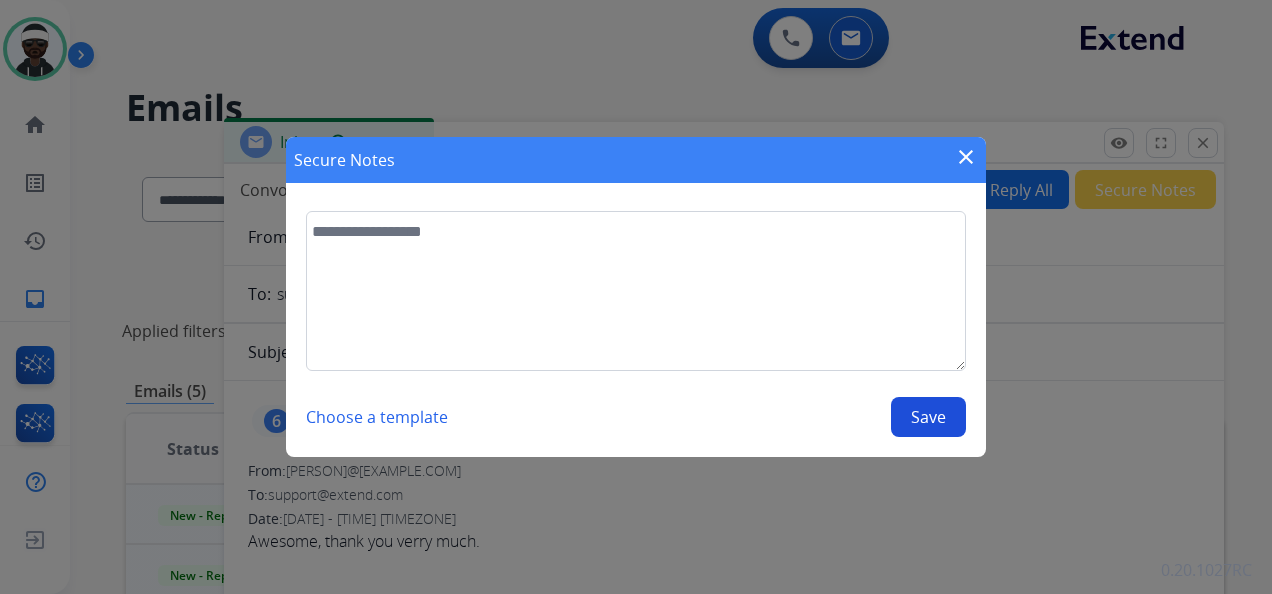 drag, startPoint x: 380, startPoint y: 206, endPoint x: 389, endPoint y: 226, distance: 21.931713 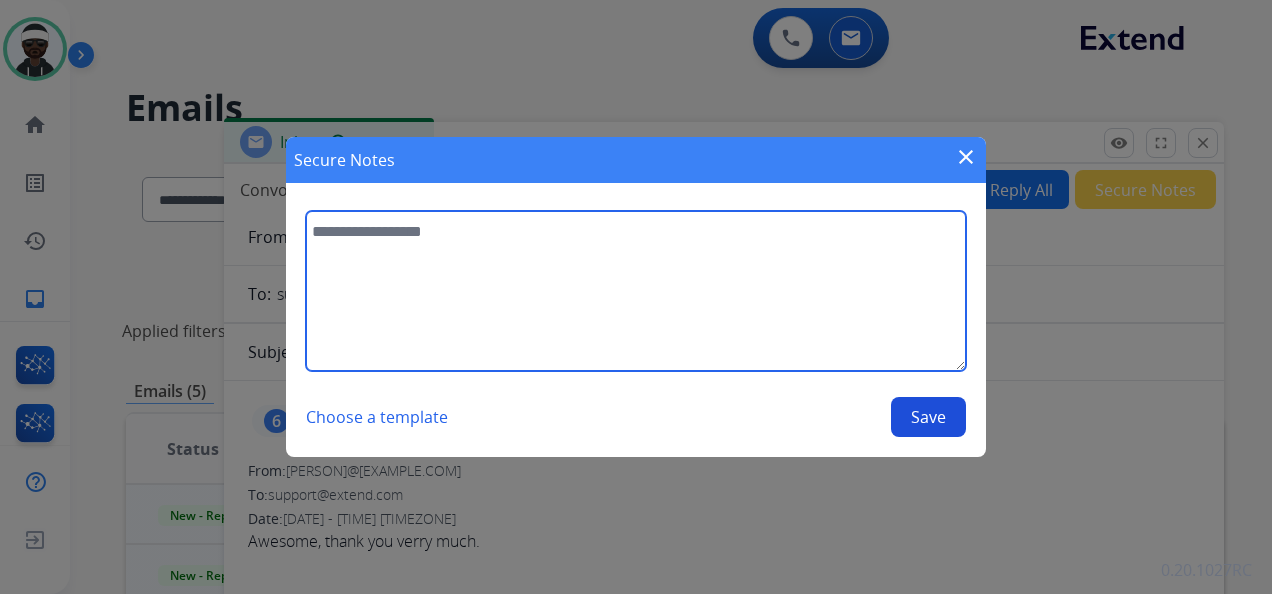 drag, startPoint x: 390, startPoint y: 241, endPoint x: 390, endPoint y: 256, distance: 15 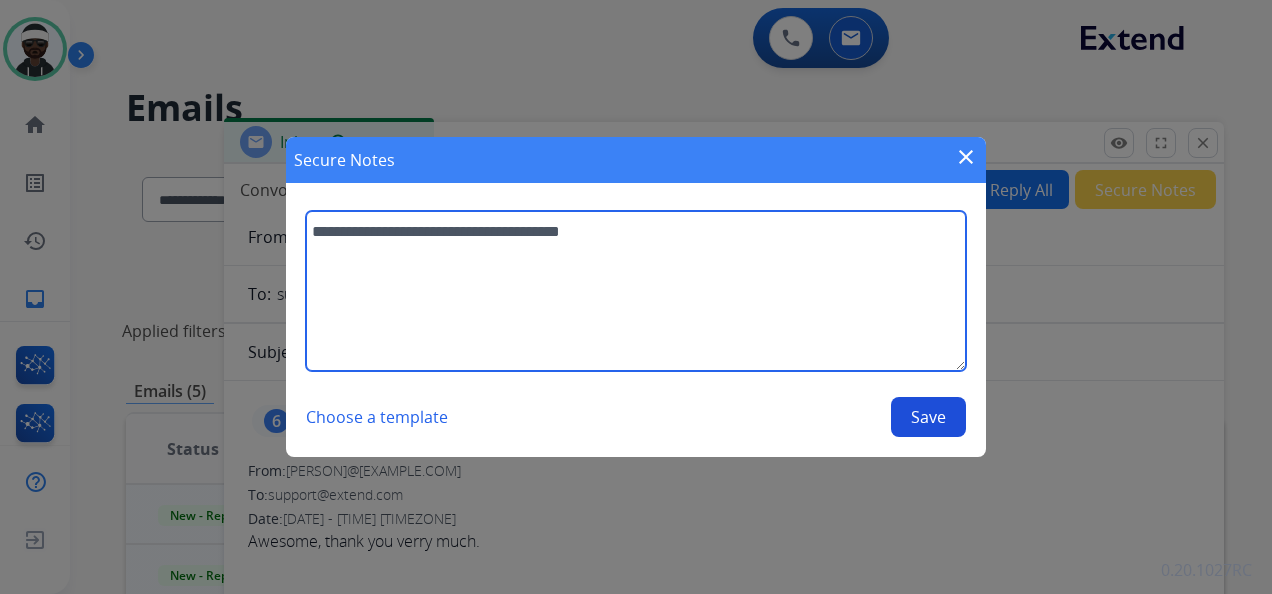 click on "**********" at bounding box center (636, 291) 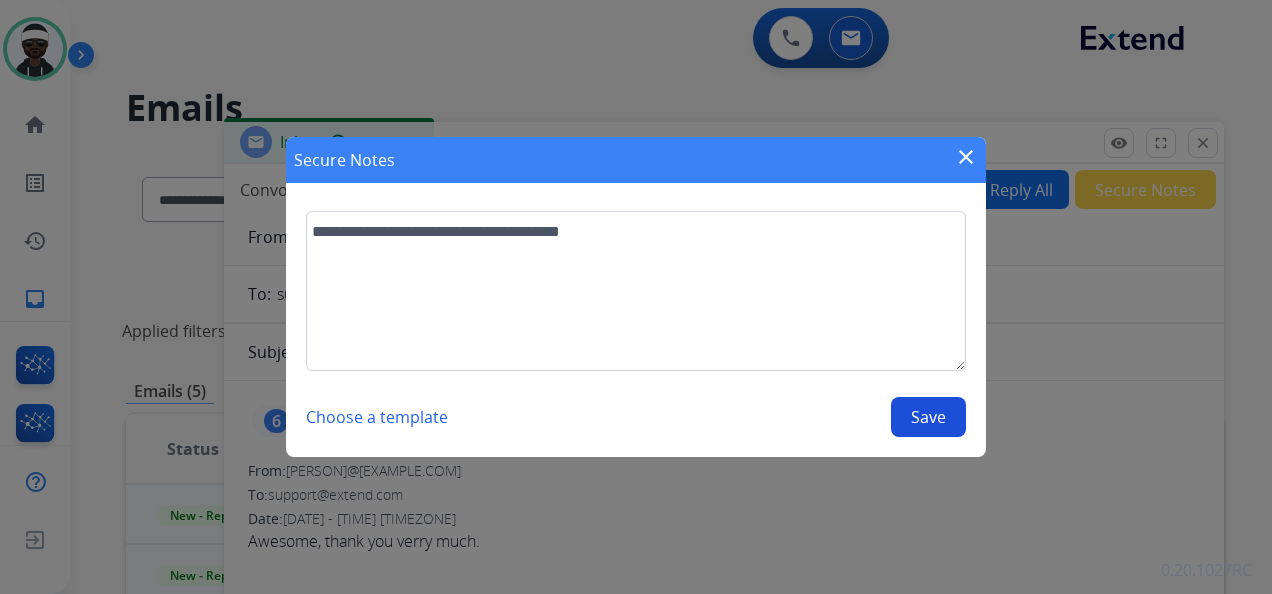 click on "Save" at bounding box center [928, 417] 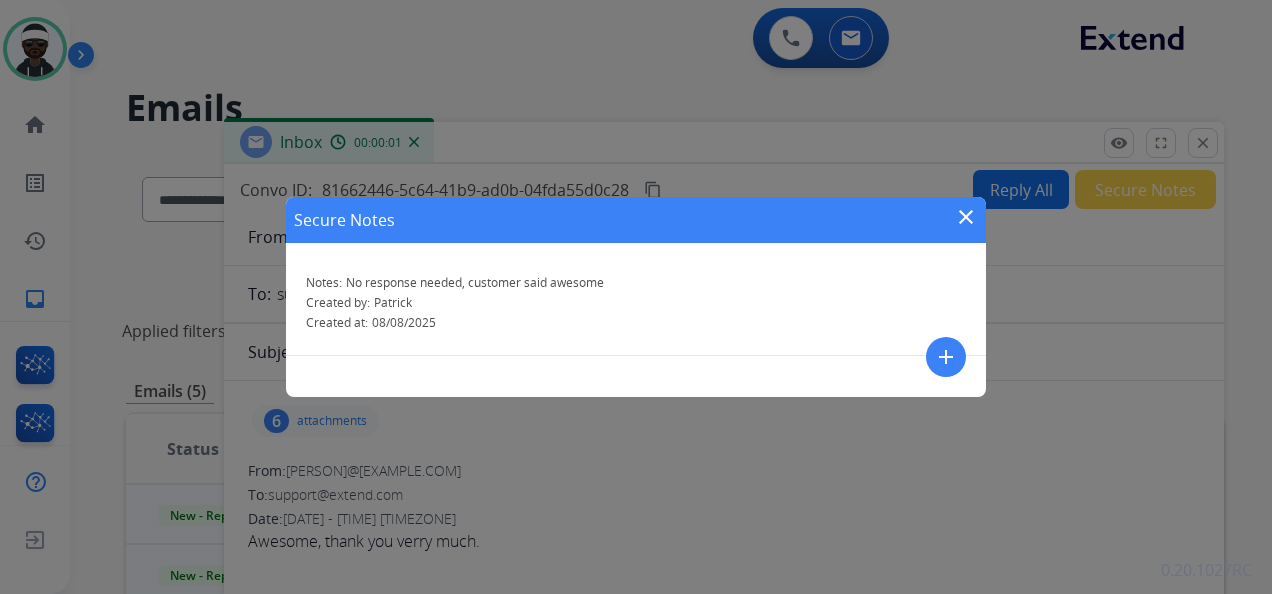 click on "close" at bounding box center (966, 217) 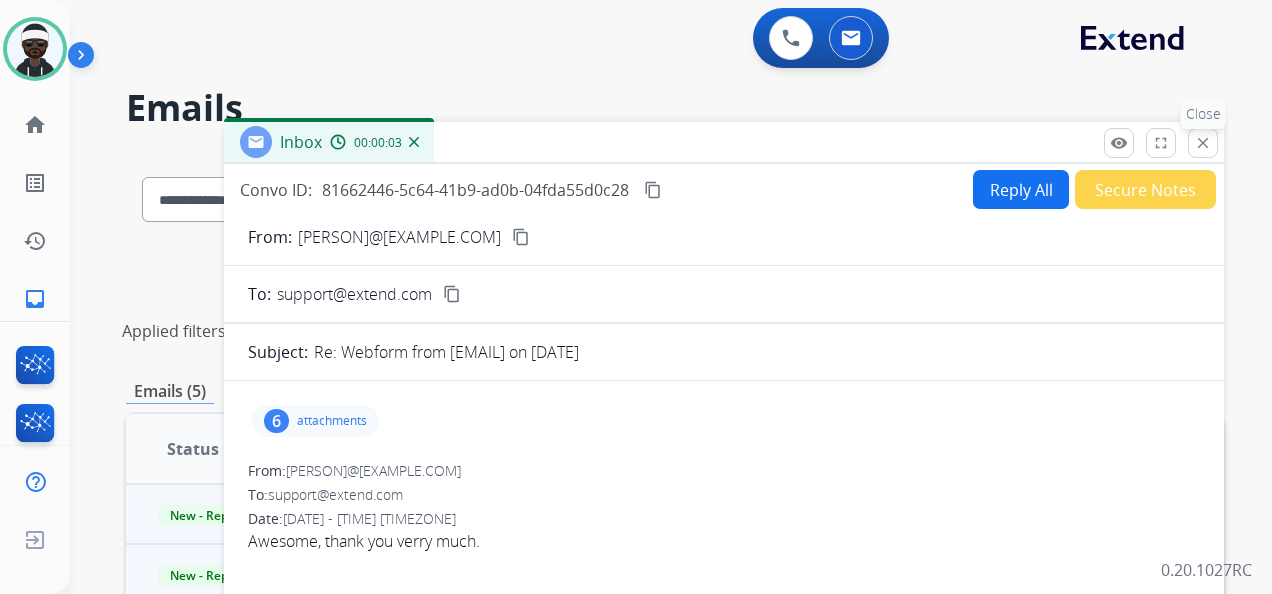 click on "close" at bounding box center (1203, 143) 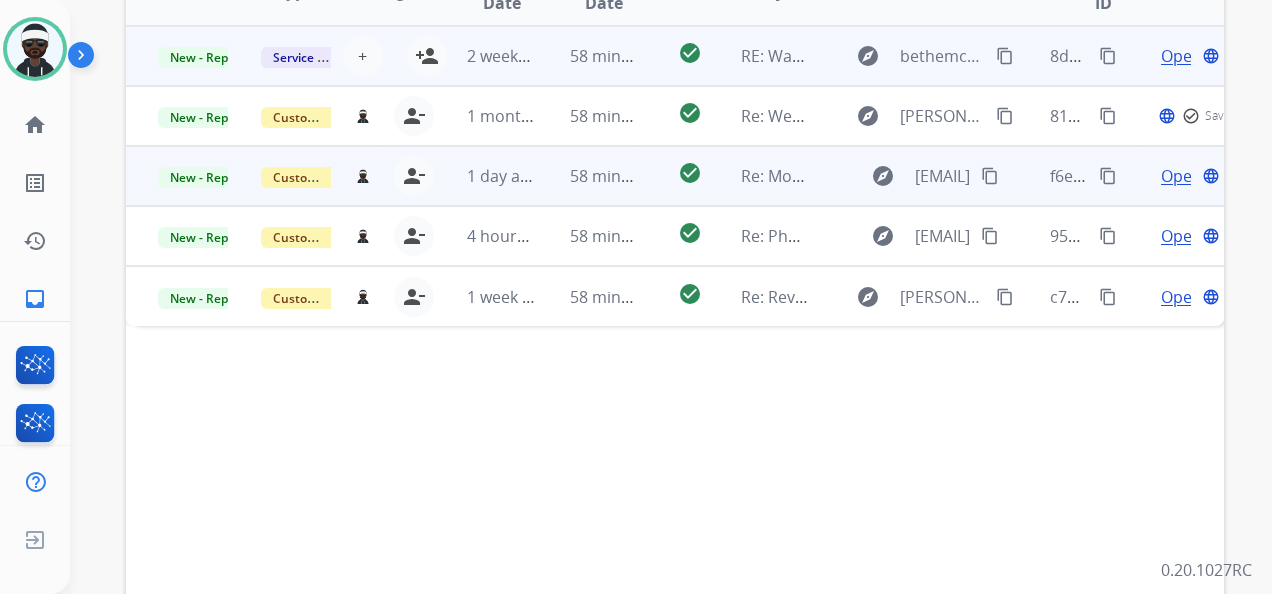 scroll, scrollTop: 500, scrollLeft: 0, axis: vertical 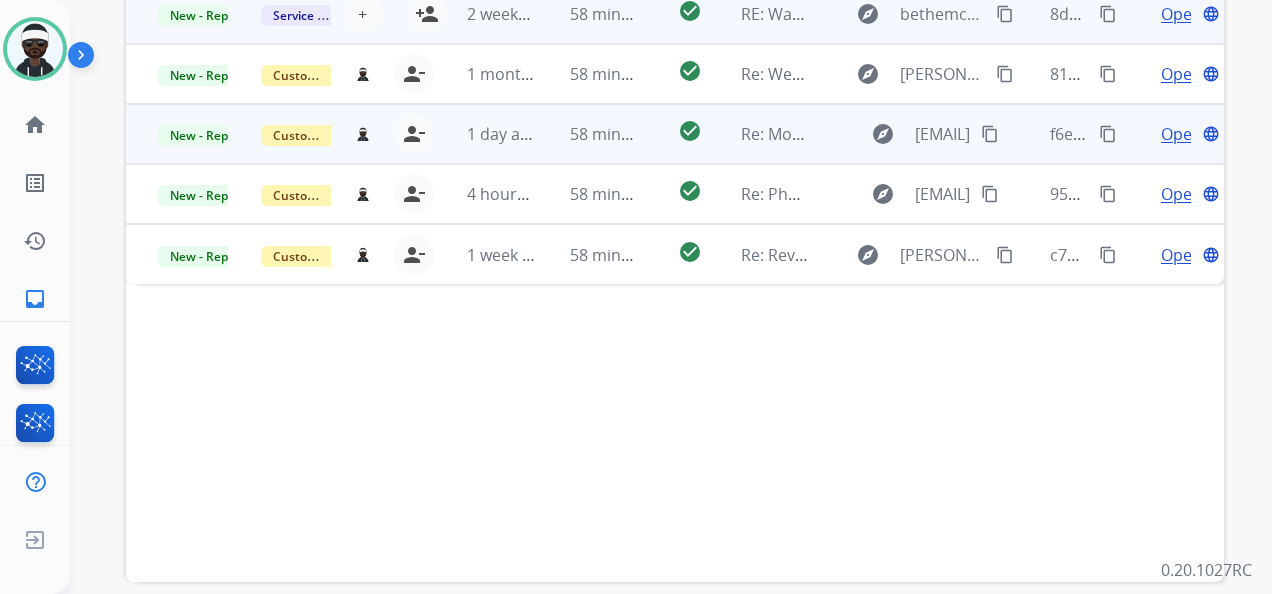 click on "Open" at bounding box center [1181, 134] 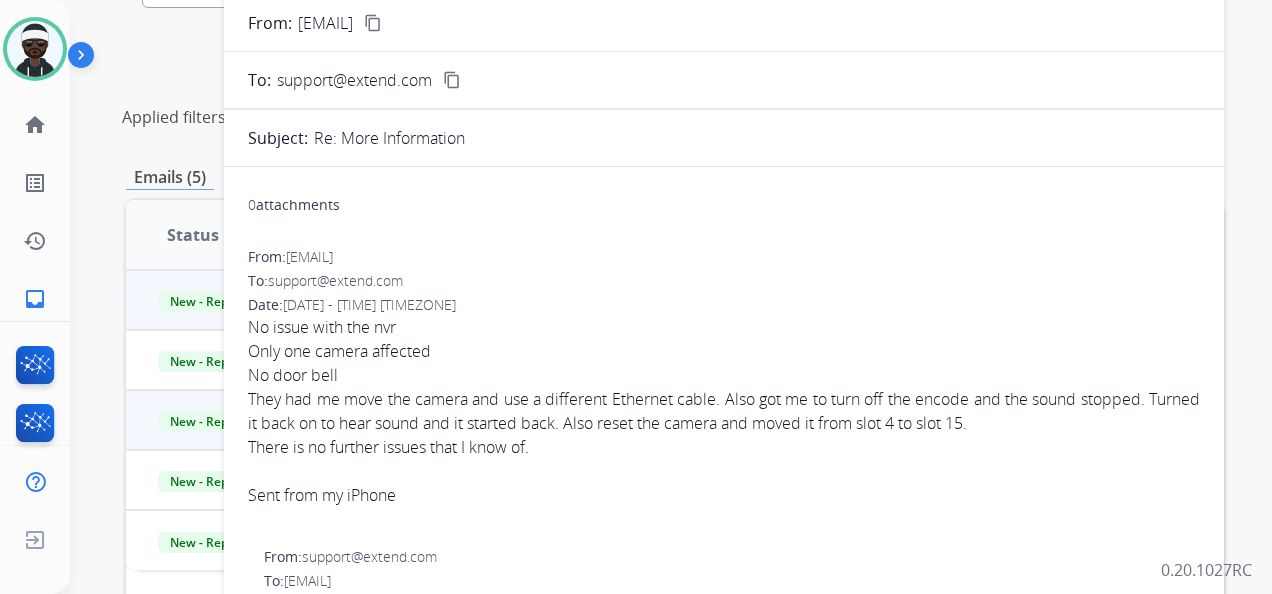 scroll, scrollTop: 100, scrollLeft: 0, axis: vertical 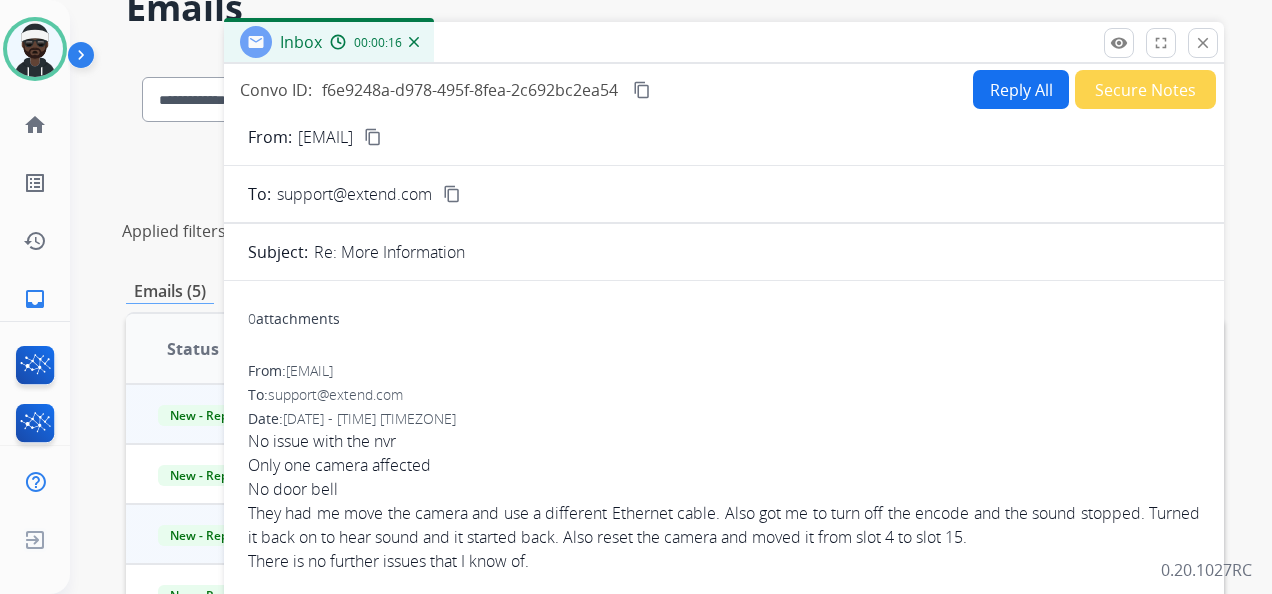 click on "content_copy" at bounding box center (373, 137) 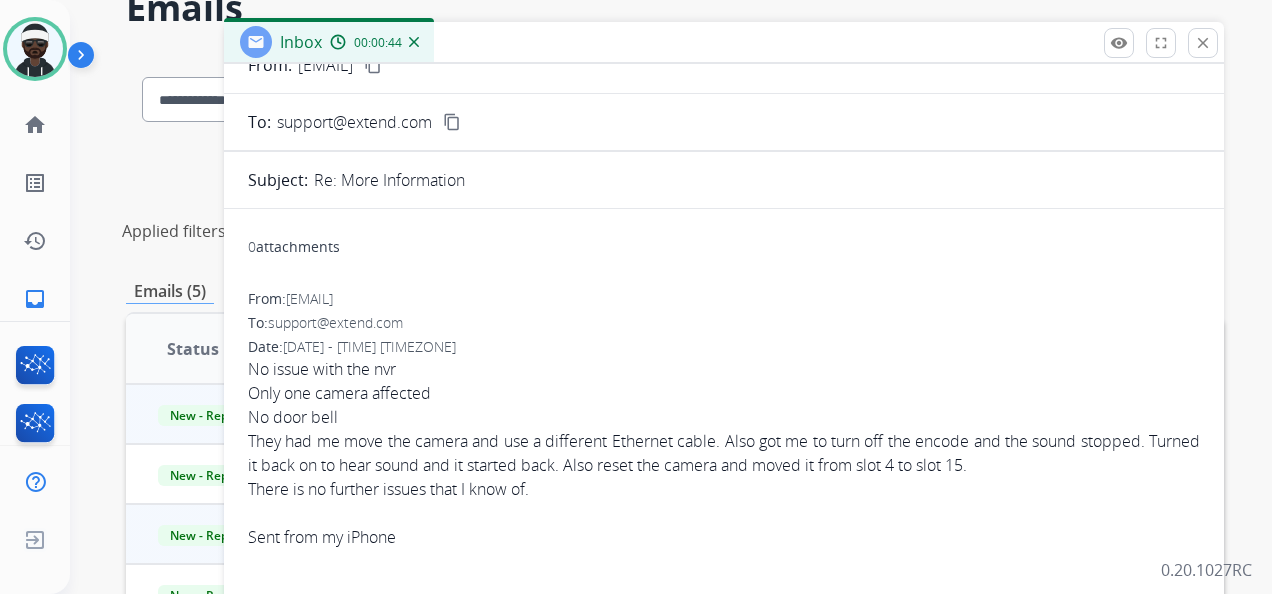 scroll, scrollTop: 0, scrollLeft: 0, axis: both 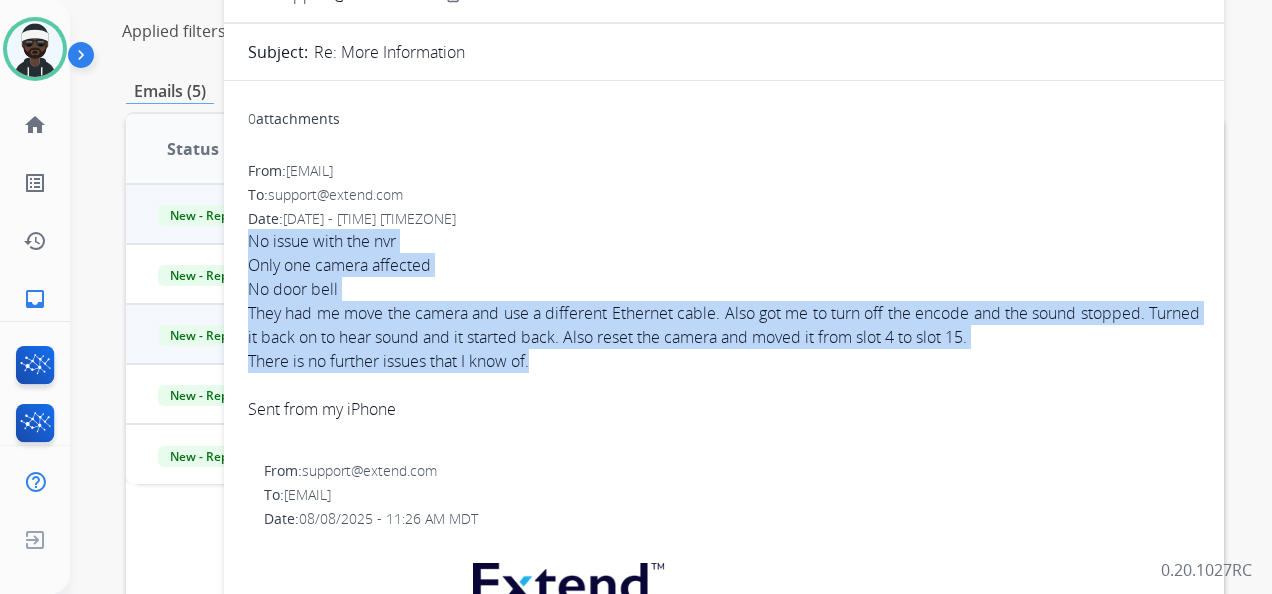 drag, startPoint x: 485, startPoint y: 362, endPoint x: 251, endPoint y: 243, distance: 262.52048 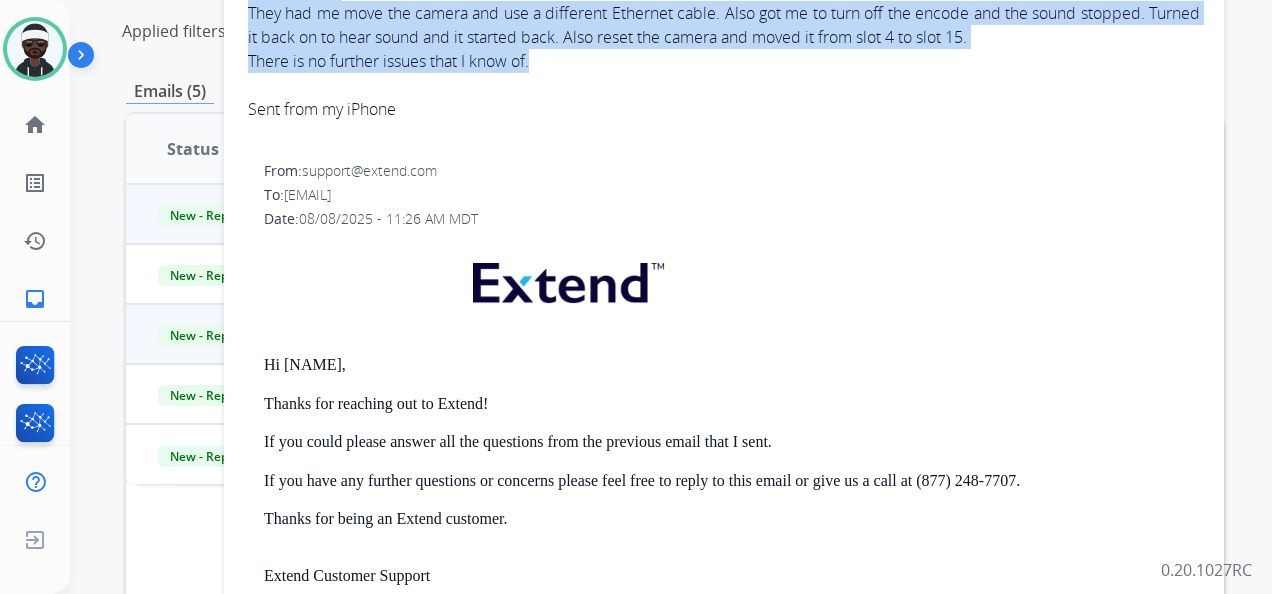 scroll, scrollTop: 400, scrollLeft: 0, axis: vertical 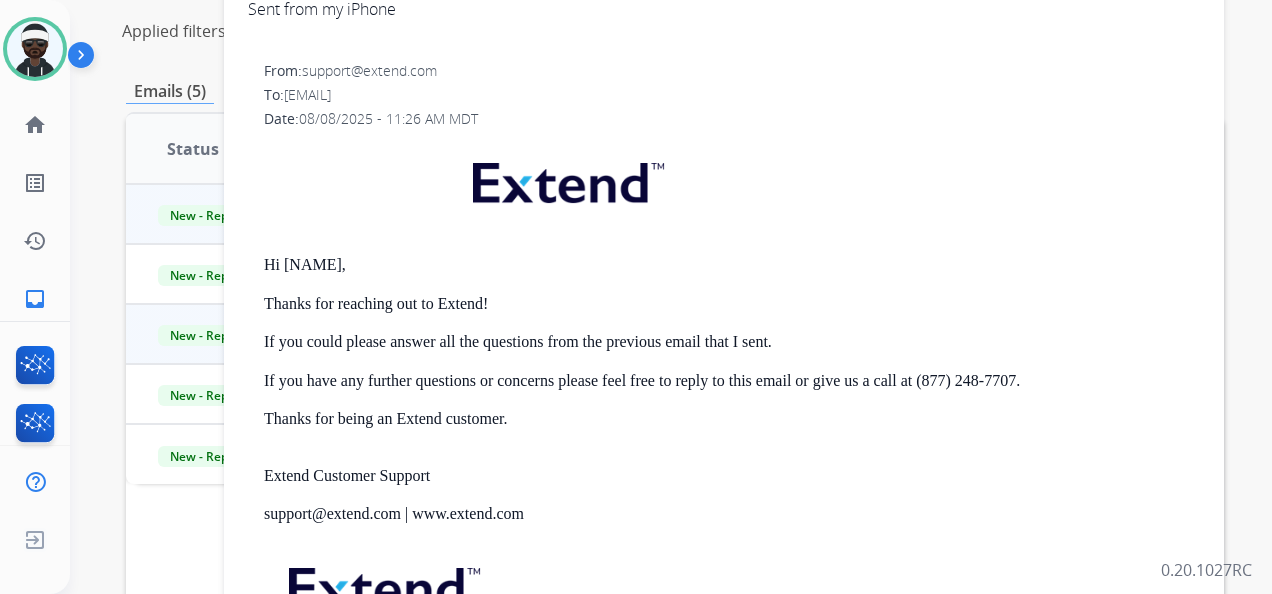 click on "Hi [PERSON], Thanks for reaching out to Extend! If you could please answer all the questions from the previous email that I sent. If you have any further questions or concerns please feel free to reply to this email or give us a call at ([PHONE]) Monday-Friday 9:00AM - 8:00PM EST or Saturdays and Sundays 9:00AM - 2:00PM EST." at bounding box center (732, 434) 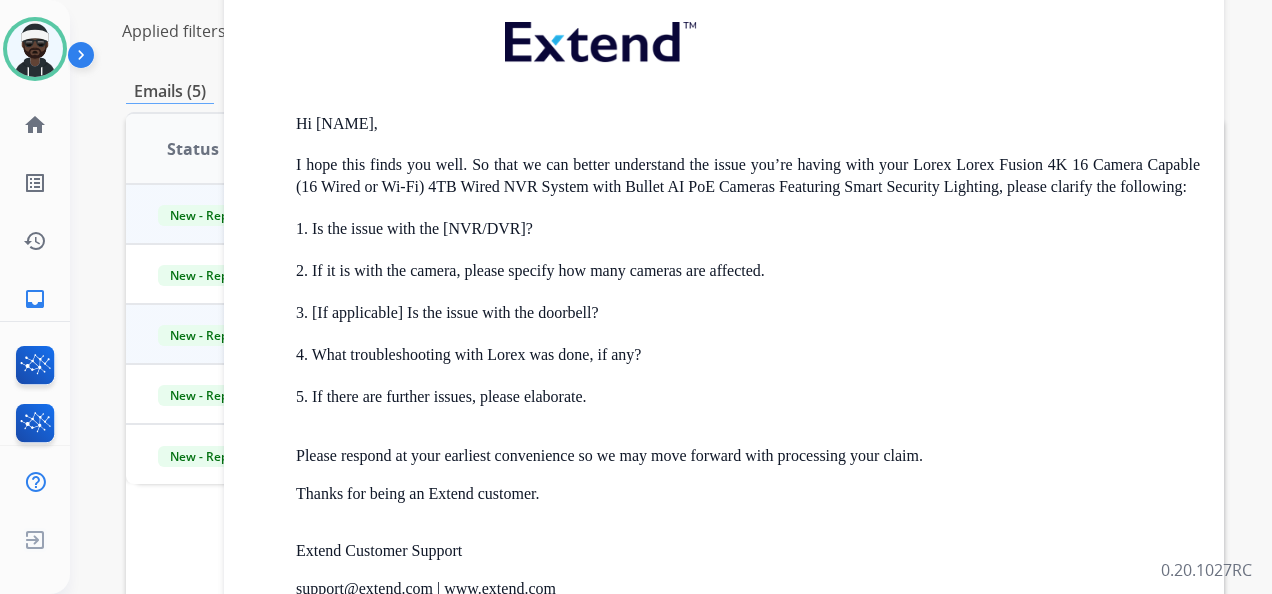 scroll, scrollTop: 1400, scrollLeft: 0, axis: vertical 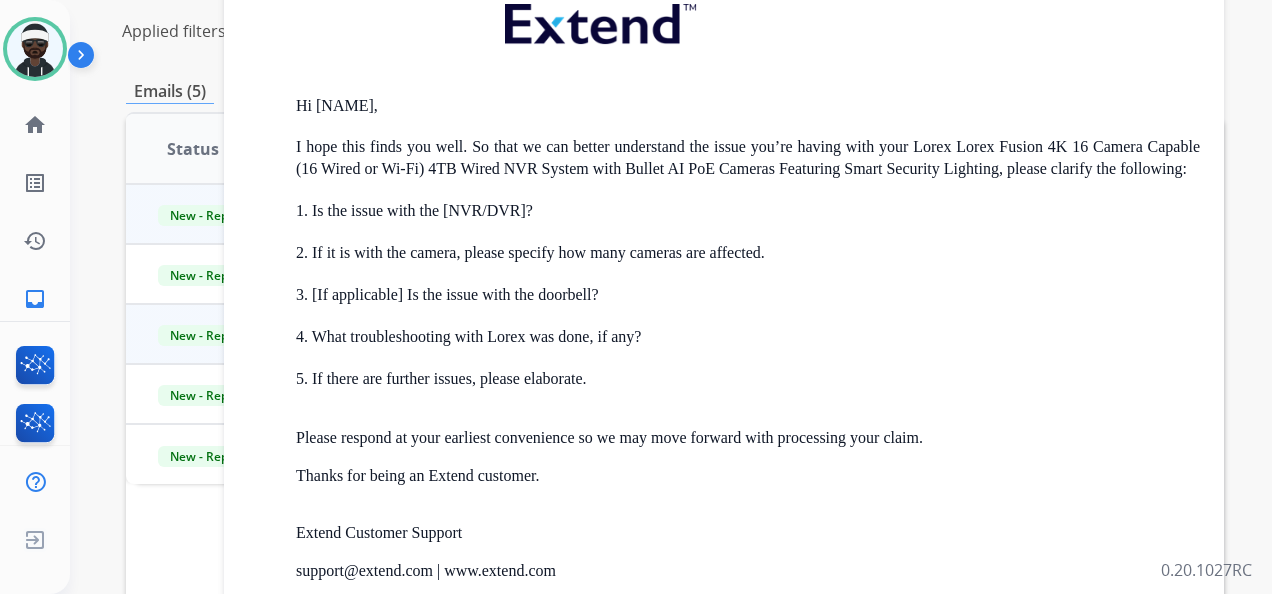 drag, startPoint x: 624, startPoint y: 407, endPoint x: 288, endPoint y: 210, distance: 389.49326 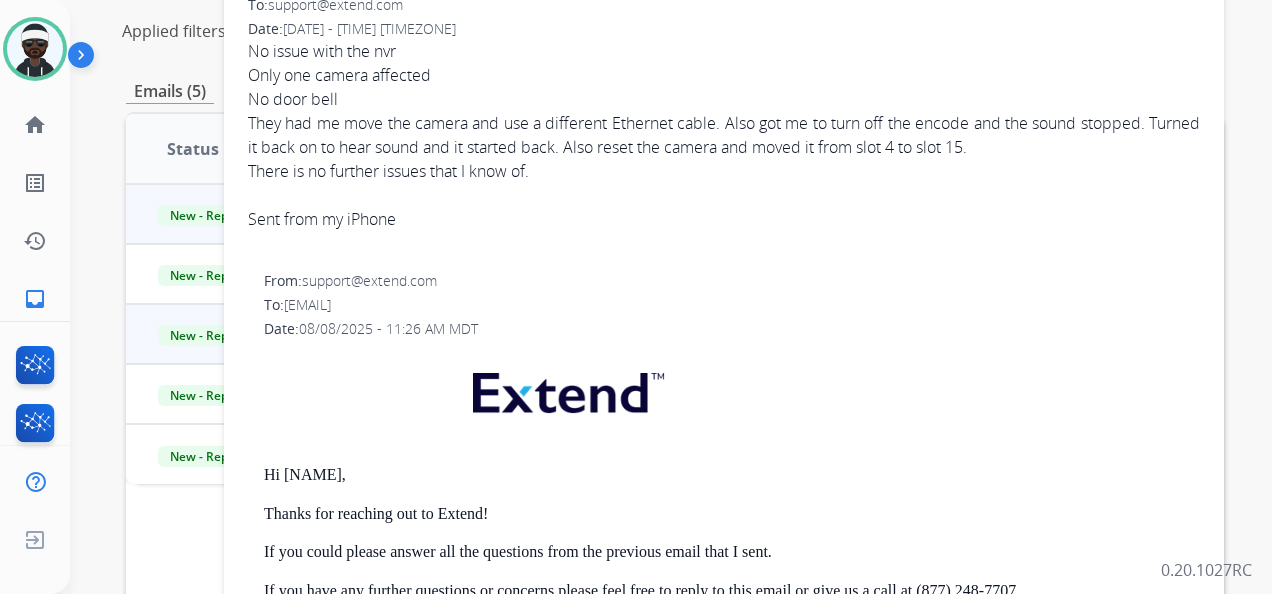 scroll, scrollTop: 0, scrollLeft: 0, axis: both 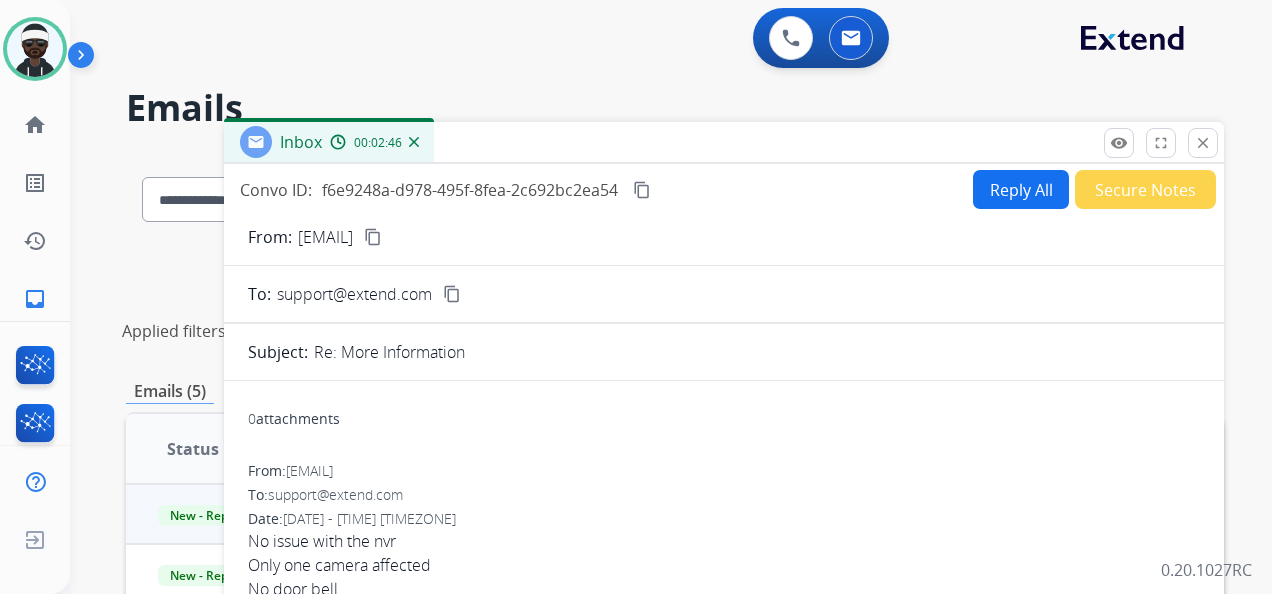 click on "content_copy" at bounding box center (642, 190) 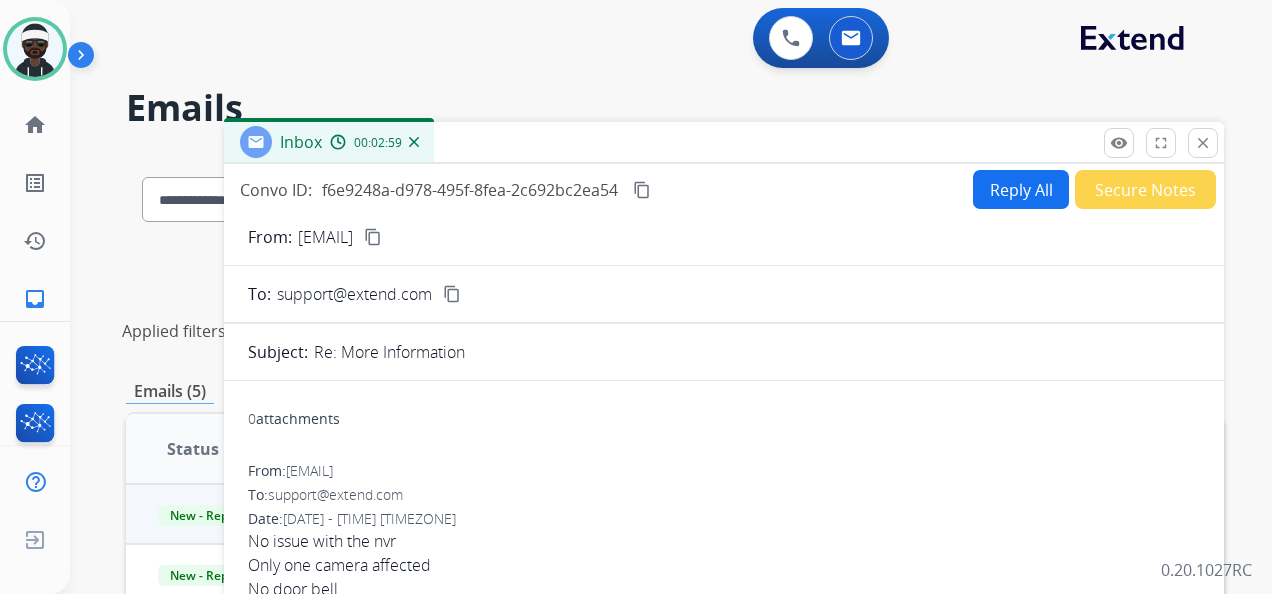 click on "Reply All" at bounding box center (1021, 189) 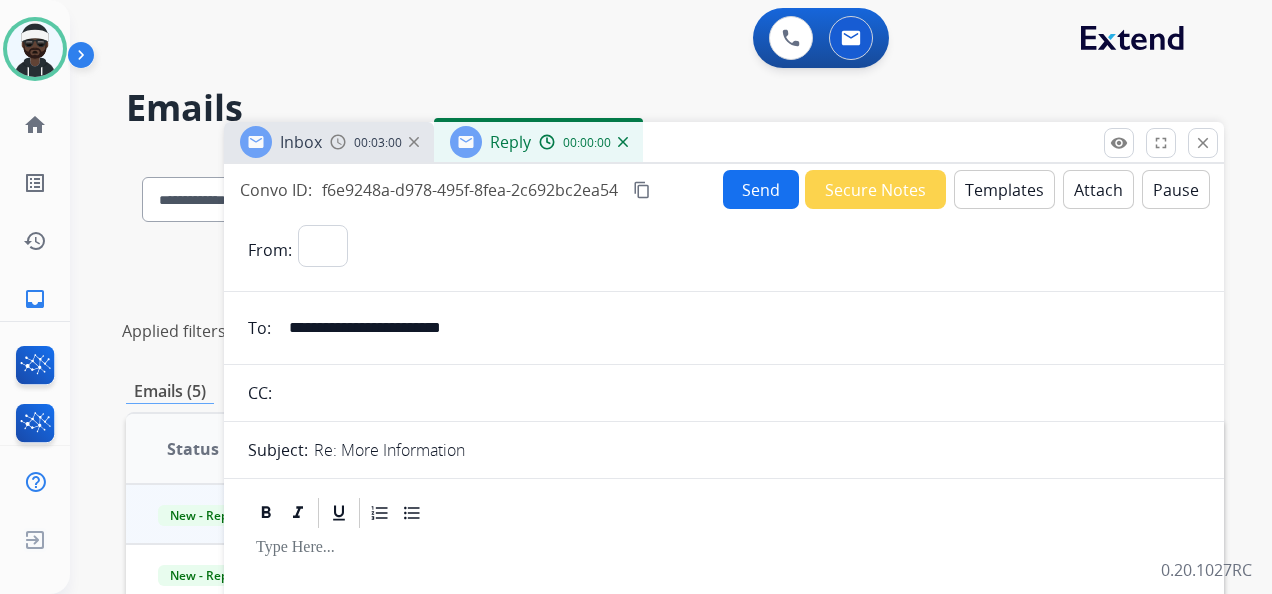 select on "**********" 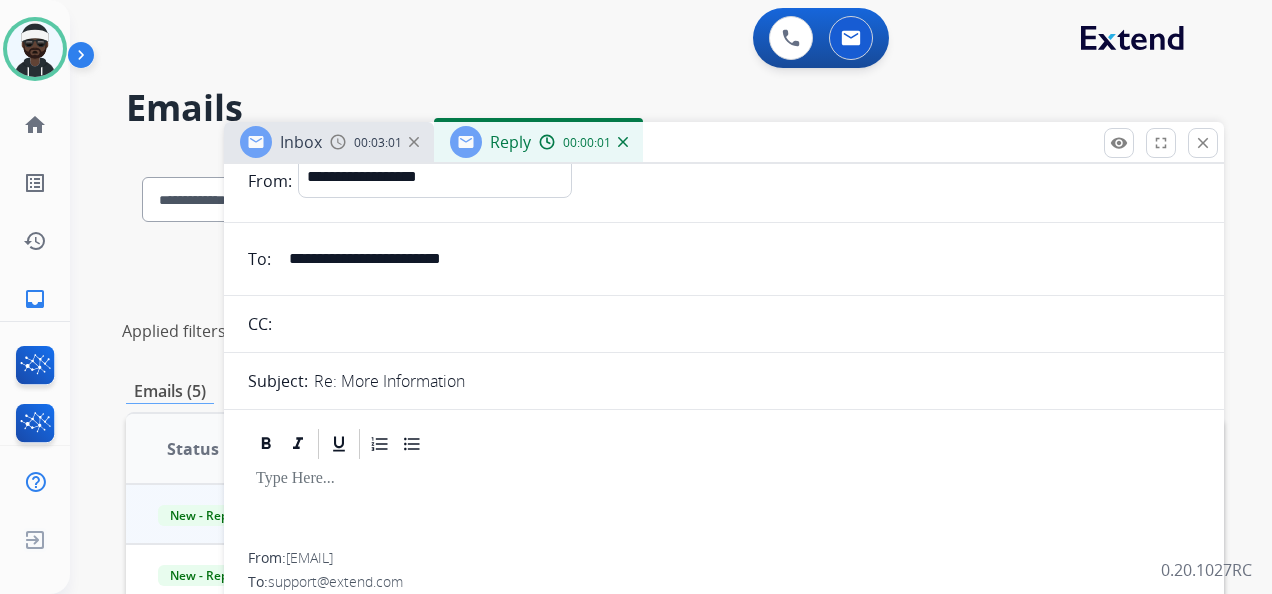 scroll, scrollTop: 100, scrollLeft: 0, axis: vertical 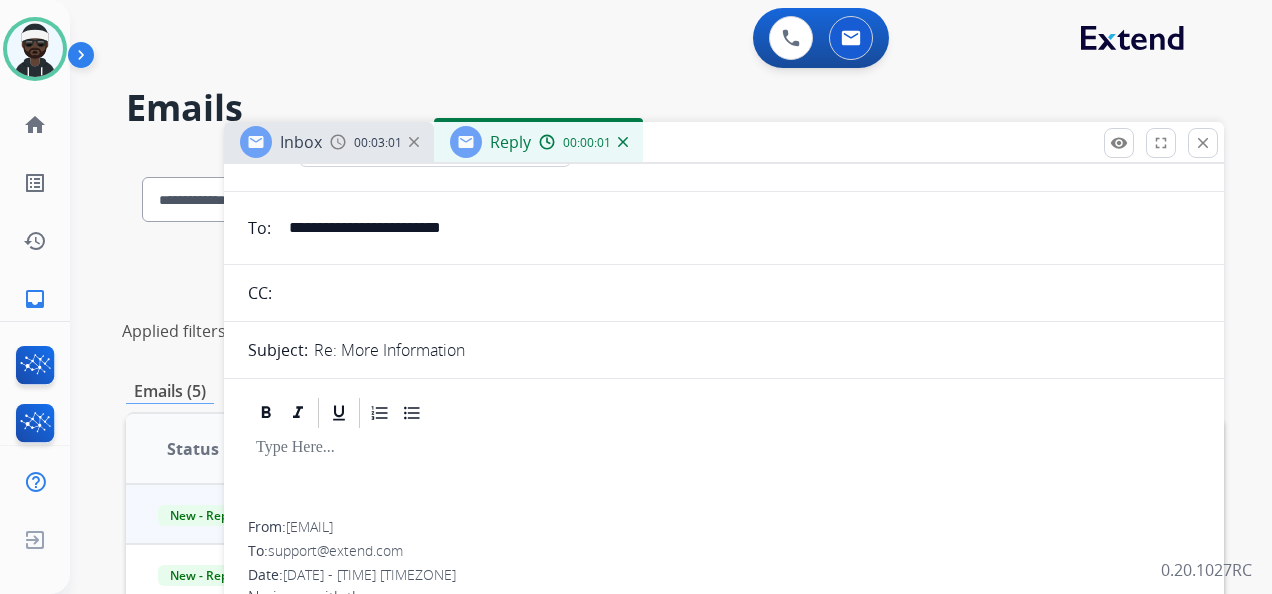 click at bounding box center (724, 476) 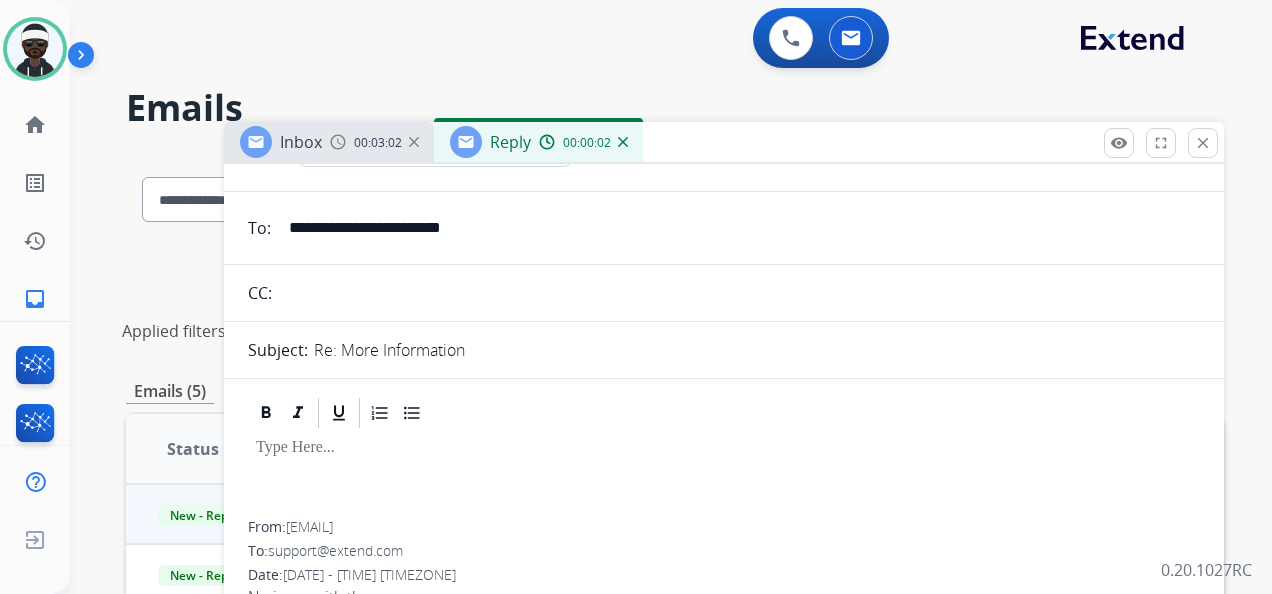 scroll, scrollTop: 0, scrollLeft: 0, axis: both 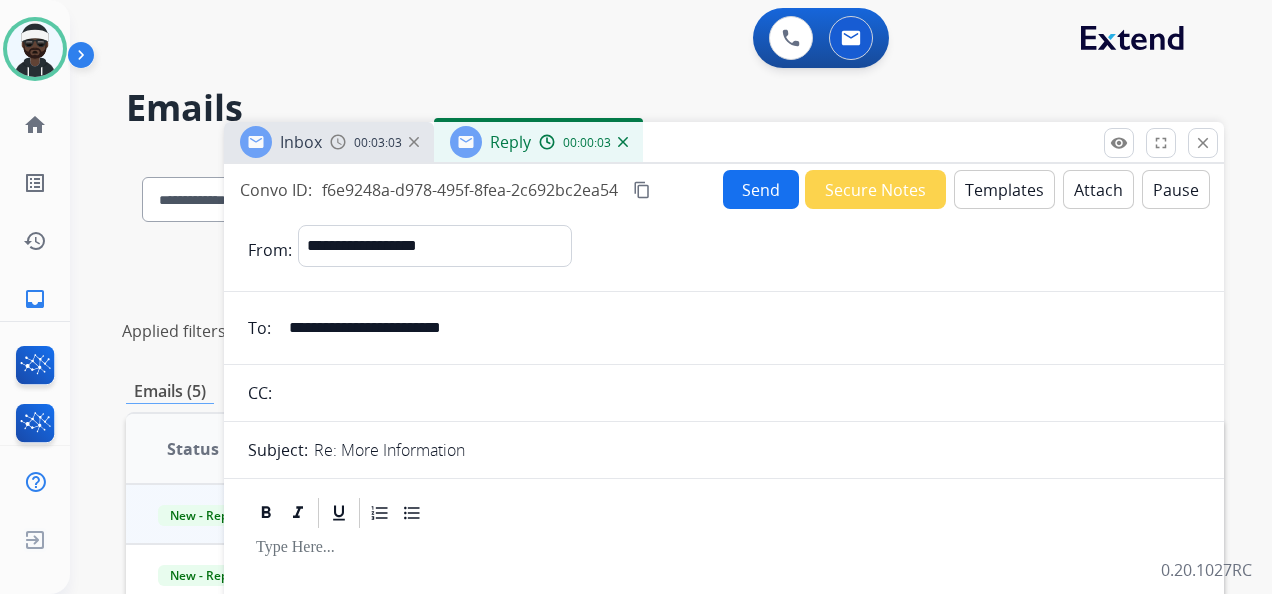 click on "Templates" at bounding box center [1004, 189] 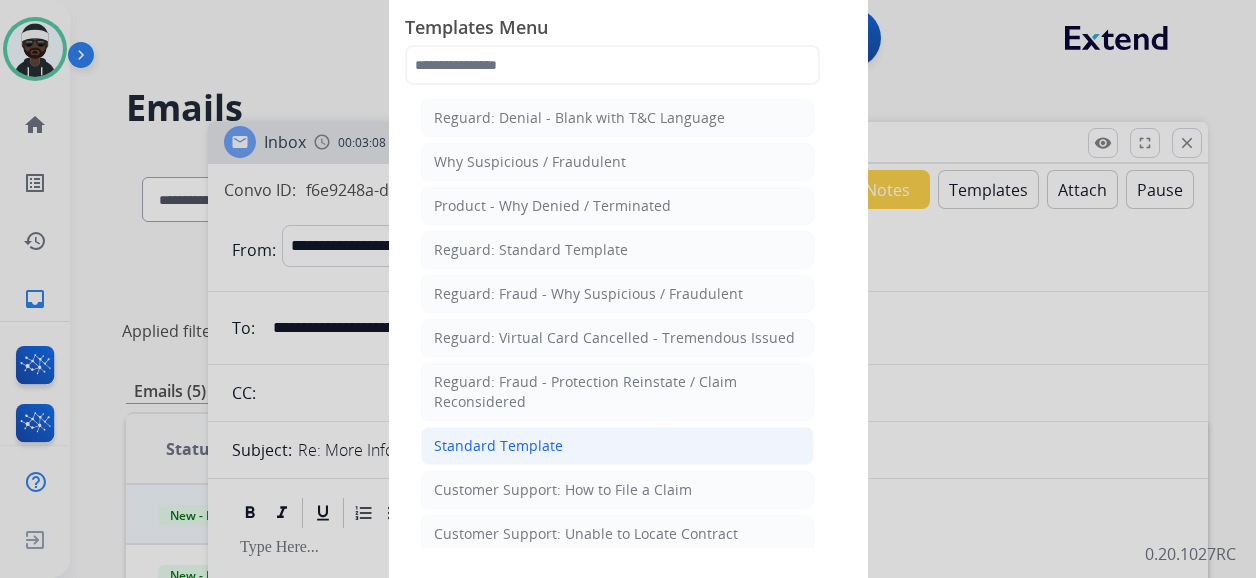 click on "Standard Template" 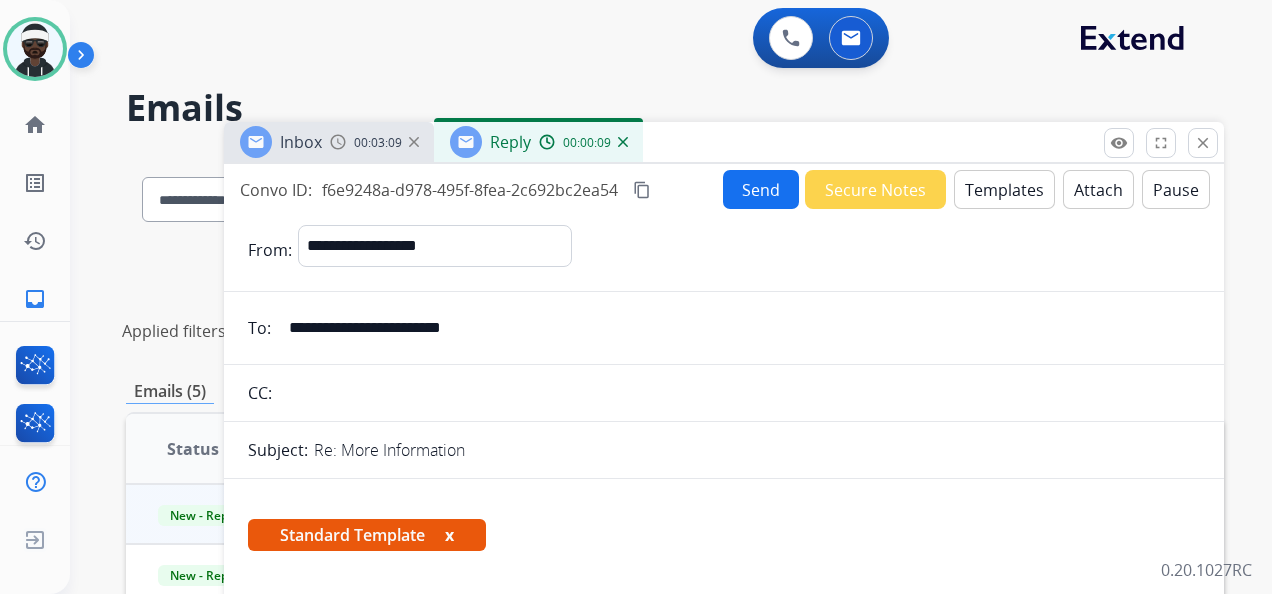 drag, startPoint x: 452, startPoint y: 534, endPoint x: 443, endPoint y: 474, distance: 60.671246 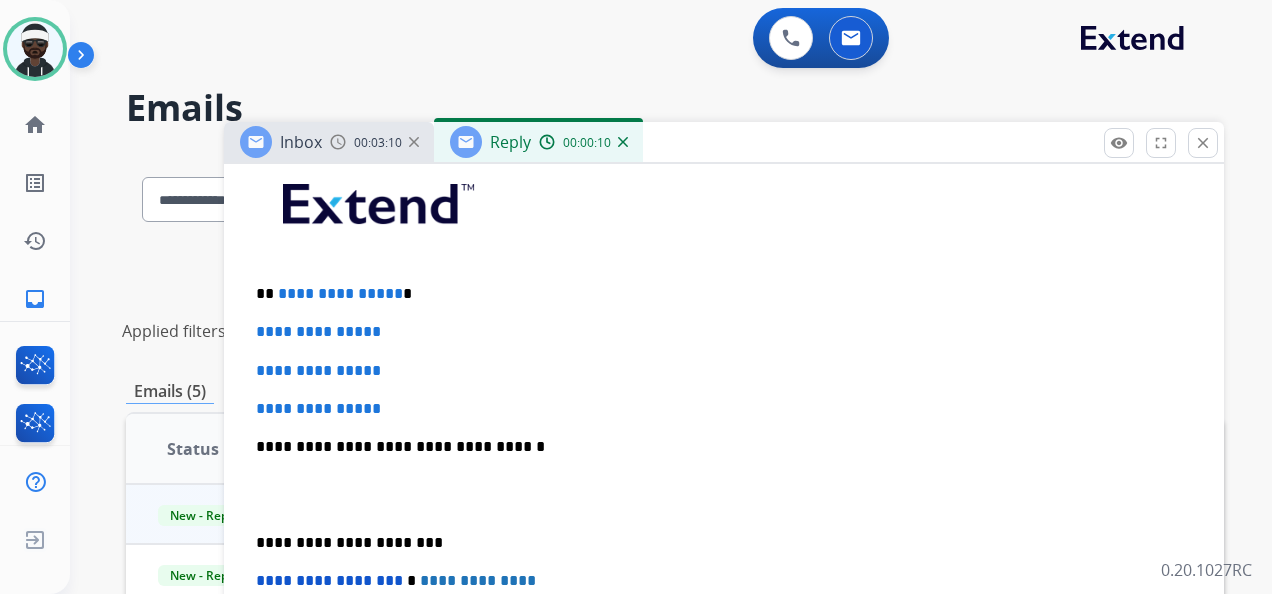 scroll, scrollTop: 400, scrollLeft: 0, axis: vertical 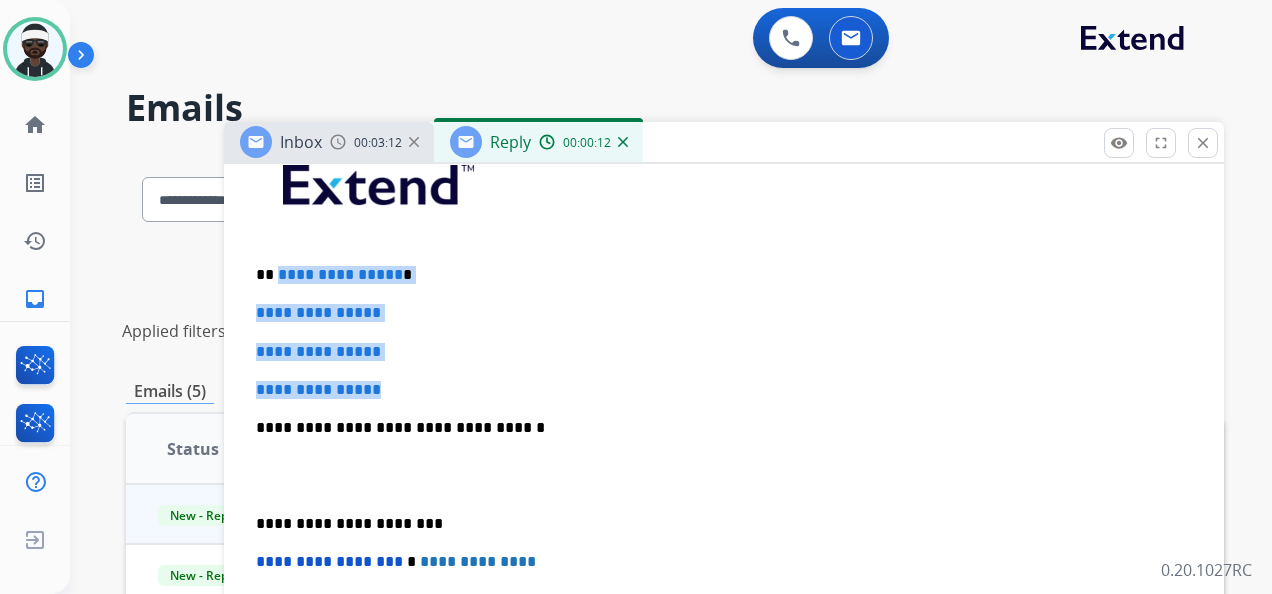 drag, startPoint x: 420, startPoint y: 386, endPoint x: 276, endPoint y: 276, distance: 181.20706 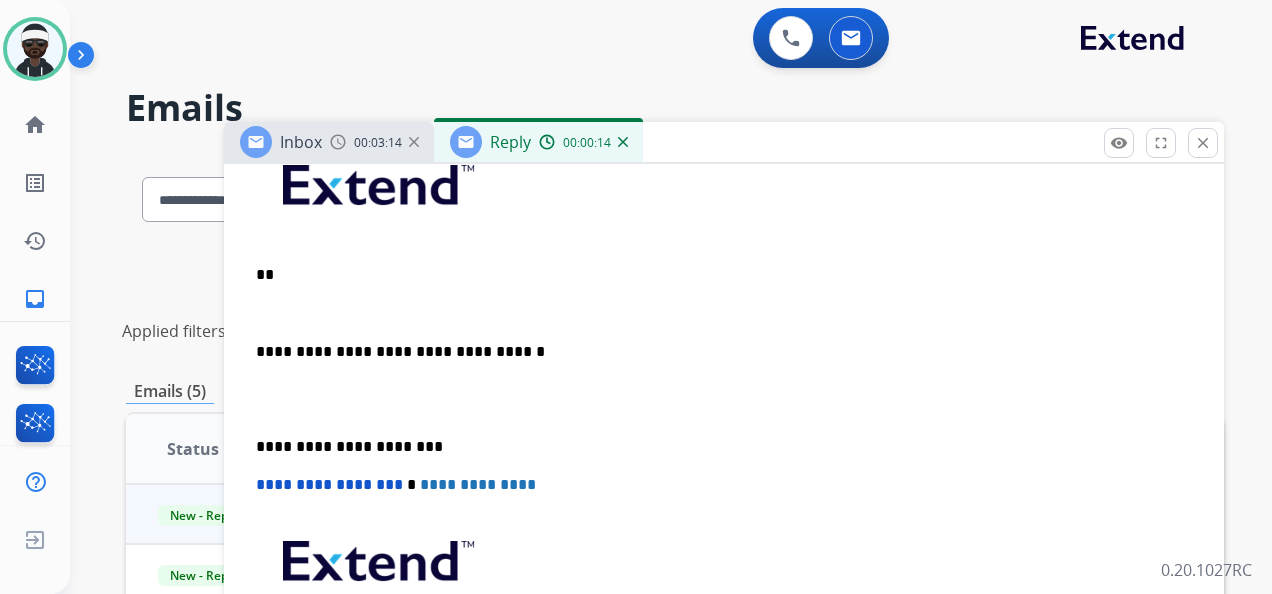 type 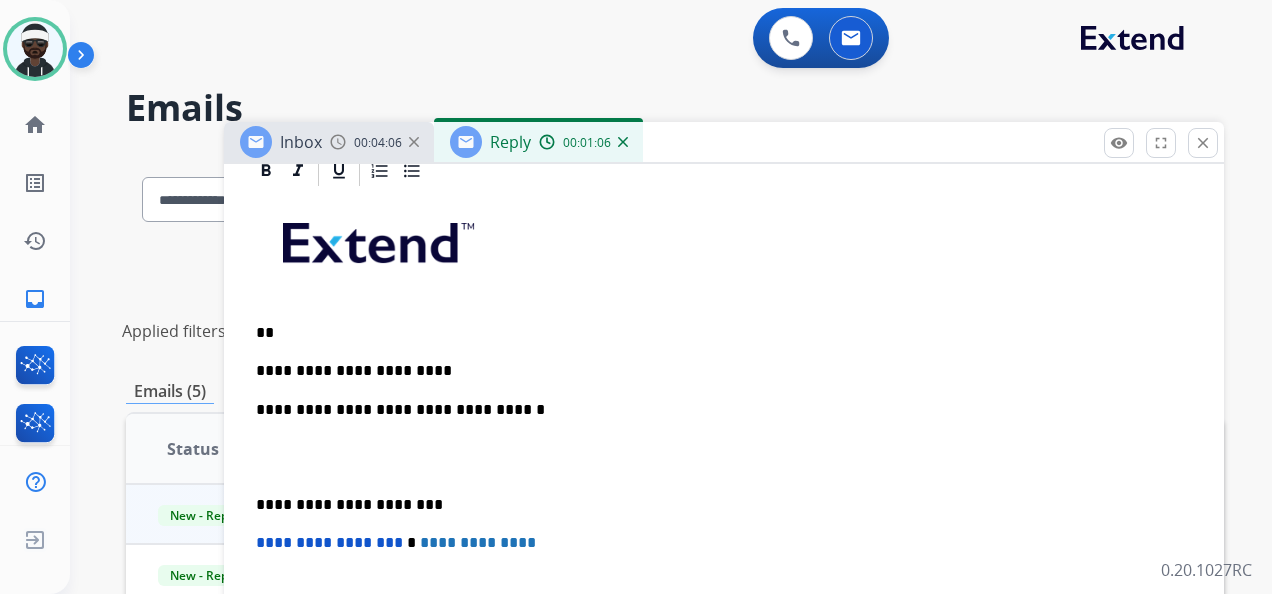 scroll, scrollTop: 300, scrollLeft: 0, axis: vertical 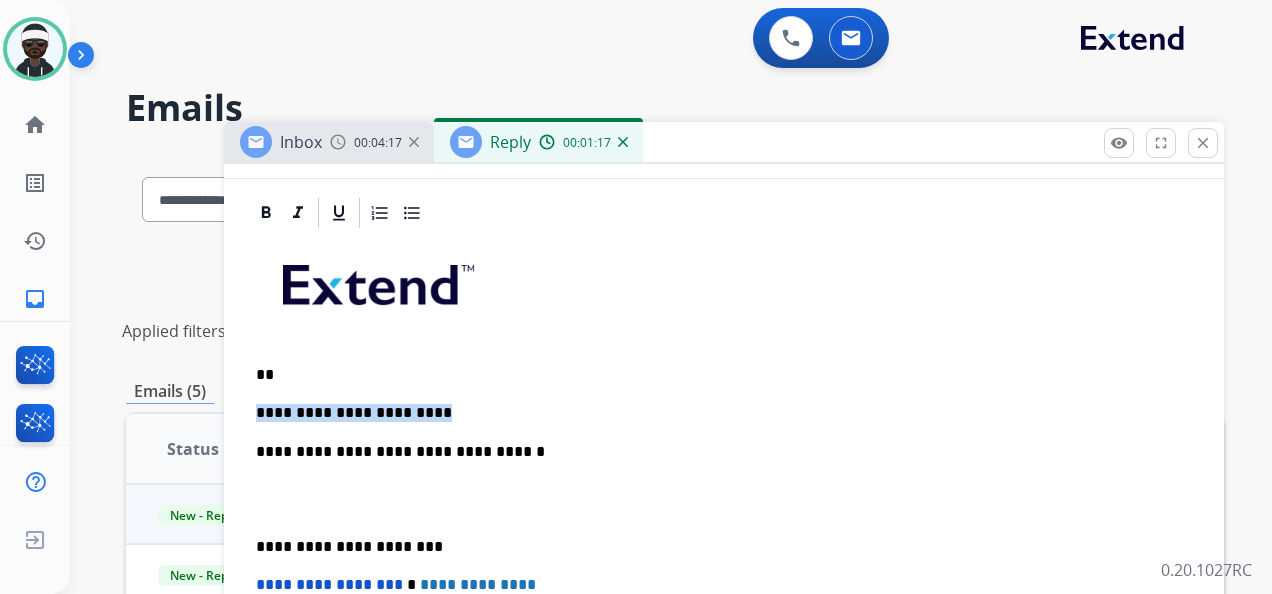 drag, startPoint x: 457, startPoint y: 406, endPoint x: 203, endPoint y: 409, distance: 254.01772 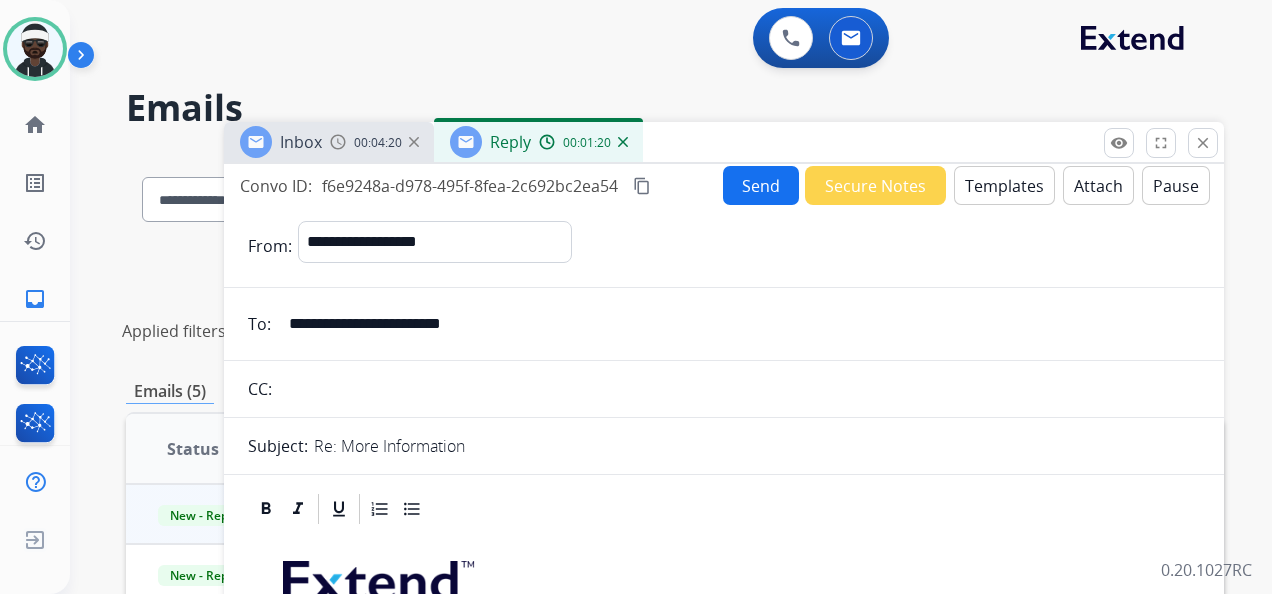 scroll, scrollTop: 0, scrollLeft: 0, axis: both 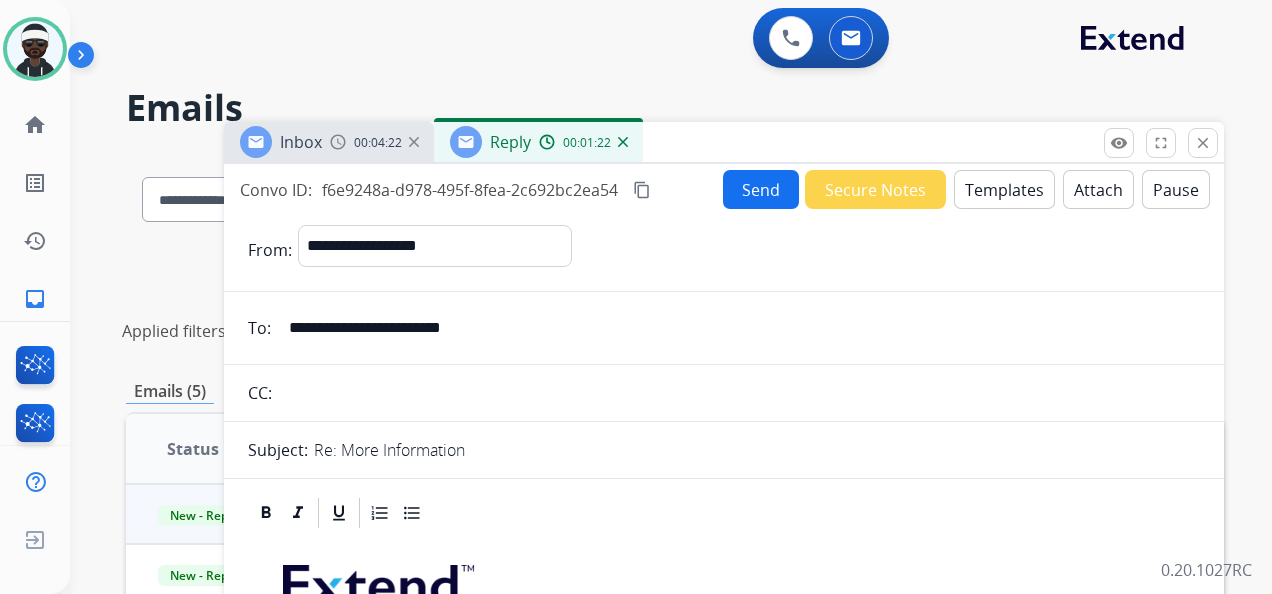click on "Send" at bounding box center (761, 189) 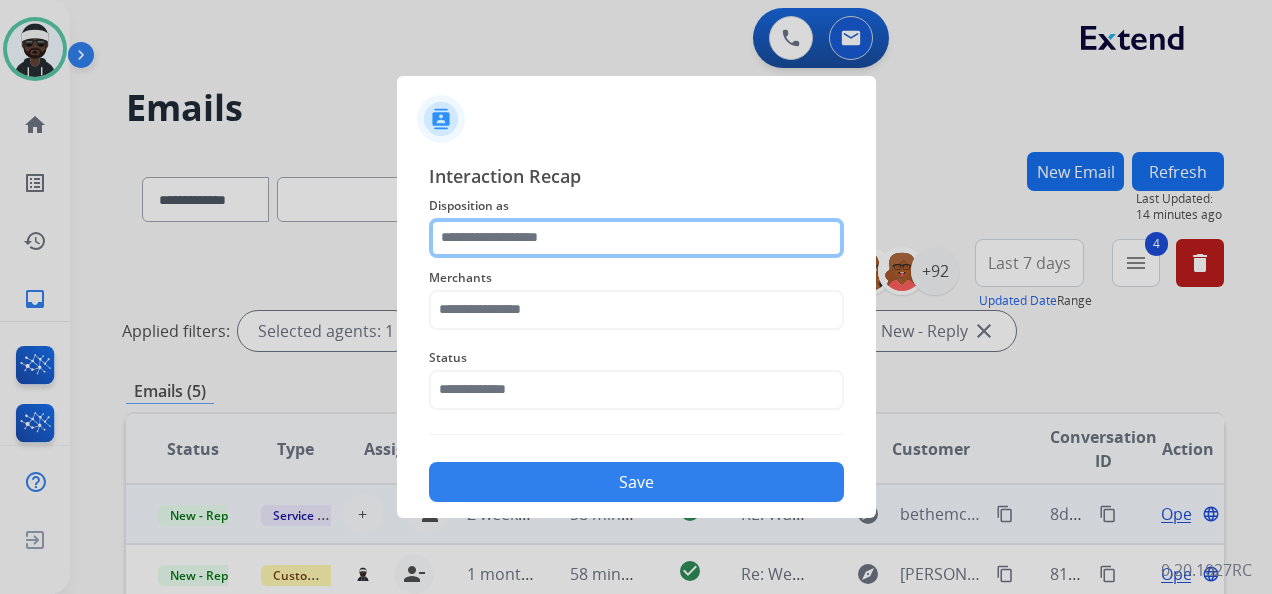 click 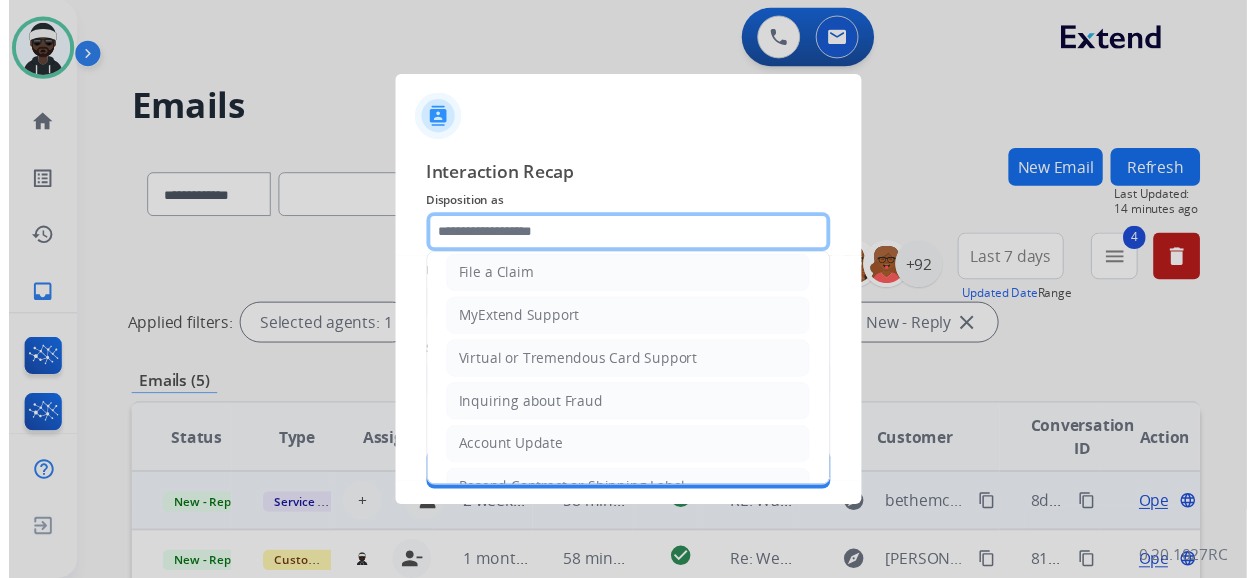 scroll, scrollTop: 0, scrollLeft: 0, axis: both 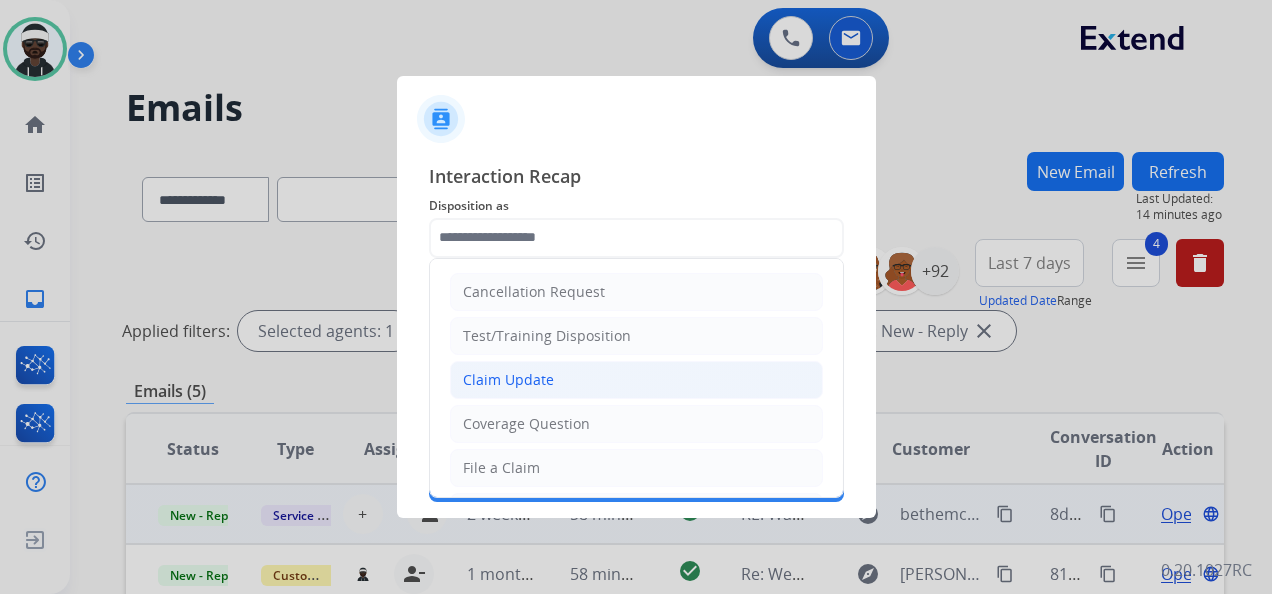 click on "Claim Update" 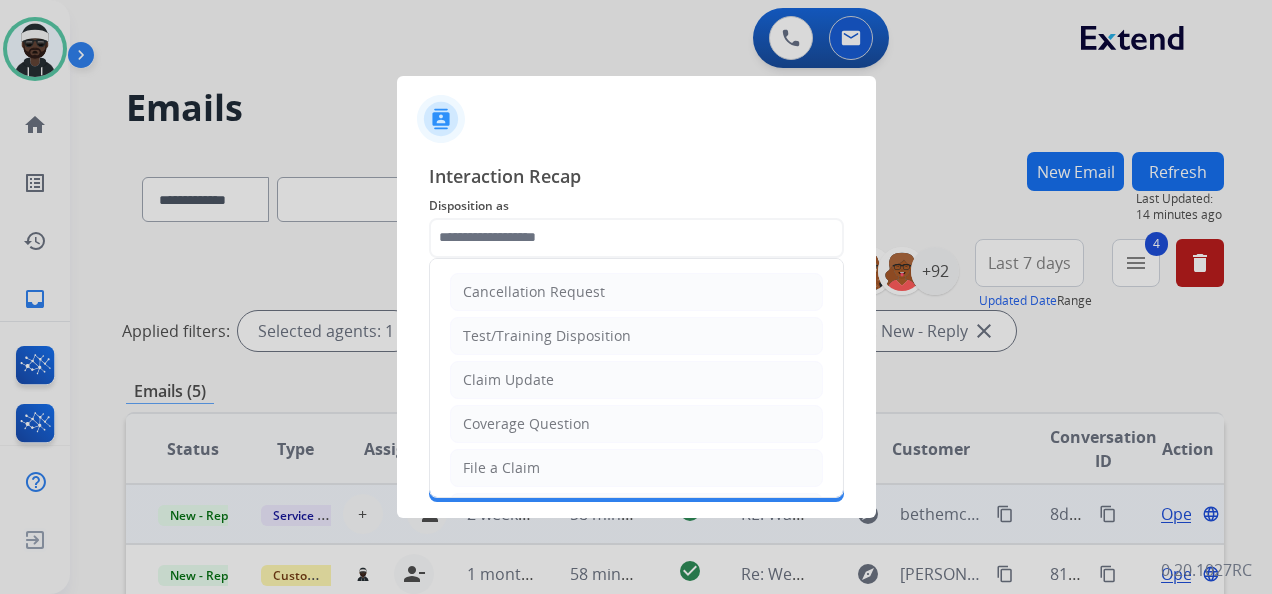 type on "**********" 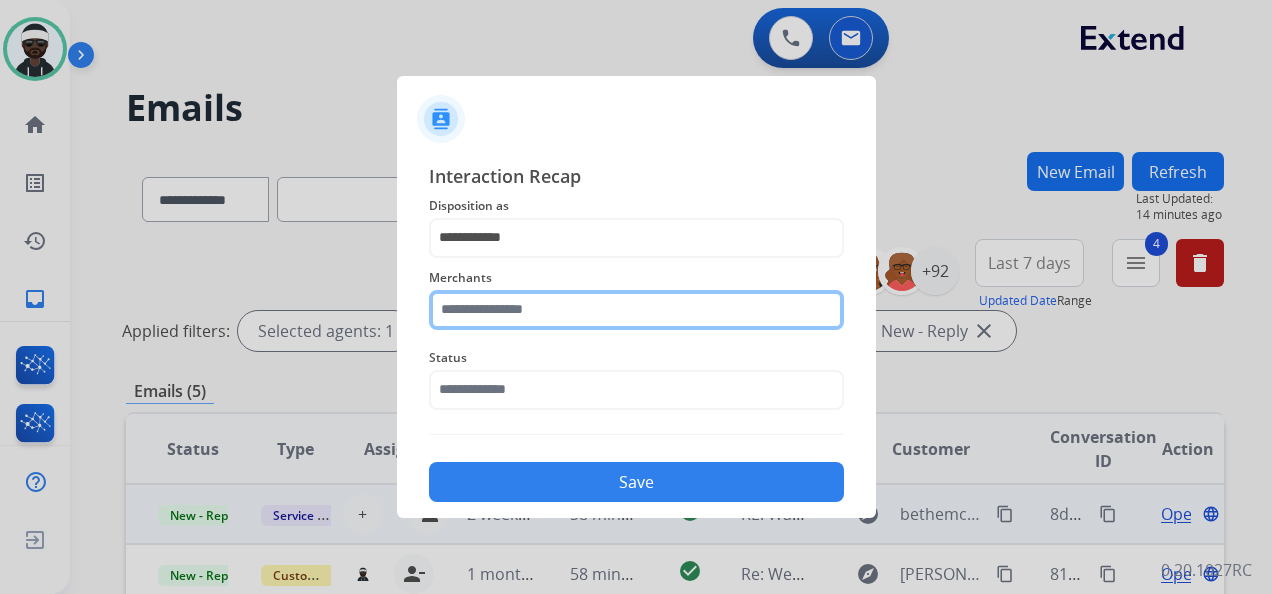 click 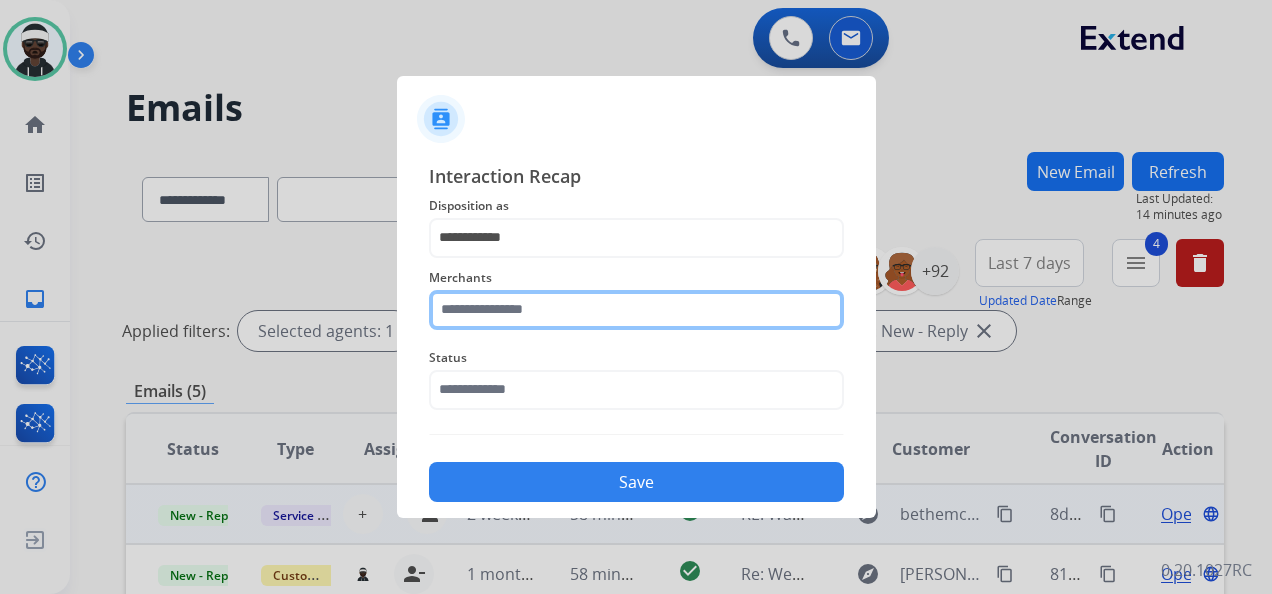 click 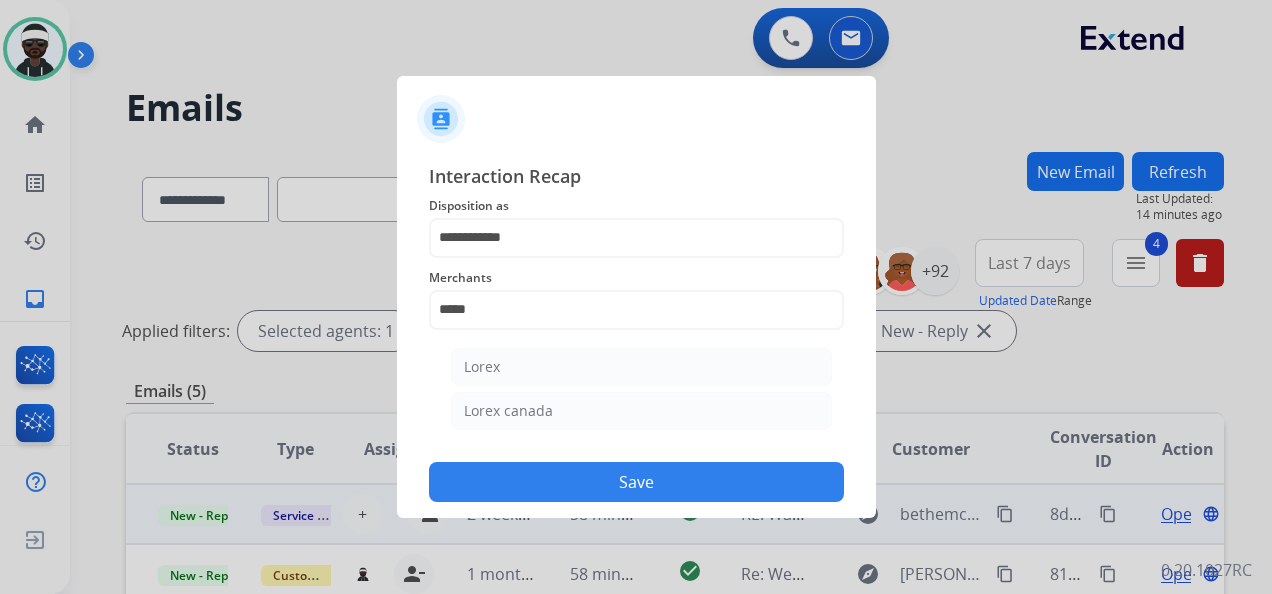 click on "Lorex" 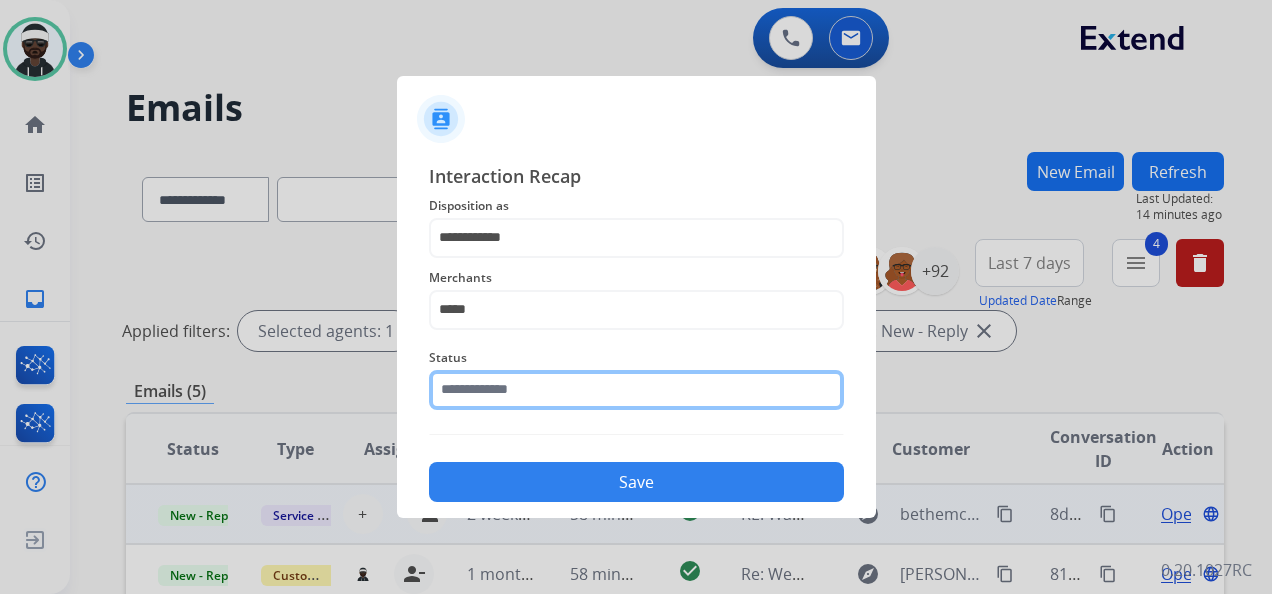 click 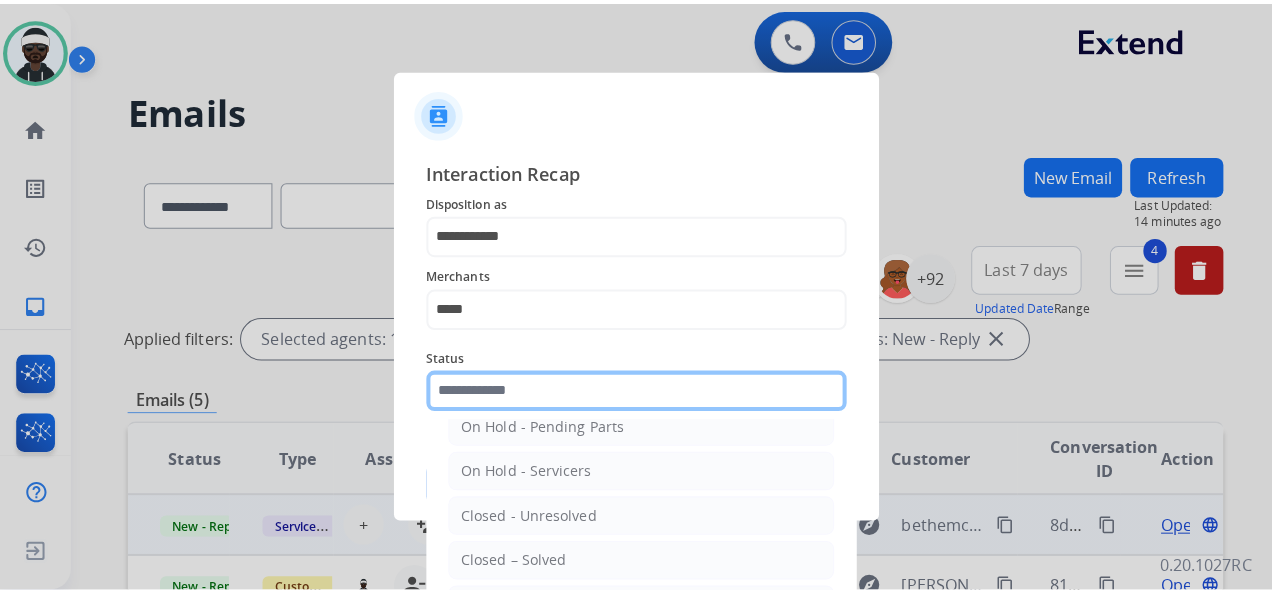 scroll, scrollTop: 114, scrollLeft: 0, axis: vertical 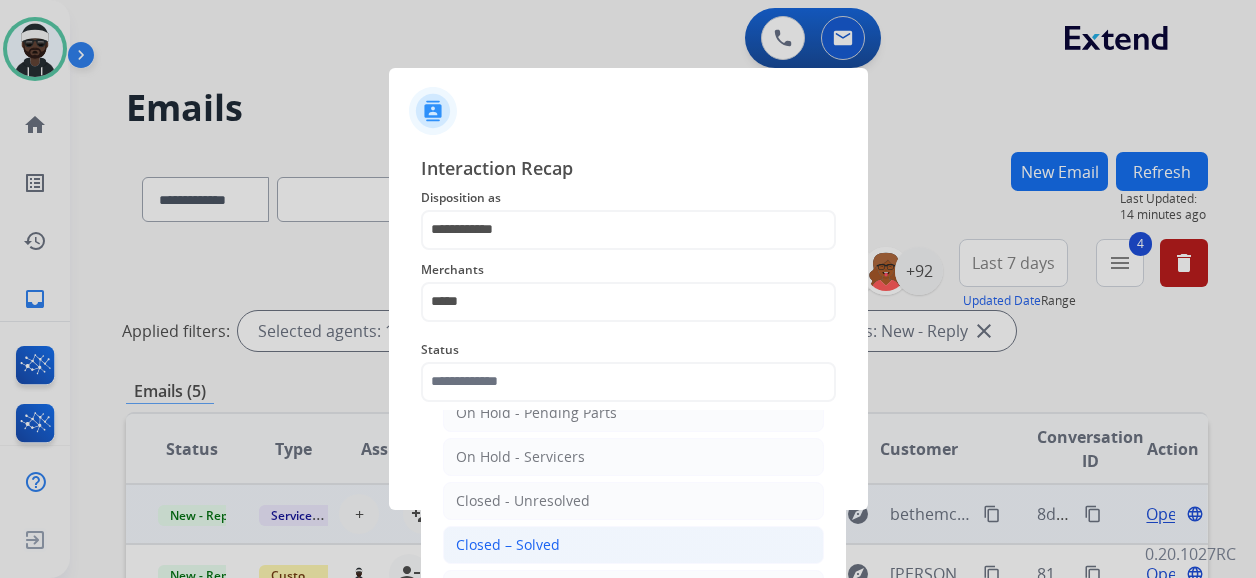 click on "Closed – Solved" 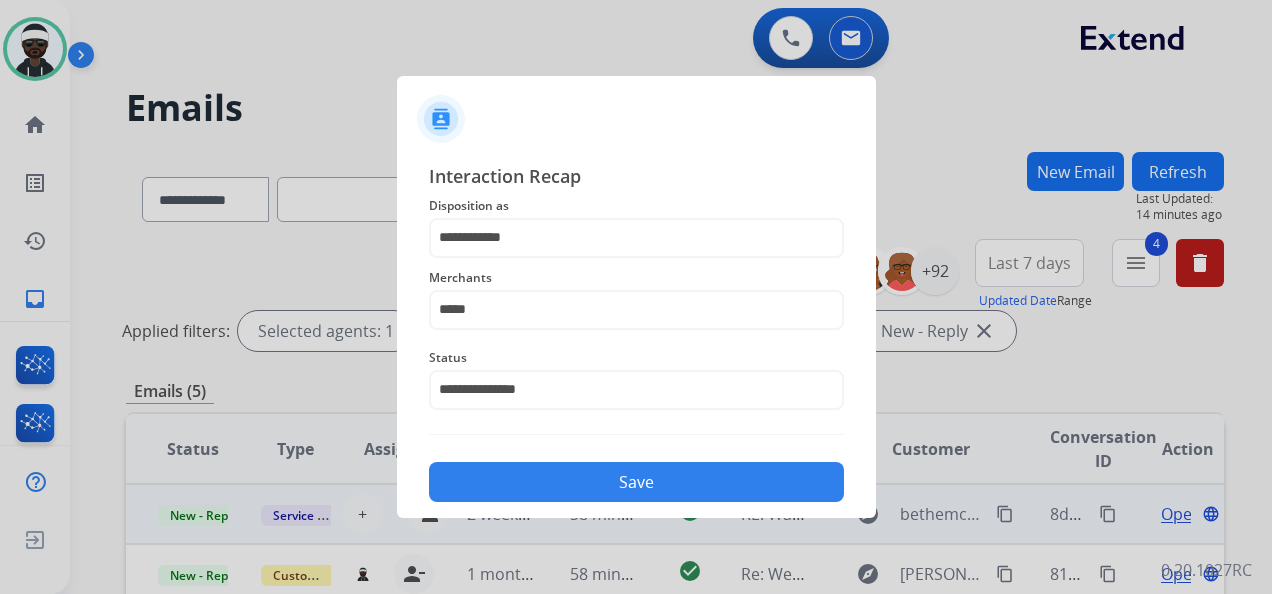 click on "Save" 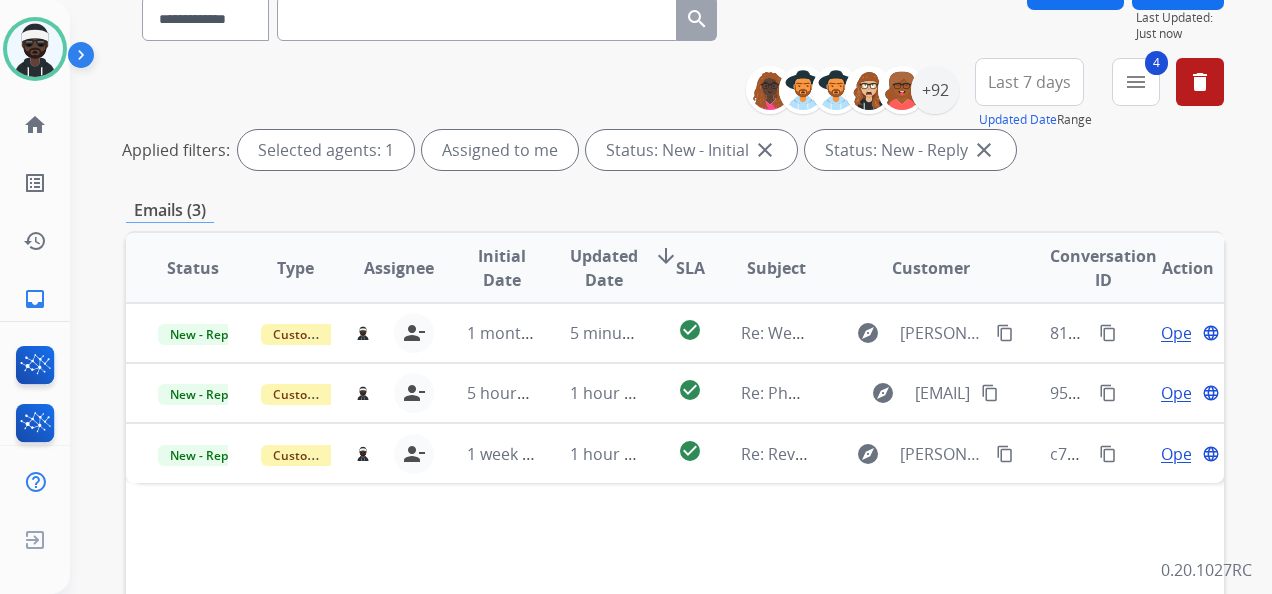 scroll, scrollTop: 200, scrollLeft: 0, axis: vertical 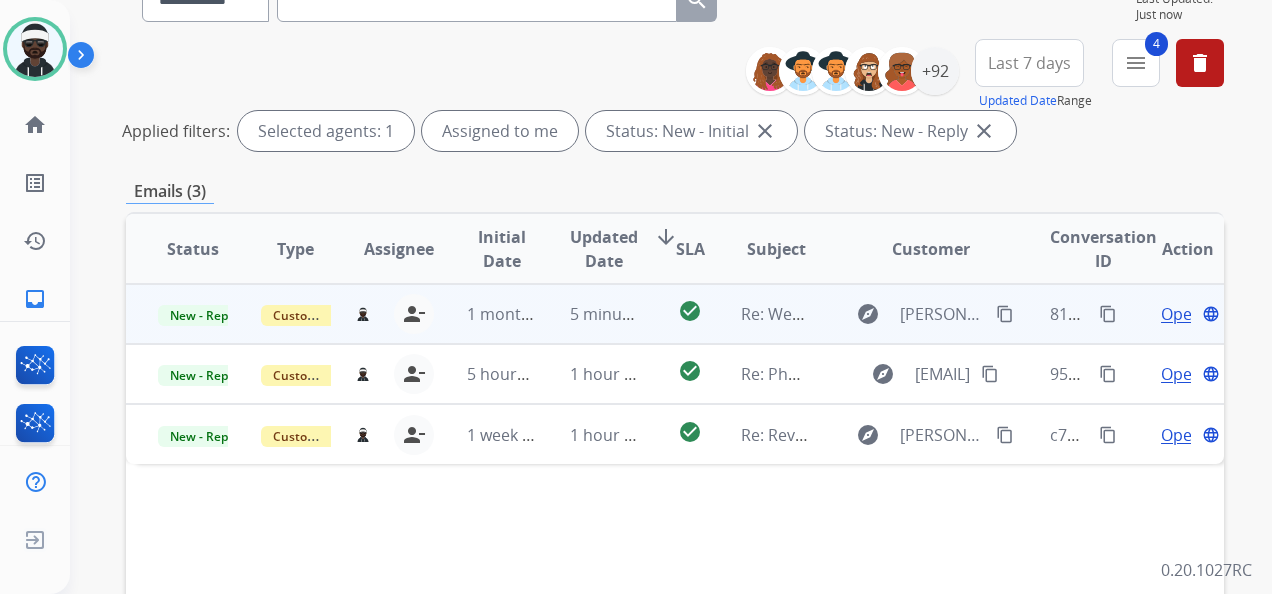 click on "Open" at bounding box center [1181, 314] 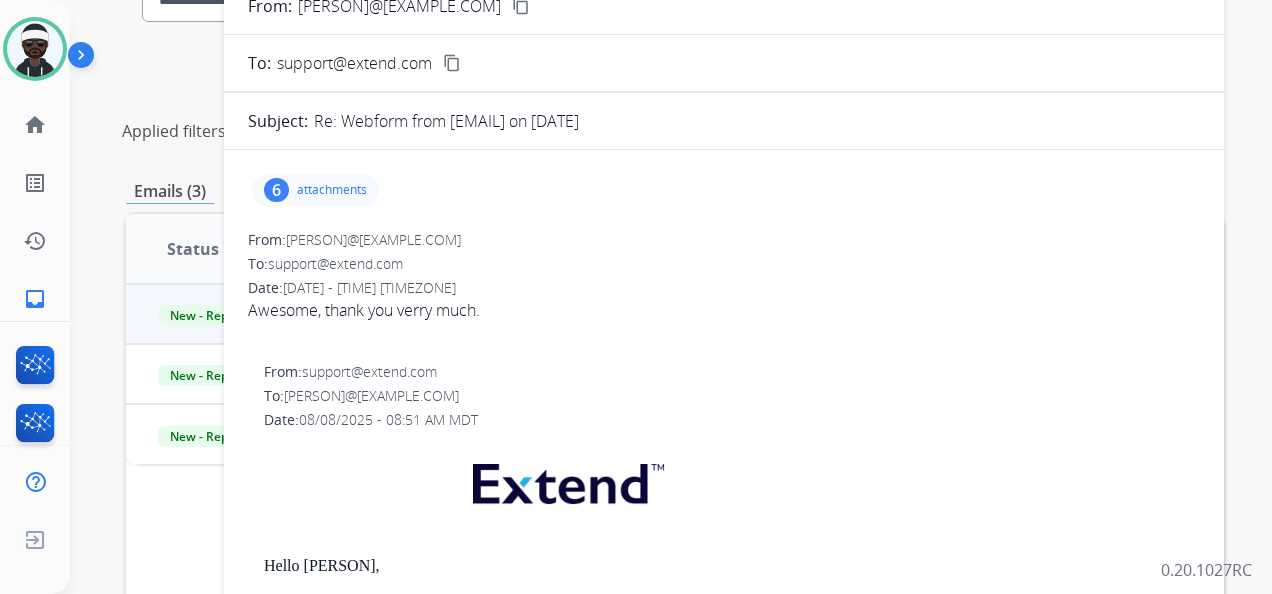 scroll, scrollTop: 0, scrollLeft: 0, axis: both 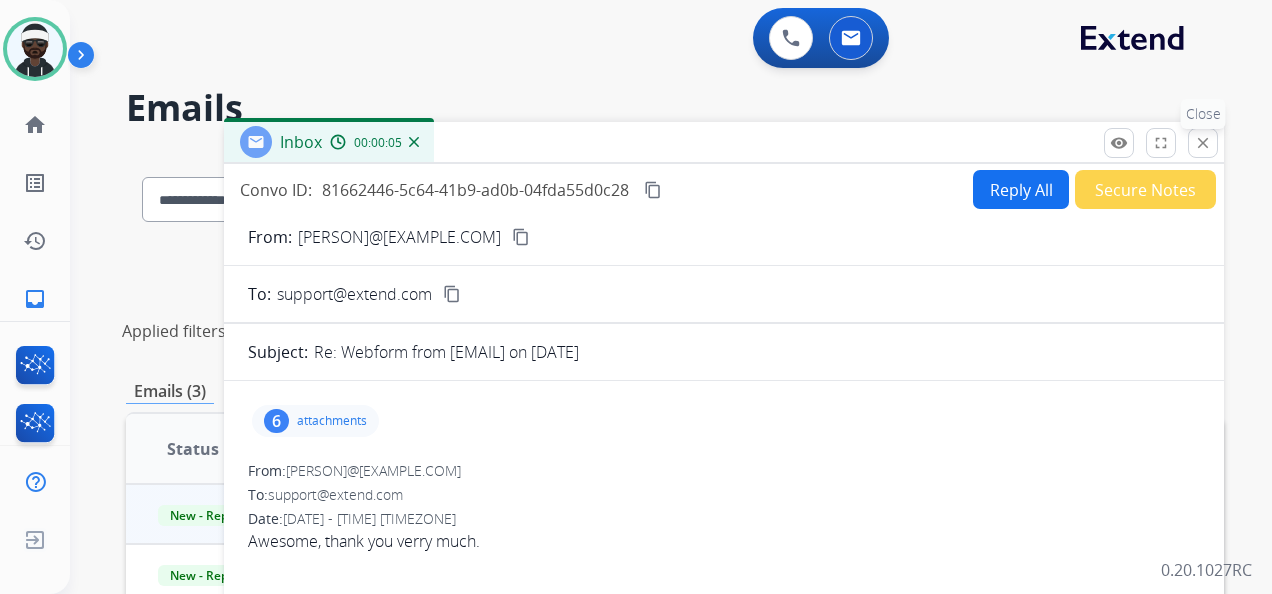 click on "close Close" at bounding box center [1203, 143] 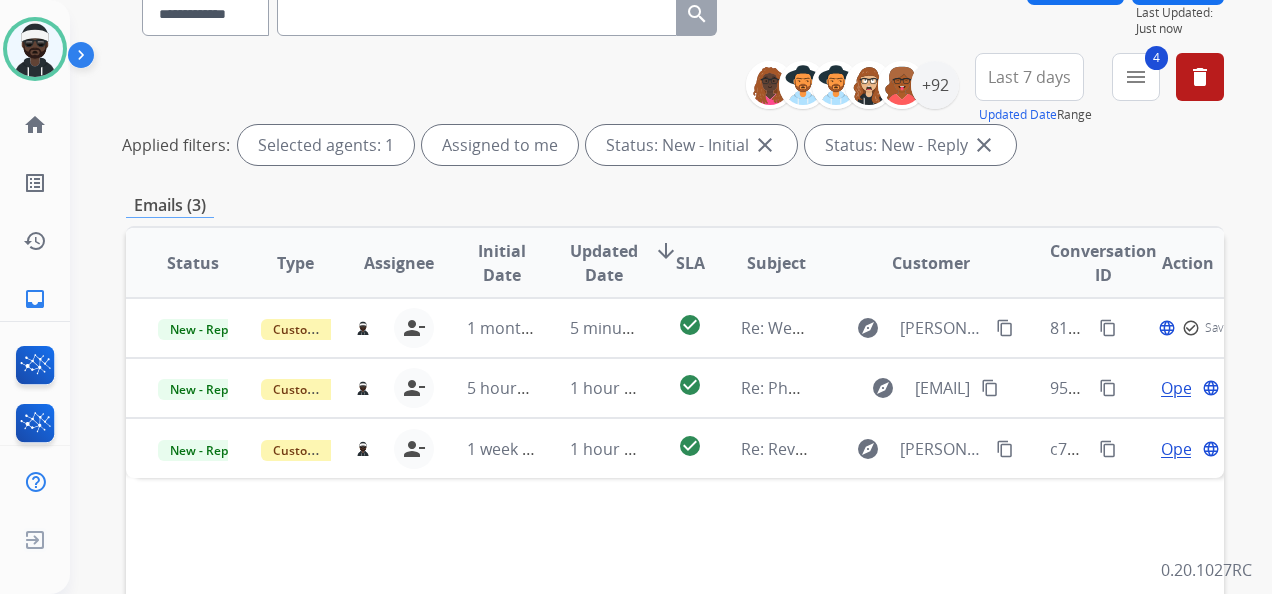 scroll, scrollTop: 200, scrollLeft: 0, axis: vertical 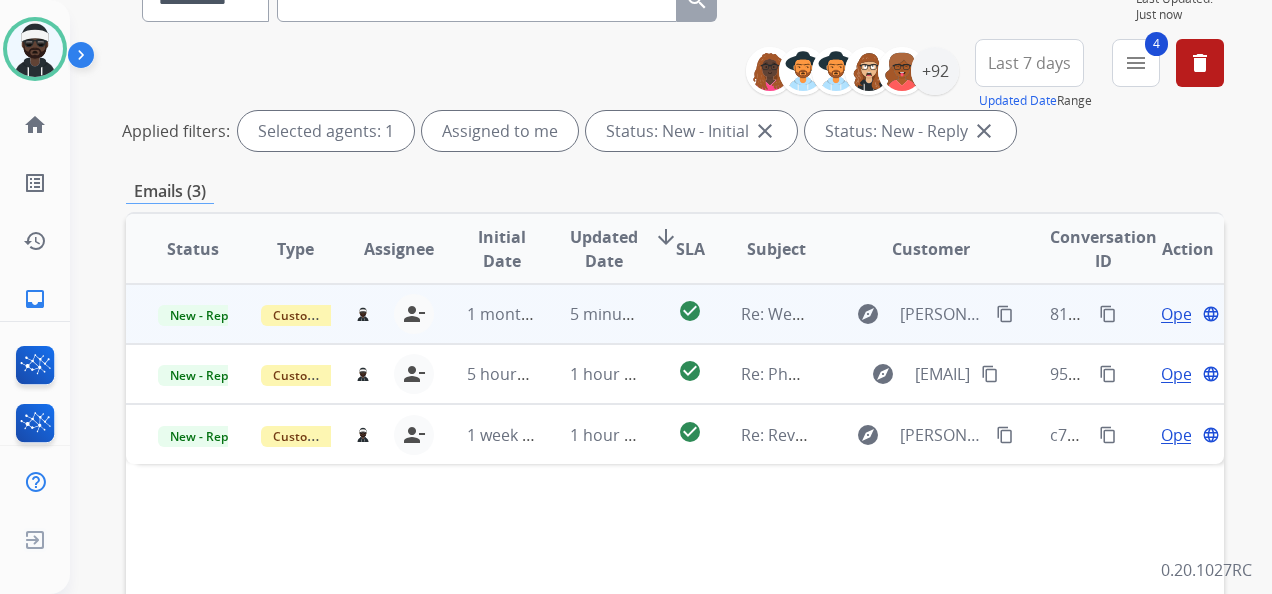 click on "Open" at bounding box center (1181, 314) 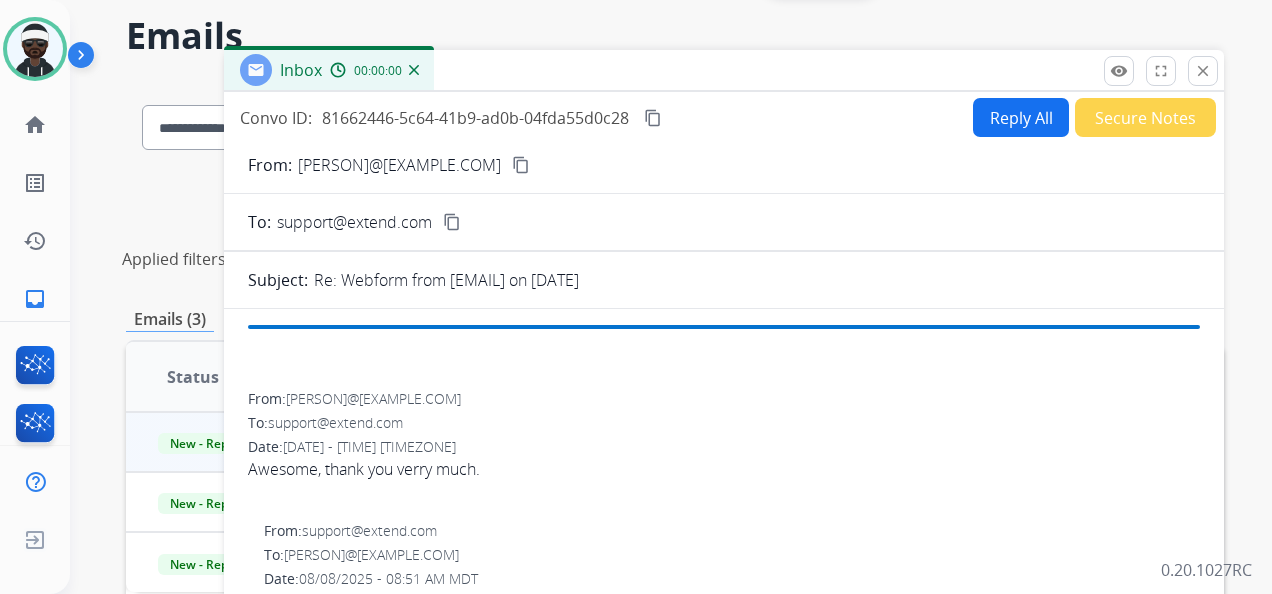 scroll, scrollTop: 0, scrollLeft: 0, axis: both 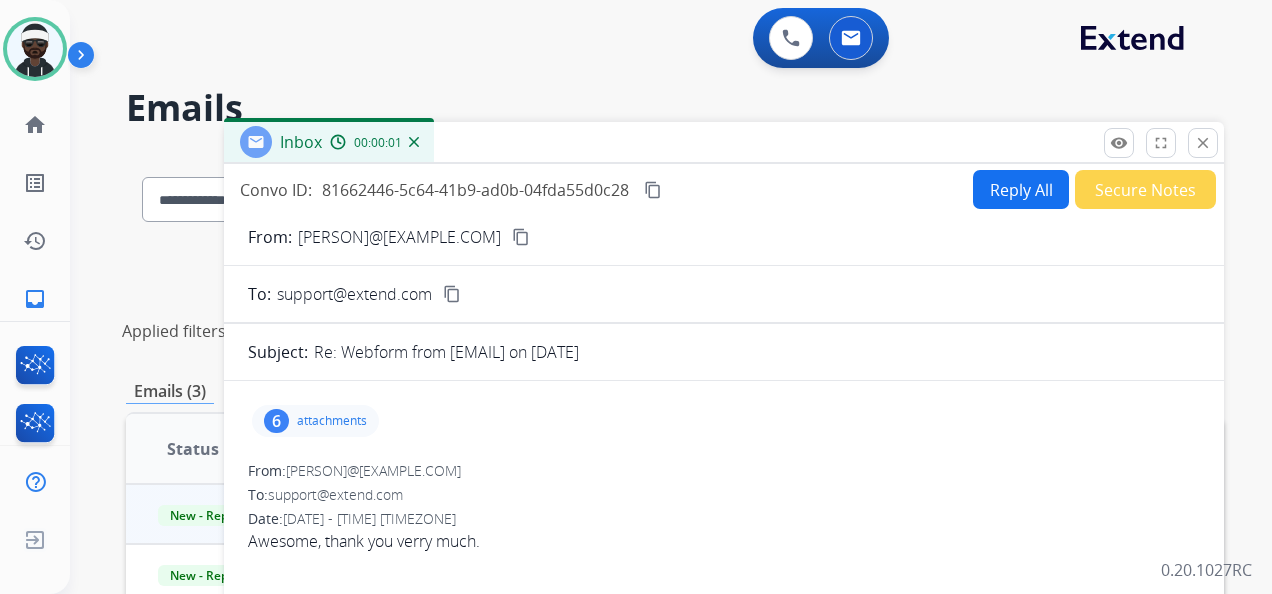 click on "Reply All" at bounding box center (1021, 189) 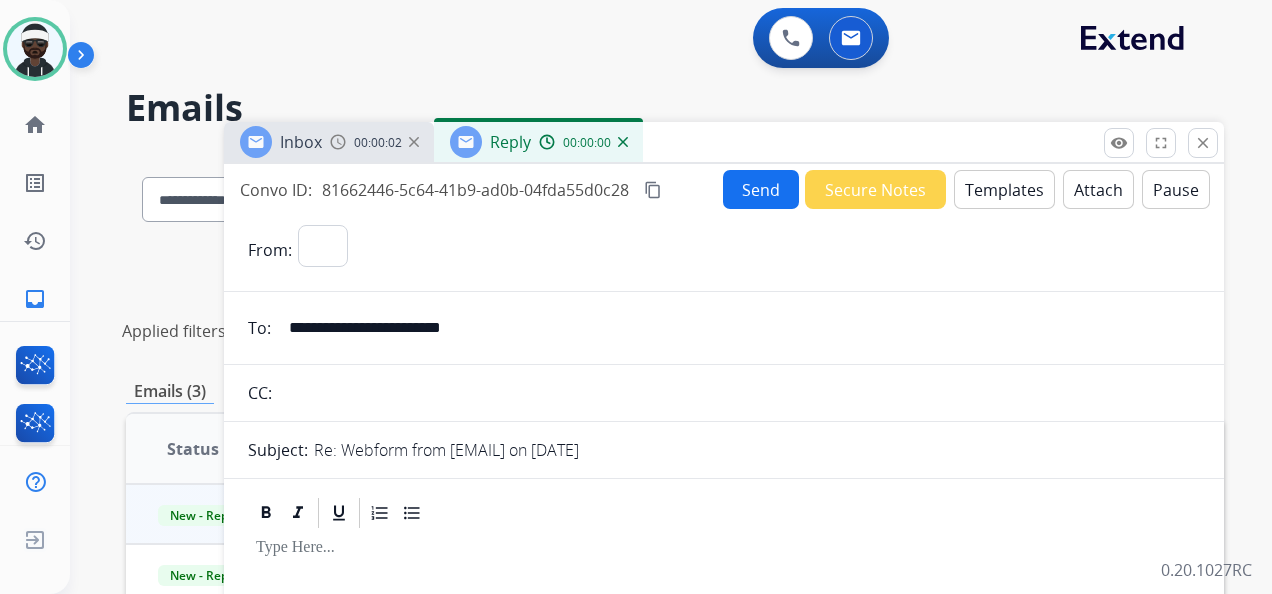 select on "**********" 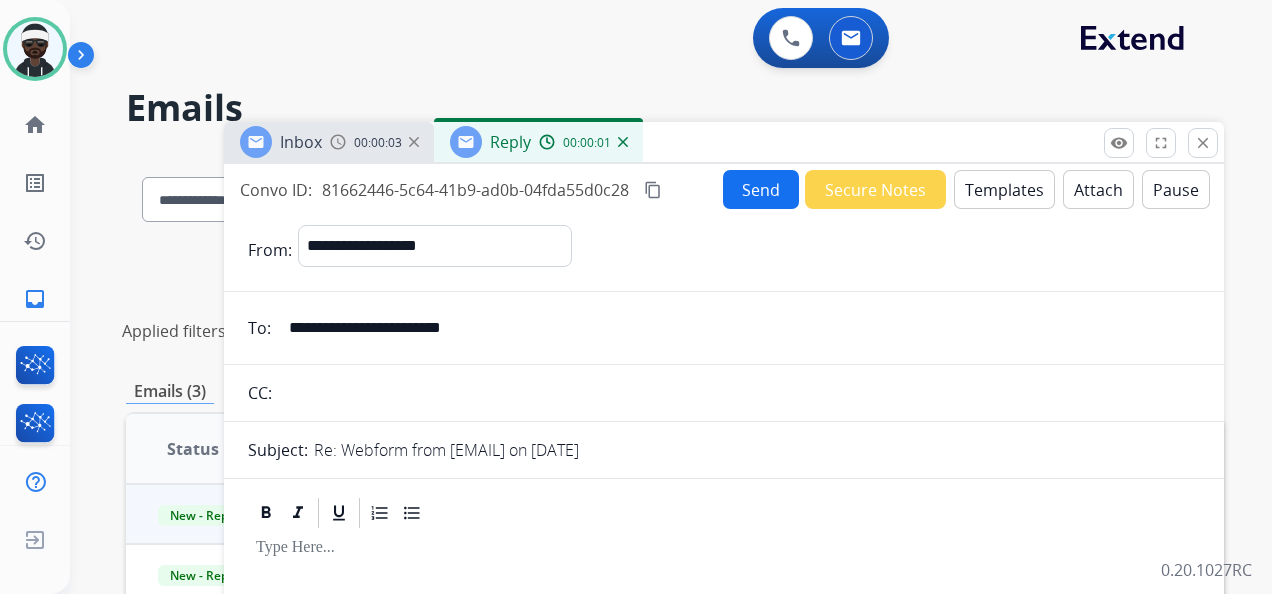 click on "Send" at bounding box center [761, 189] 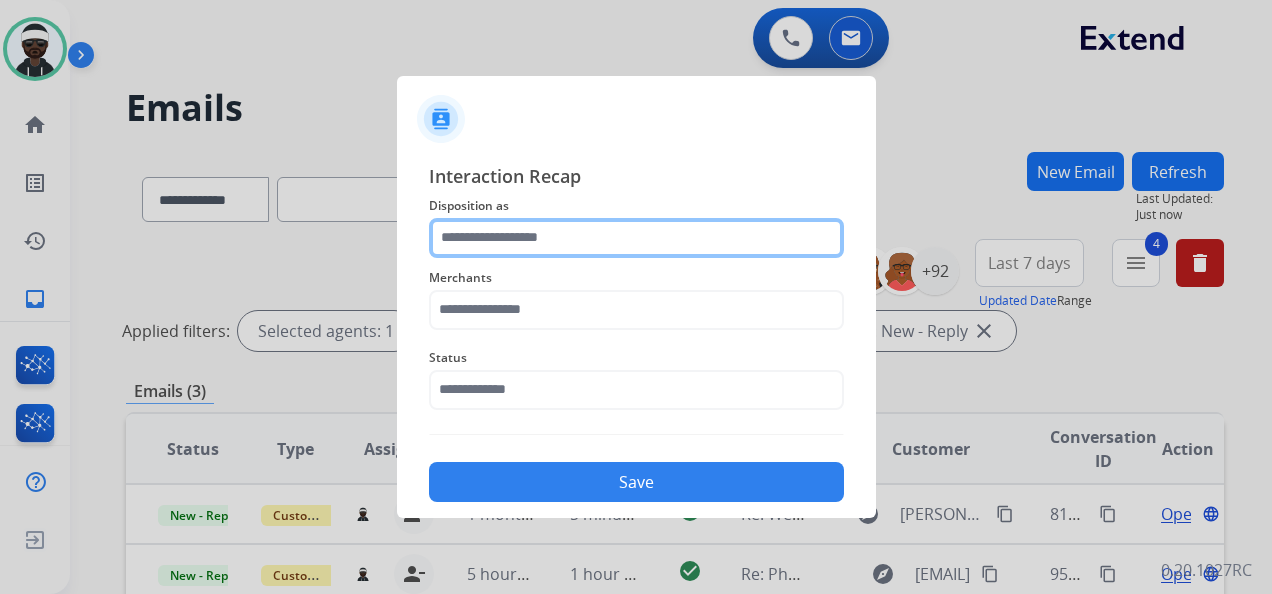 click 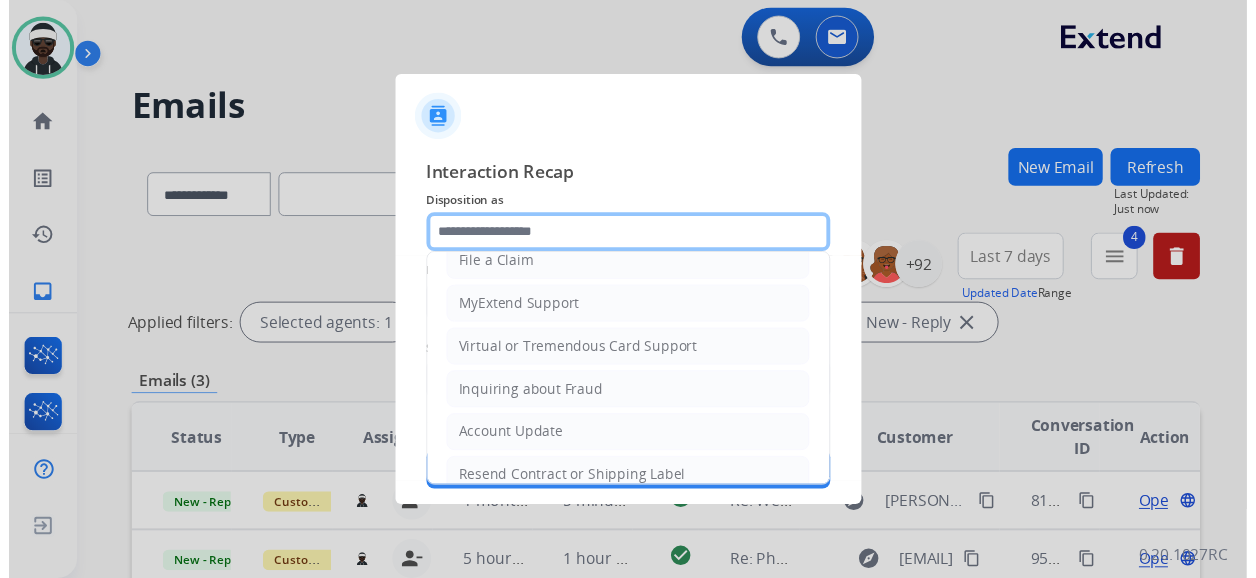 scroll, scrollTop: 303, scrollLeft: 0, axis: vertical 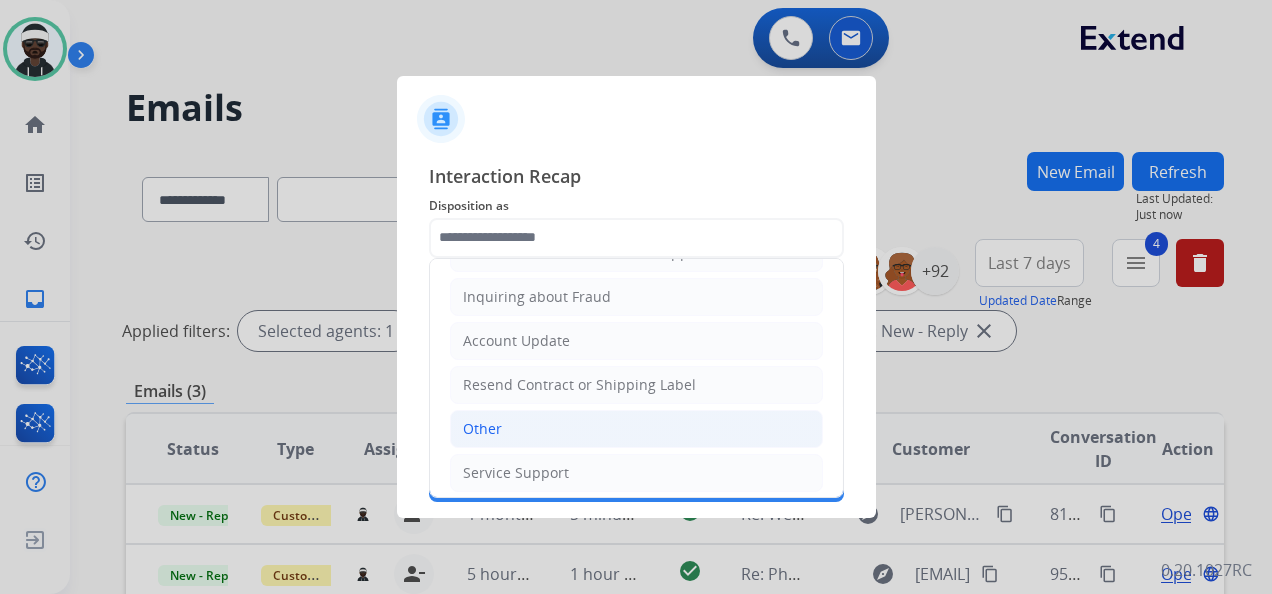click on "Other" 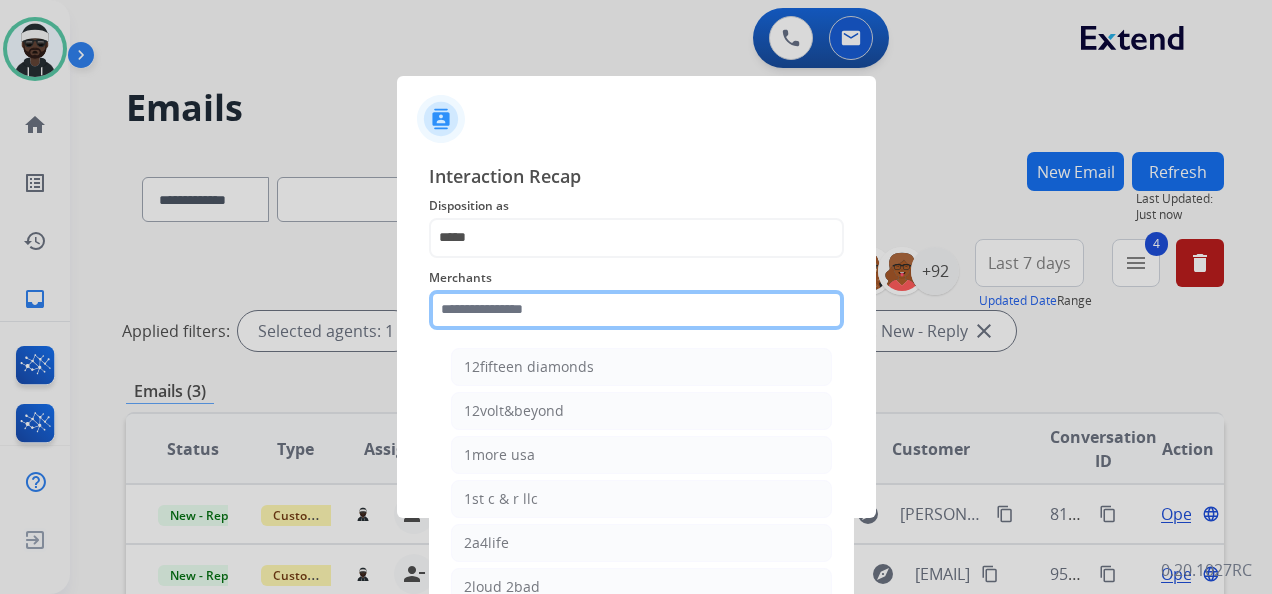 click 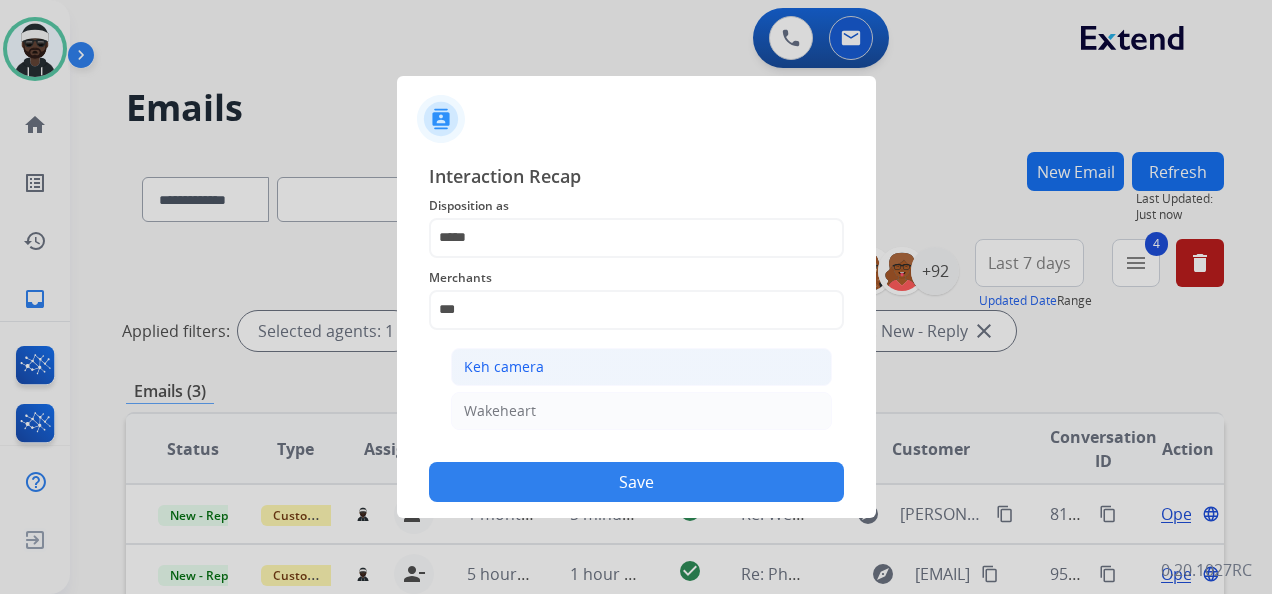 click on "Keh camera" 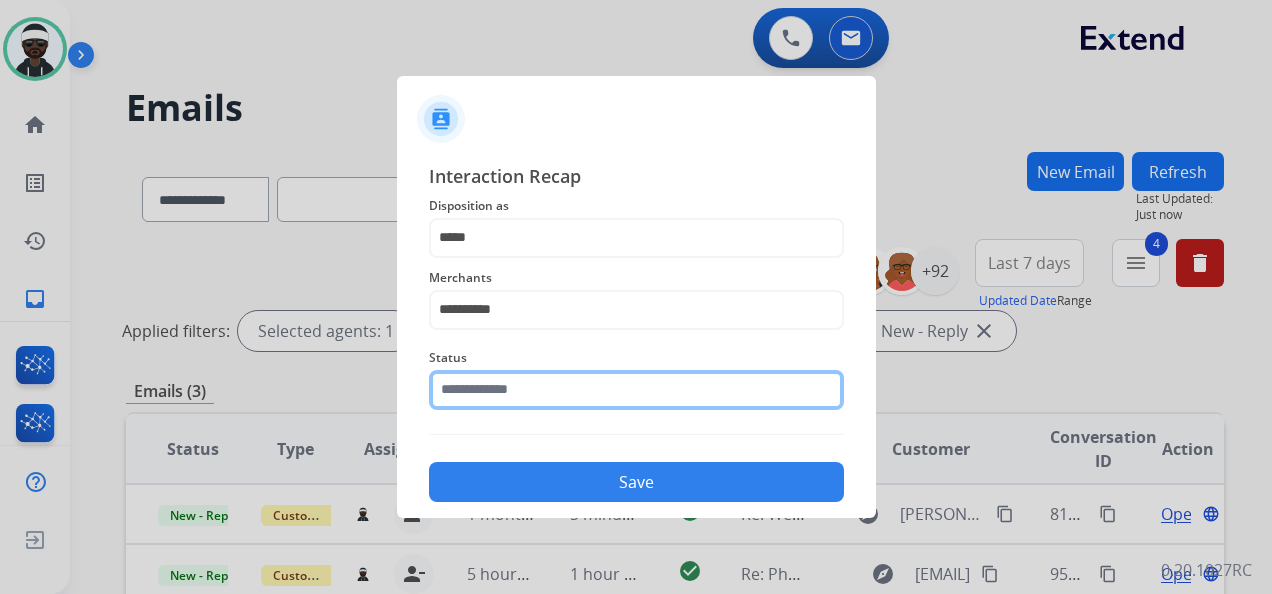 click 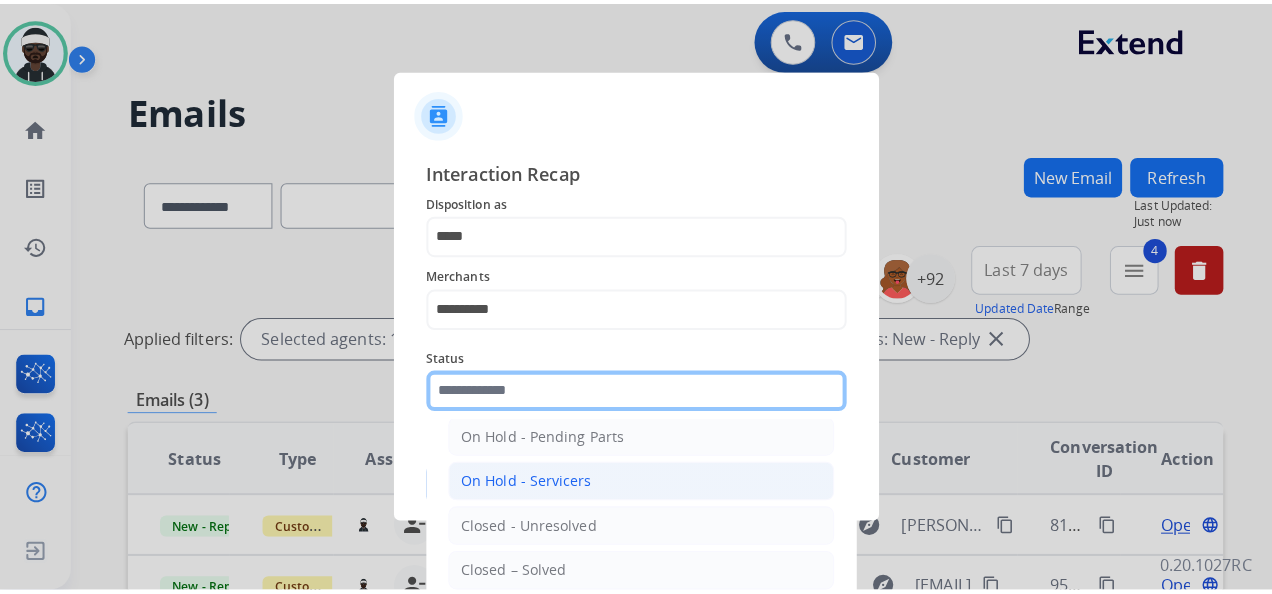 scroll, scrollTop: 114, scrollLeft: 0, axis: vertical 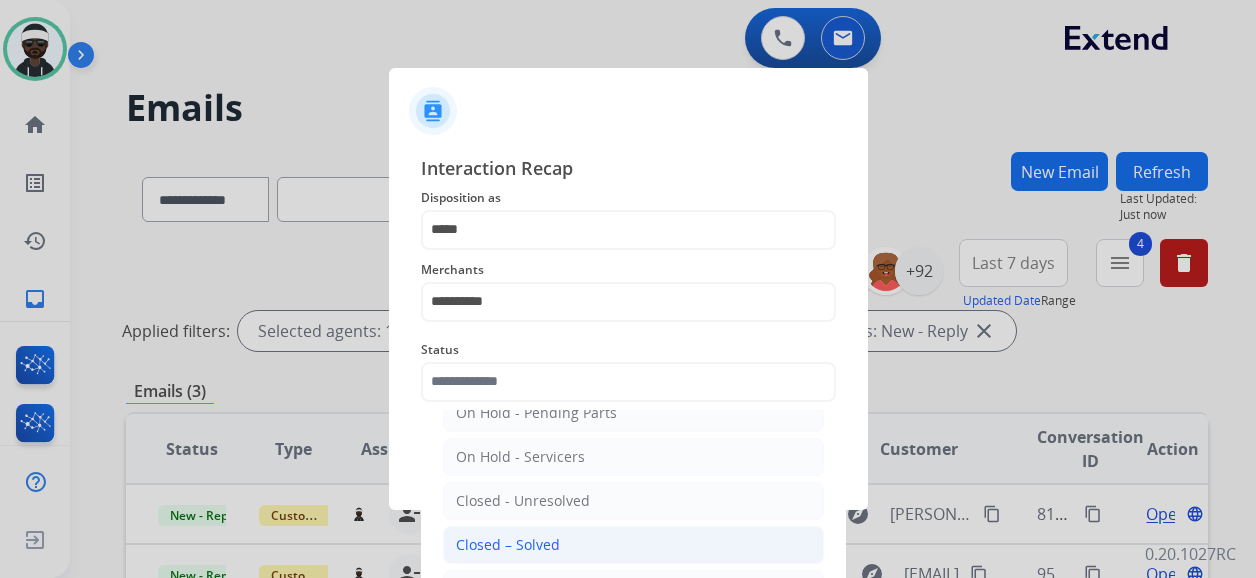 click on "Closed – Solved" 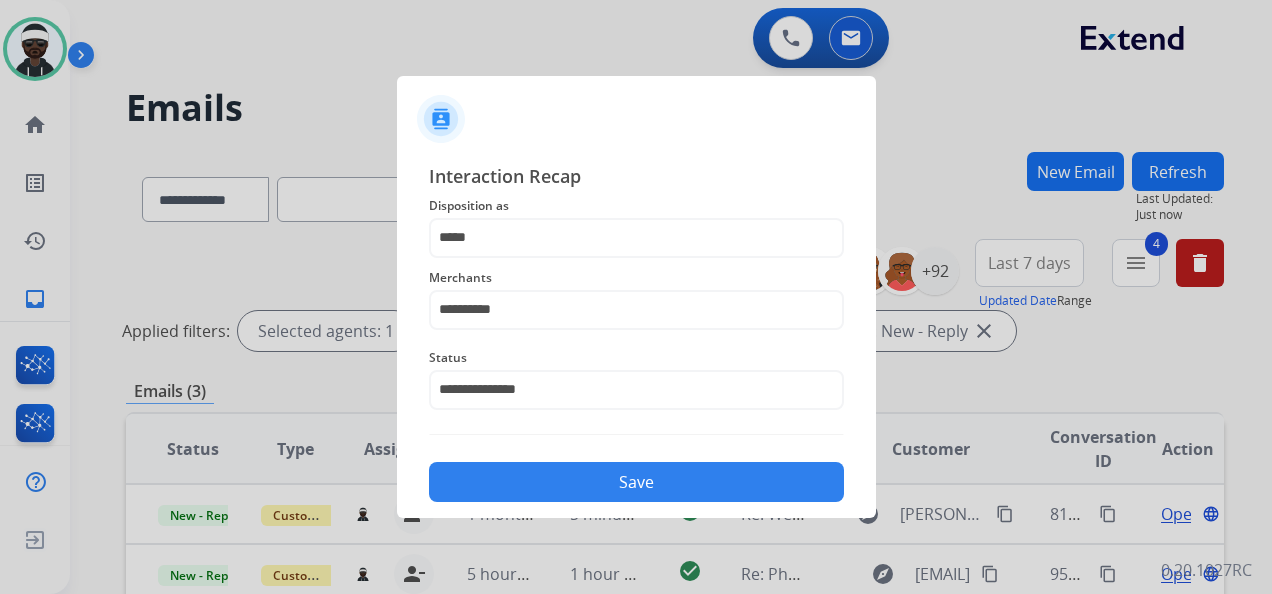 click on "Save" 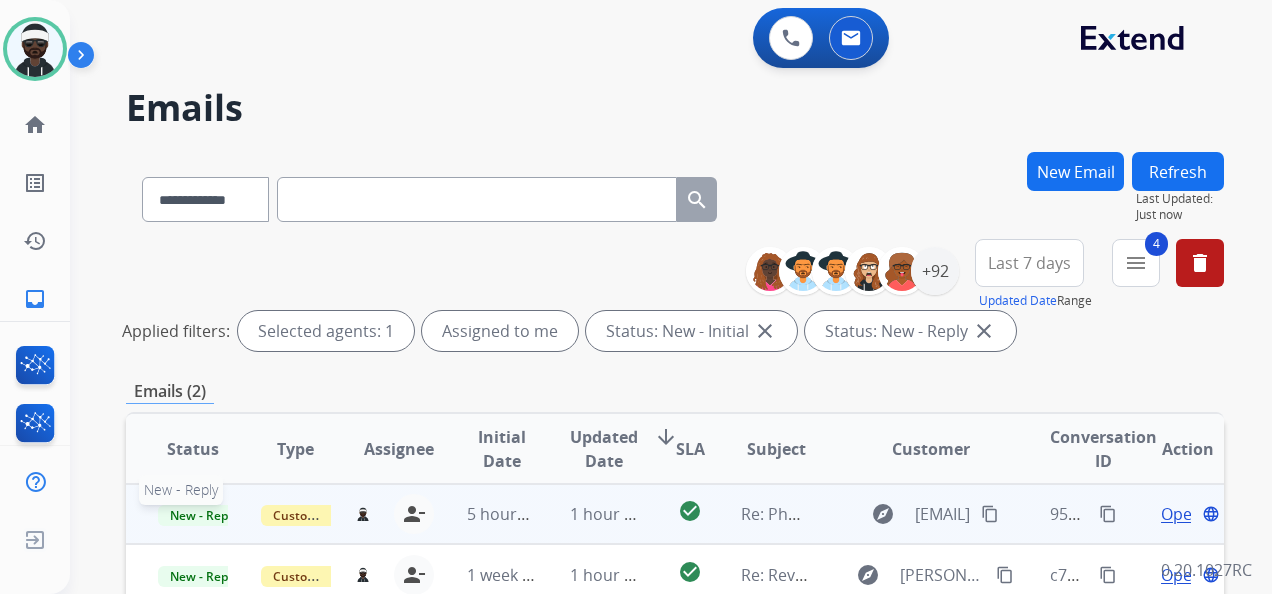 click on "New - Reply" at bounding box center [203, 515] 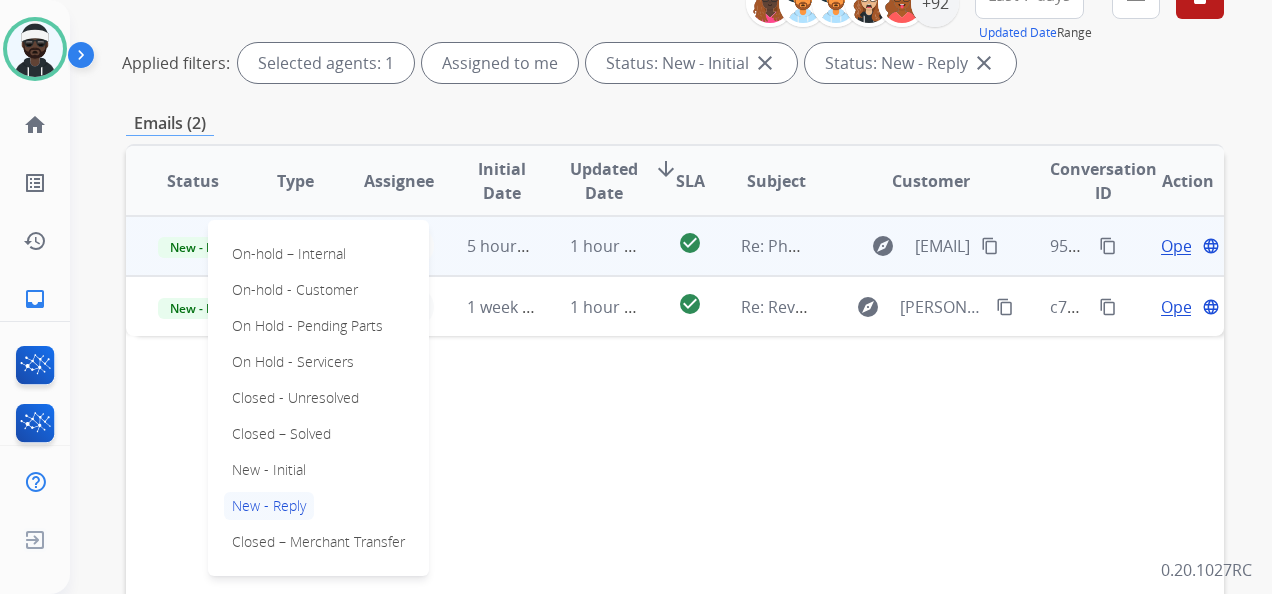 scroll, scrollTop: 300, scrollLeft: 0, axis: vertical 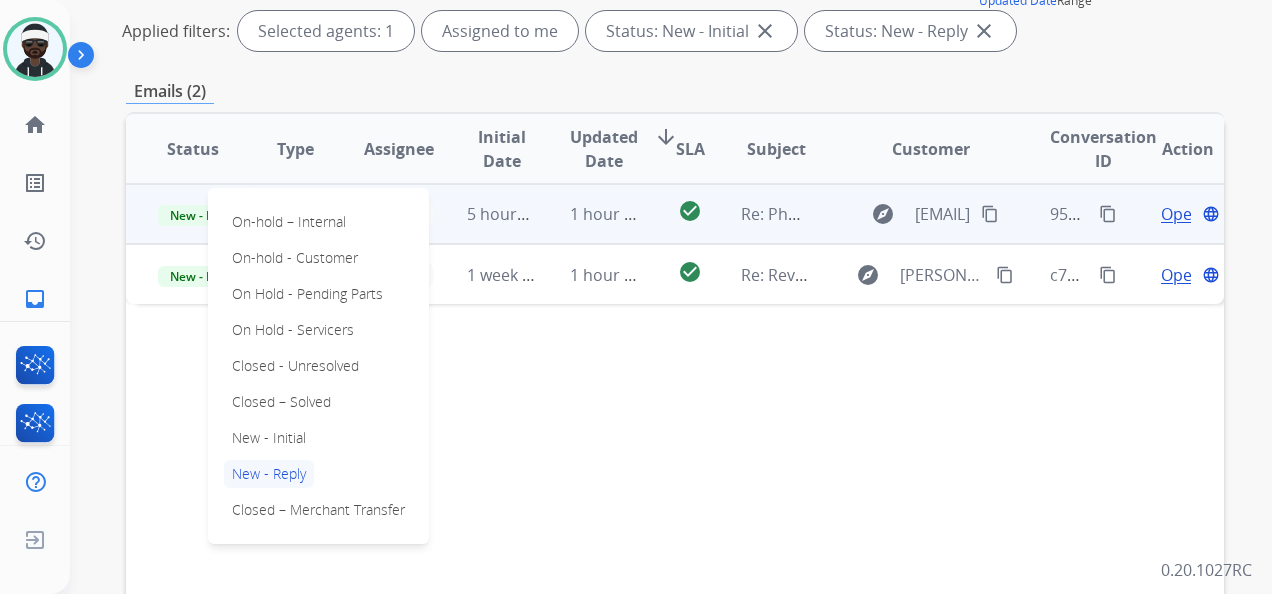 drag, startPoint x: 699, startPoint y: 442, endPoint x: 792, endPoint y: 360, distance: 123.9879 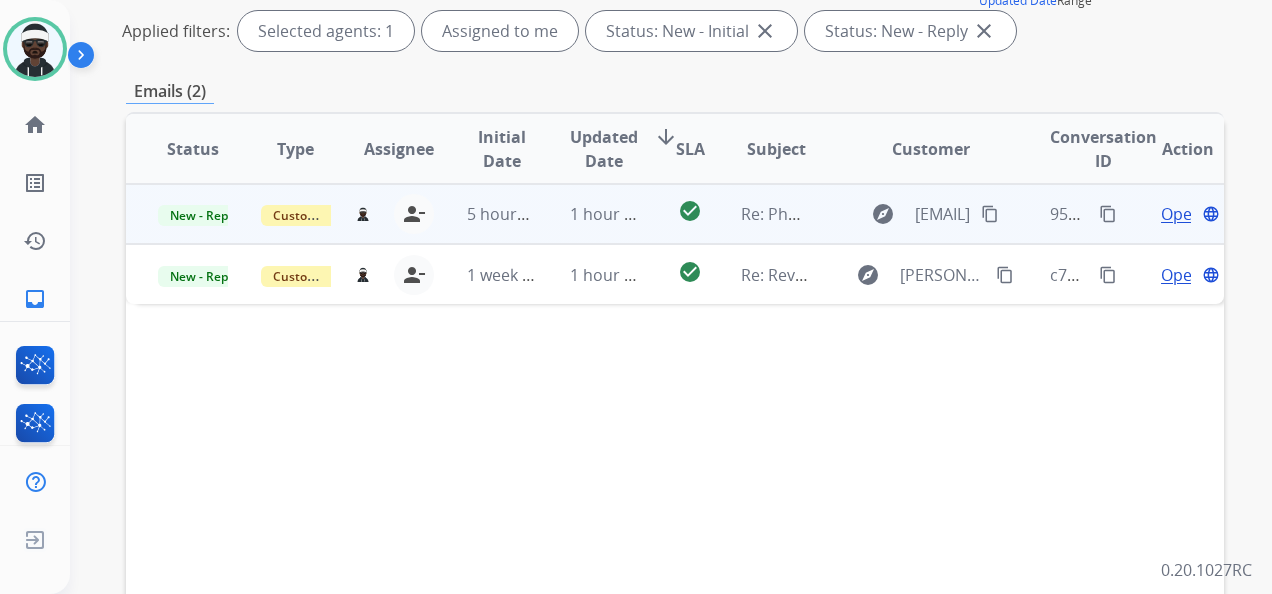 click on "Open" at bounding box center [1181, 214] 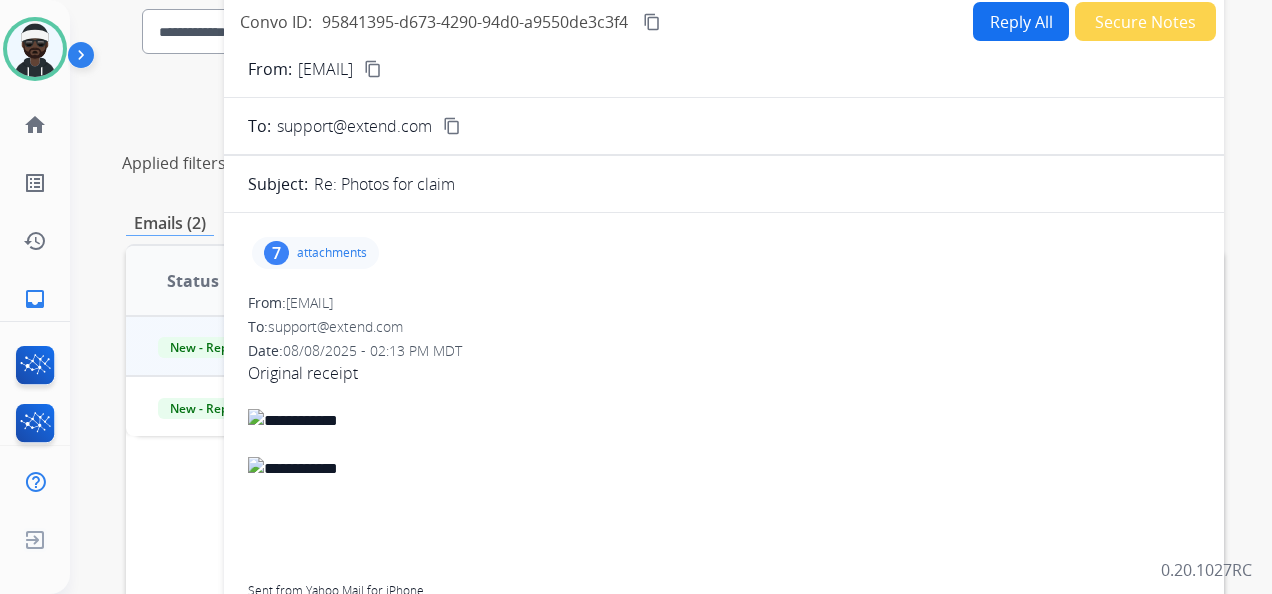 scroll, scrollTop: 300, scrollLeft: 0, axis: vertical 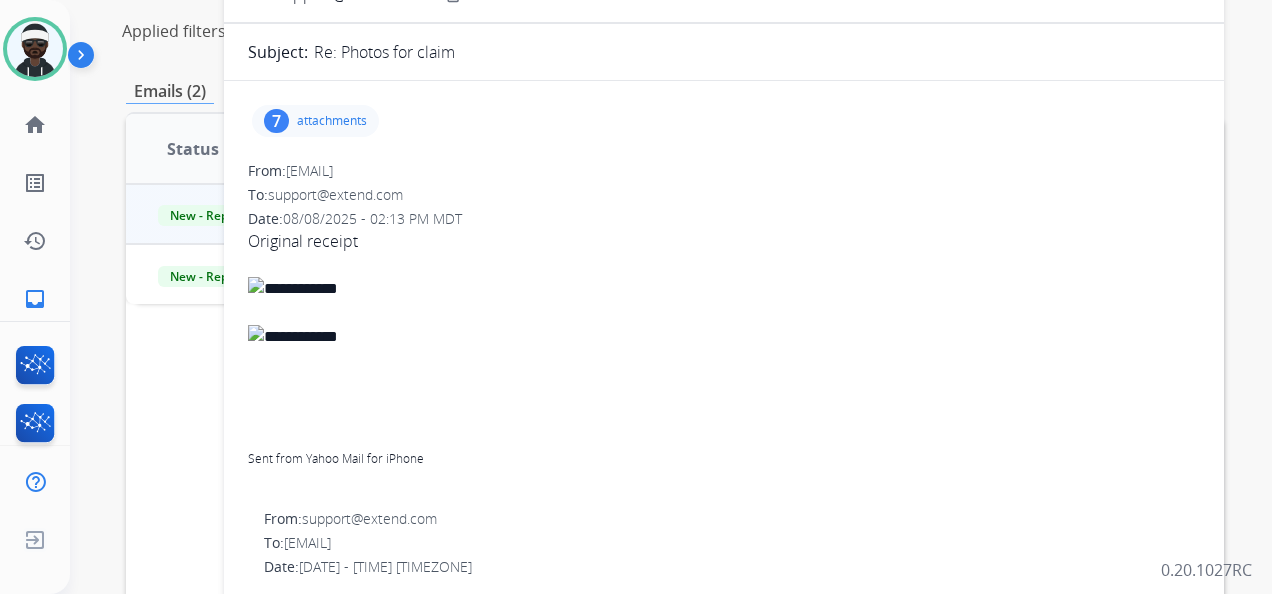 click on "attachments" at bounding box center (332, 121) 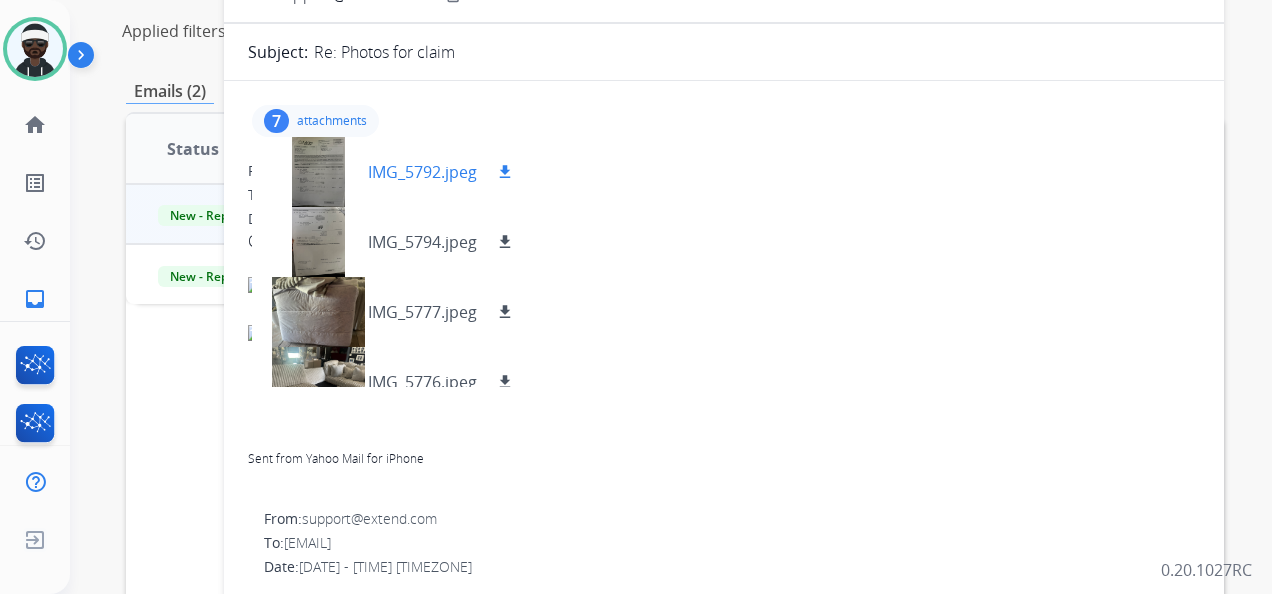 click on "download" at bounding box center [505, 172] 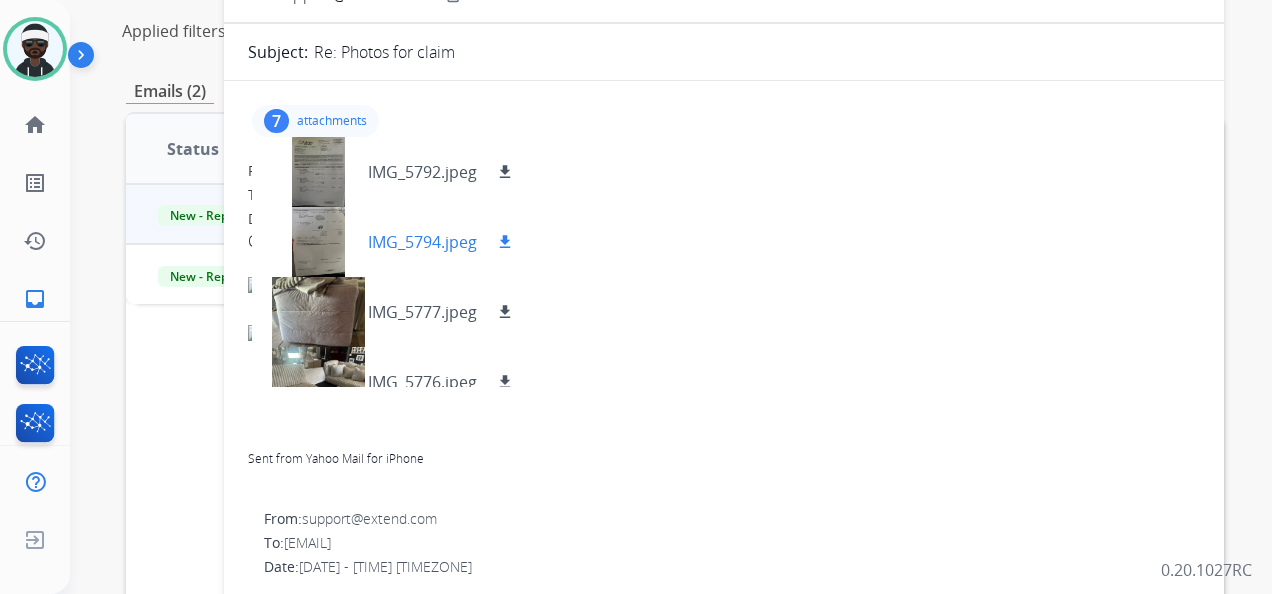 click on "download" at bounding box center (505, 242) 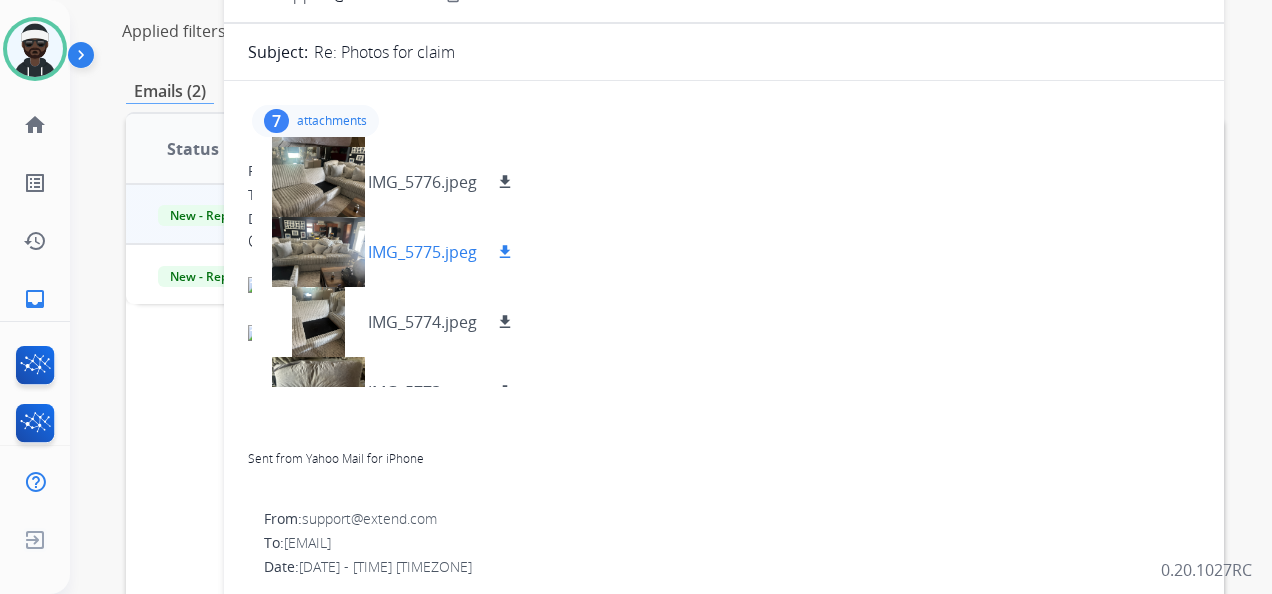 scroll, scrollTop: 100, scrollLeft: 0, axis: vertical 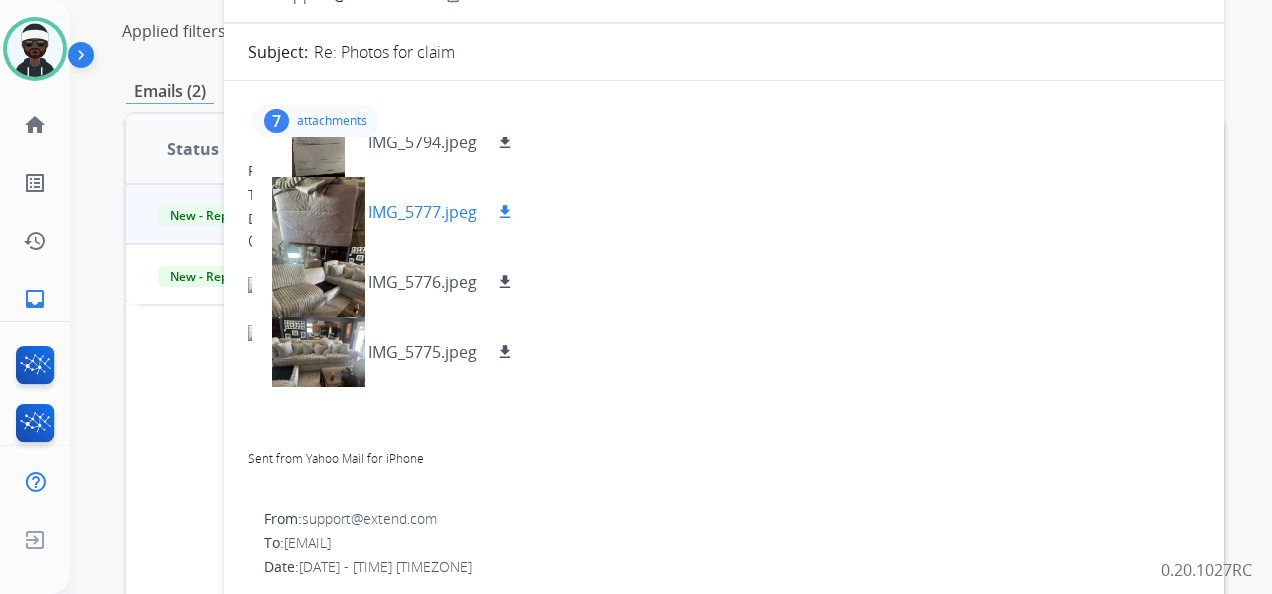 click on "download" at bounding box center [505, 212] 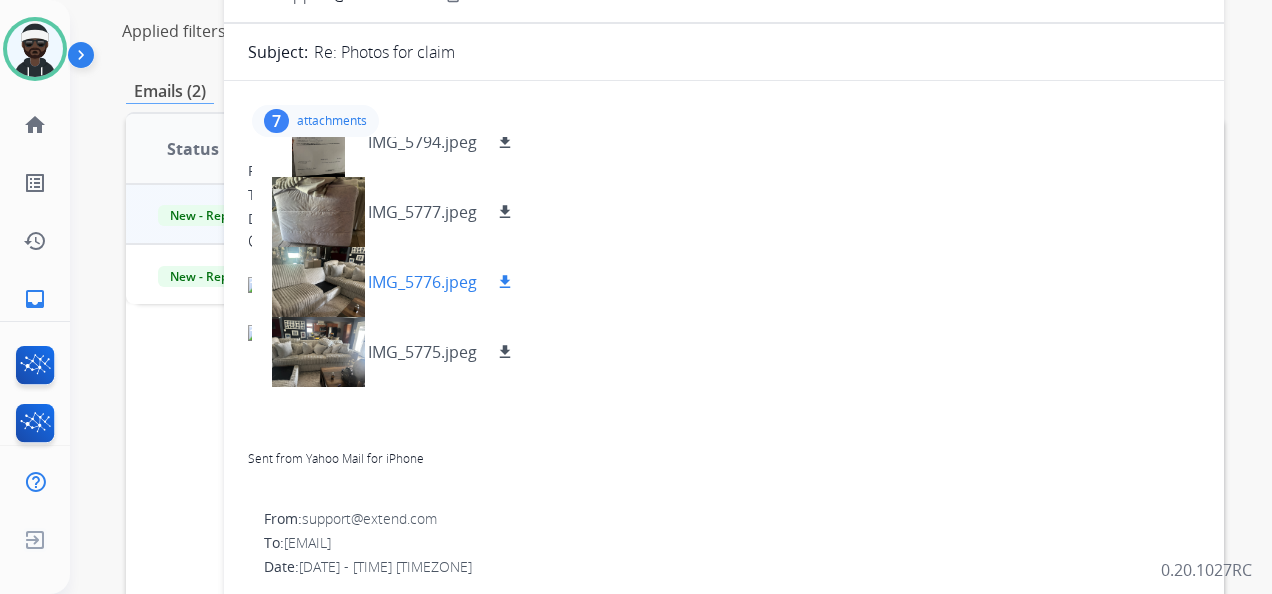 click on "download" at bounding box center [505, 282] 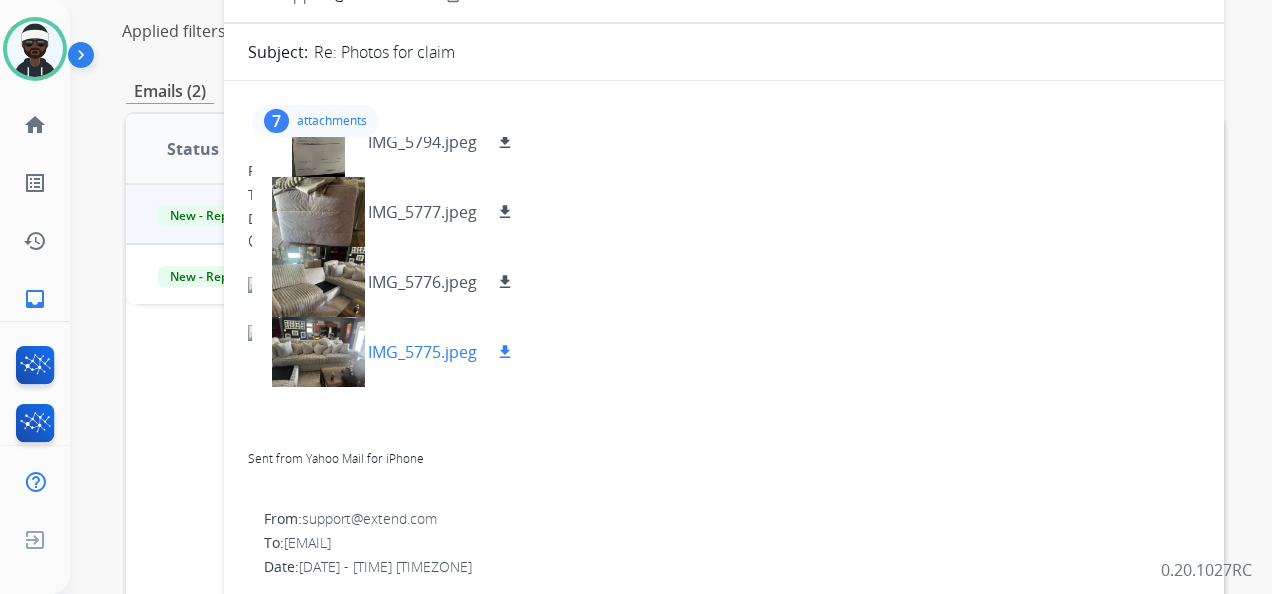click on "download" at bounding box center (505, 352) 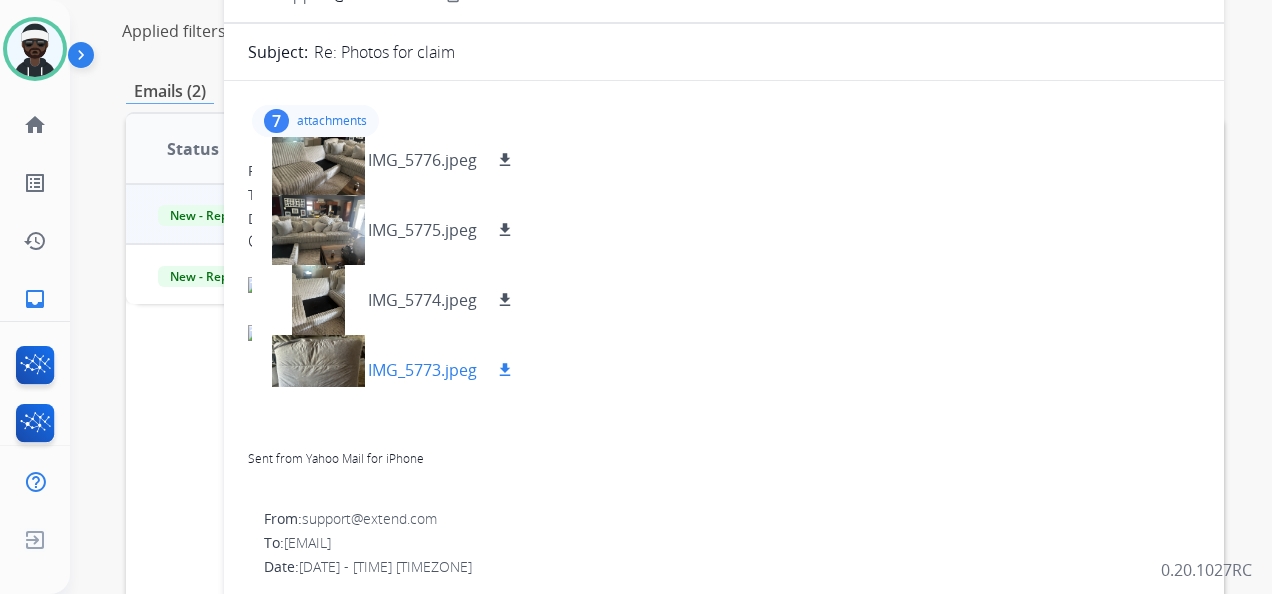 scroll, scrollTop: 240, scrollLeft: 0, axis: vertical 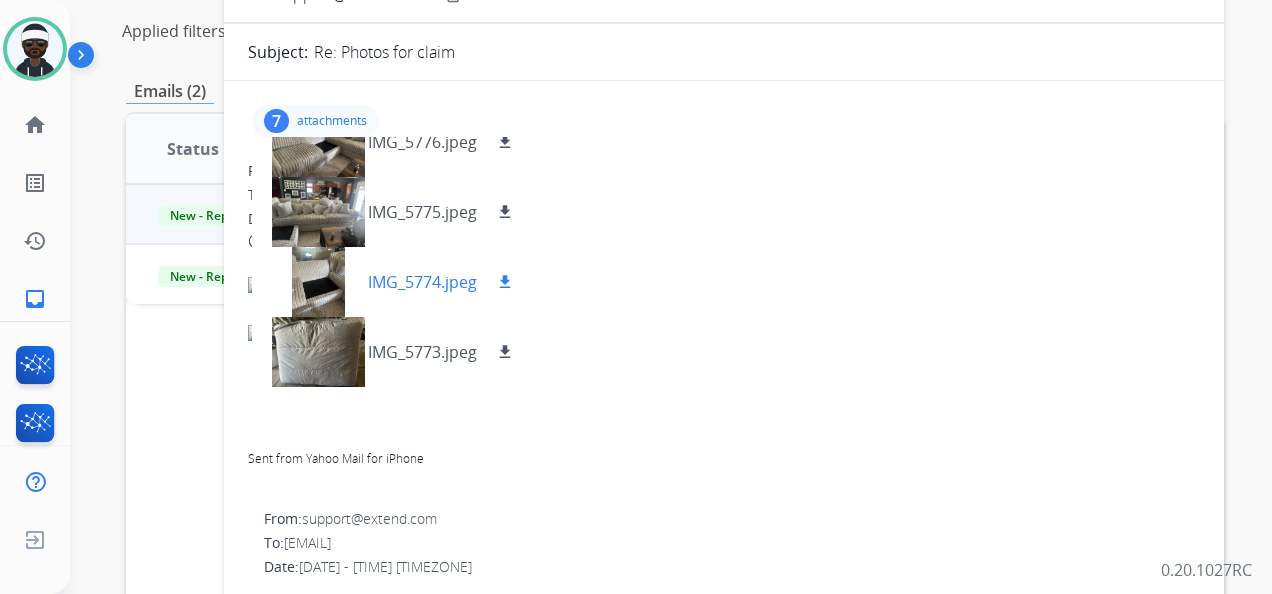click on "download" at bounding box center [505, 282] 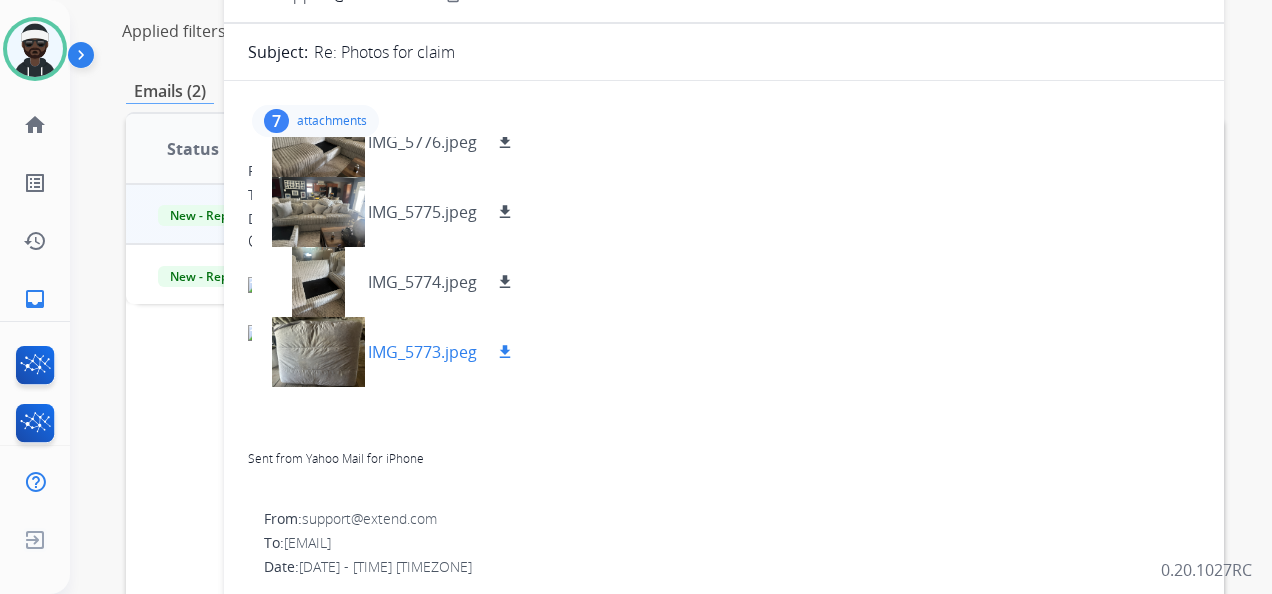 drag, startPoint x: 506, startPoint y: 352, endPoint x: 533, endPoint y: 347, distance: 27.45906 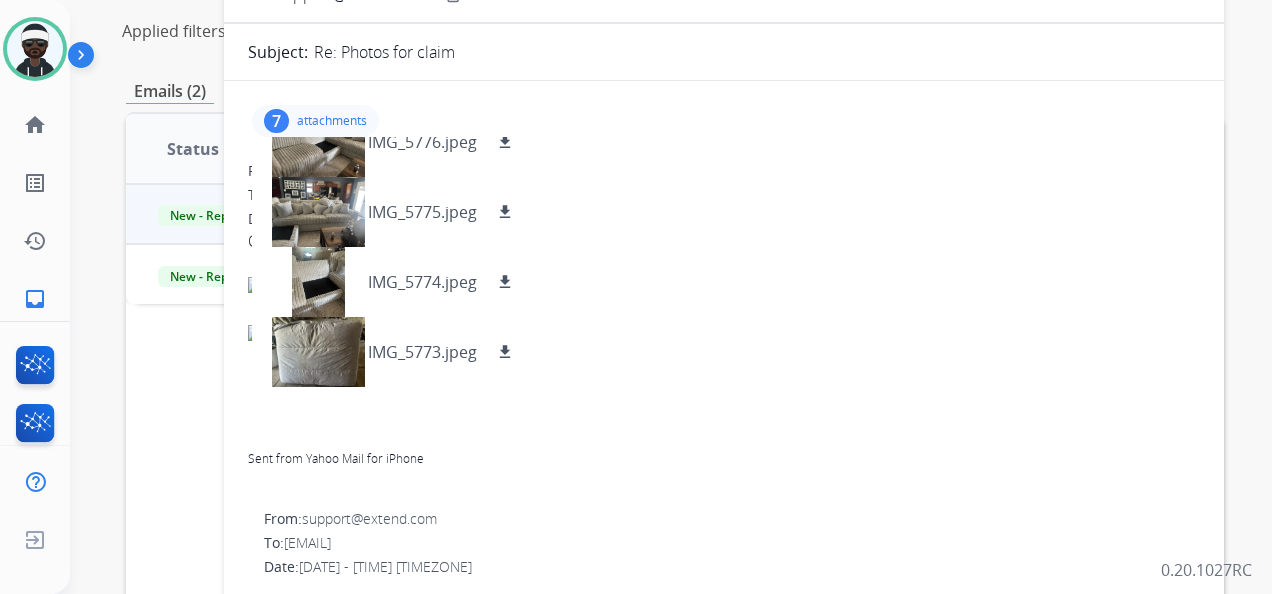 click on "**********" at bounding box center (671, 297) 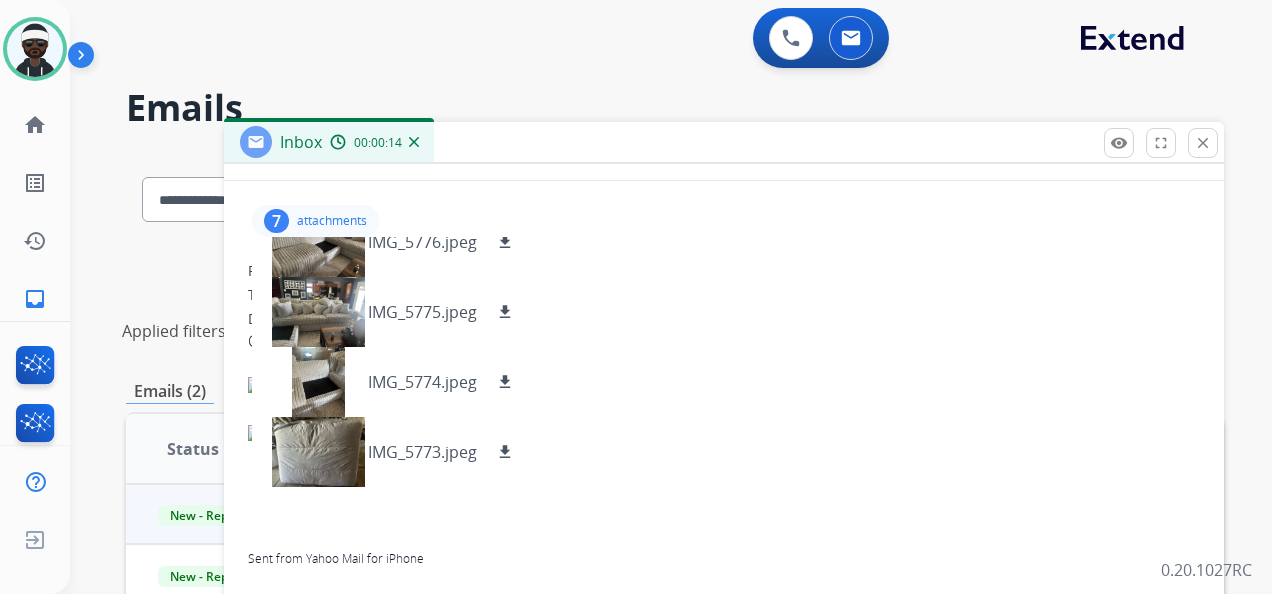 click on "Date: 08/08/2025 - 02:13 PM MDT" at bounding box center (724, 319) 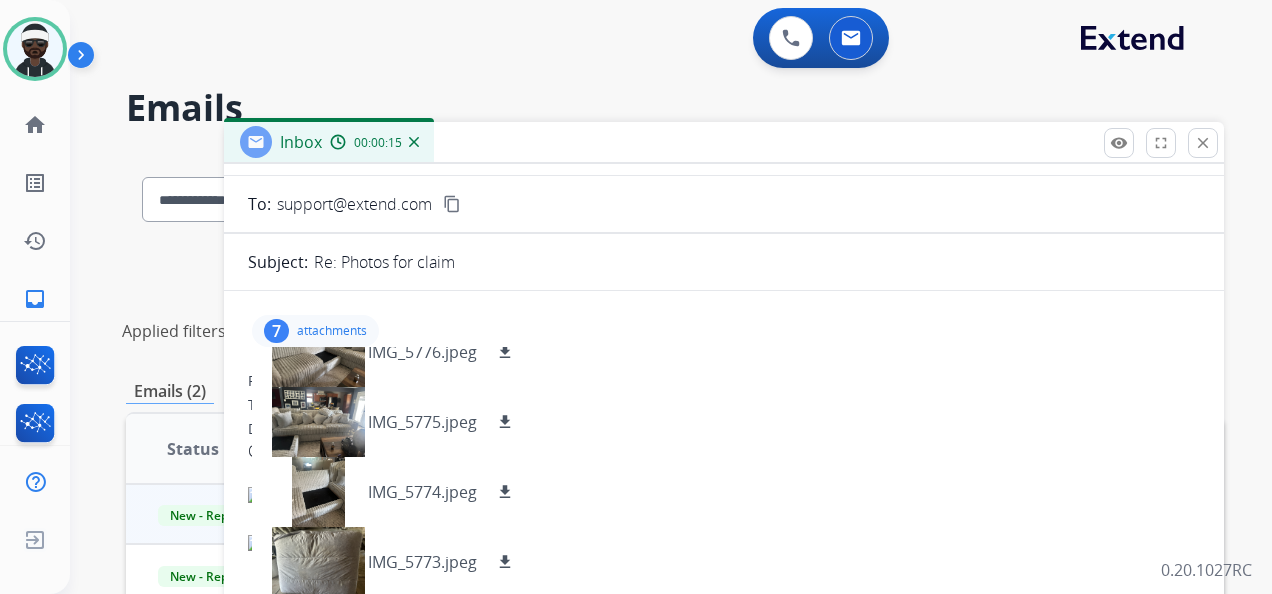scroll, scrollTop: 0, scrollLeft: 0, axis: both 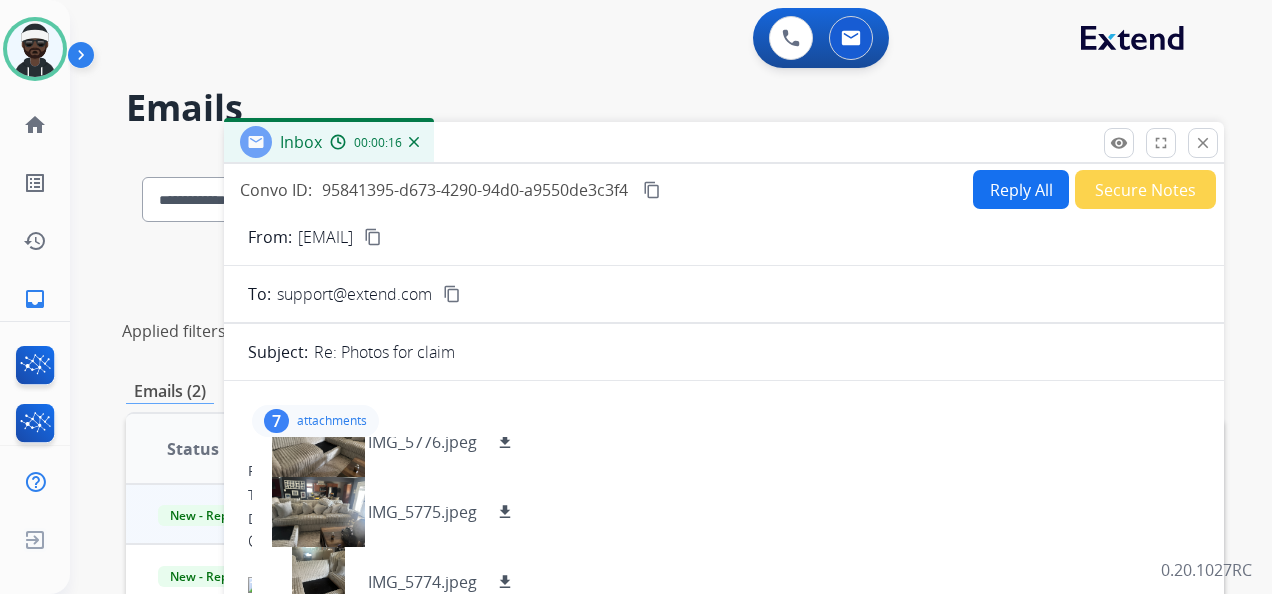 click on "attachments" at bounding box center (332, 421) 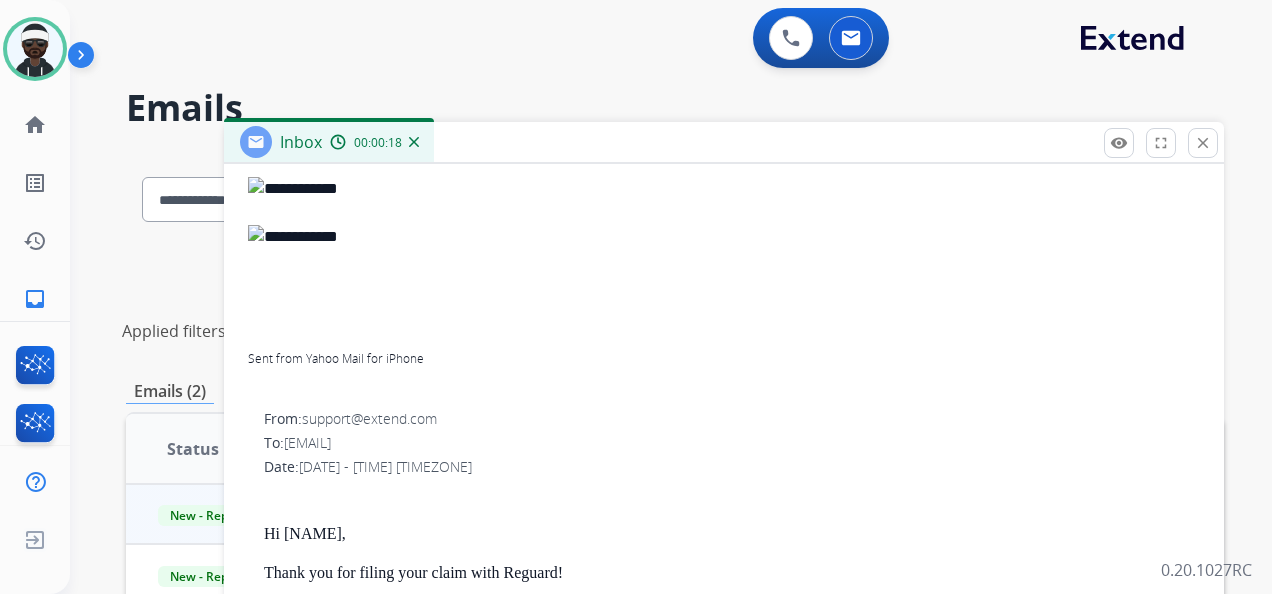 click on "Sent from Yahoo Mail for iPhone" at bounding box center [724, 273] 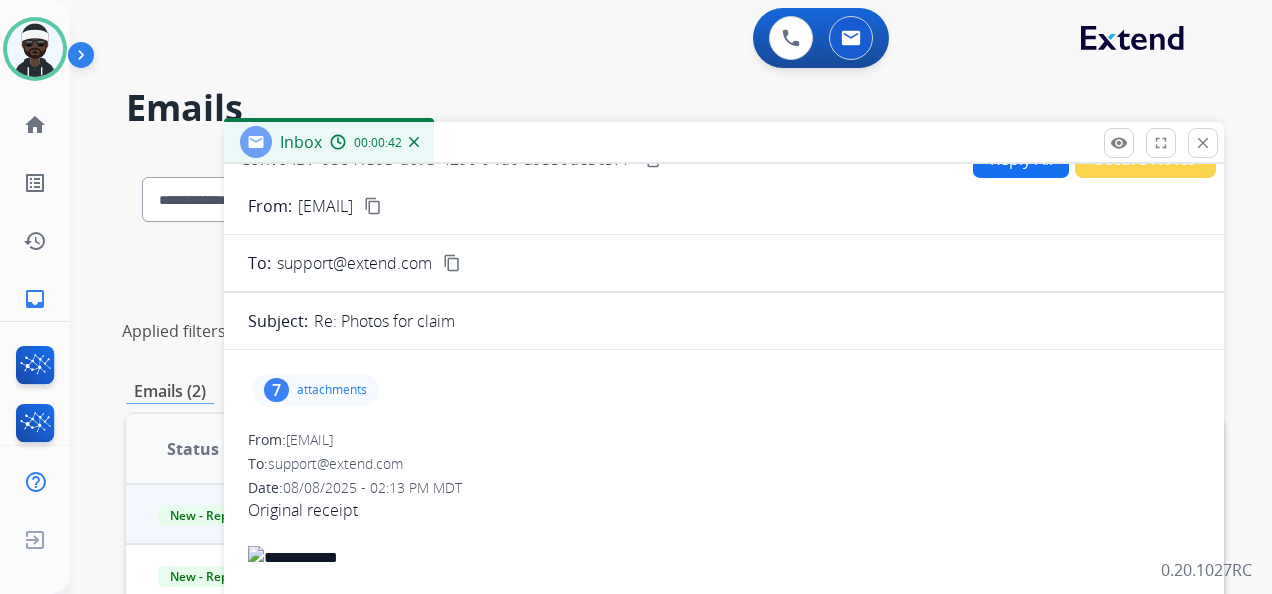 scroll, scrollTop: 0, scrollLeft: 0, axis: both 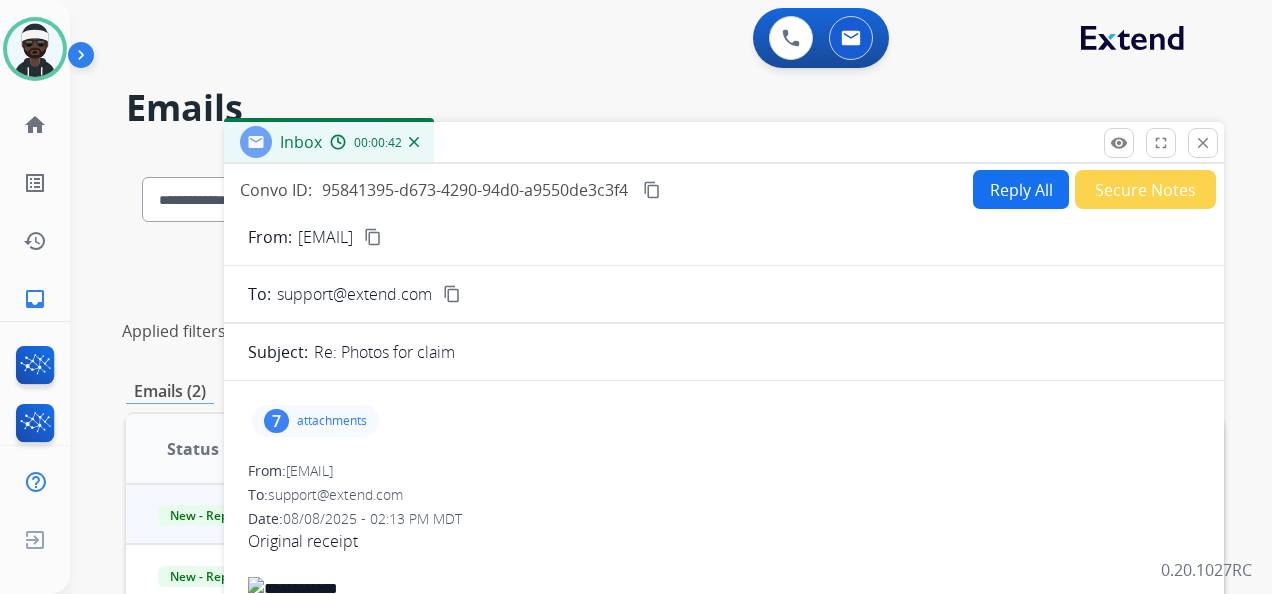click on "Reply All" at bounding box center [1021, 189] 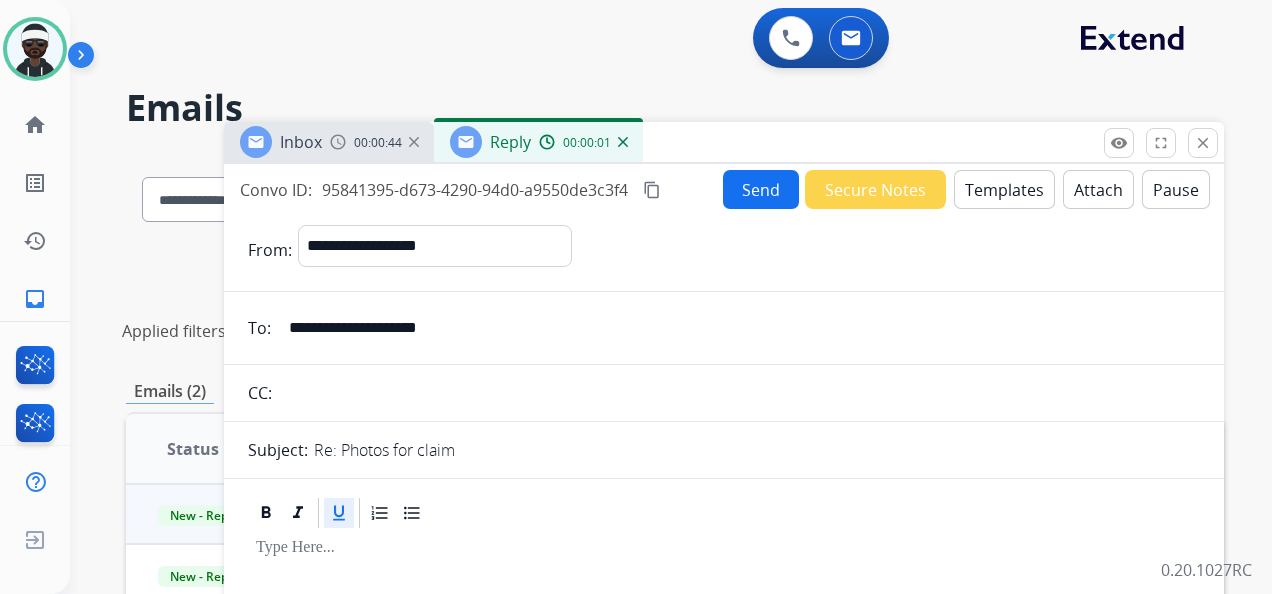 drag, startPoint x: 338, startPoint y: 512, endPoint x: 314, endPoint y: 515, distance: 24.186773 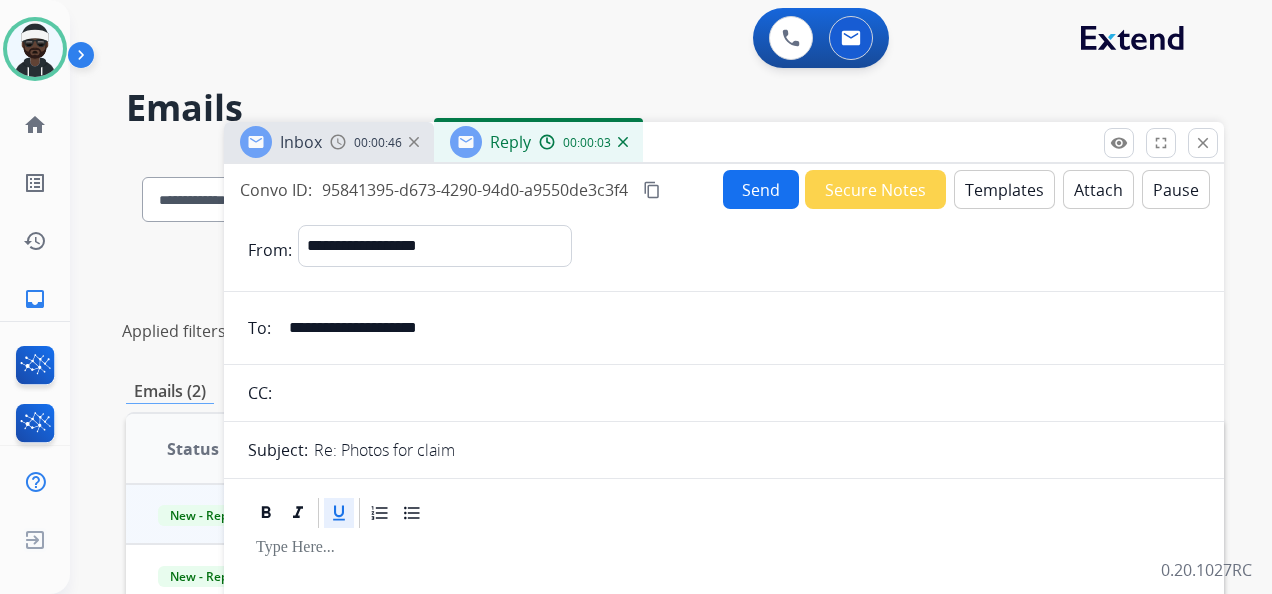 click on "Templates" at bounding box center (1004, 189) 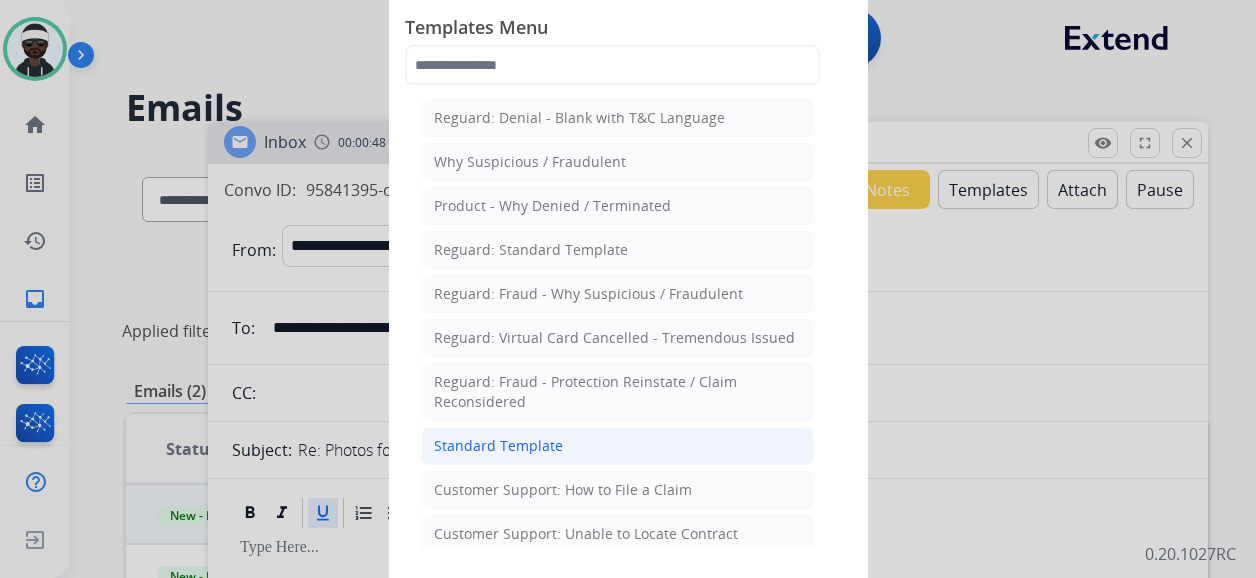 click on "Standard Template" 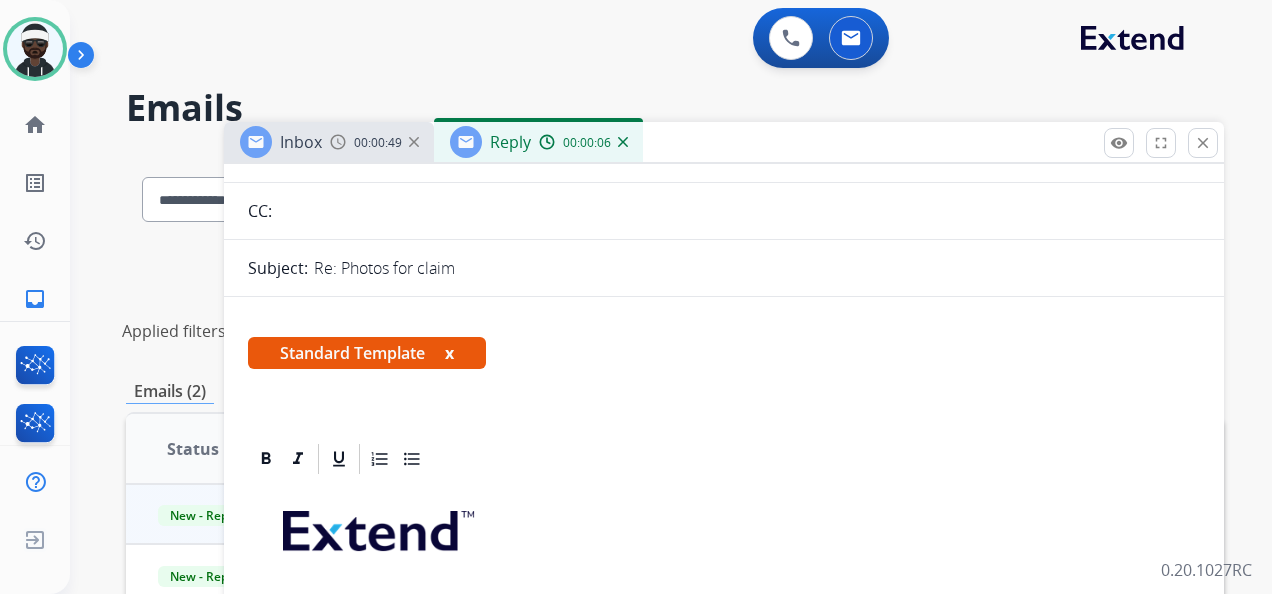 scroll, scrollTop: 200, scrollLeft: 0, axis: vertical 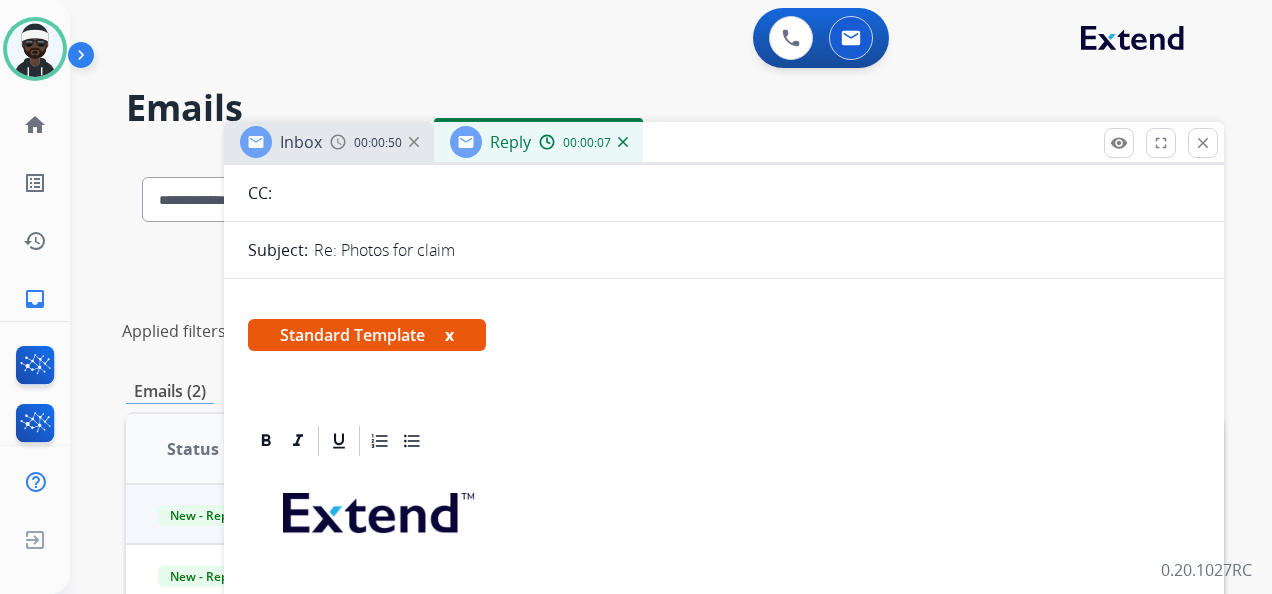 click on "x" at bounding box center [449, 335] 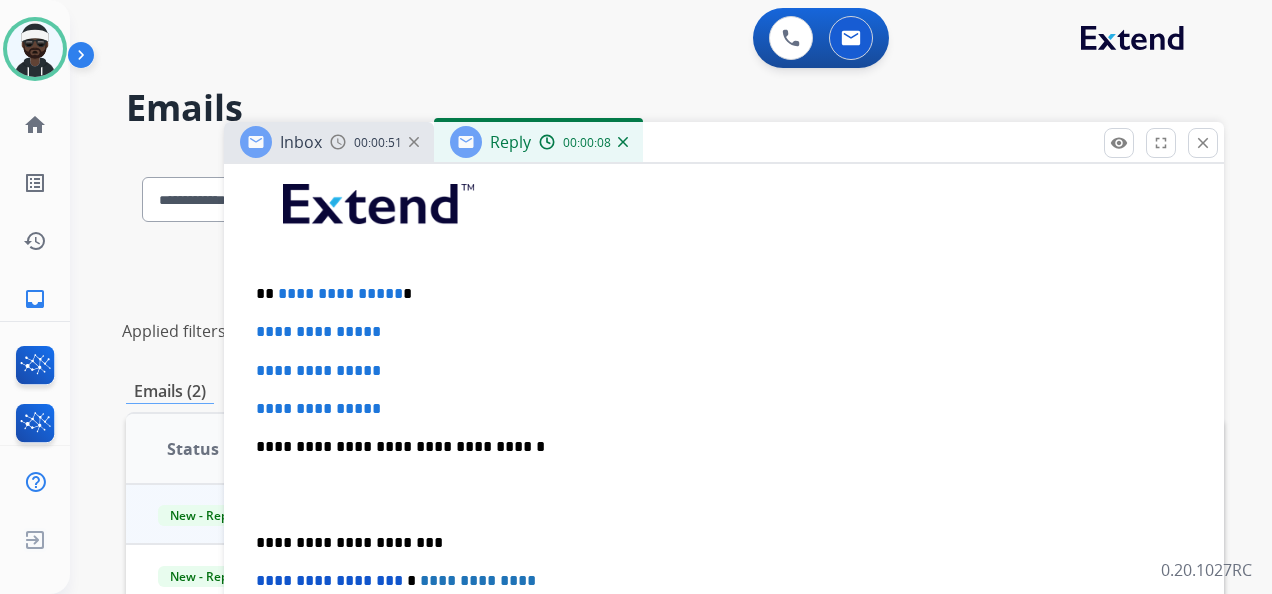 scroll, scrollTop: 400, scrollLeft: 0, axis: vertical 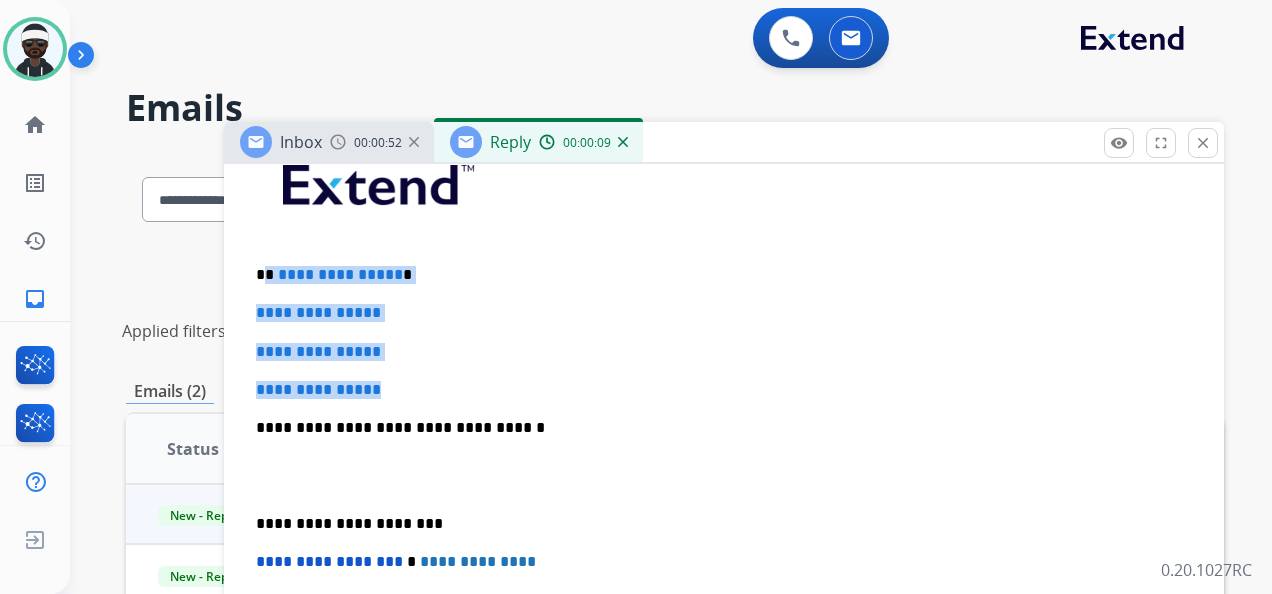 drag, startPoint x: 418, startPoint y: 378, endPoint x: 267, endPoint y: 271, distance: 185.06755 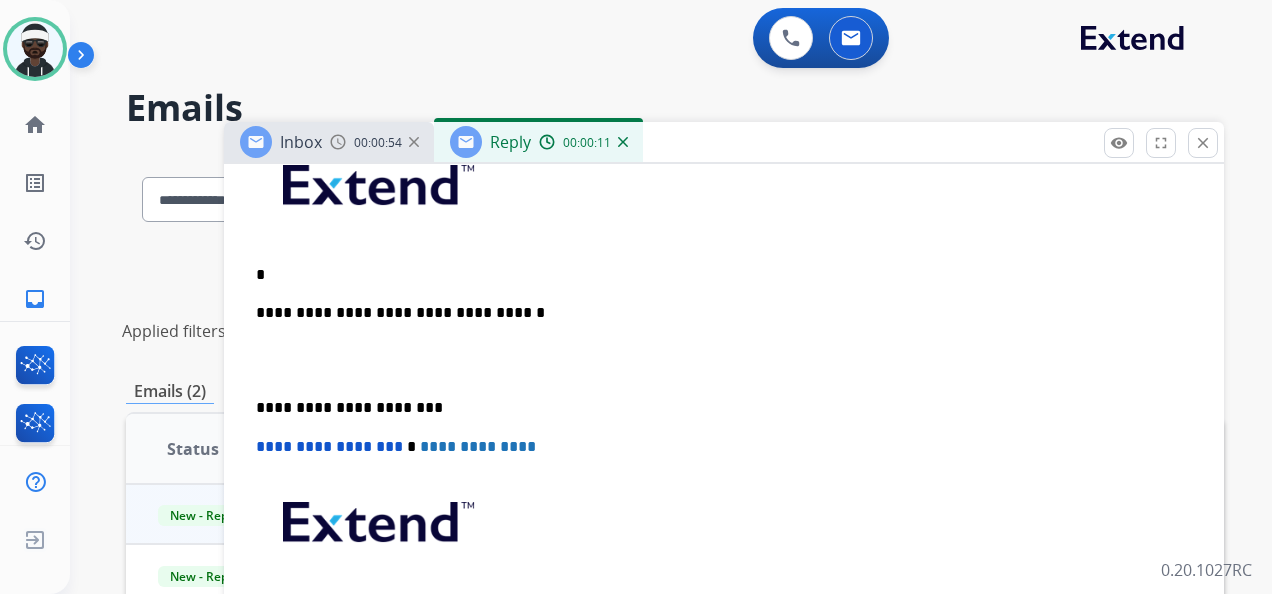 type 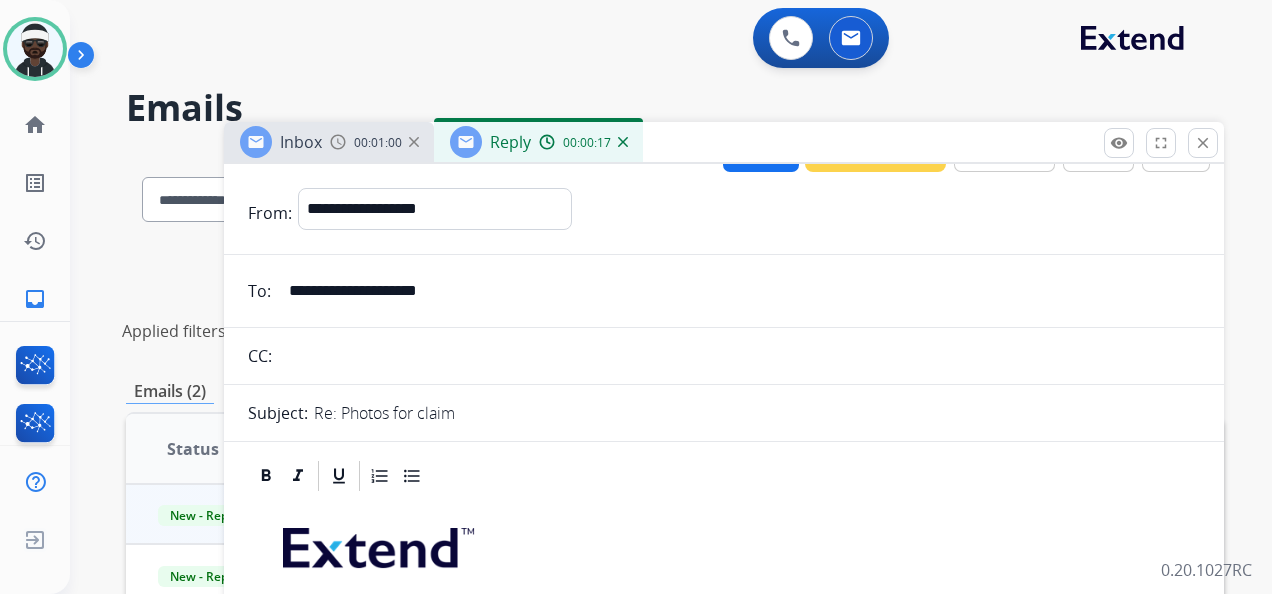 scroll, scrollTop: 0, scrollLeft: 0, axis: both 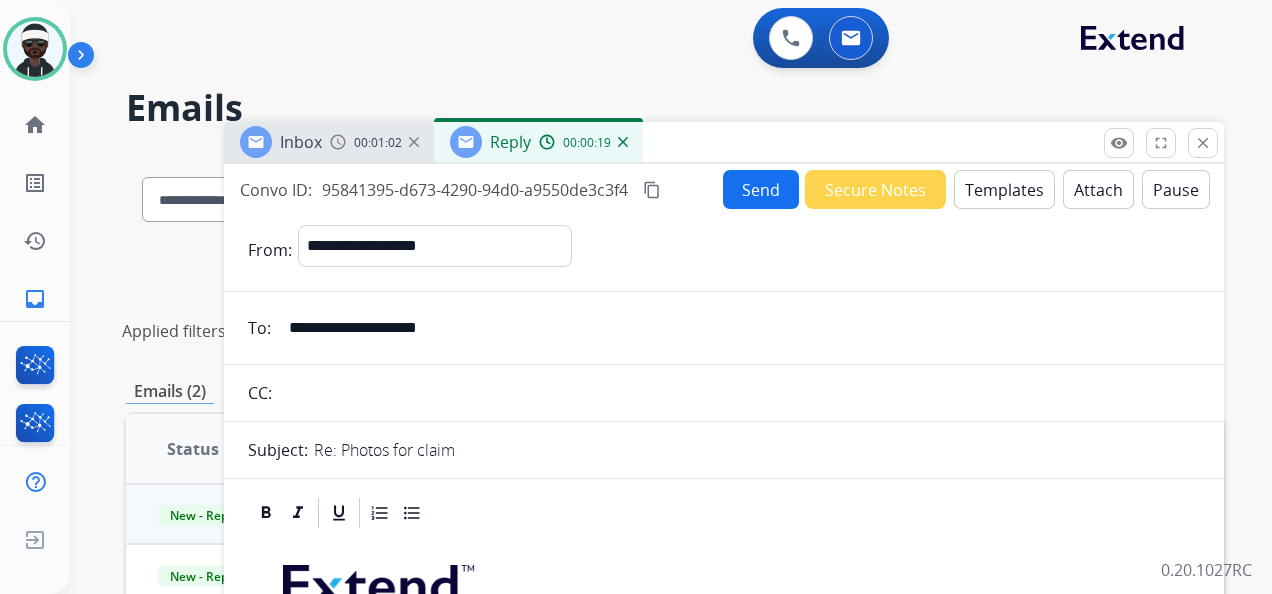 click on "Send" at bounding box center [761, 189] 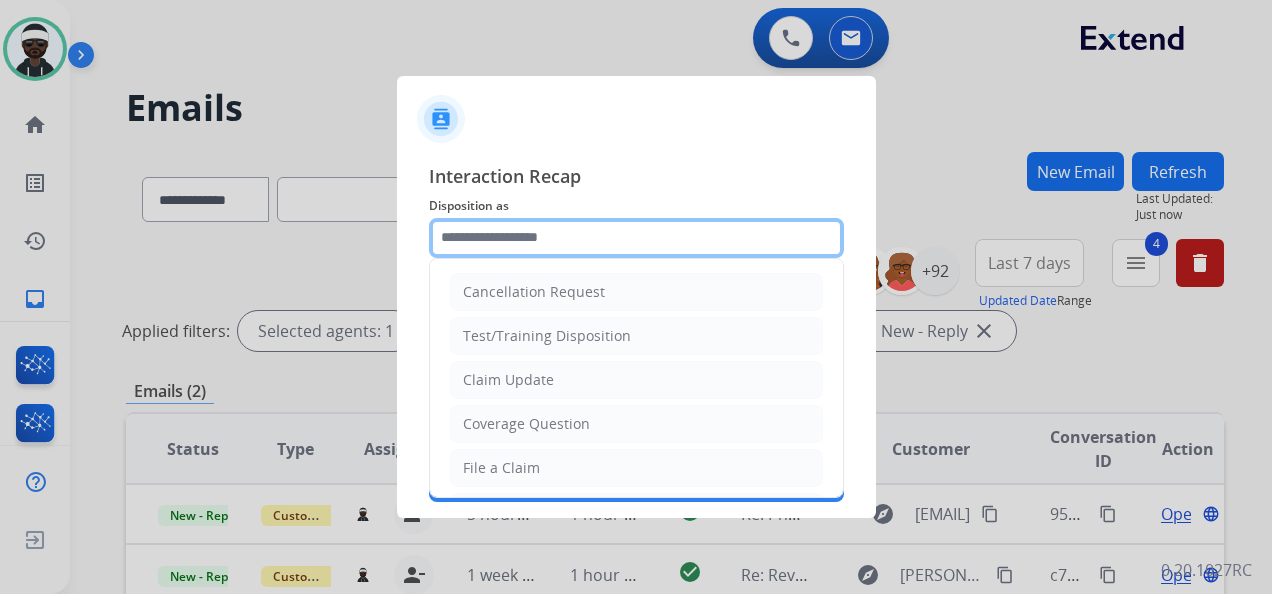 click 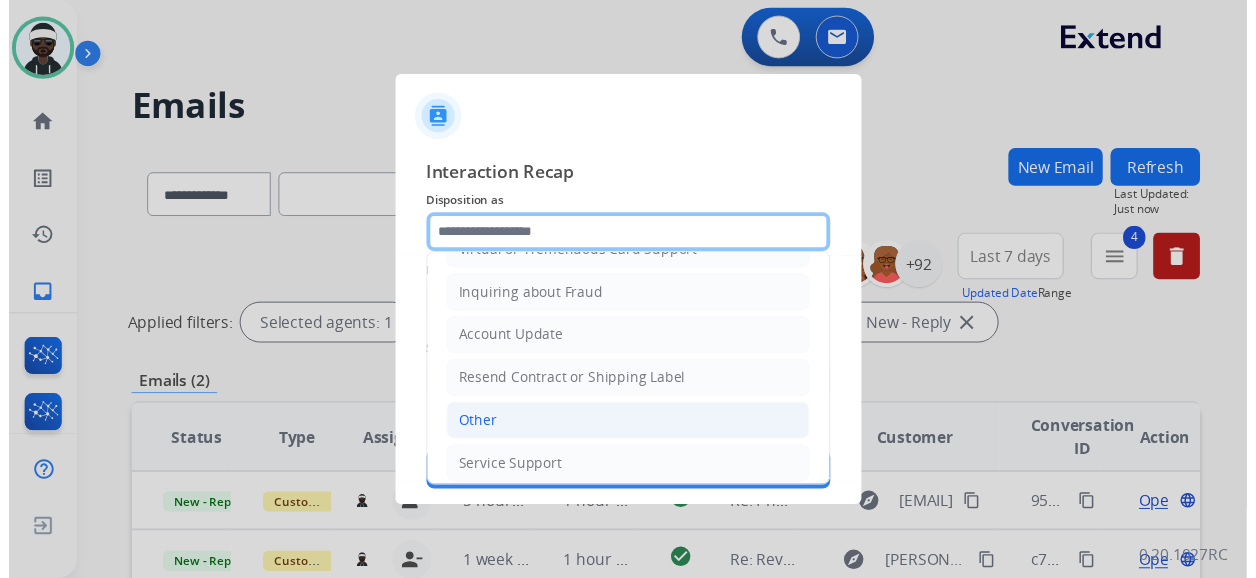 scroll, scrollTop: 303, scrollLeft: 0, axis: vertical 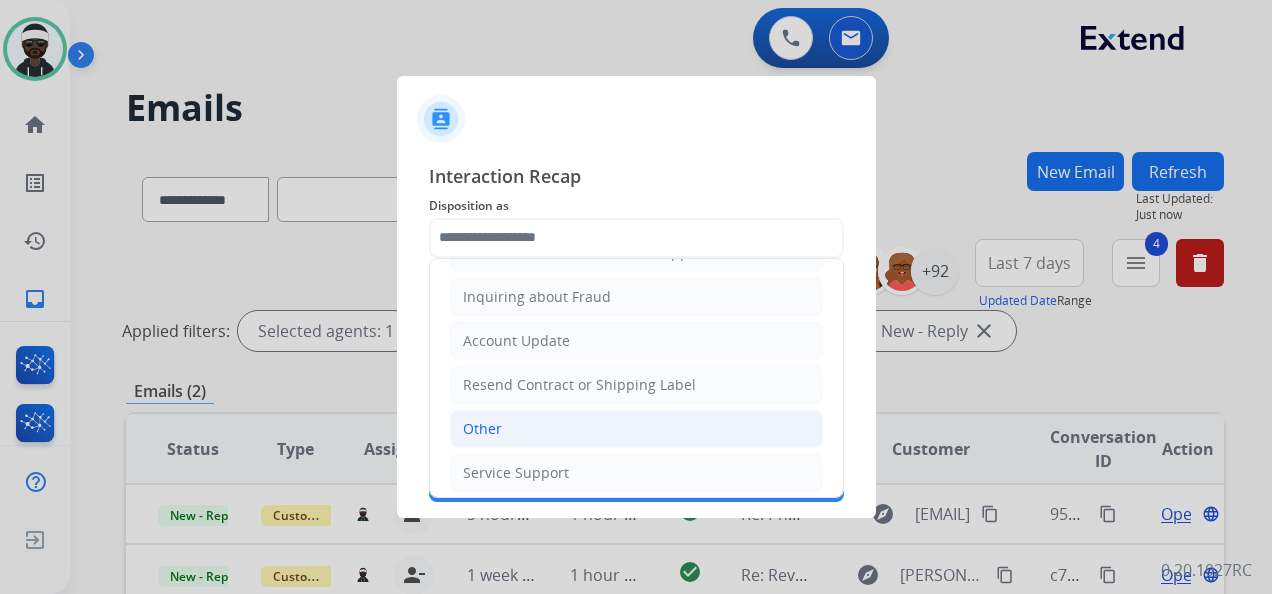 click on "Other" 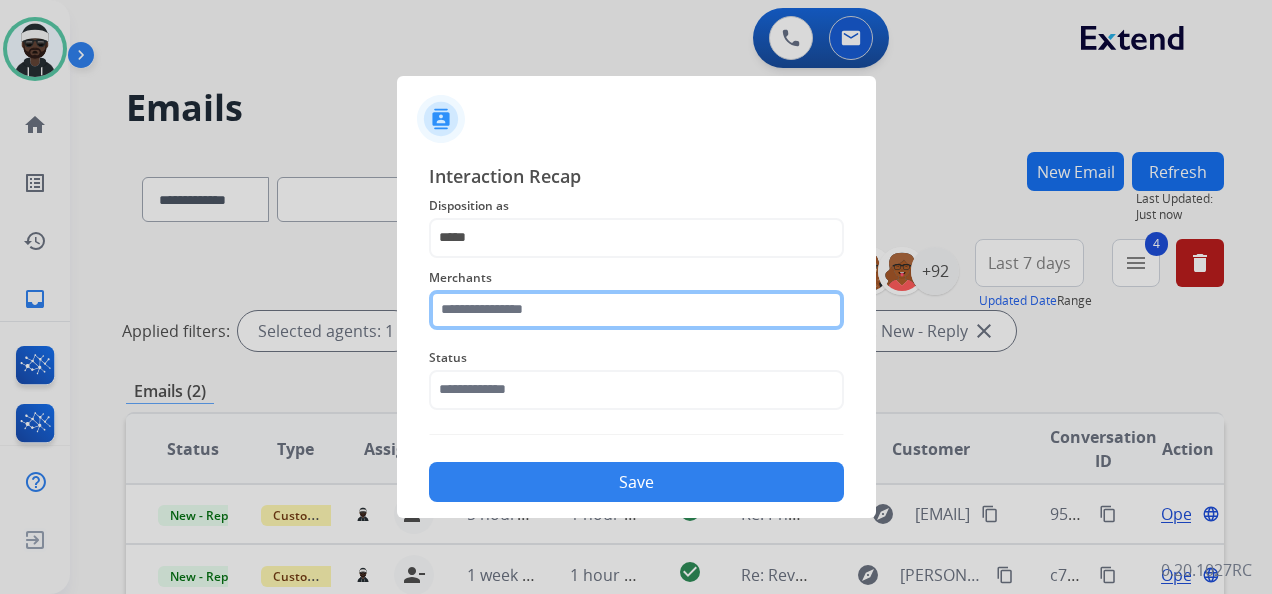 click 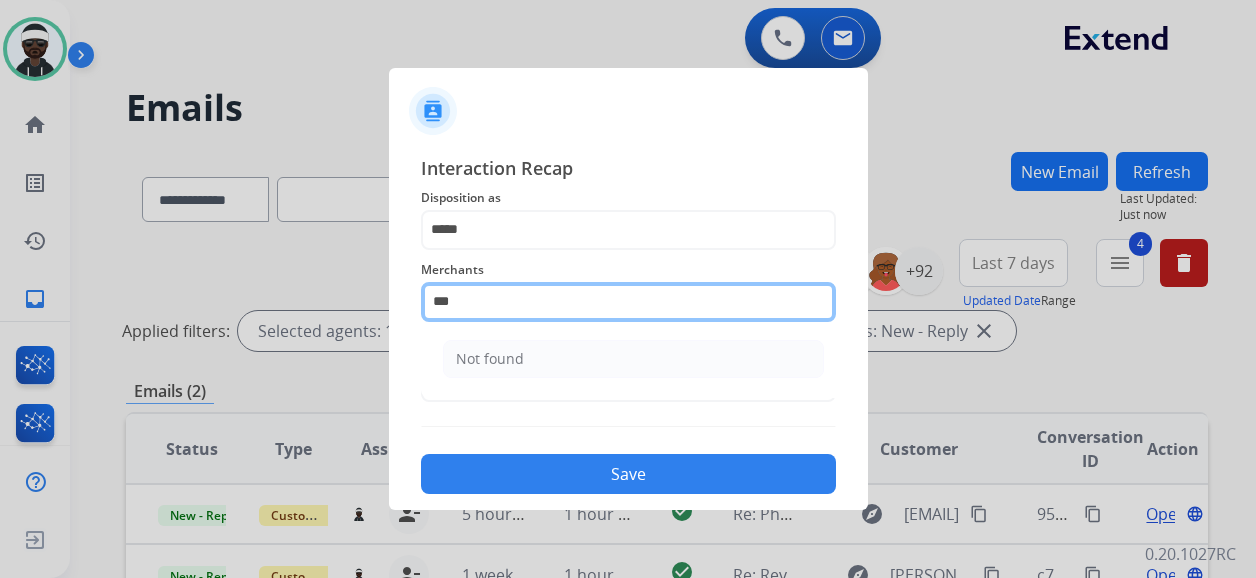 scroll, scrollTop: 0, scrollLeft: 0, axis: both 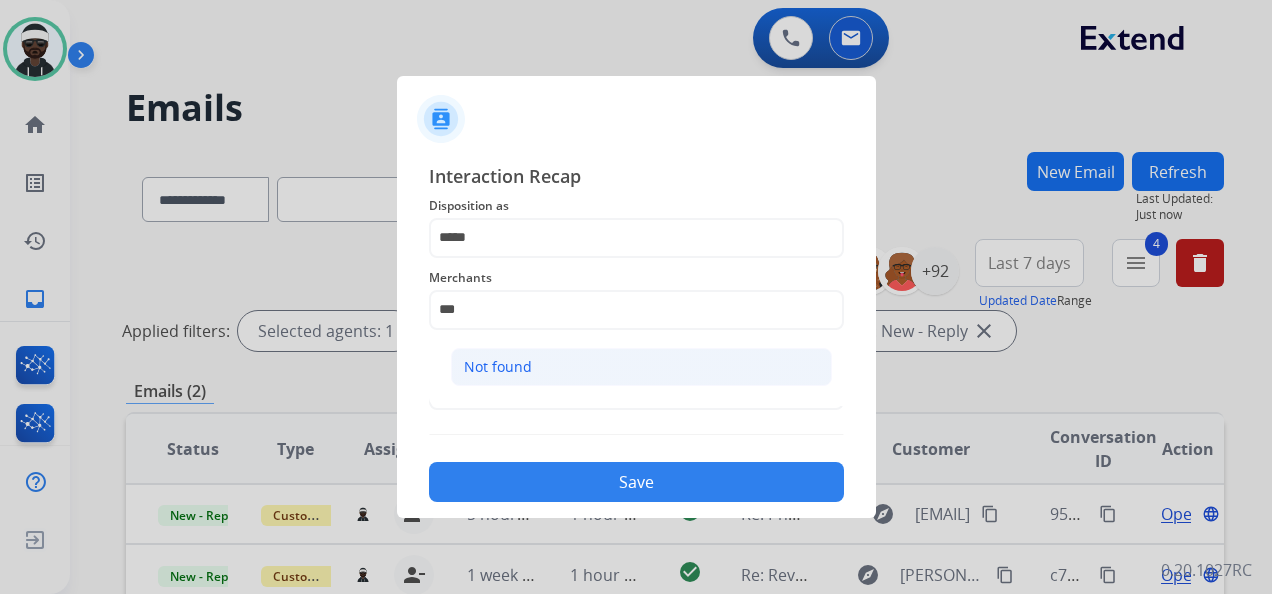 click on "Not found" 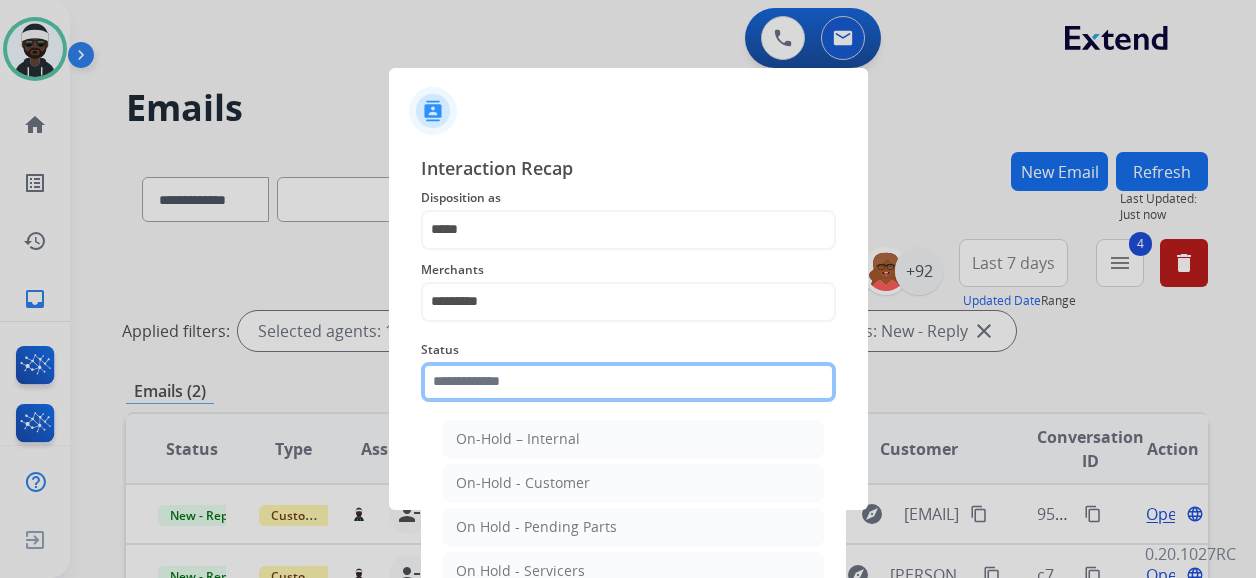 click 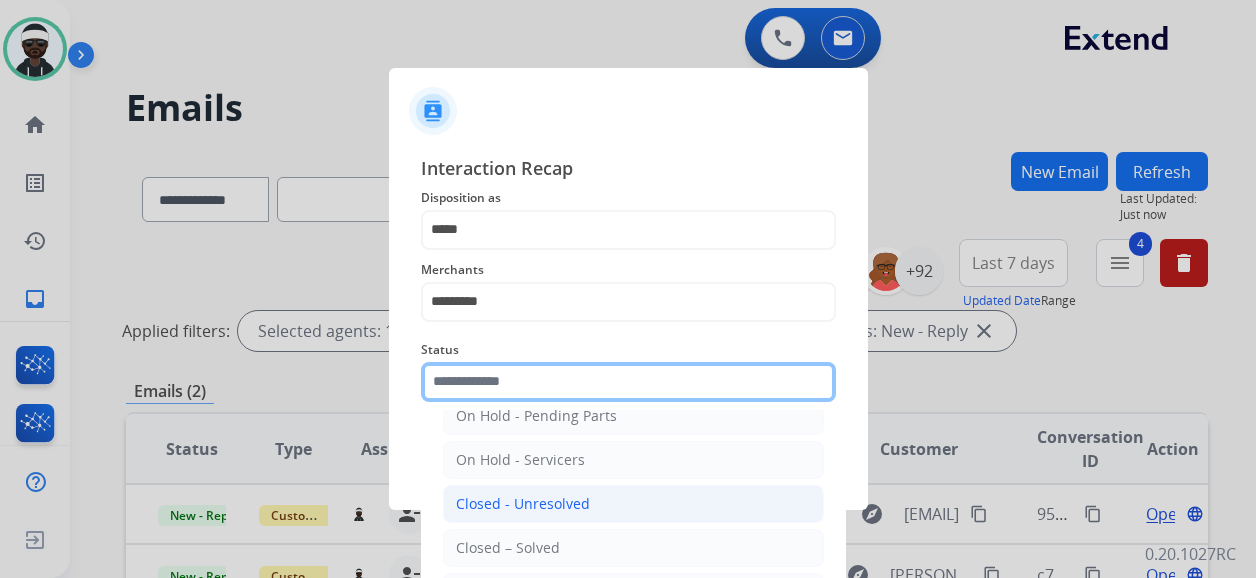scroll, scrollTop: 114, scrollLeft: 0, axis: vertical 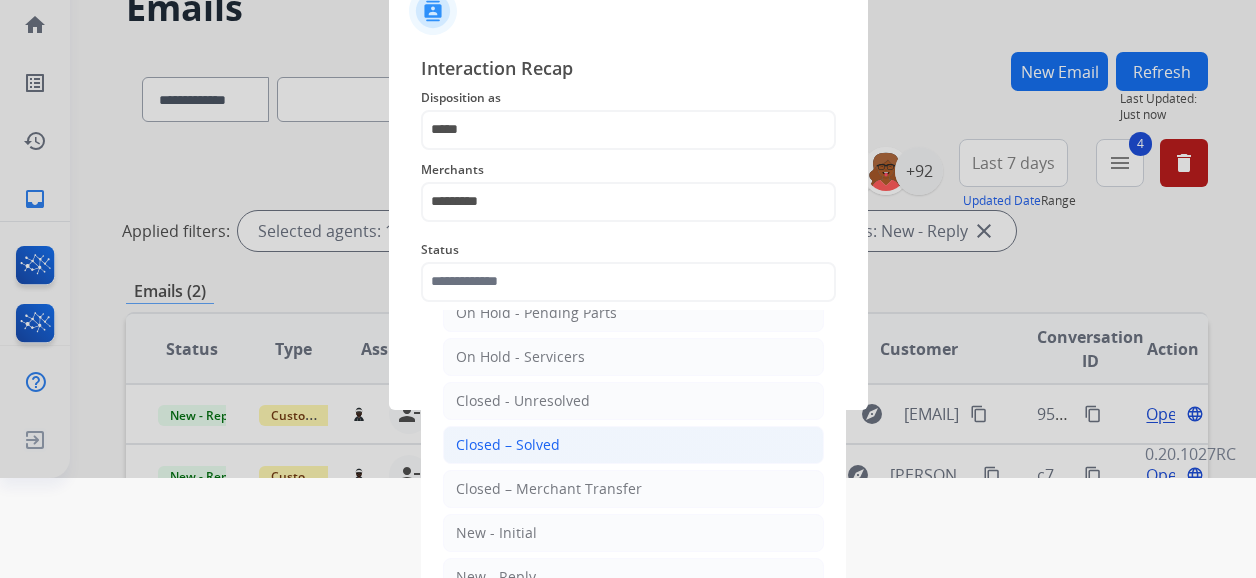 click on "Closed – Solved" 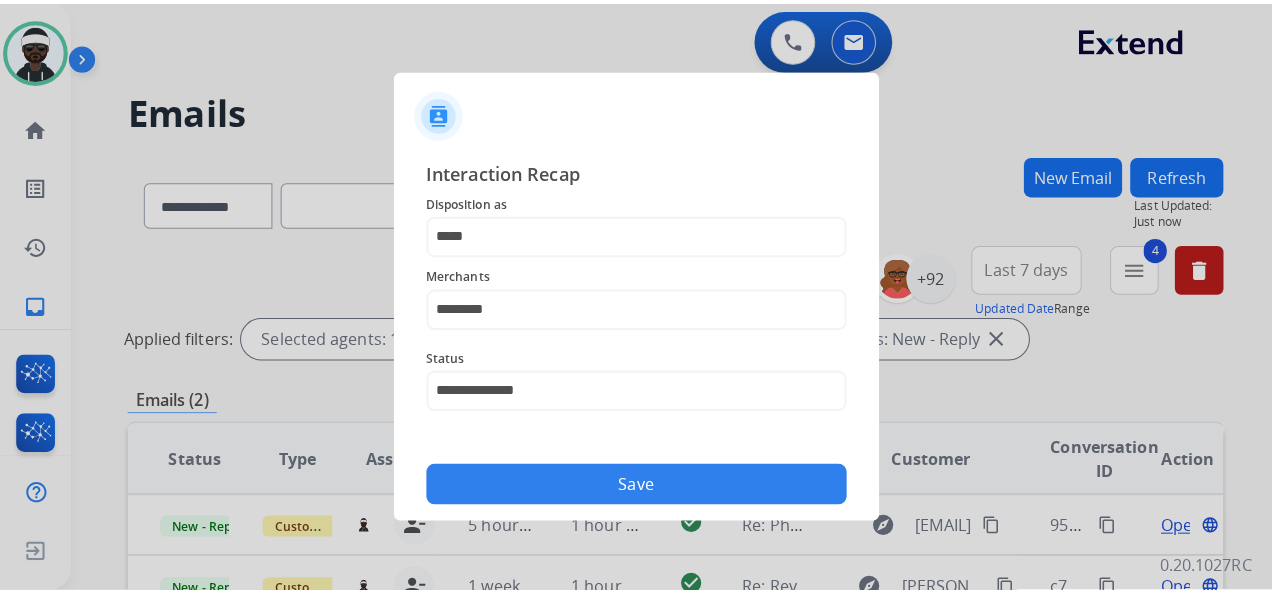 scroll, scrollTop: 0, scrollLeft: 0, axis: both 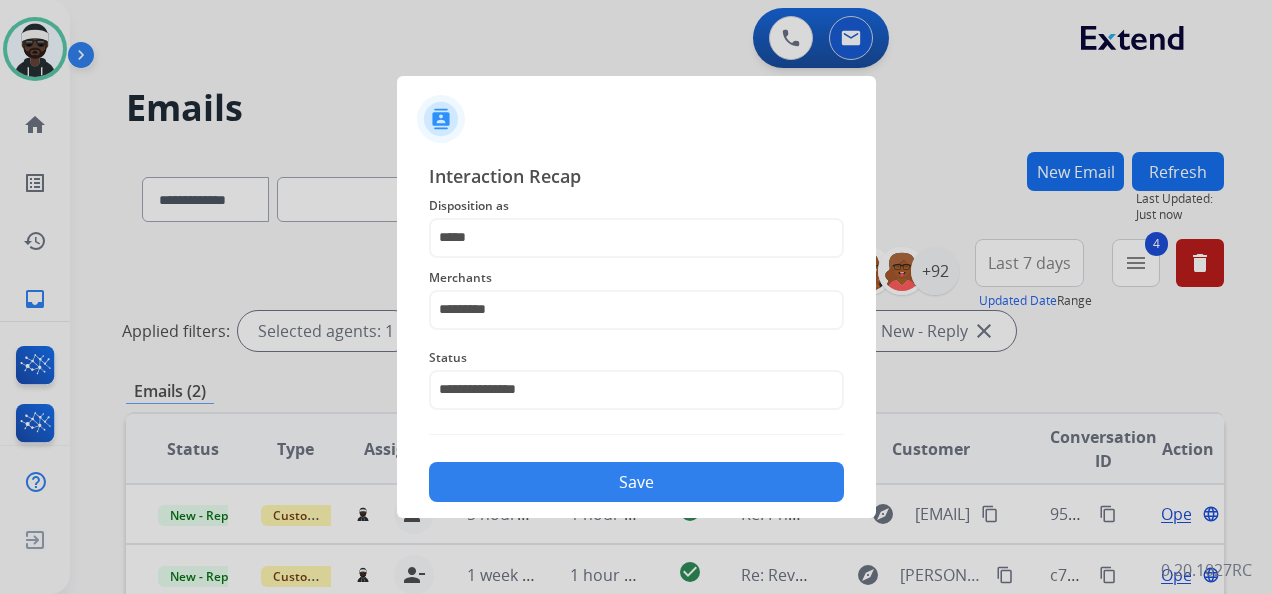 drag, startPoint x: 689, startPoint y: 496, endPoint x: 701, endPoint y: 495, distance: 12.0415945 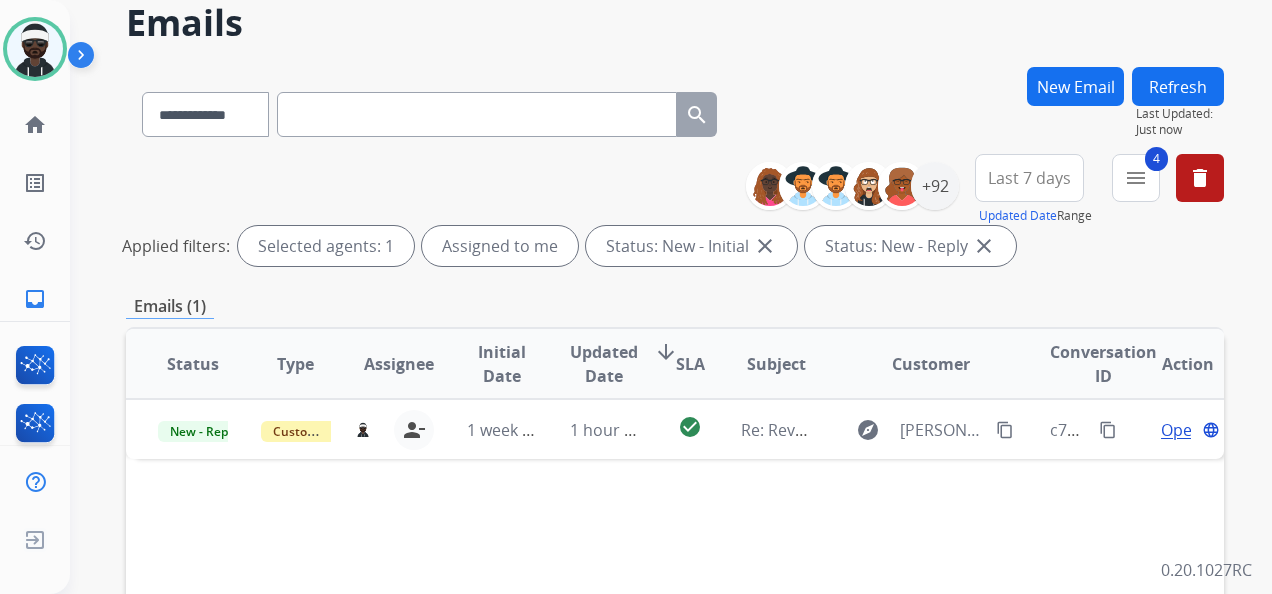 scroll, scrollTop: 300, scrollLeft: 0, axis: vertical 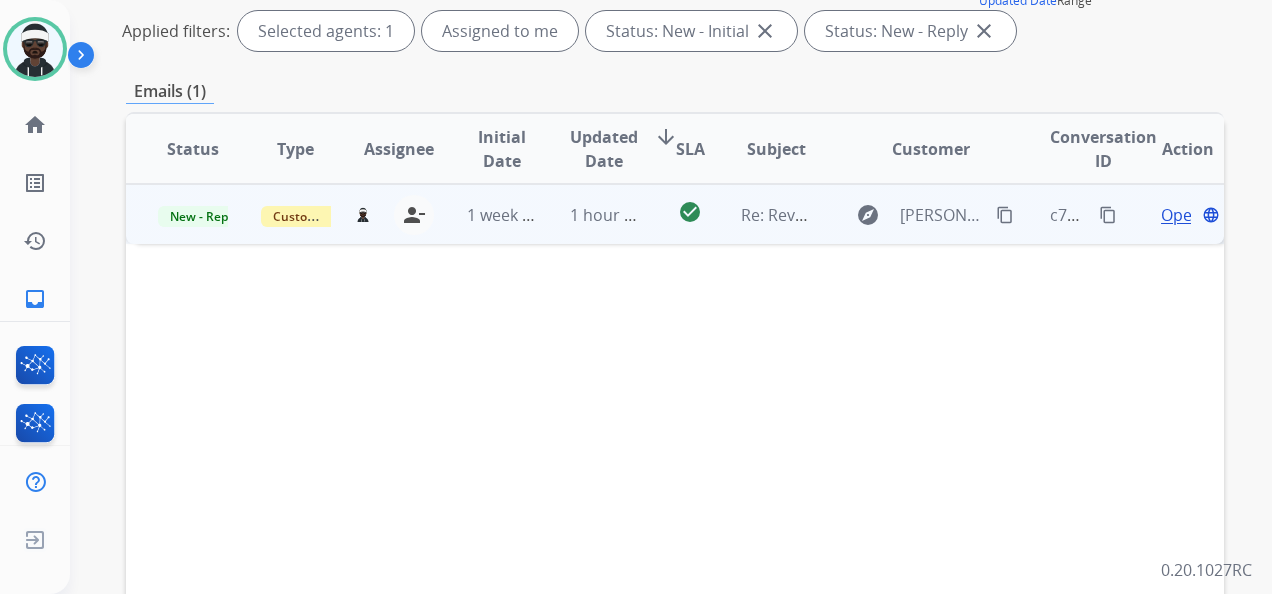 click on "Open" at bounding box center [1181, 215] 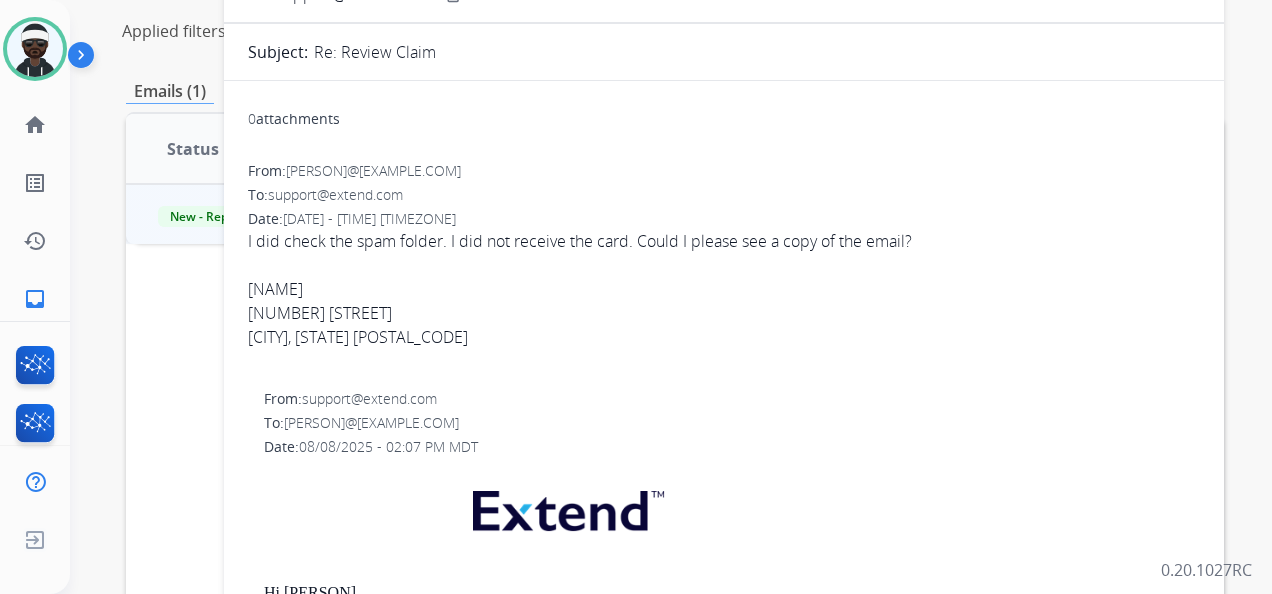 scroll, scrollTop: 0, scrollLeft: 0, axis: both 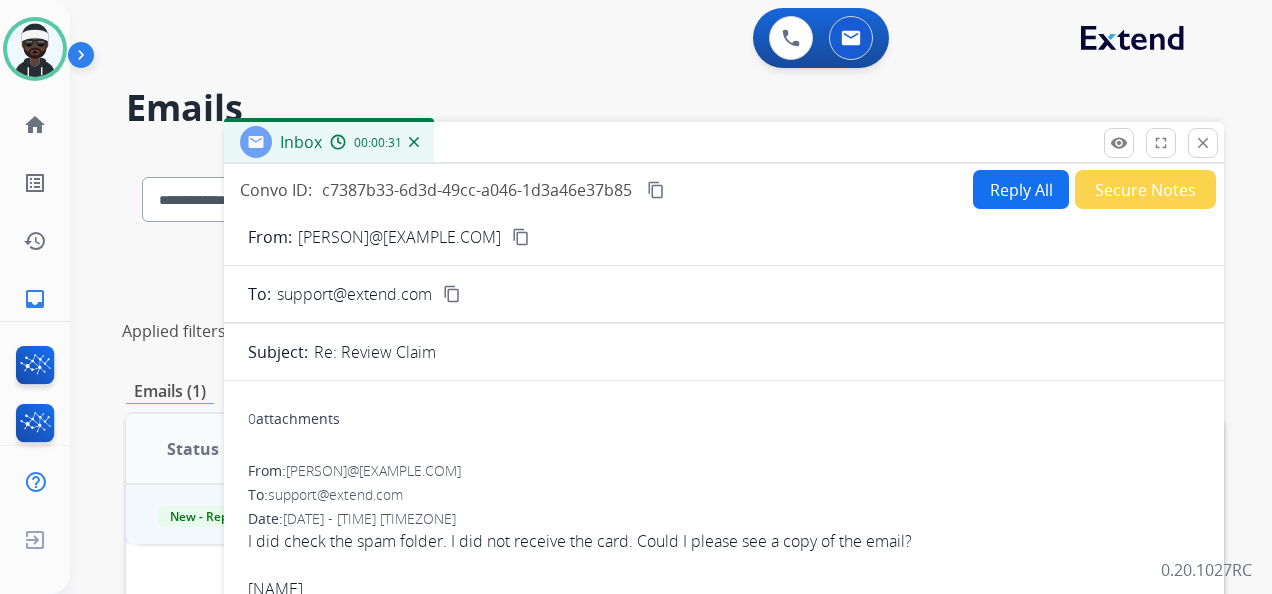click on "content_copy" at bounding box center (521, 237) 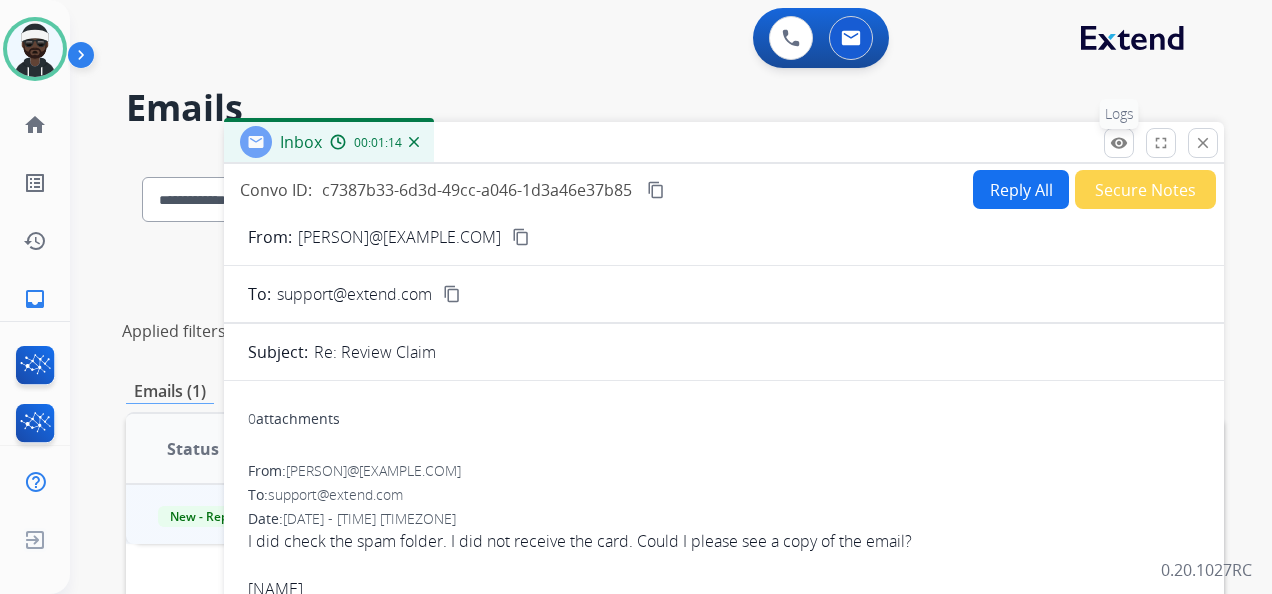 drag, startPoint x: 1133, startPoint y: 160, endPoint x: 1121, endPoint y: 155, distance: 13 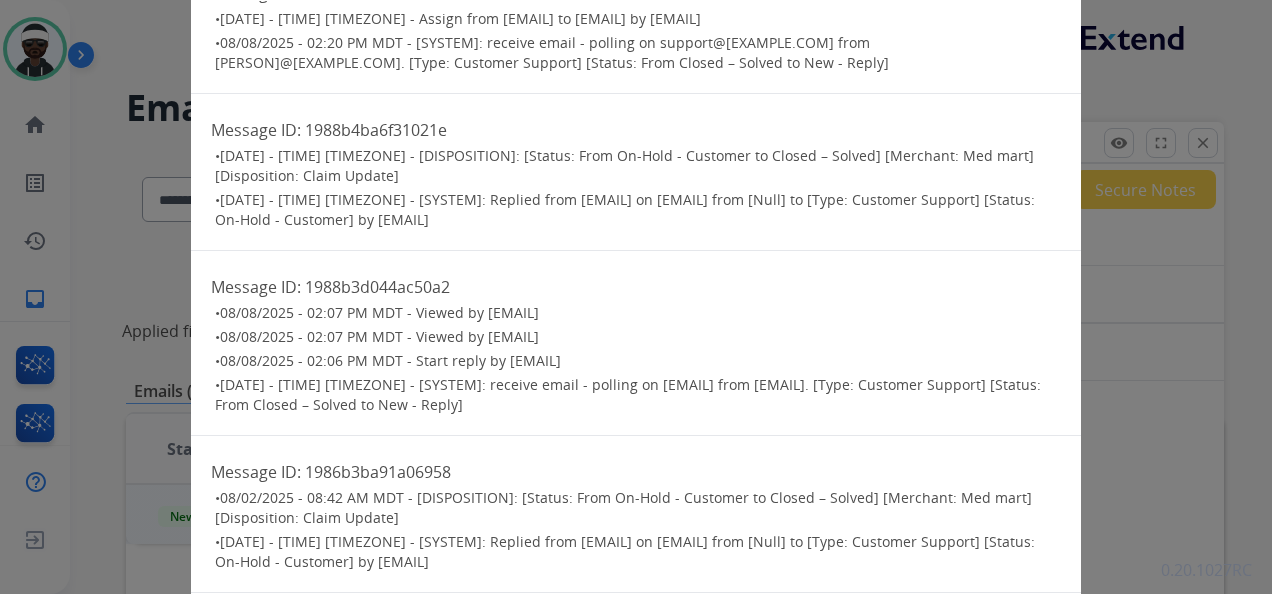 scroll, scrollTop: 0, scrollLeft: 0, axis: both 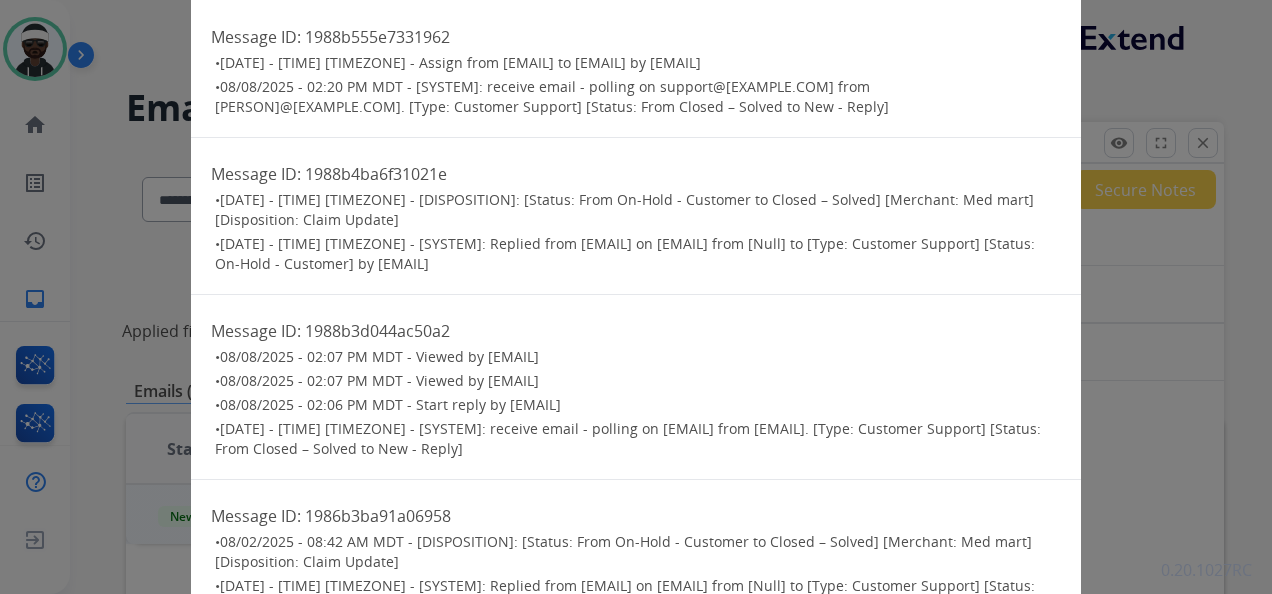 drag, startPoint x: 721, startPoint y: 144, endPoint x: 1263, endPoint y: 196, distance: 544.4888 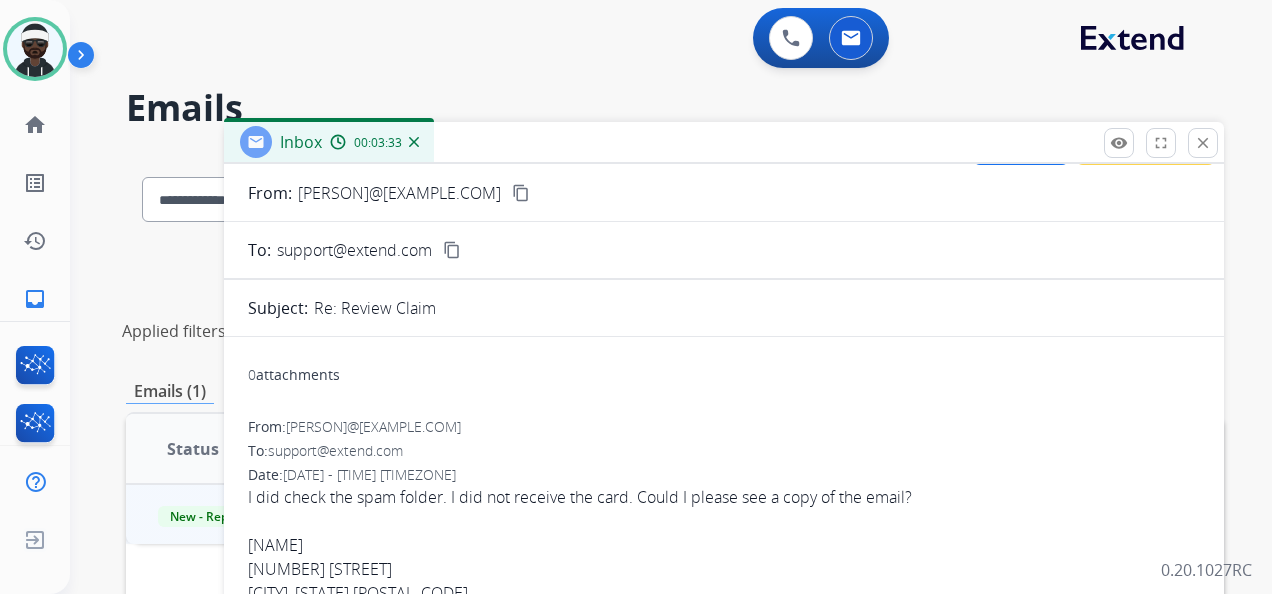 scroll, scrollTop: 0, scrollLeft: 0, axis: both 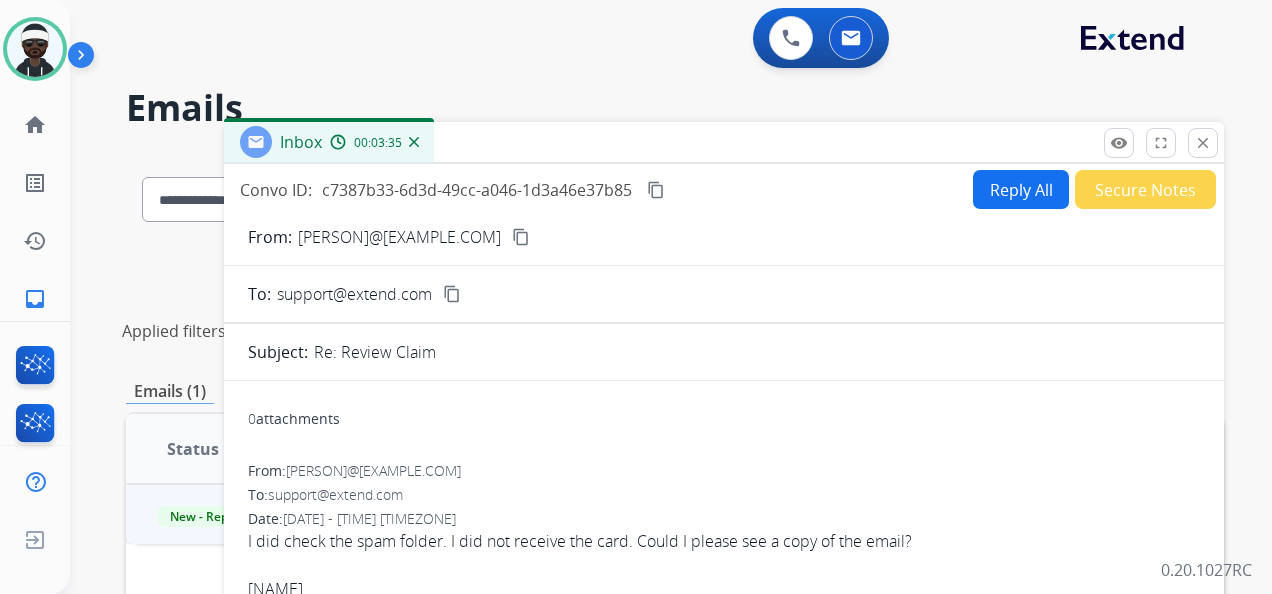 click on "Reply All" at bounding box center [1021, 189] 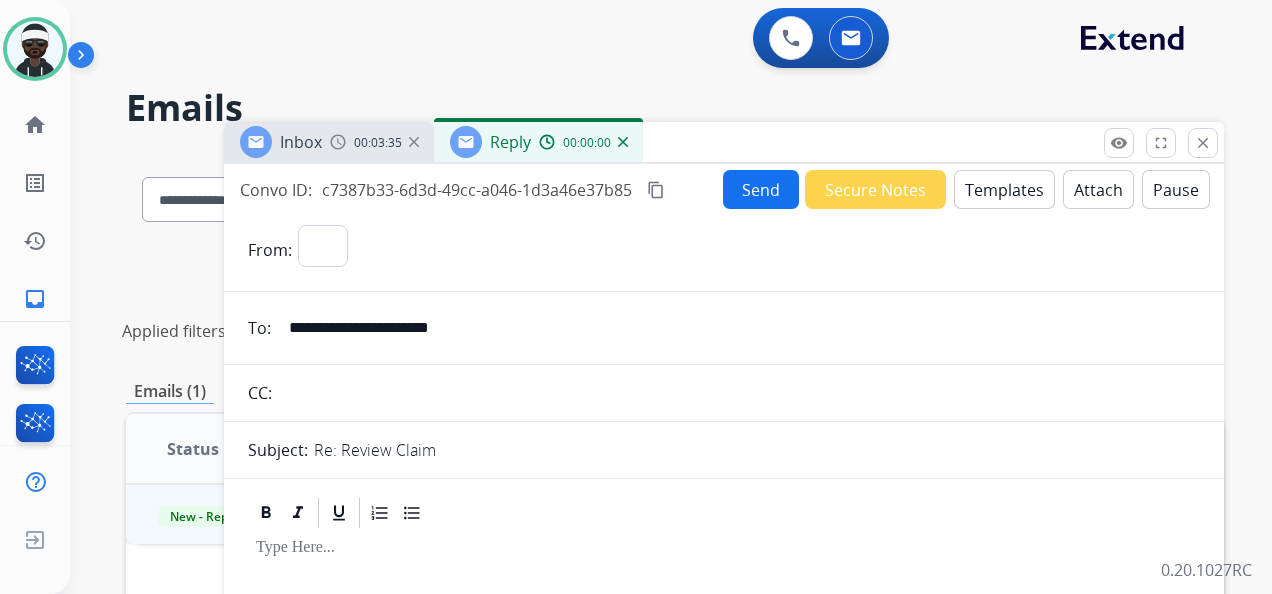 select on "**********" 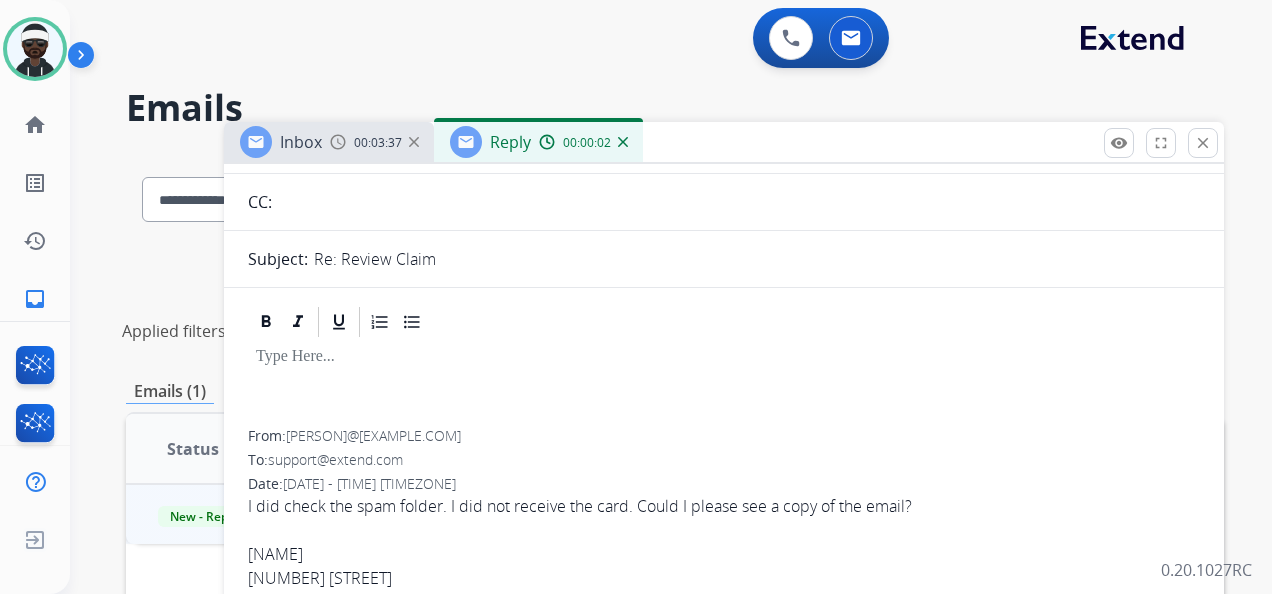 scroll, scrollTop: 200, scrollLeft: 0, axis: vertical 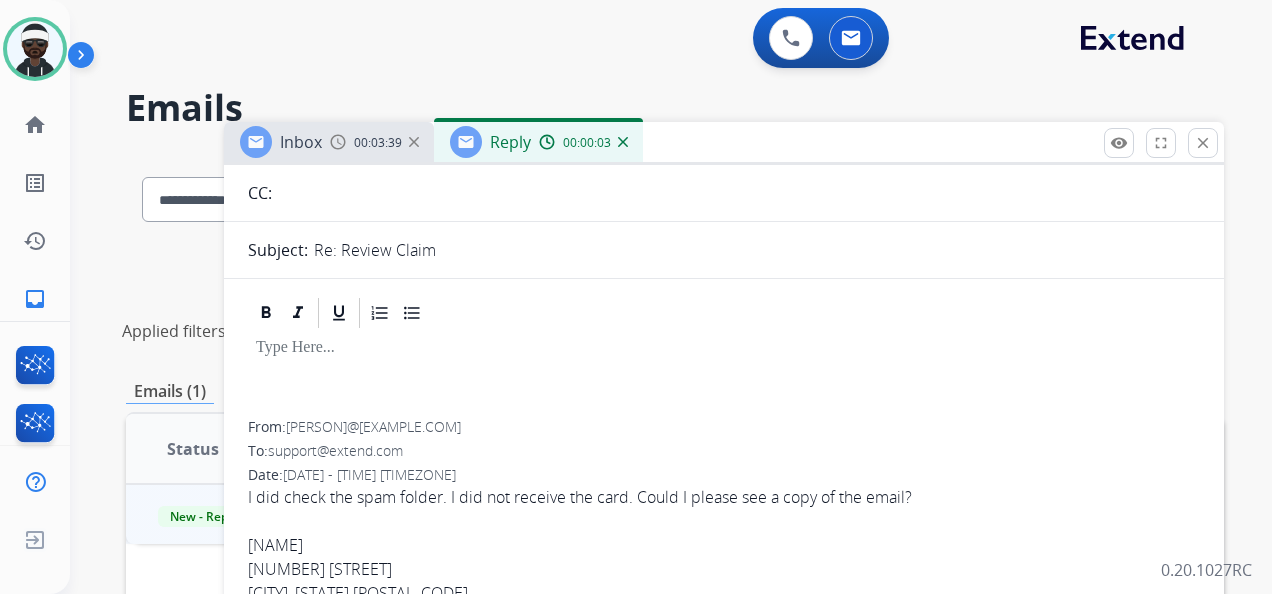 drag, startPoint x: 354, startPoint y: 334, endPoint x: 370, endPoint y: 366, distance: 35.77709 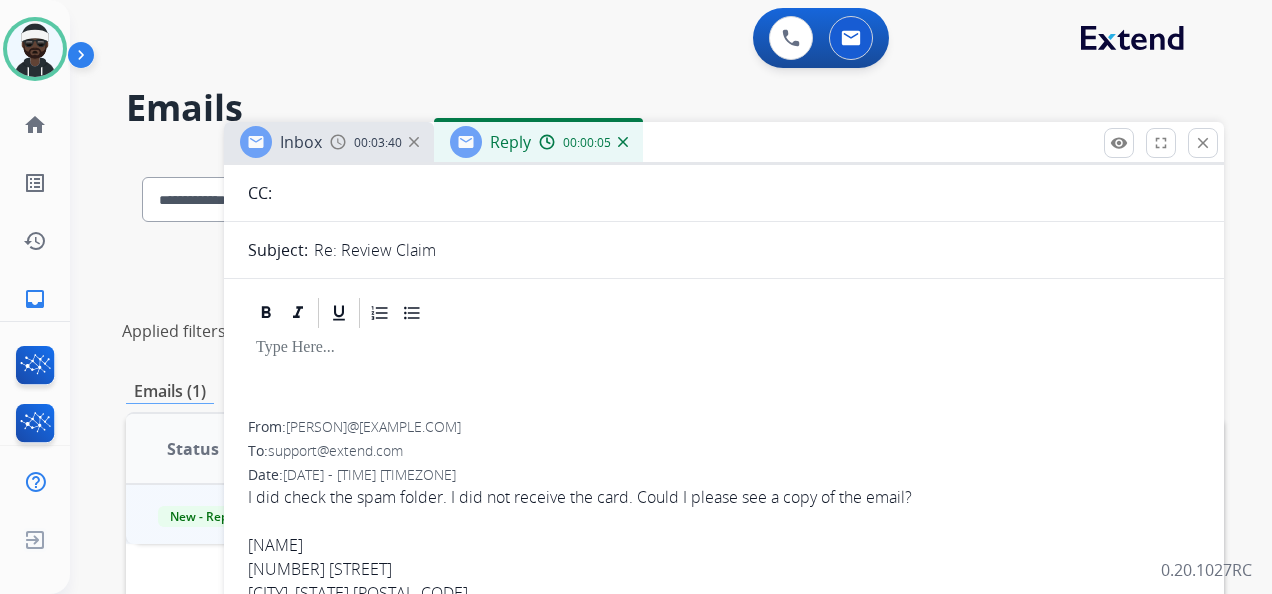 scroll, scrollTop: 0, scrollLeft: 0, axis: both 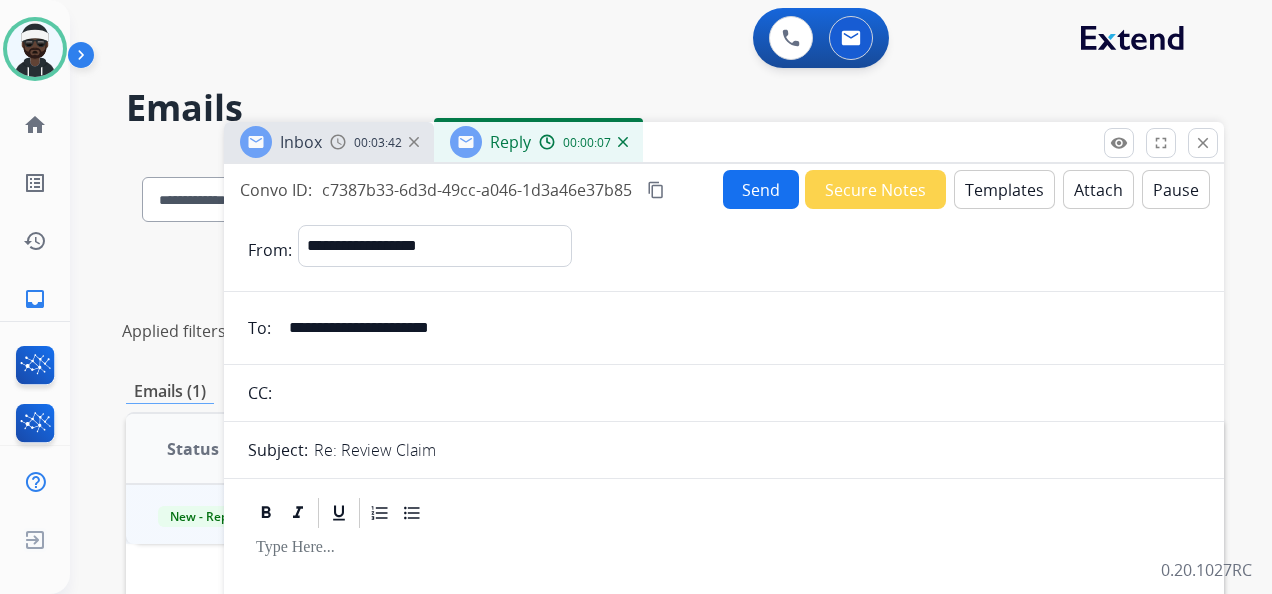 click on "Templates" at bounding box center (1004, 189) 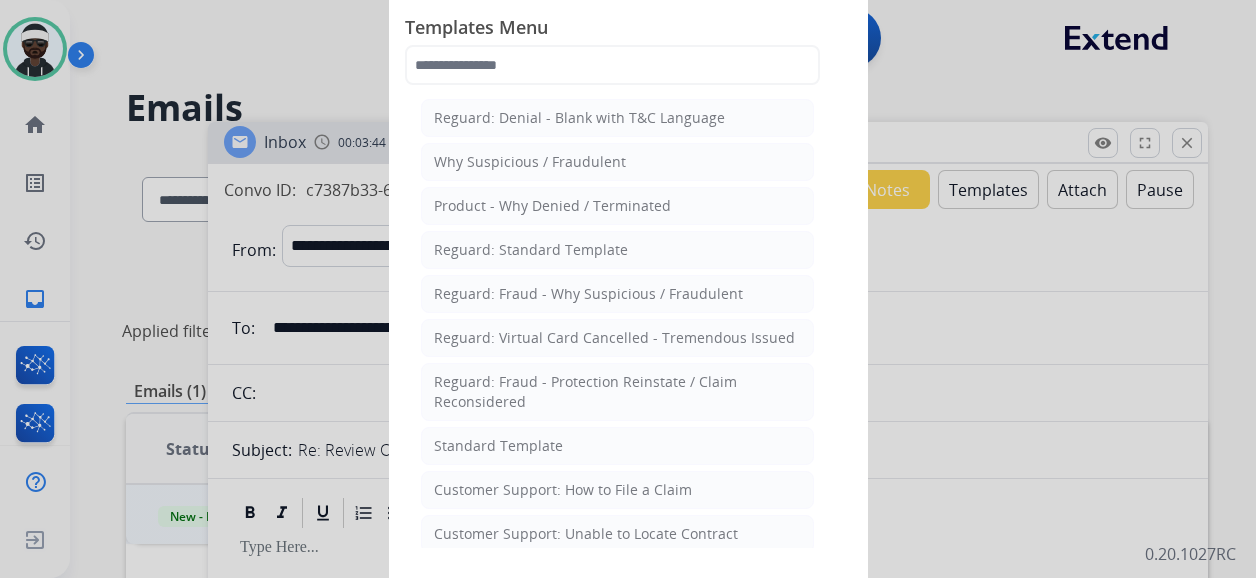 click on "Standard Template" 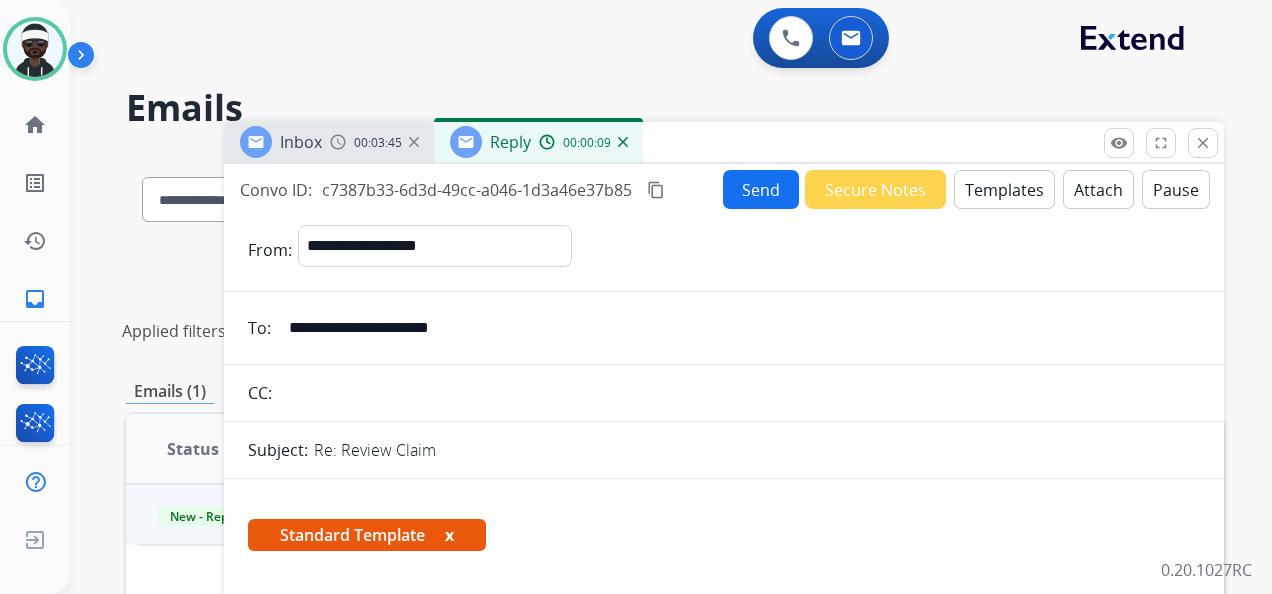 scroll, scrollTop: 200, scrollLeft: 0, axis: vertical 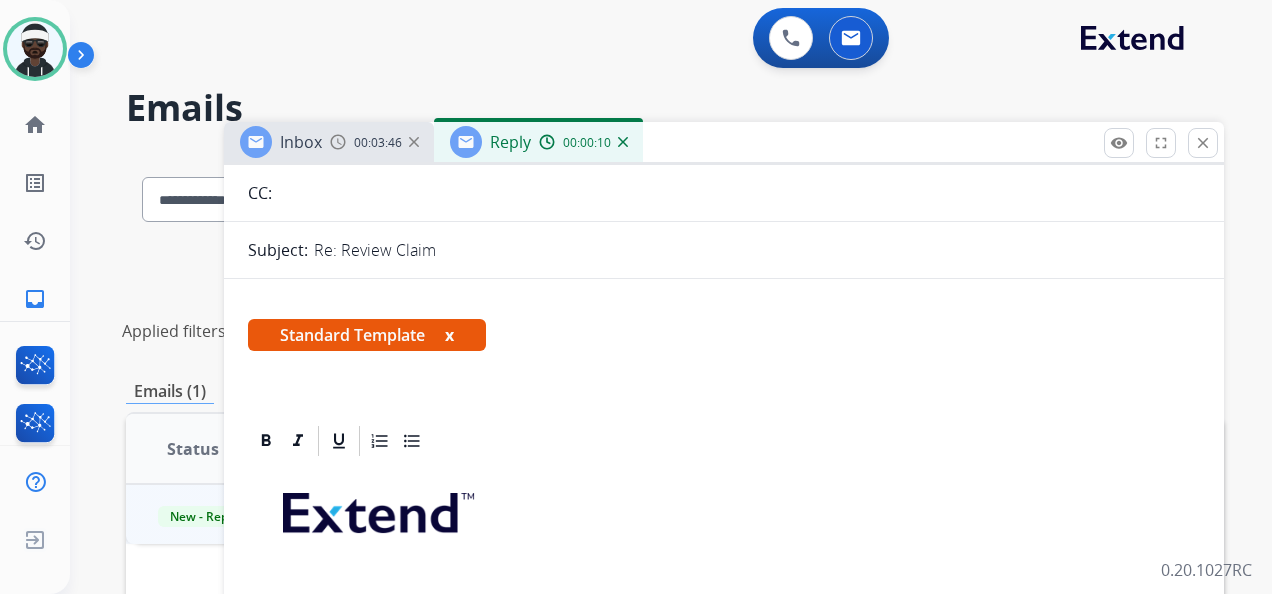 drag, startPoint x: 448, startPoint y: 332, endPoint x: 456, endPoint y: 342, distance: 12.806249 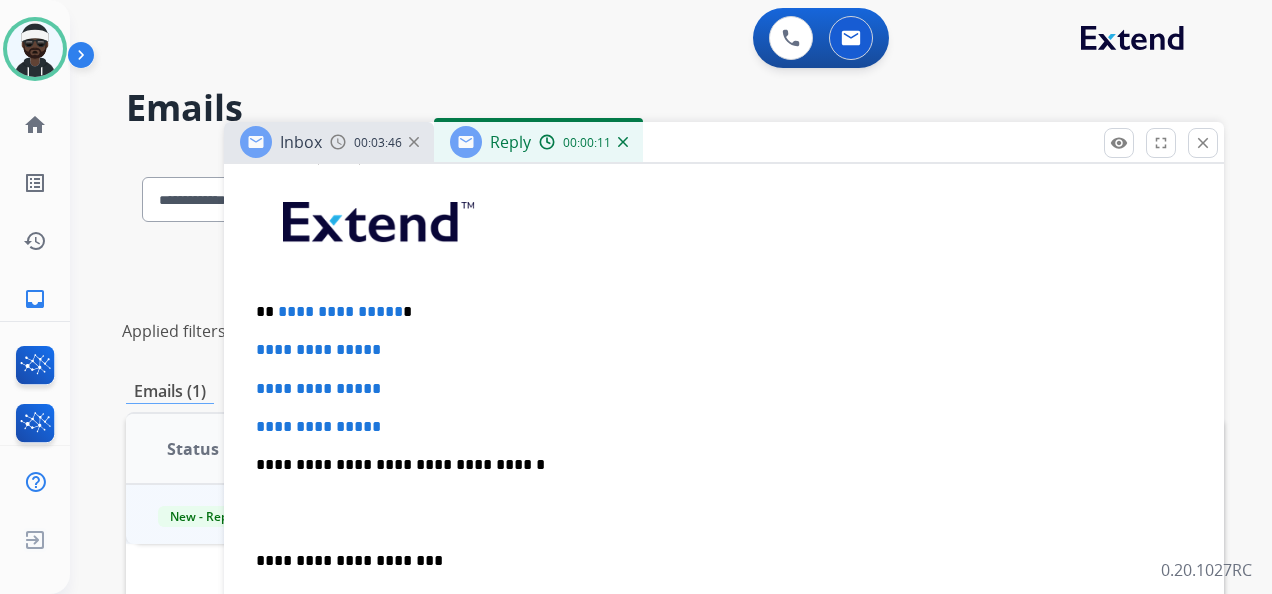 scroll, scrollTop: 400, scrollLeft: 0, axis: vertical 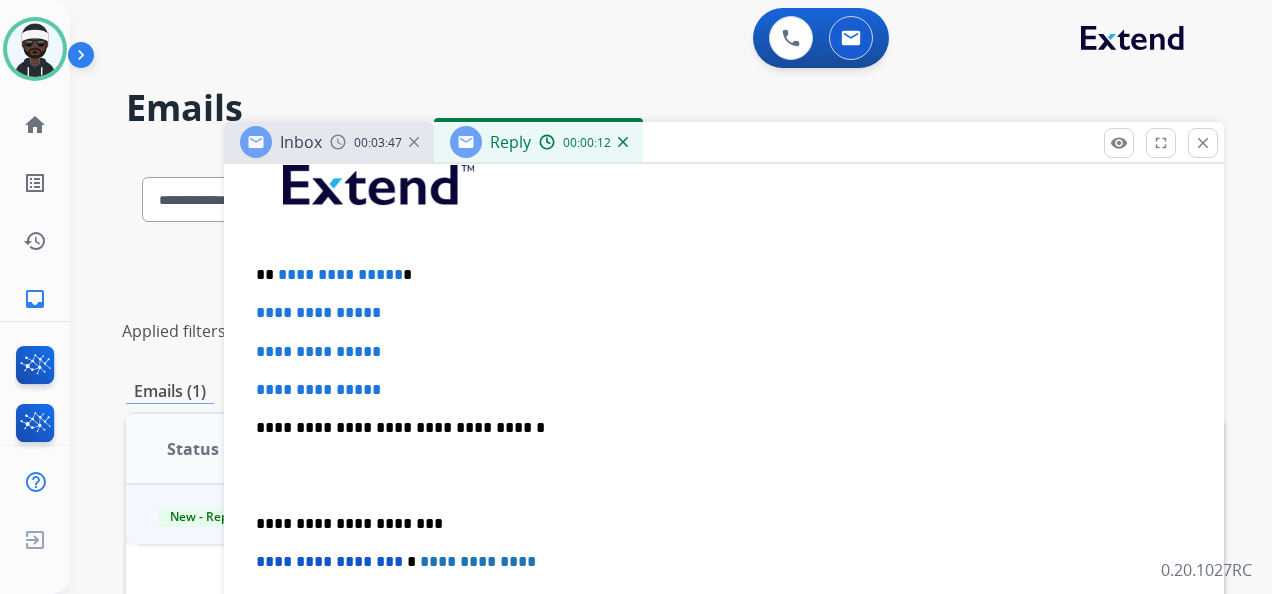 drag, startPoint x: 418, startPoint y: 384, endPoint x: 404, endPoint y: 395, distance: 17.804493 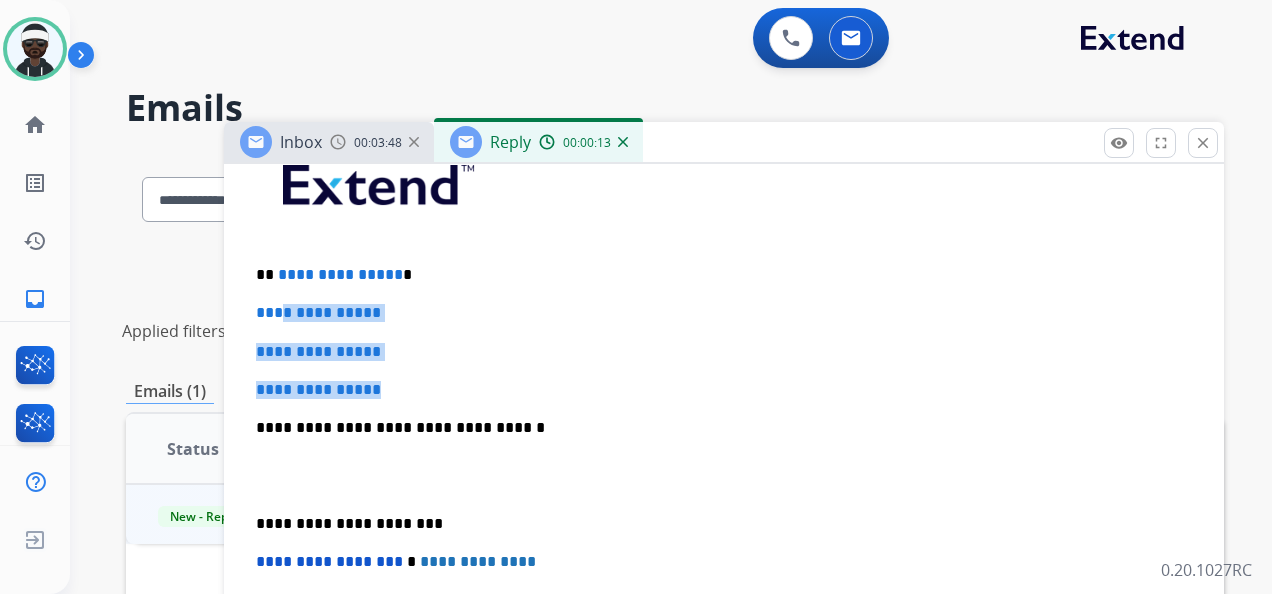 drag, startPoint x: 416, startPoint y: 388, endPoint x: 331, endPoint y: 316, distance: 111.39569 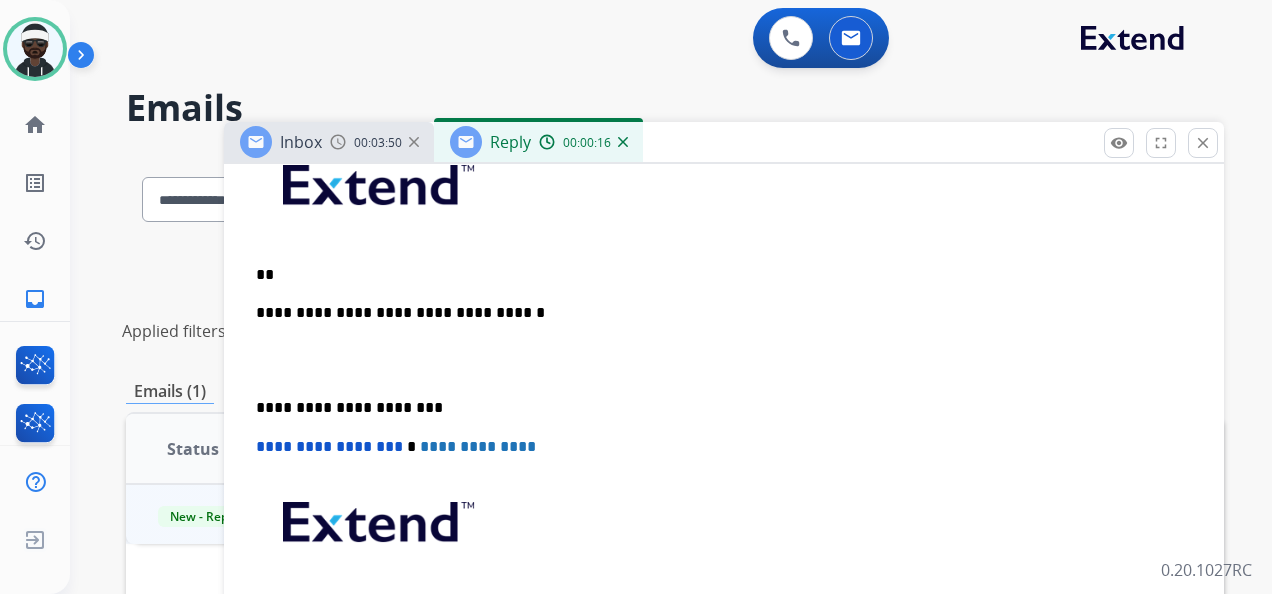 type 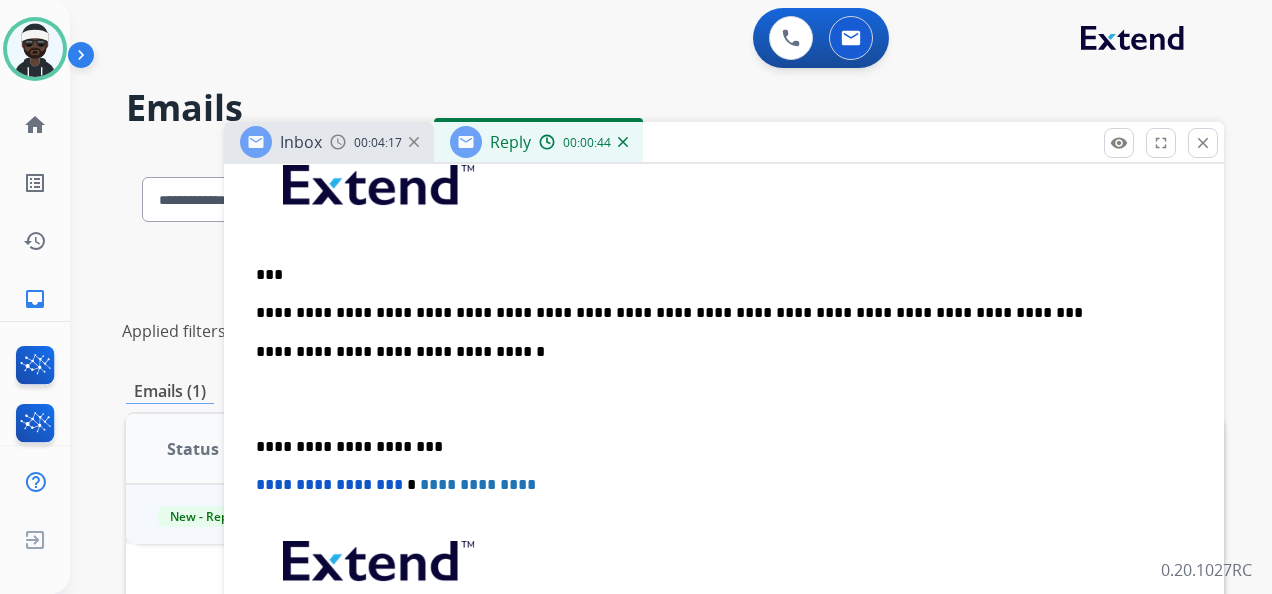 drag, startPoint x: 491, startPoint y: 310, endPoint x: 570, endPoint y: 325, distance: 80.411446 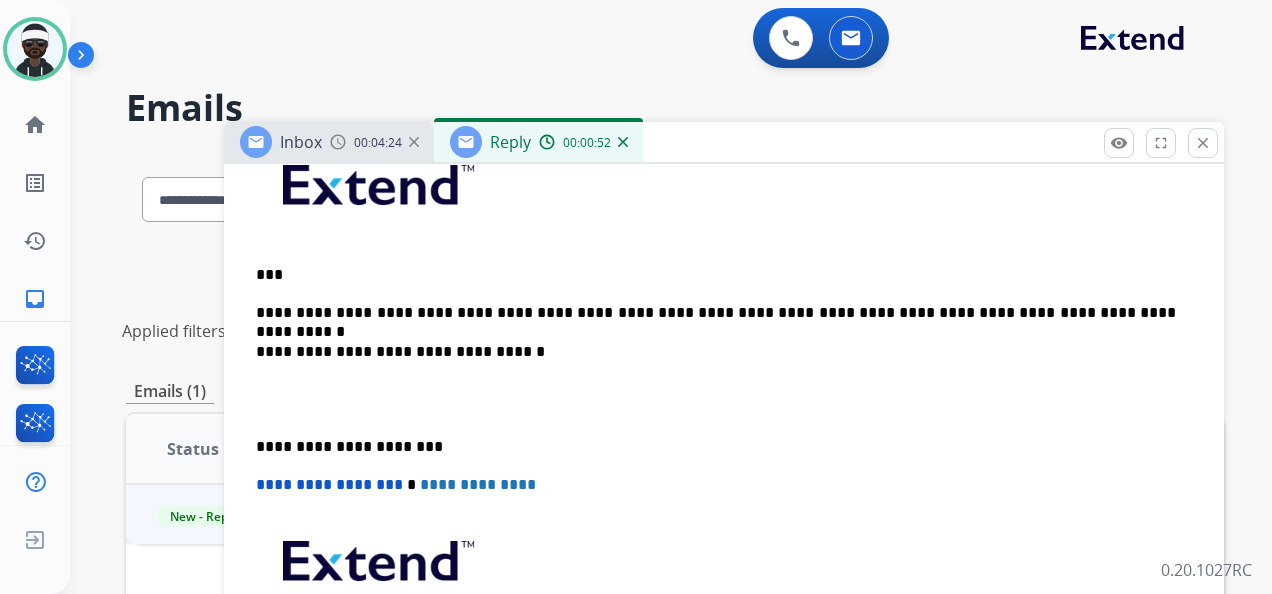 drag, startPoint x: 619, startPoint y: 310, endPoint x: 631, endPoint y: 318, distance: 14.422205 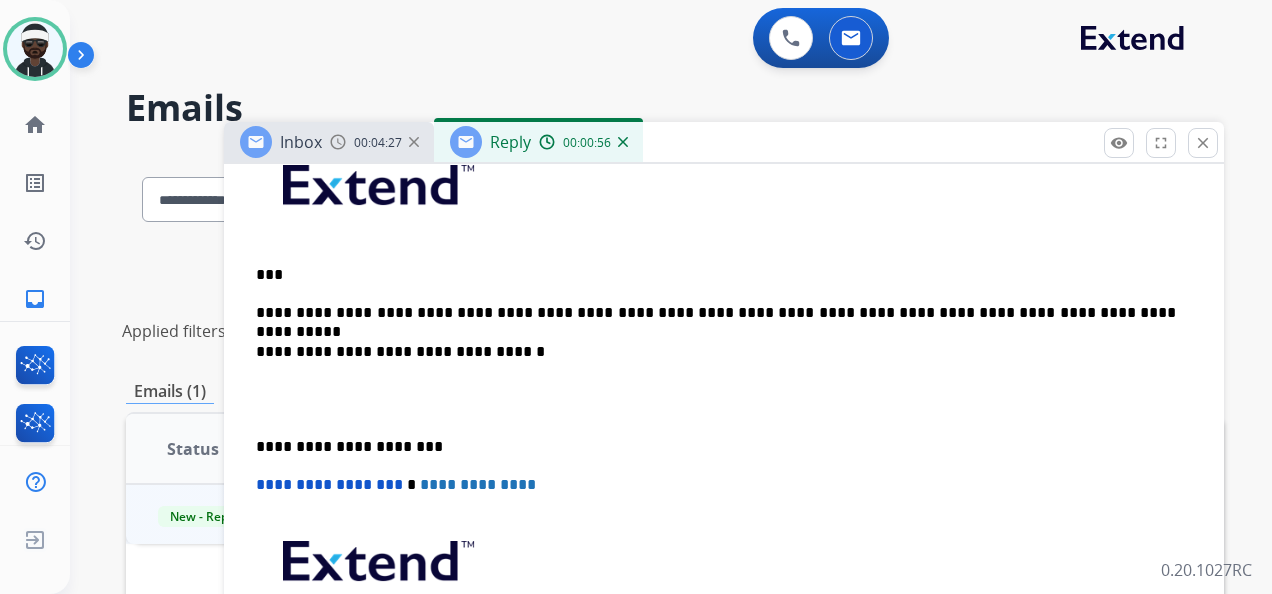click on "**********" at bounding box center [716, 313] 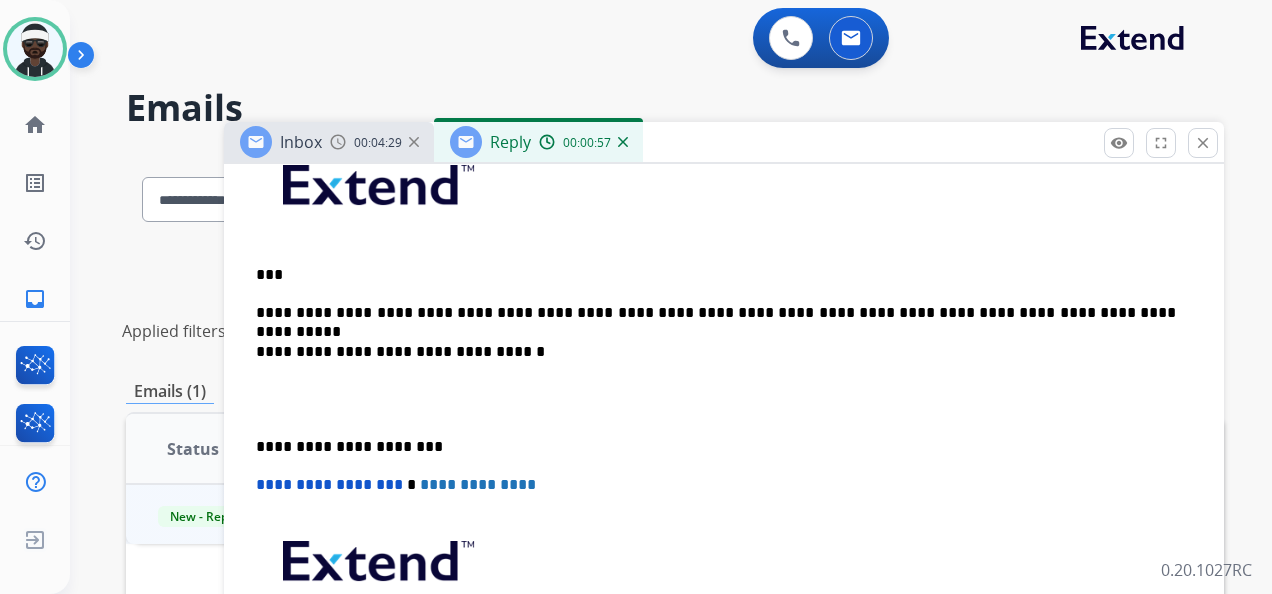 drag, startPoint x: 299, startPoint y: 316, endPoint x: 388, endPoint y: 383, distance: 111.40018 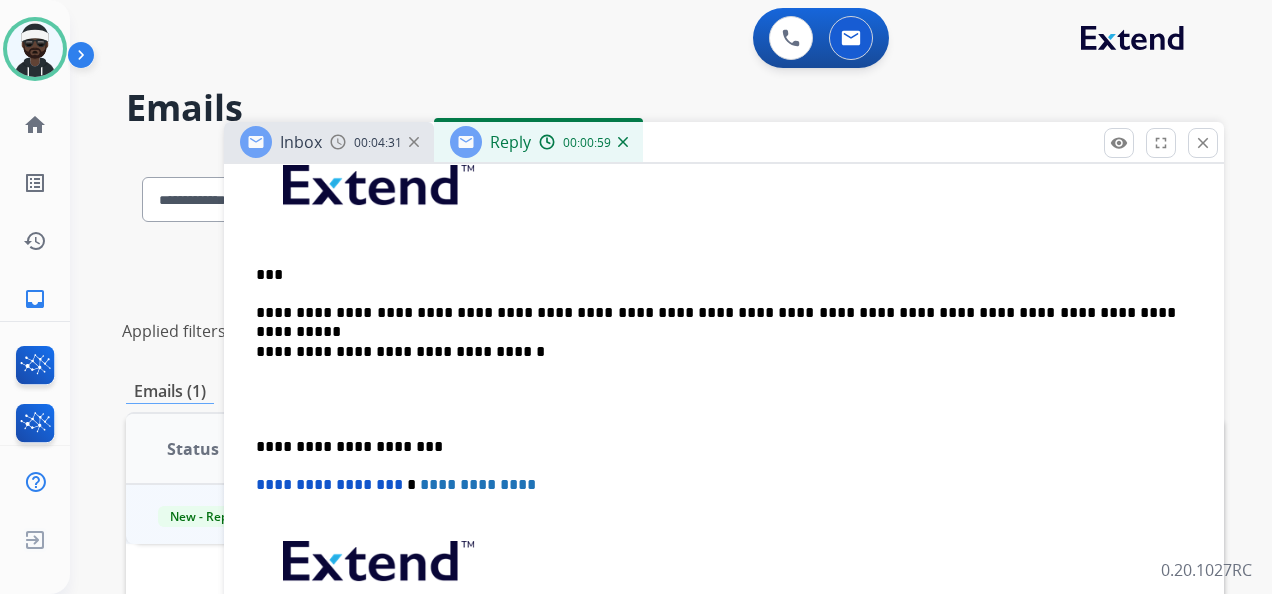 click at bounding box center (724, 399) 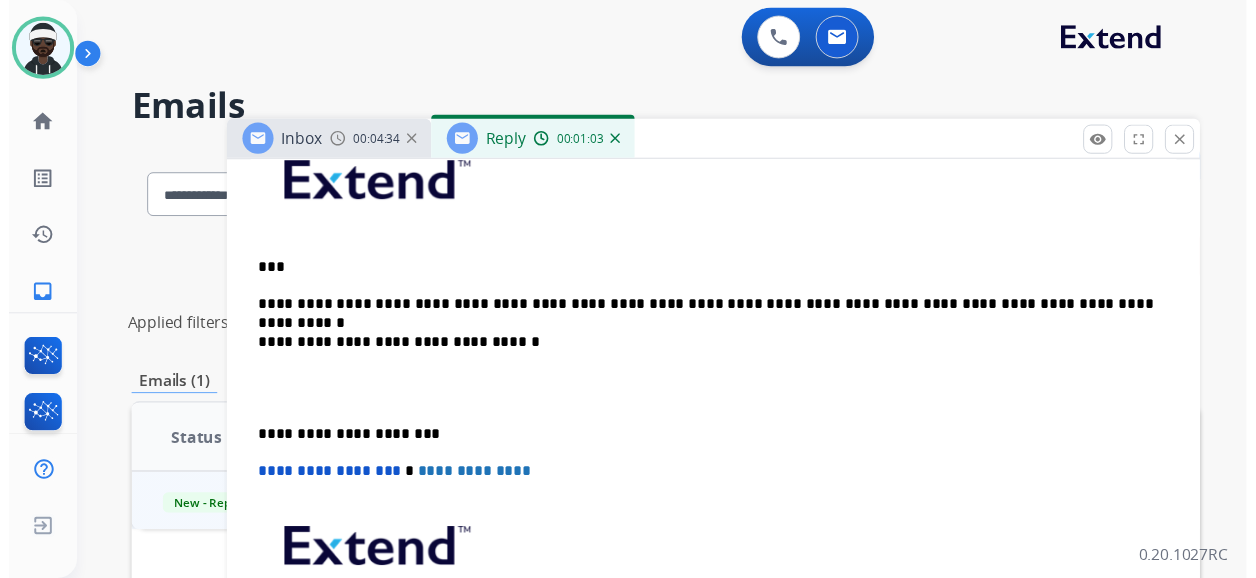 scroll, scrollTop: 0, scrollLeft: 0, axis: both 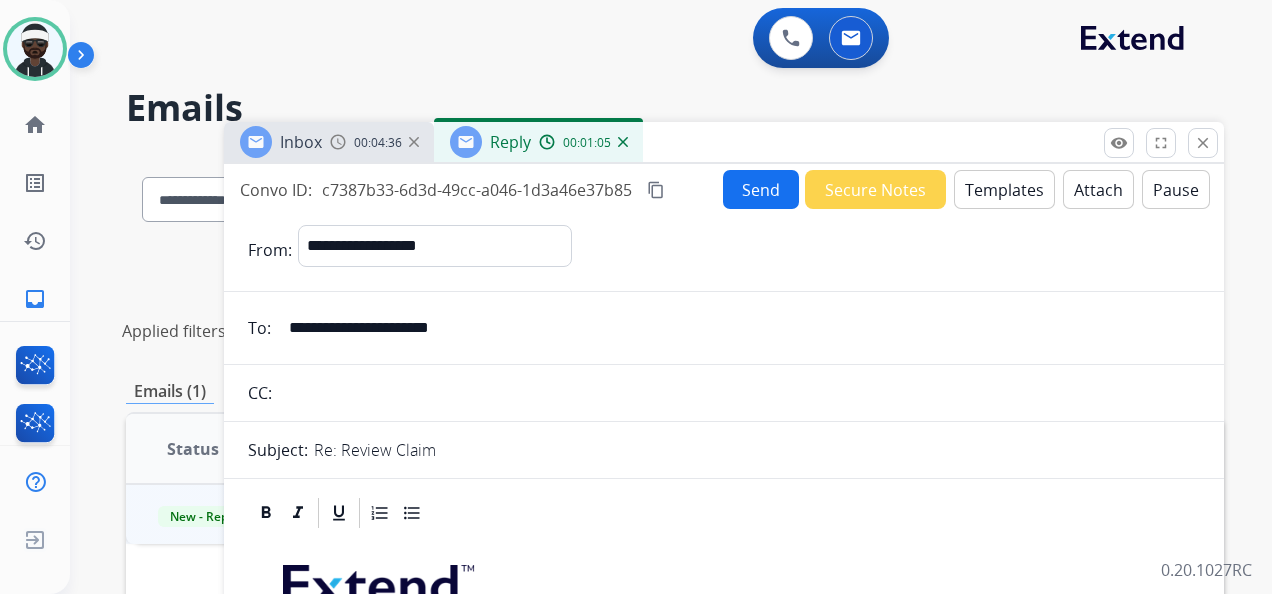 click on "Send" at bounding box center (761, 189) 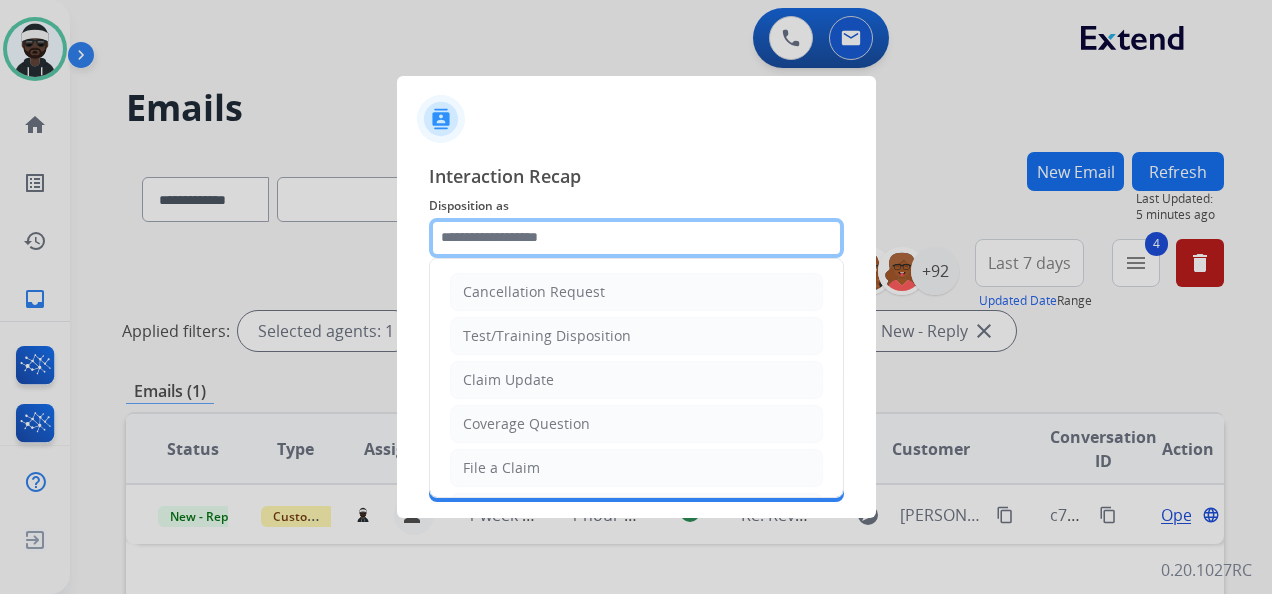 click 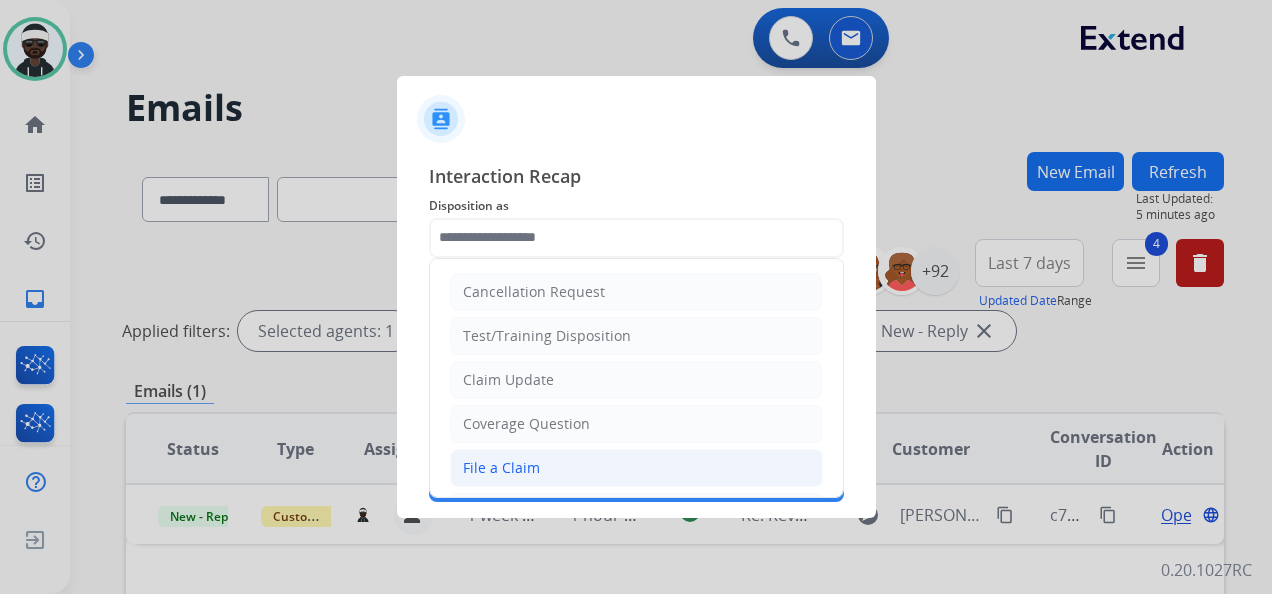 click on "File a Claim" 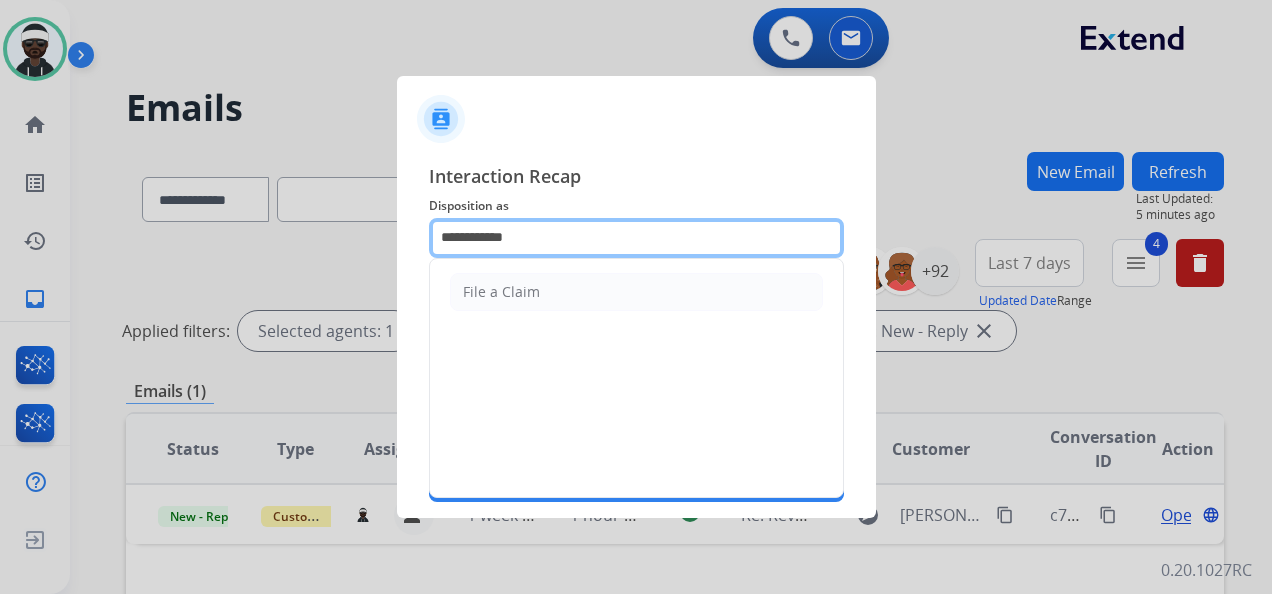 click on "**********" 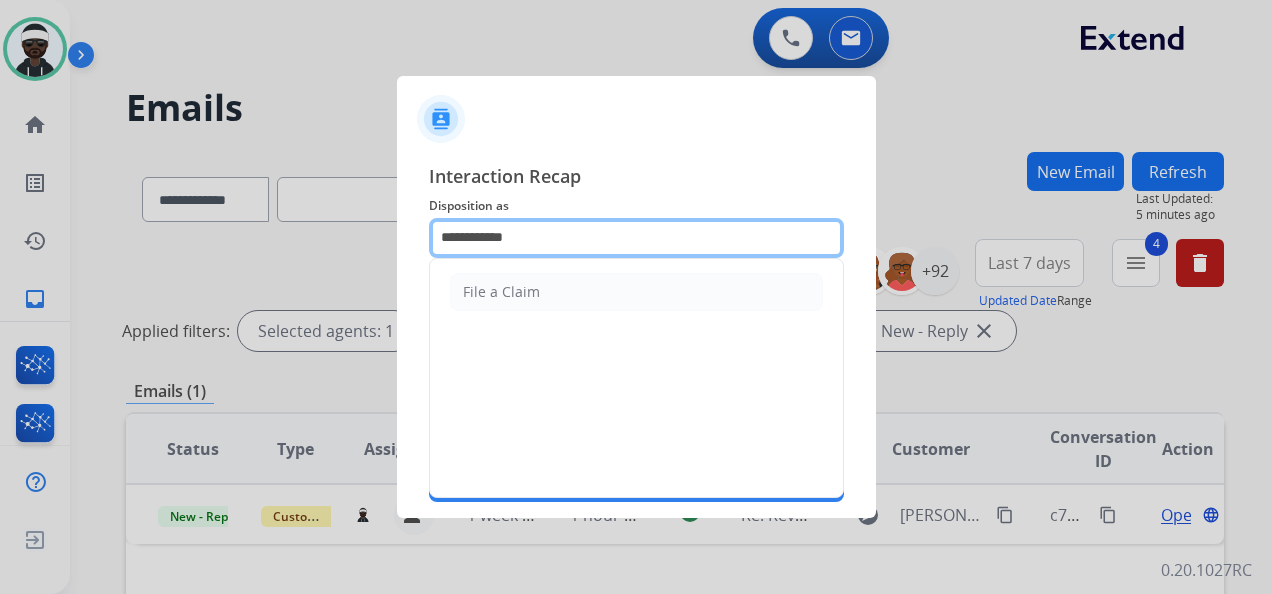 drag, startPoint x: 542, startPoint y: 237, endPoint x: 289, endPoint y: 240, distance: 253.01779 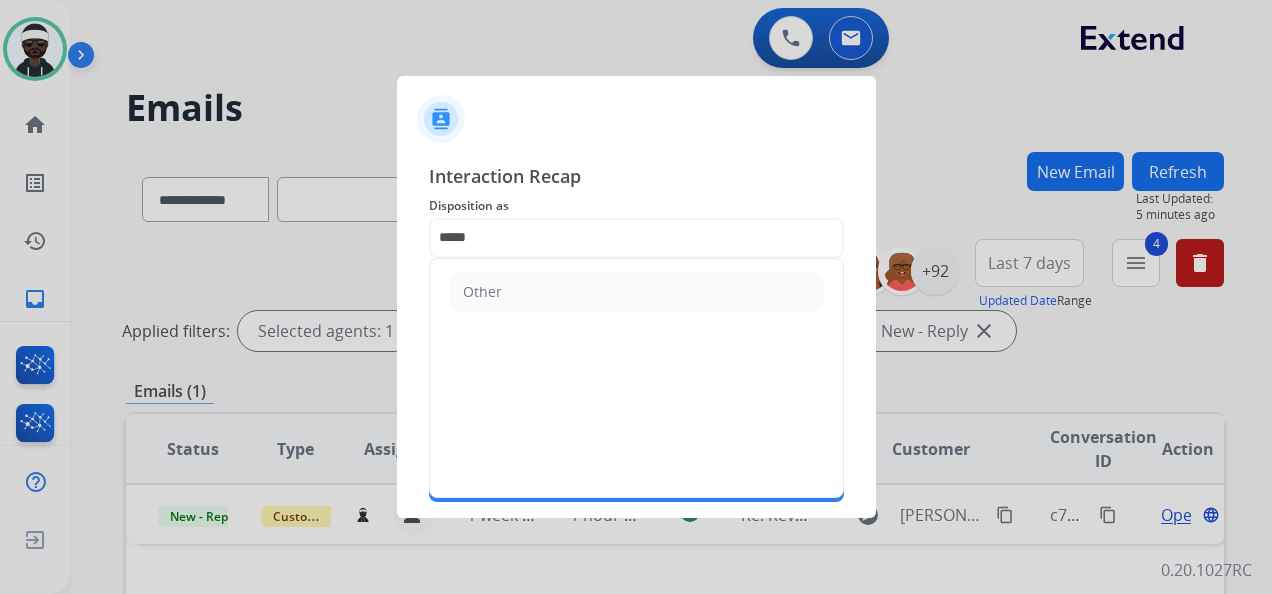 click on "Other" 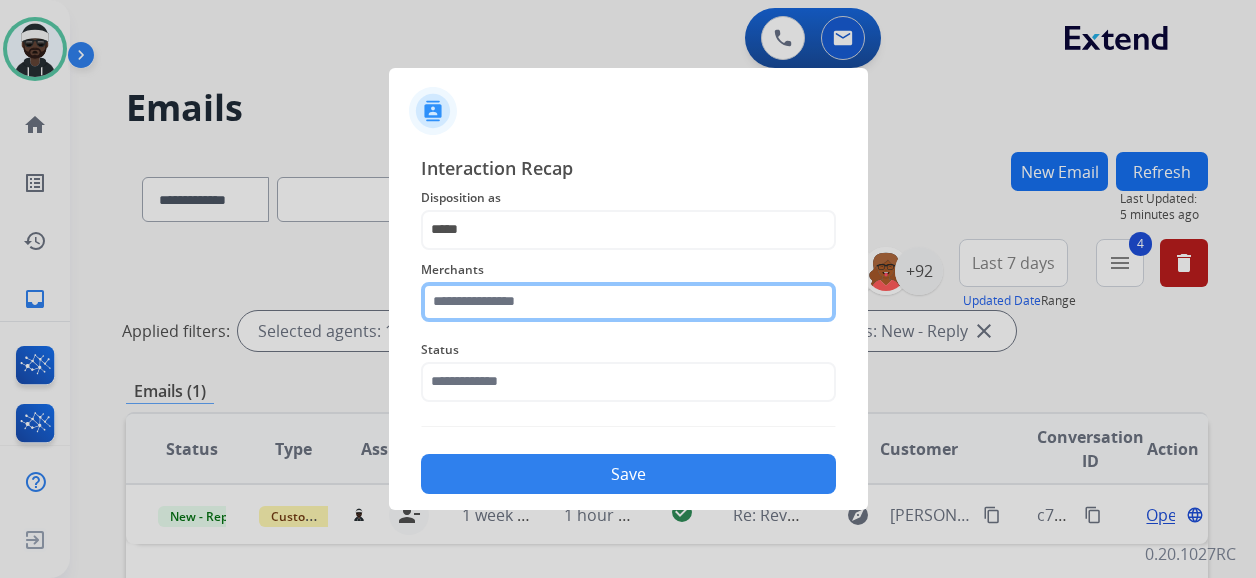 click on "Merchants" 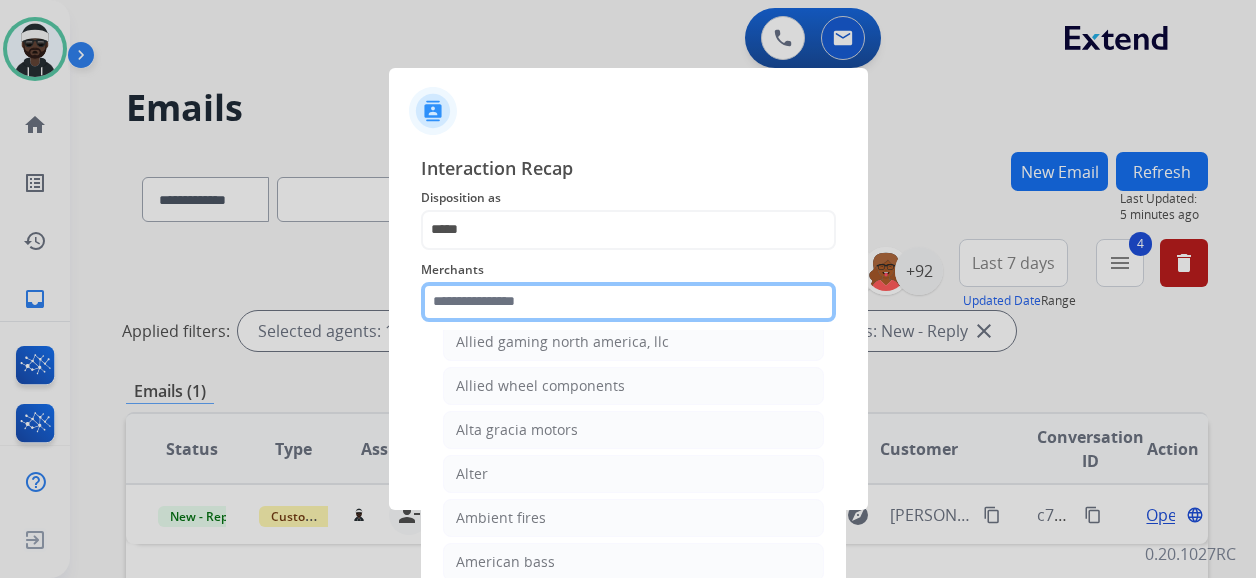 scroll, scrollTop: 1700, scrollLeft: 0, axis: vertical 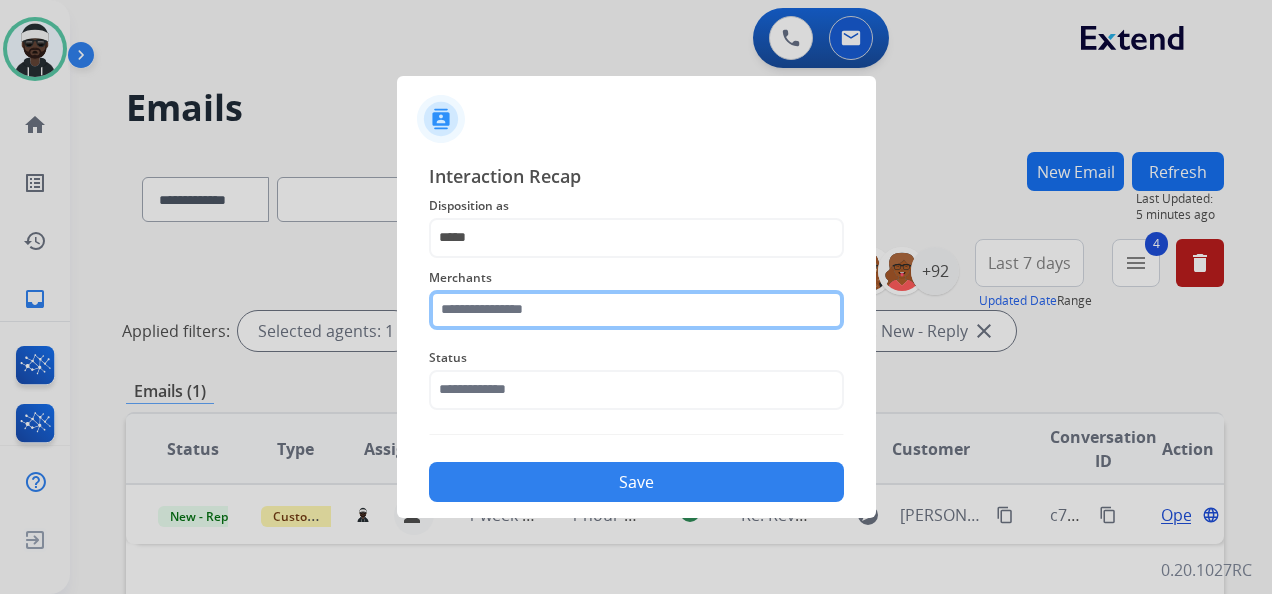 click 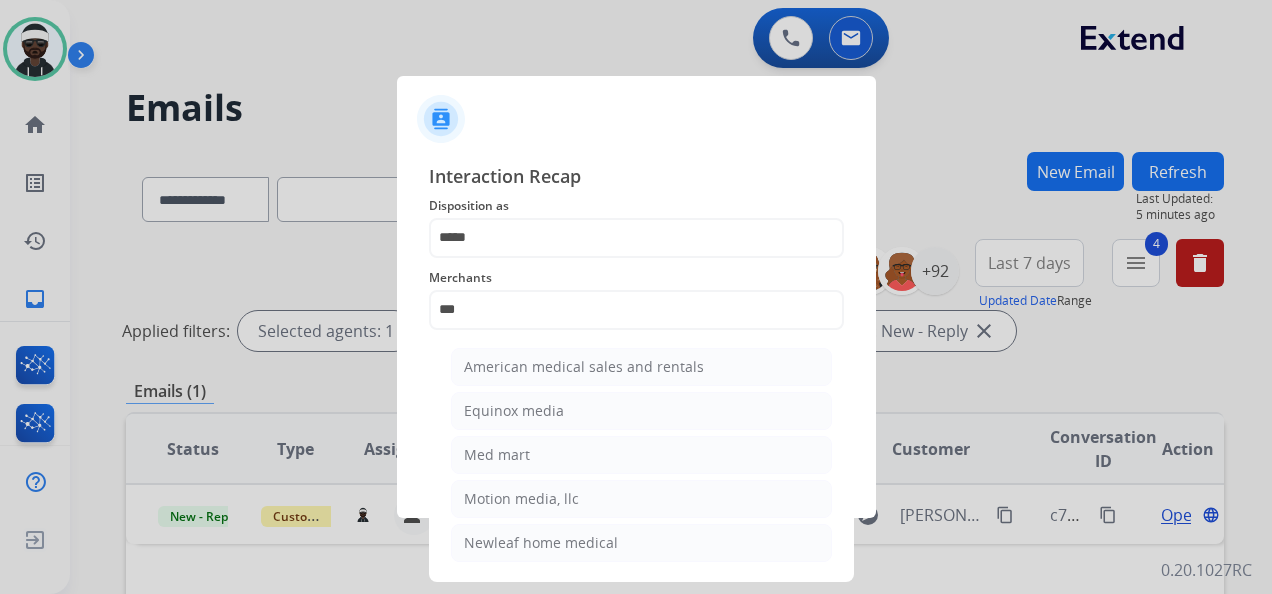 drag, startPoint x: 509, startPoint y: 446, endPoint x: 519, endPoint y: 450, distance: 10.770329 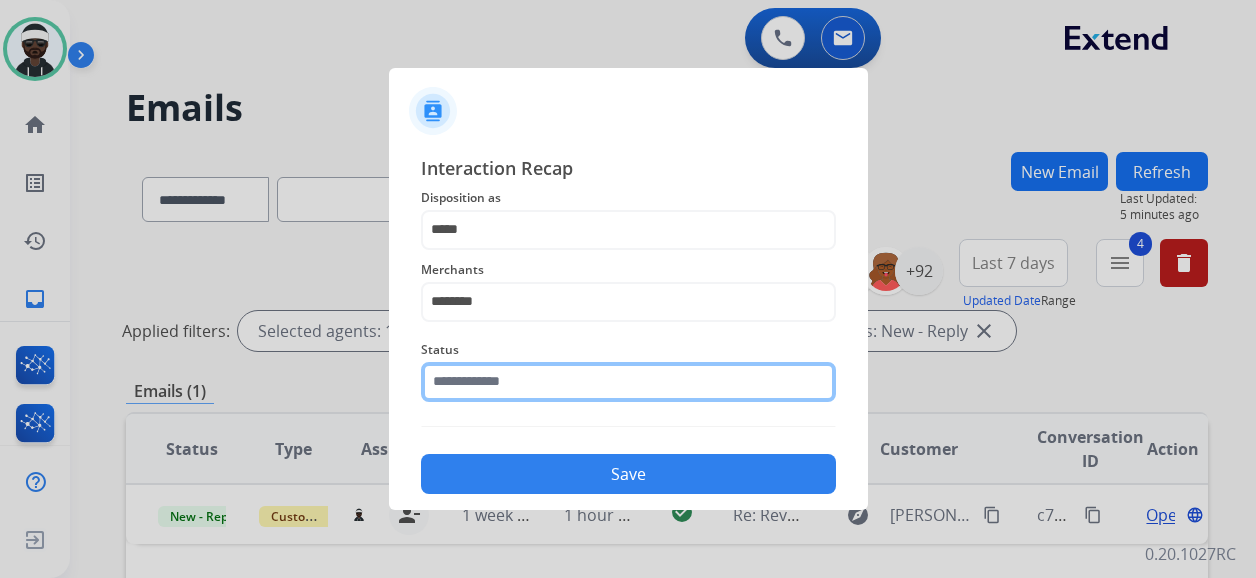 click 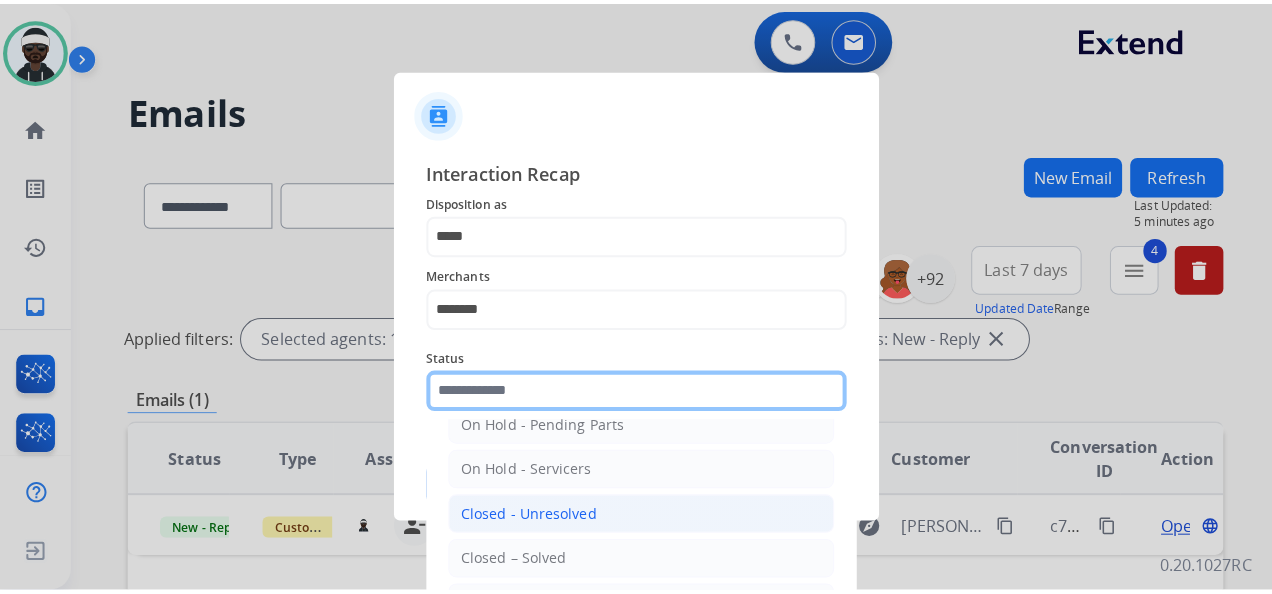 scroll, scrollTop: 114, scrollLeft: 0, axis: vertical 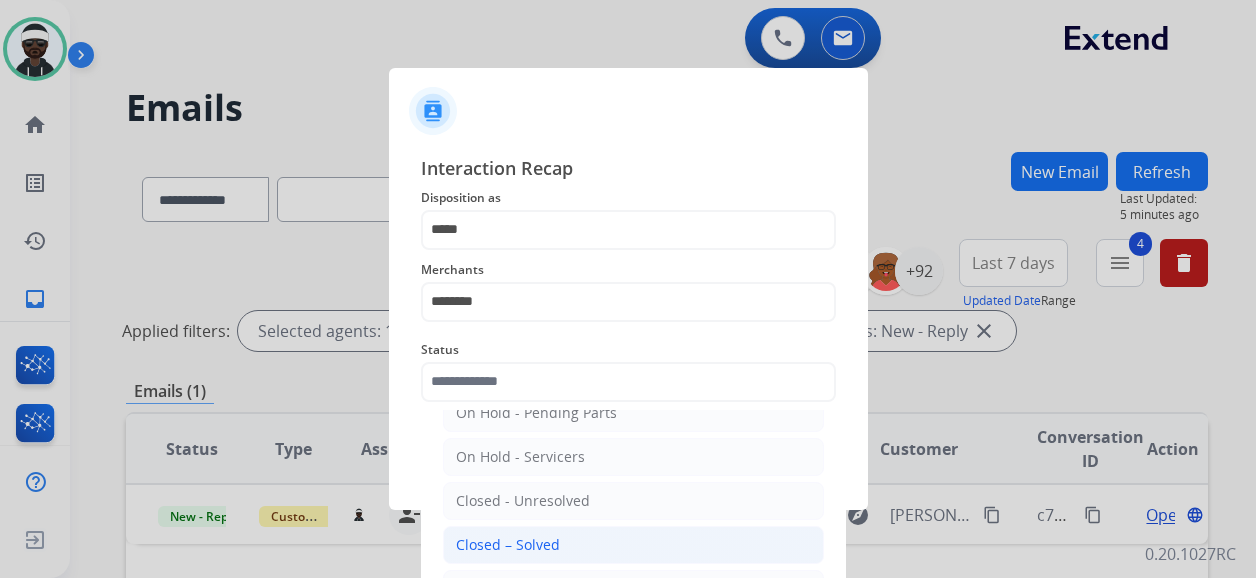 click on "Closed – Solved" 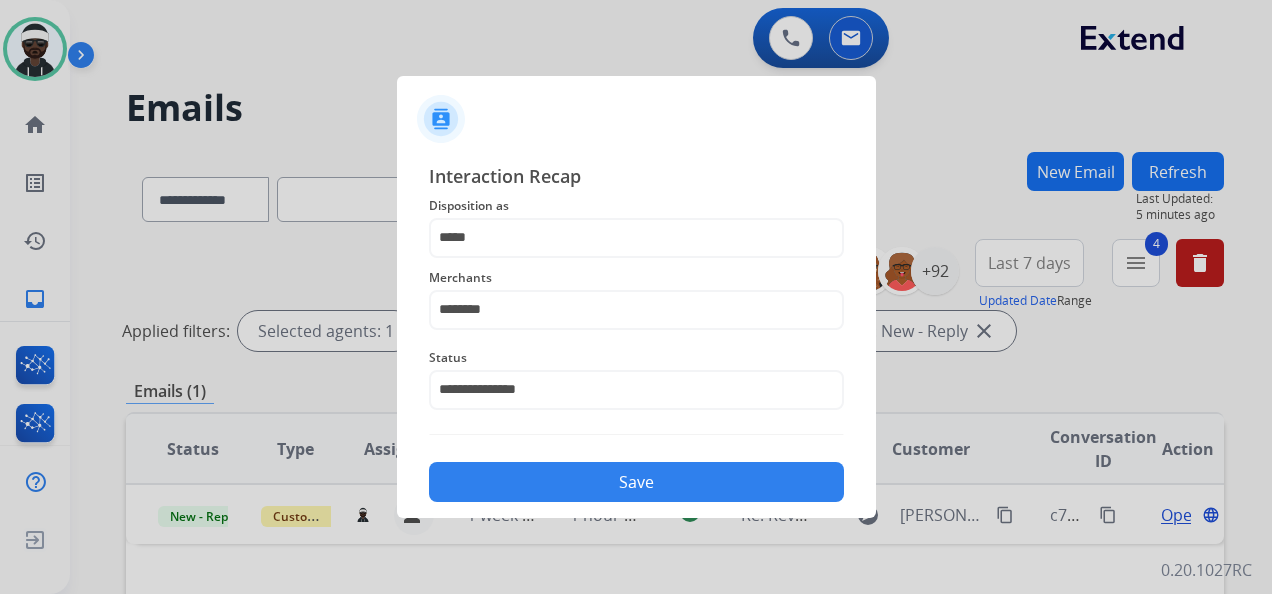 click on "Save" 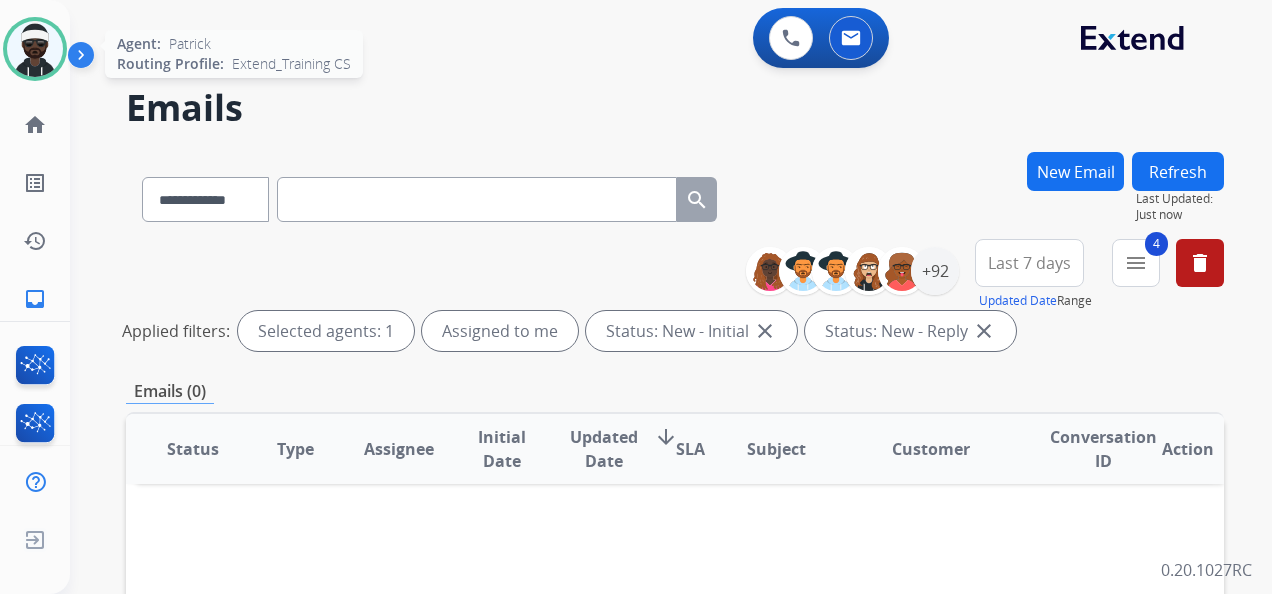 click at bounding box center [35, 49] 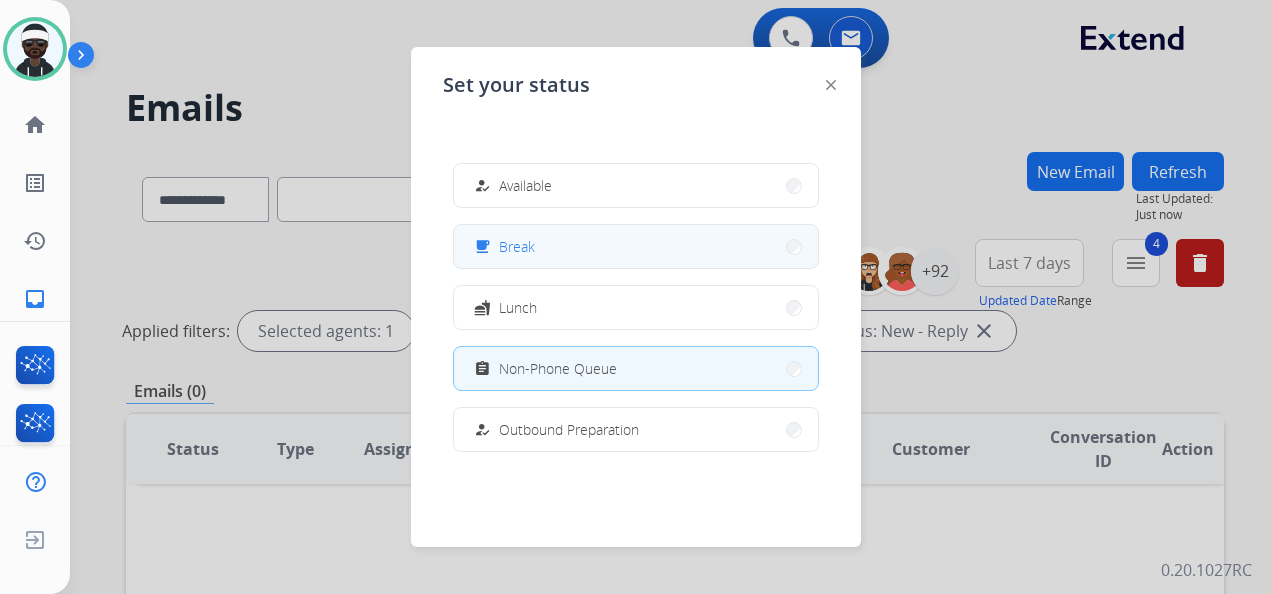 click on "free_breakfast Break" at bounding box center [636, 246] 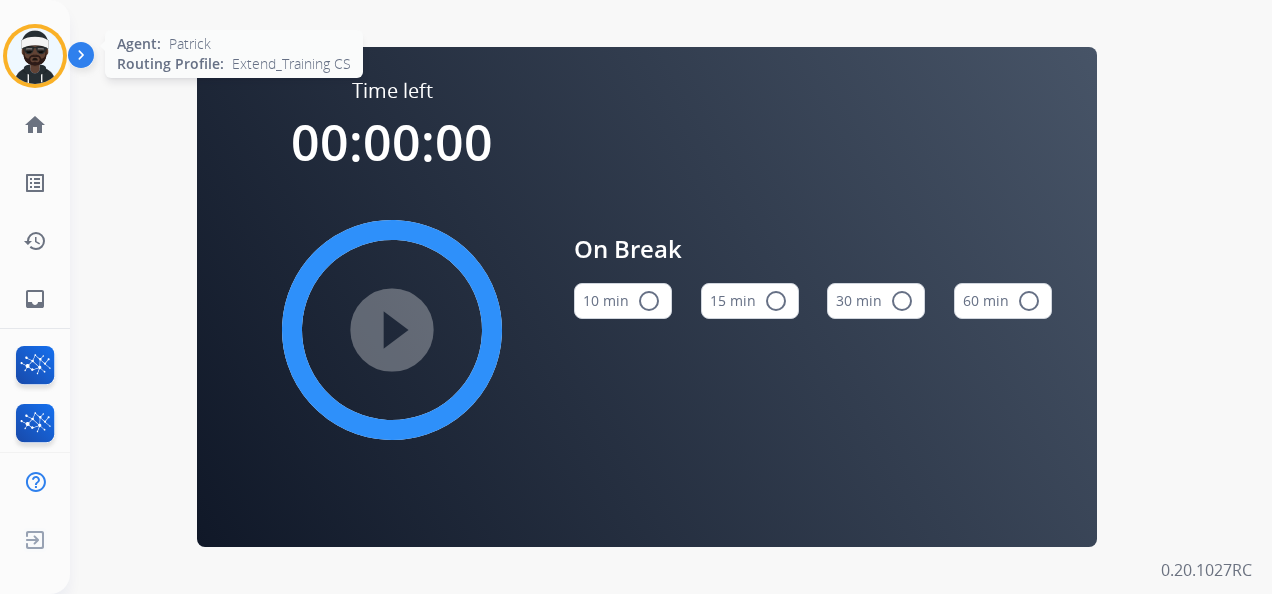 drag, startPoint x: 28, startPoint y: 53, endPoint x: 62, endPoint y: 74, distance: 39.962482 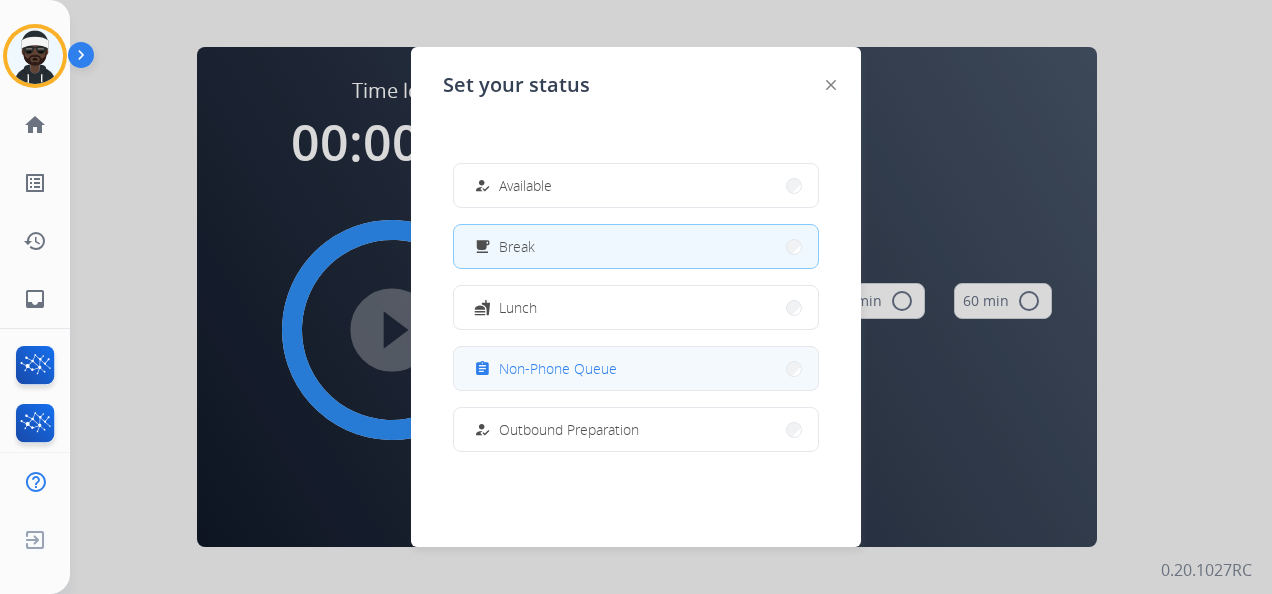 click on "assignment Non-Phone Queue" at bounding box center [543, 369] 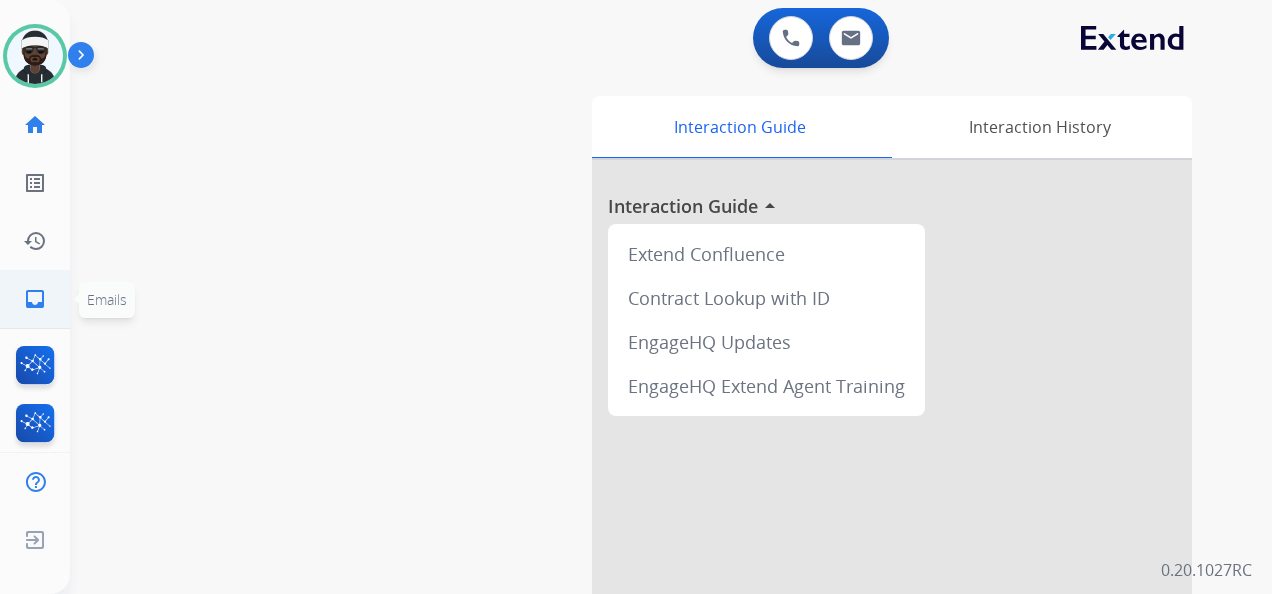 click on "inbox" 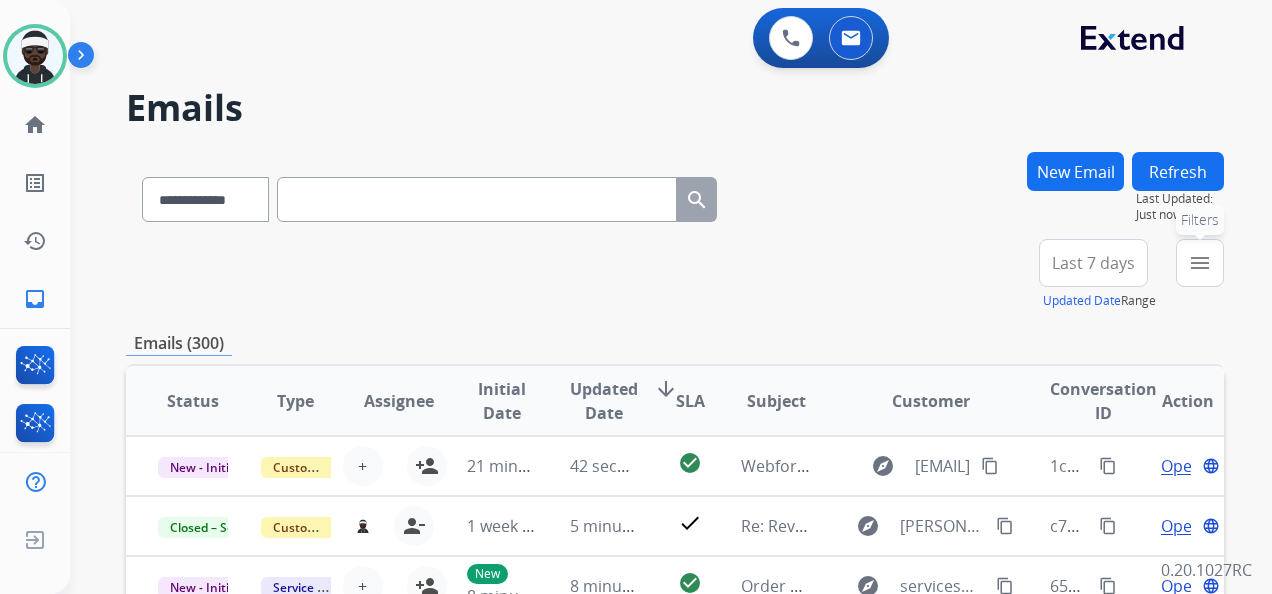 click on "menu" at bounding box center [1200, 263] 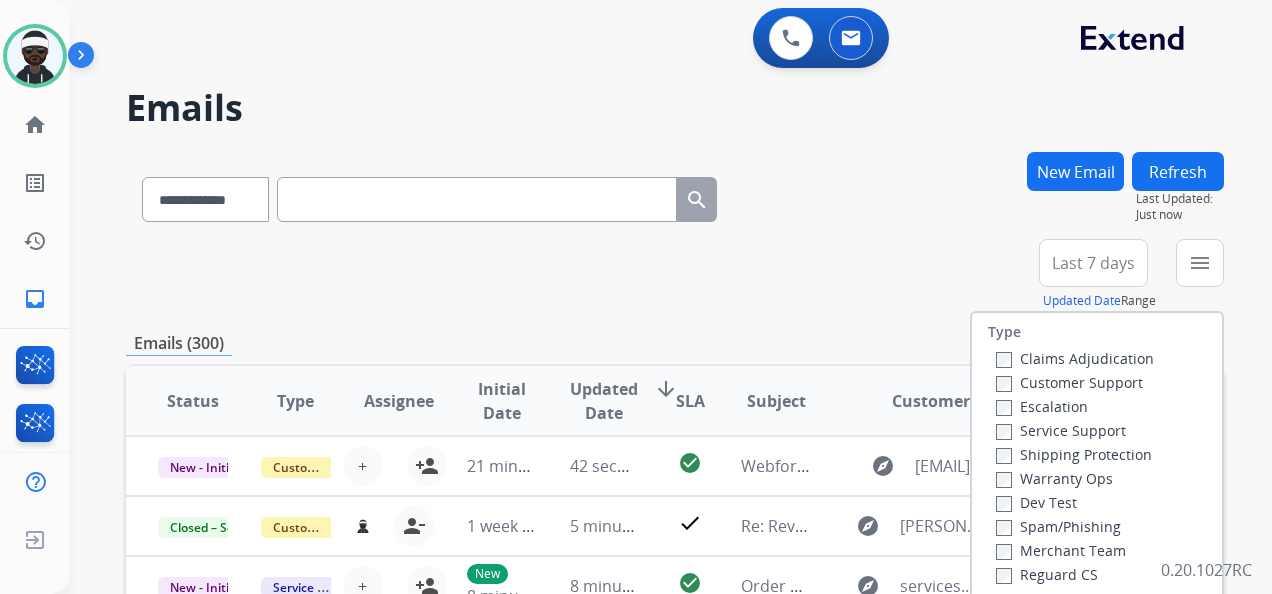 scroll, scrollTop: 0, scrollLeft: 0, axis: both 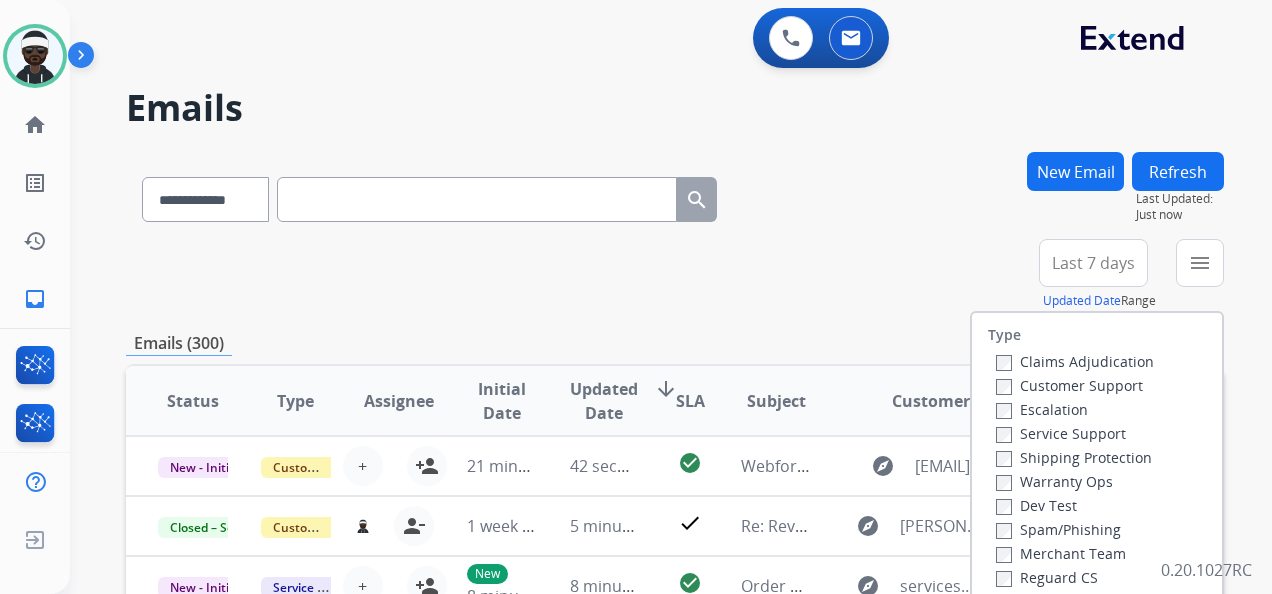 click on "Customer Support" at bounding box center [1069, 385] 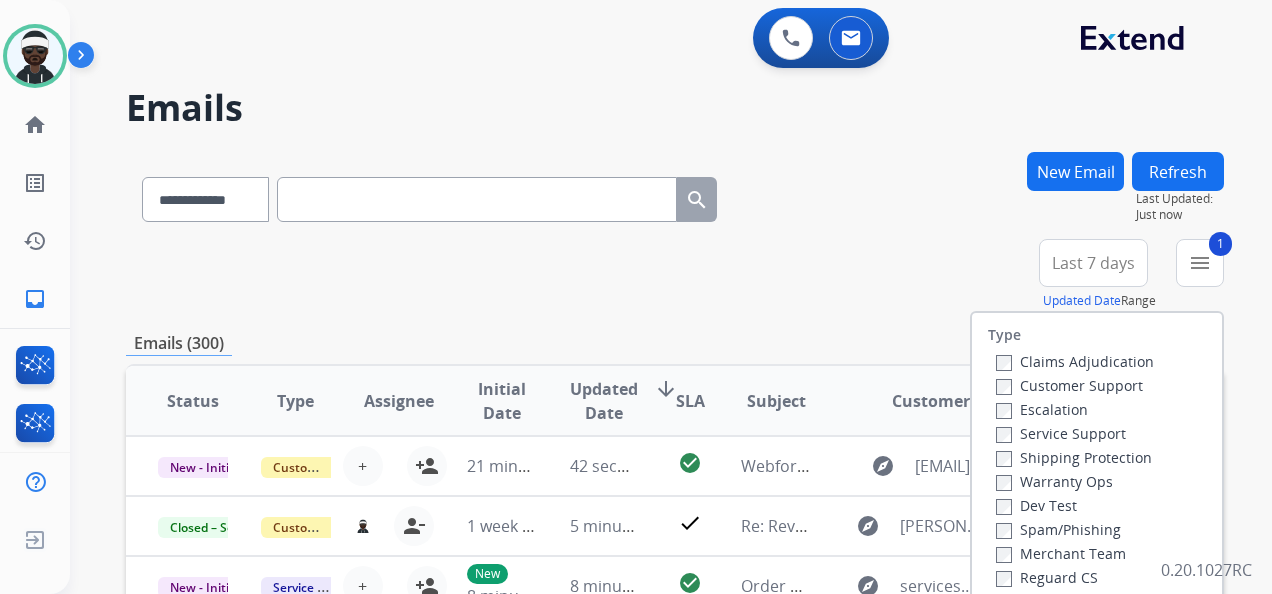 click on "Shipping Protection" at bounding box center [1074, 457] 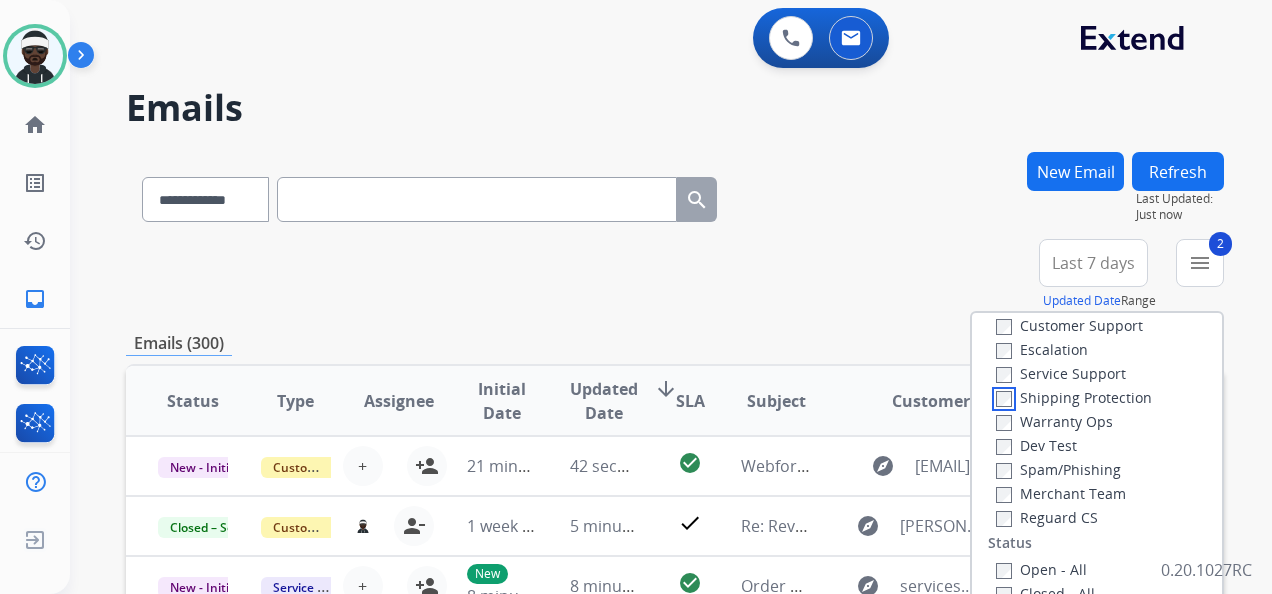 scroll, scrollTop: 100, scrollLeft: 0, axis: vertical 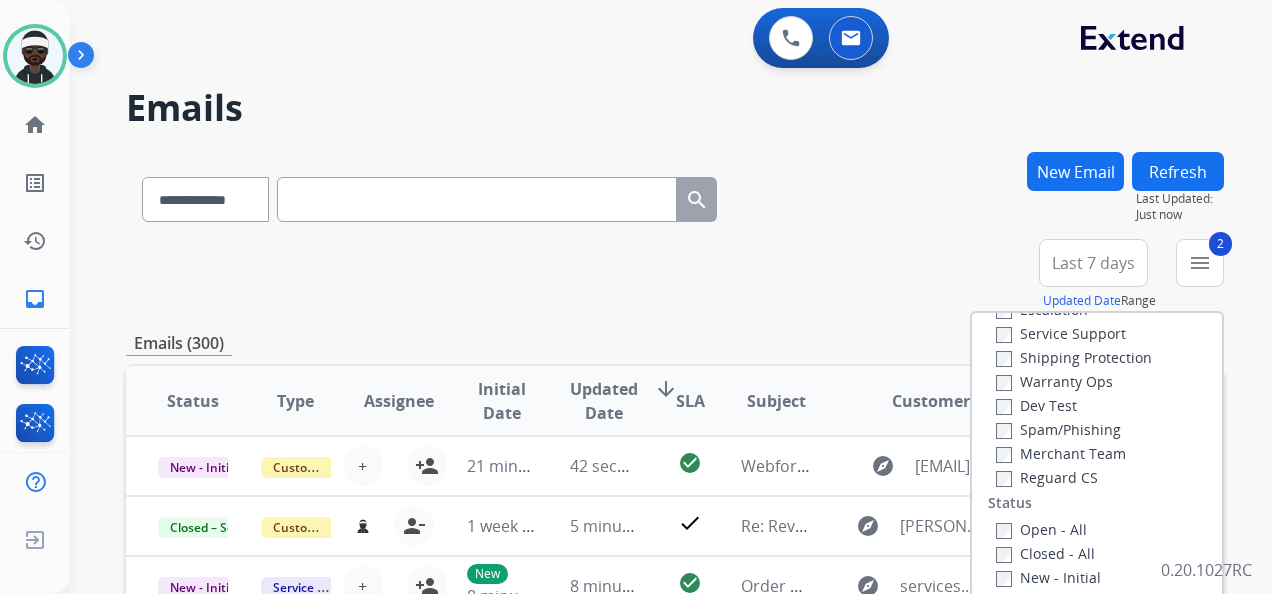 click on "Reguard CS" at bounding box center [1047, 477] 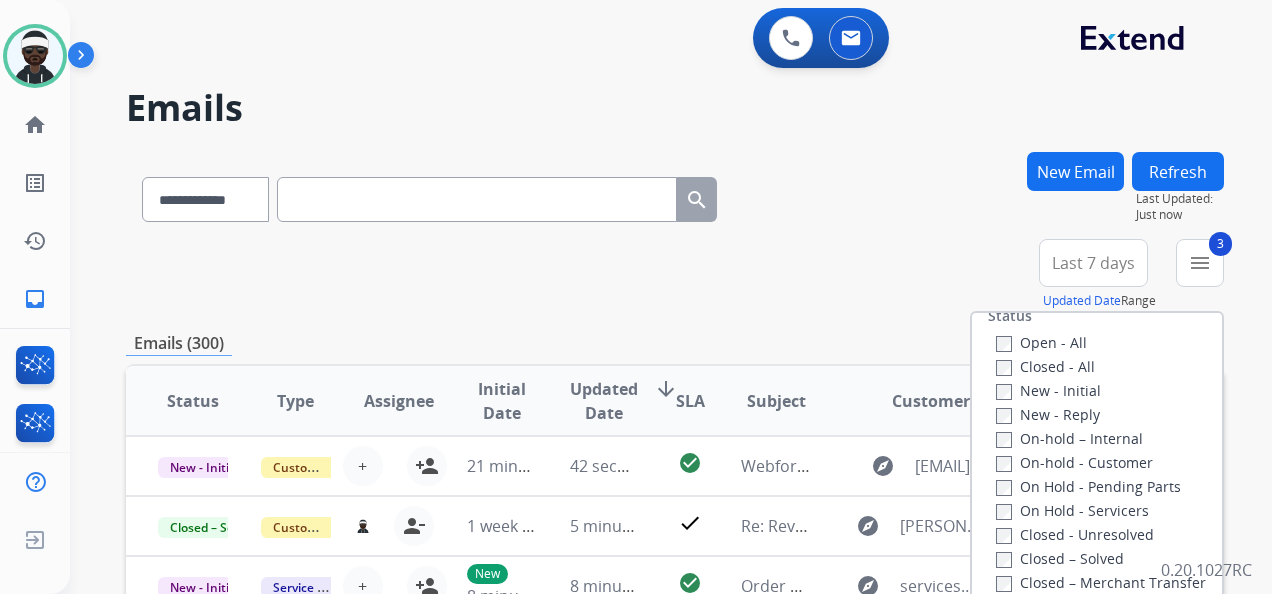 scroll, scrollTop: 300, scrollLeft: 0, axis: vertical 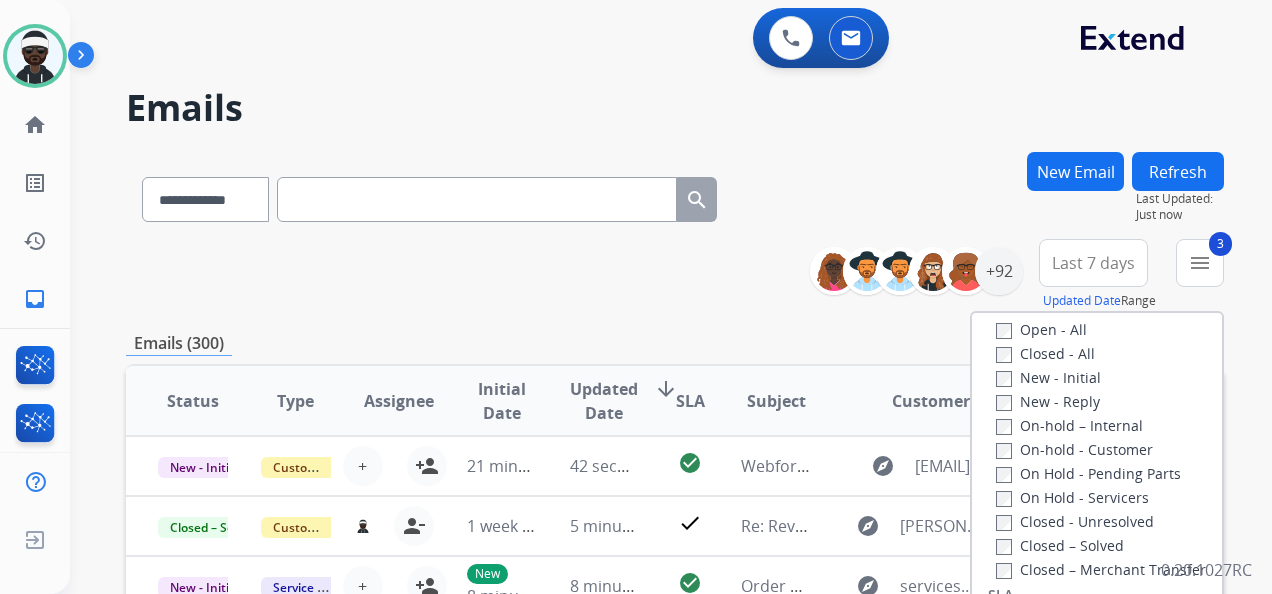 click on "New - Initial" at bounding box center (1048, 377) 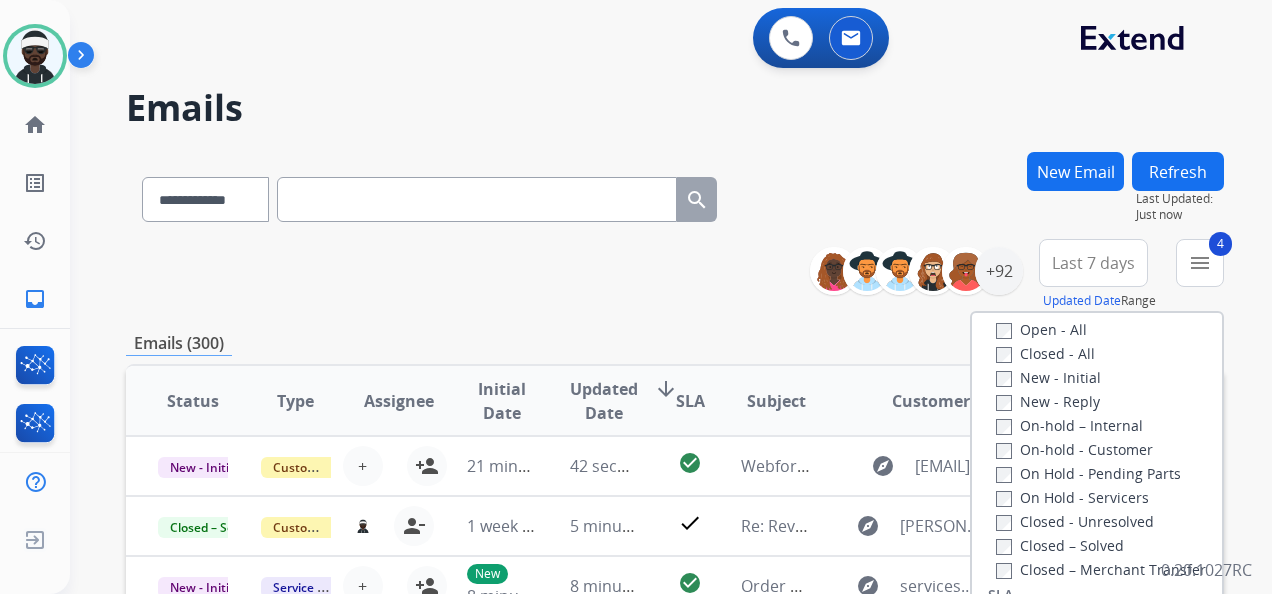 click on "New - Reply" at bounding box center (1048, 401) 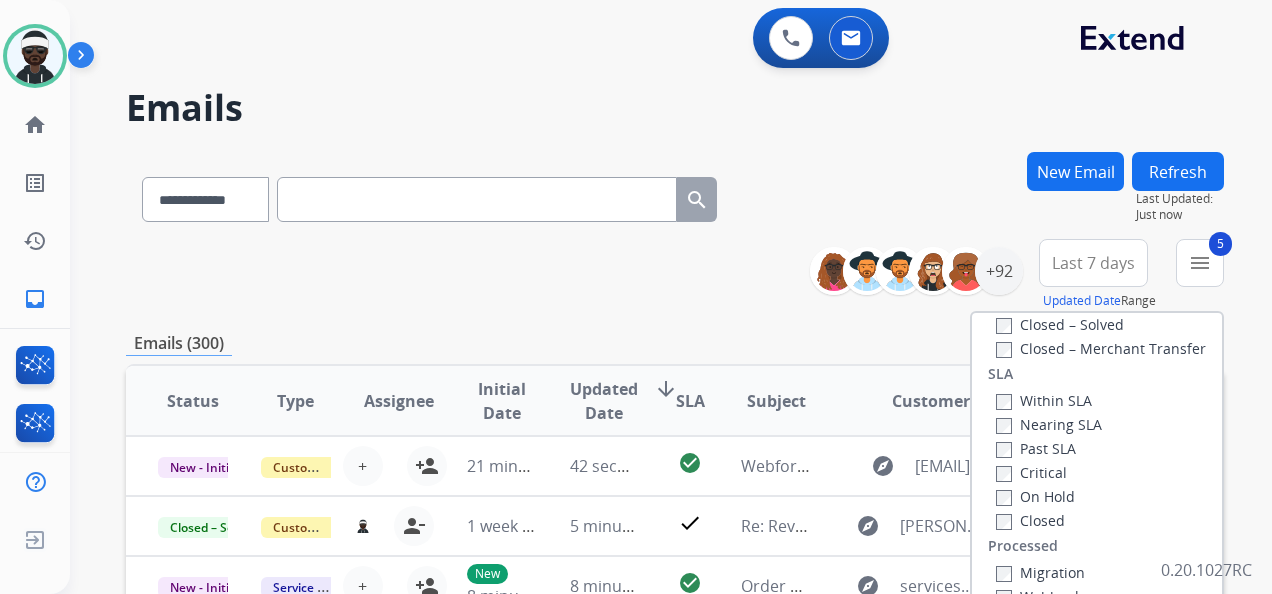 scroll, scrollTop: 528, scrollLeft: 0, axis: vertical 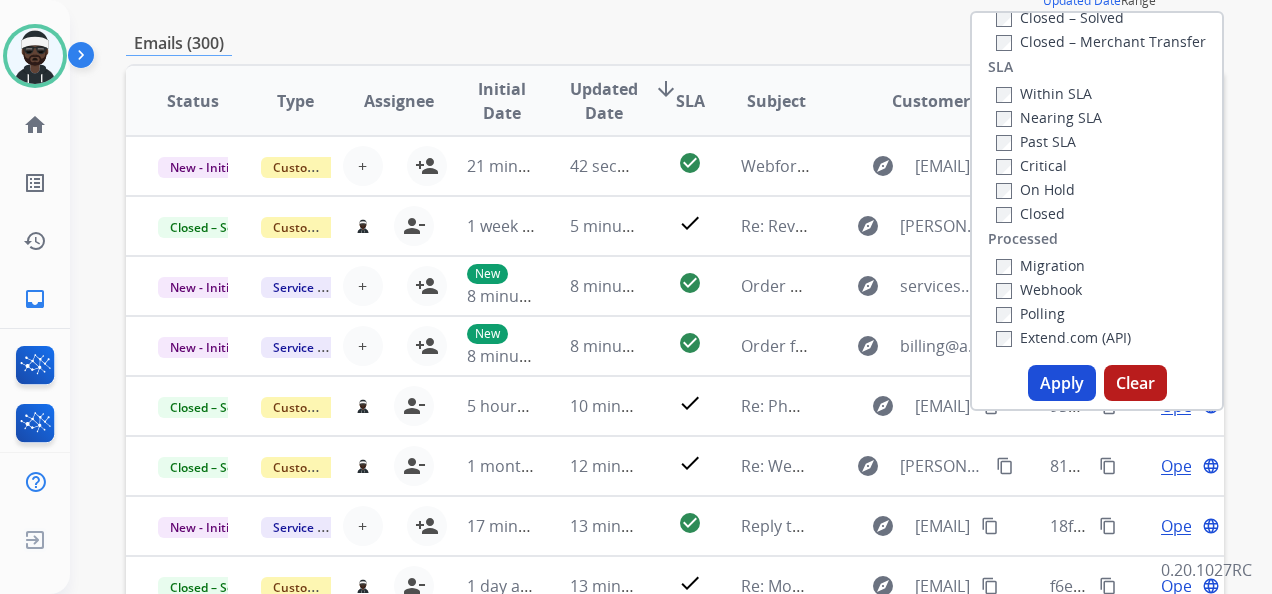 click on "Apply" at bounding box center [1062, 383] 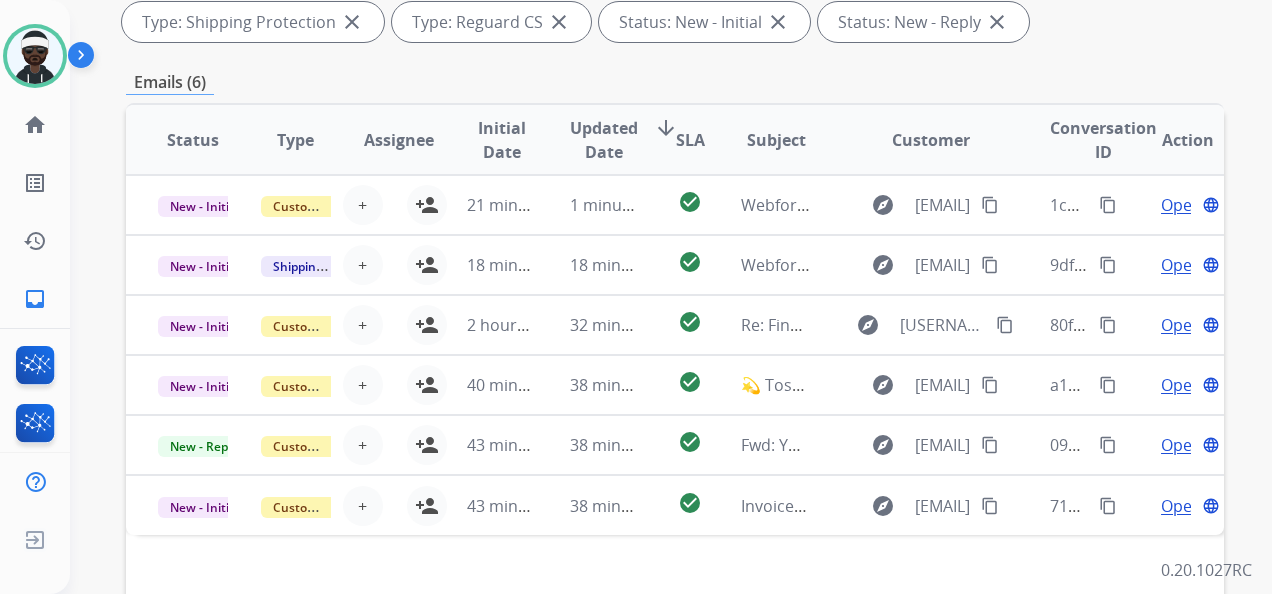 scroll, scrollTop: 300, scrollLeft: 0, axis: vertical 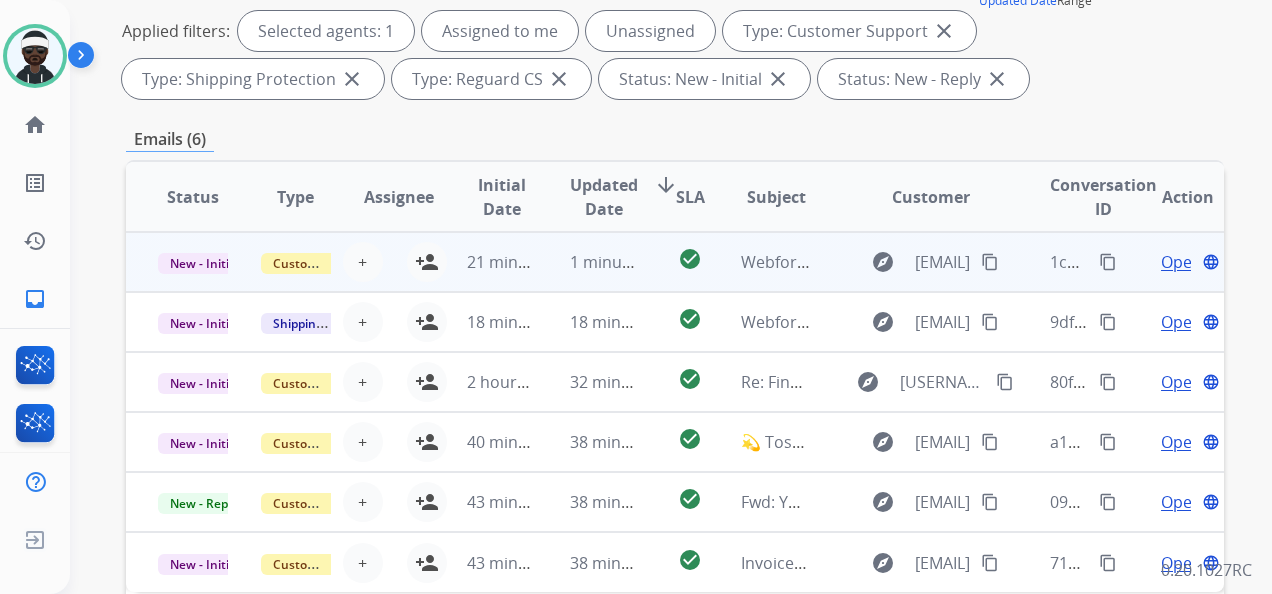 click on "Open" at bounding box center (1181, 262) 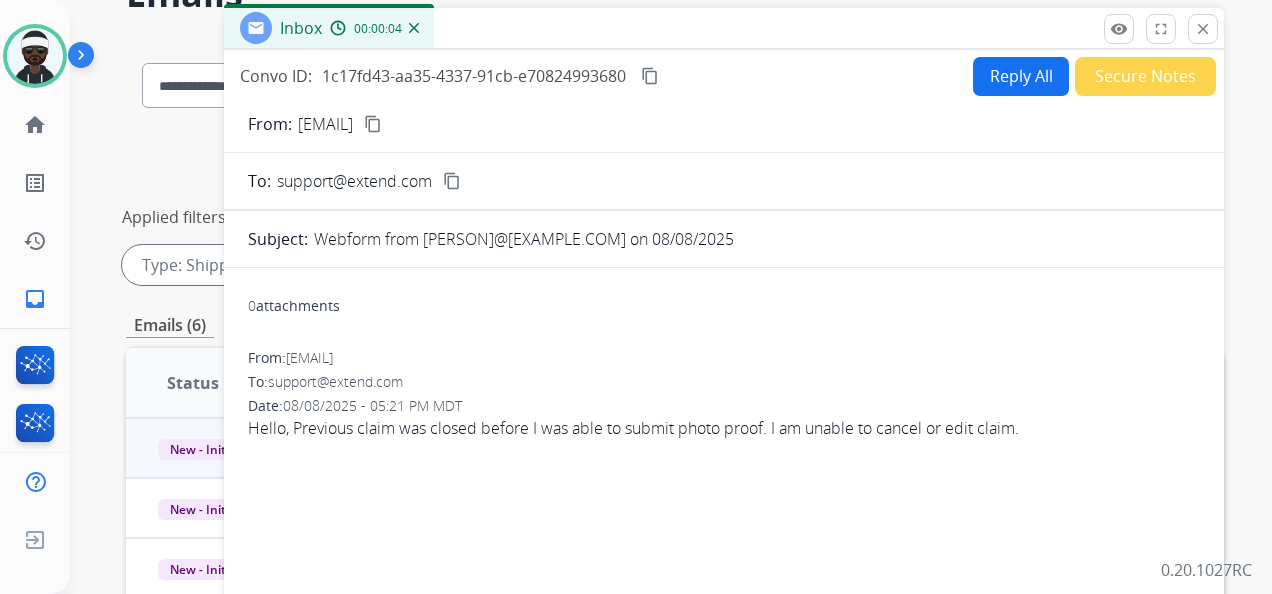 scroll, scrollTop: 100, scrollLeft: 0, axis: vertical 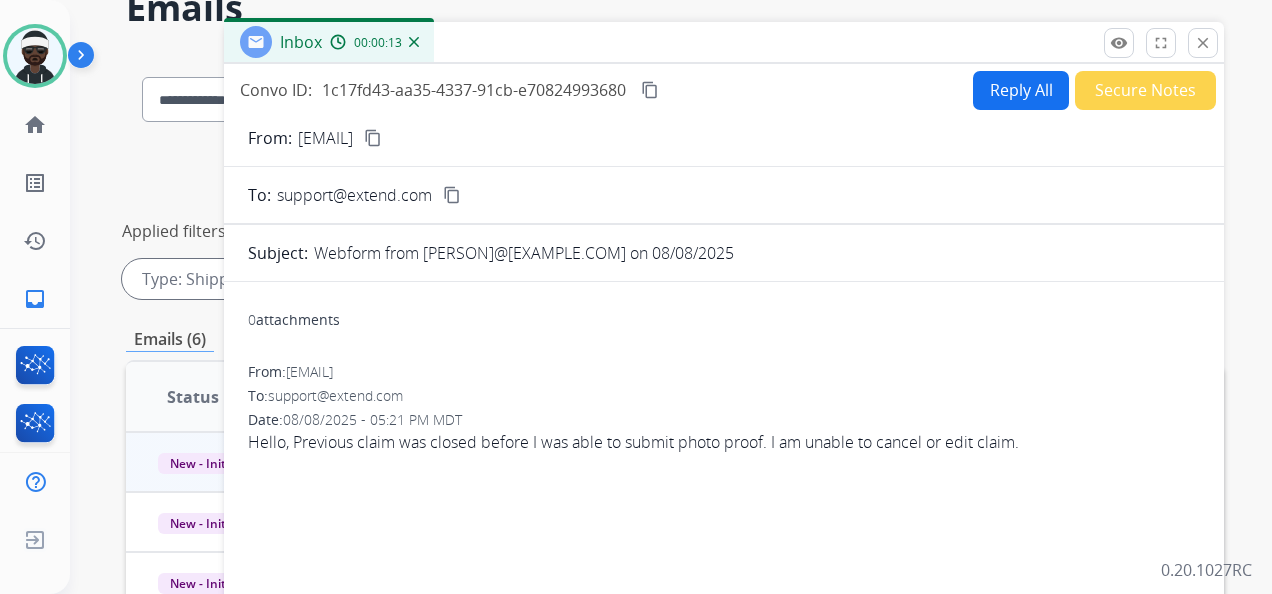 click on "Reply All" at bounding box center [1021, 90] 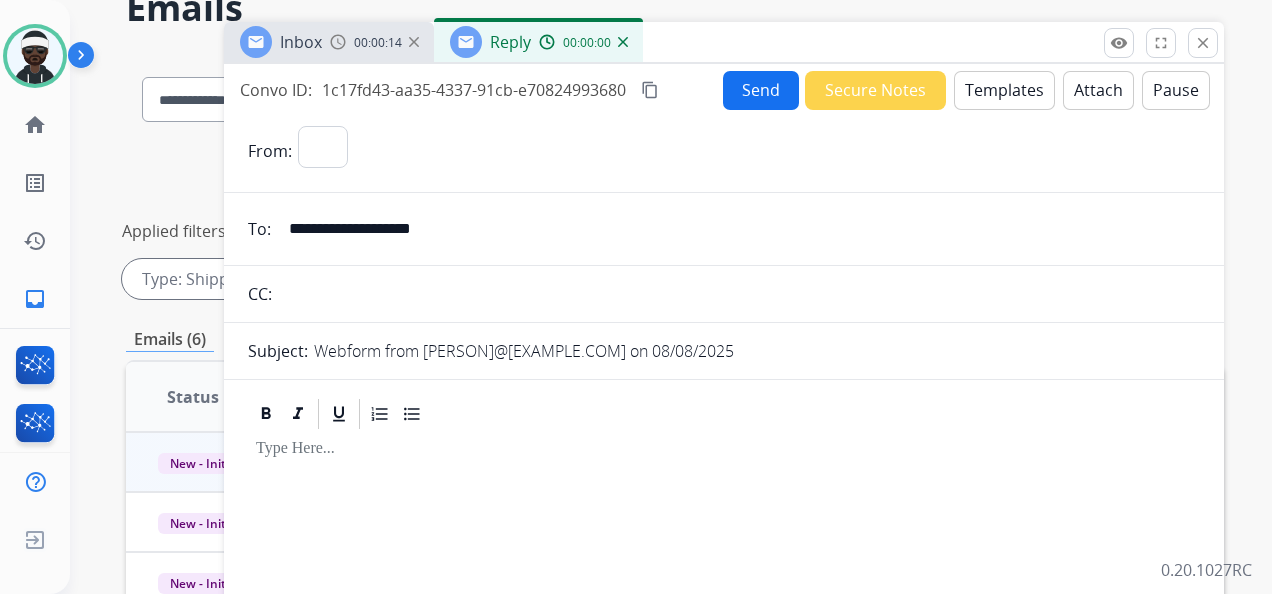 select on "**********" 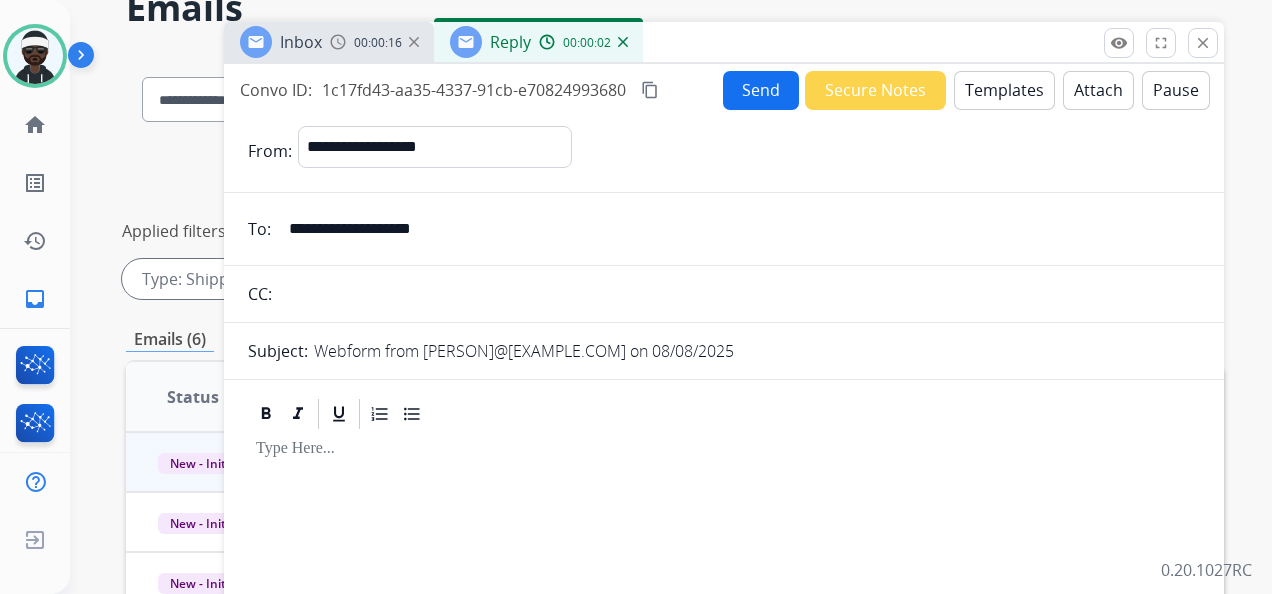 click on "Templates" at bounding box center (1004, 90) 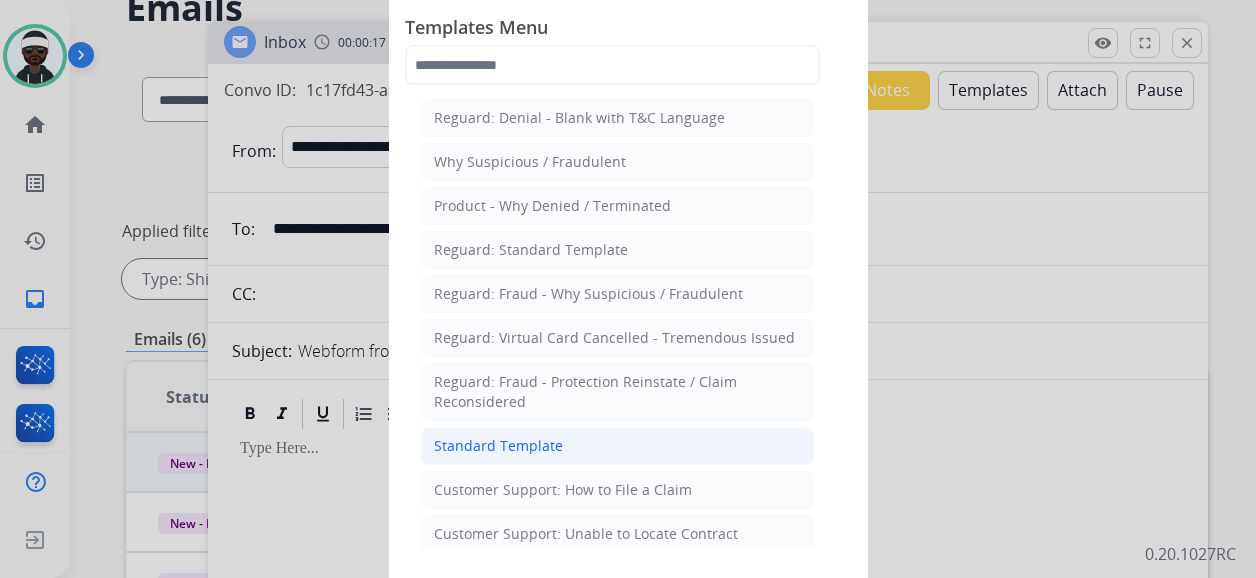click on "Standard Template" 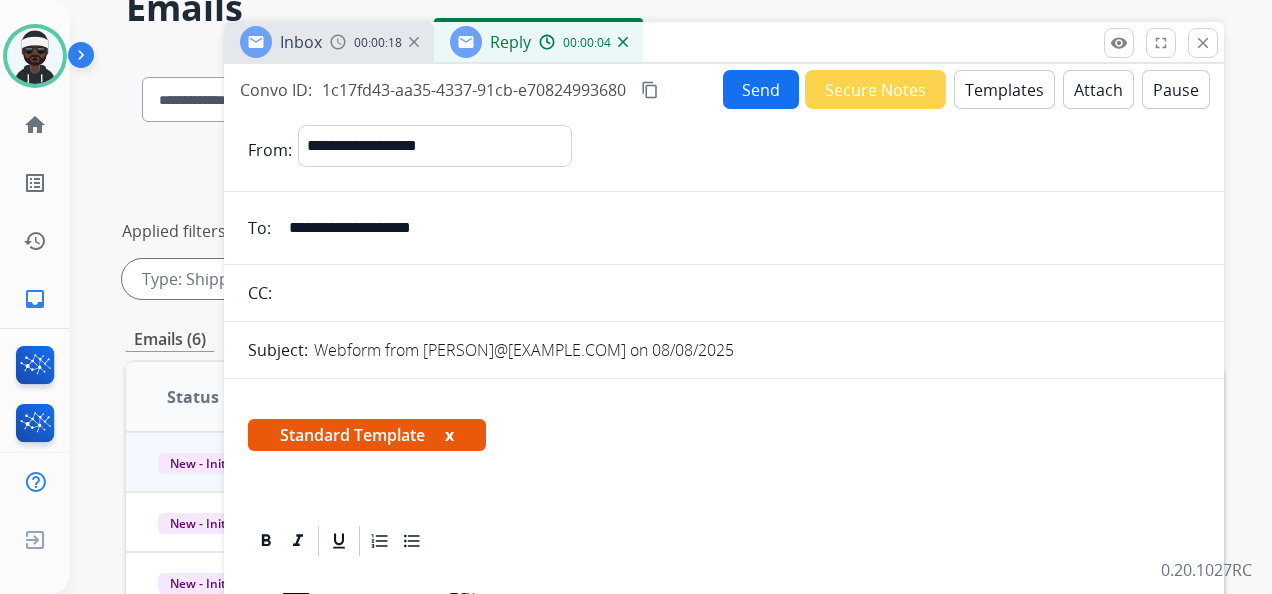 click on "x" at bounding box center (449, 435) 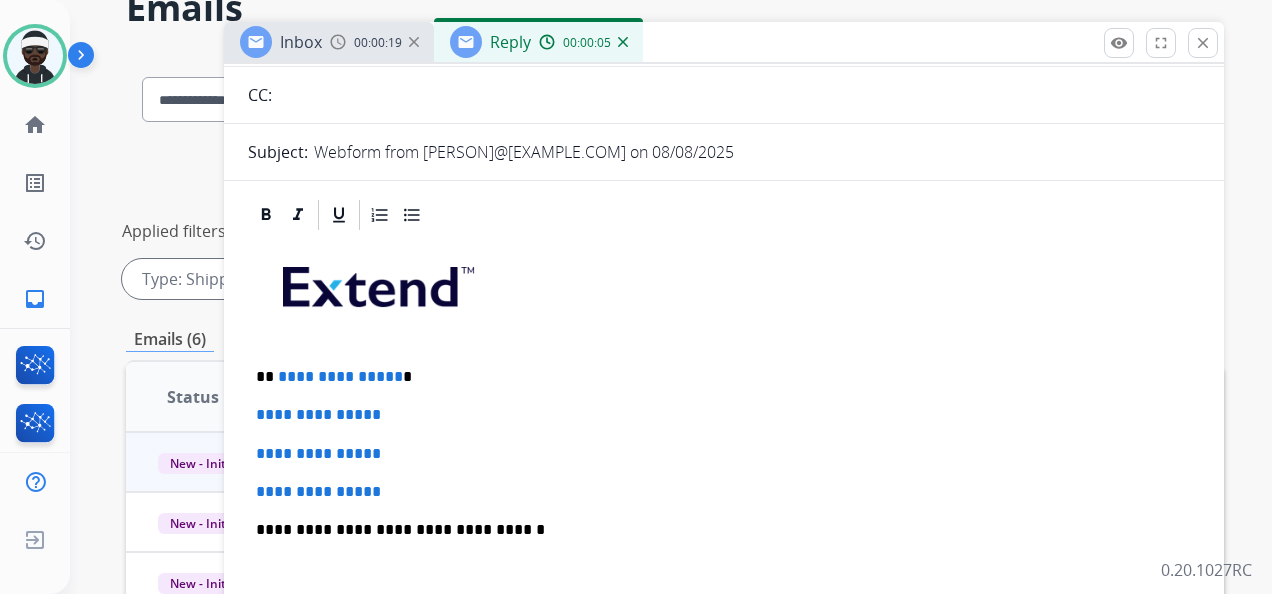 scroll, scrollTop: 200, scrollLeft: 0, axis: vertical 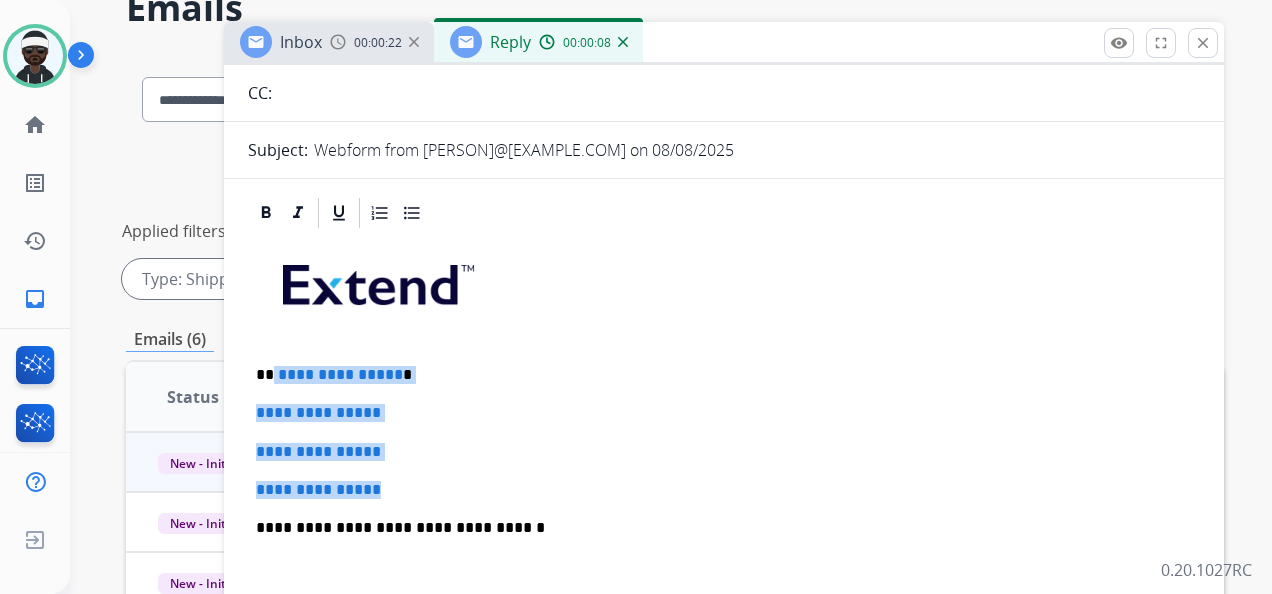 drag, startPoint x: 274, startPoint y: 370, endPoint x: 403, endPoint y: 482, distance: 170.83618 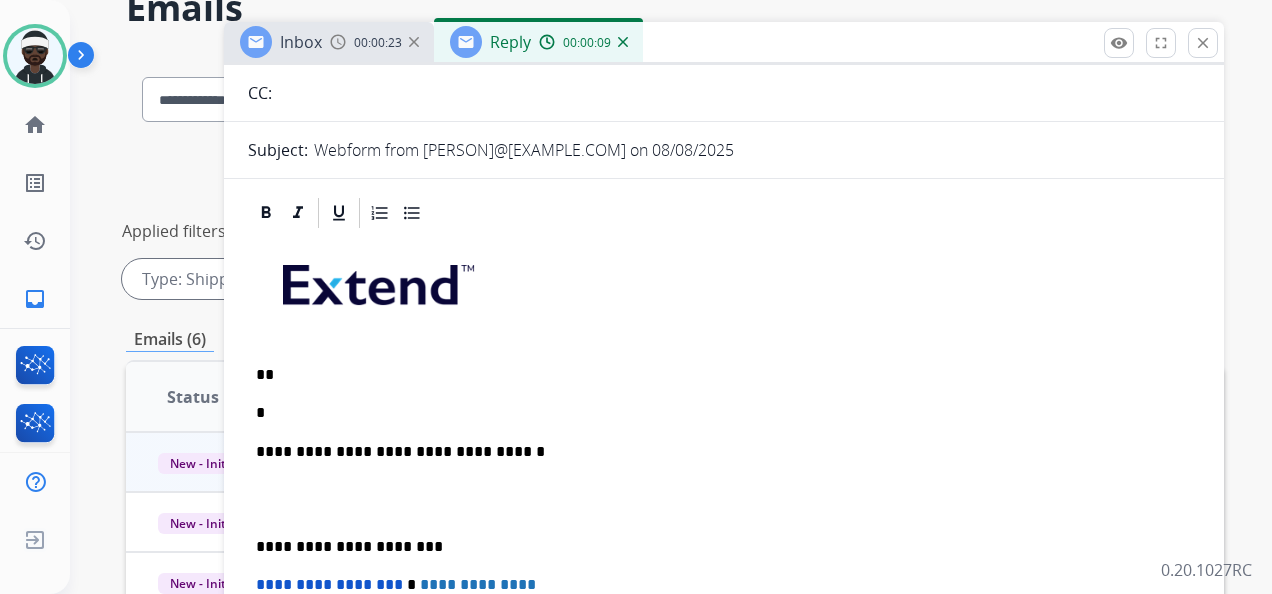 type 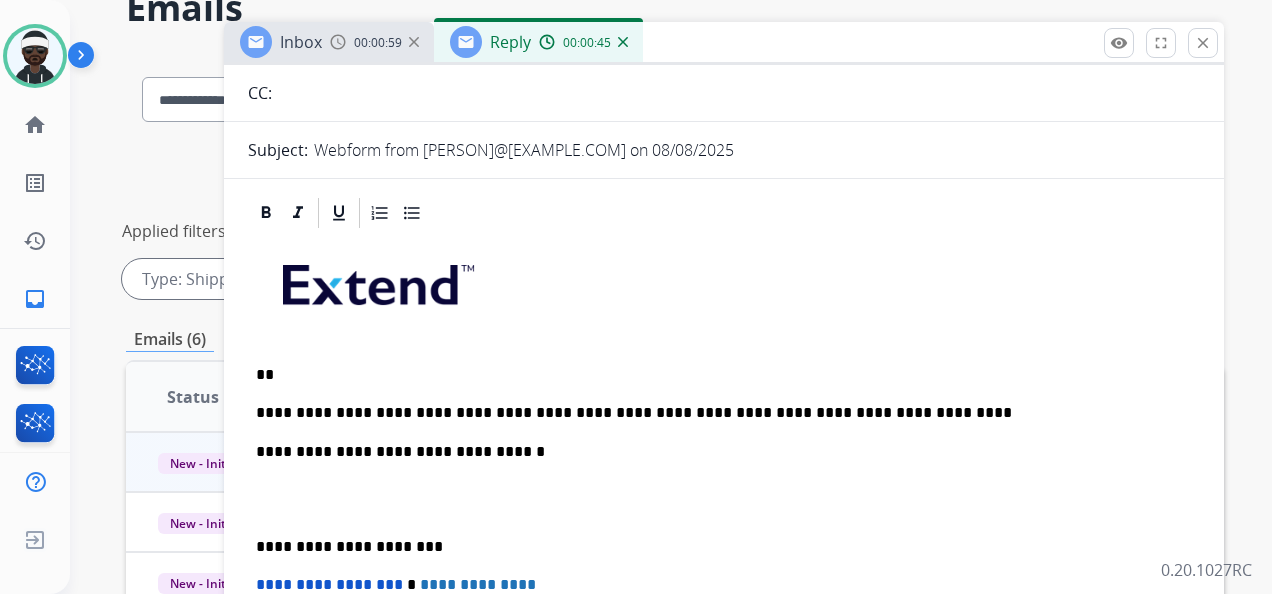 click on "**" at bounding box center (716, 375) 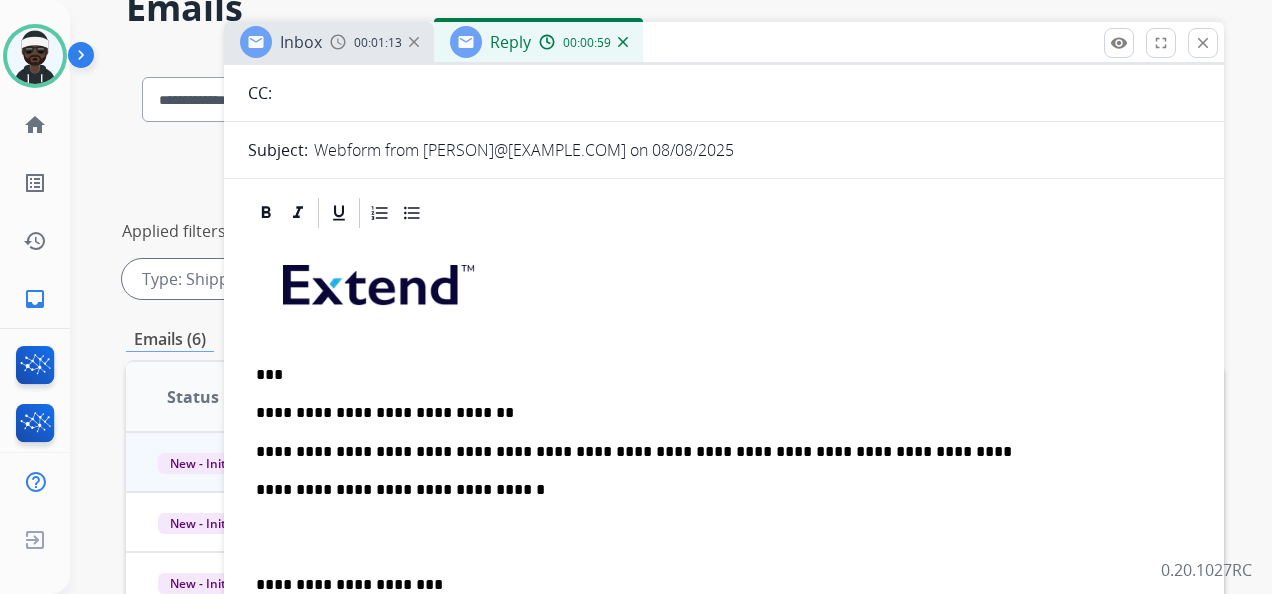 drag, startPoint x: 518, startPoint y: 449, endPoint x: 540, endPoint y: 449, distance: 22 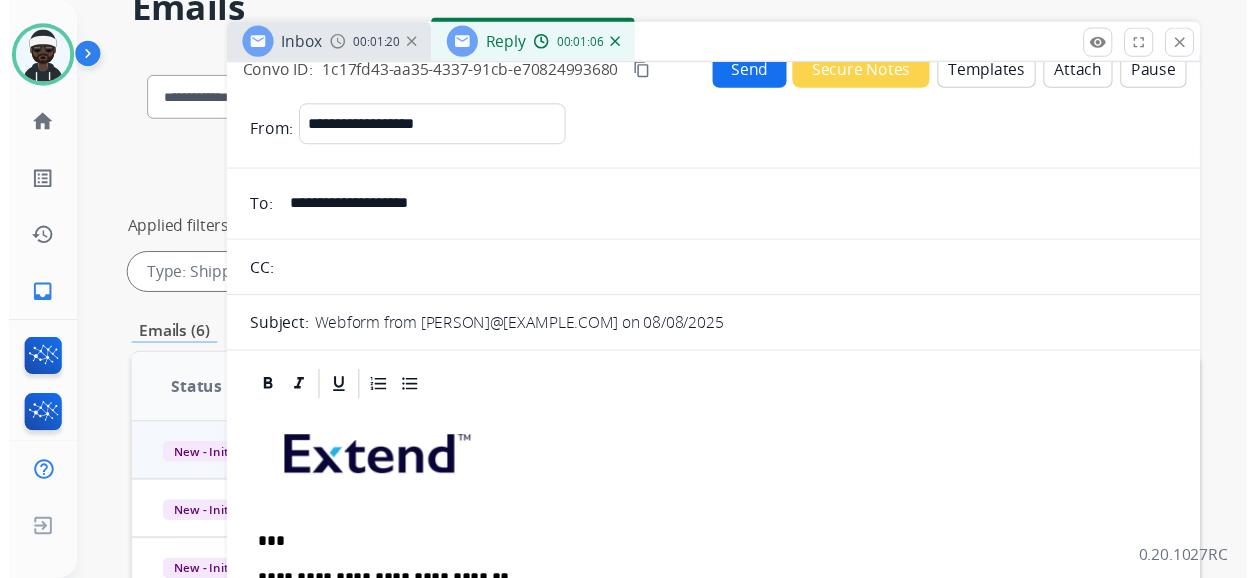 scroll, scrollTop: 0, scrollLeft: 0, axis: both 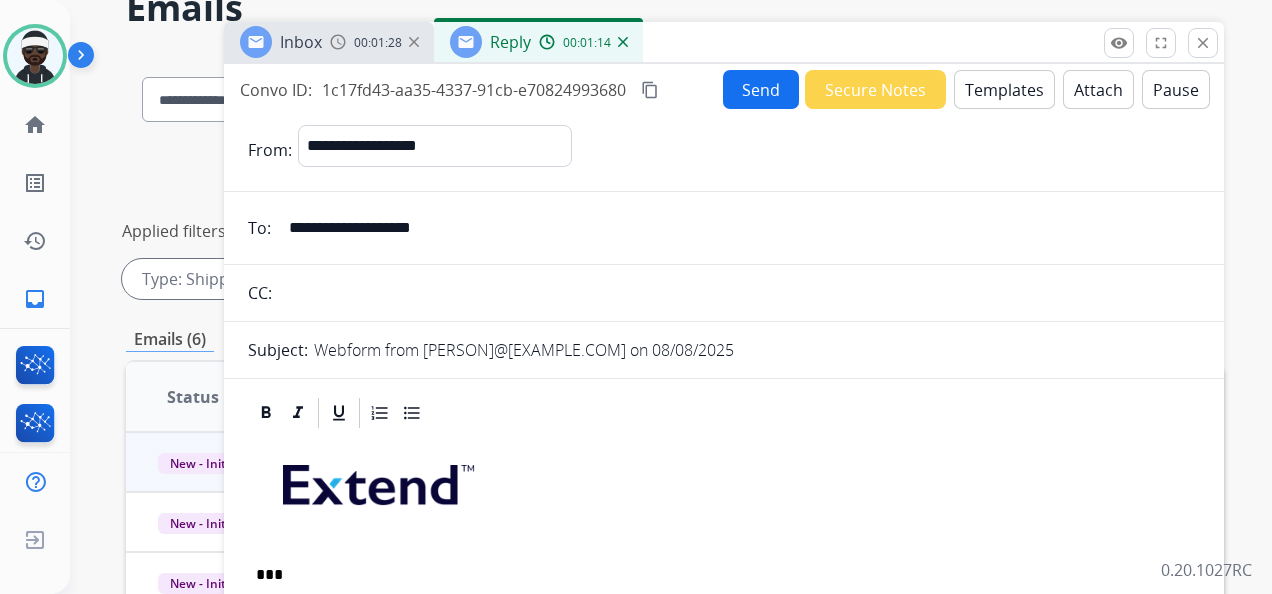click on "Send" at bounding box center (761, 89) 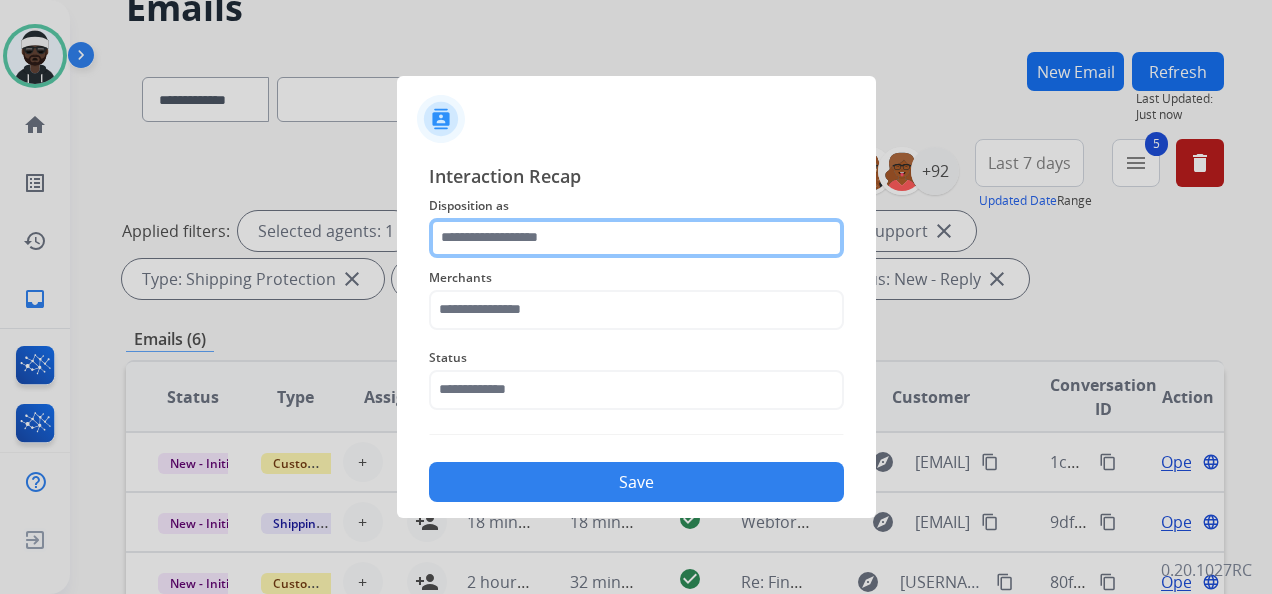 click 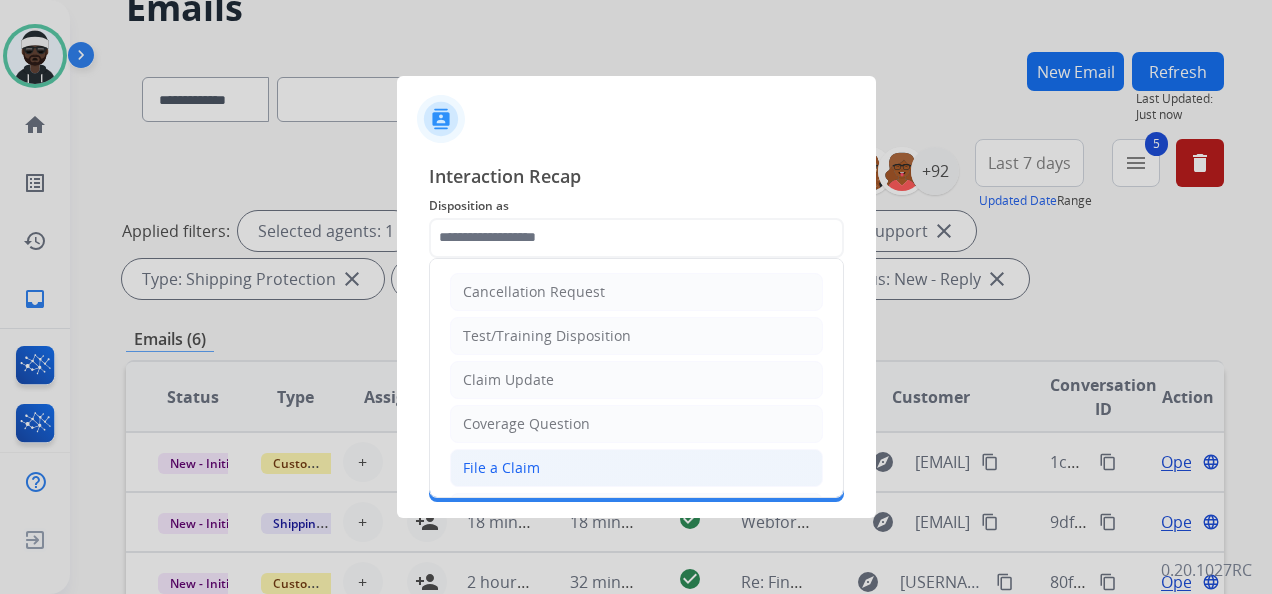 click on "File a Claim" 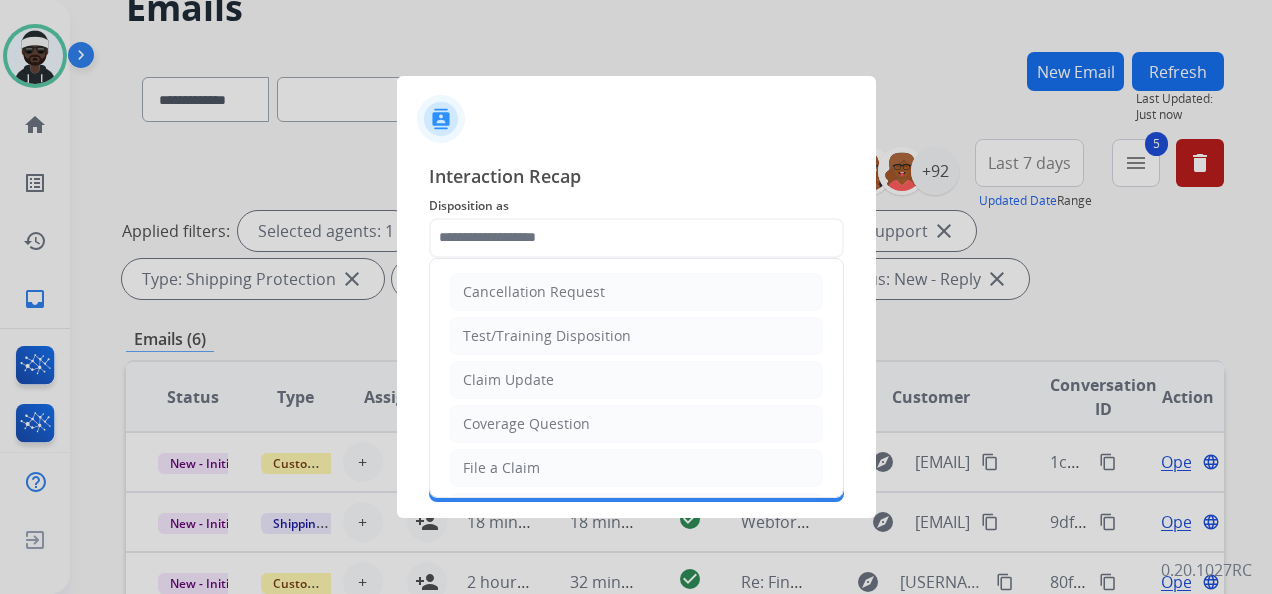 type on "**********" 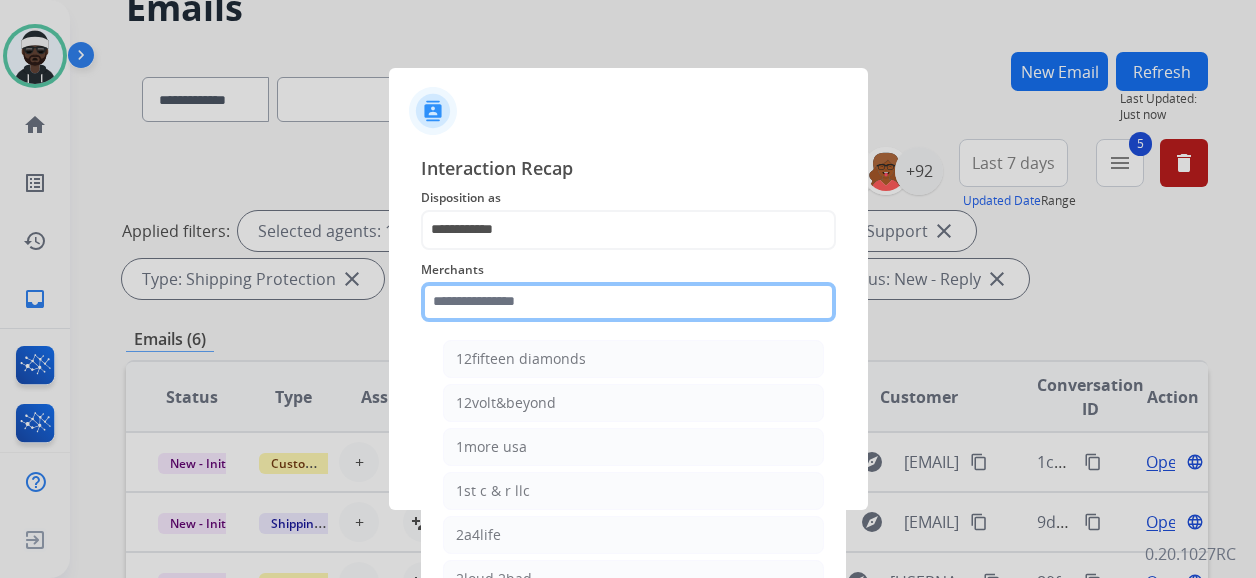 click 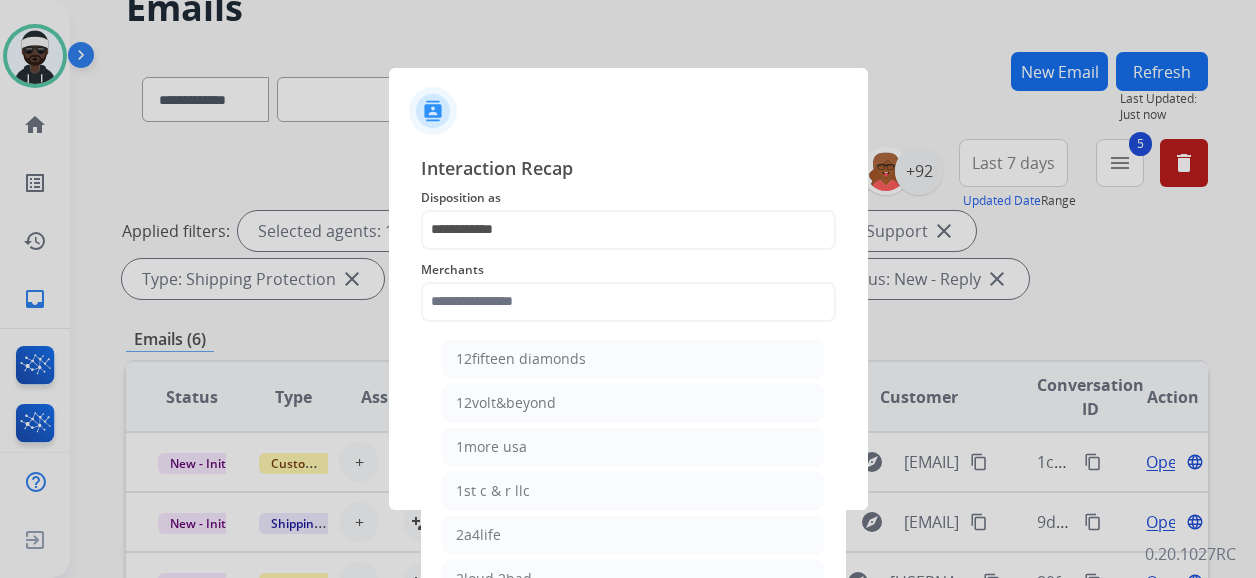 click at bounding box center (628, 289) 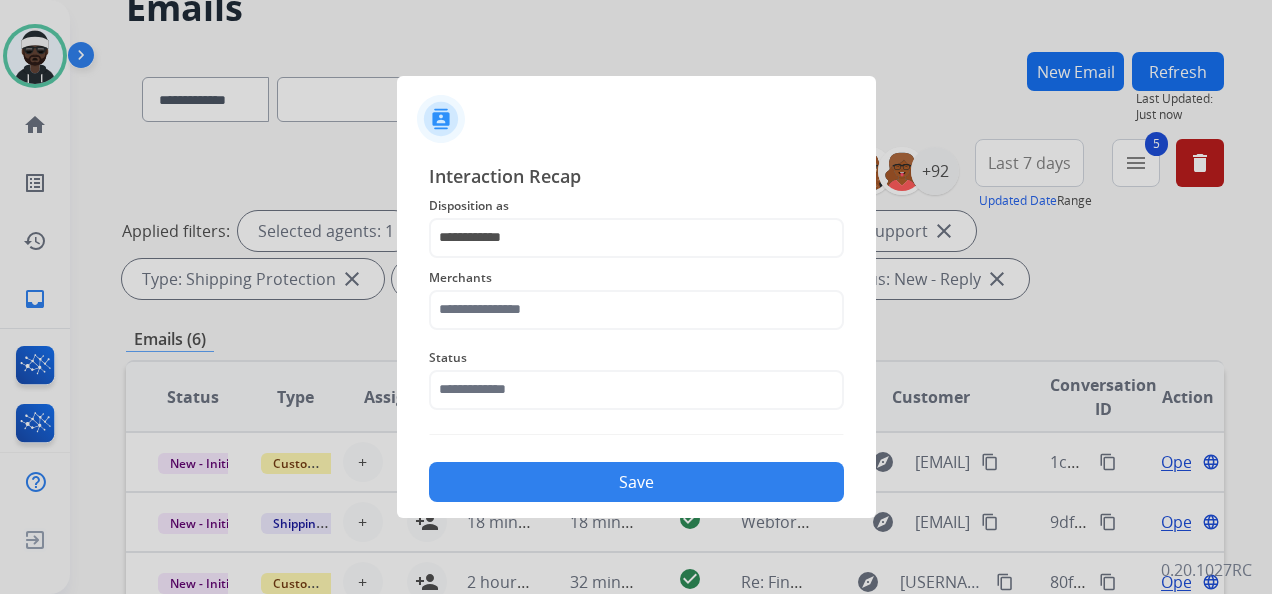 click at bounding box center [636, 297] 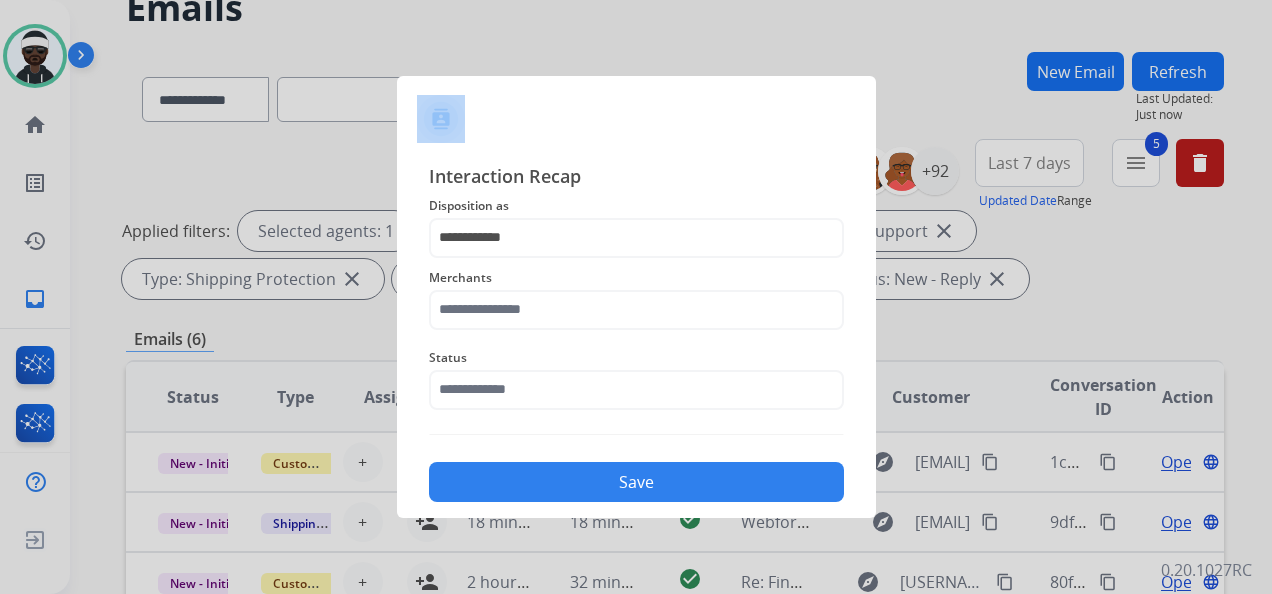 click at bounding box center [636, 297] 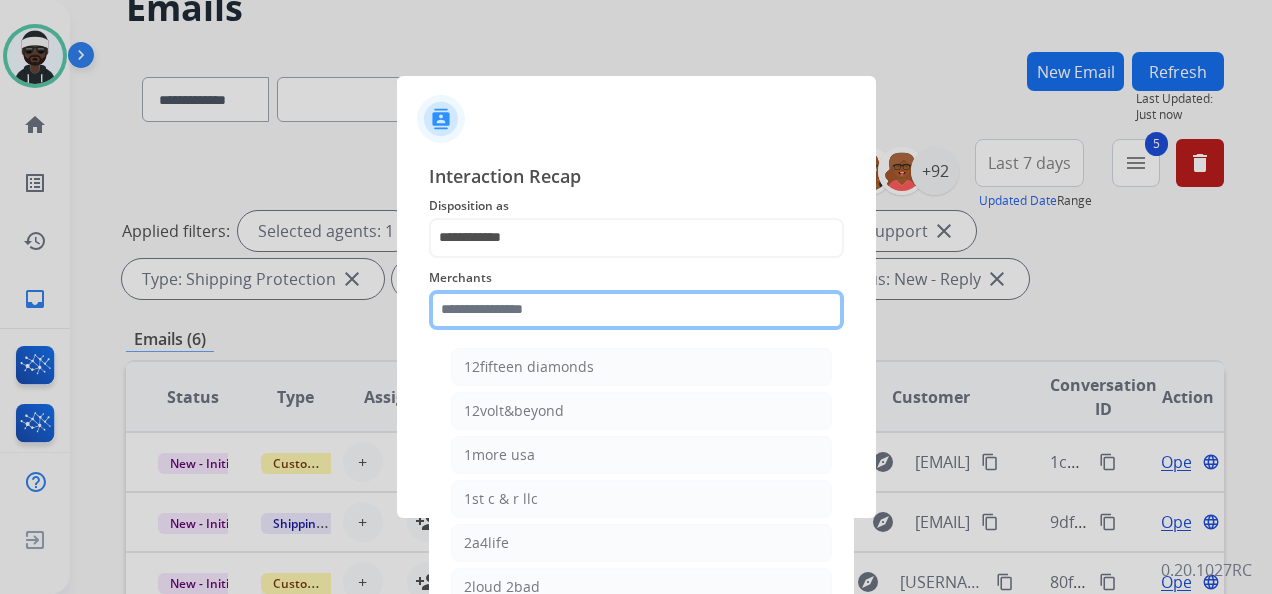 click 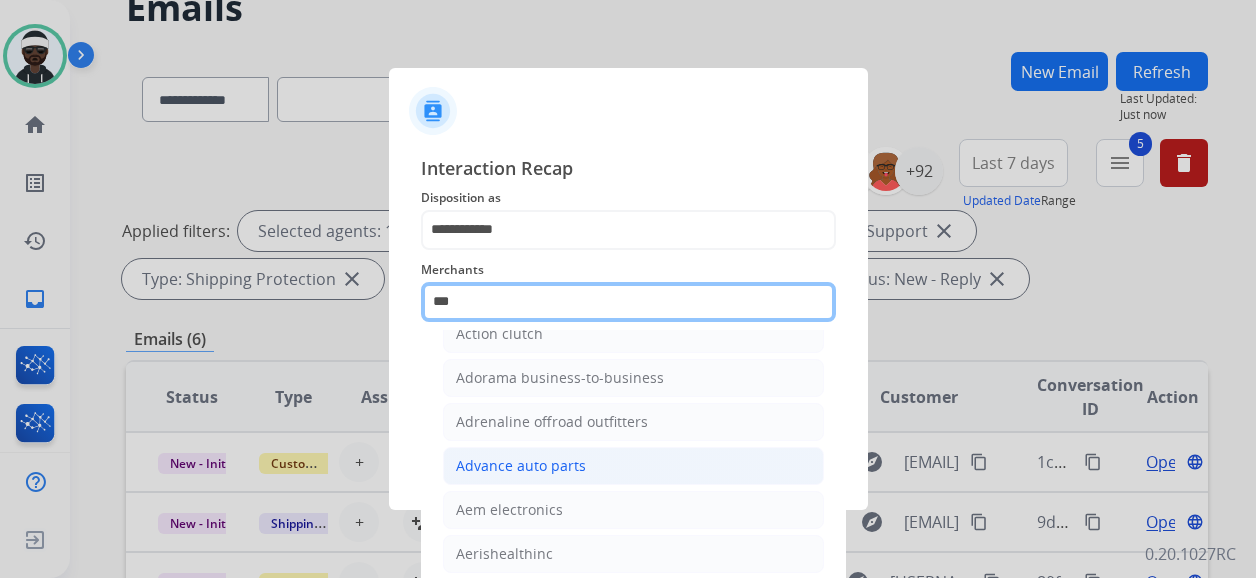 scroll, scrollTop: 0, scrollLeft: 0, axis: both 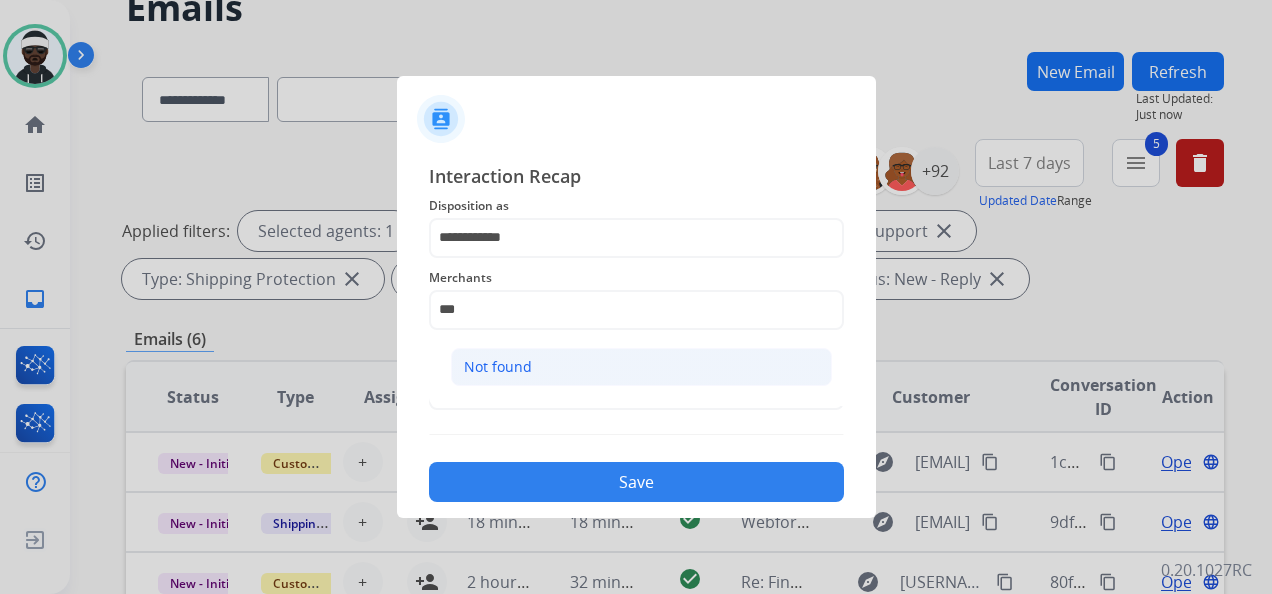 click on "Not found" 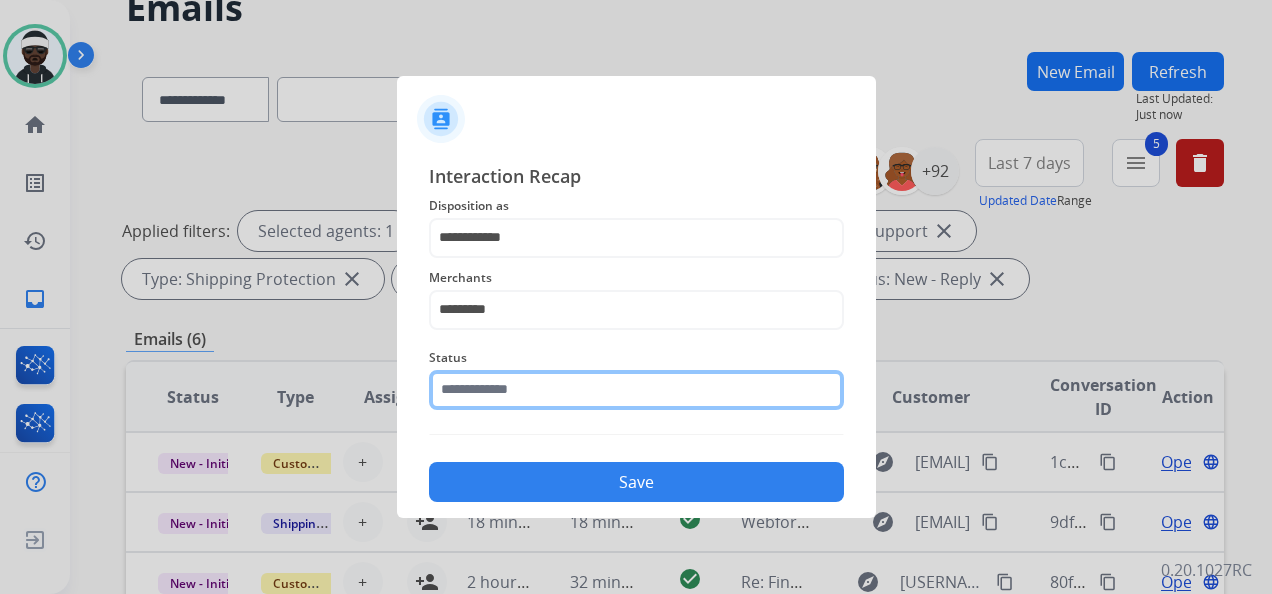 click 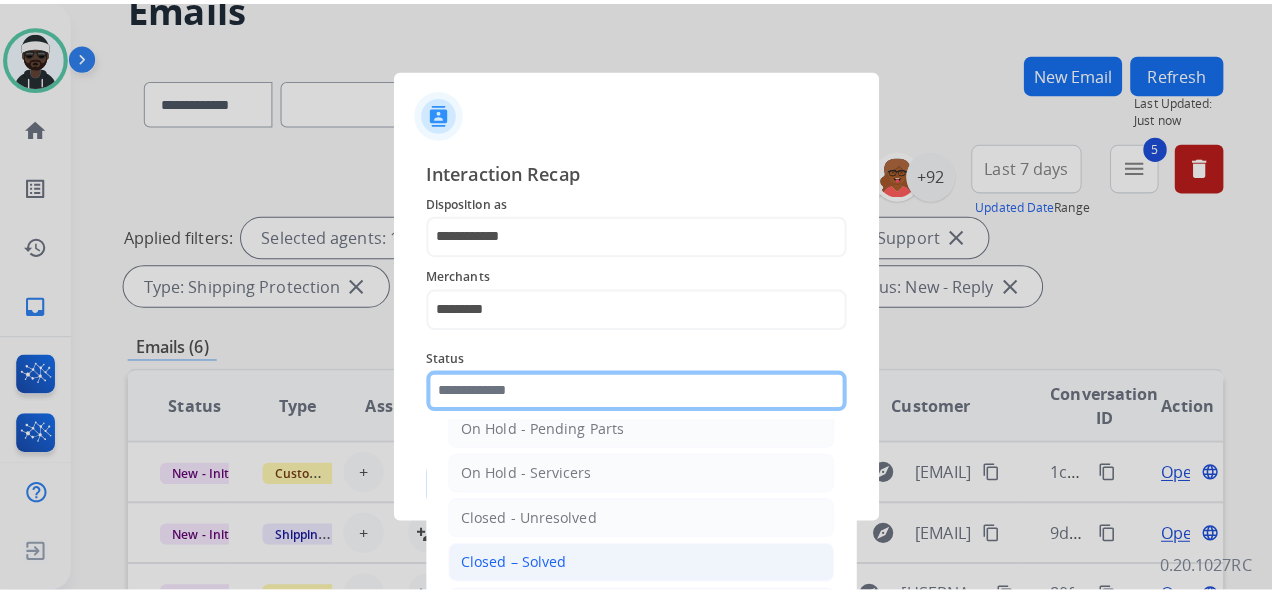 scroll, scrollTop: 114, scrollLeft: 0, axis: vertical 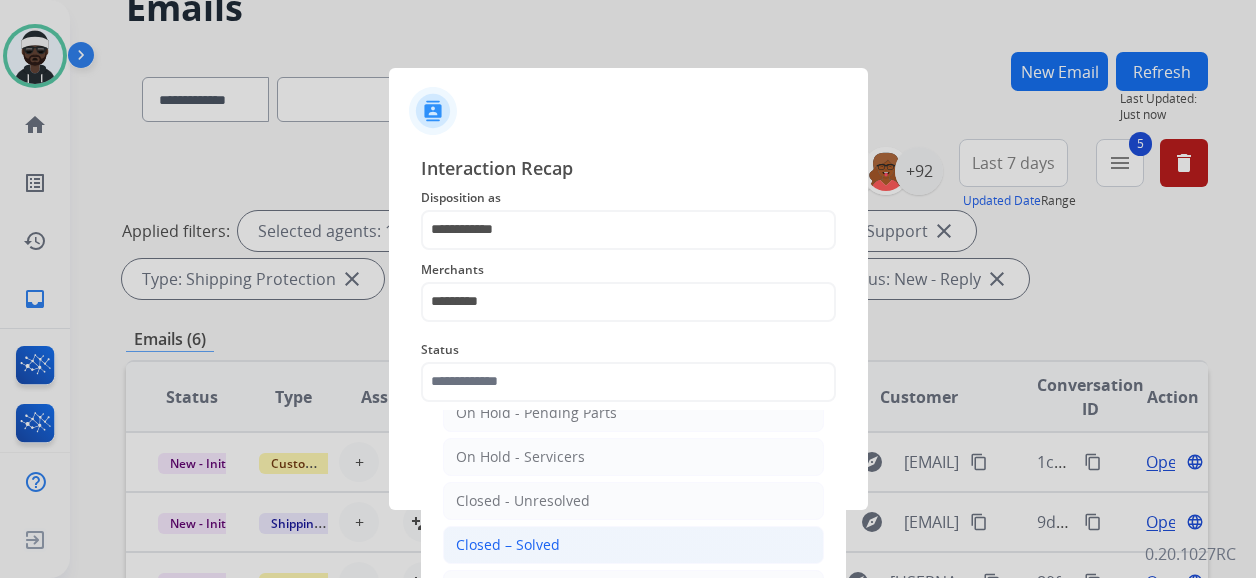 click on "Closed – Solved" 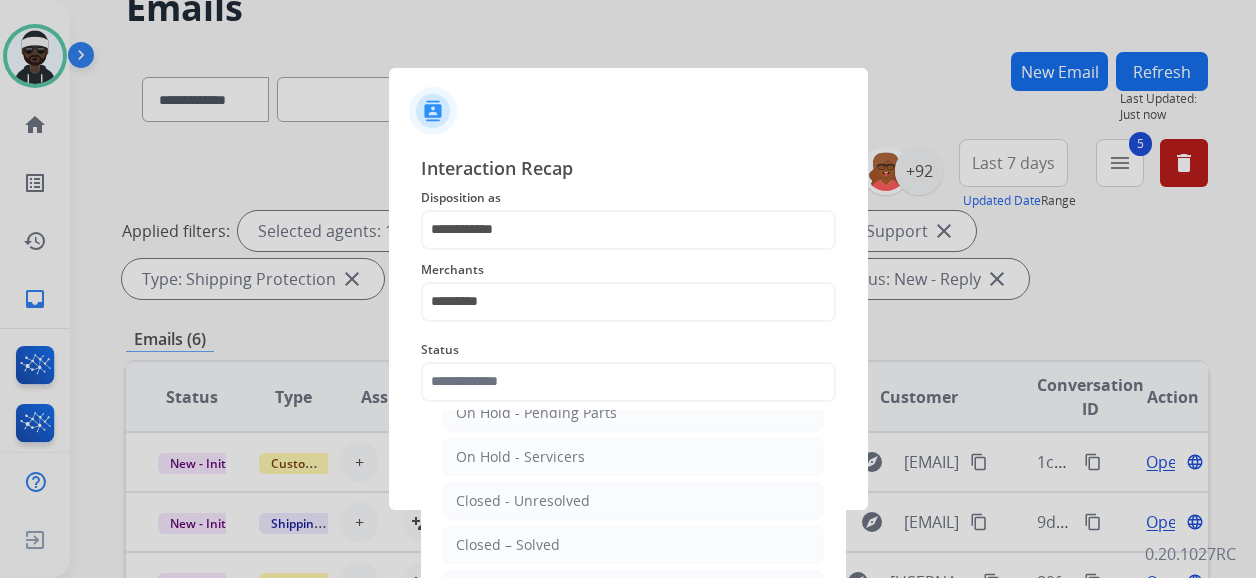 type on "**********" 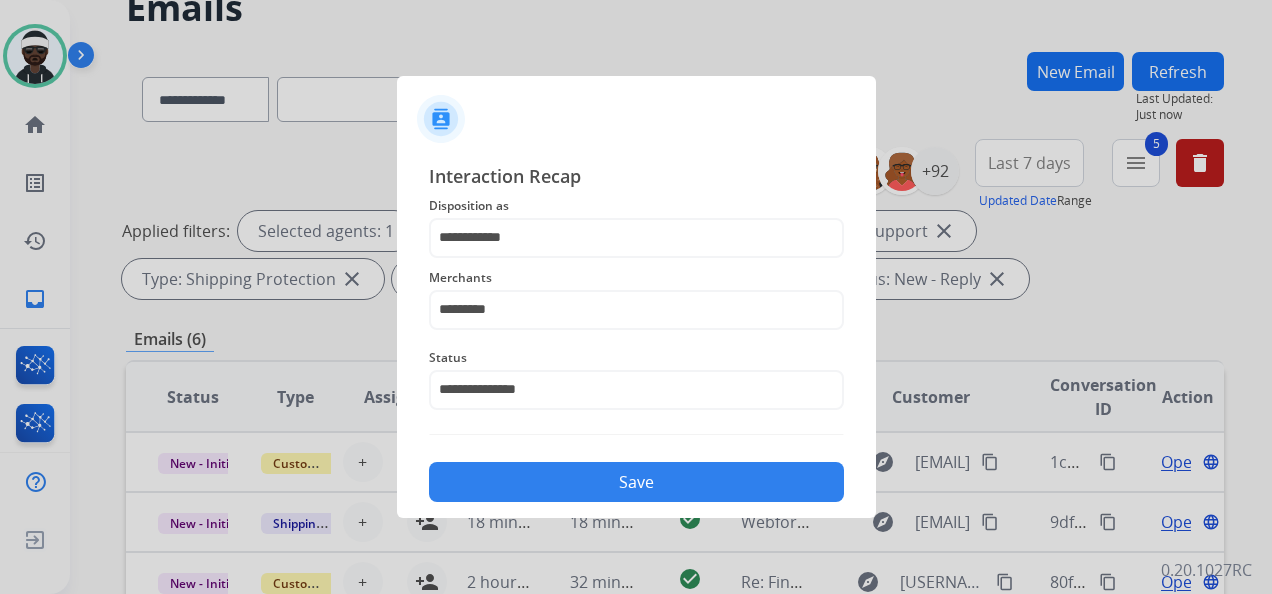 click on "Save" 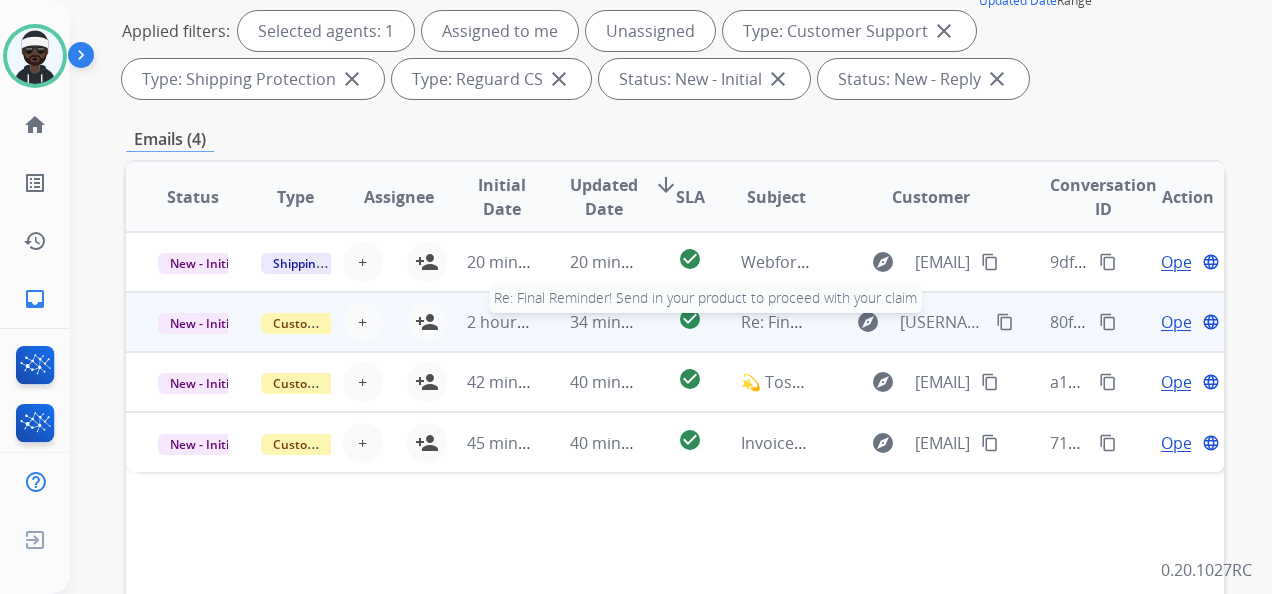 scroll, scrollTop: 400, scrollLeft: 0, axis: vertical 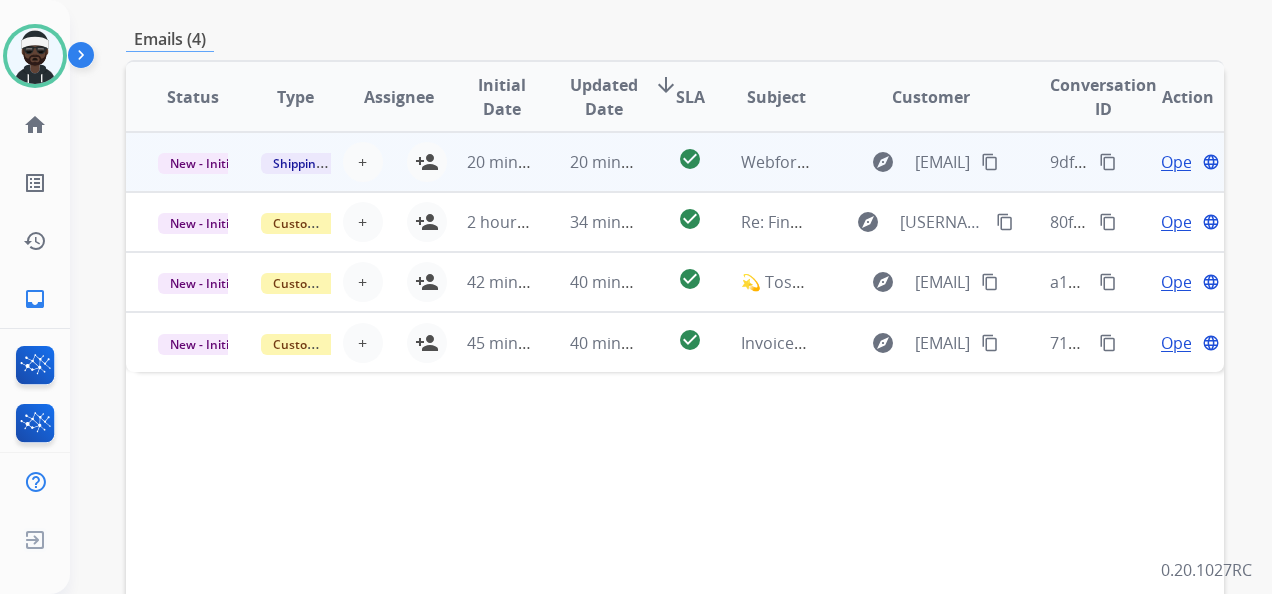 click on "Open" at bounding box center [1181, 162] 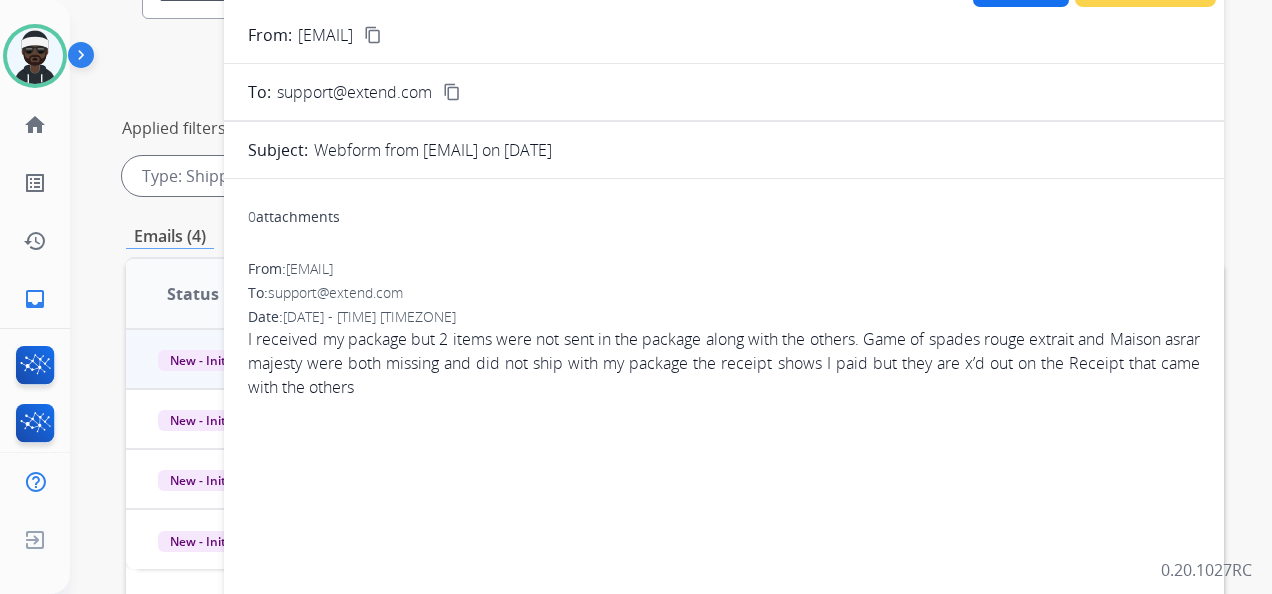 scroll, scrollTop: 200, scrollLeft: 0, axis: vertical 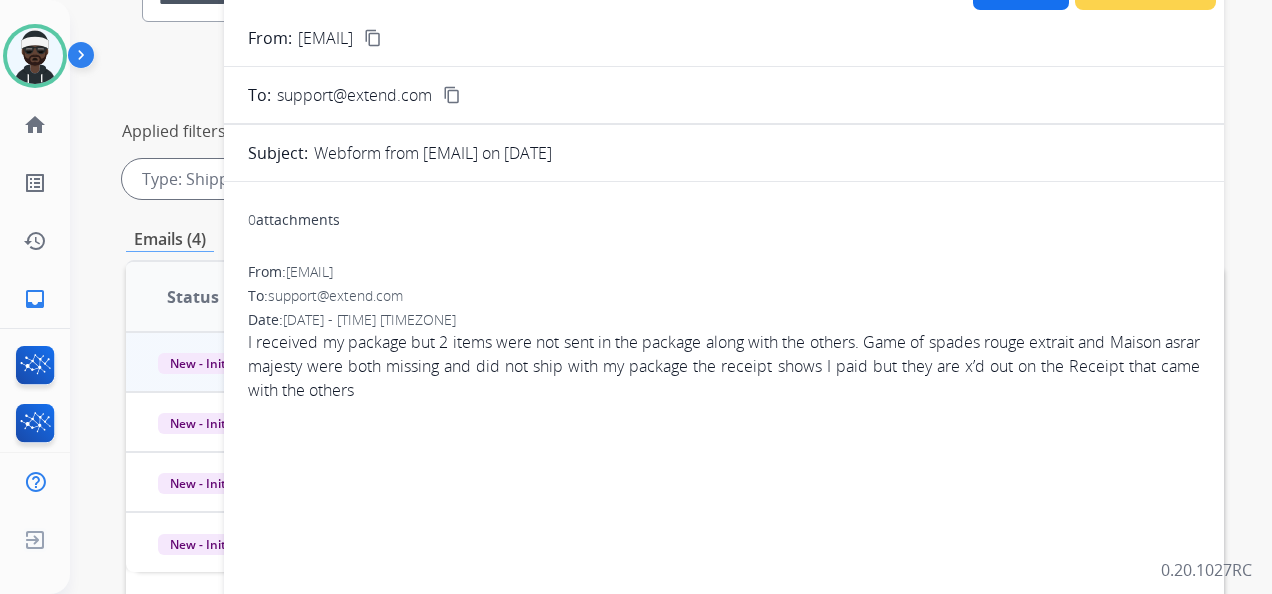 click on "content_copy" at bounding box center [373, 38] 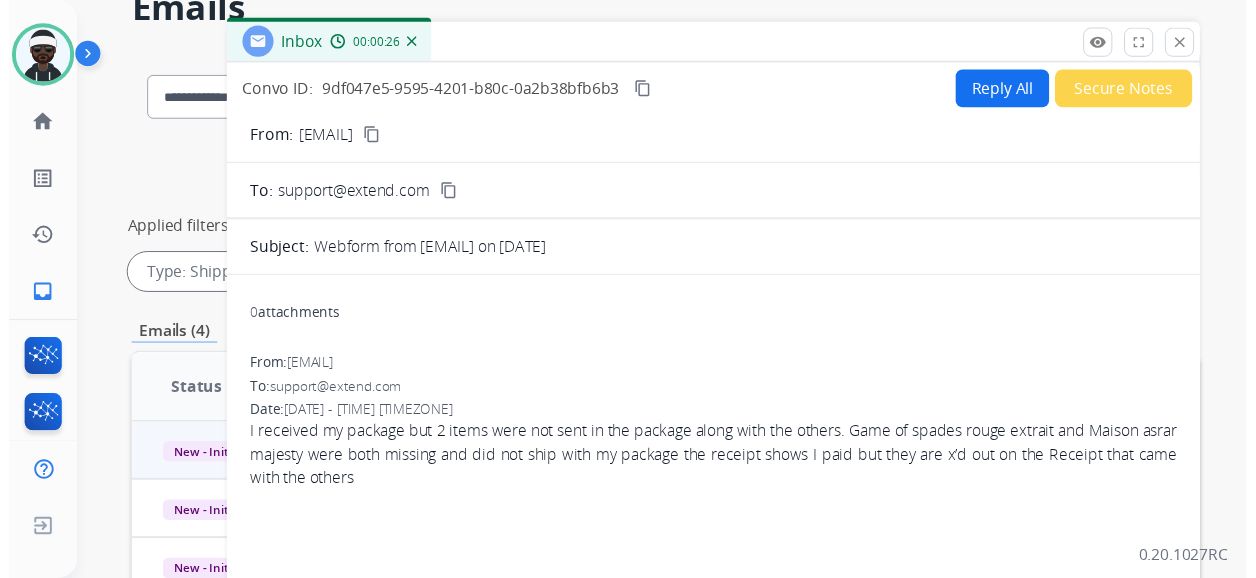 scroll, scrollTop: 100, scrollLeft: 0, axis: vertical 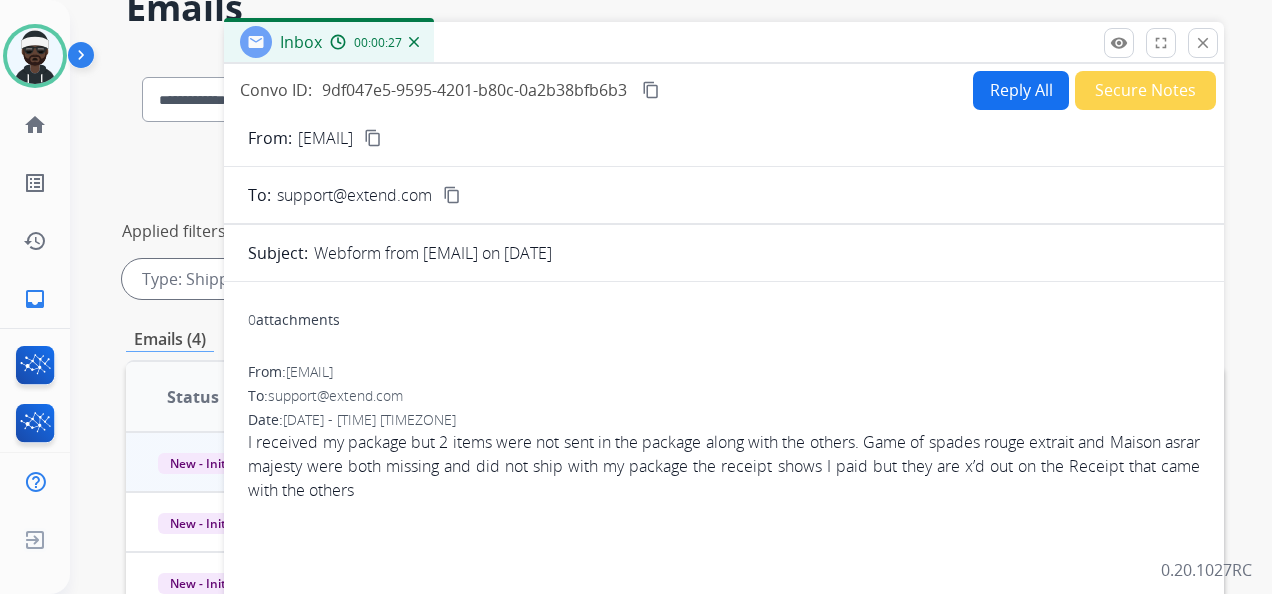 click on "Reply All" at bounding box center [1021, 90] 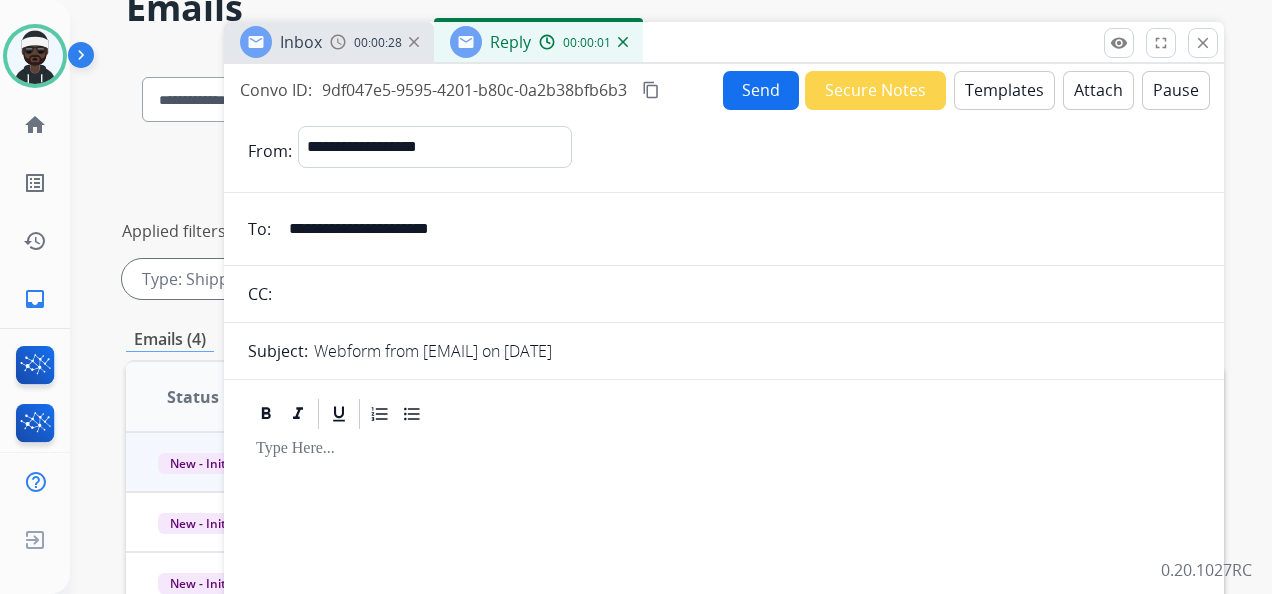 click at bounding box center (724, 449) 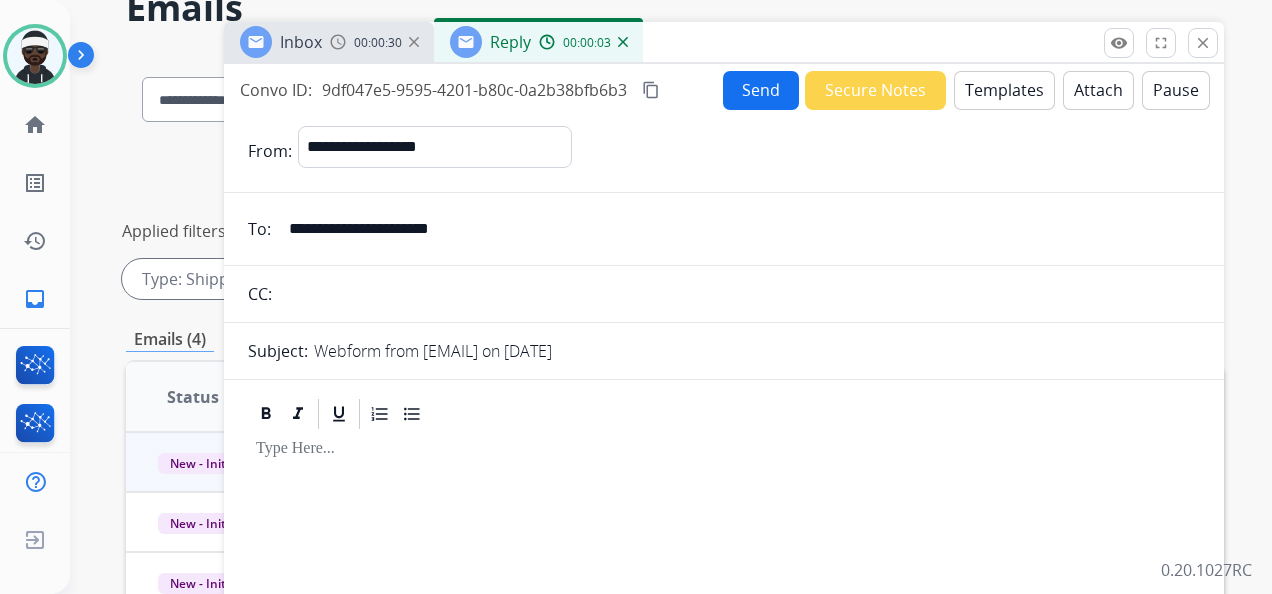 click on "Templates" at bounding box center (1004, 90) 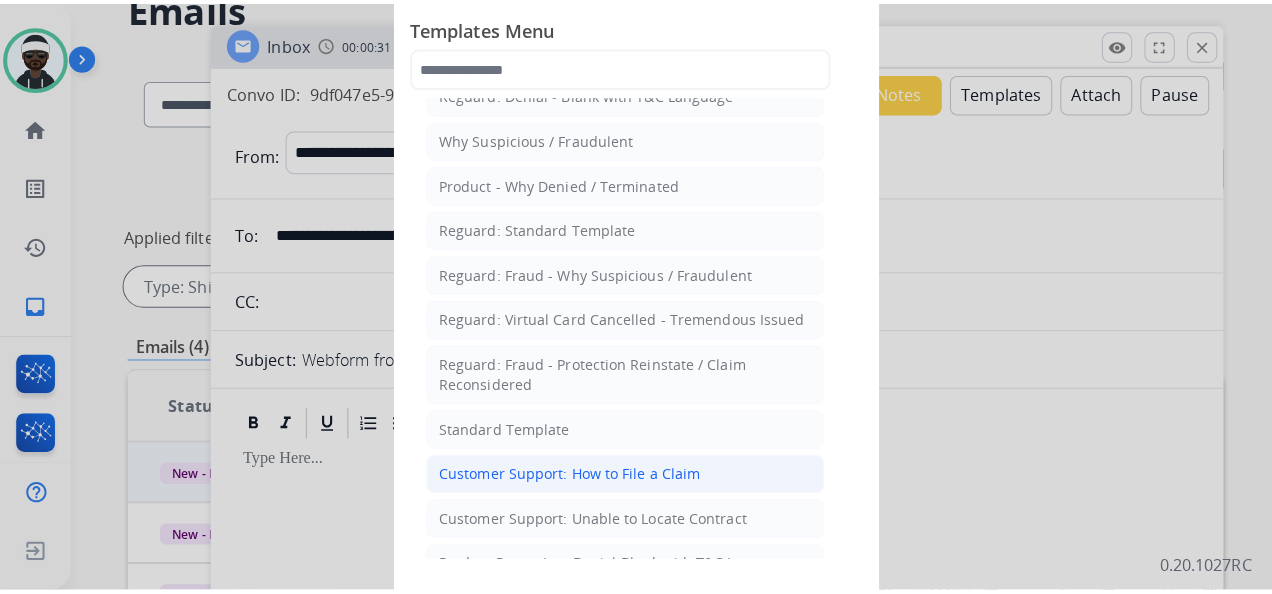 scroll, scrollTop: 100, scrollLeft: 0, axis: vertical 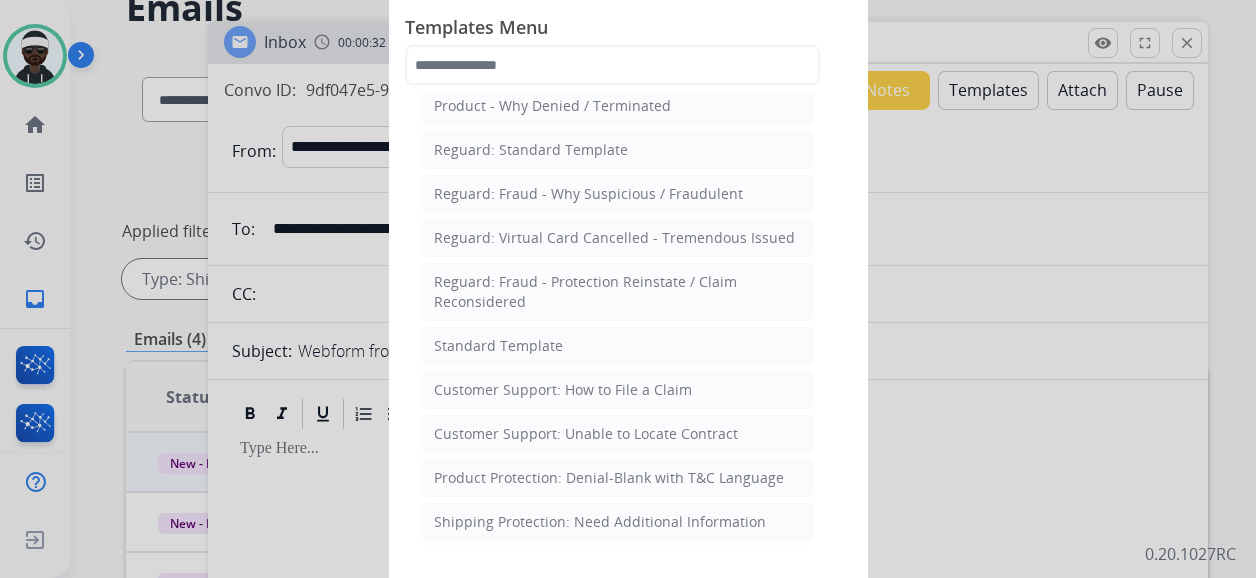 drag, startPoint x: 522, startPoint y: 344, endPoint x: 541, endPoint y: 364, distance: 27.58623 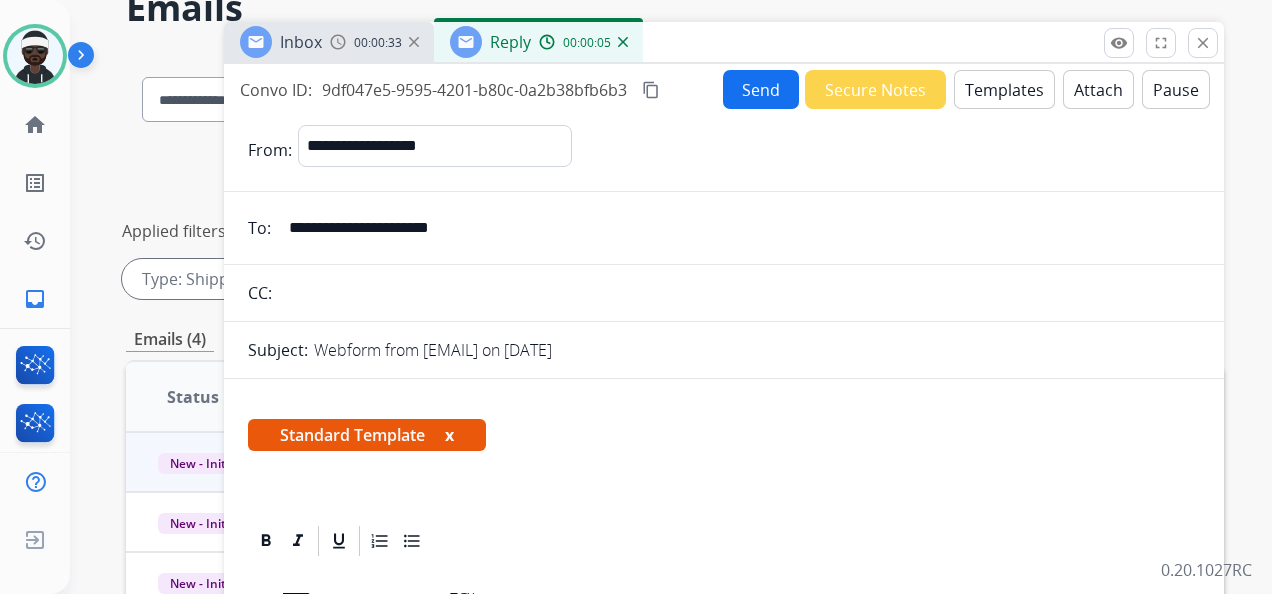 click on "x" at bounding box center (449, 435) 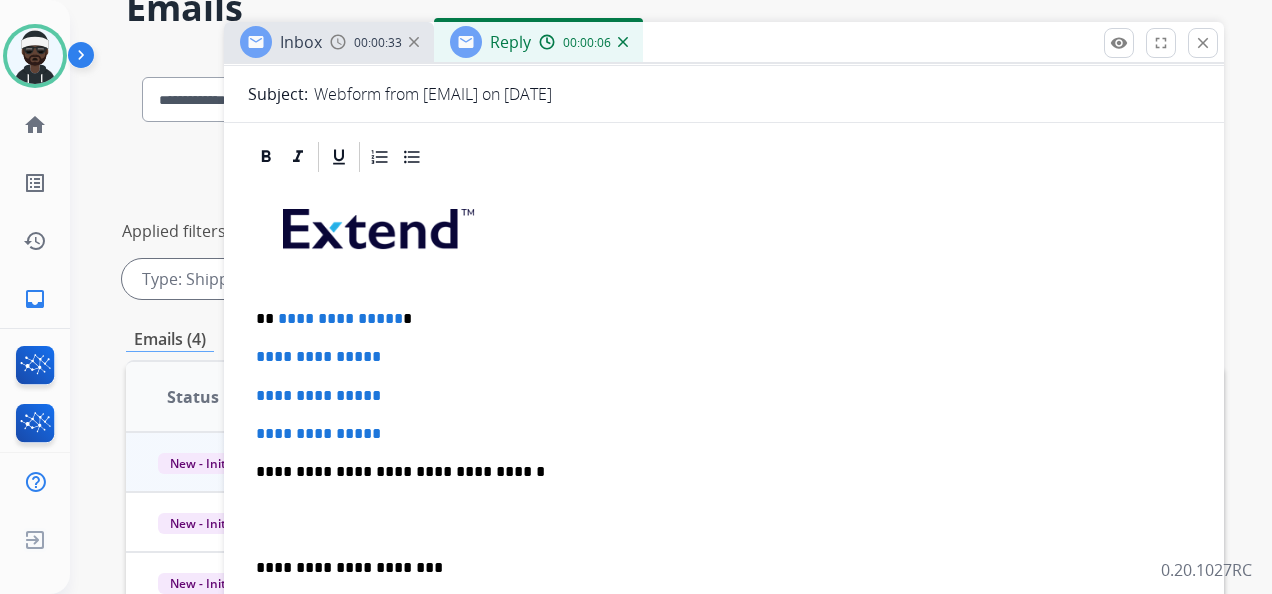 scroll, scrollTop: 300, scrollLeft: 0, axis: vertical 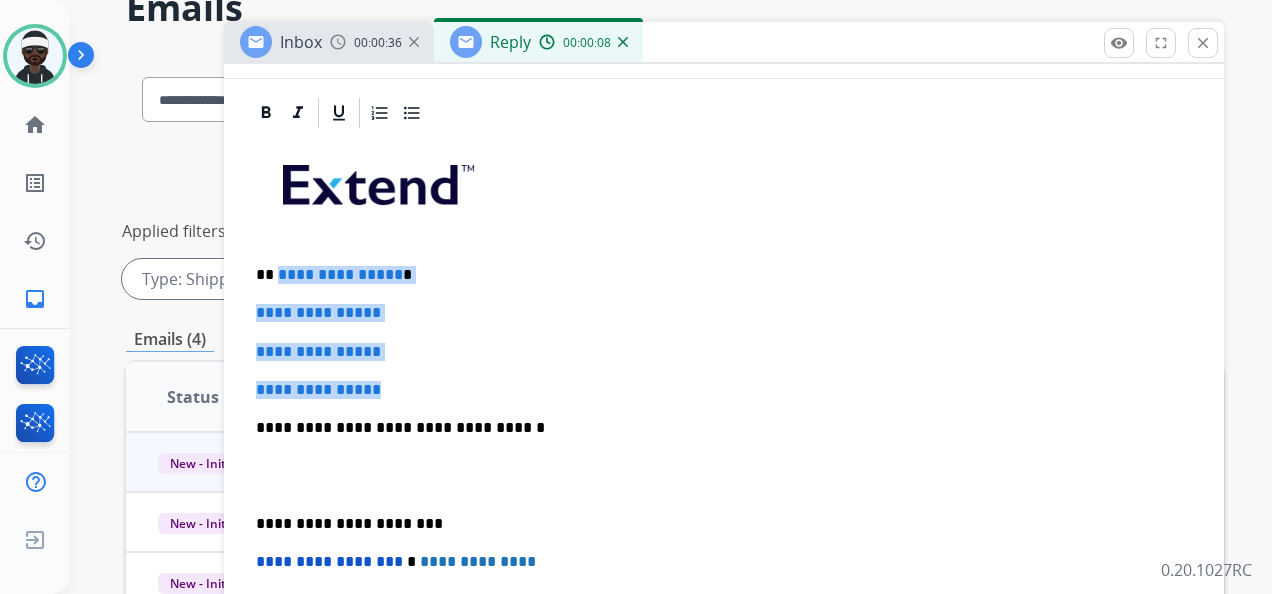 drag, startPoint x: 275, startPoint y: 270, endPoint x: 414, endPoint y: 386, distance: 181.04419 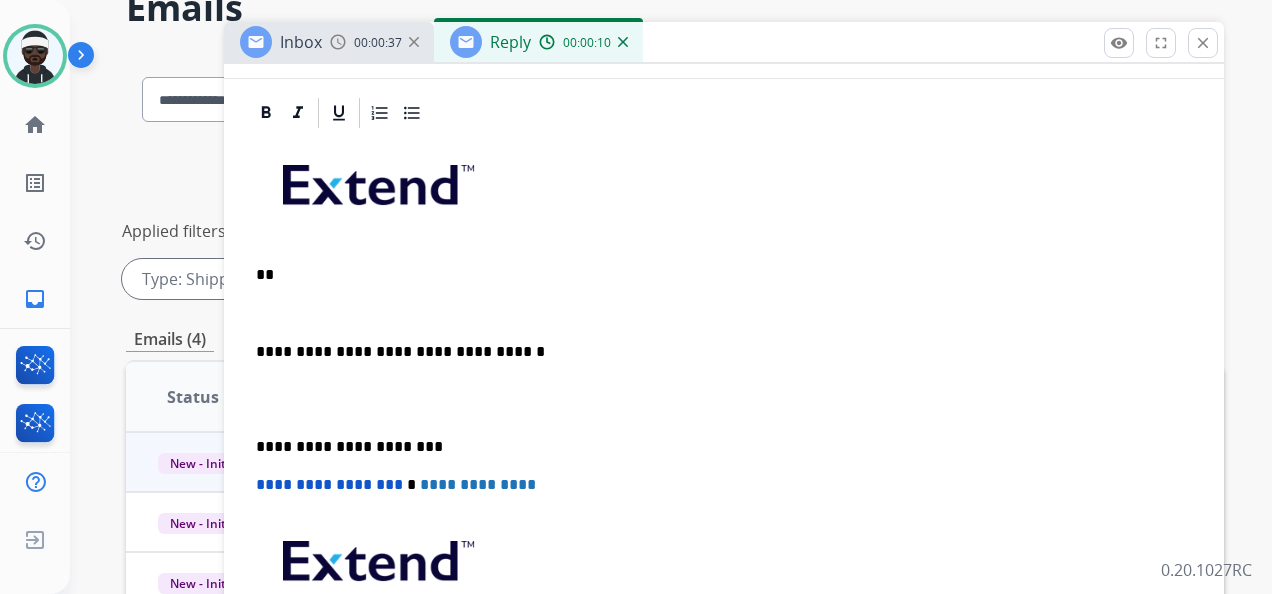 type 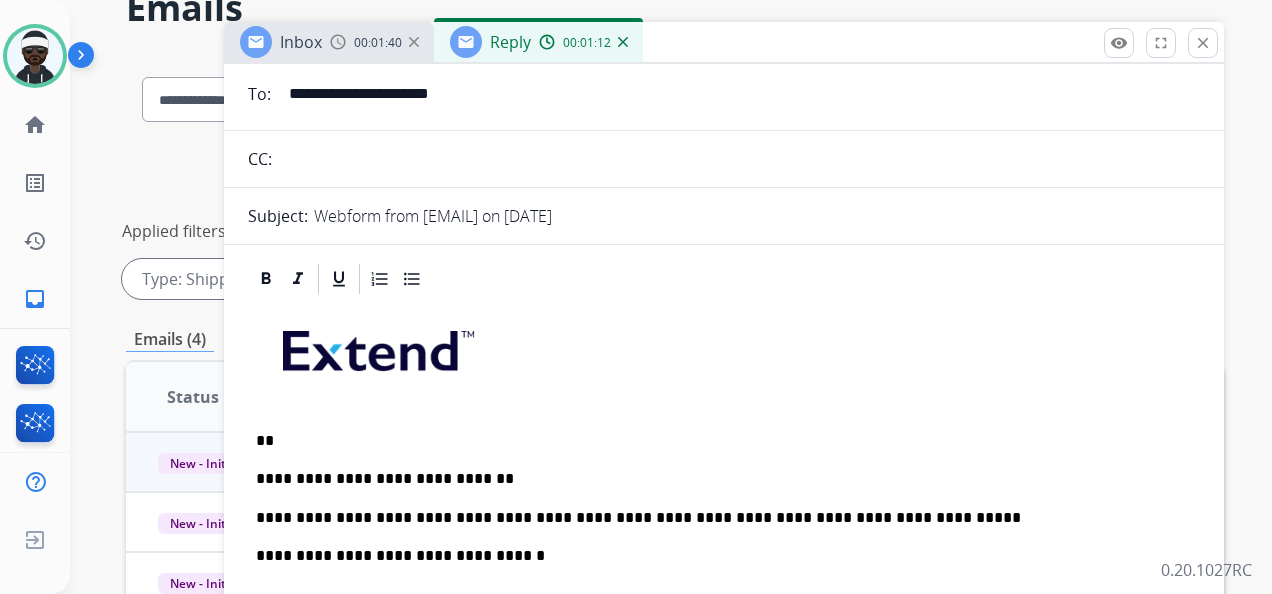 scroll, scrollTop: 0, scrollLeft: 0, axis: both 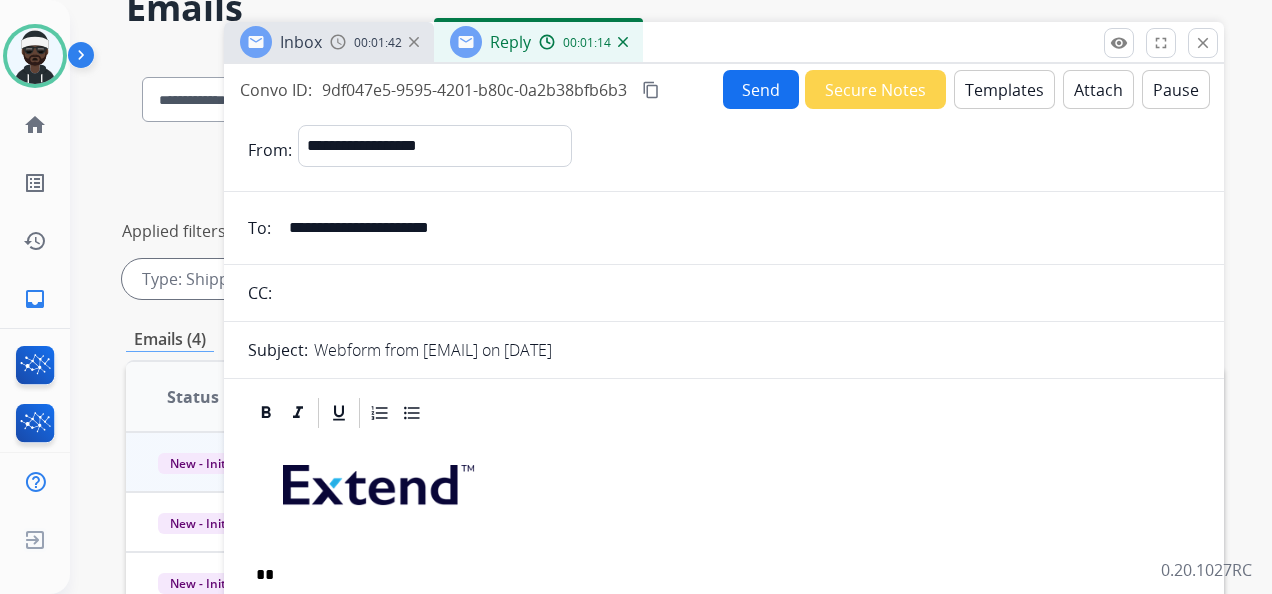 drag, startPoint x: 510, startPoint y: 224, endPoint x: 266, endPoint y: 236, distance: 244.2949 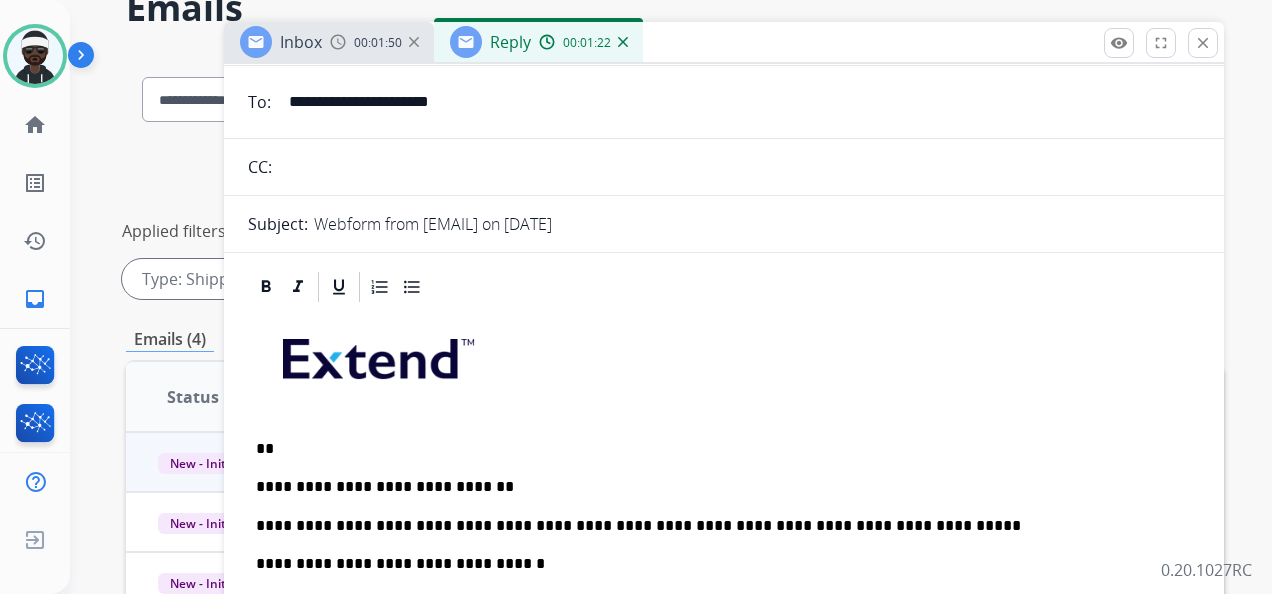 scroll, scrollTop: 300, scrollLeft: 0, axis: vertical 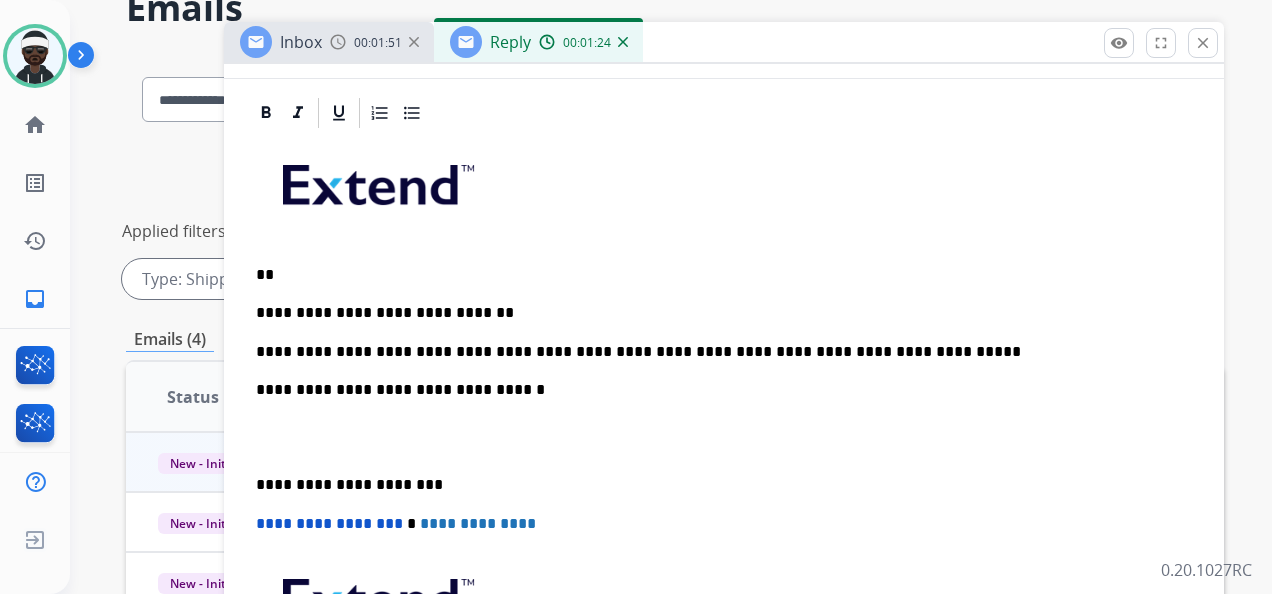 click on "**********" at bounding box center (716, 352) 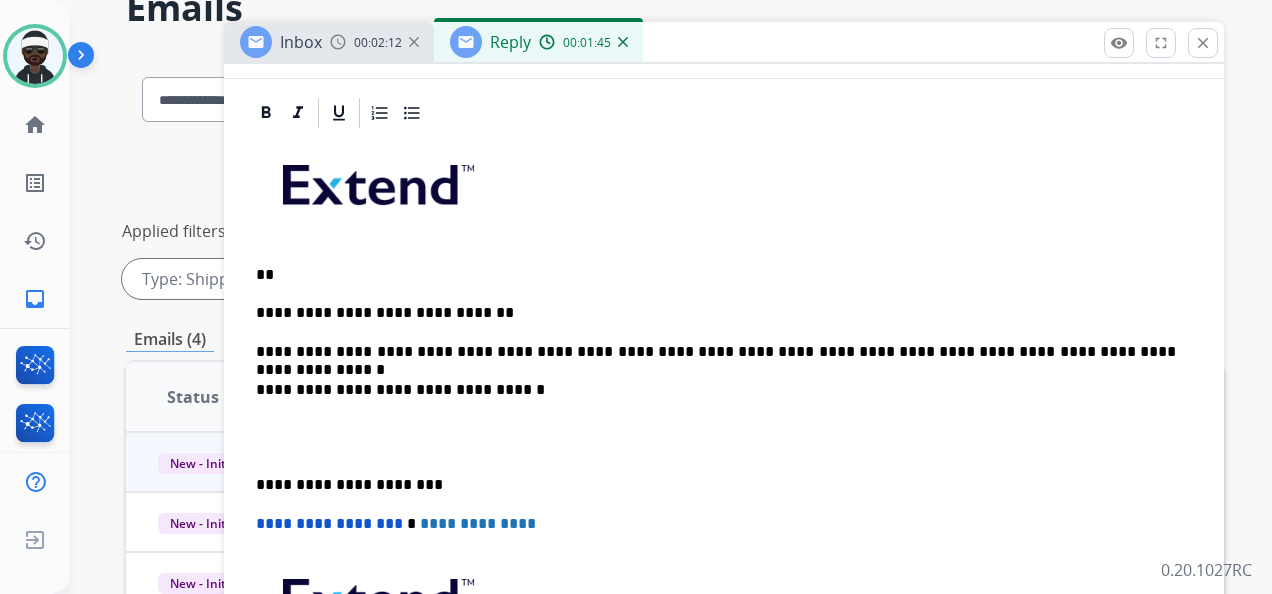 scroll, scrollTop: 357, scrollLeft: 0, axis: vertical 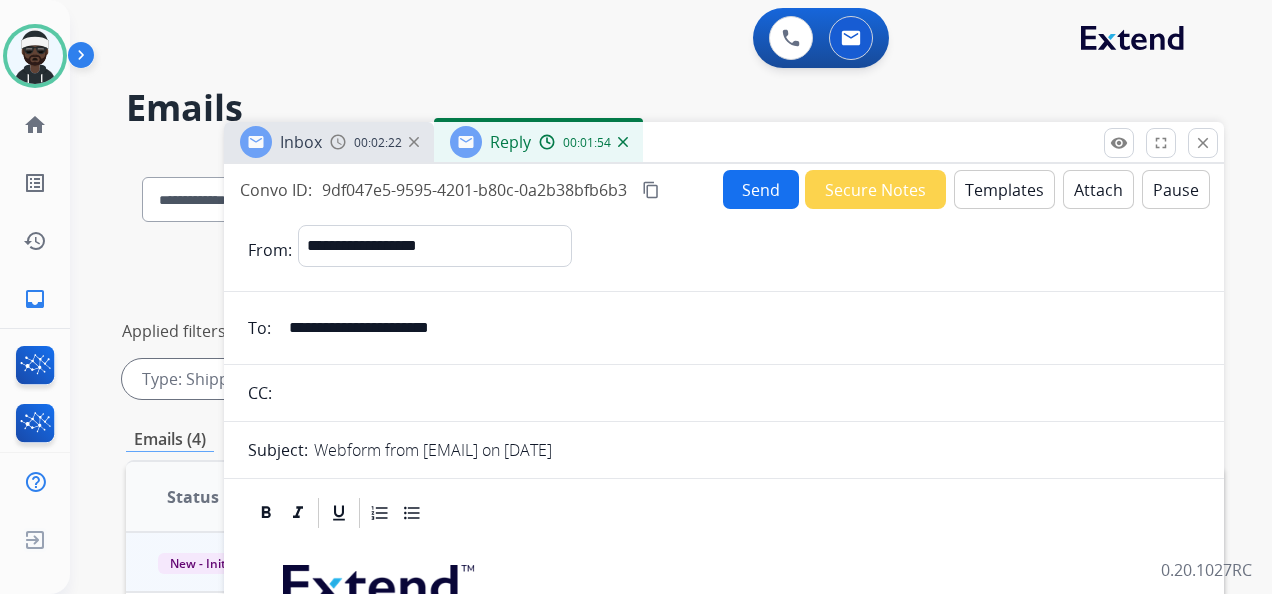 click on "Send" at bounding box center [761, 189] 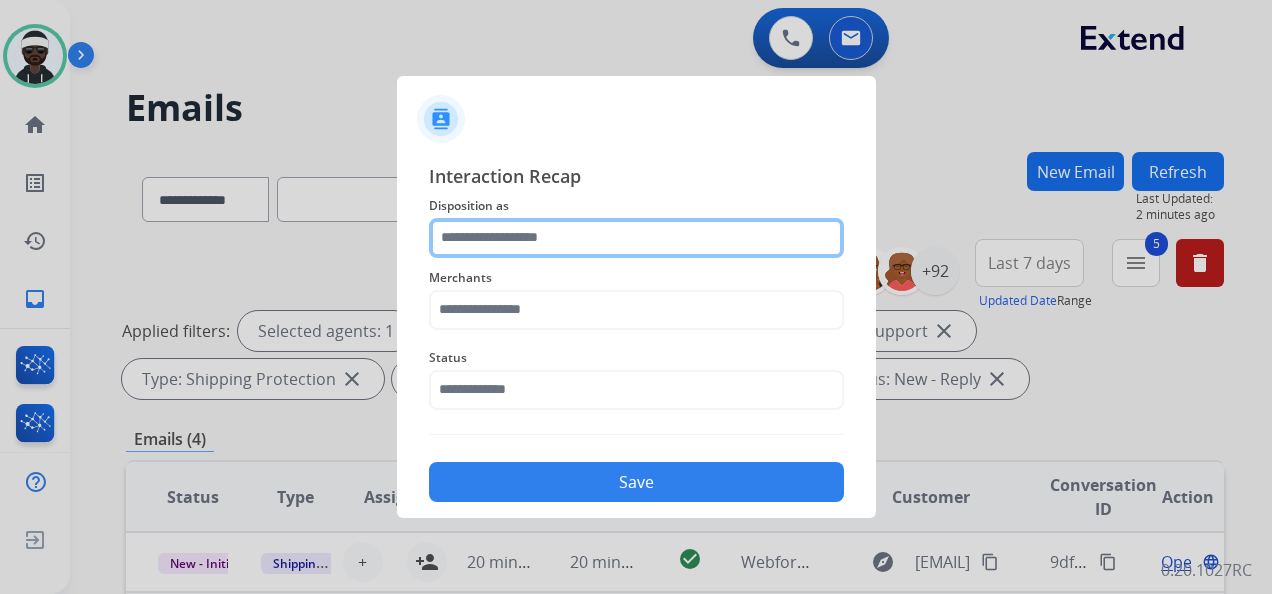 click 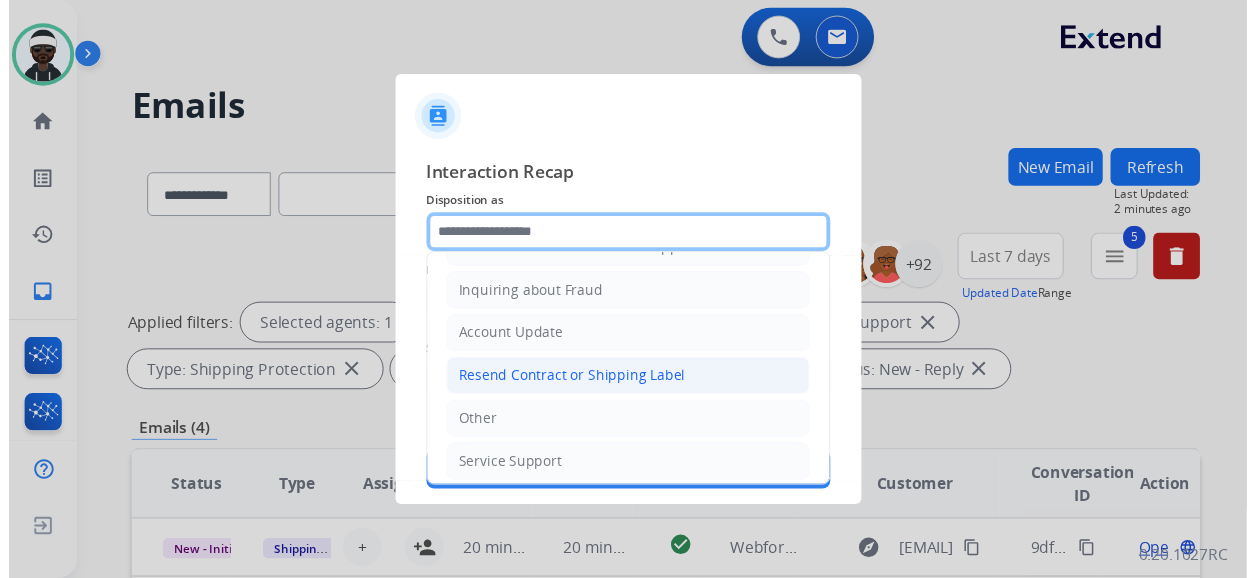 scroll, scrollTop: 303, scrollLeft: 0, axis: vertical 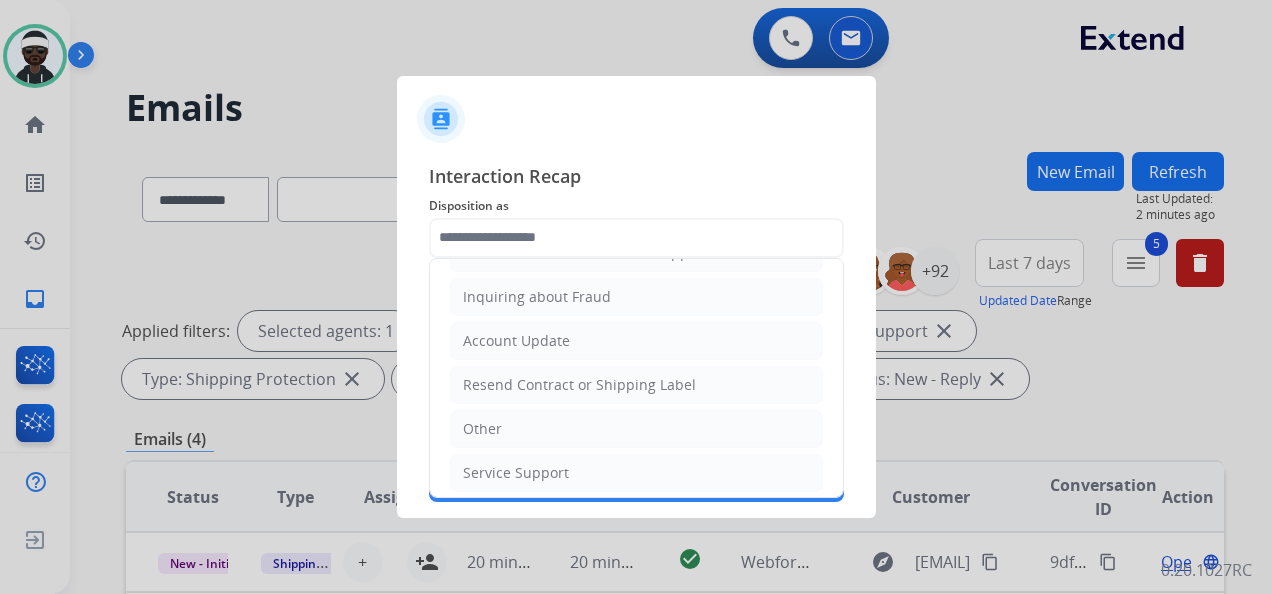 click on "Other" 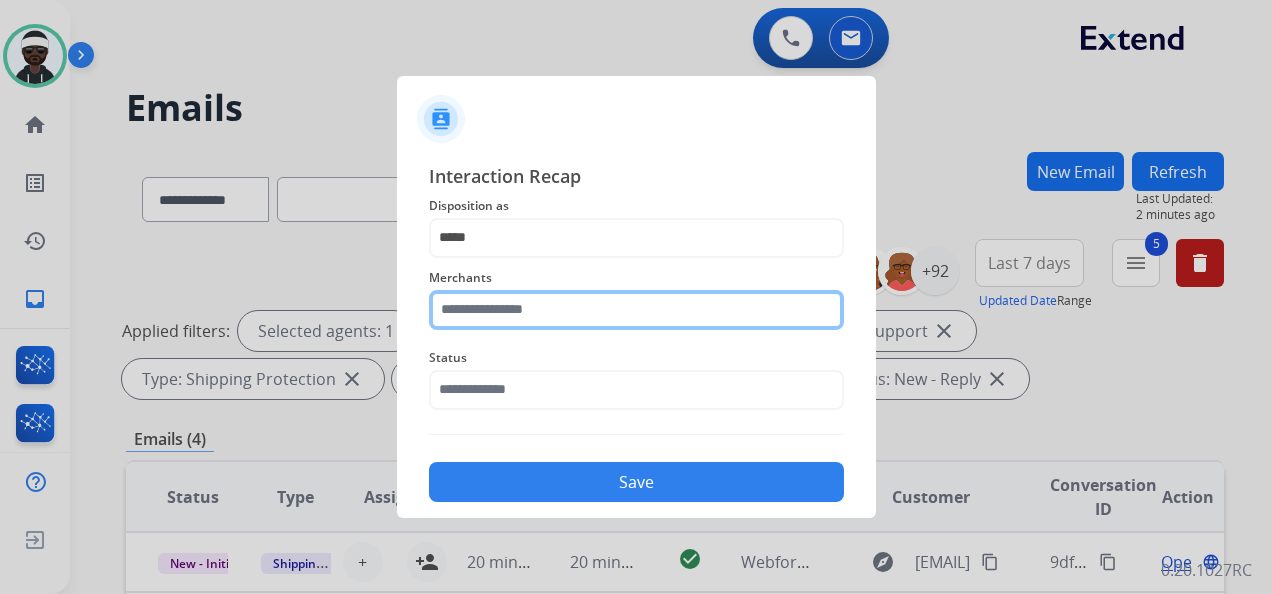 click 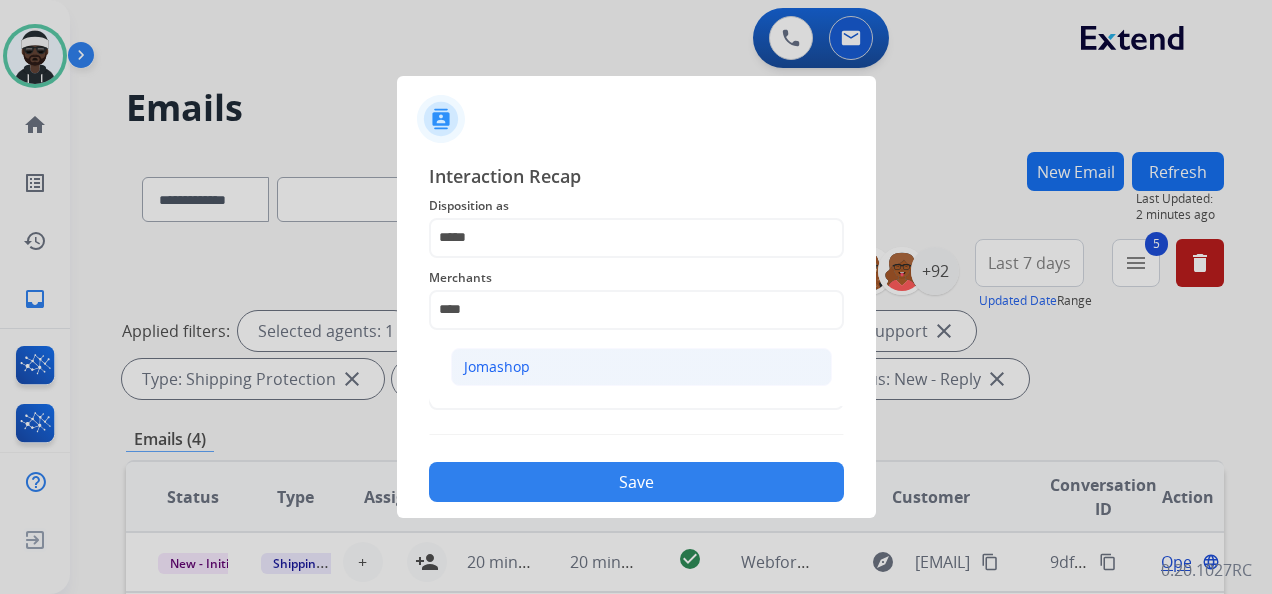 click on "Jomashop" 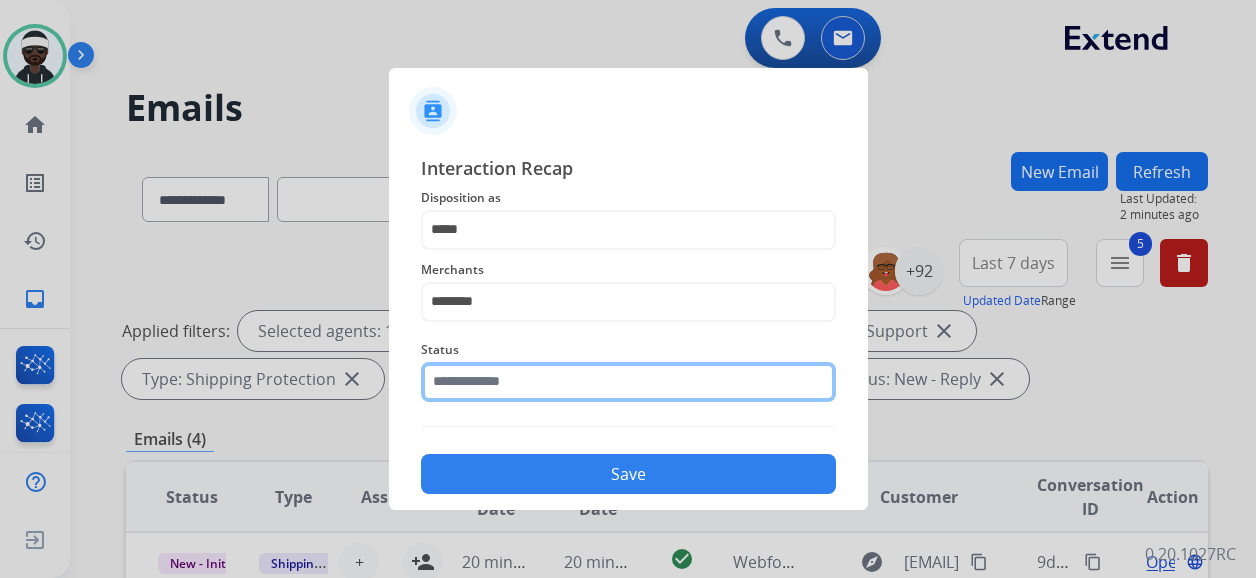 click 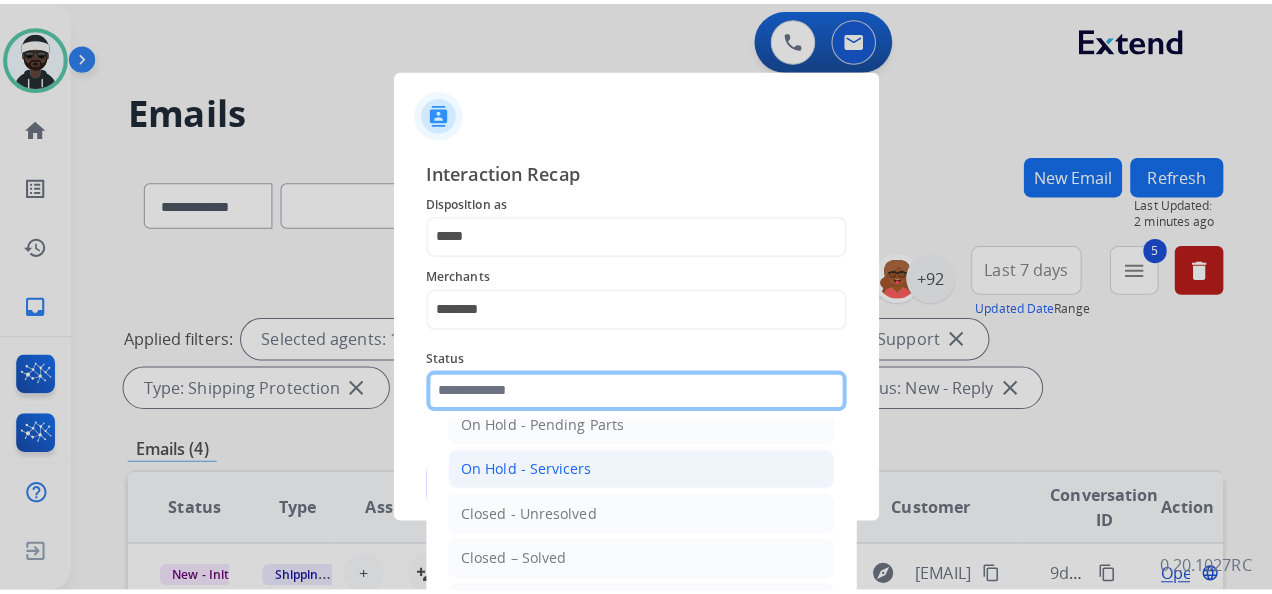 scroll, scrollTop: 114, scrollLeft: 0, axis: vertical 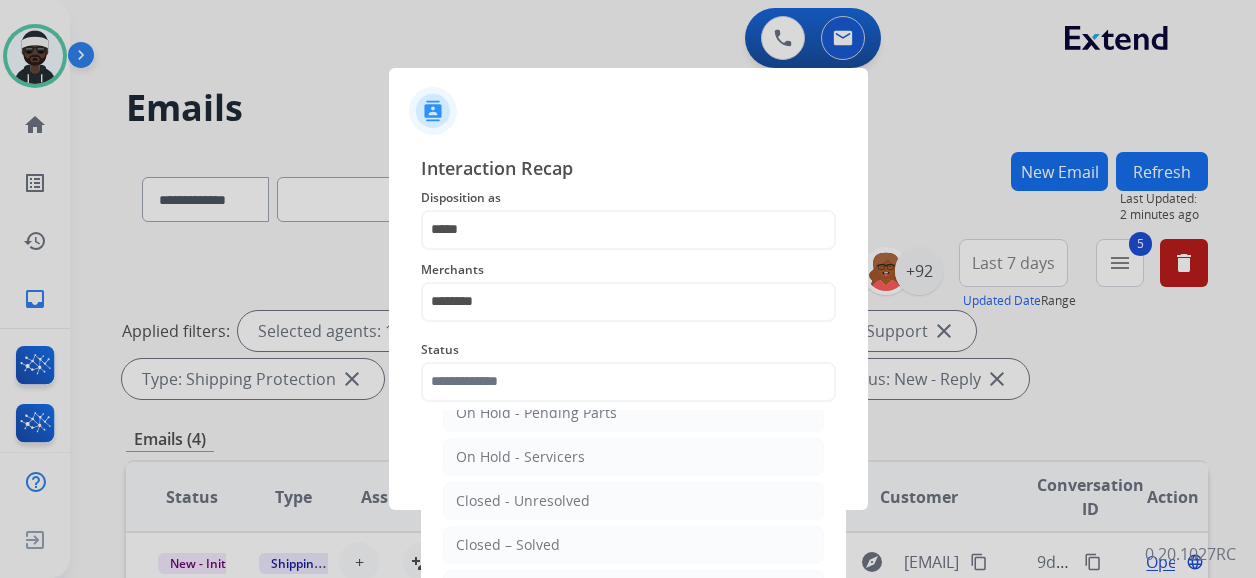 click on "Closed – Solved" 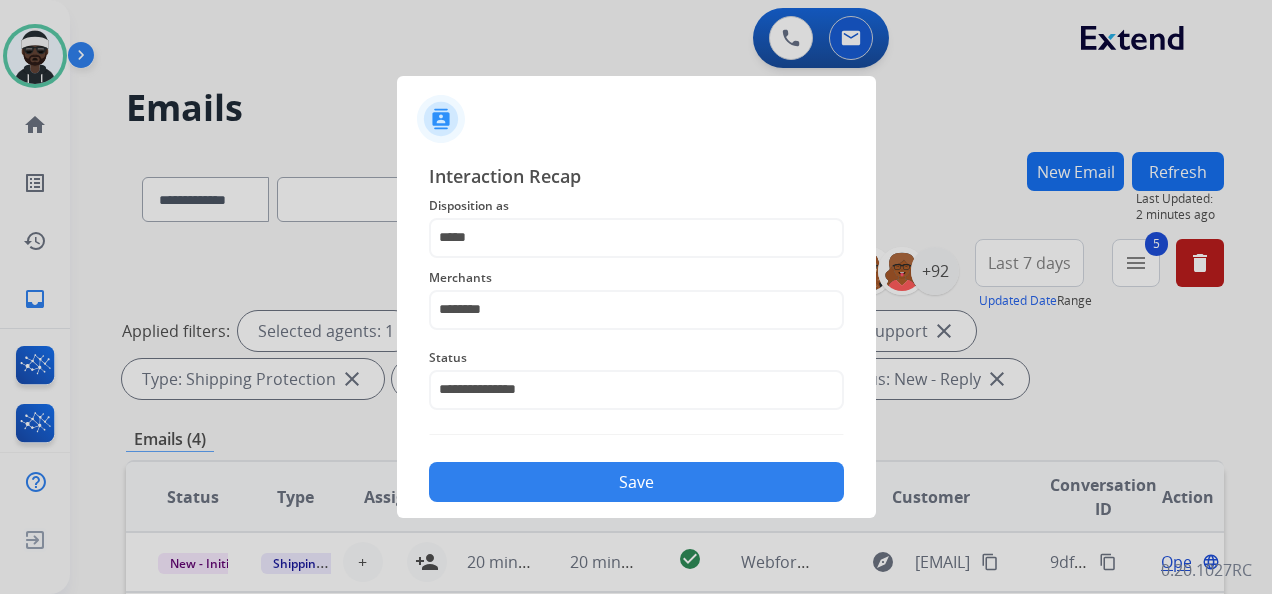 click on "Save" 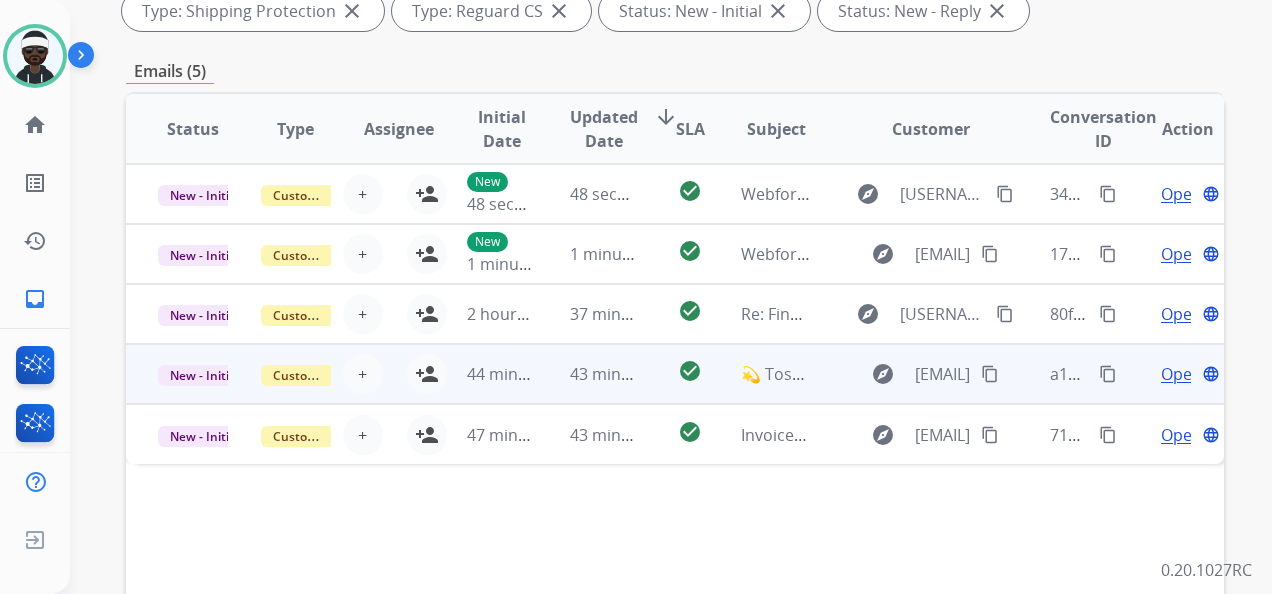 scroll, scrollTop: 400, scrollLeft: 0, axis: vertical 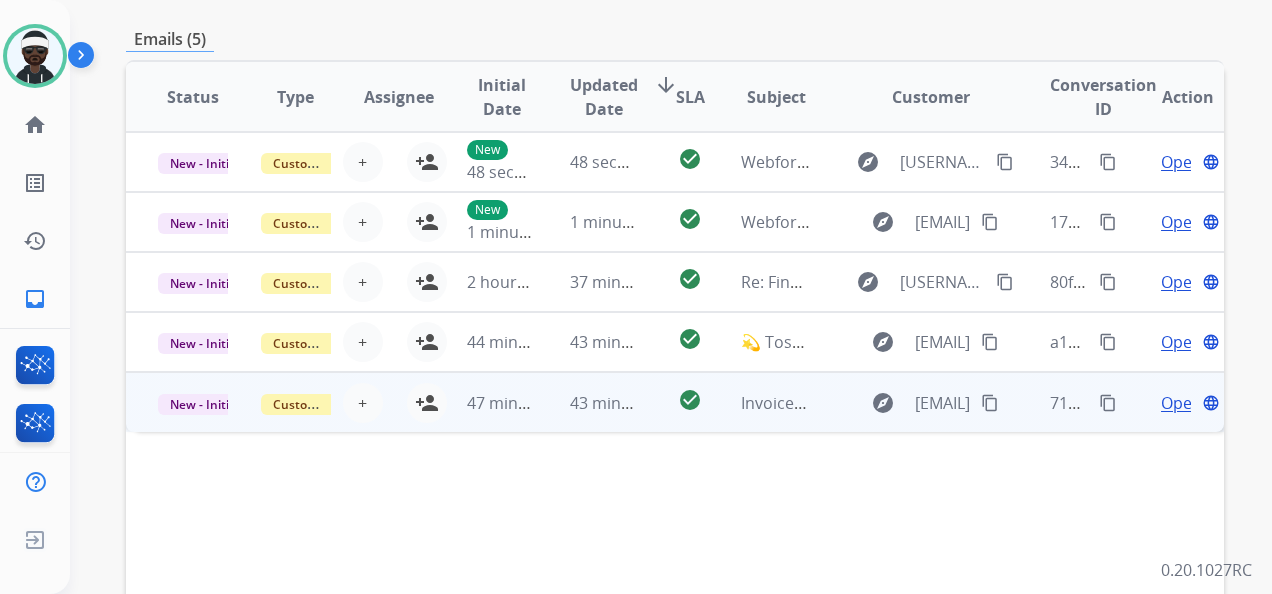 click on "Open" at bounding box center [1181, 403] 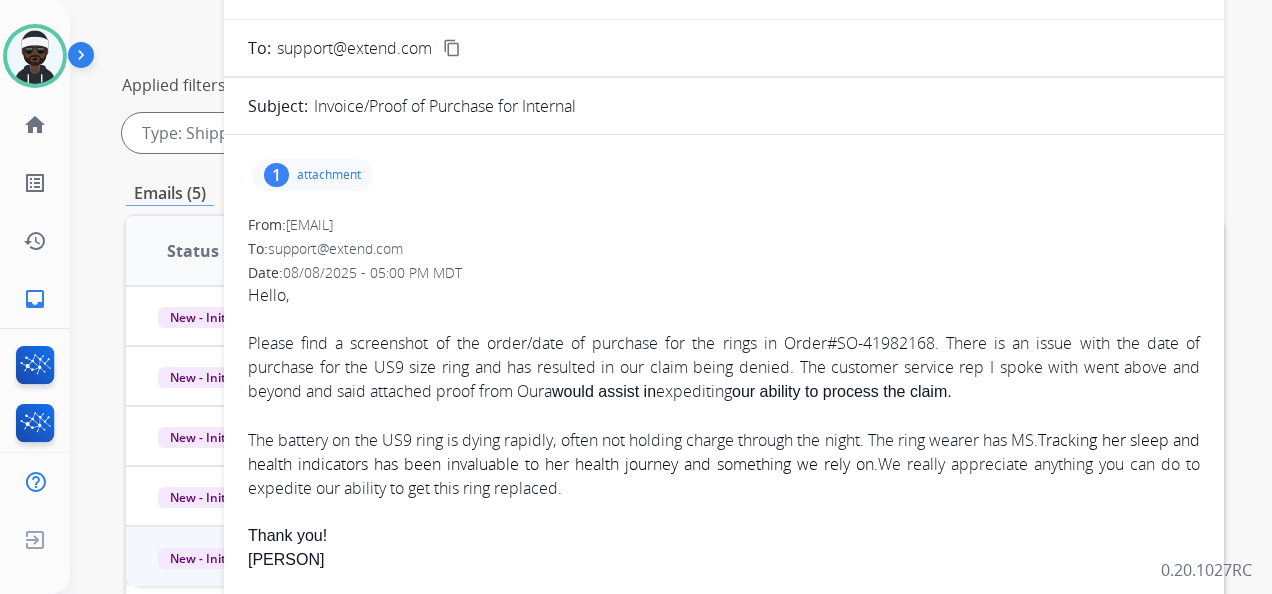 scroll, scrollTop: 200, scrollLeft: 0, axis: vertical 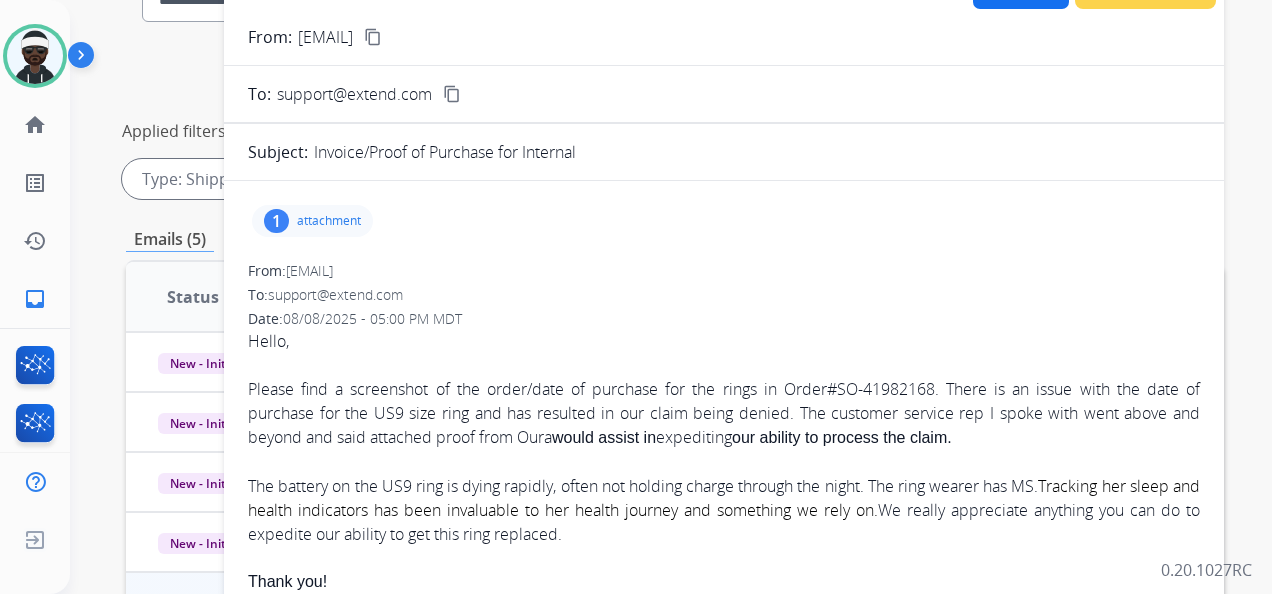 click on "1 attachment" at bounding box center [312, 221] 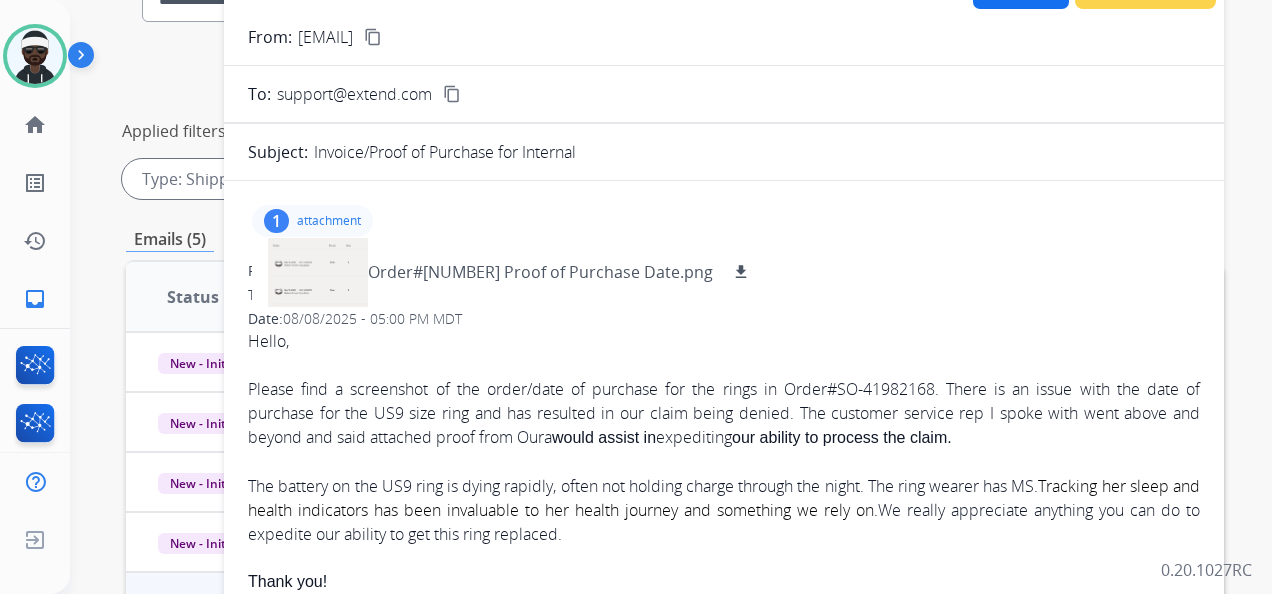 click on "[ATTACHMENTS] Order#[ORDERNUMBER] Proof of Purchase Date.png  download  From: [EMAIL] To: [EMAIL] Date: [DATE] - [TIME] [TIMEZONE] Hello, Please find a screenshot of the order/date of purchase for the rings in Order#SO-41982168. There is an issue with the date of purchase for the US9 size ring and has resulted in our claim being denied. The customer service rep I spoke with went above and beyond and said attached proof from Oura  would assist in  expediting  our ability to process the claim.  The battery on the US9 ring is dying rapidly, often not holding charge through the night. The ring wearer has MS. Tracking her sleep and health indicators has been invaluable to her health journey and something we rely on.  We really appreciate anything you can do to expedite our ability to get this ring replaced.  Thank you! [NAME] --  [NAME] ([PHONE])" at bounding box center (724, 711) 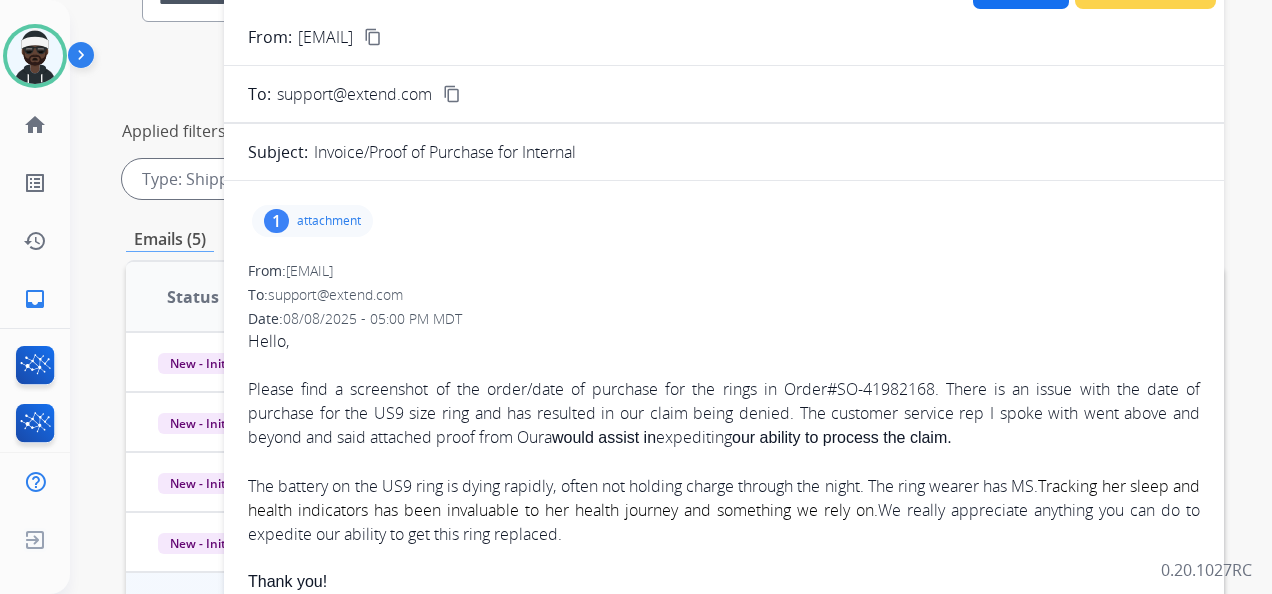 click on "attachment" at bounding box center (329, 221) 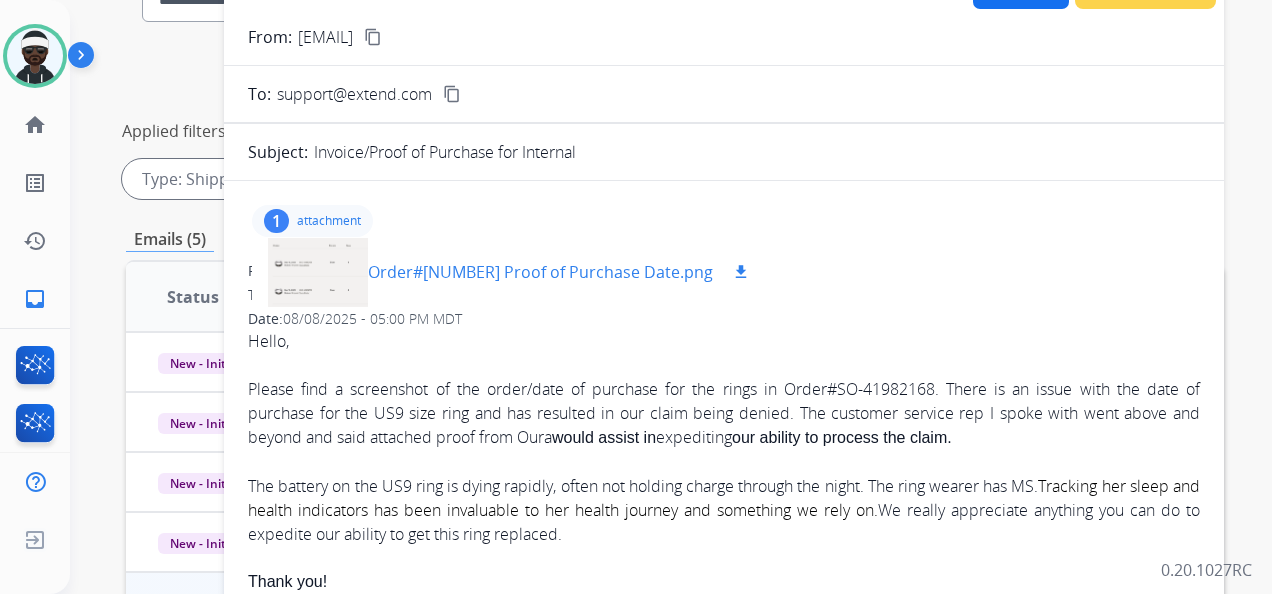 click at bounding box center [318, 272] 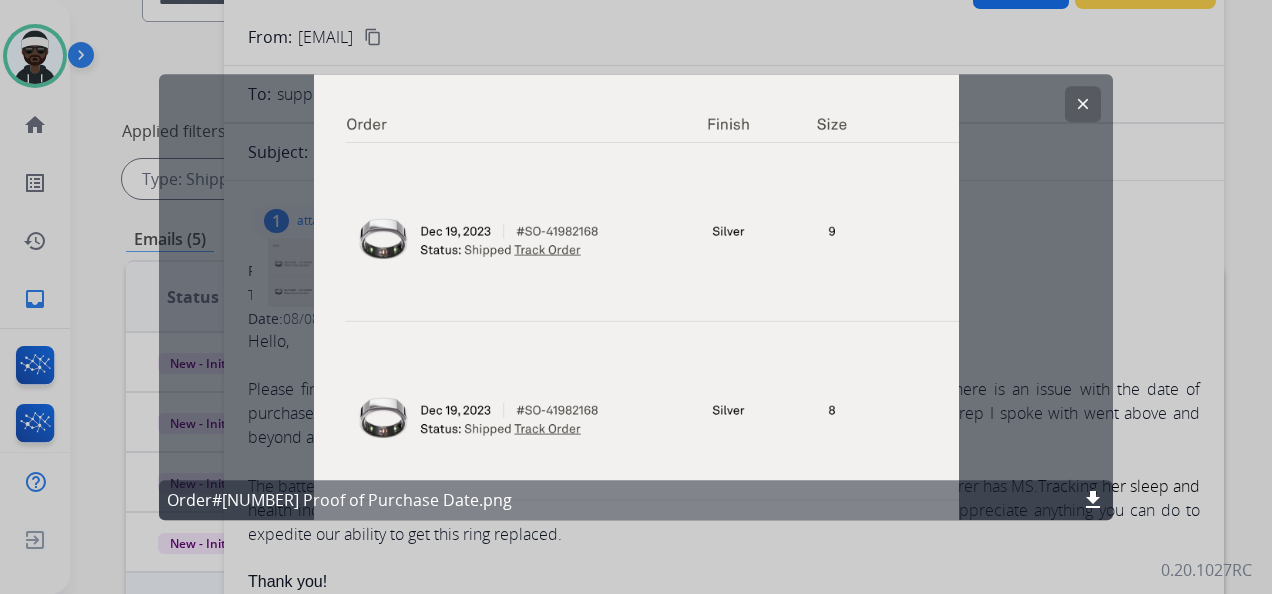 click on "clear" 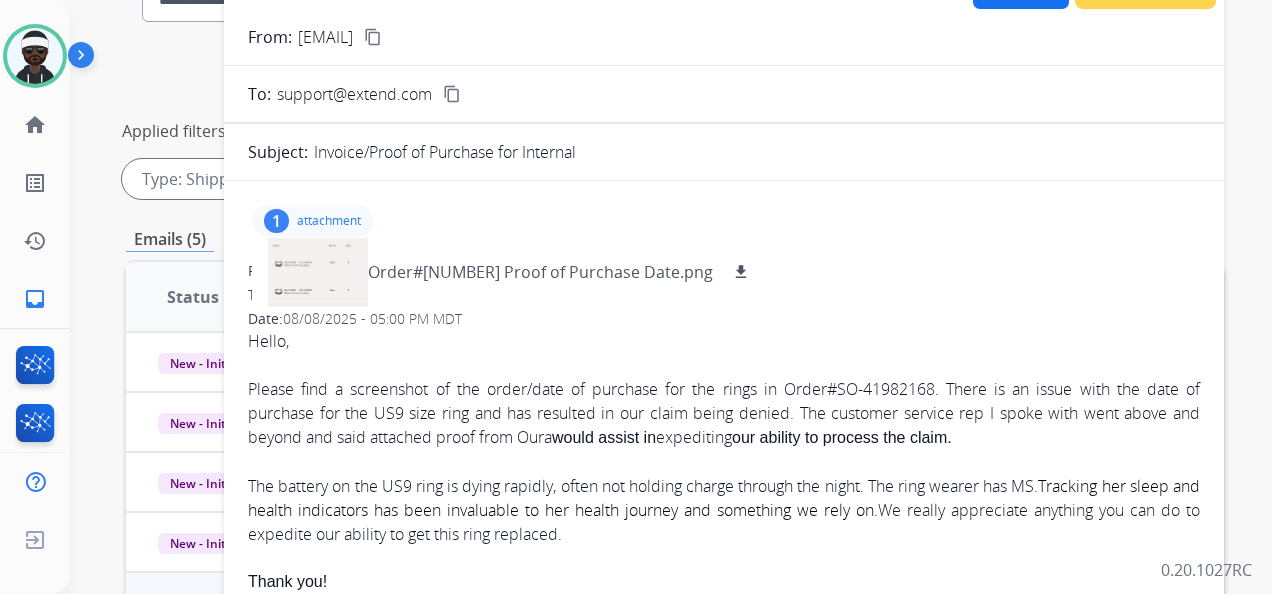 drag, startPoint x: 484, startPoint y: 38, endPoint x: 878, endPoint y: 68, distance: 395.14047 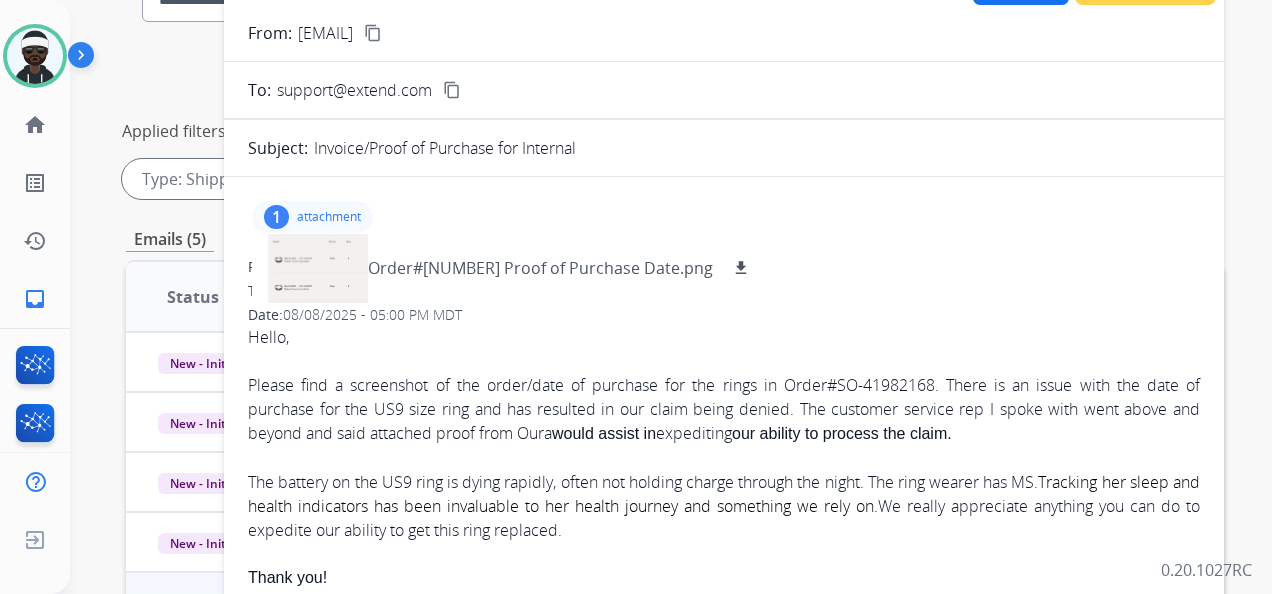 scroll, scrollTop: 0, scrollLeft: 0, axis: both 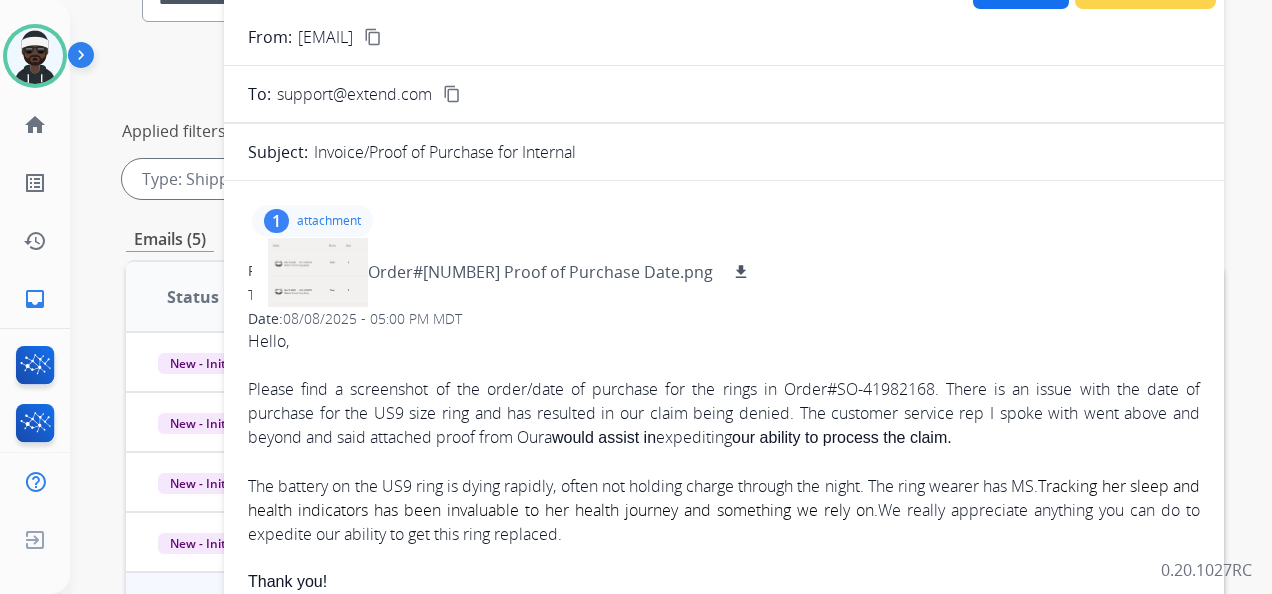 click on "1 attachment Order#SO-41982168 Proof of Purchase Date.png download" at bounding box center (724, 221) 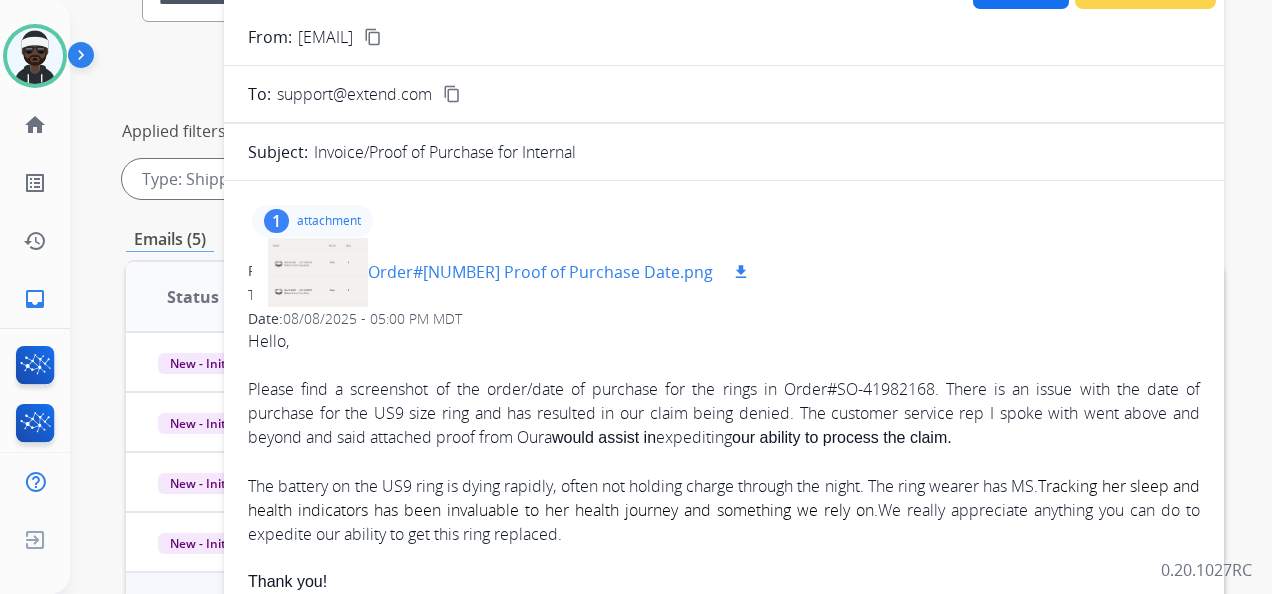 click at bounding box center (318, 272) 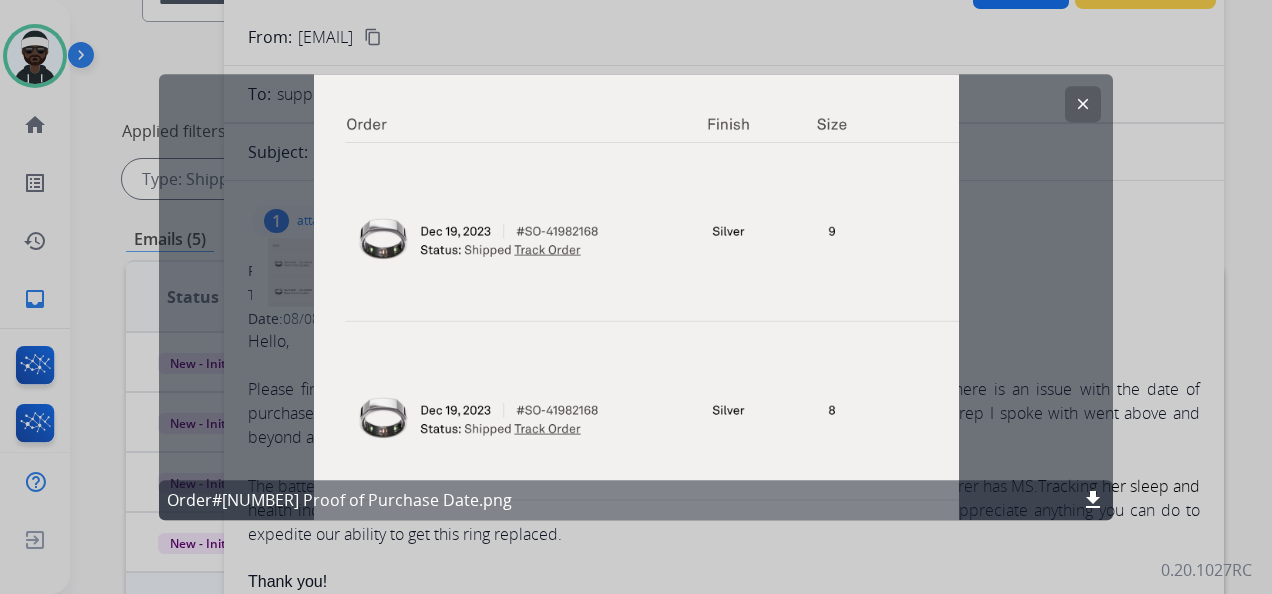 click on "clear" 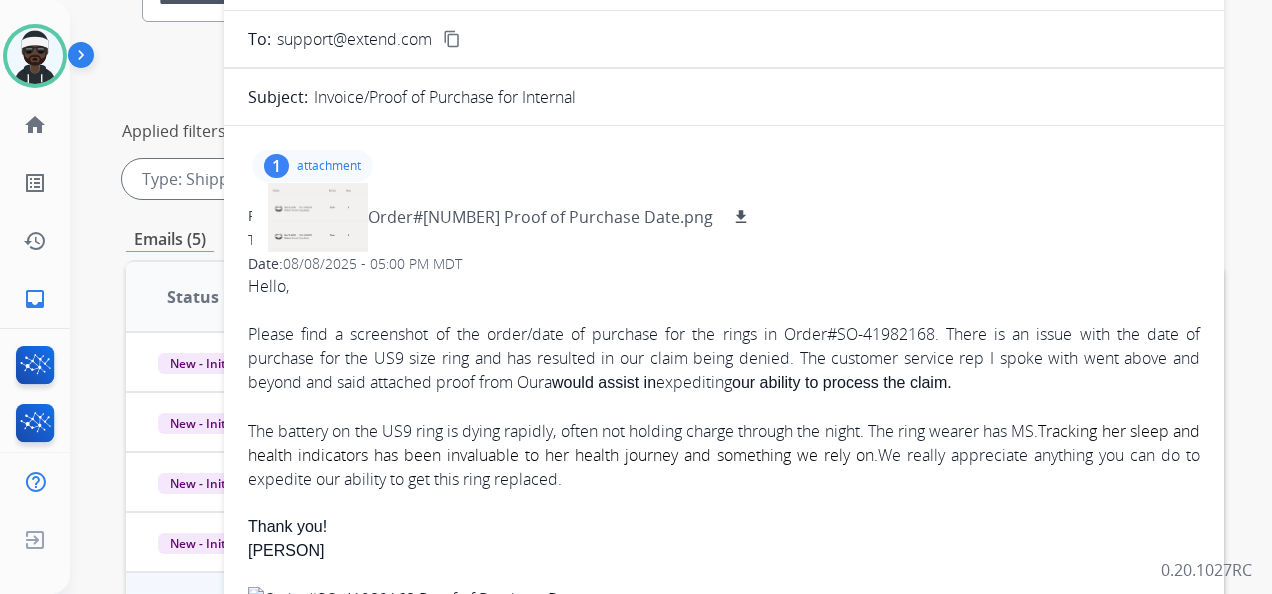 scroll, scrollTop: 200, scrollLeft: 0, axis: vertical 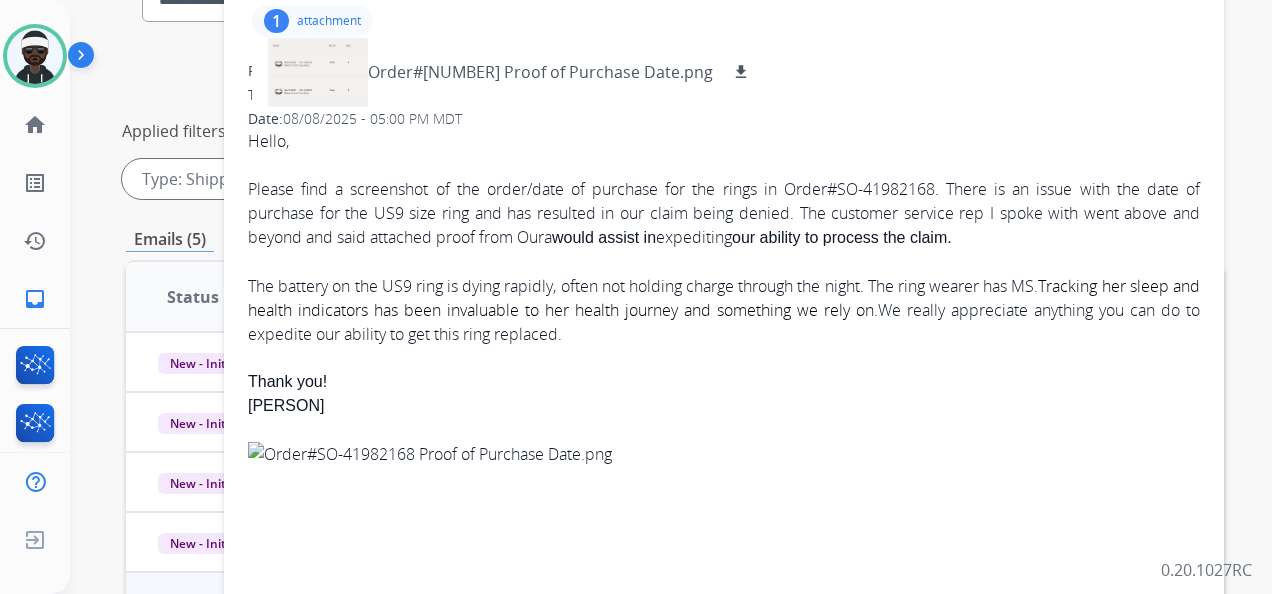 click on "Please find a screenshot of the order/date of purchase for the rings in Order#SO-41982168. There is an issue with the date of purchase for the US9 size ring and has resulted in our claim being denied. The customer service rep I spoke with went above and beyond and said attached proof from Oura" at bounding box center [724, 213] 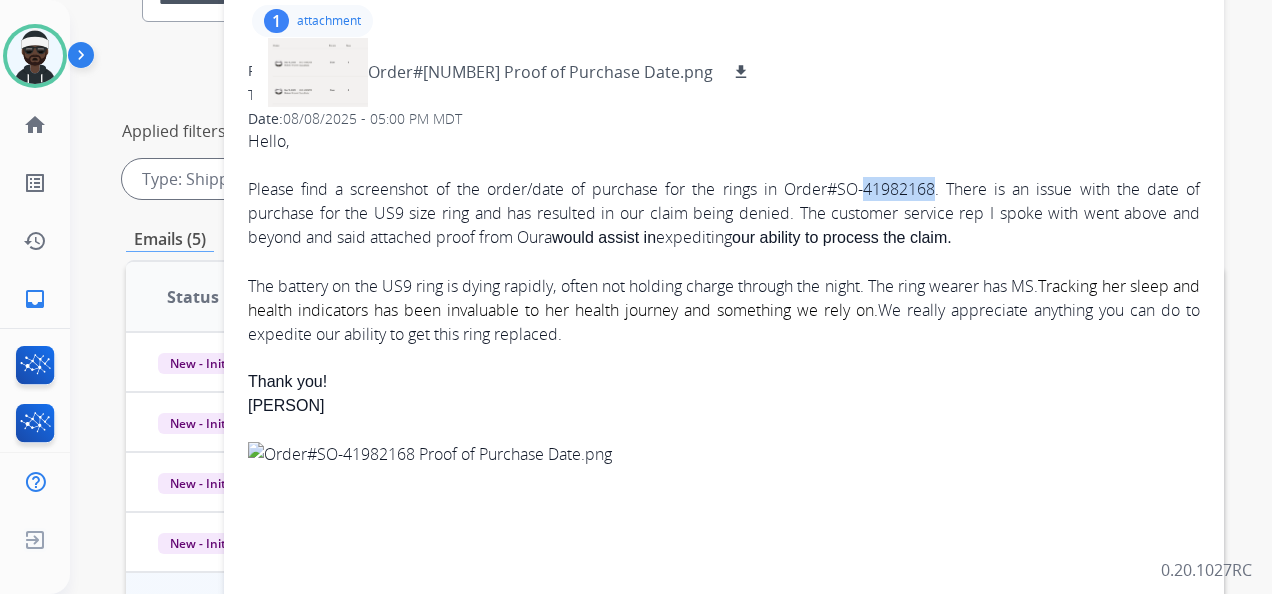 drag, startPoint x: 924, startPoint y: 182, endPoint x: 856, endPoint y: 185, distance: 68.06615 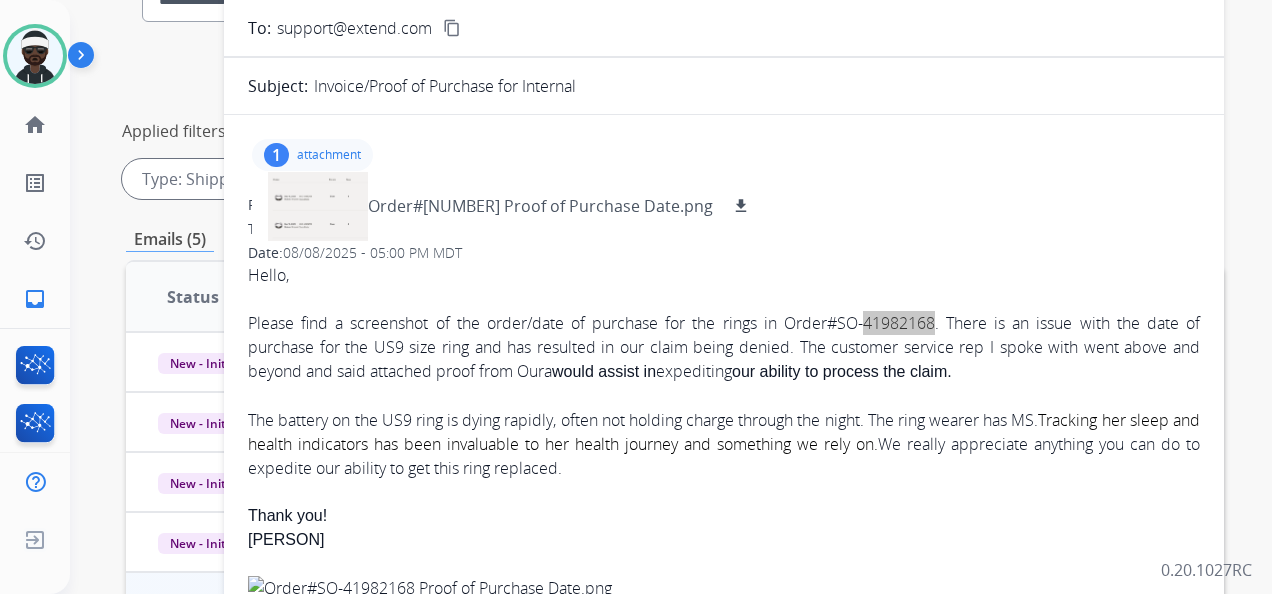 scroll, scrollTop: 0, scrollLeft: 0, axis: both 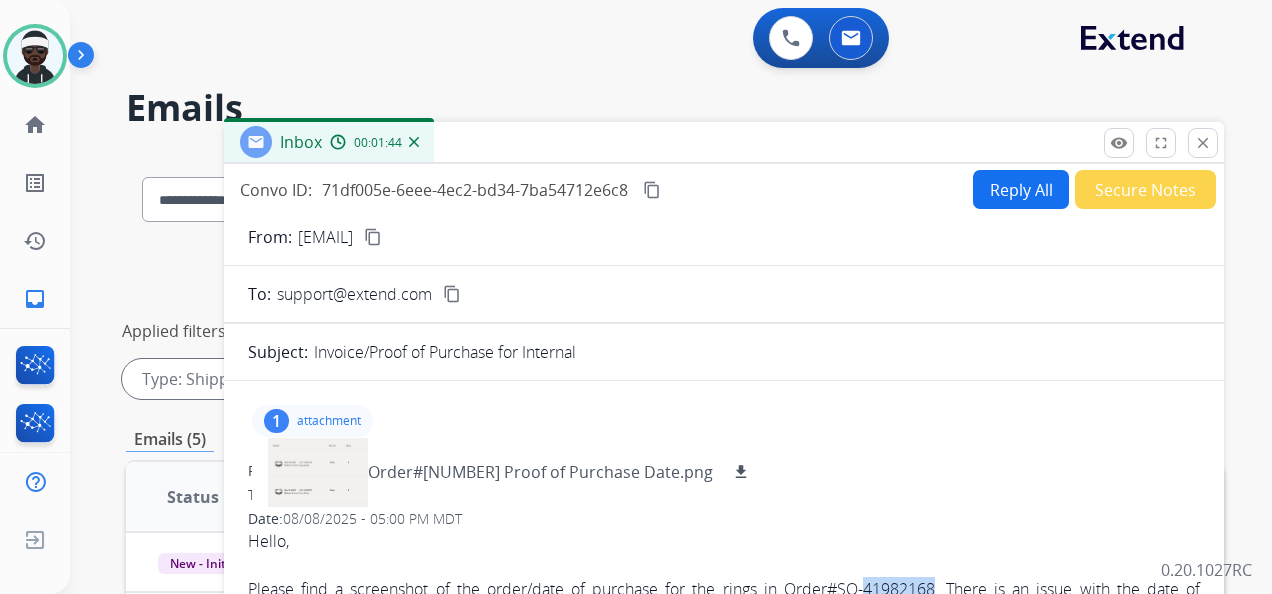 click on "Reply All" at bounding box center [1021, 189] 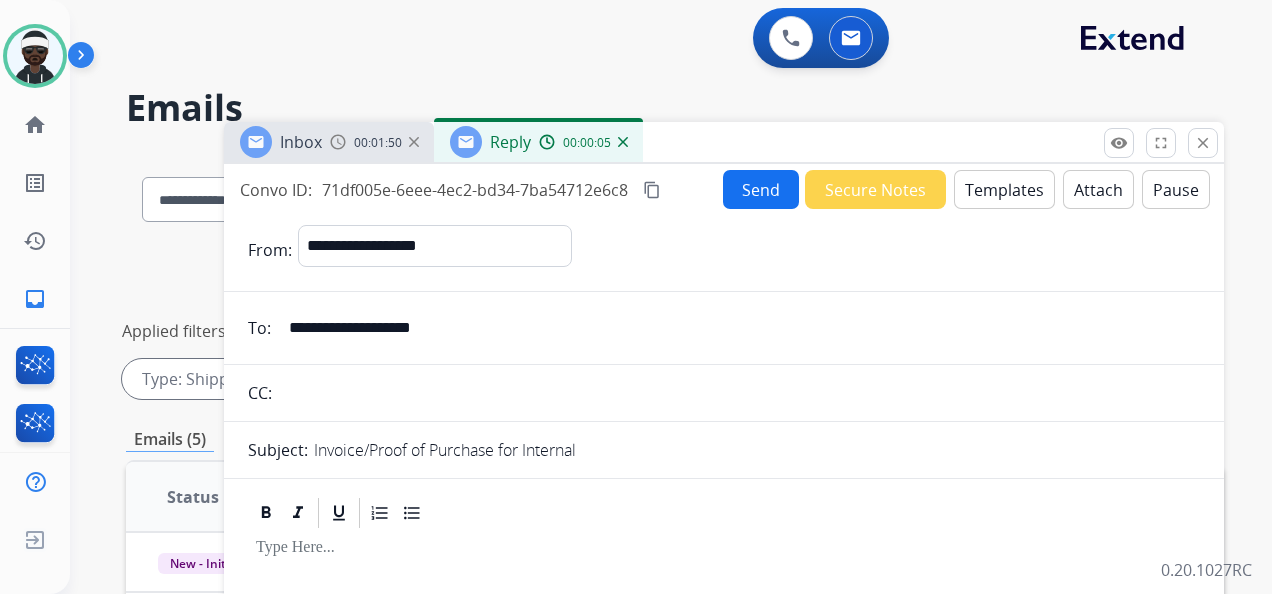drag, startPoint x: 482, startPoint y: 340, endPoint x: 256, endPoint y: 350, distance: 226.22113 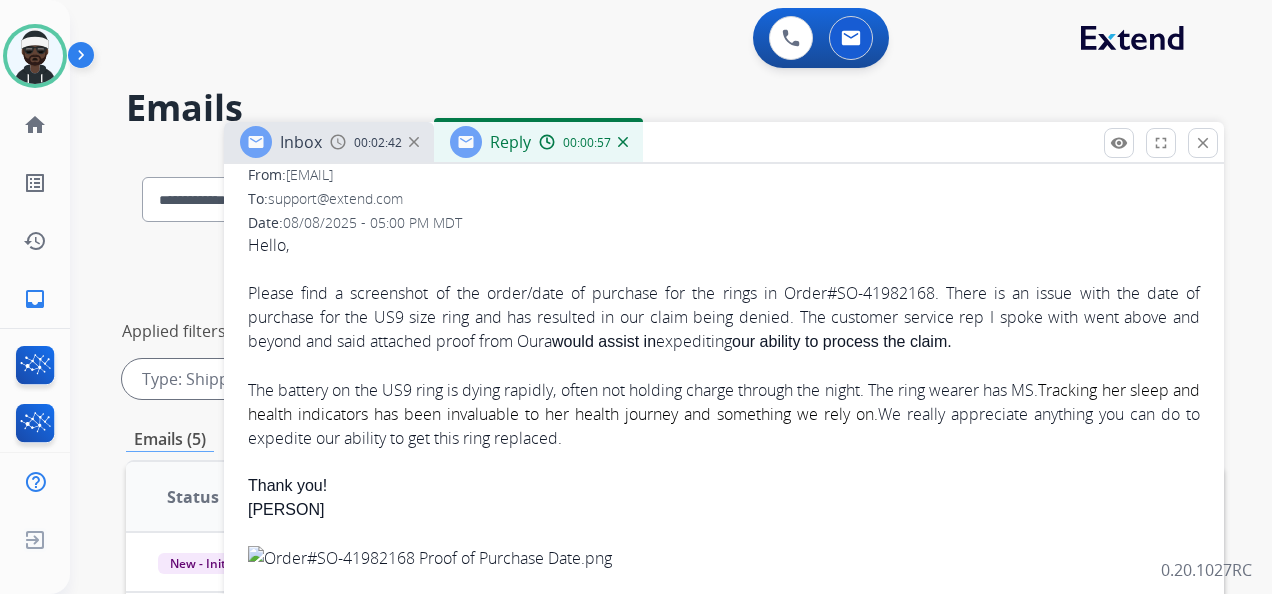 scroll, scrollTop: 407, scrollLeft: 0, axis: vertical 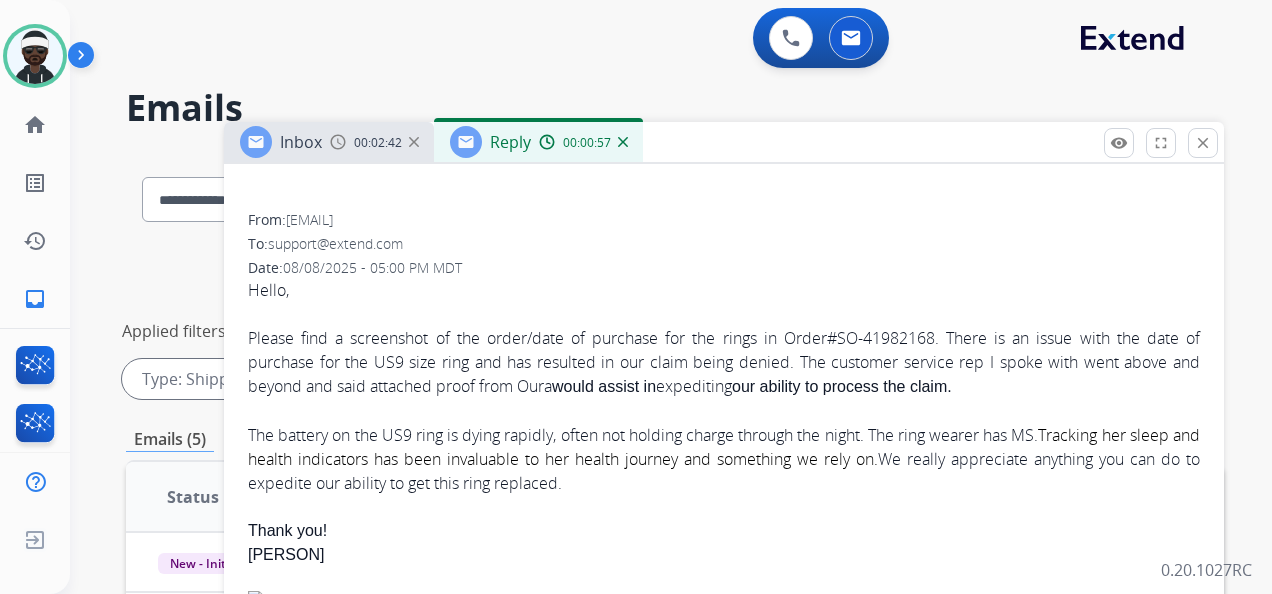 click on "00:02:42" at bounding box center [378, 143] 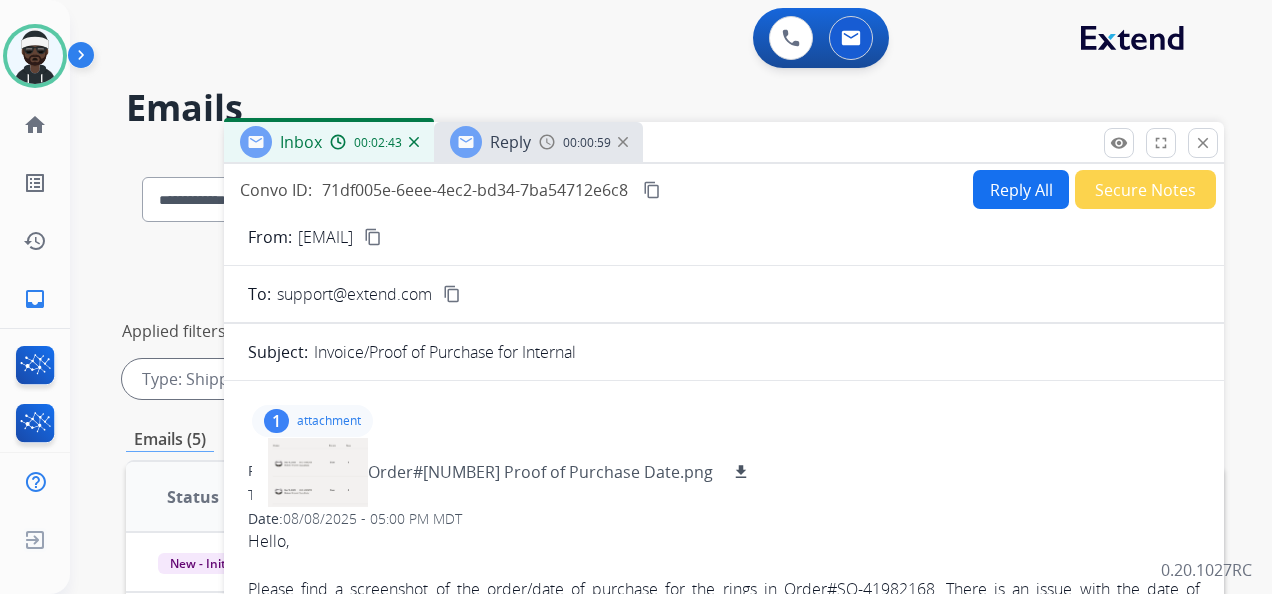 click on "attachment" at bounding box center (329, 421) 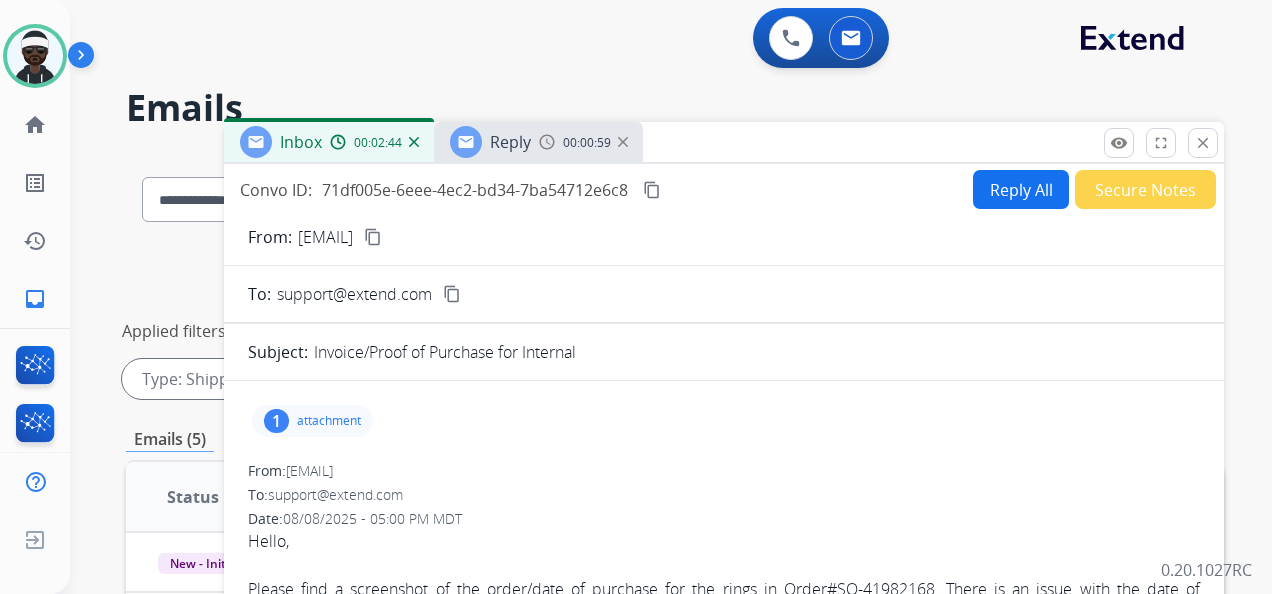 click on "attachment" at bounding box center (329, 421) 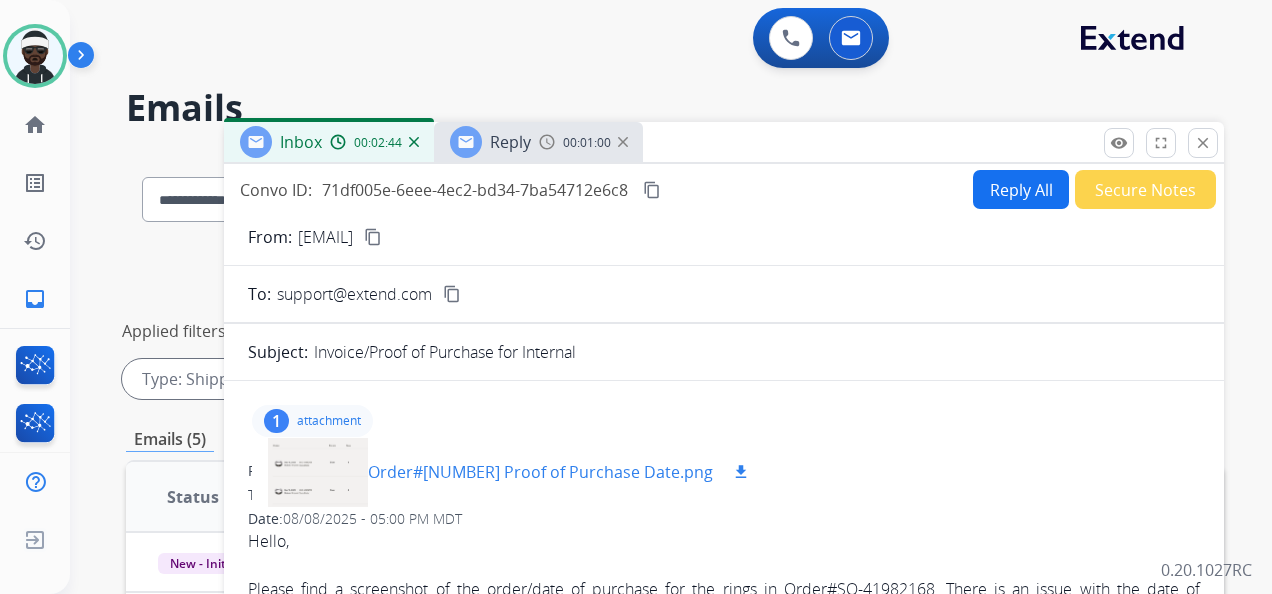 click at bounding box center [318, 472] 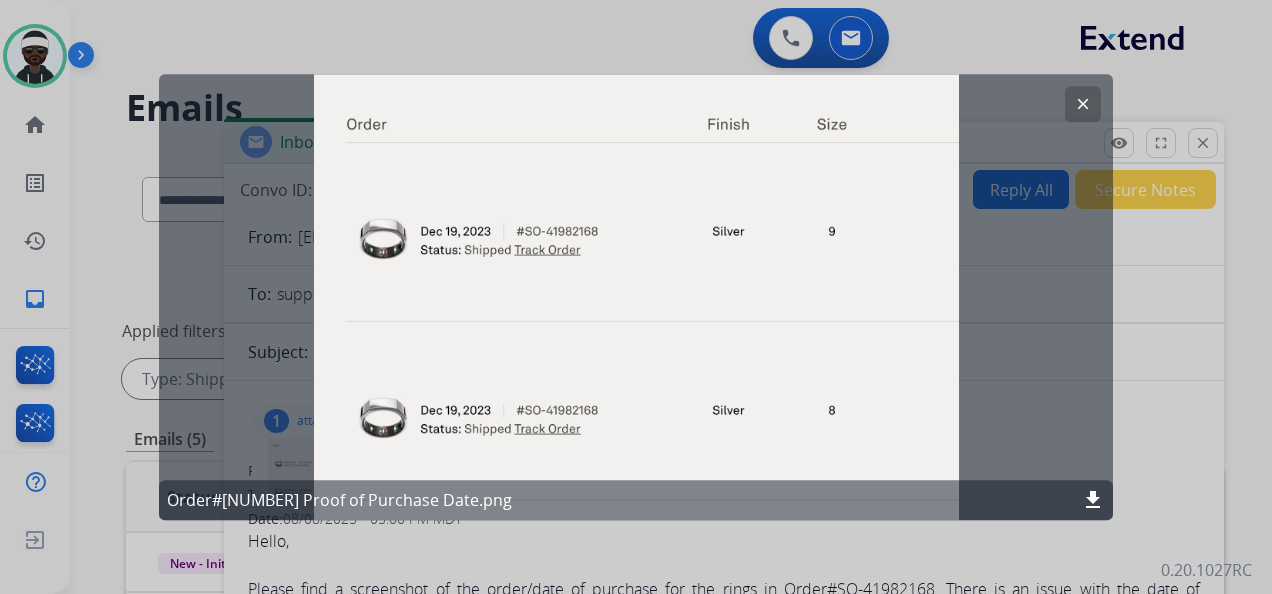 click on "clear" 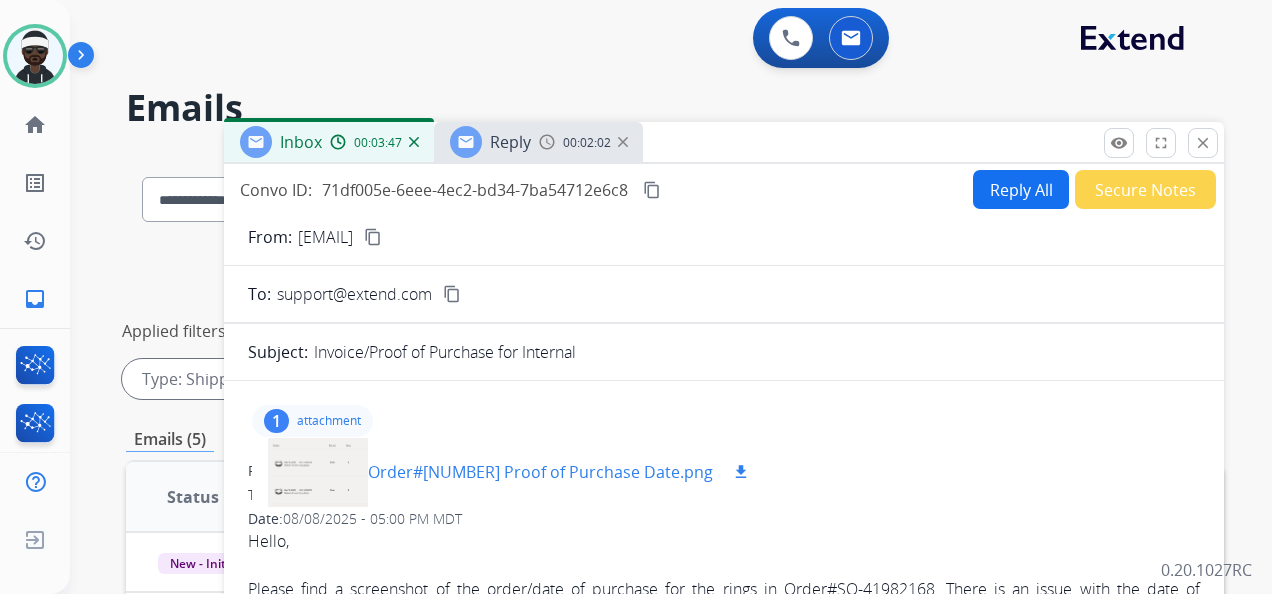 click at bounding box center (318, 472) 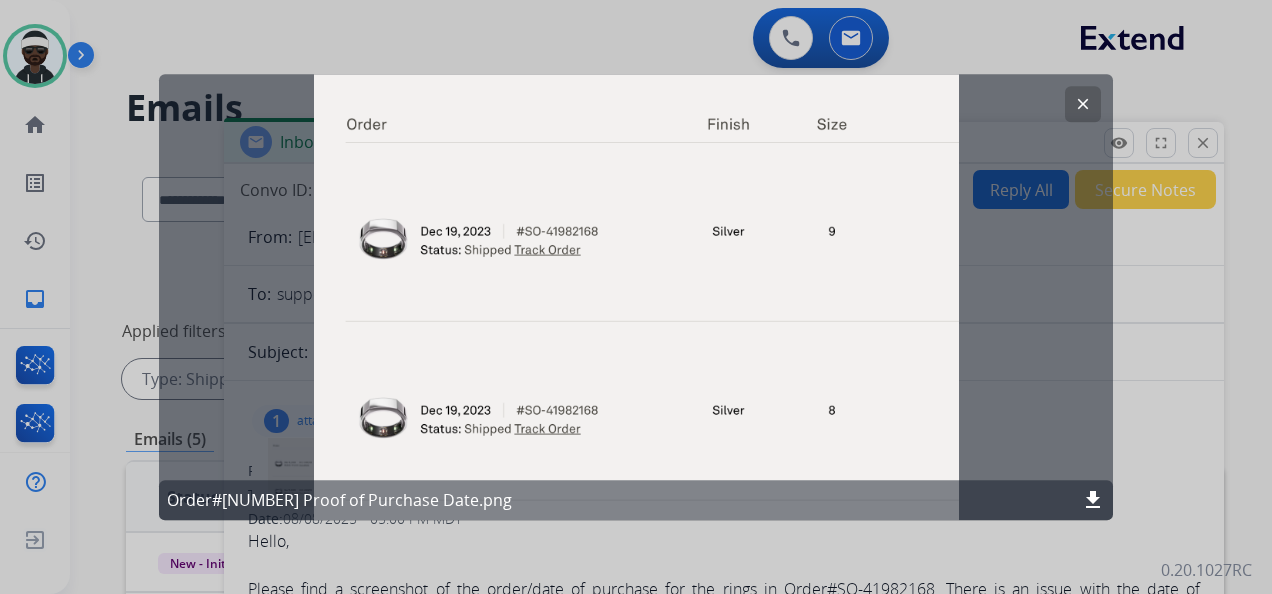click on "clear" 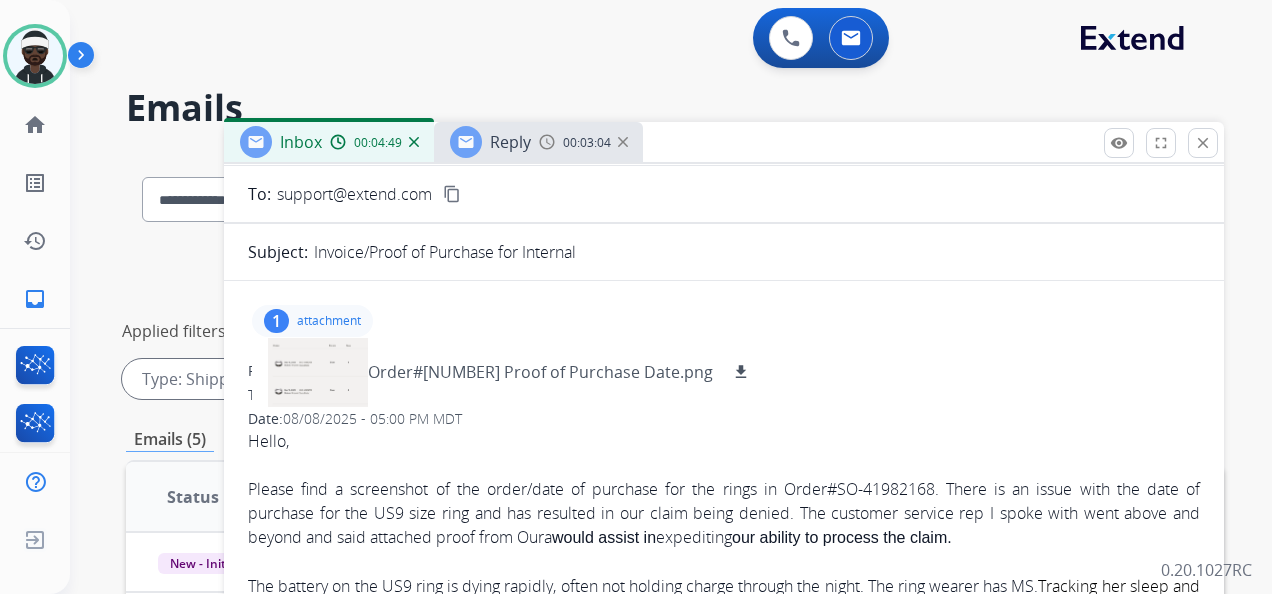 scroll, scrollTop: 0, scrollLeft: 0, axis: both 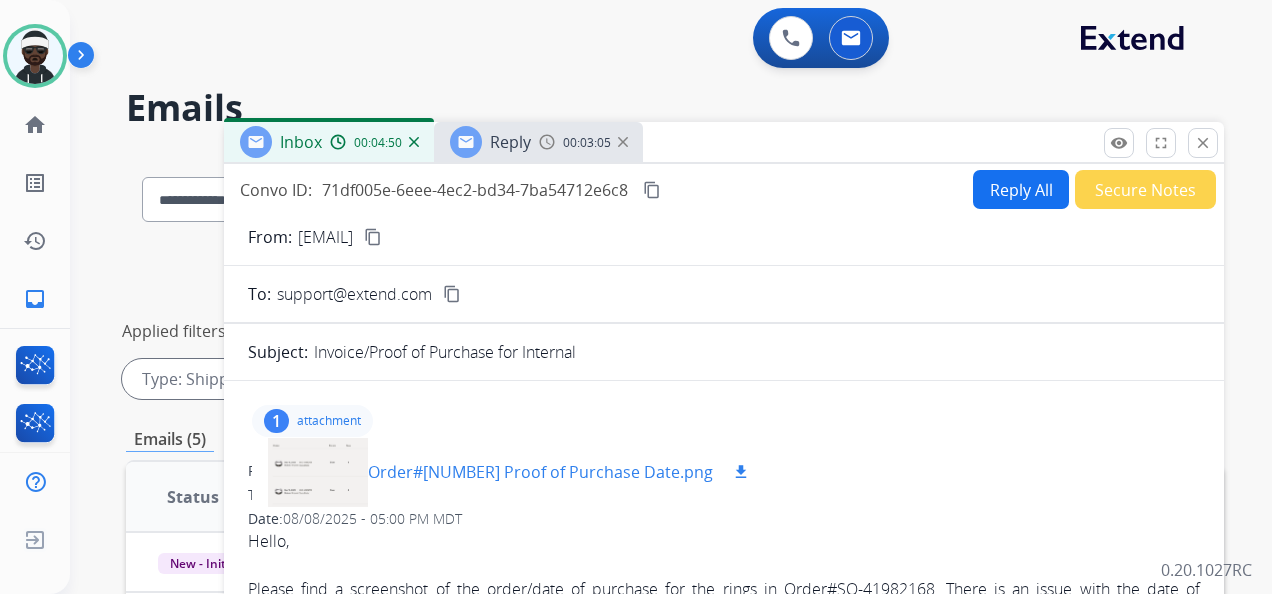 click at bounding box center [318, 472] 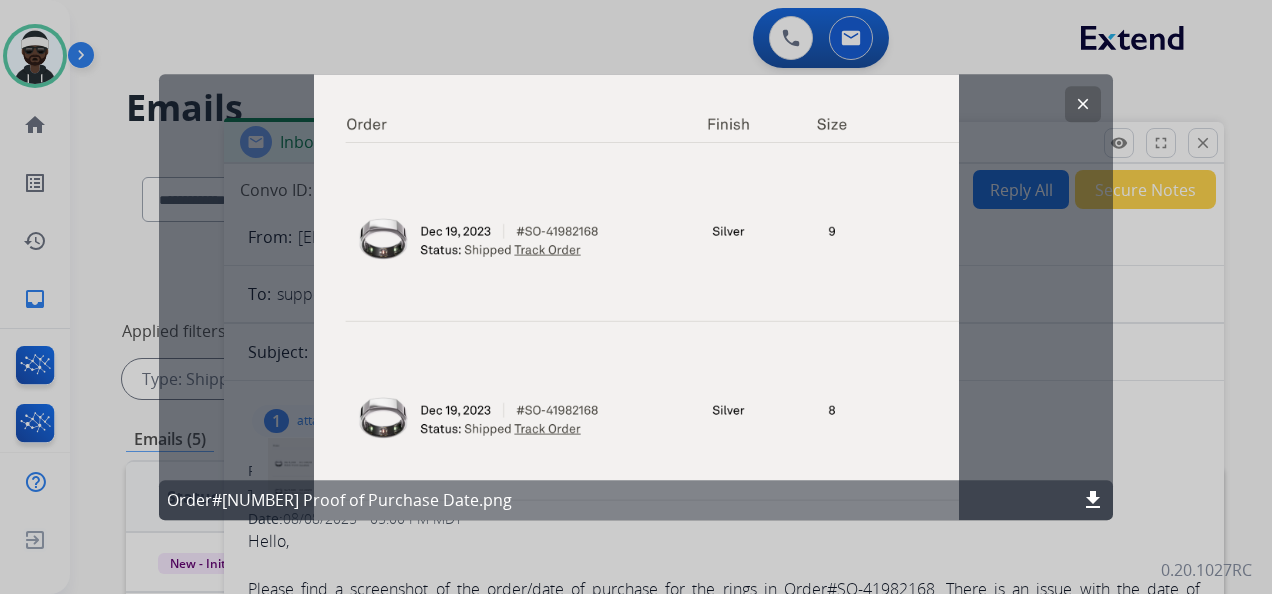 click on "clear" 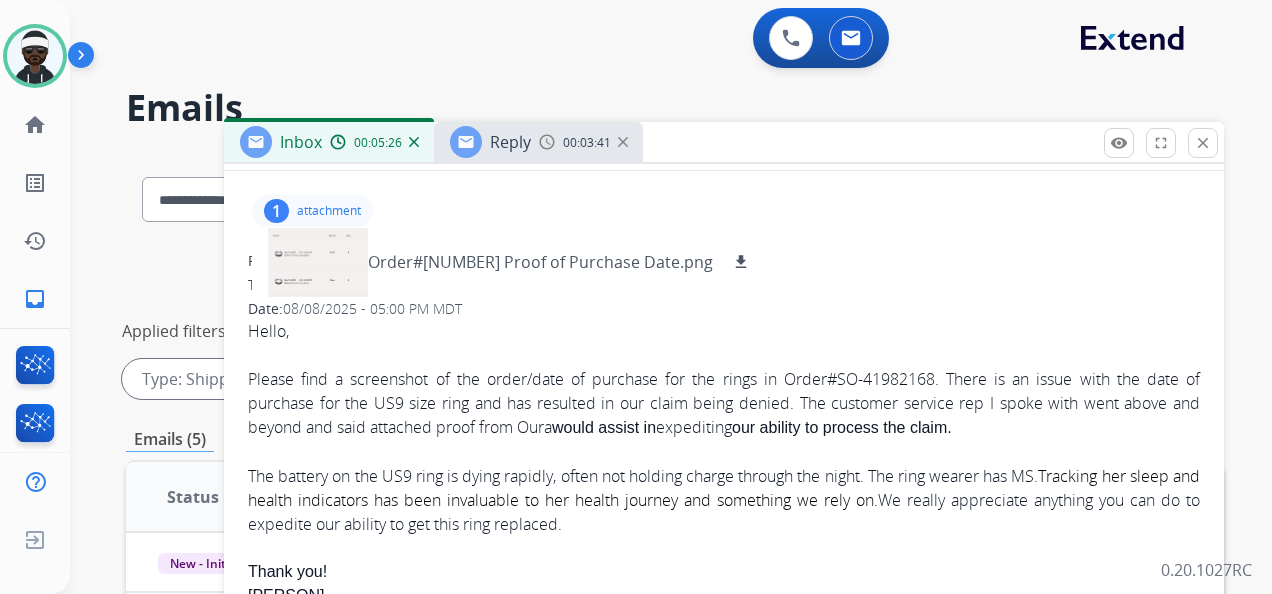 scroll, scrollTop: 0, scrollLeft: 0, axis: both 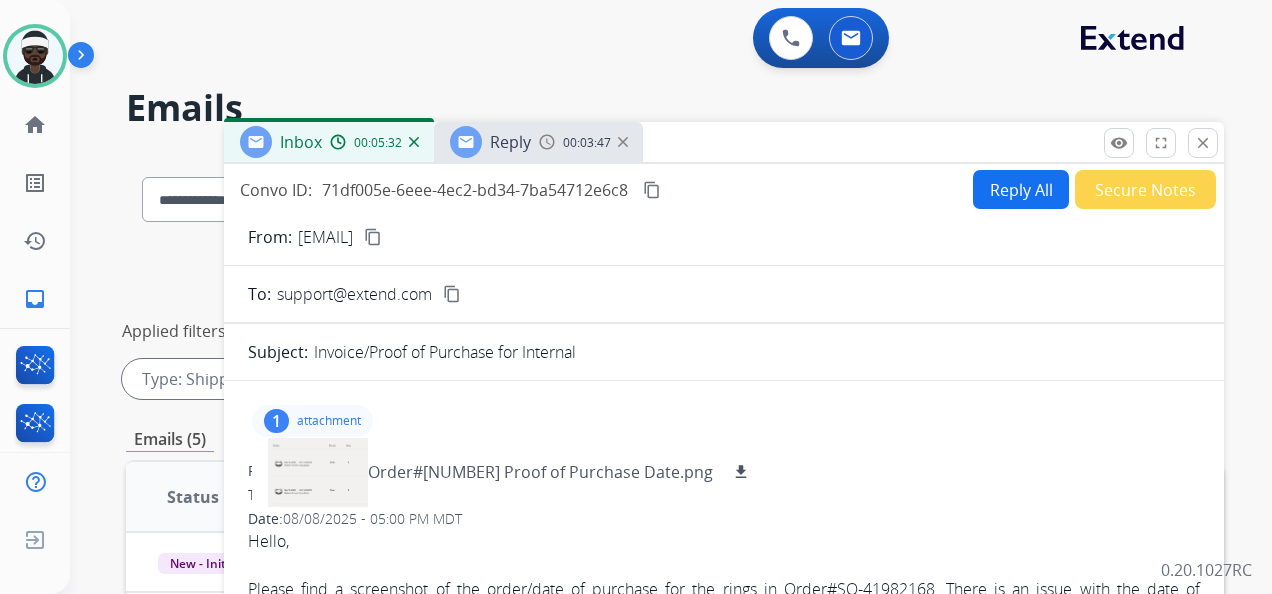 click on "Secure Notes" at bounding box center (1145, 189) 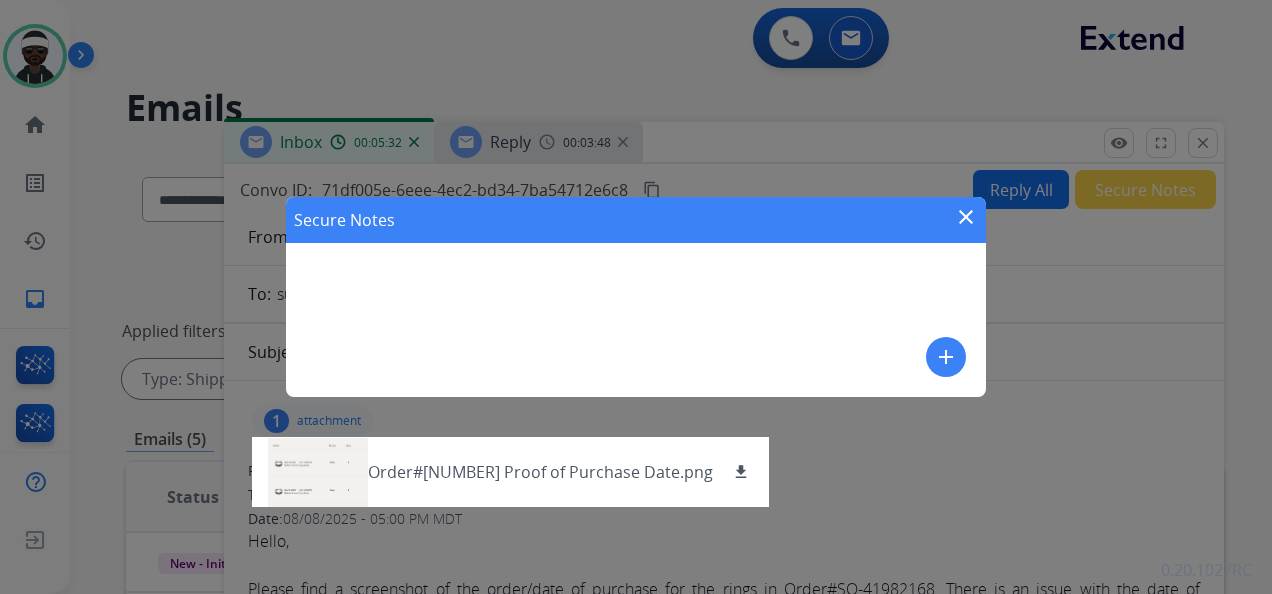 click on "Secure Notes close add" at bounding box center (636, 297) 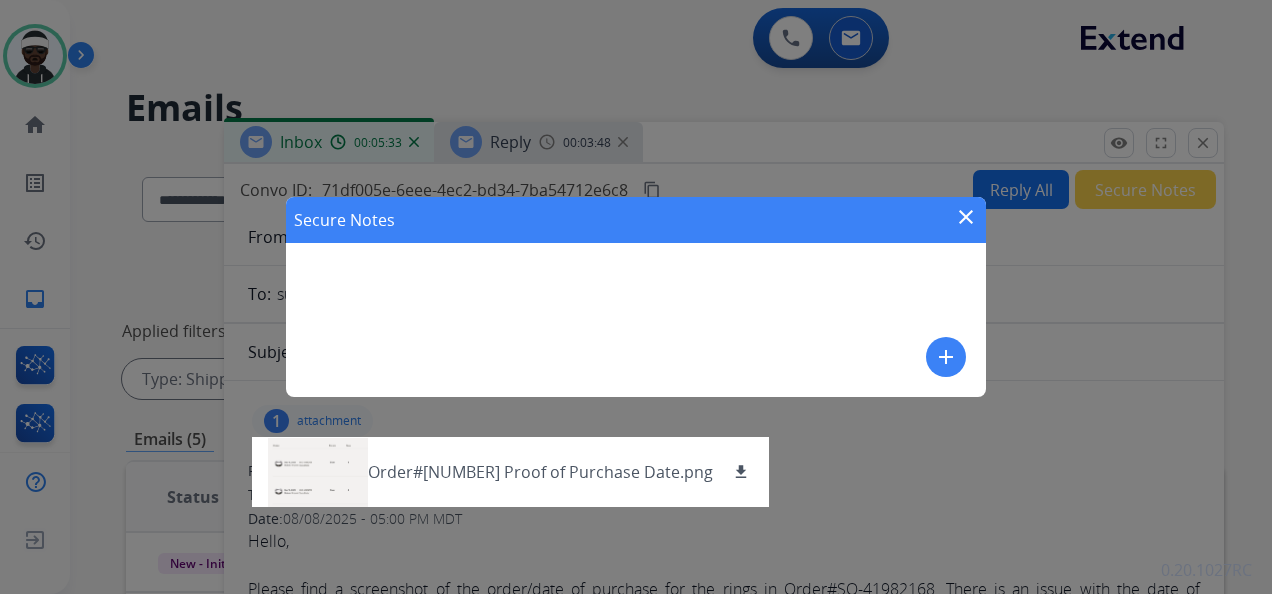 click on "close" at bounding box center (966, 217) 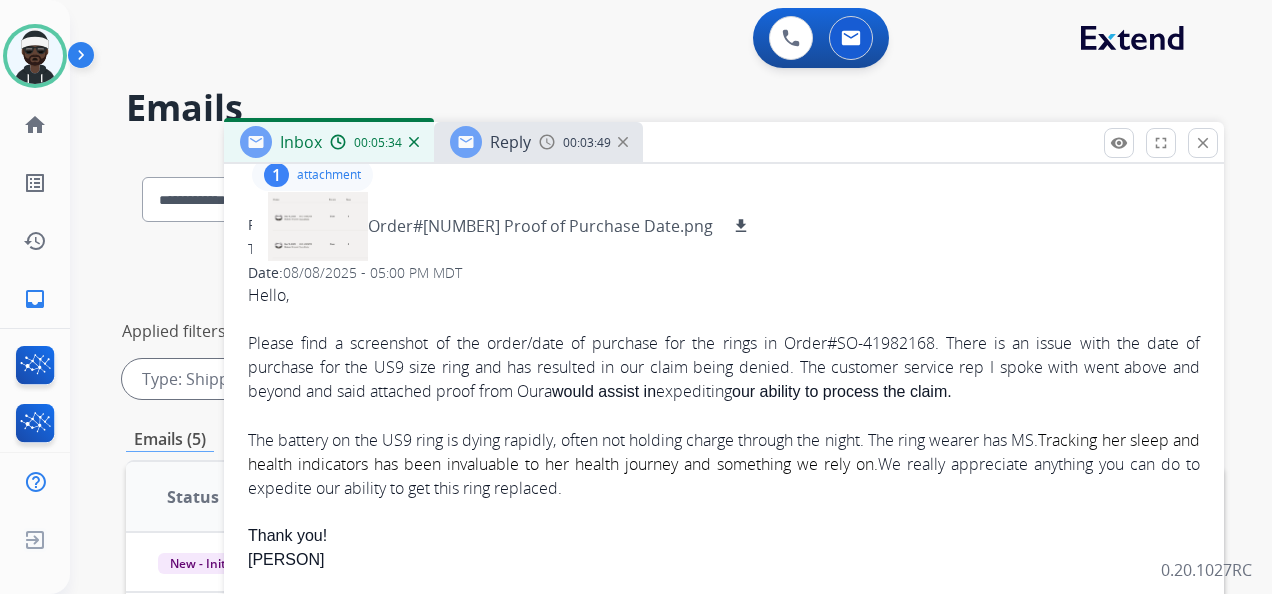 scroll, scrollTop: 451, scrollLeft: 0, axis: vertical 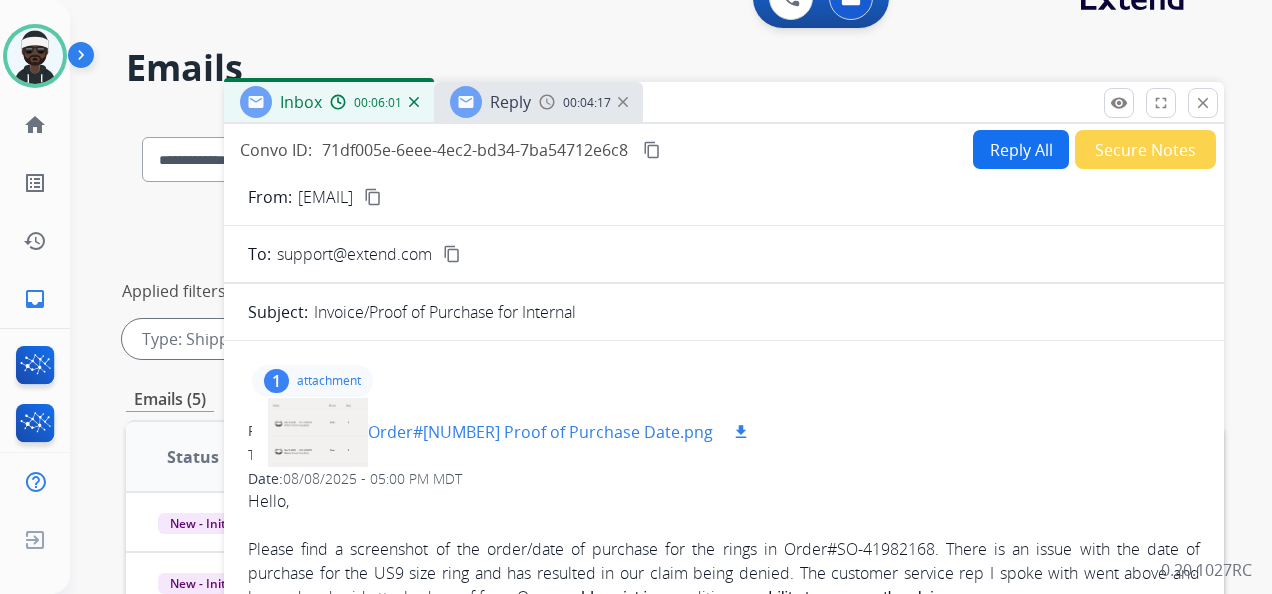click at bounding box center [318, 432] 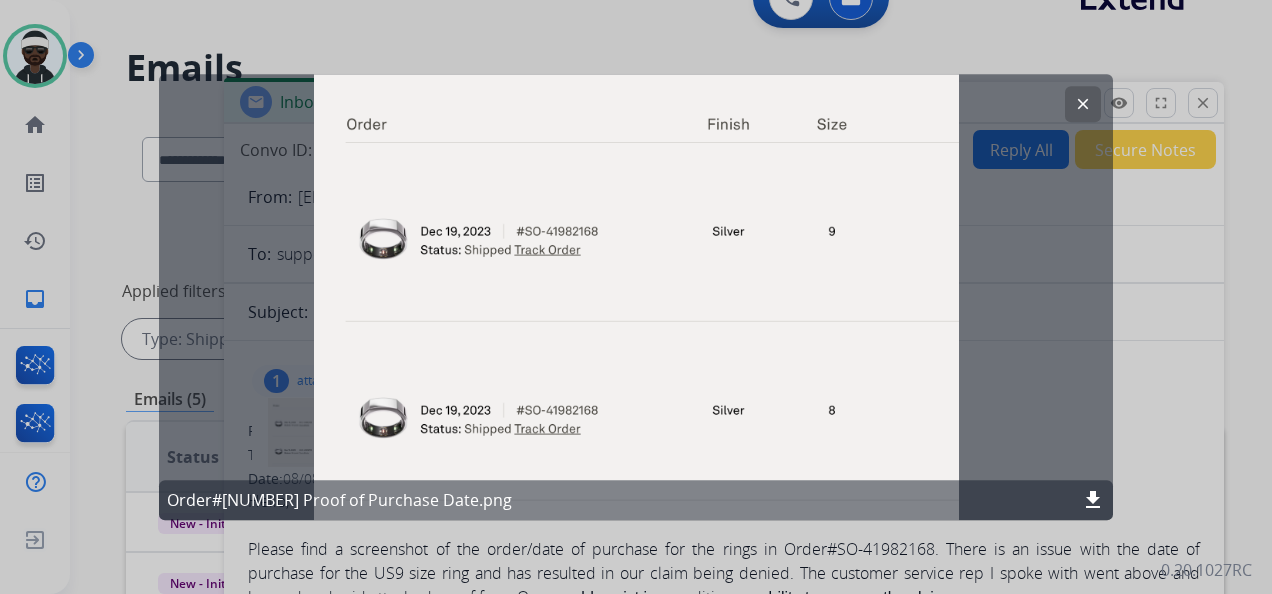click on "clear" 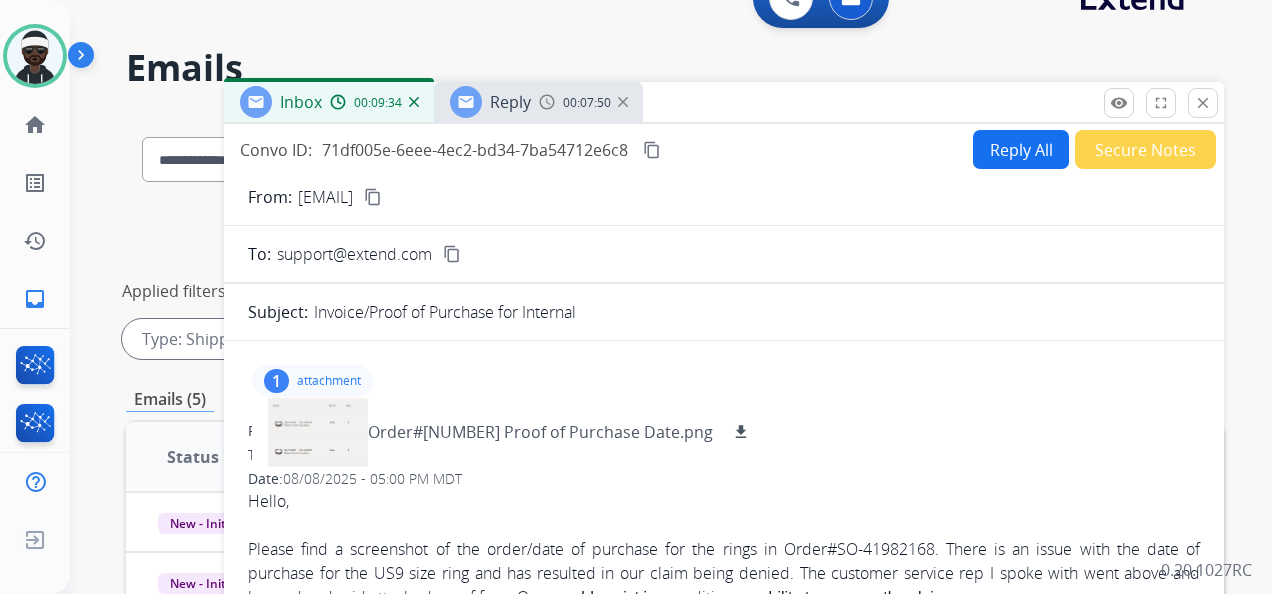 click on "Secure Notes" at bounding box center [1145, 149] 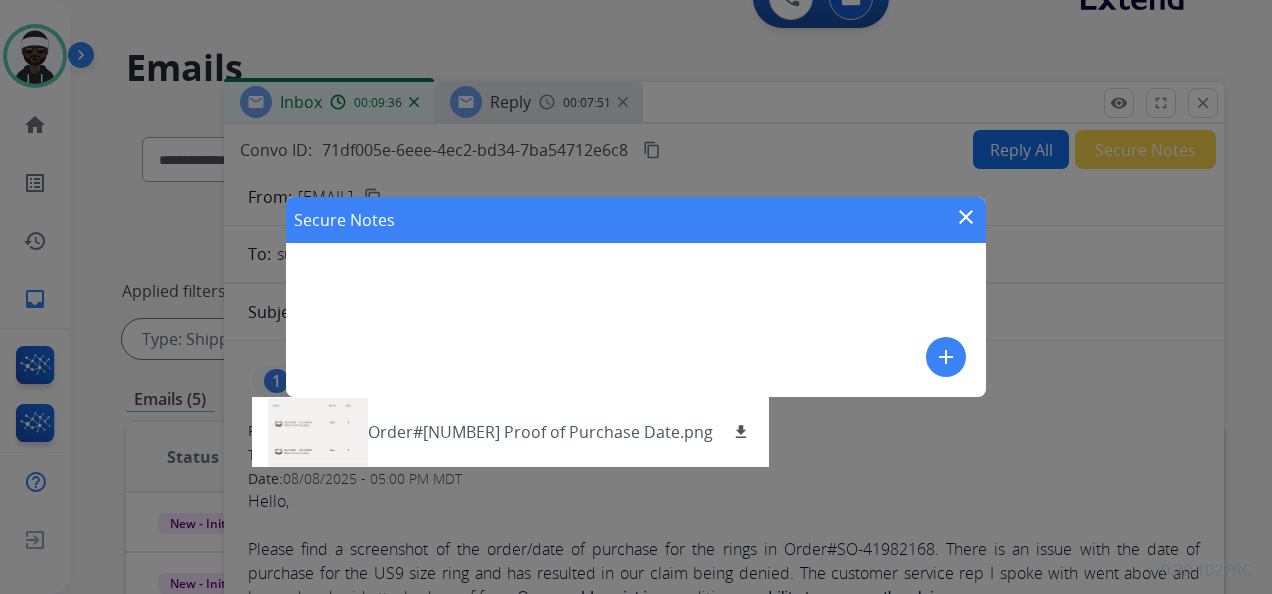 click on "Secure Notes close add" at bounding box center [636, 297] 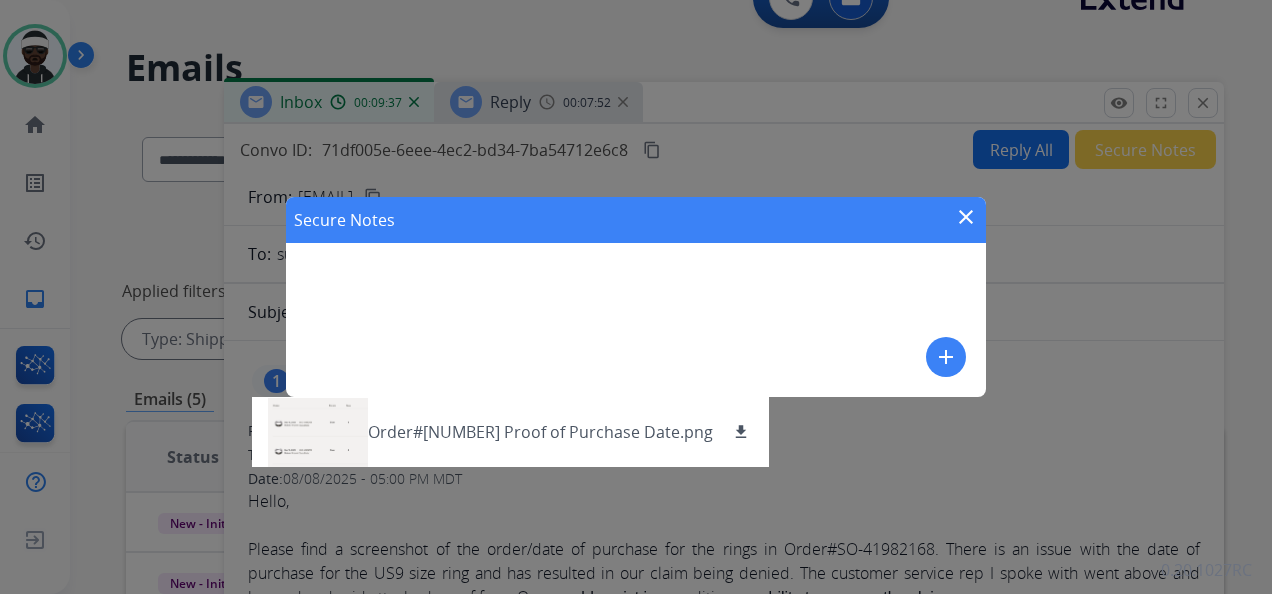 click on "close" at bounding box center [966, 217] 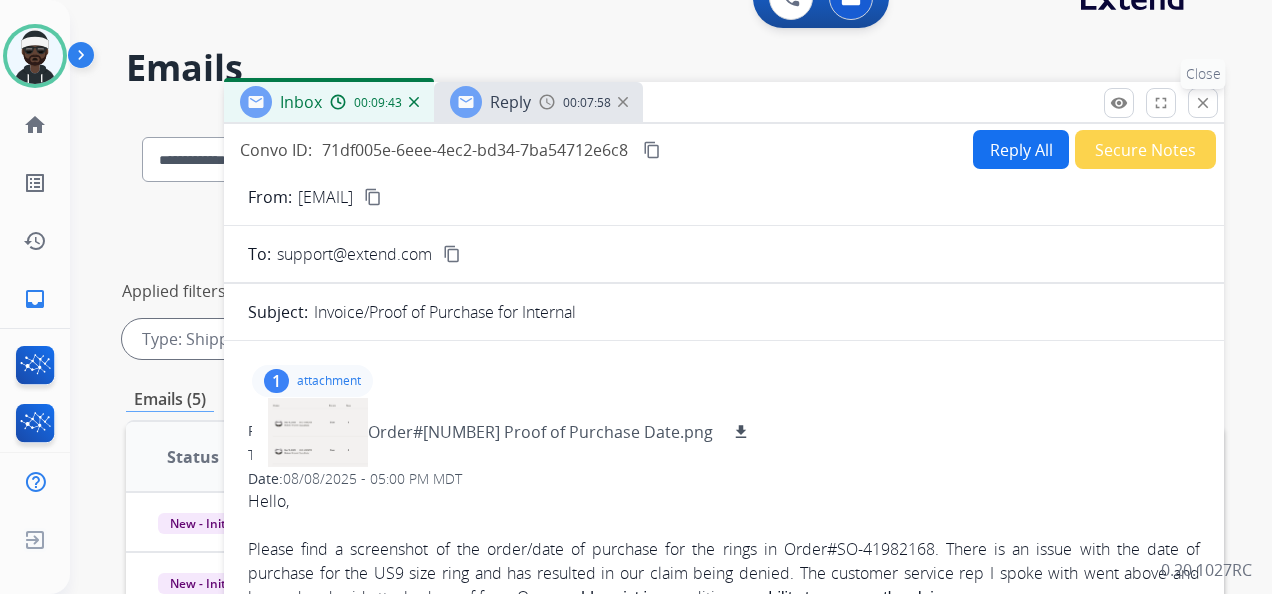 click on "close" at bounding box center (1203, 103) 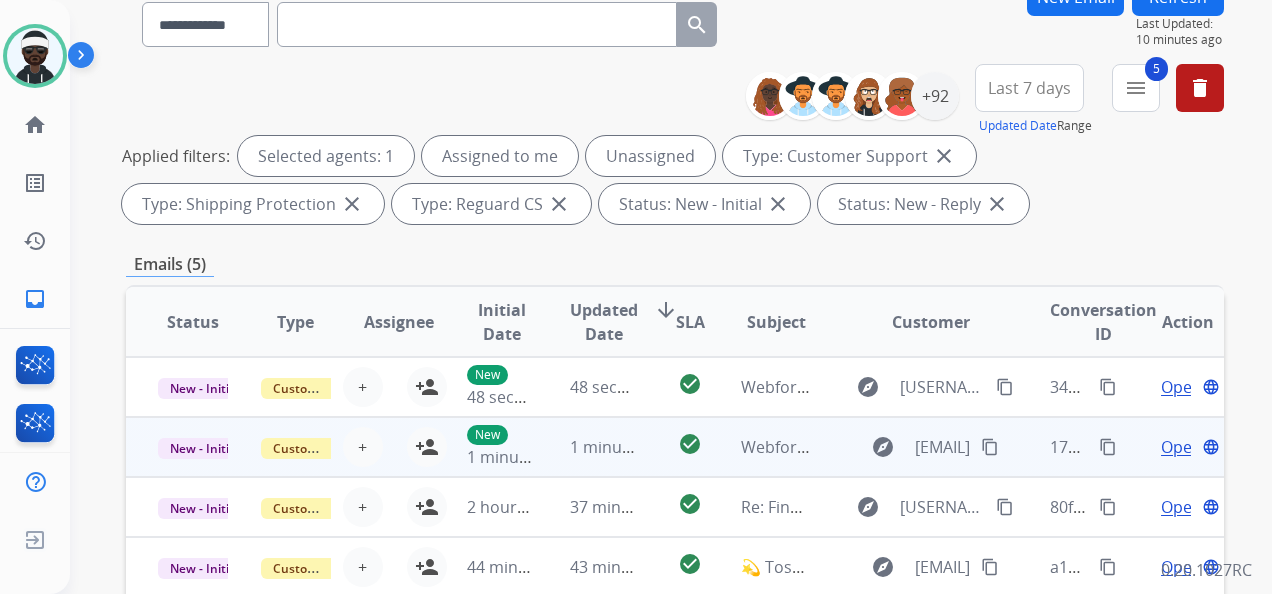 scroll, scrollTop: 240, scrollLeft: 0, axis: vertical 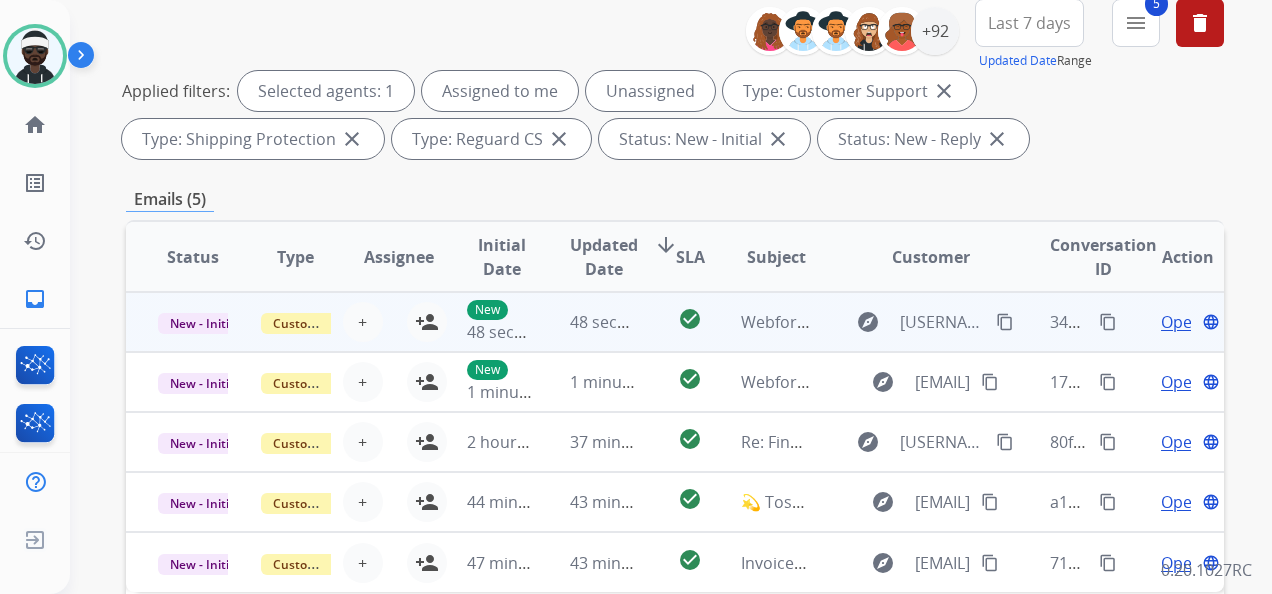 click on "Open" at bounding box center [1181, 322] 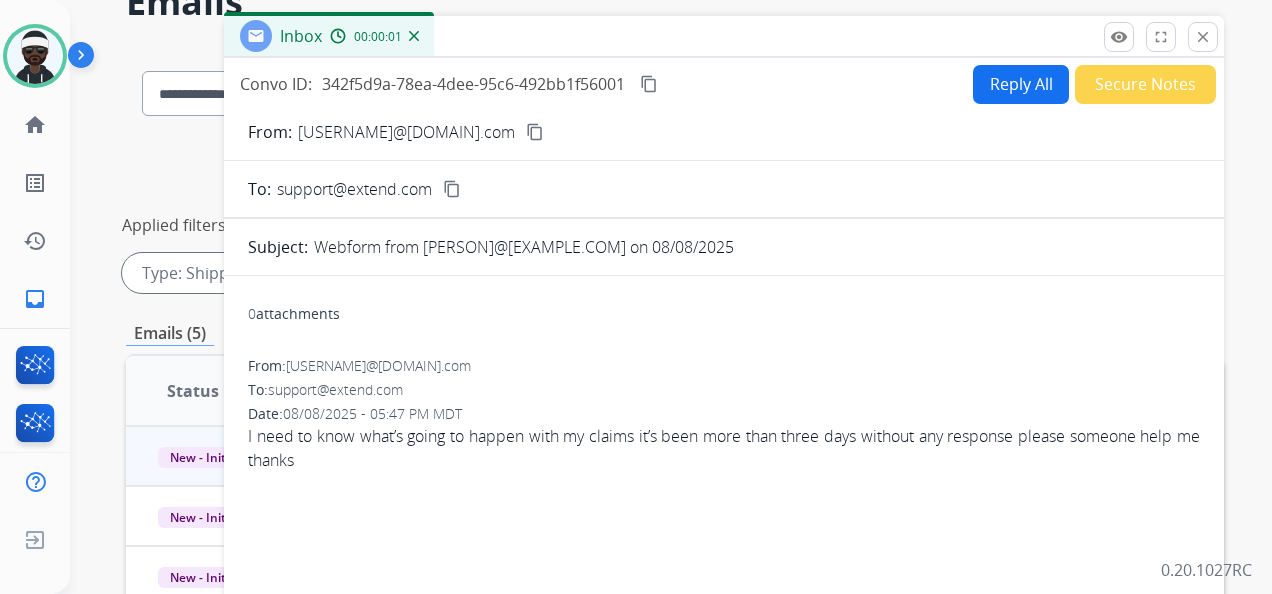 scroll, scrollTop: 0, scrollLeft: 0, axis: both 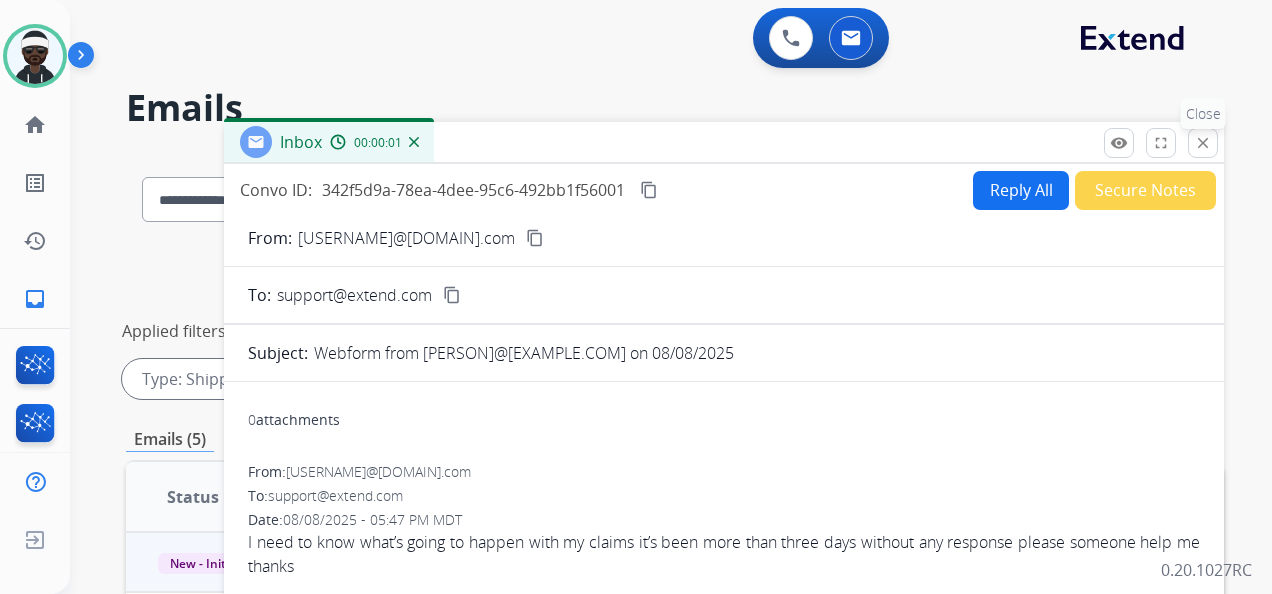 click on "close" at bounding box center [1203, 143] 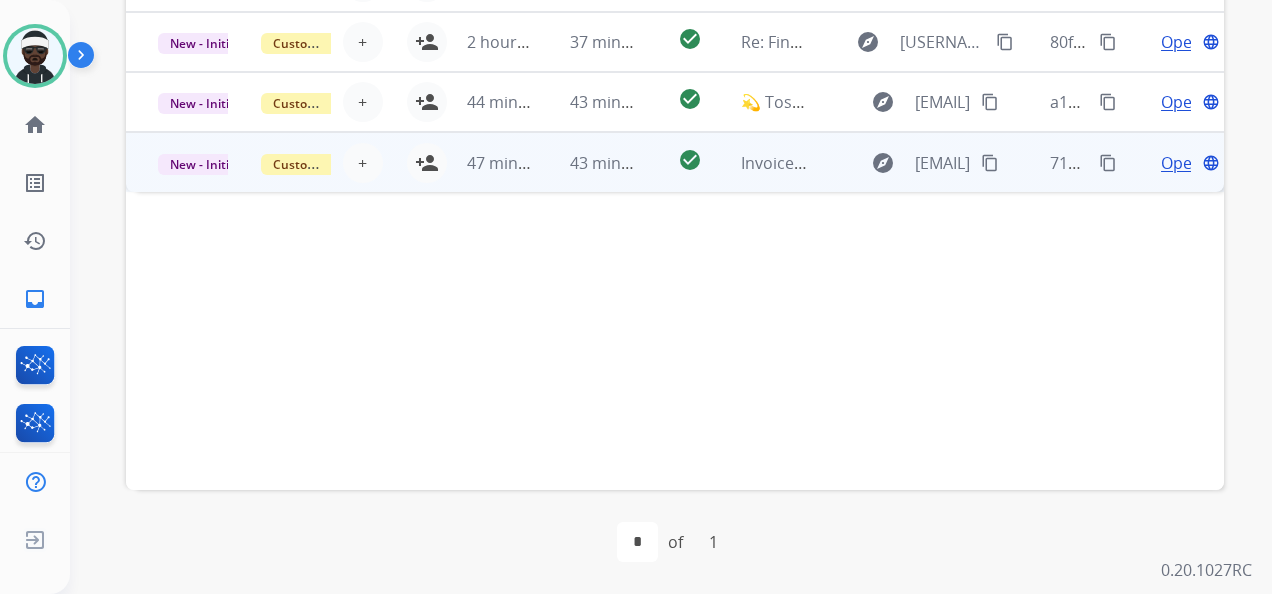 scroll, scrollTop: 540, scrollLeft: 0, axis: vertical 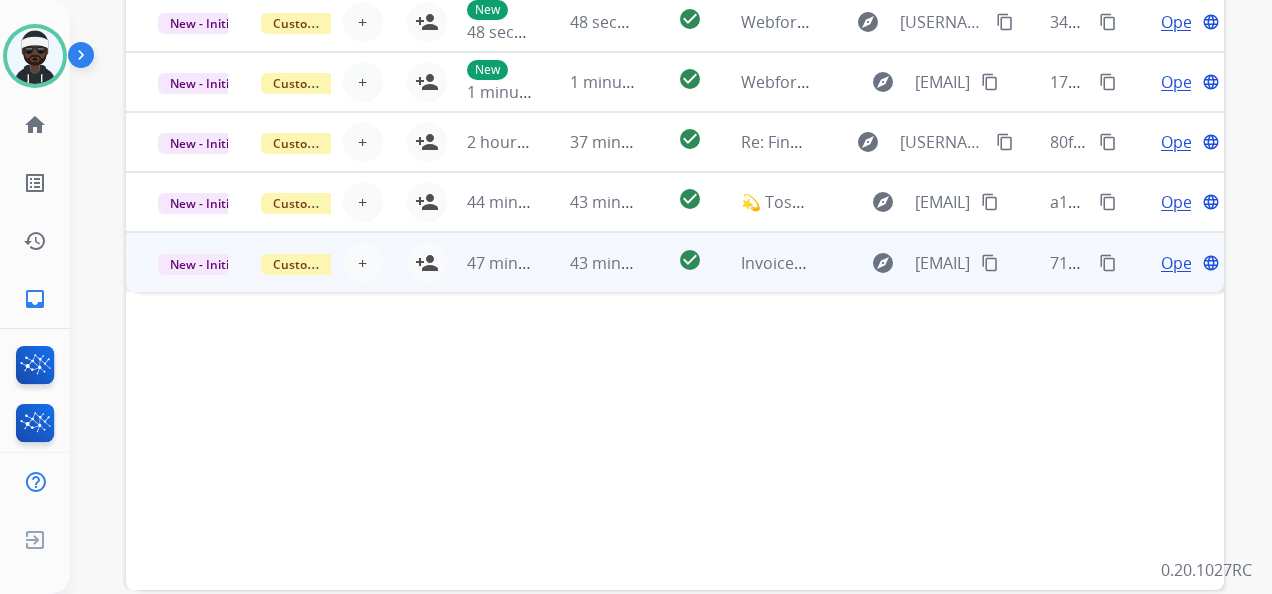 click on "Open" at bounding box center (1181, 263) 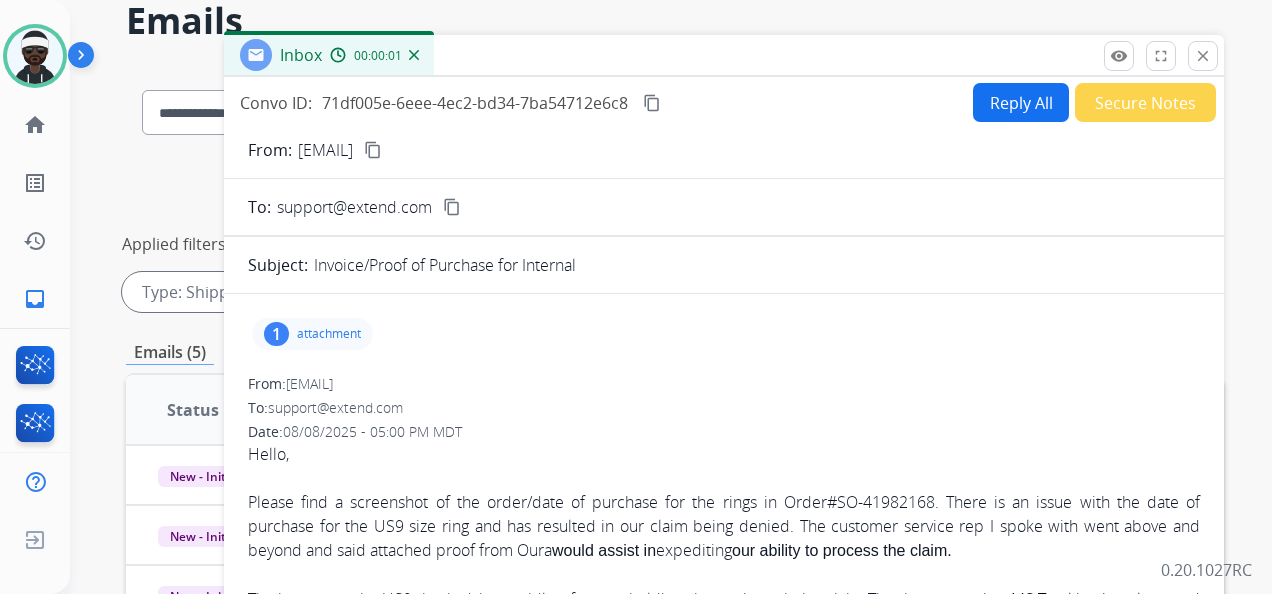 scroll, scrollTop: 40, scrollLeft: 0, axis: vertical 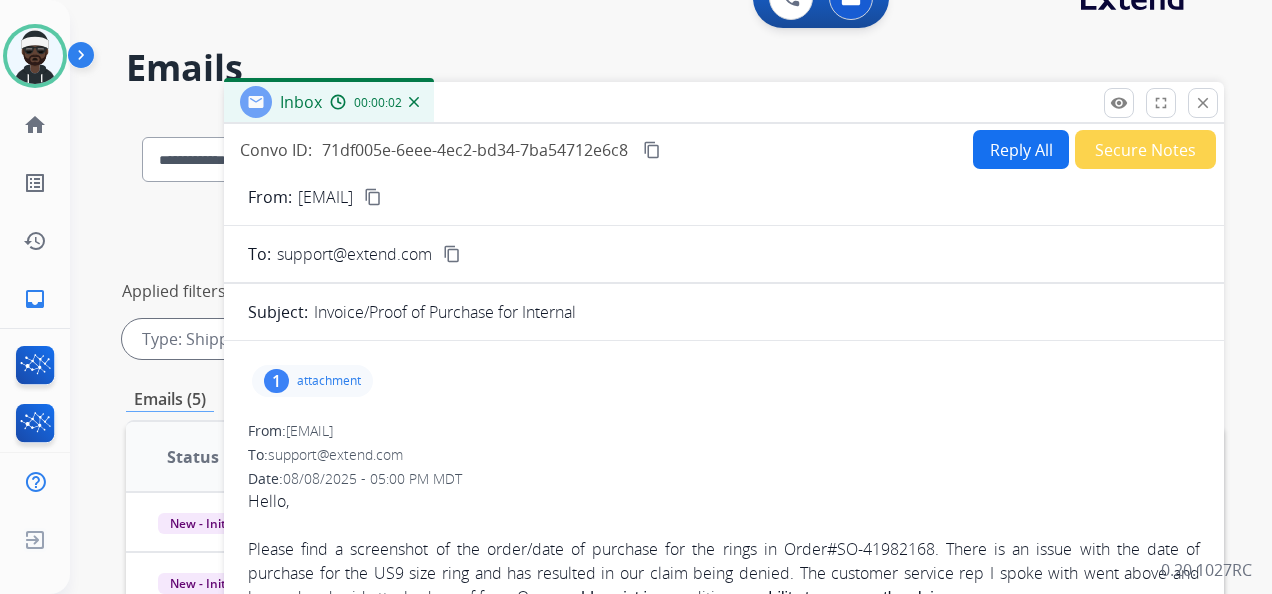click on "content_copy" at bounding box center [652, 150] 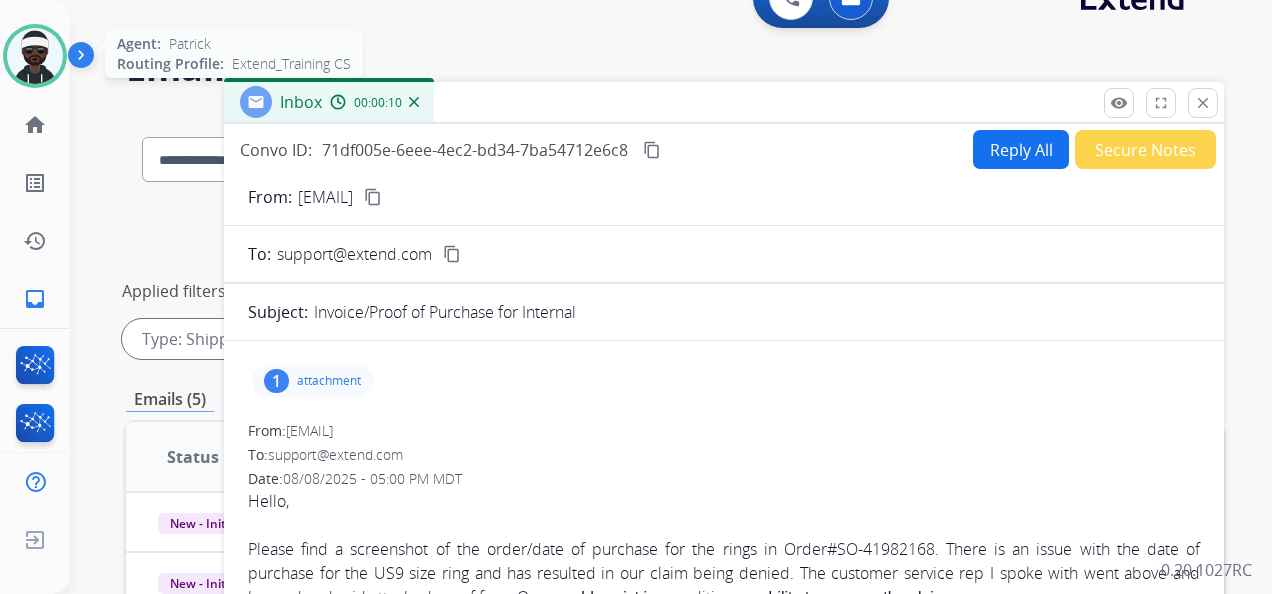 click at bounding box center (35, 56) 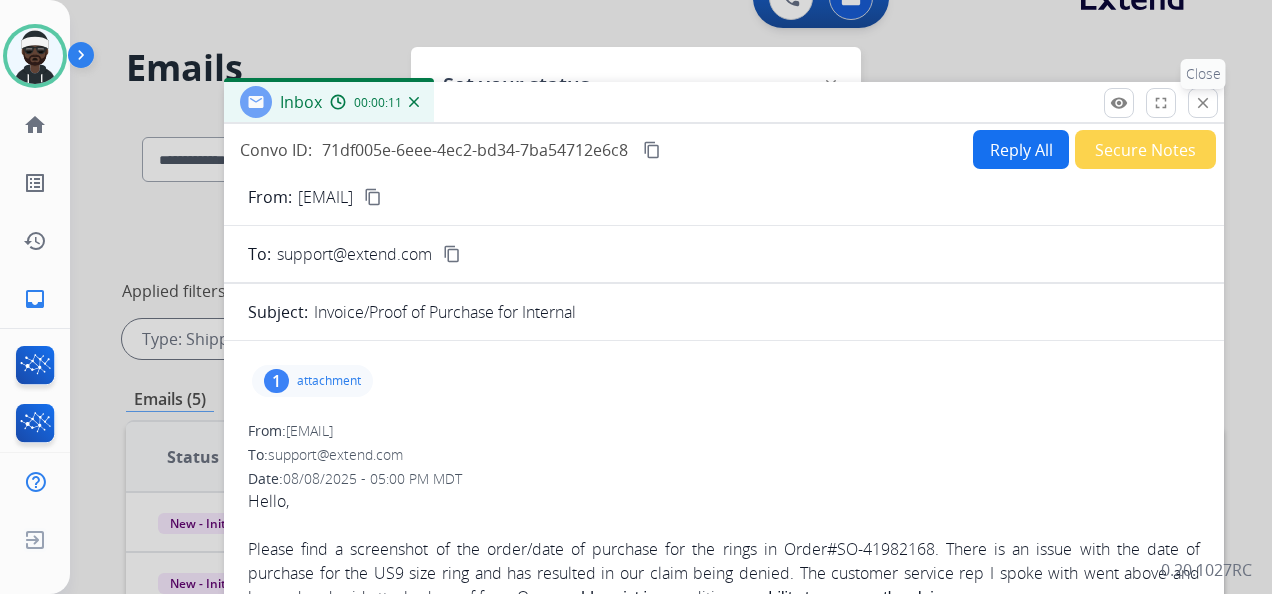 click on "close Close" at bounding box center (1203, 103) 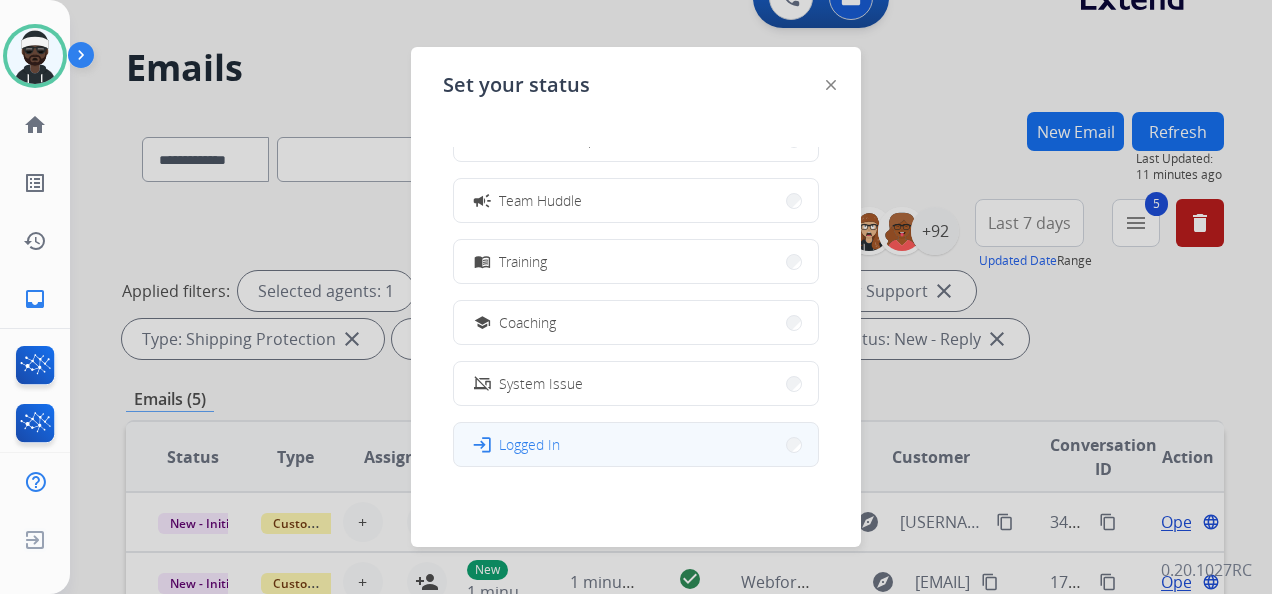 scroll, scrollTop: 376, scrollLeft: 0, axis: vertical 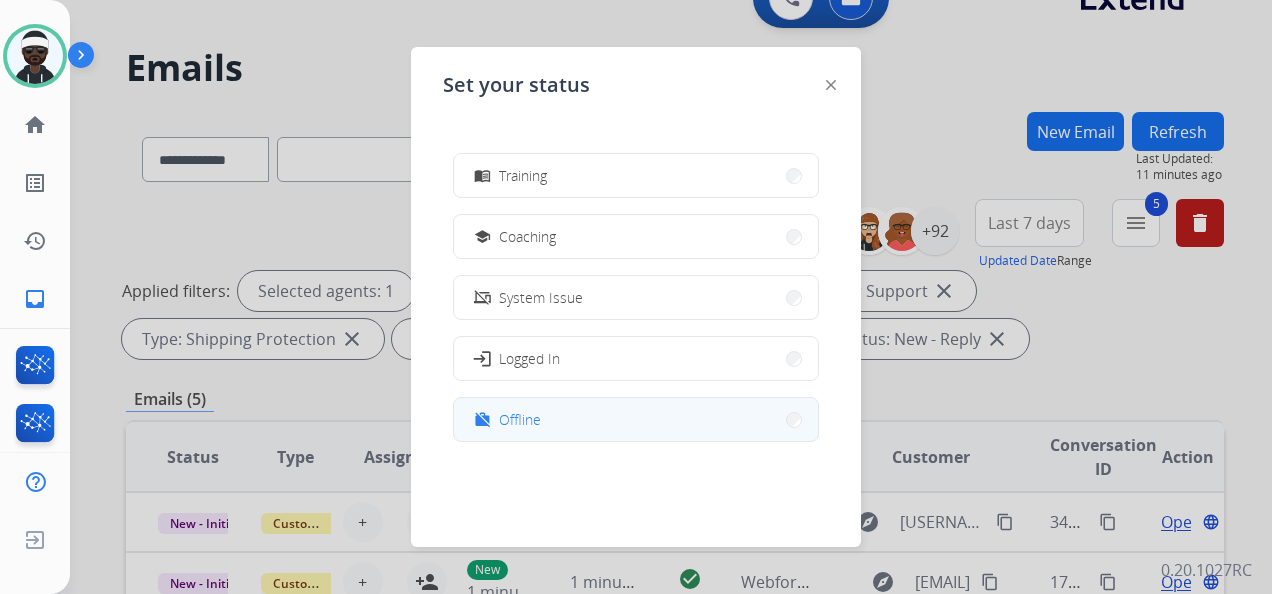 click on "work_off Offline" at bounding box center (636, 419) 